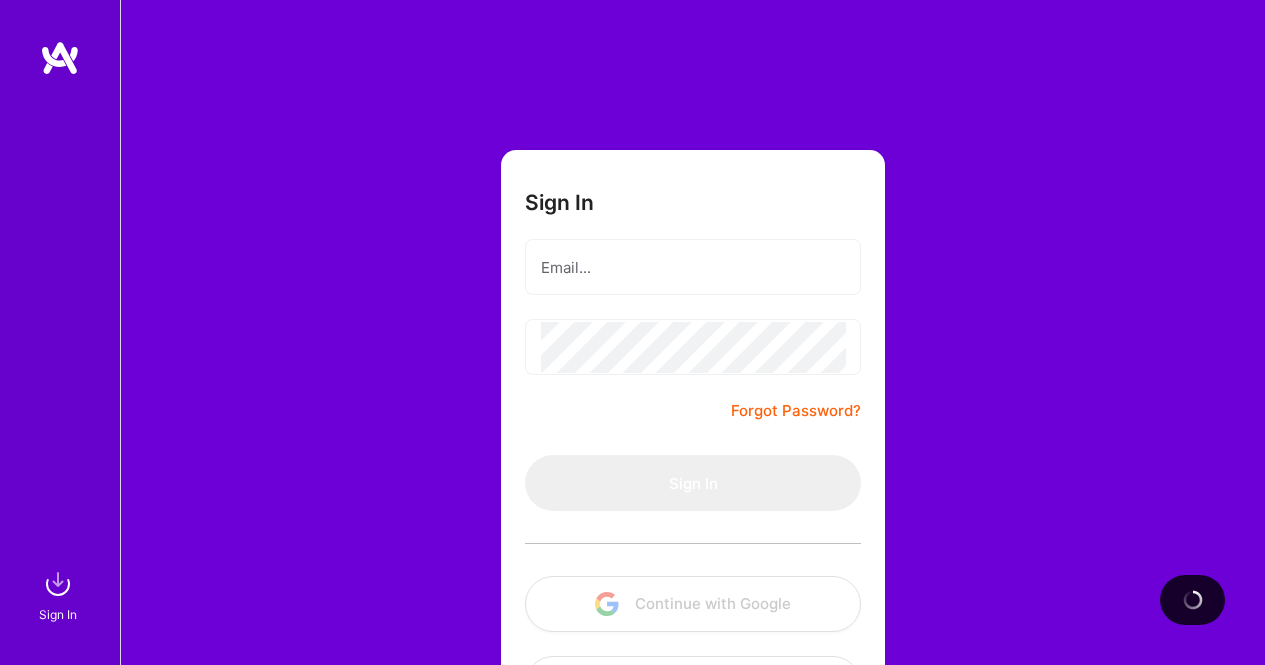 scroll, scrollTop: 0, scrollLeft: 0, axis: both 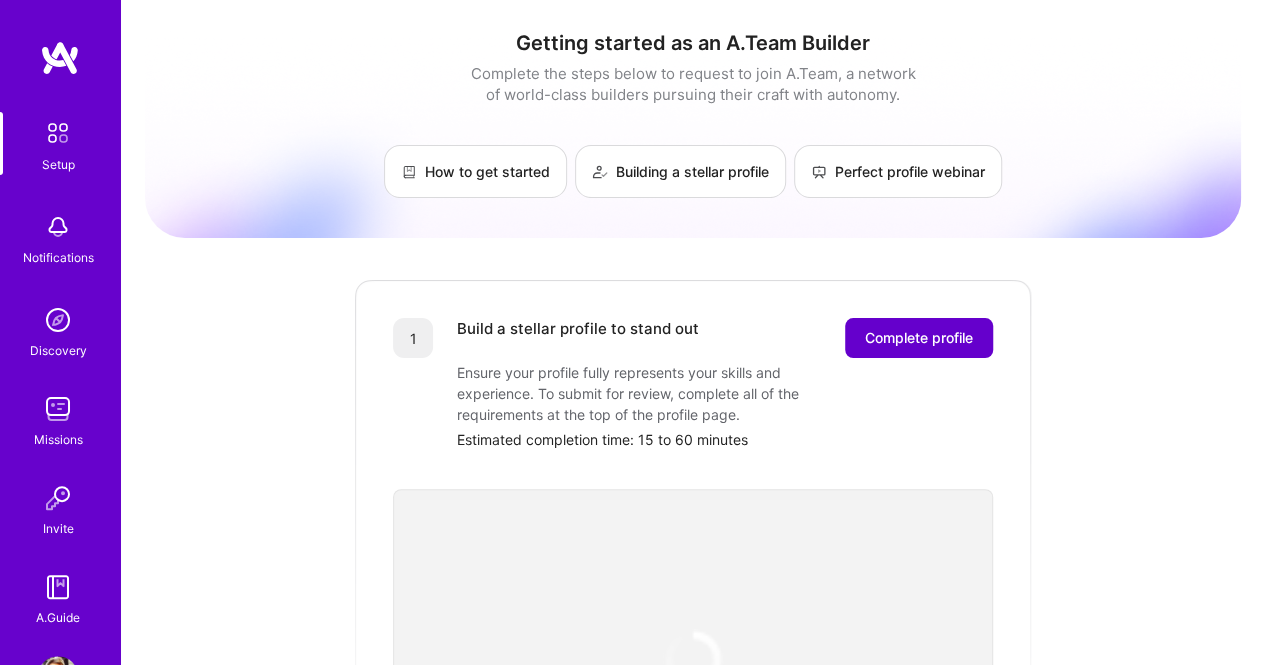 click on "Complete profile" at bounding box center [919, 338] 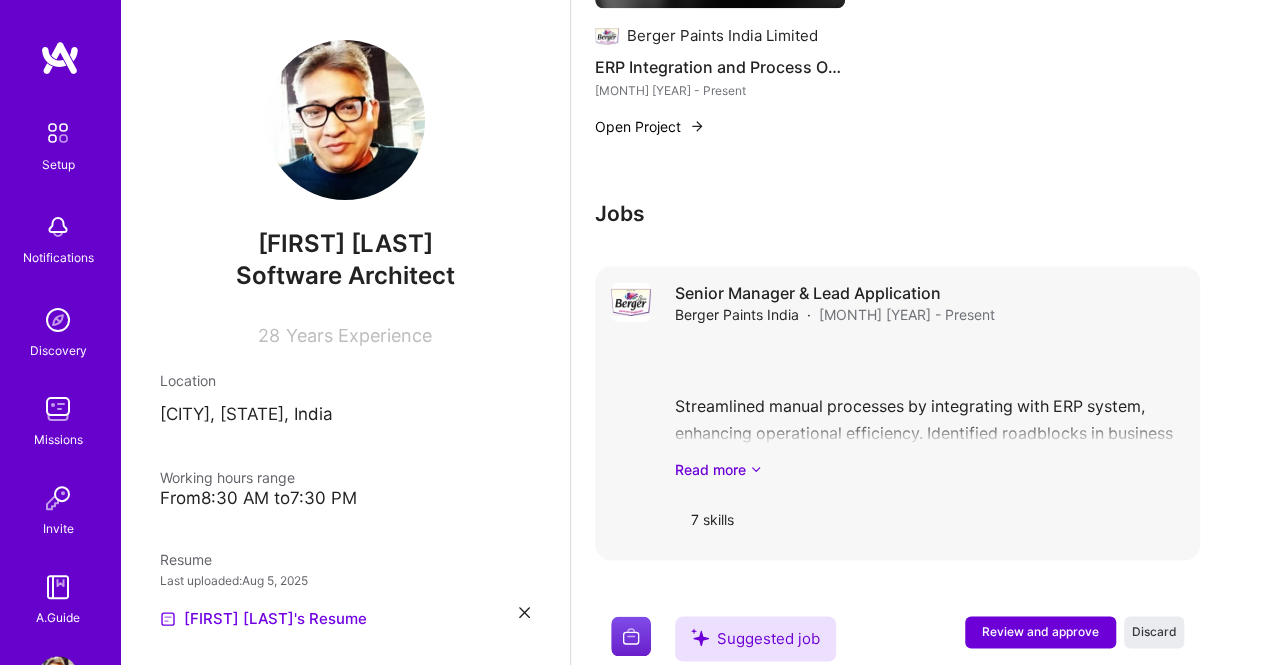 scroll, scrollTop: 1200, scrollLeft: 0, axis: vertical 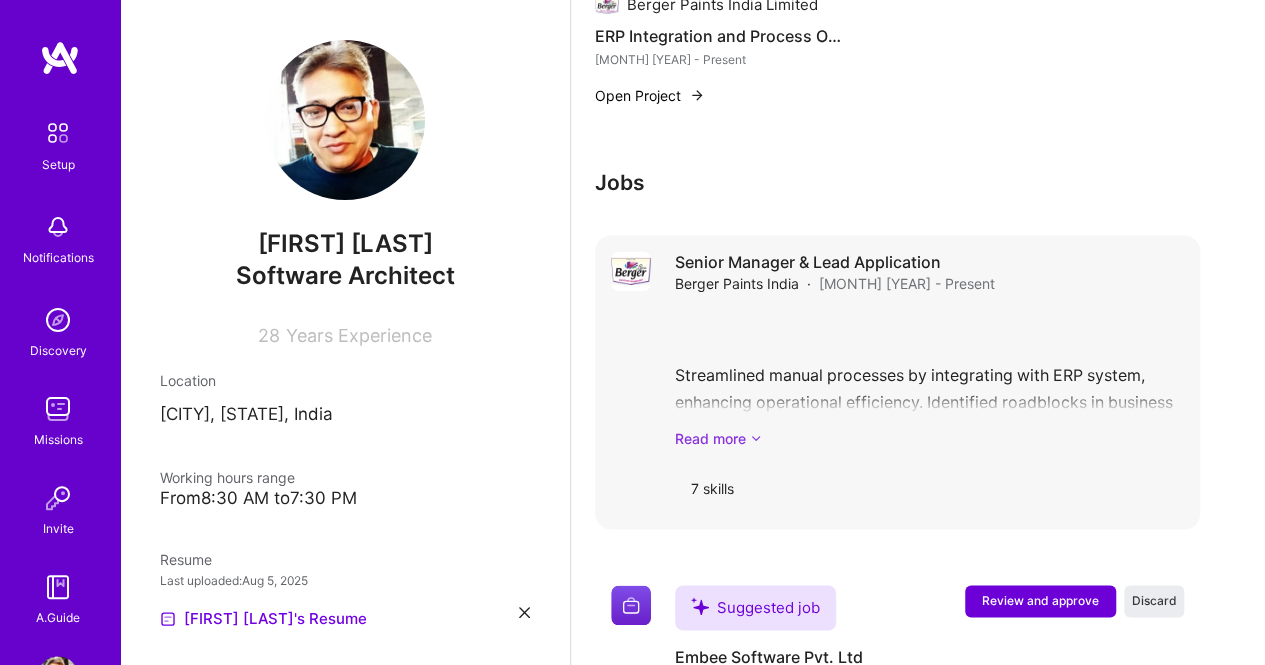 click on "Read more" at bounding box center [929, 438] 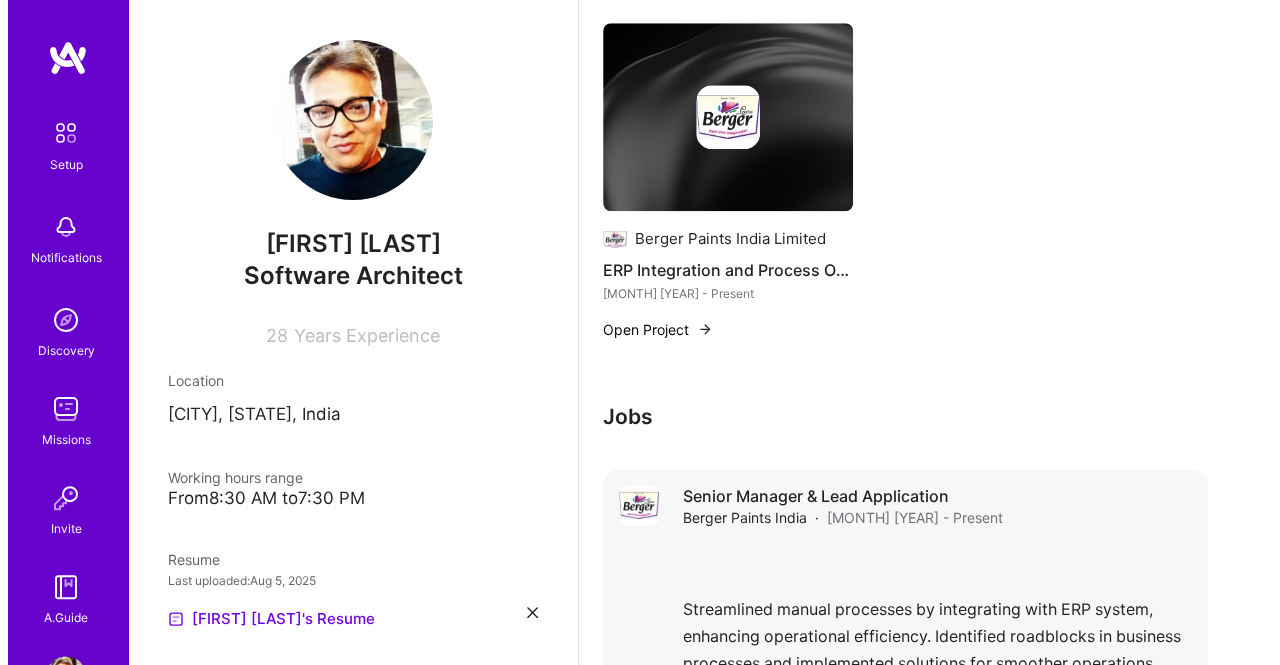 scroll, scrollTop: 800, scrollLeft: 0, axis: vertical 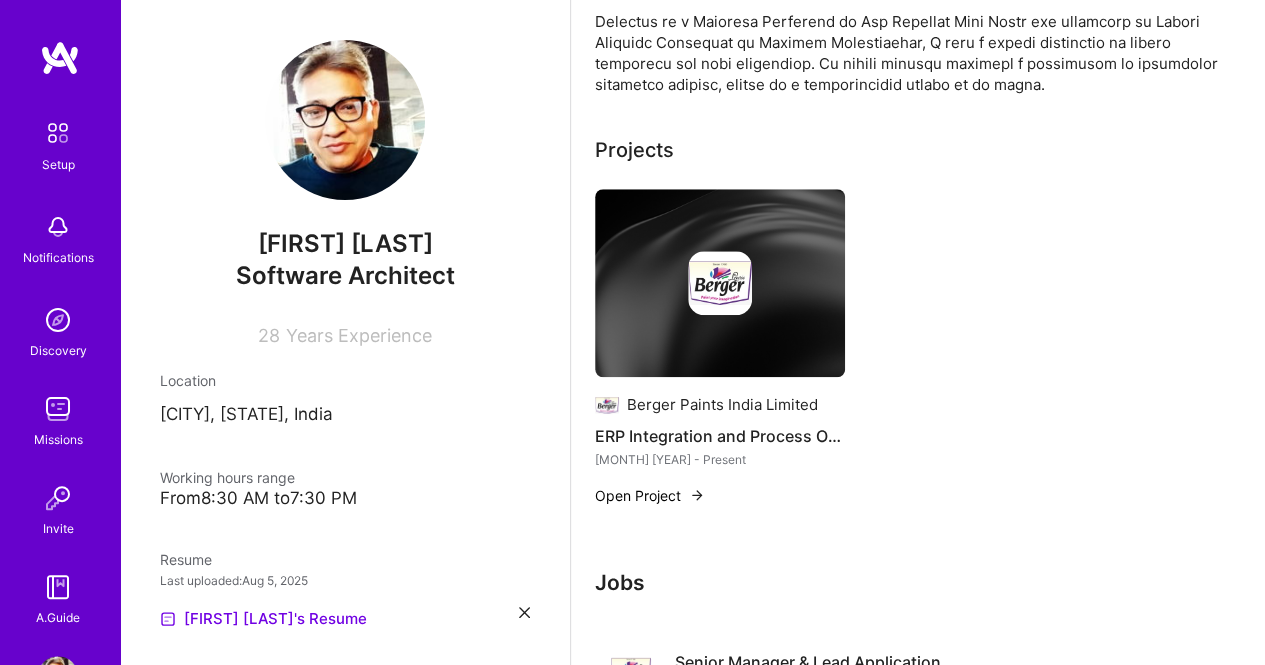 click on "Open Project" at bounding box center [650, 495] 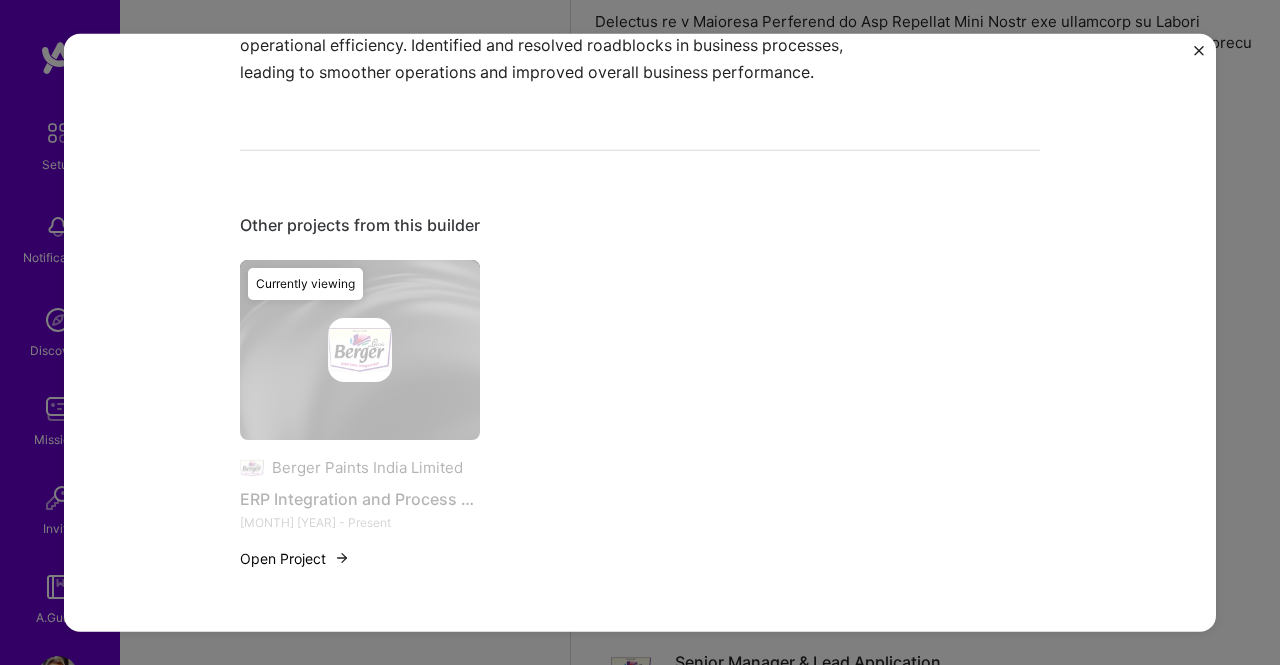 scroll, scrollTop: 840, scrollLeft: 0, axis: vertical 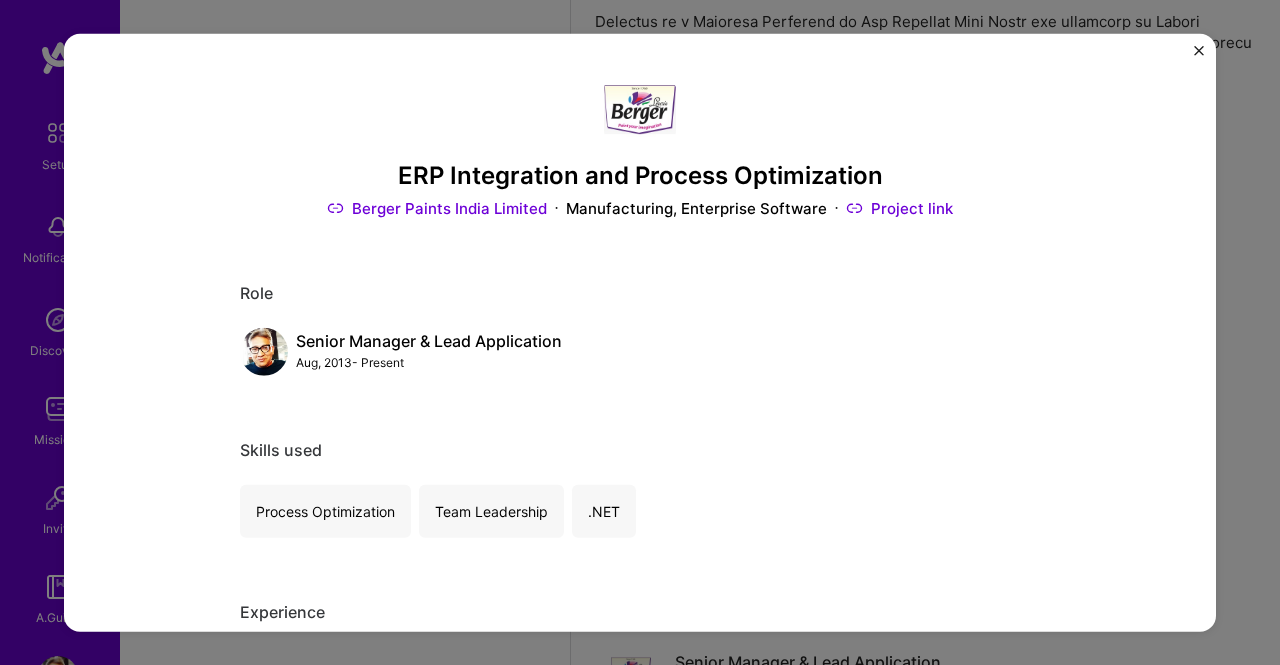 click on "Project link" at bounding box center (899, 208) 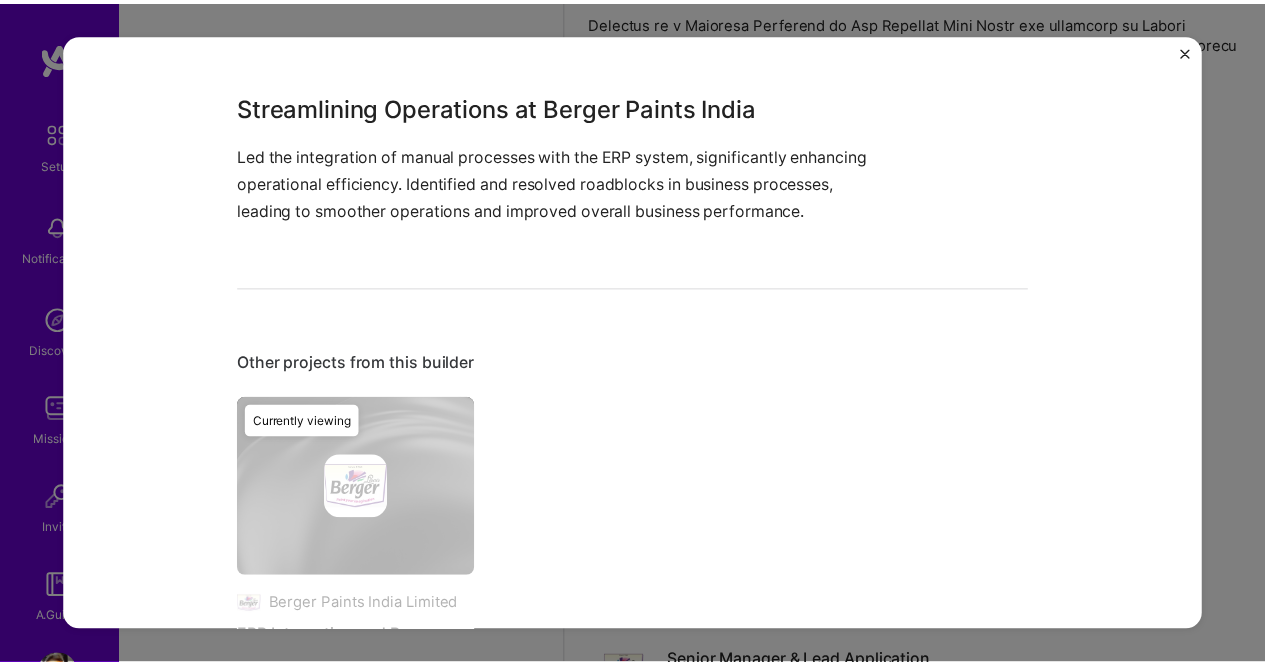 scroll, scrollTop: 800, scrollLeft: 0, axis: vertical 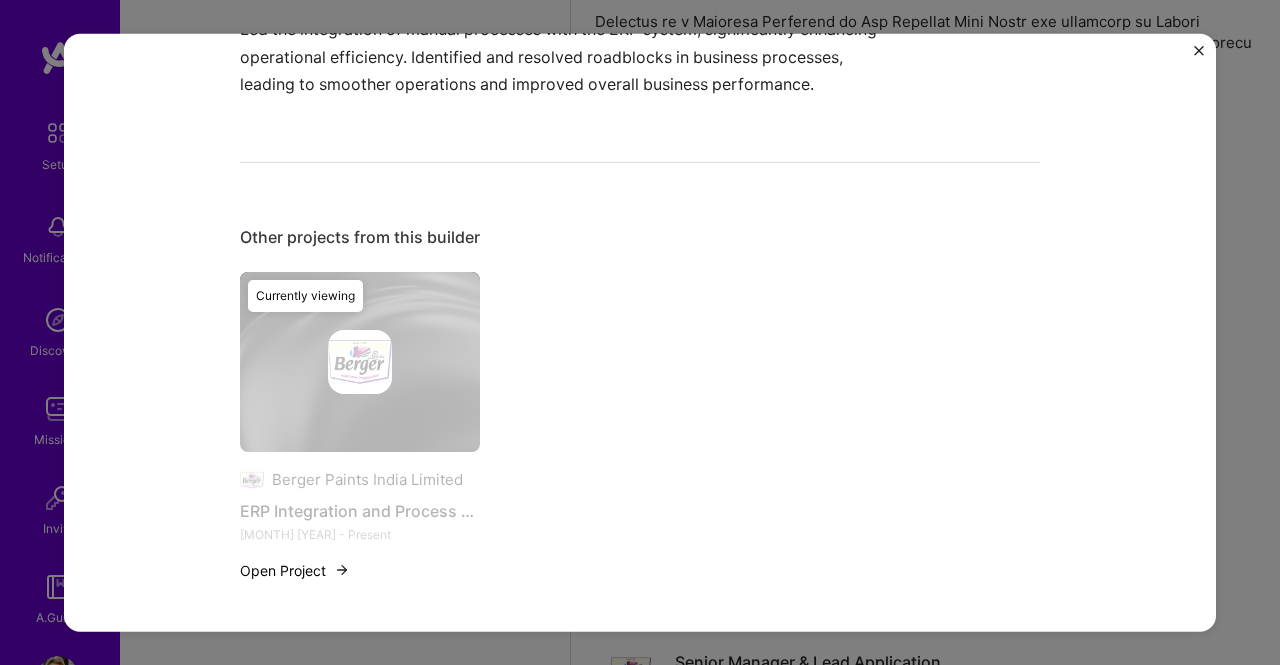 click at bounding box center [1199, 50] 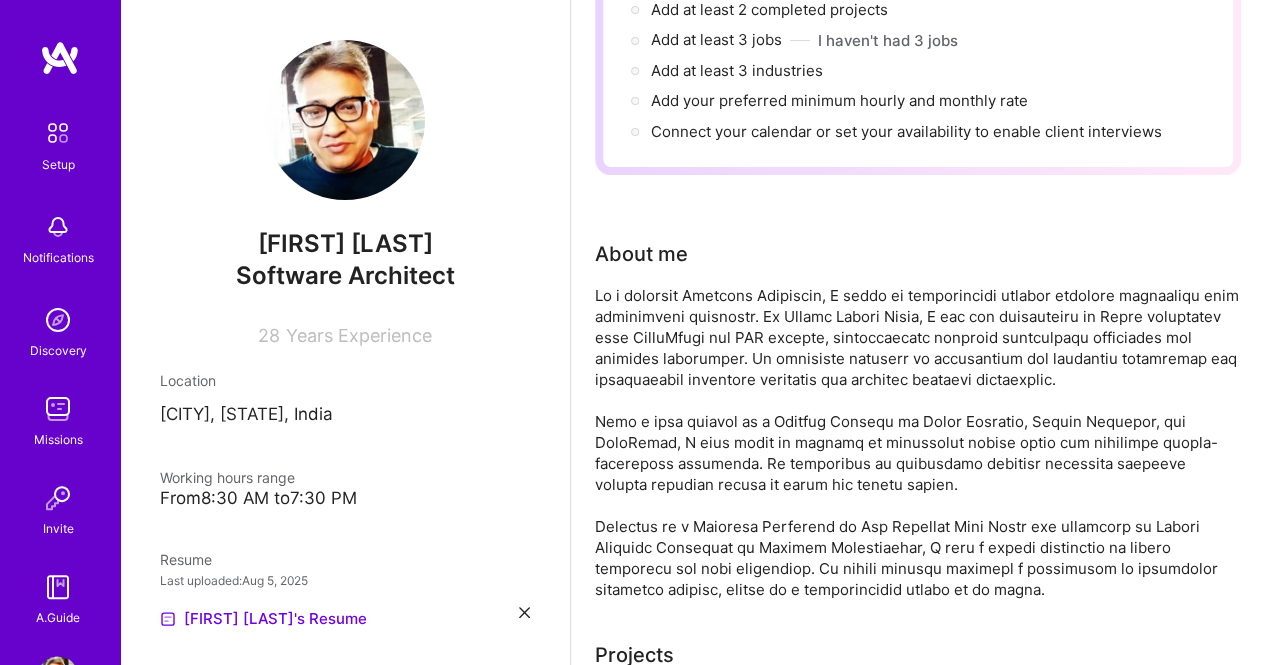 scroll, scrollTop: 0, scrollLeft: 0, axis: both 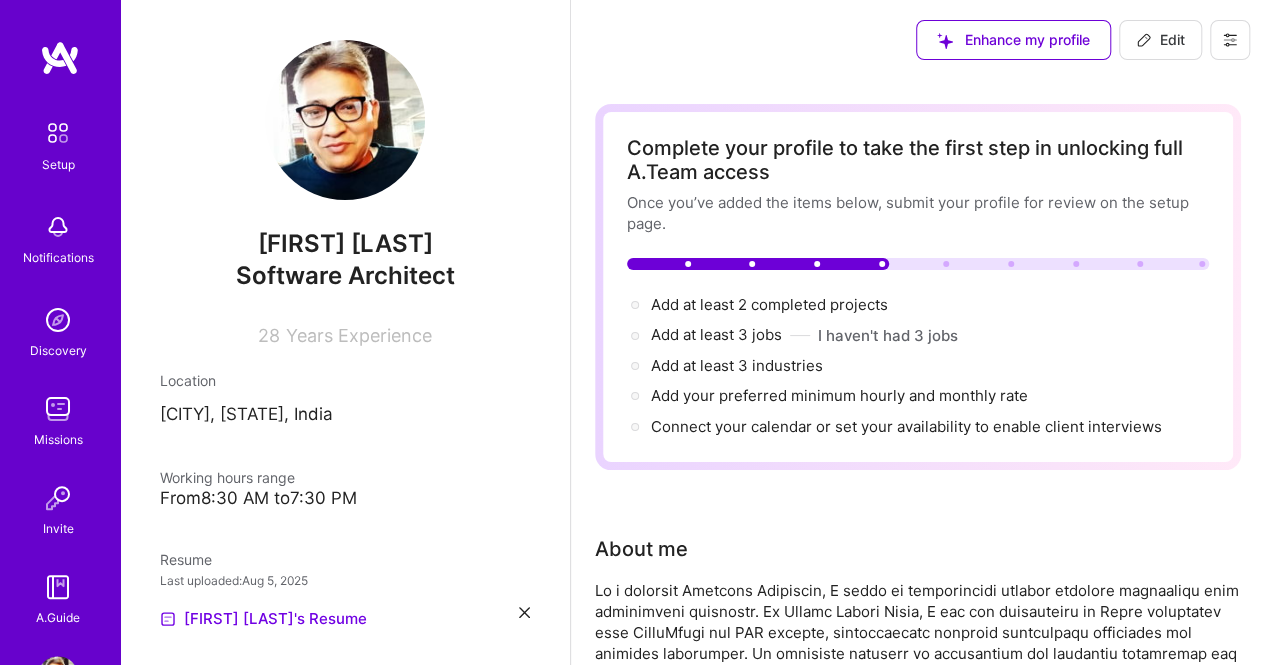 click on "Edit" at bounding box center (1160, 40) 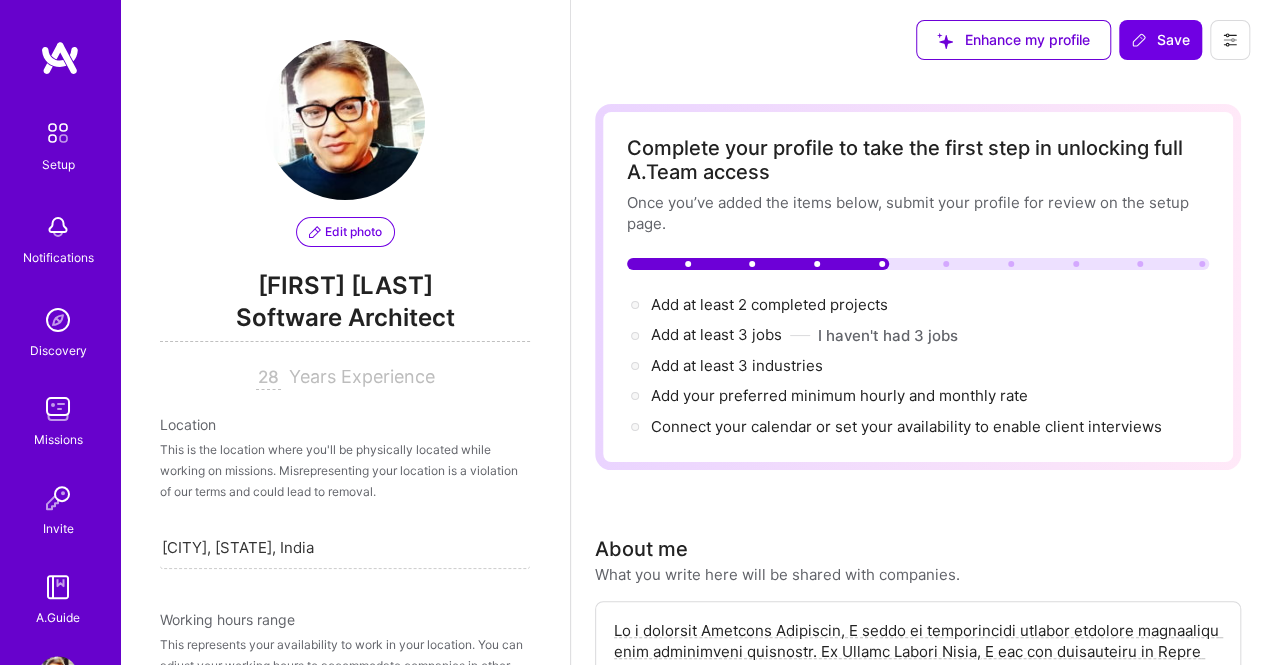 scroll, scrollTop: 834, scrollLeft: 0, axis: vertical 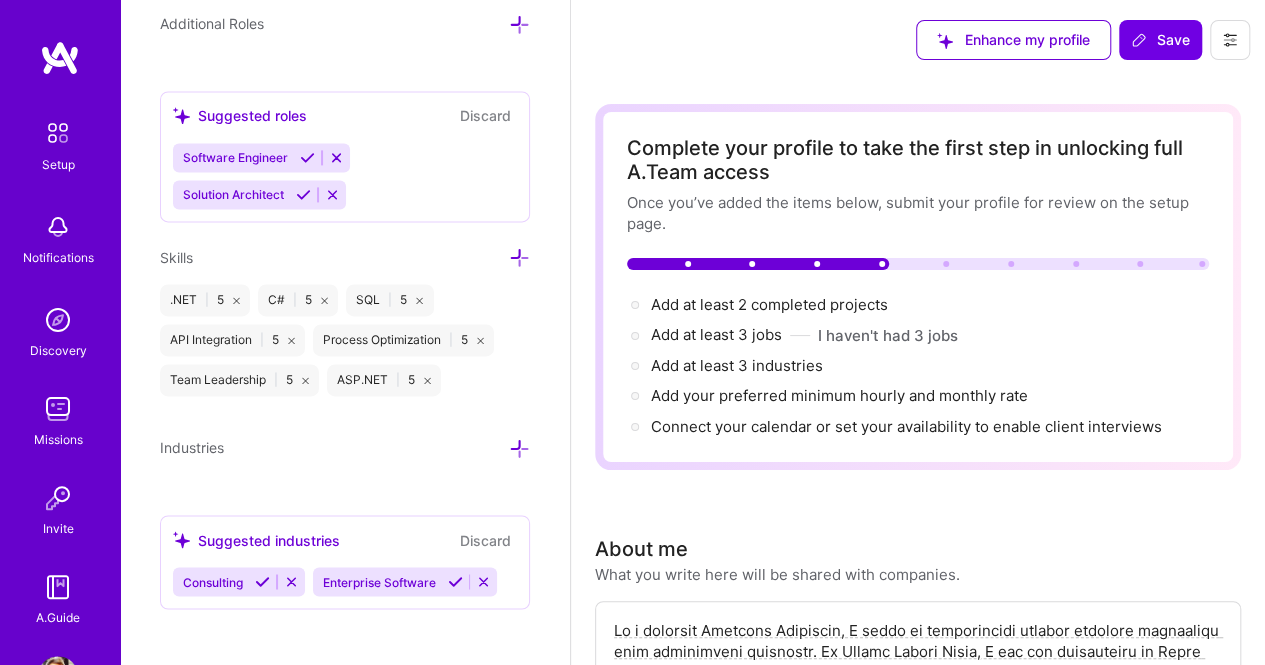 click on "Skills" at bounding box center (345, 257) 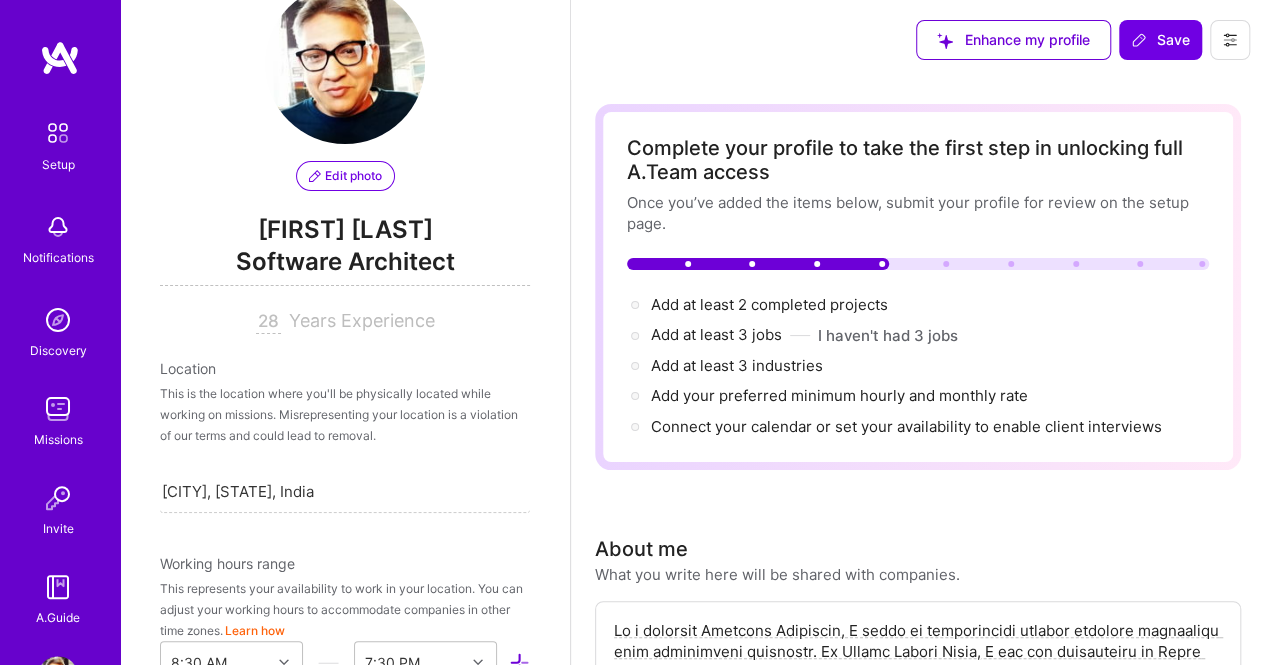scroll, scrollTop: 0, scrollLeft: 0, axis: both 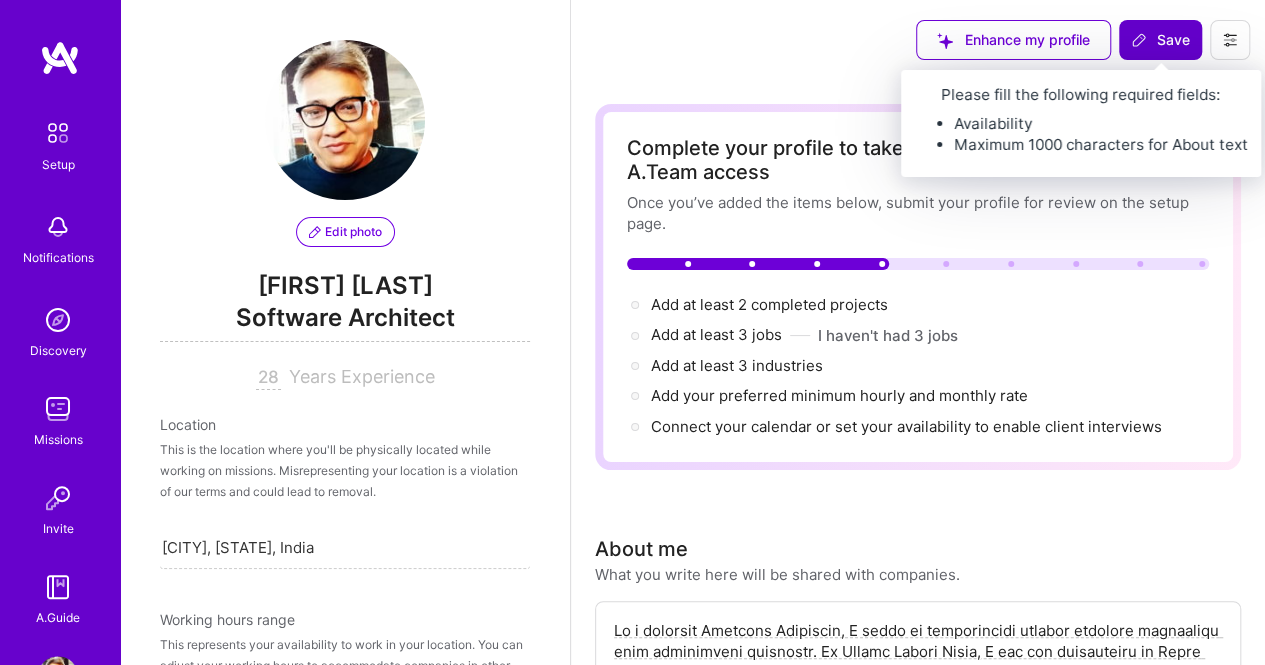 click on "Save" at bounding box center [1160, 40] 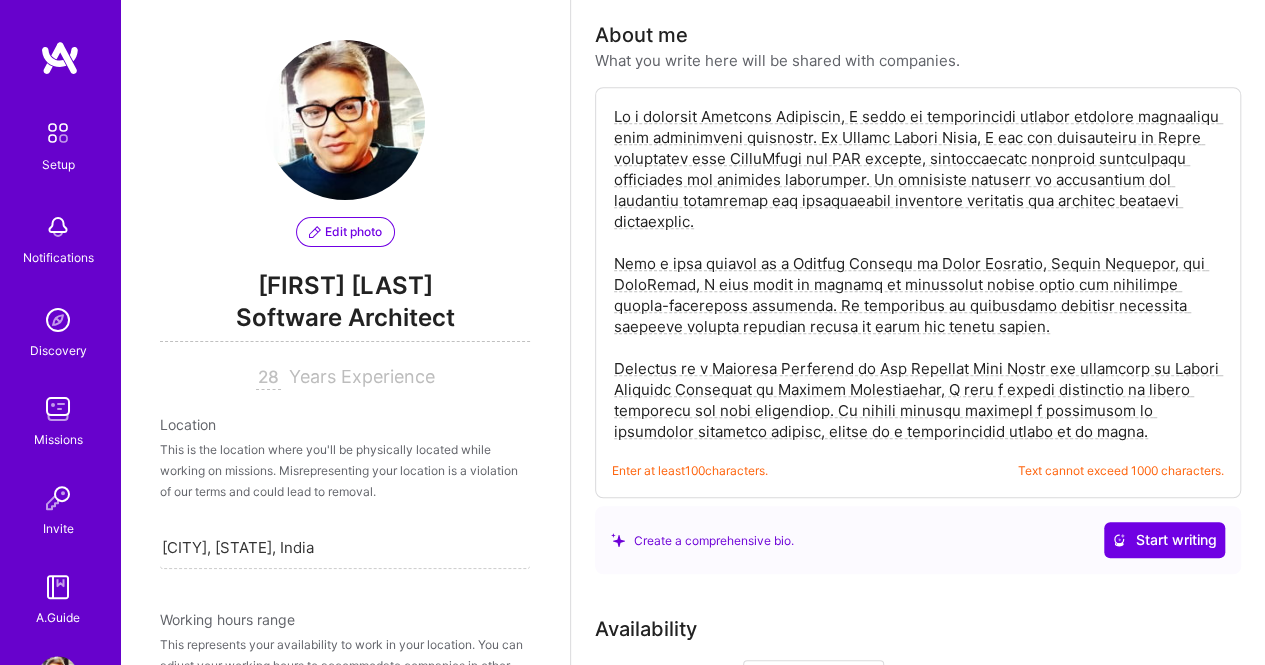 scroll, scrollTop: 600, scrollLeft: 0, axis: vertical 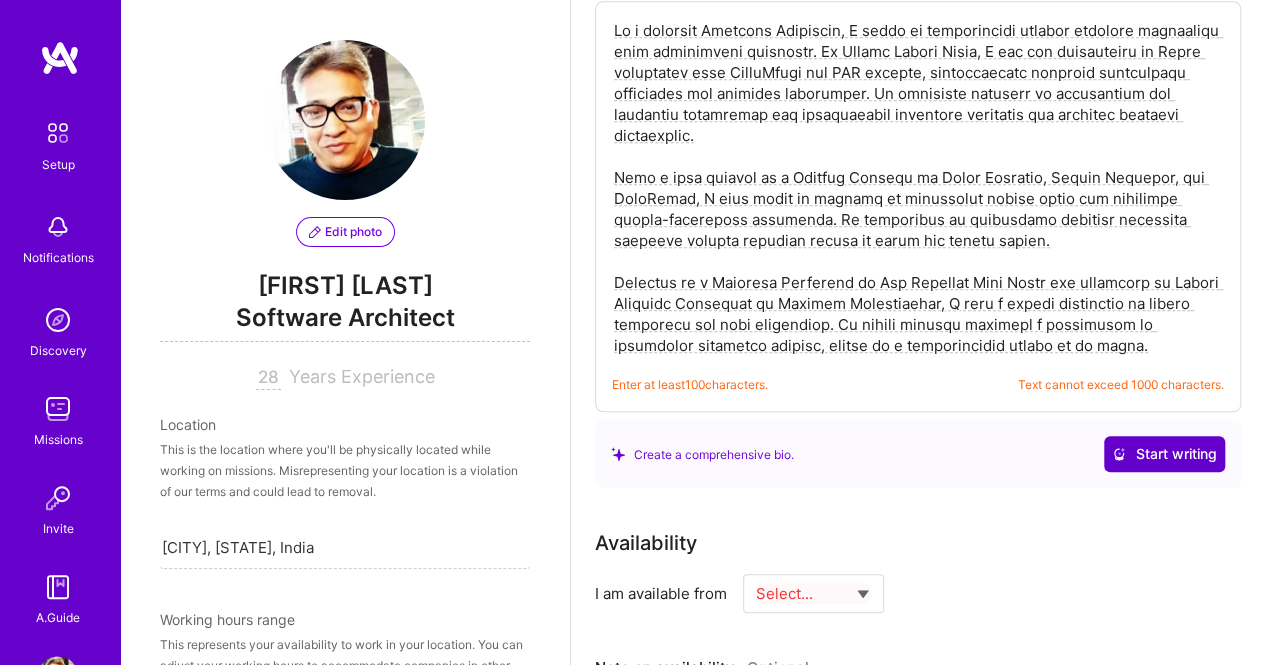 click on "Start writing" at bounding box center (1164, 454) 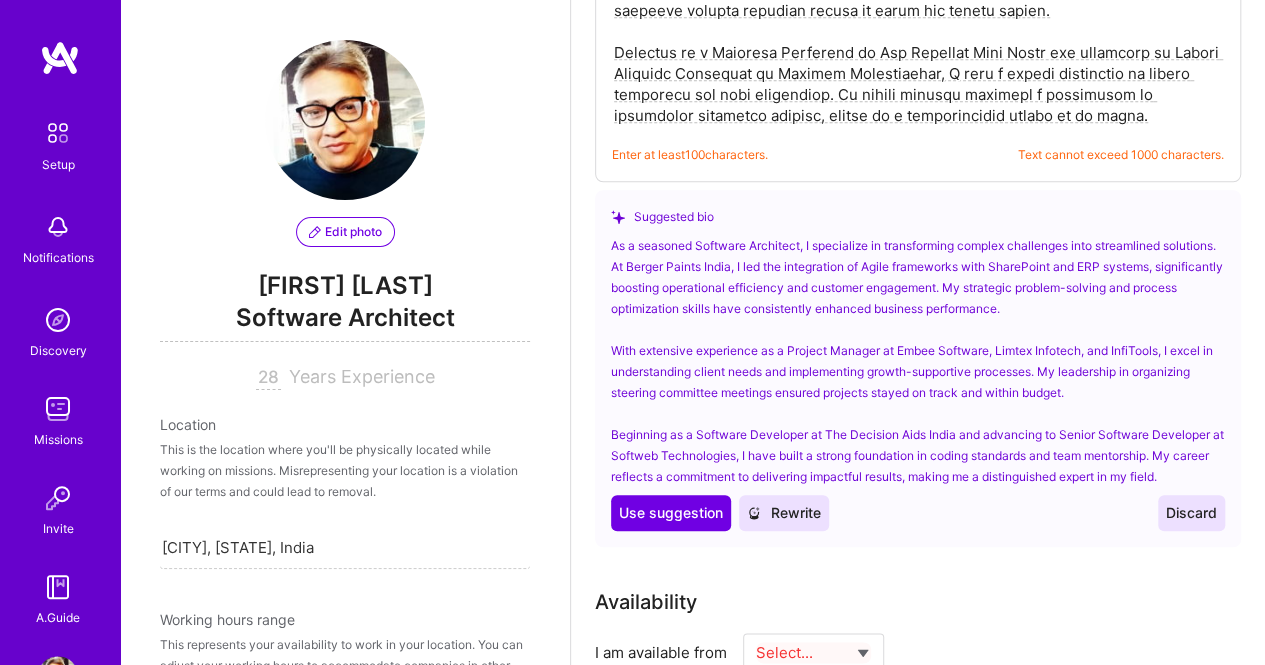 scroll, scrollTop: 800, scrollLeft: 0, axis: vertical 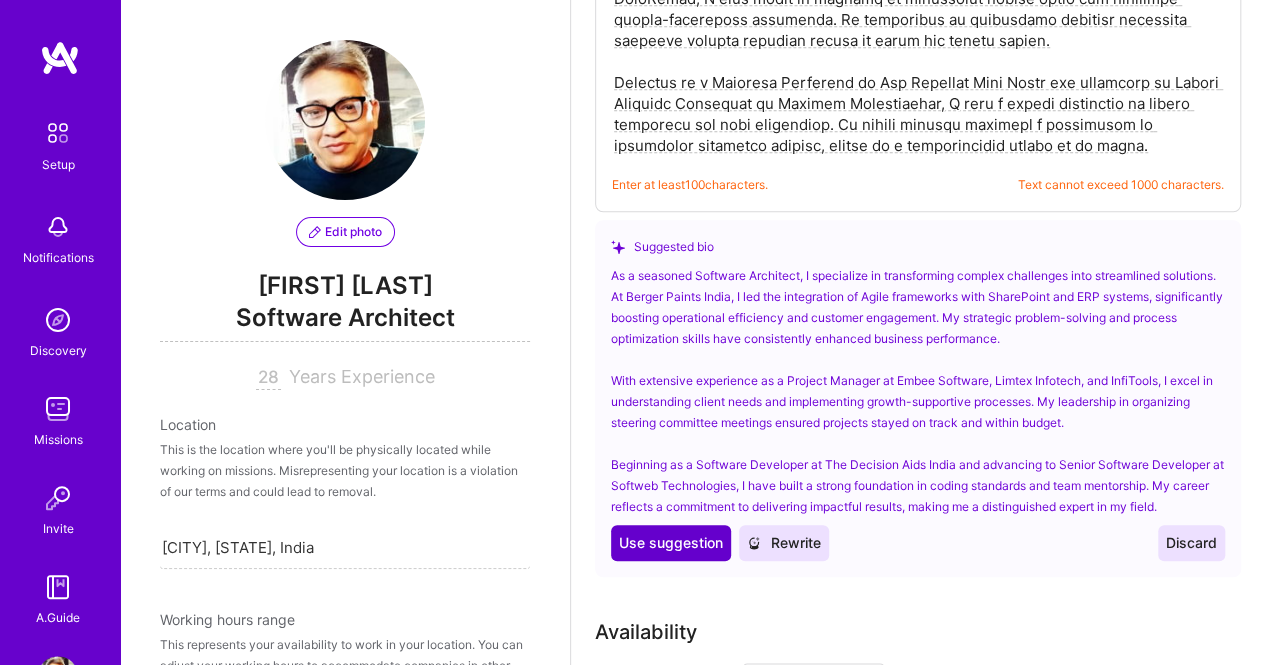 click on "Use suggestion" at bounding box center (671, 543) 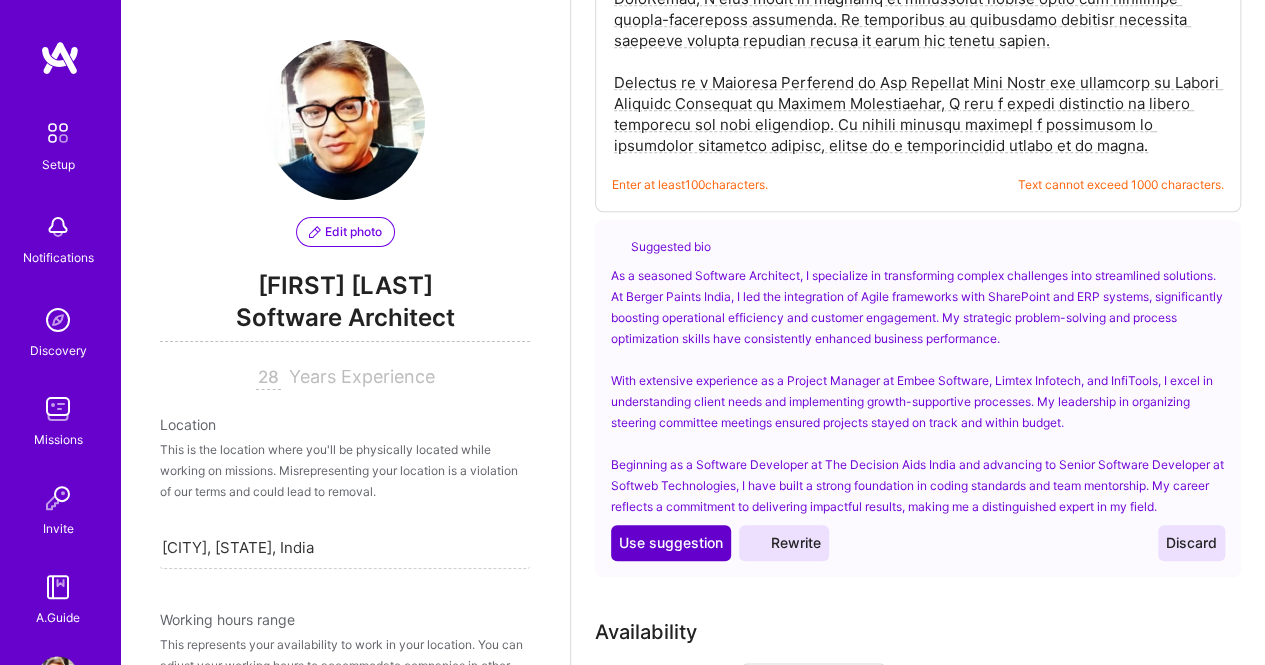 type on "As a seasoned Software Architect, I specialize in transforming complex challenges into streamlined solutions. At Berger Paints India, I led the integration of Agile frameworks with SharePoint and ERP systems, significantly boosting operational efficiency and customer engagement. My strategic problem-solving and process optimization skills have consistently enhanced business performance.
With extensive experience as a Project Manager at Embee Software, Limtex Infotech, and InfiTools, I excel in understanding client needs and implementing growth-supportive processes. My leadership in organizing steering committee meetings ensured projects stayed on track and within budget.
Beginning as a Software Developer at The Decision Aids India and advancing to Senior Software Developer at Softweb Technologies, I have built a strong foundation in coding standards and team mentorship. My career reflects a commitment to delivering impactful results, making me a distinguished expert in my field." 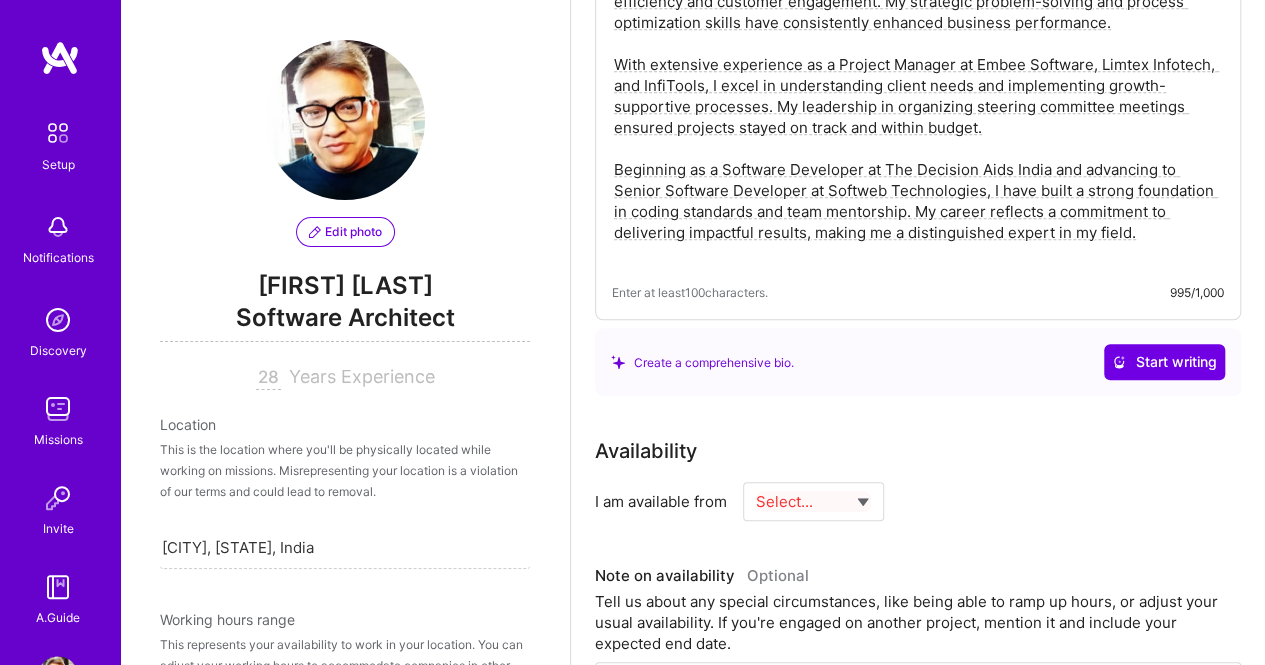 scroll, scrollTop: 800, scrollLeft: 0, axis: vertical 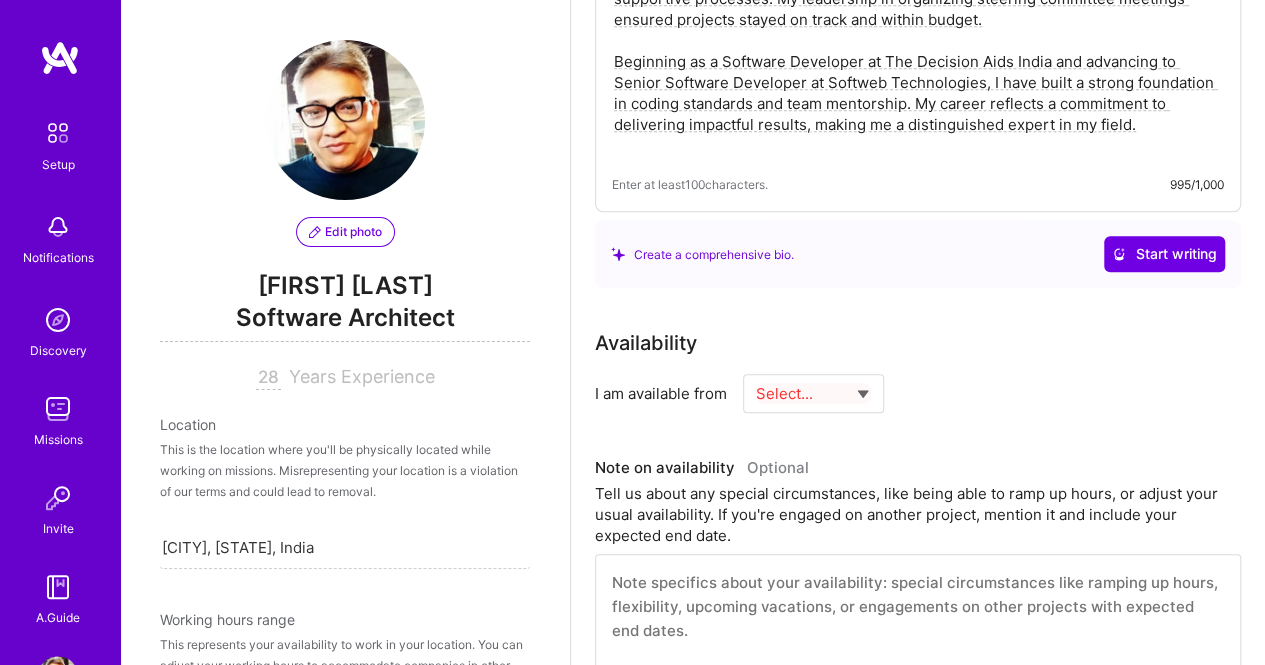click on "Select... Right Now Future Date Not Available" at bounding box center (813, 393) 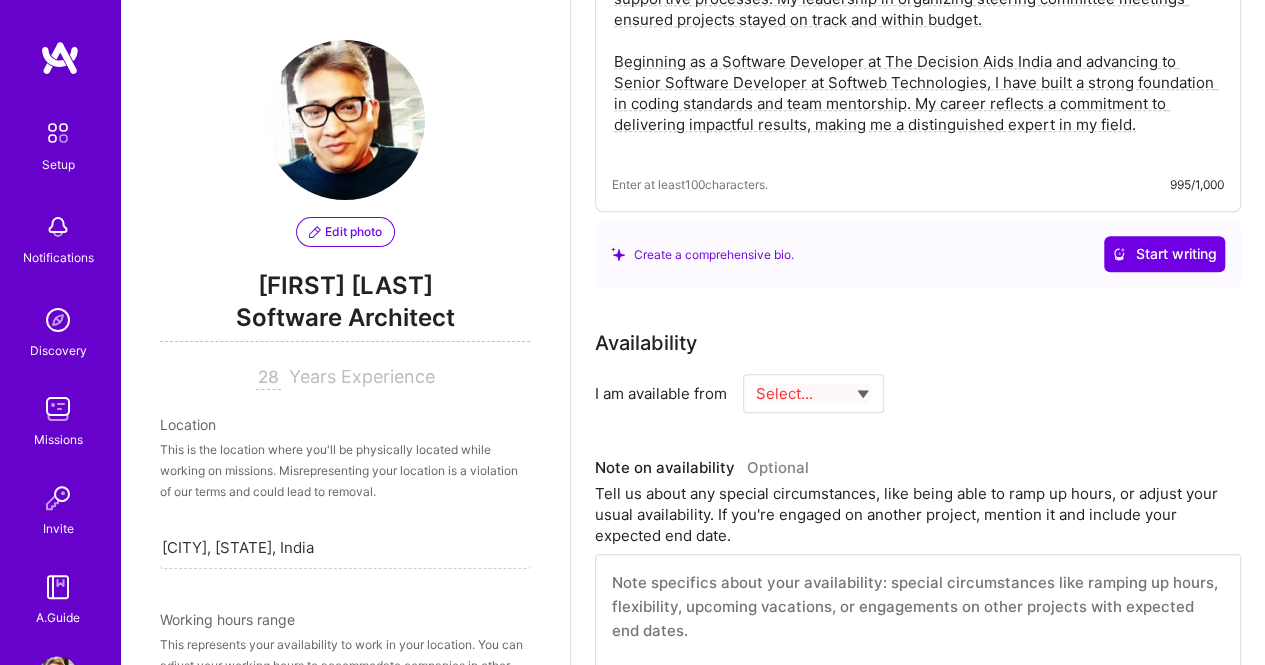 select on "Future Date" 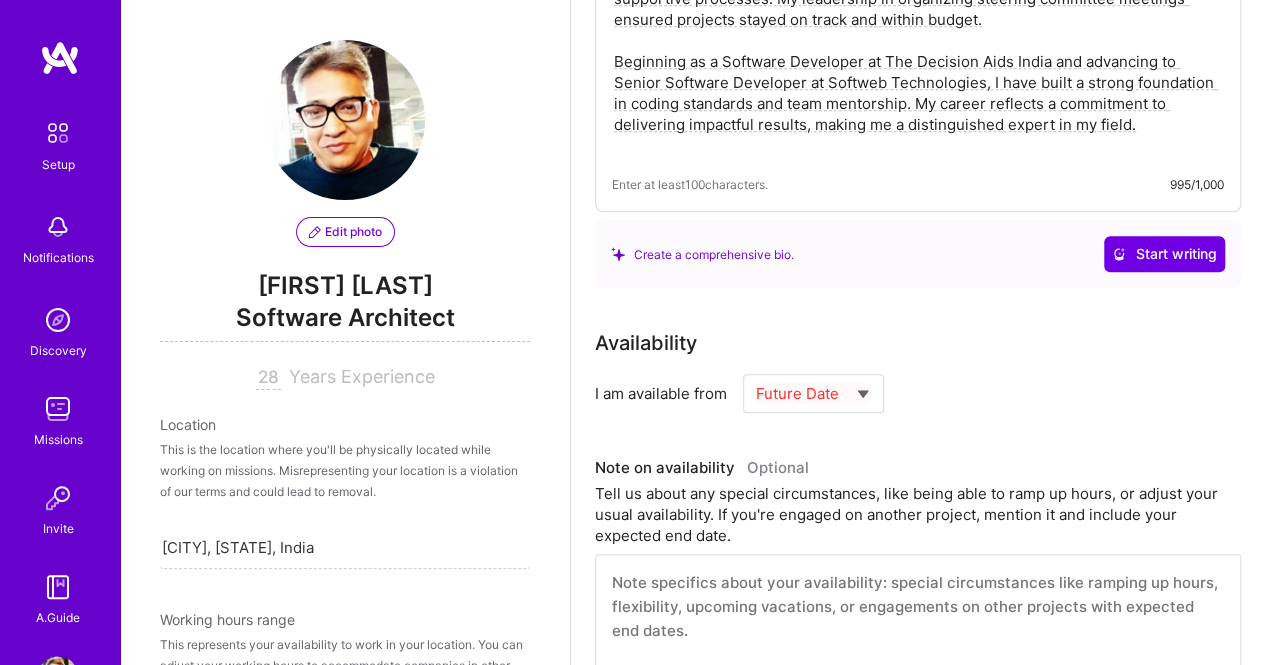 click on "Select... Right Now Future Date Not Available" at bounding box center (813, 393) 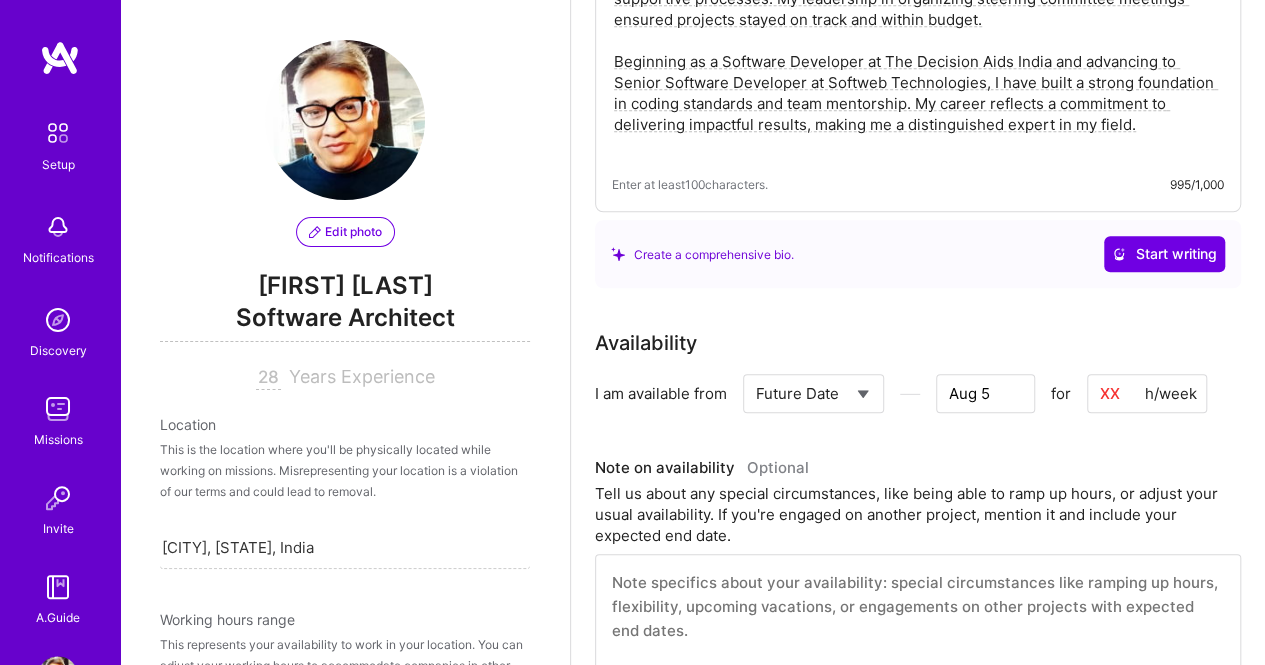 click on "Aug 5" at bounding box center (985, 393) 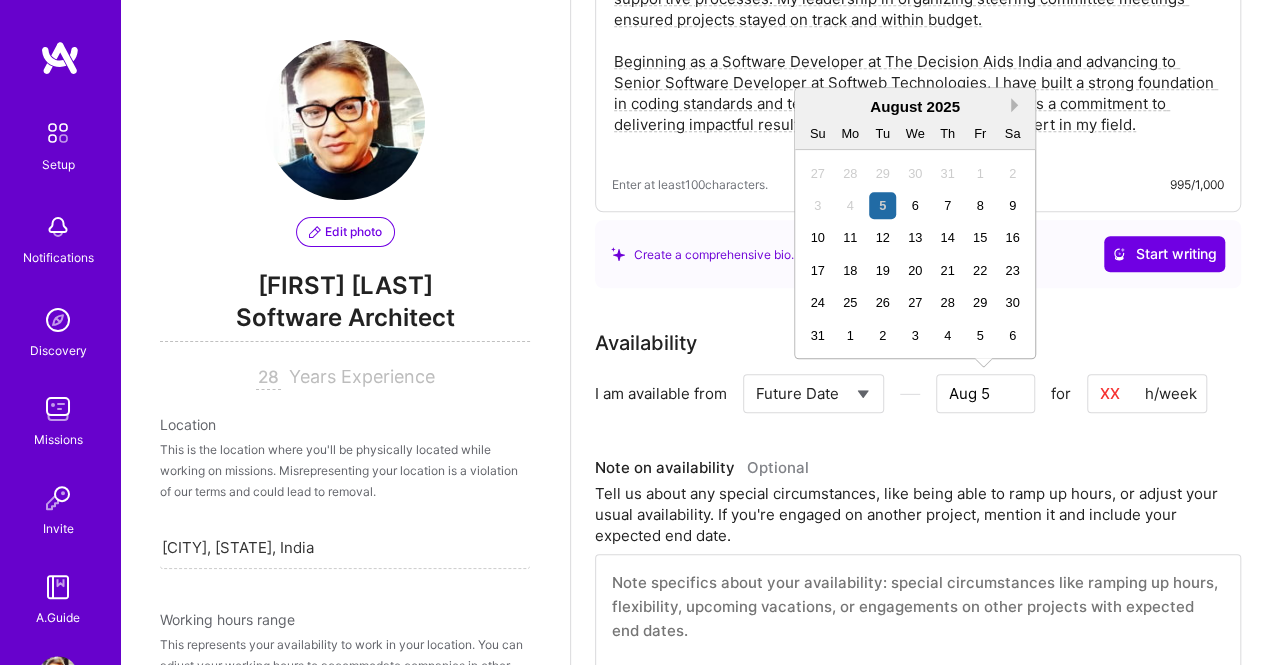 click on "Next Month" at bounding box center (1018, 105) 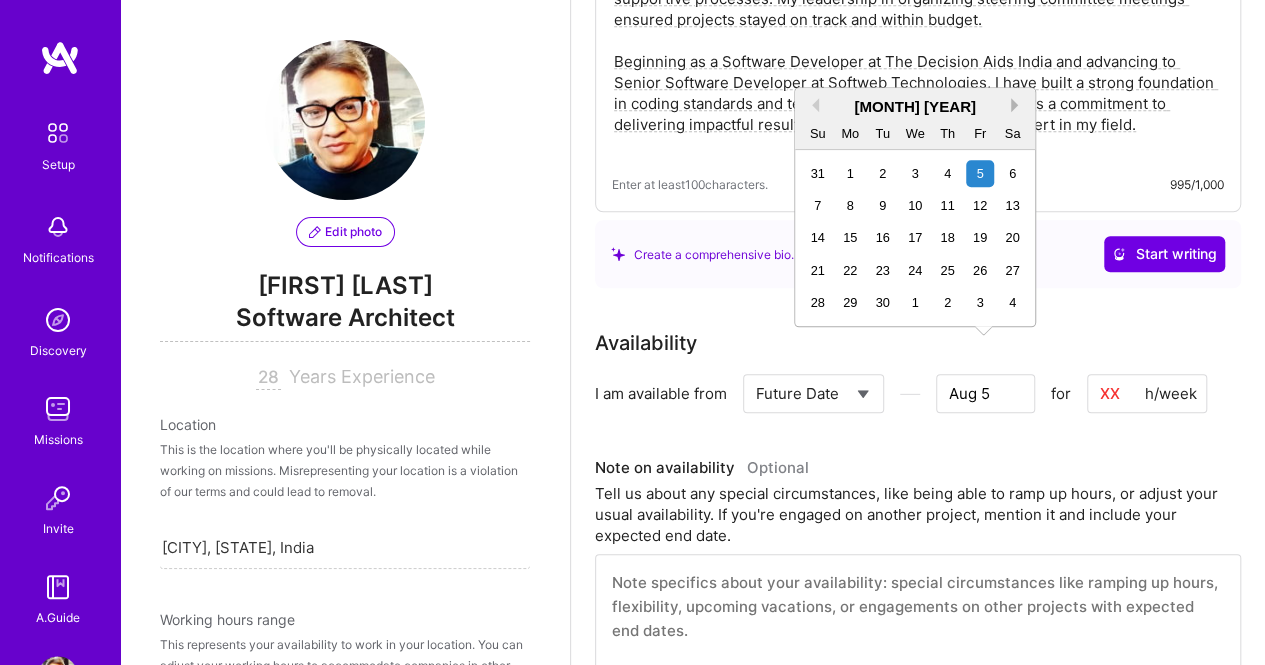 click on "Next Month" at bounding box center [1018, 105] 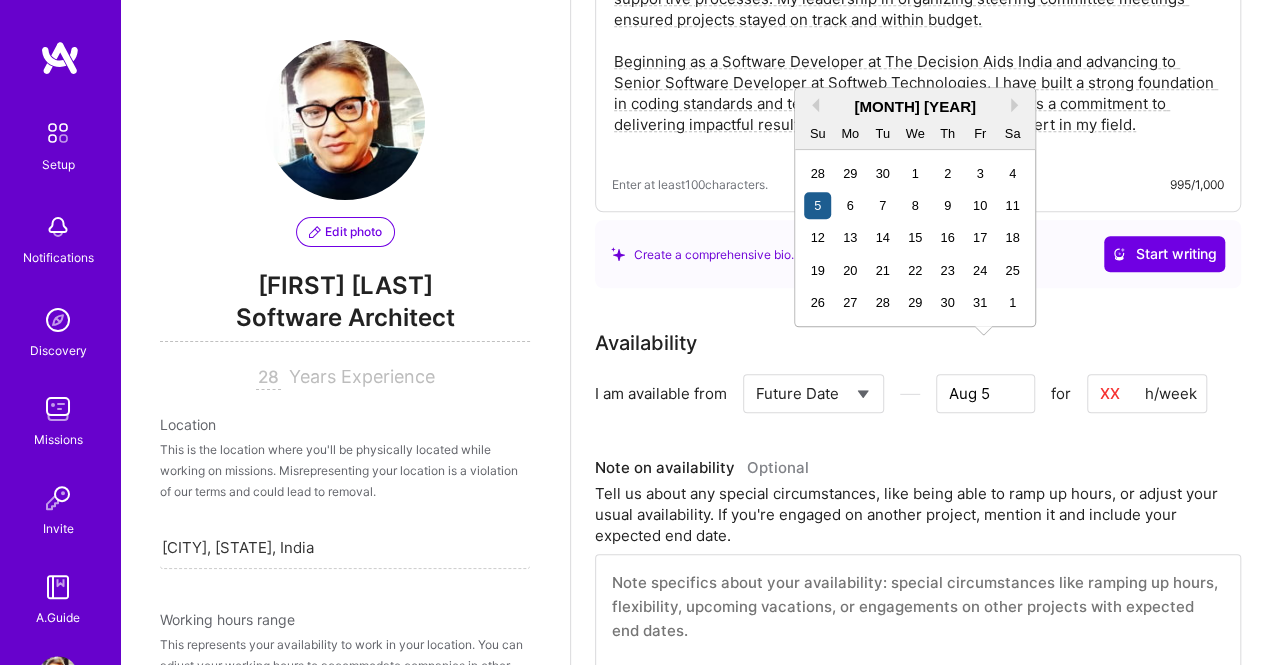 click on "5" at bounding box center (817, 205) 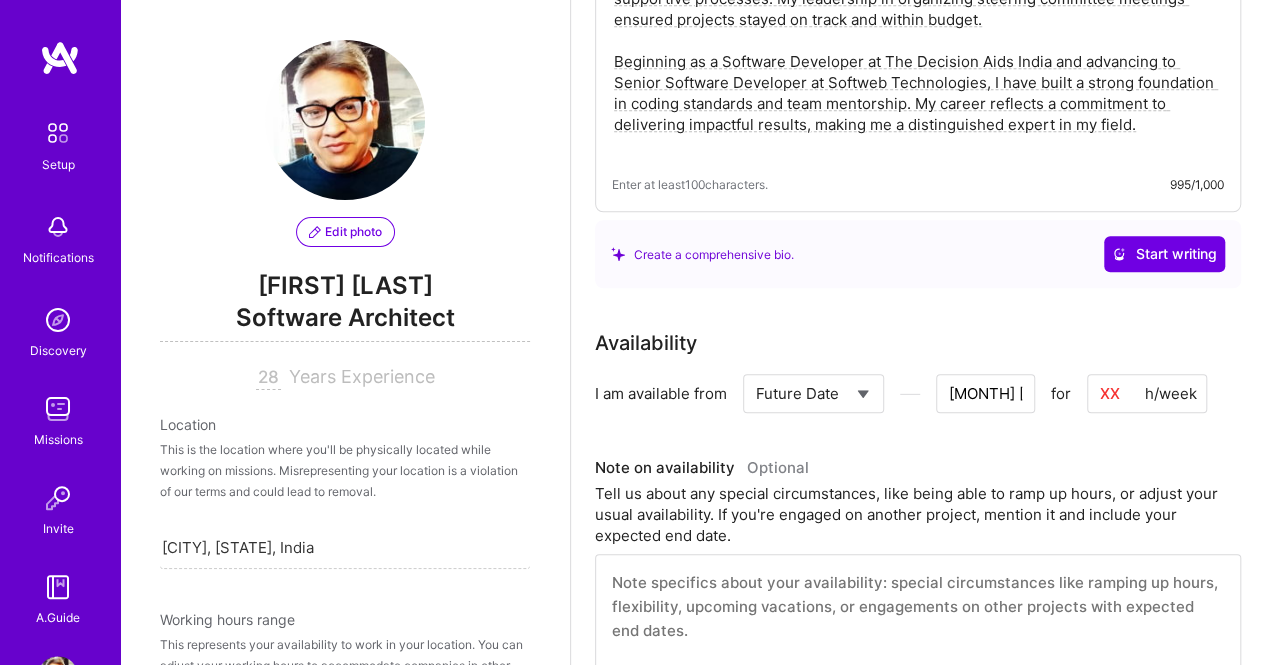 click at bounding box center (1147, 393) 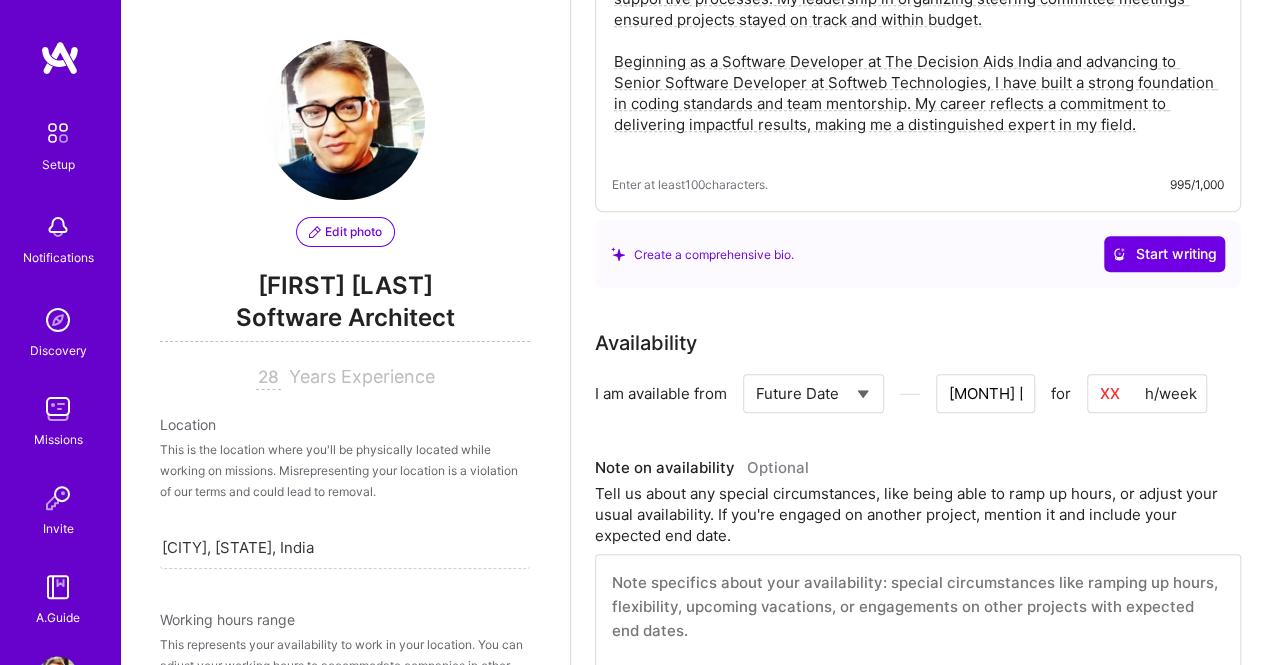type on "[MONTH] 3" 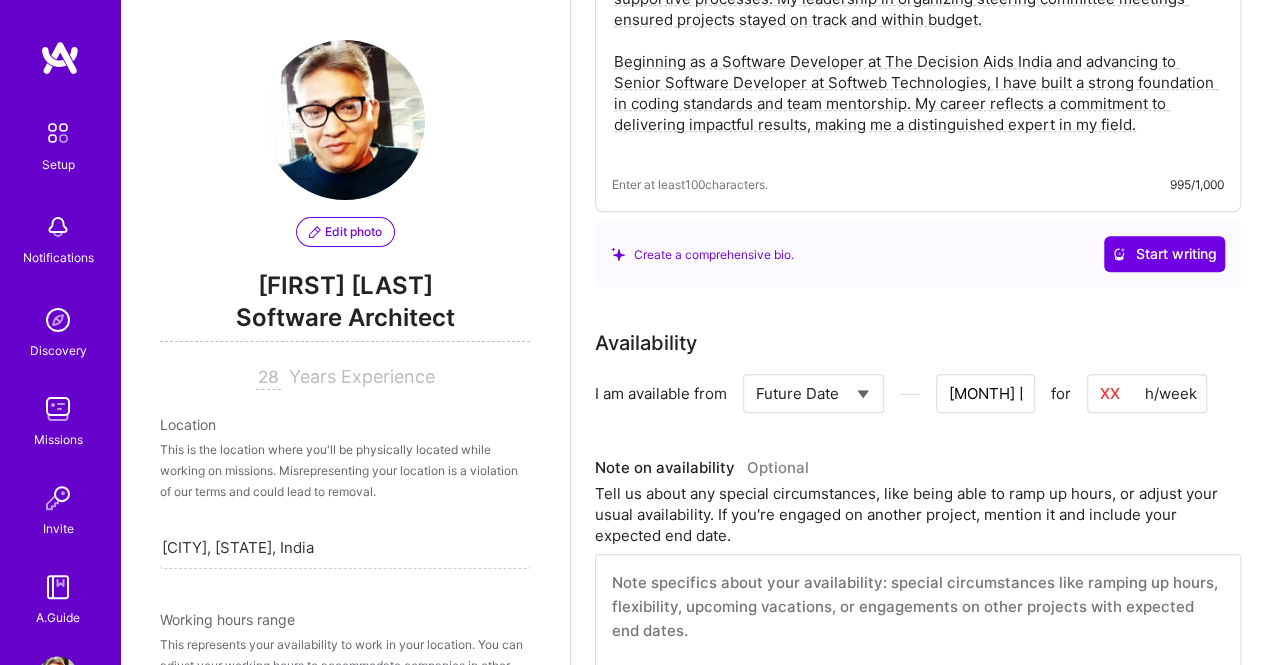 type on "4" 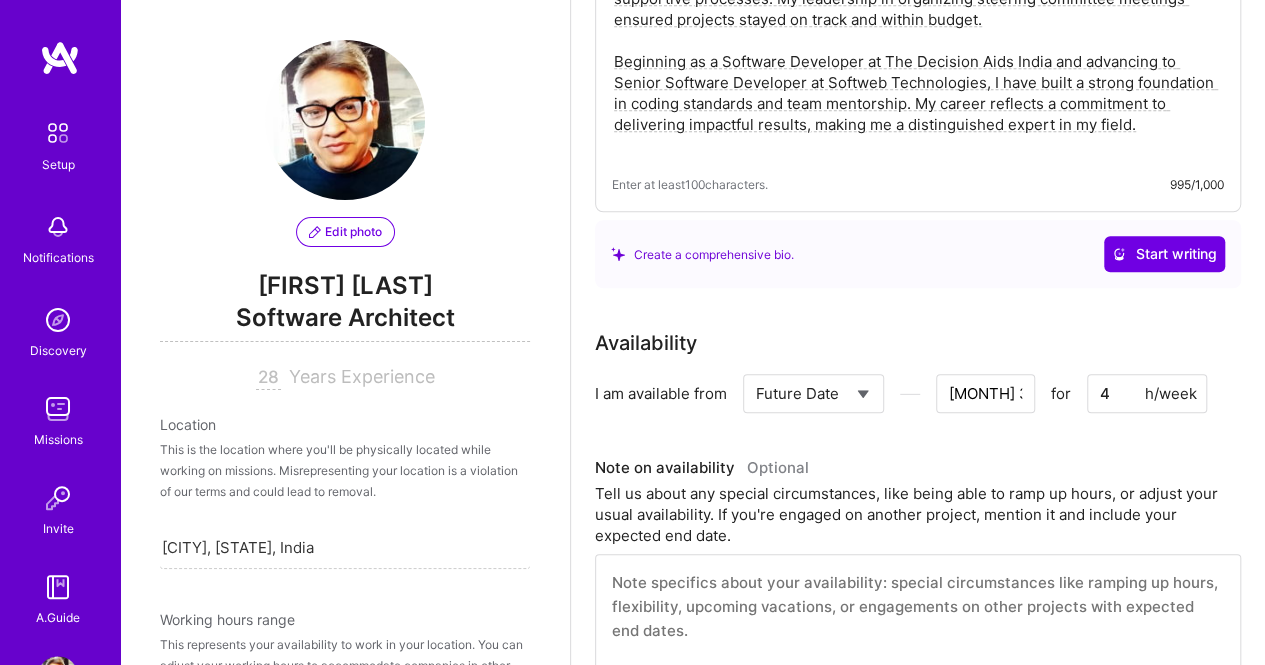 type on "[MONTH] [DAY]" 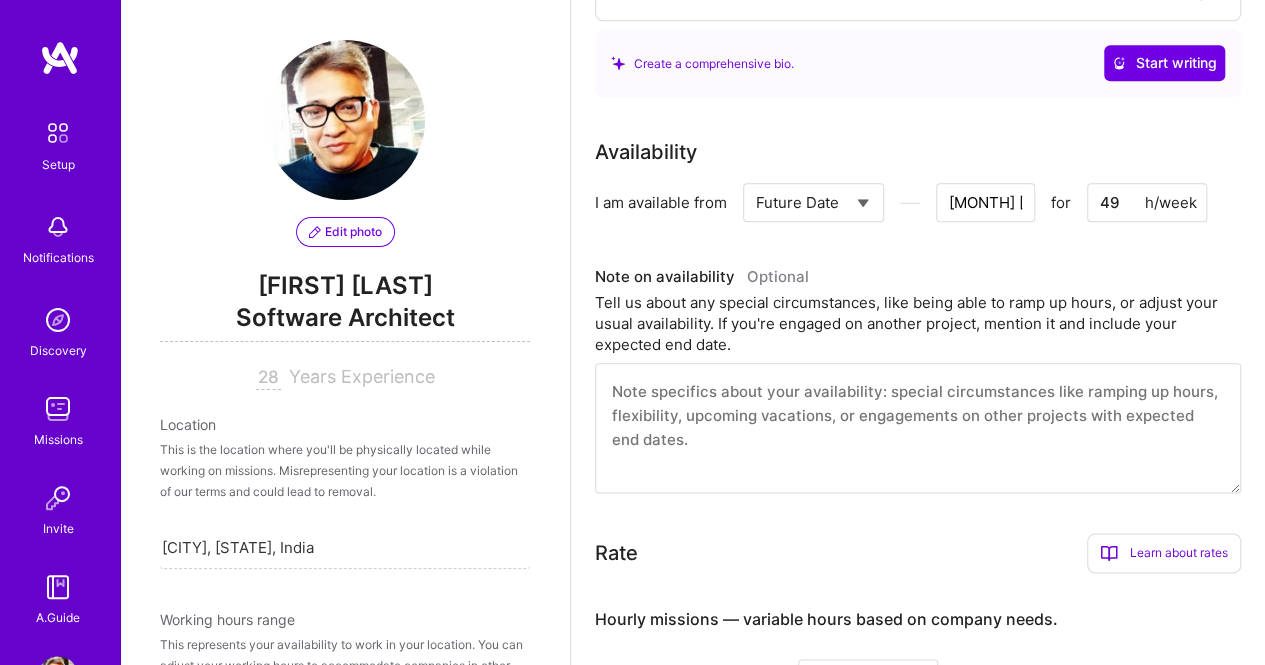 scroll, scrollTop: 1000, scrollLeft: 0, axis: vertical 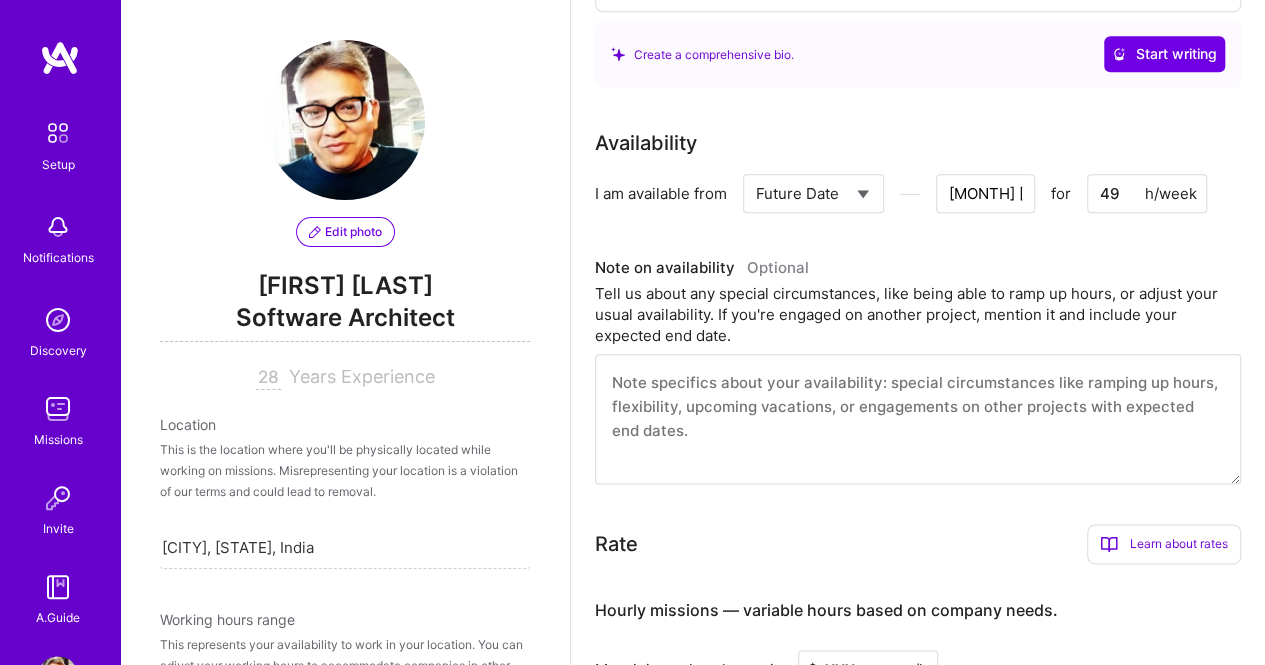 type on "49" 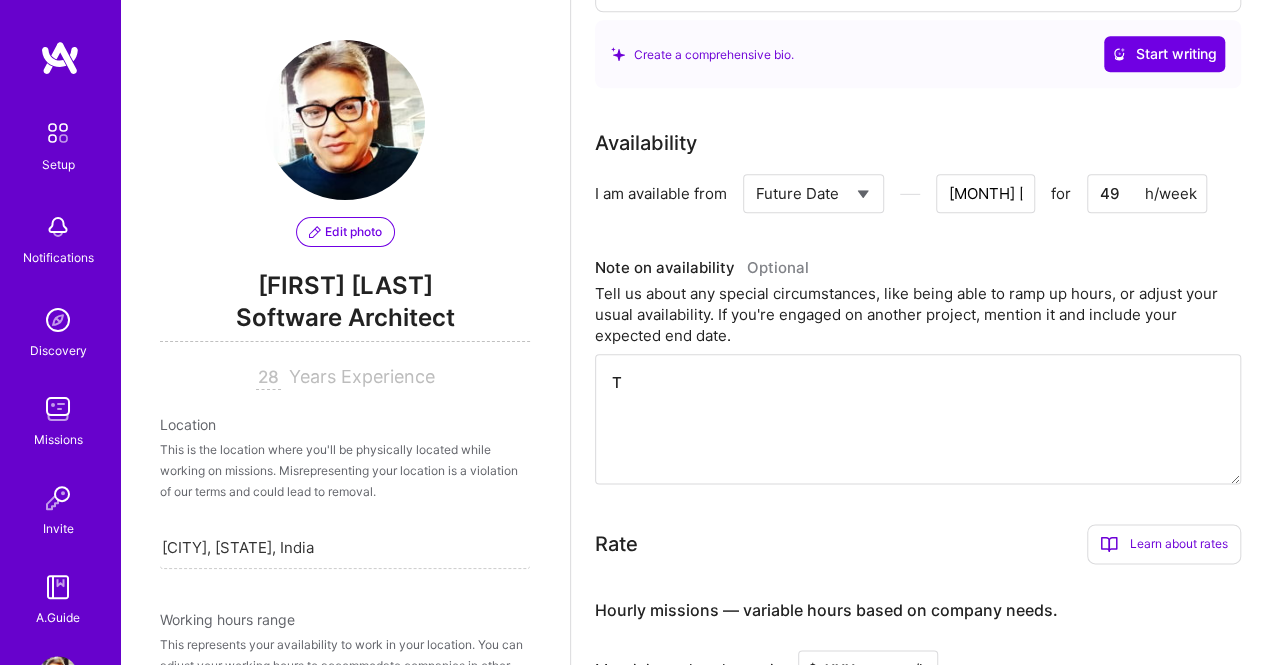 type on "Th" 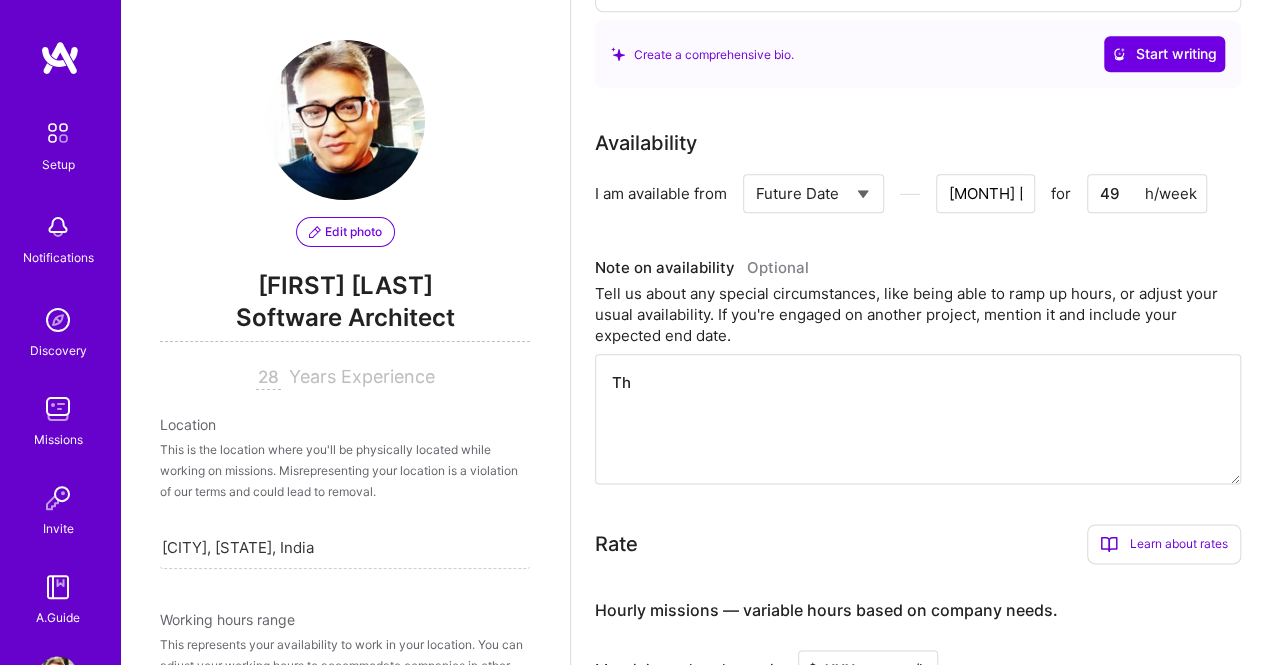 type on "The" 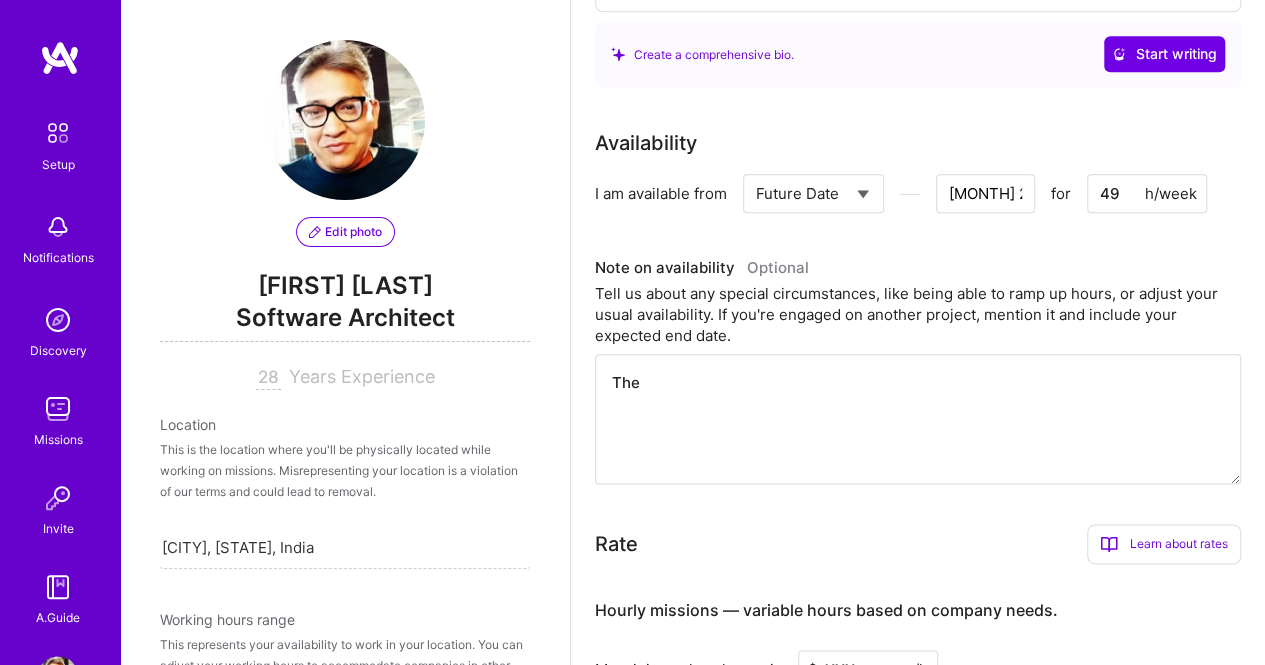 type on "The" 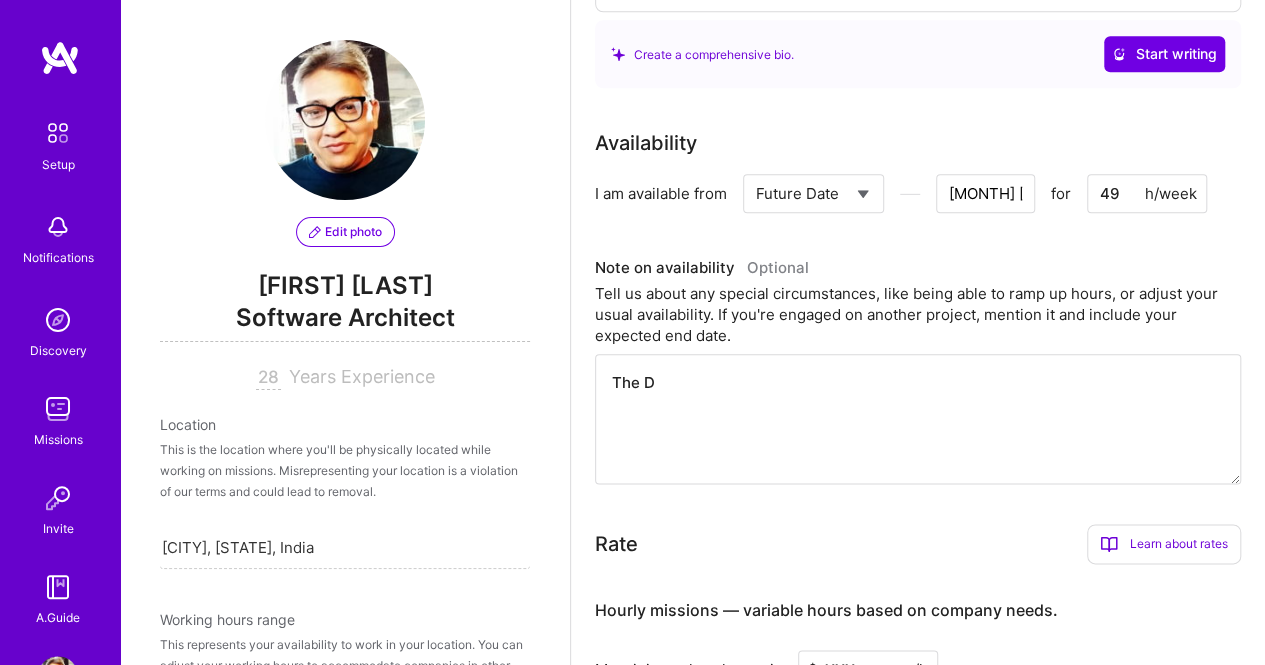 type on "The Da" 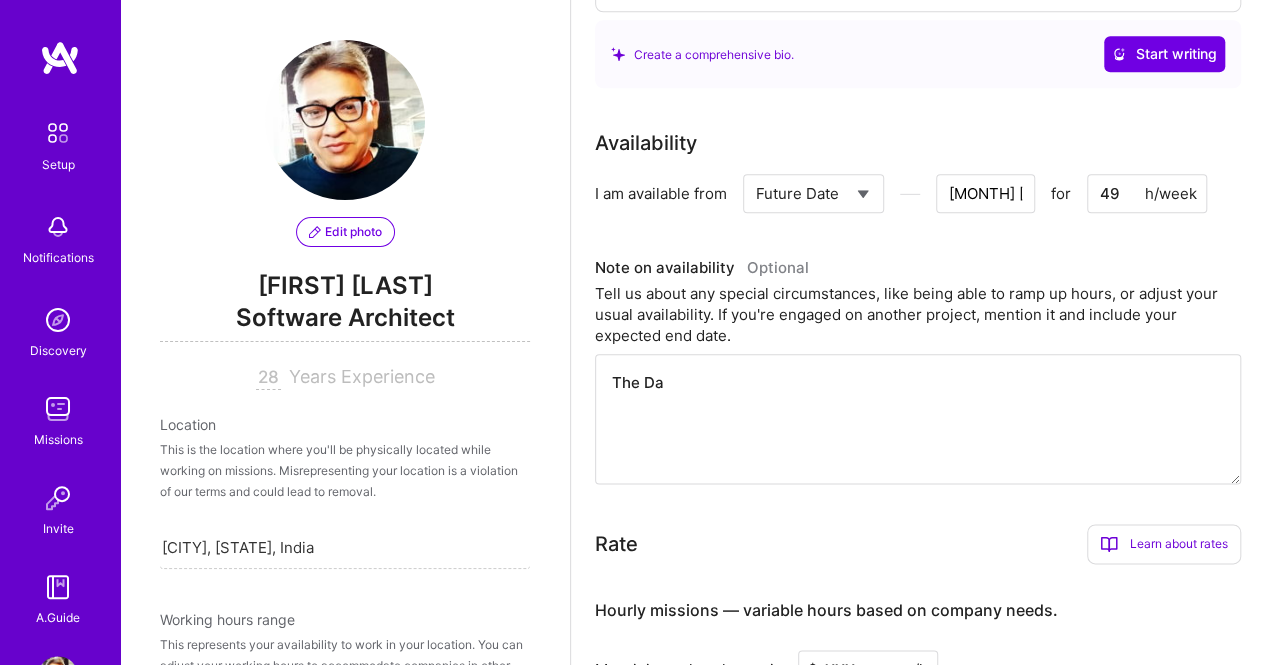 type on "The Day" 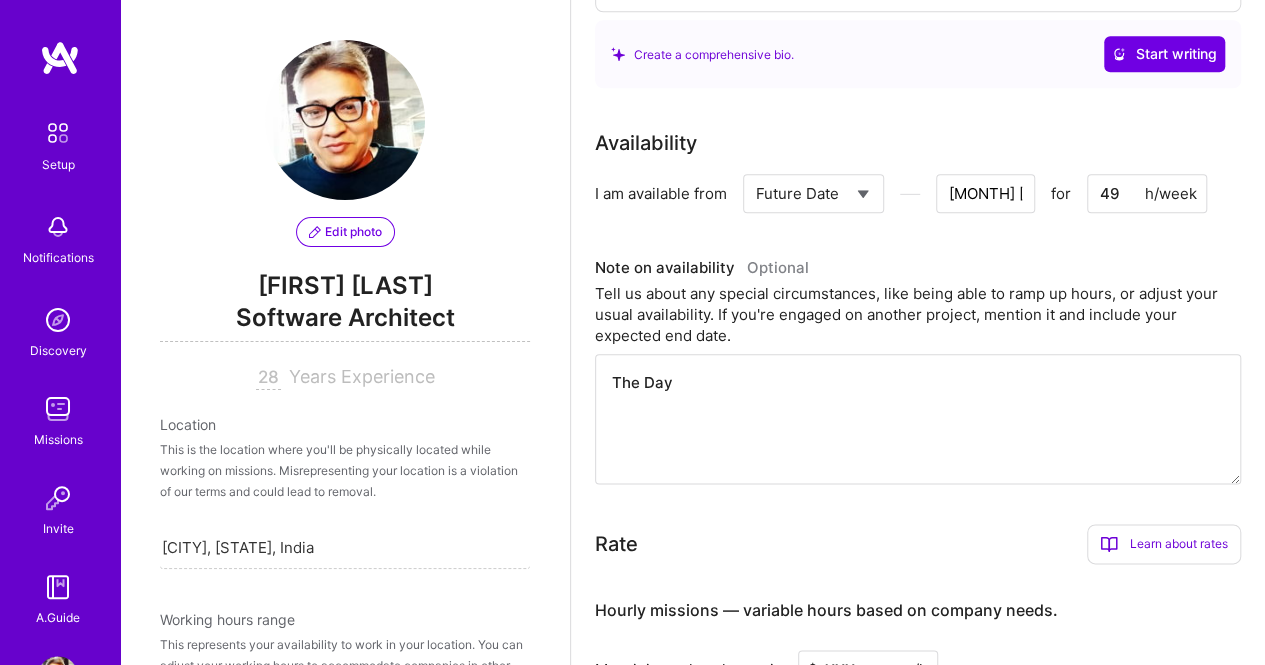 type on "The Day" 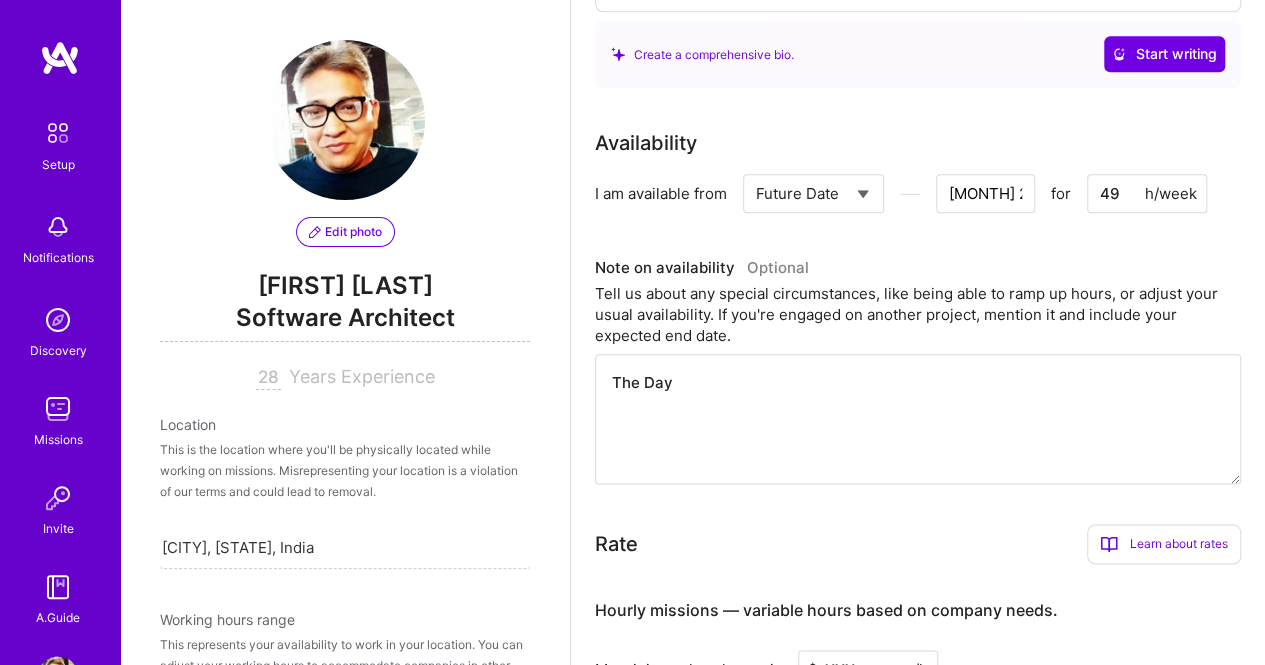 type on "The Day" 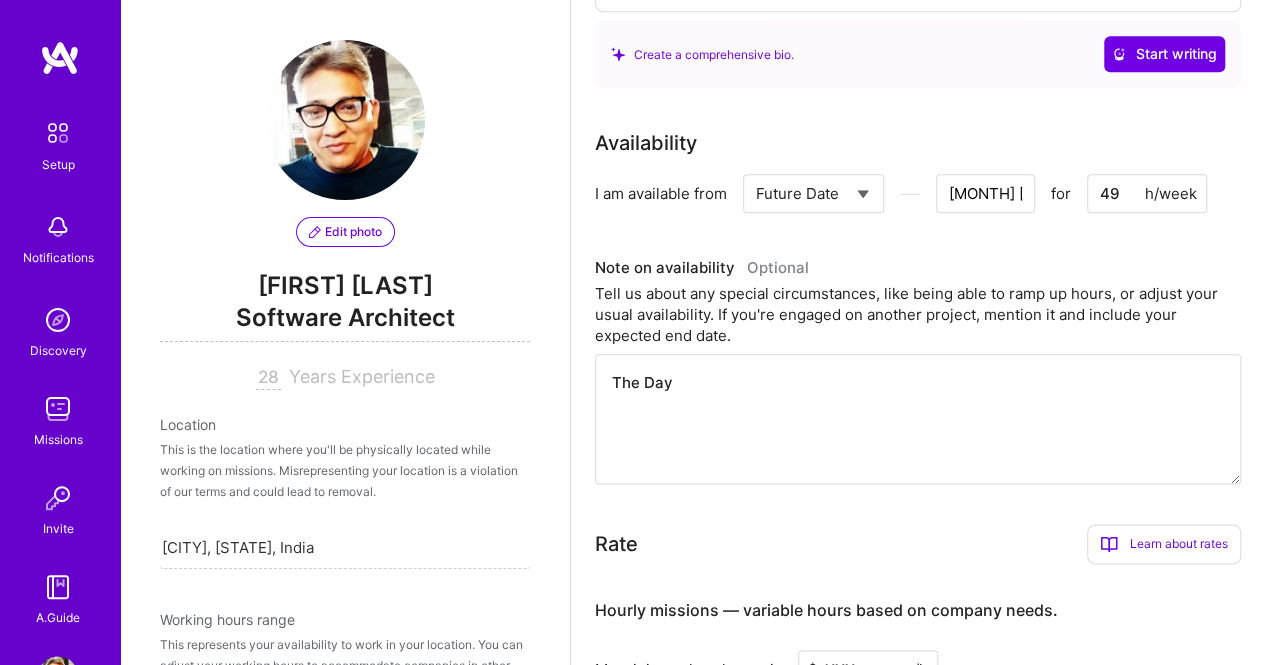 type on "The Da" 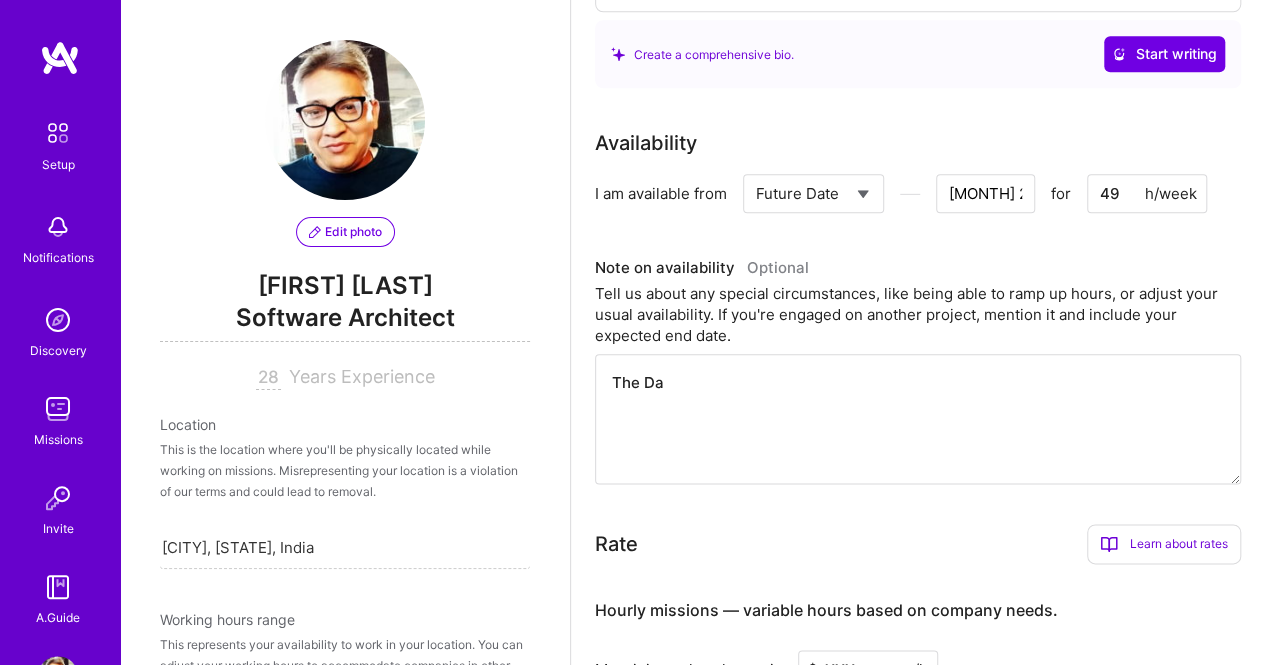 type on "The D" 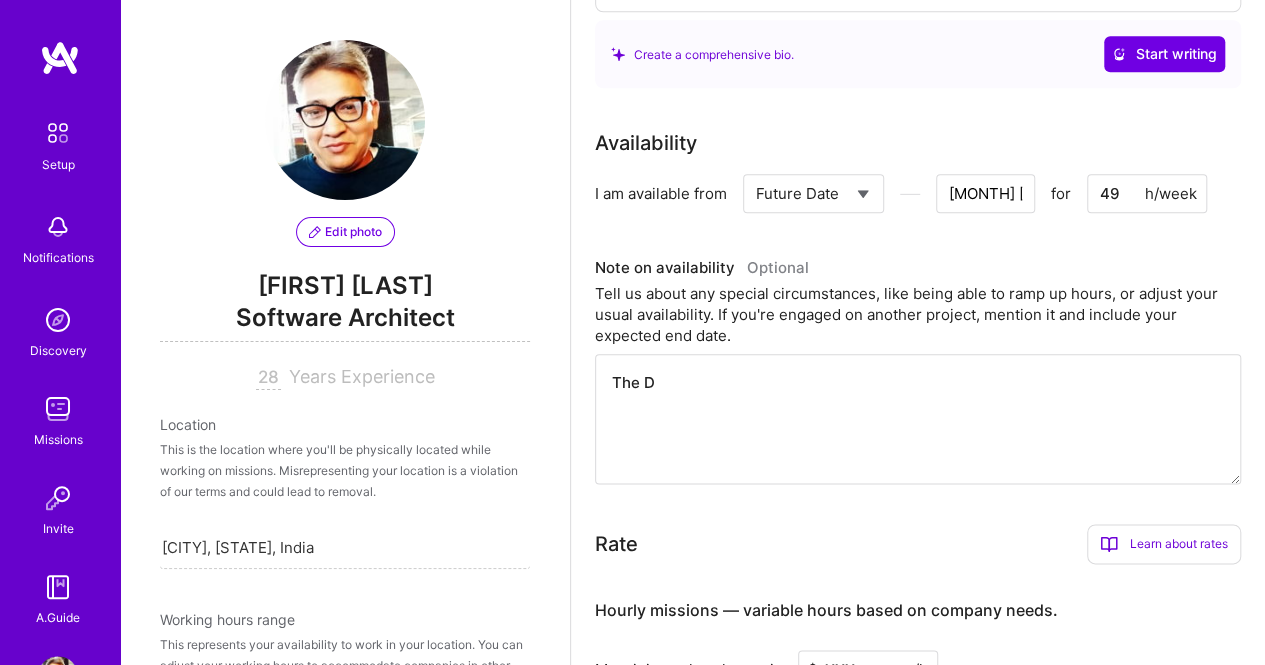 type on "The" 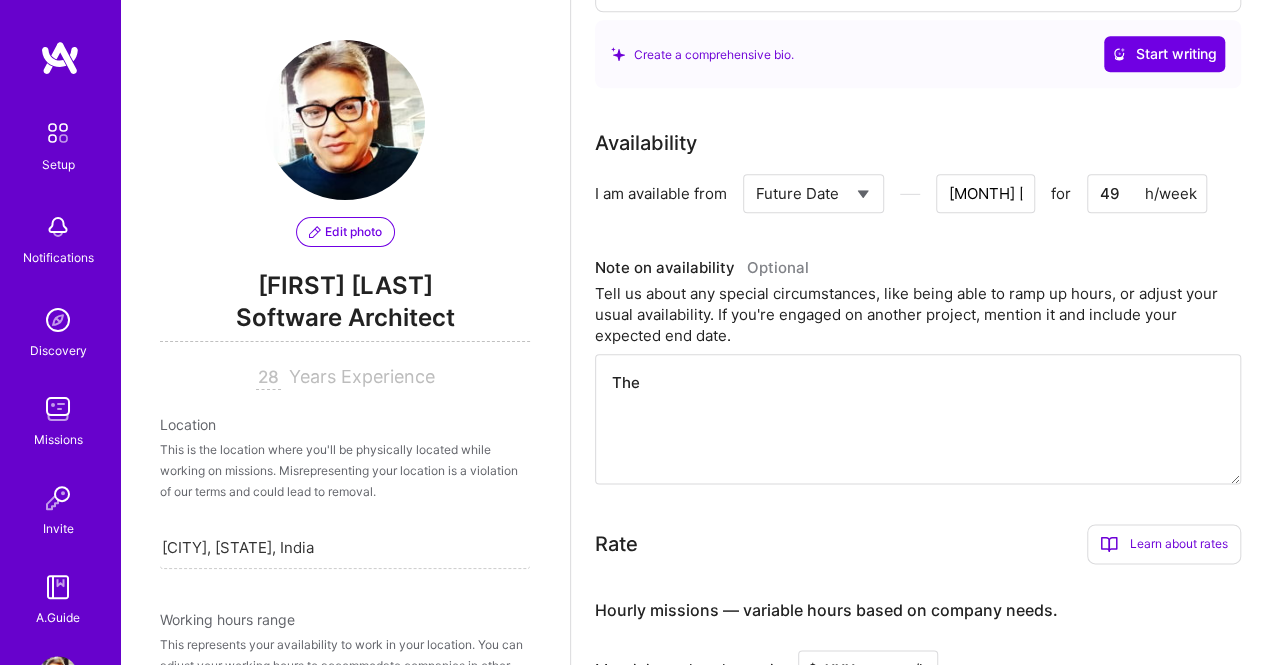 type on "The d" 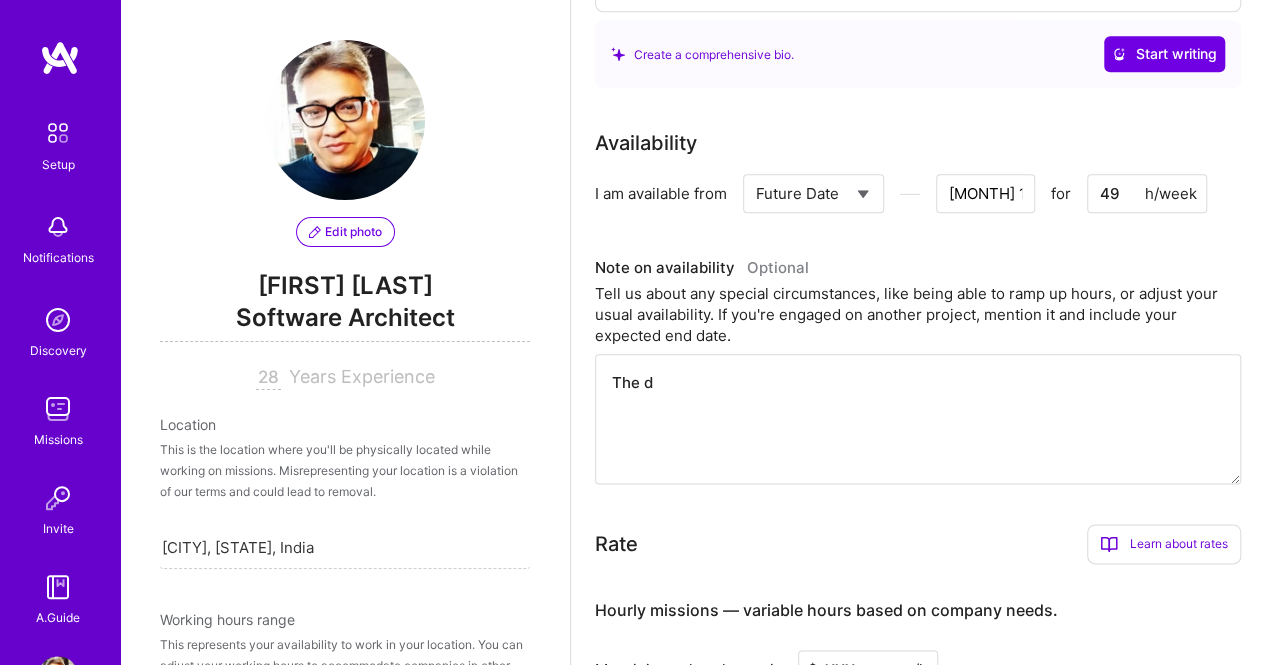 type on "The da" 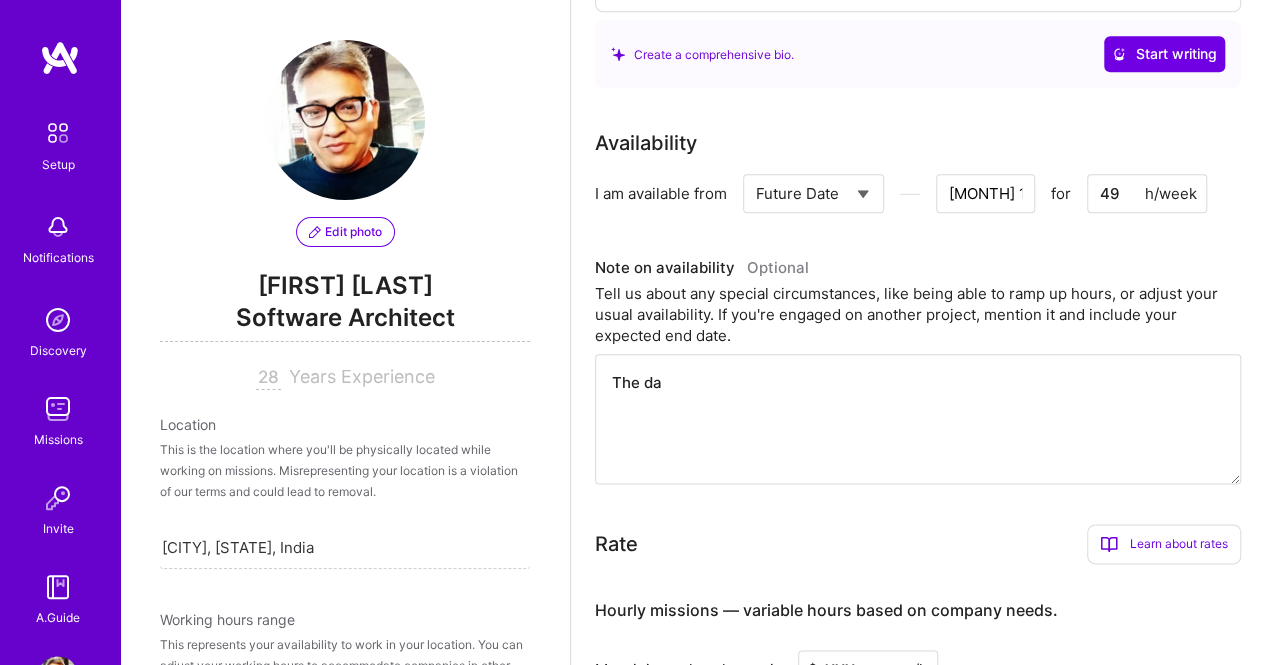 type on "The day" 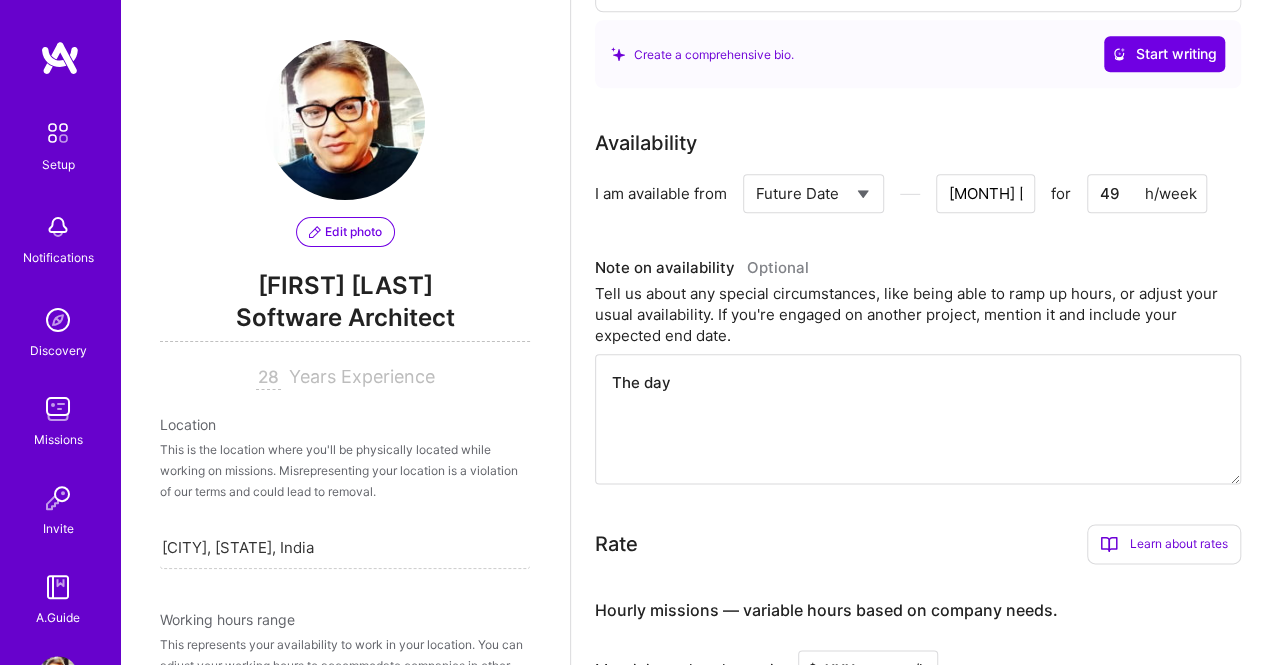 type on "The day" 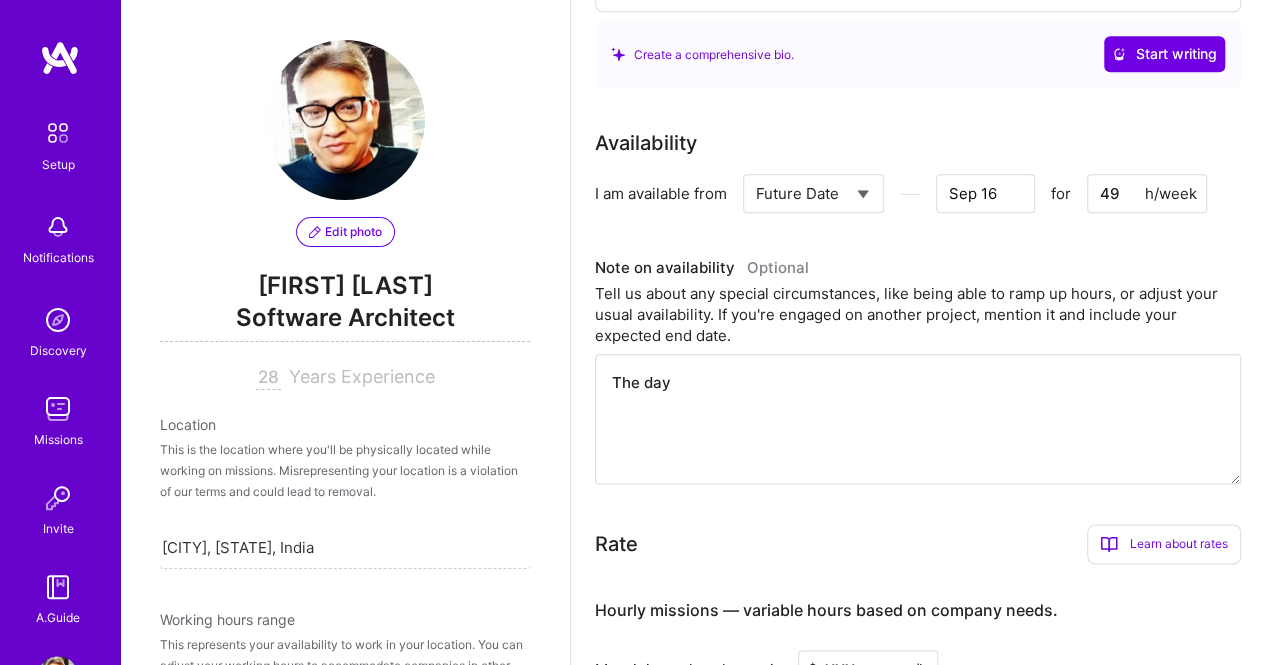 type on "The day y" 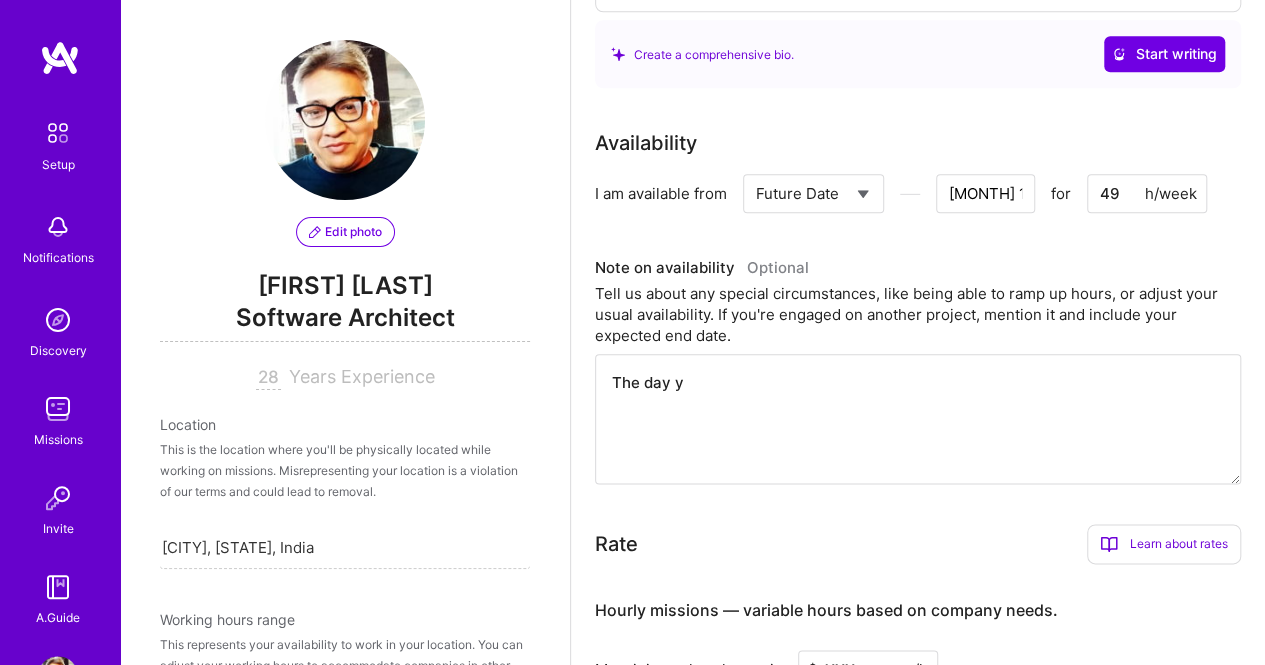type on "The day yu" 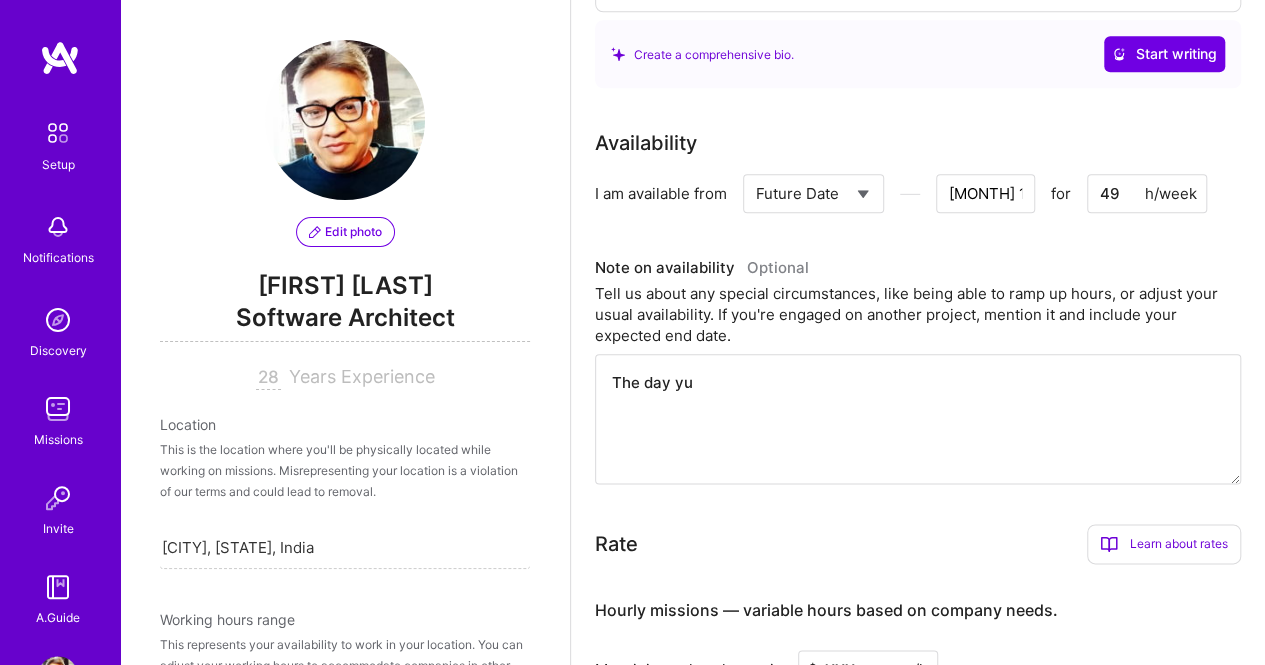 type on "The day y" 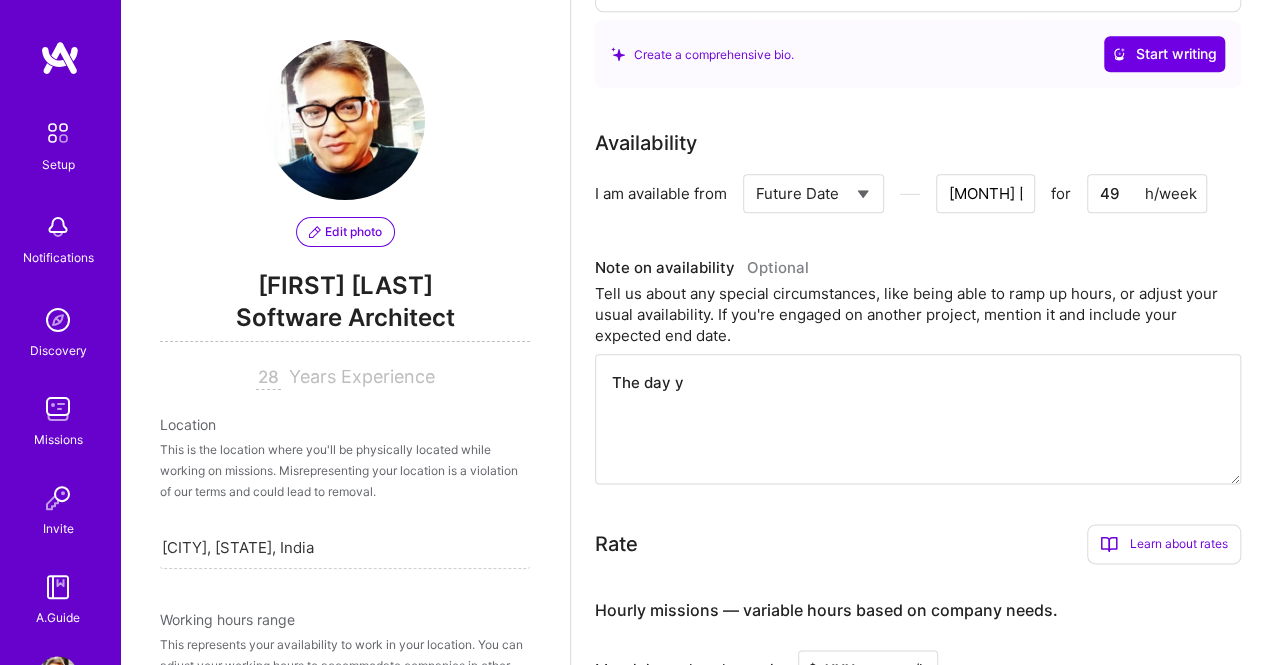 type on "The day yo" 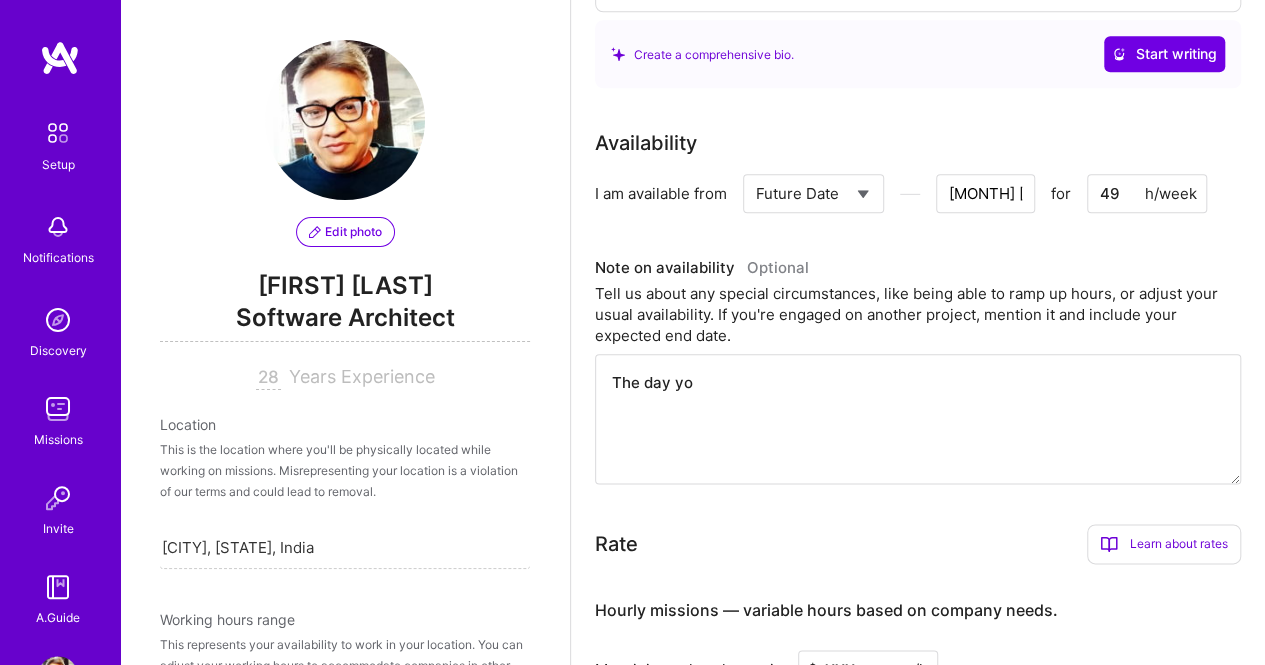 type on "The day you" 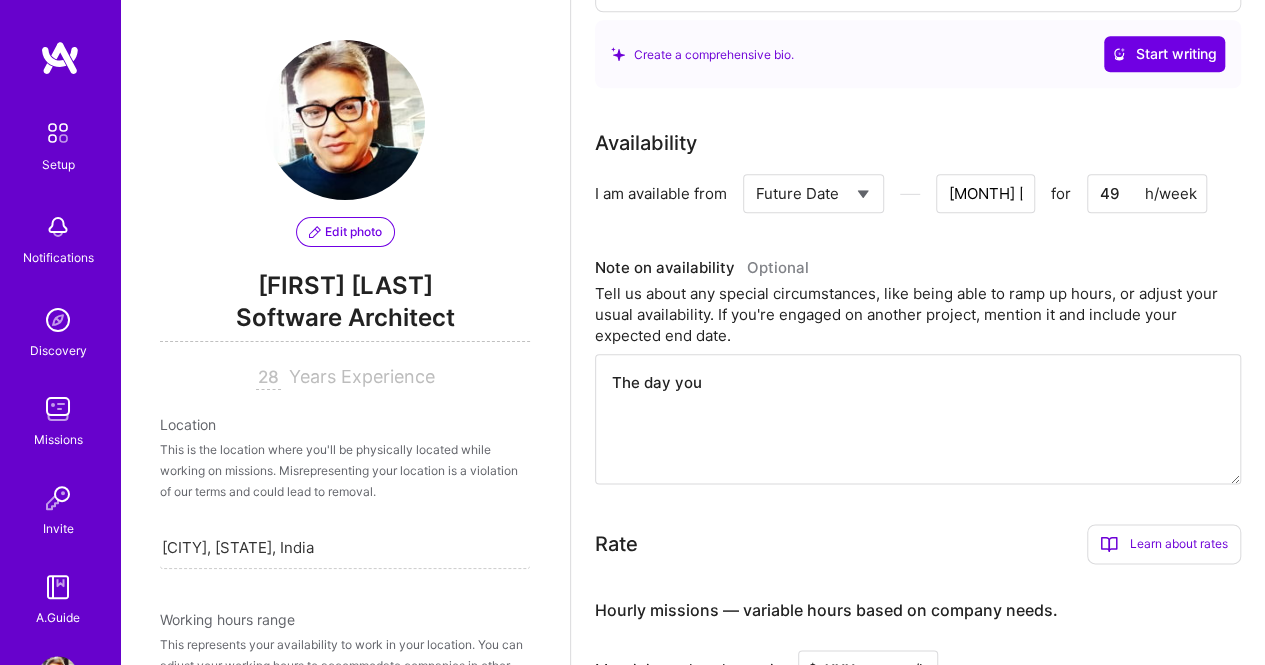 type on "The day you" 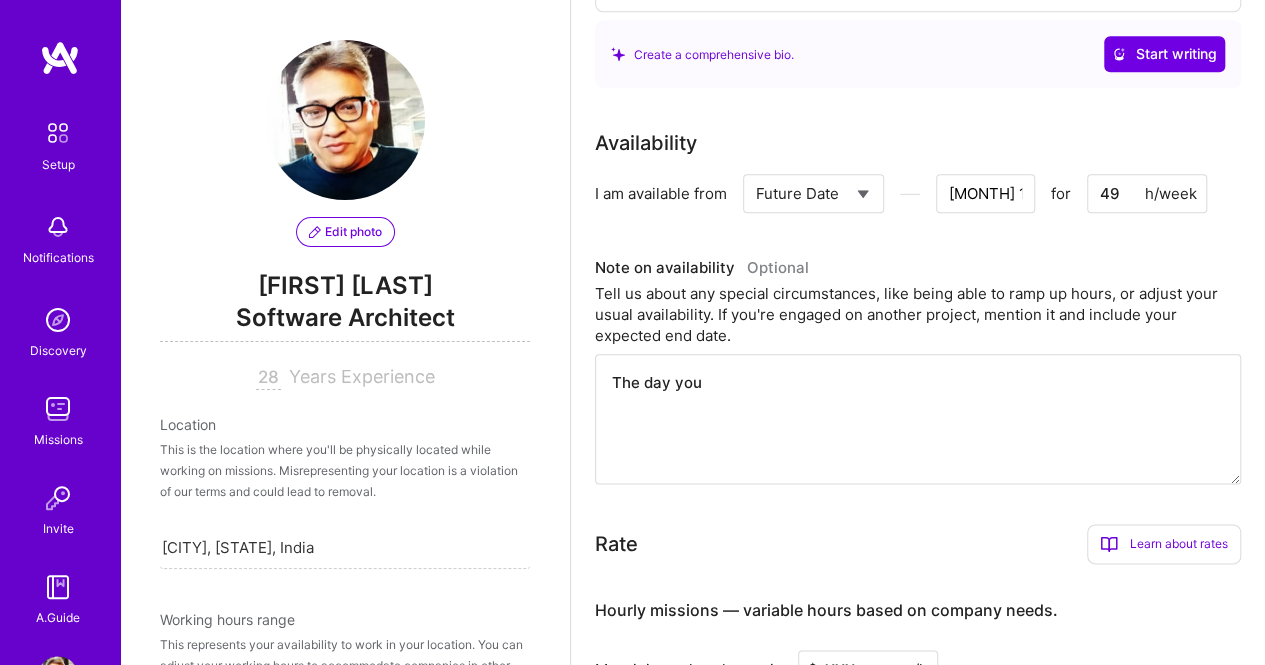 type on "The day you c" 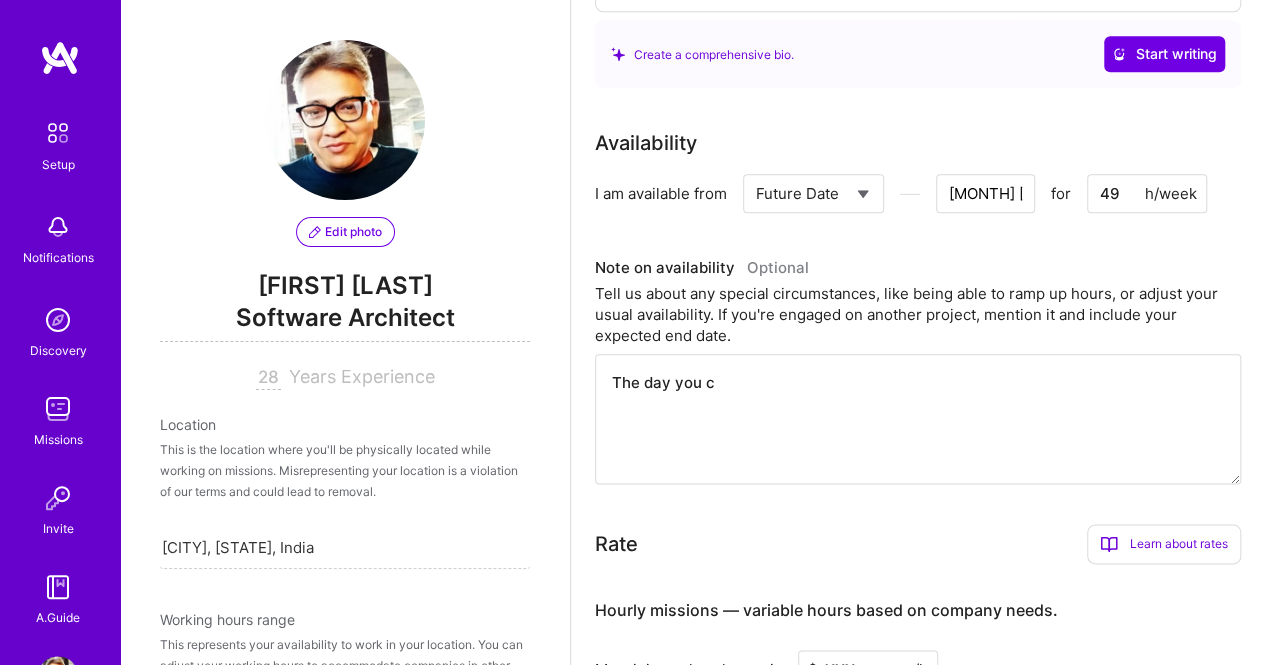 type on "The day you co" 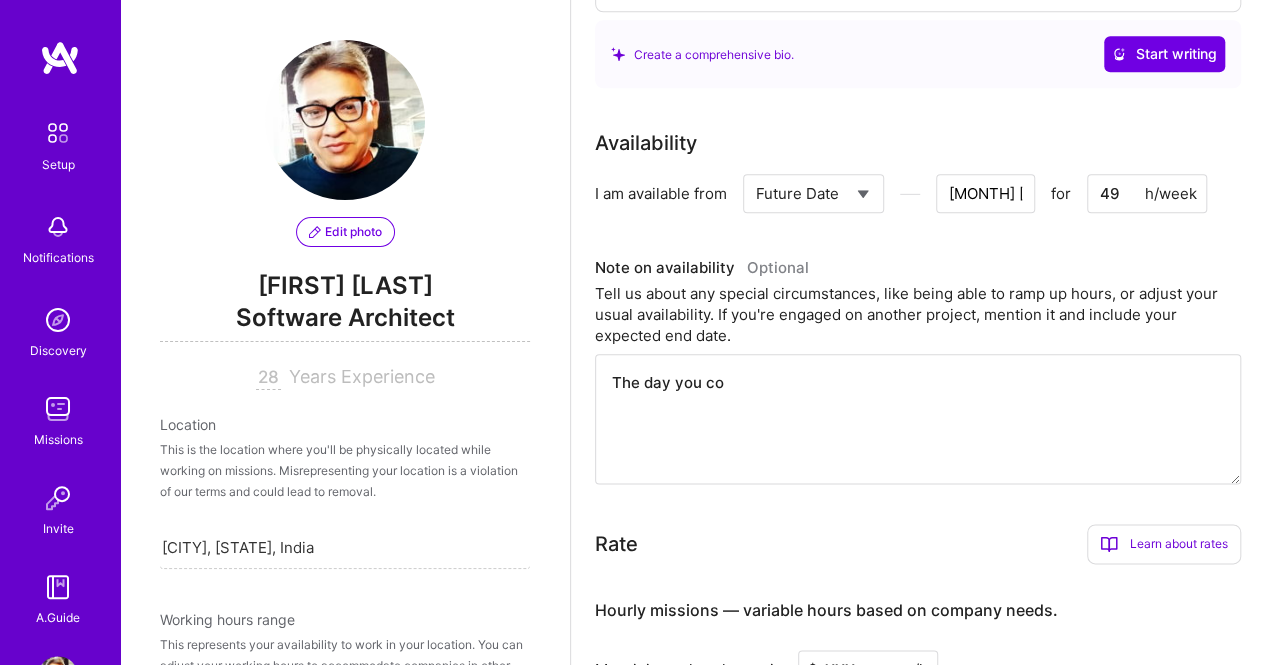 type on "The day you con" 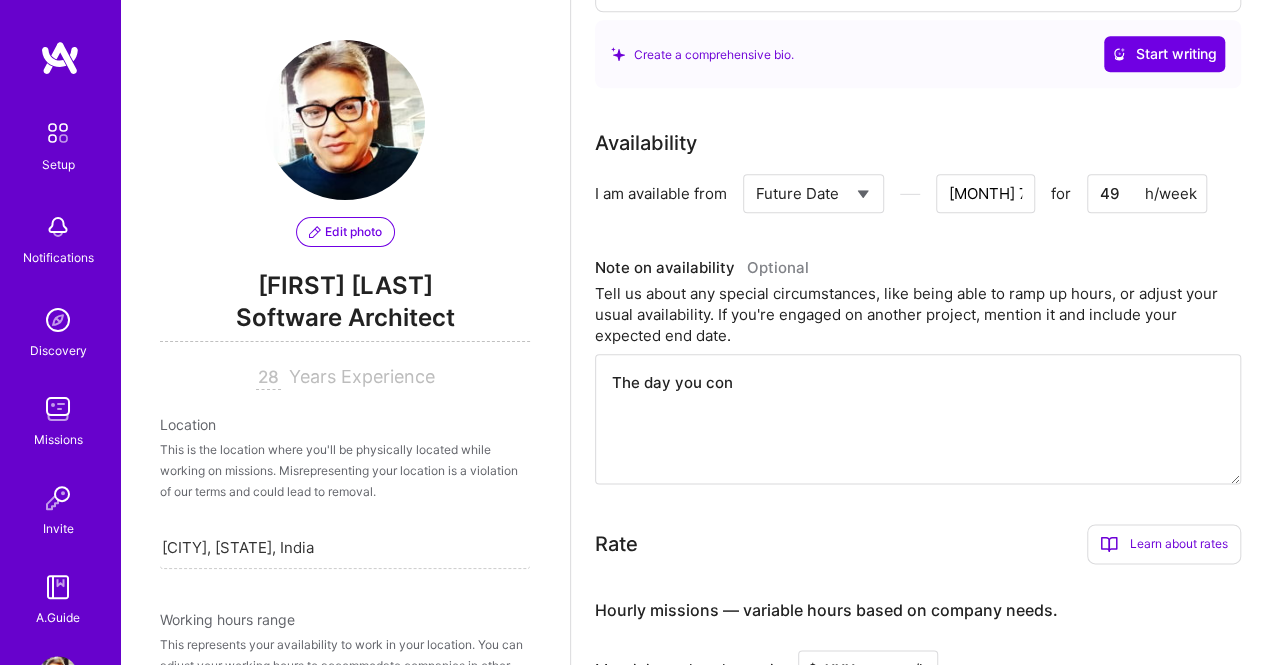 type on "The day you conf" 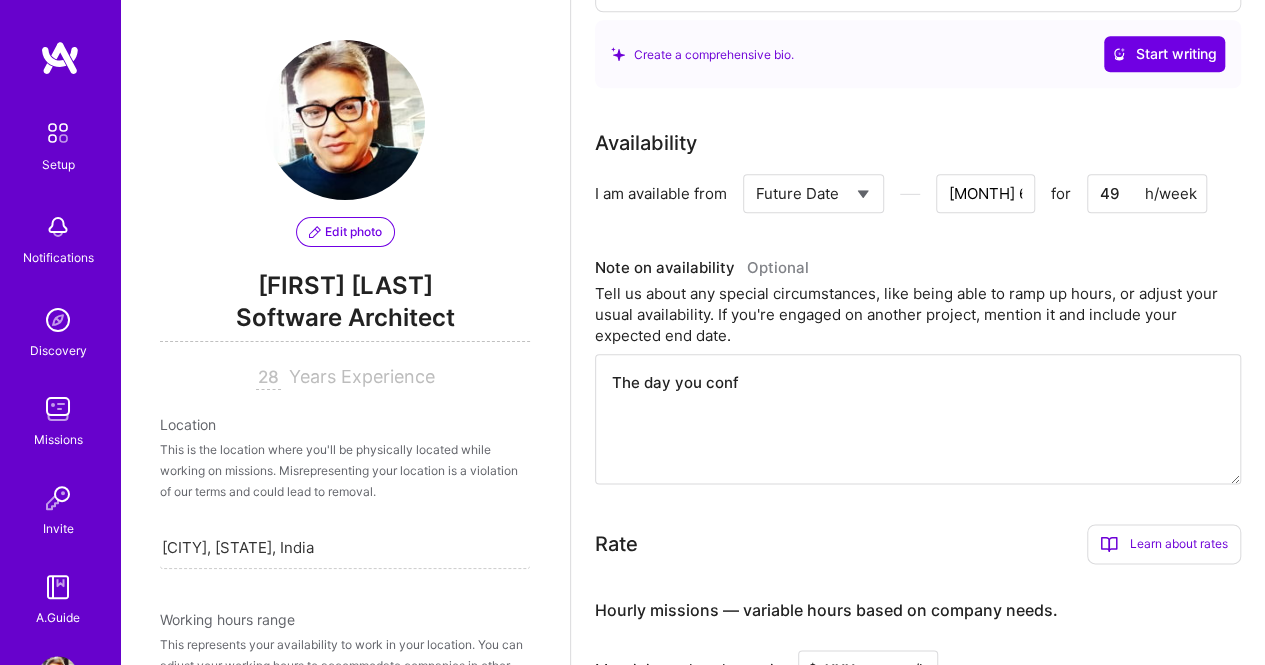 type on "The day you confi" 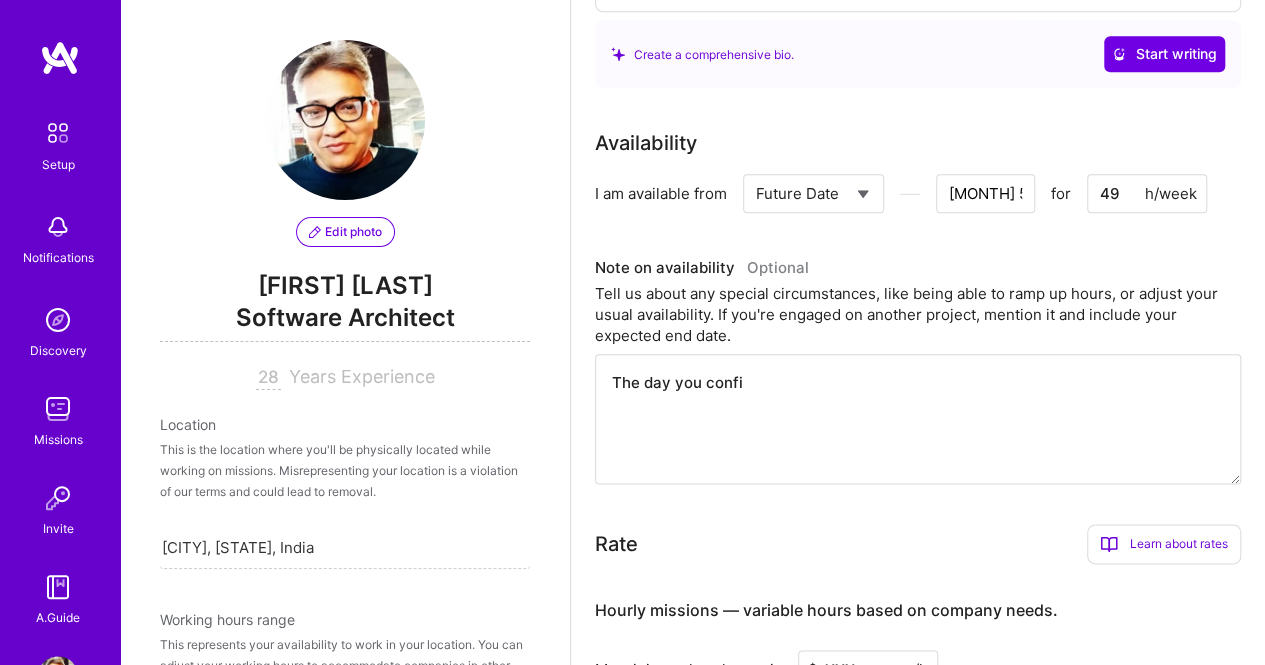 type on "The day you confir" 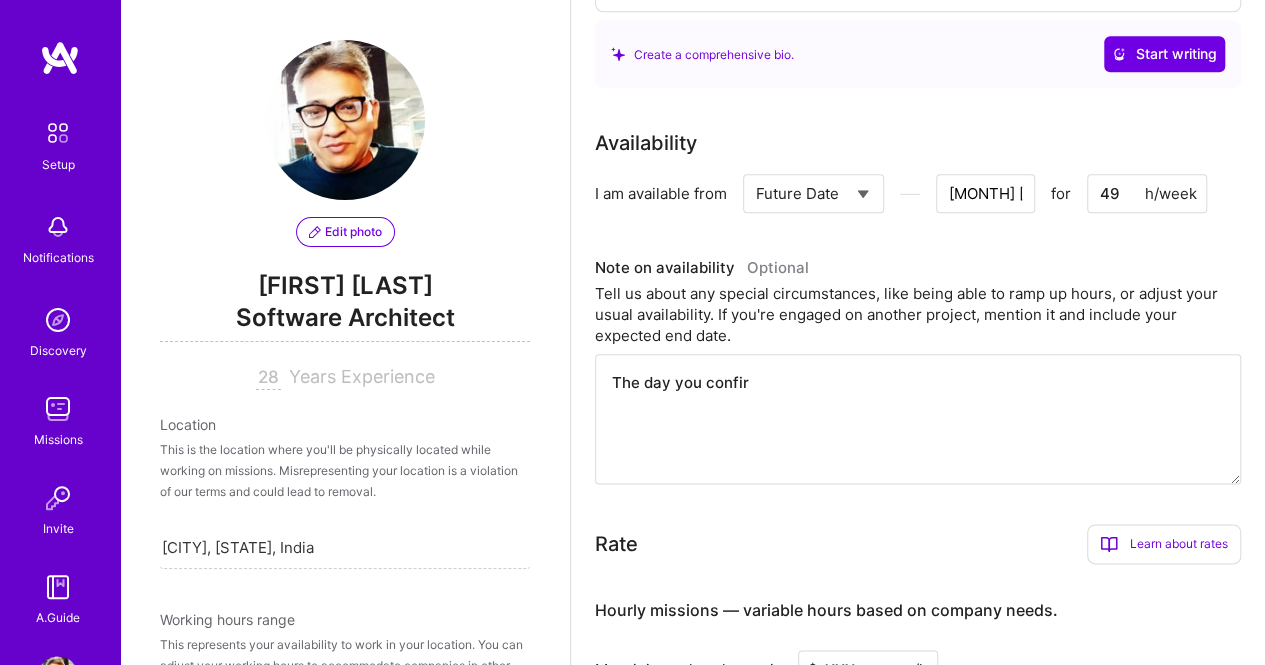 type on "The day you confirm" 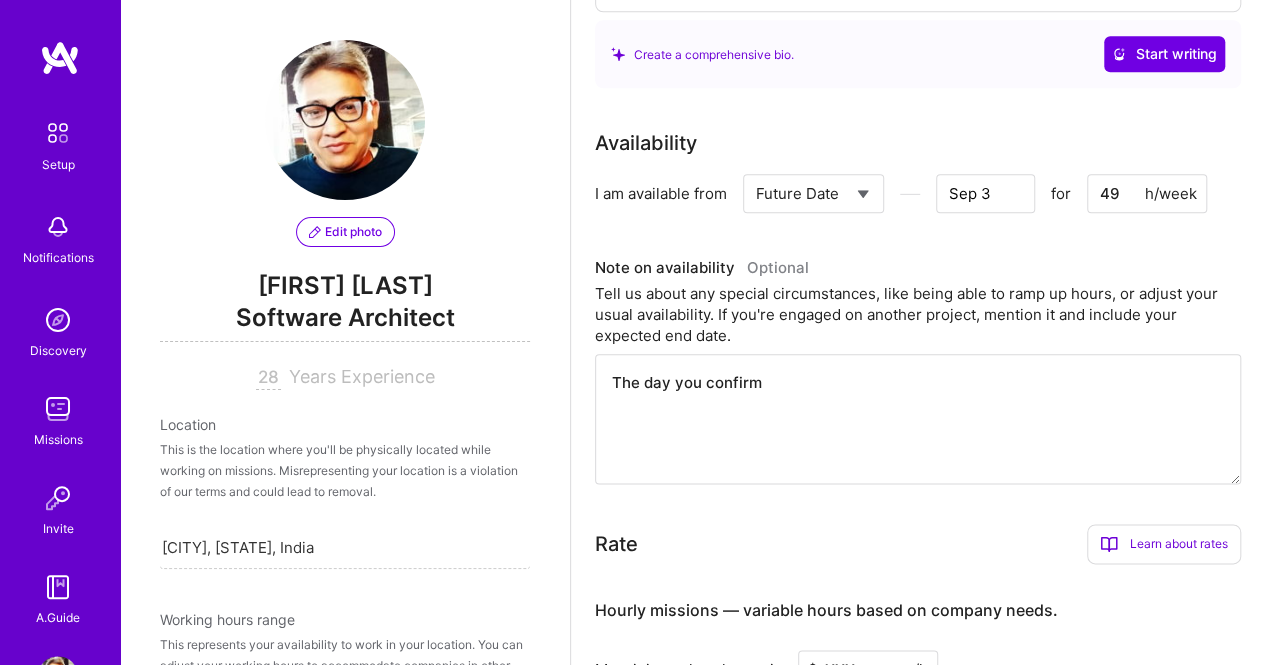 type on "The day you confirm" 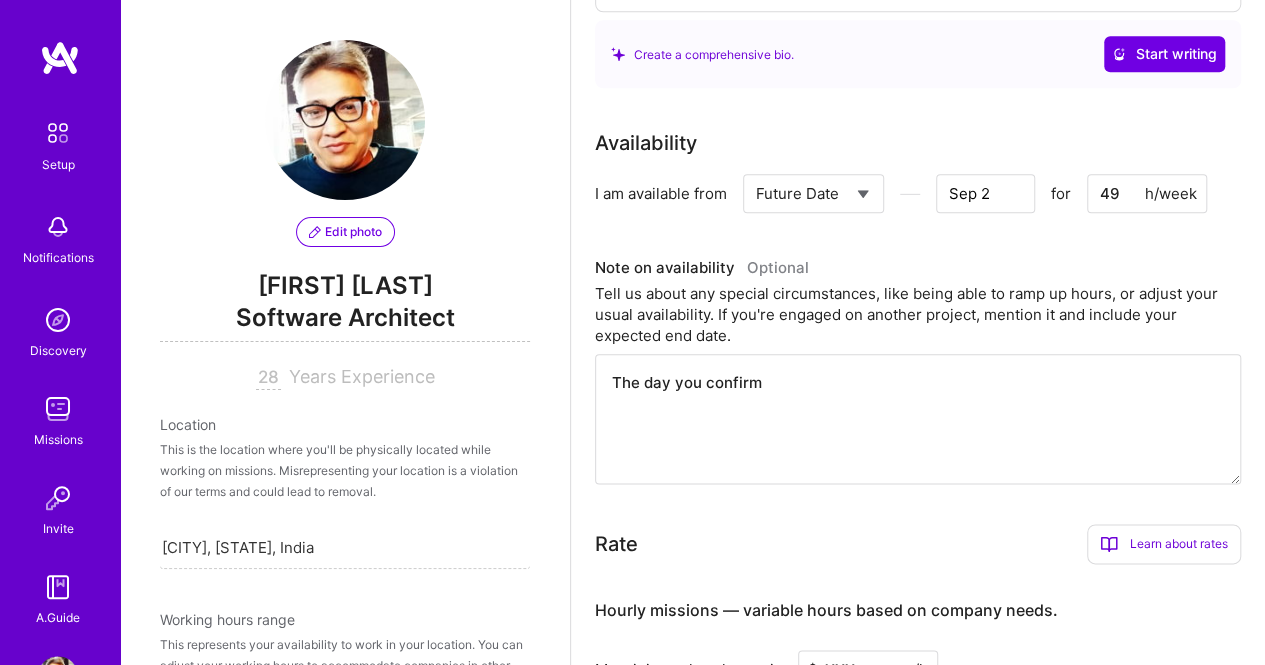 type on "The day you confirm m" 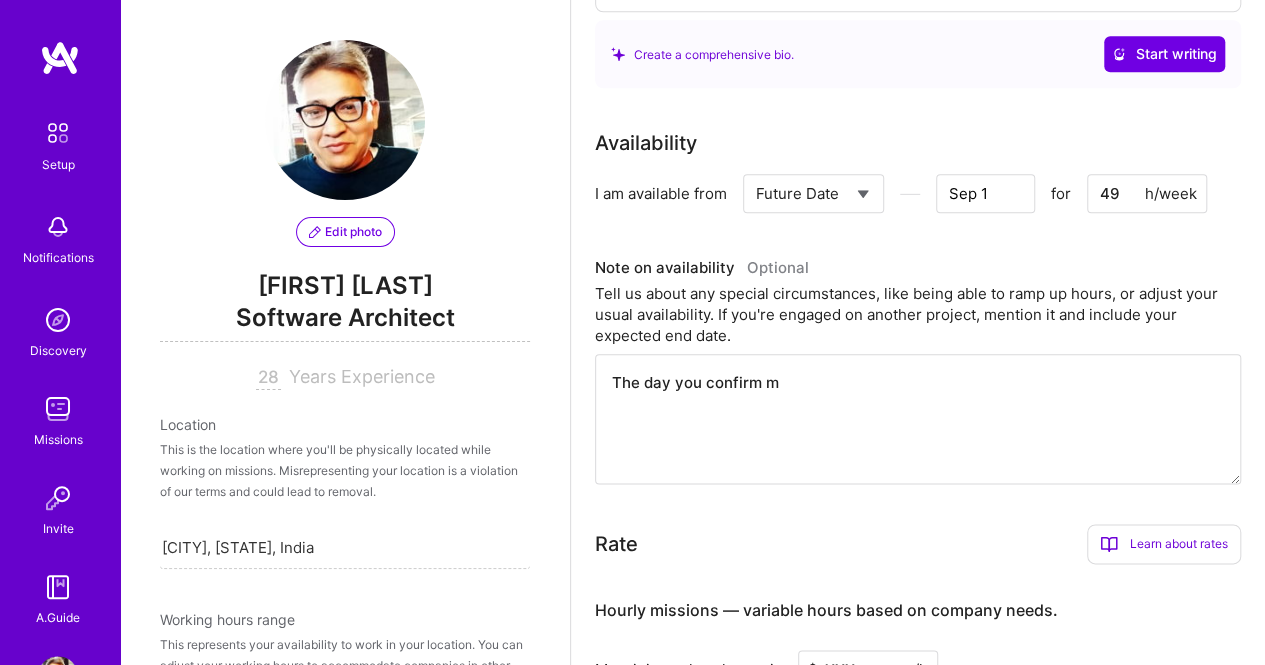 type on "The day you confirm my" 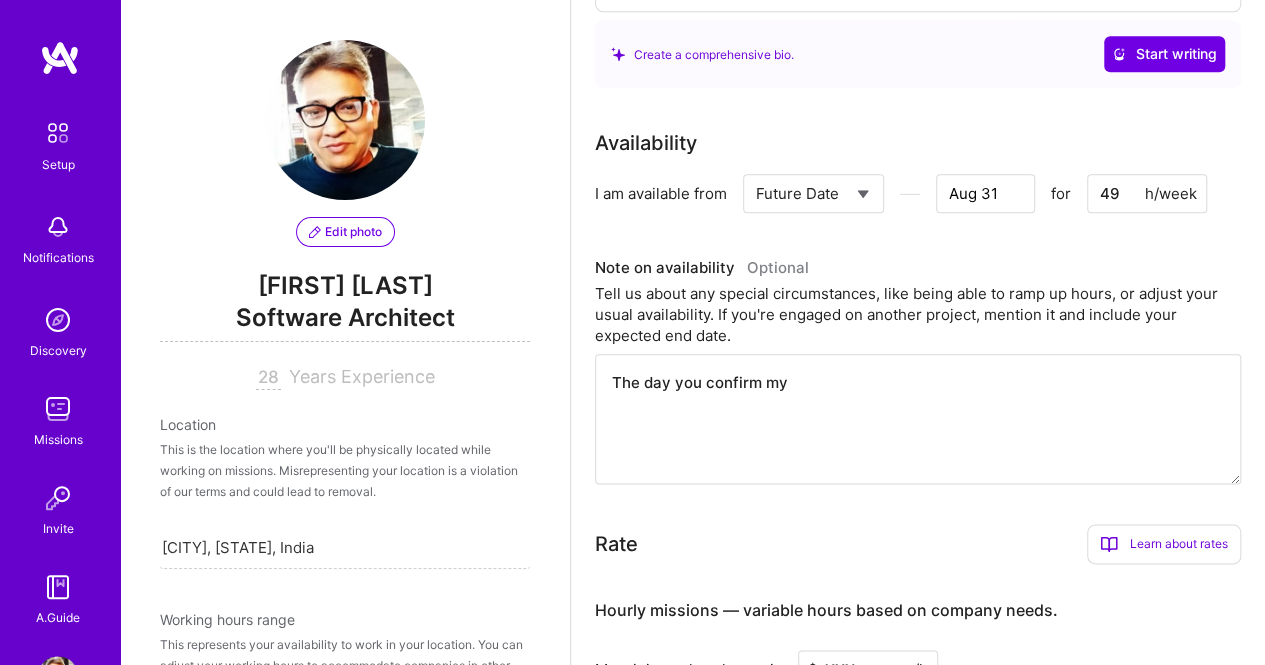 type on "The day you confirm my" 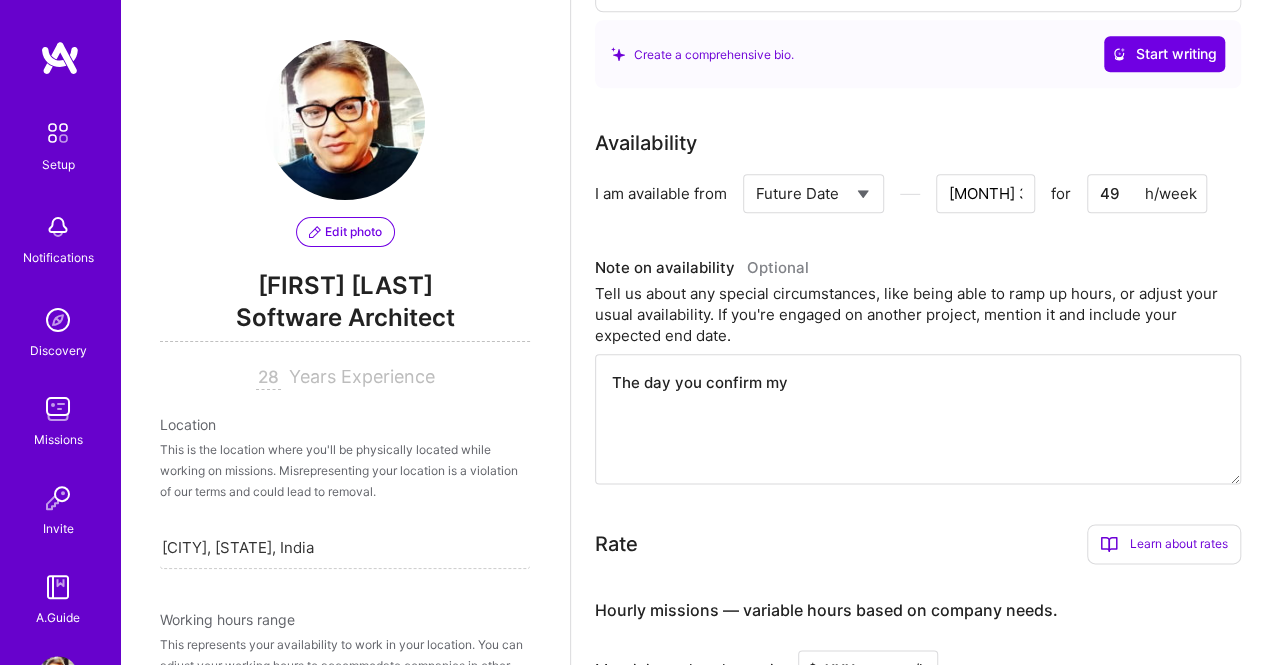 type on "The day you confirm my i" 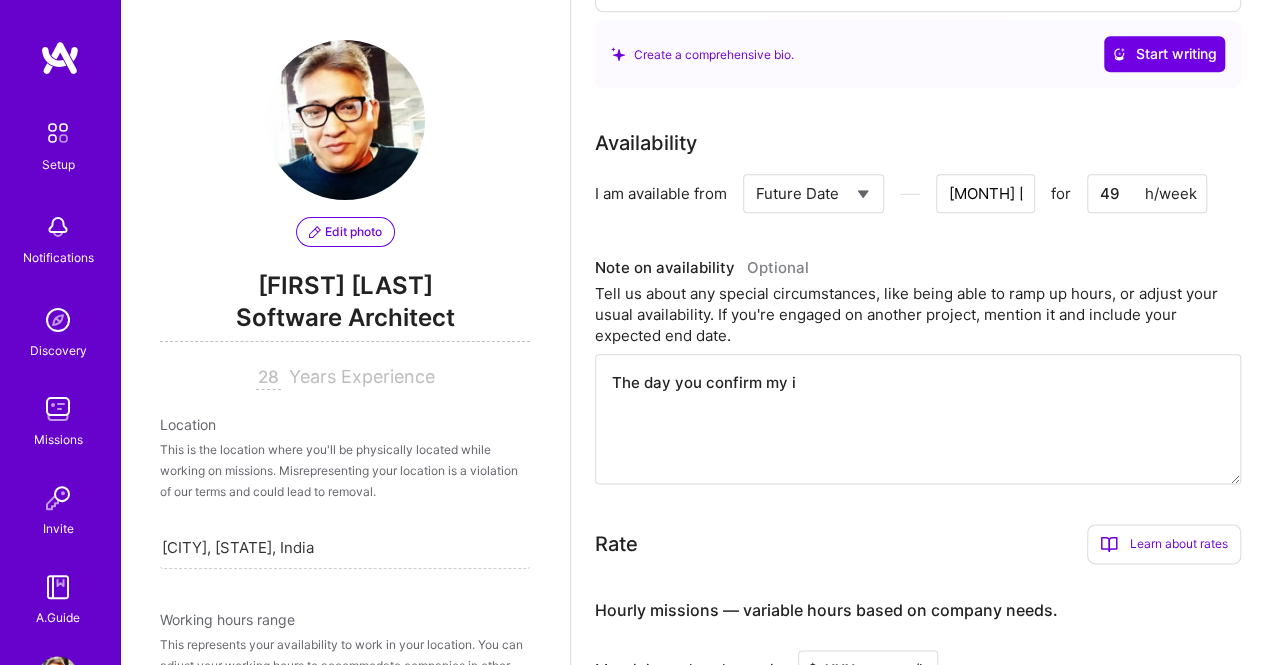 type on "The day you confirm my in" 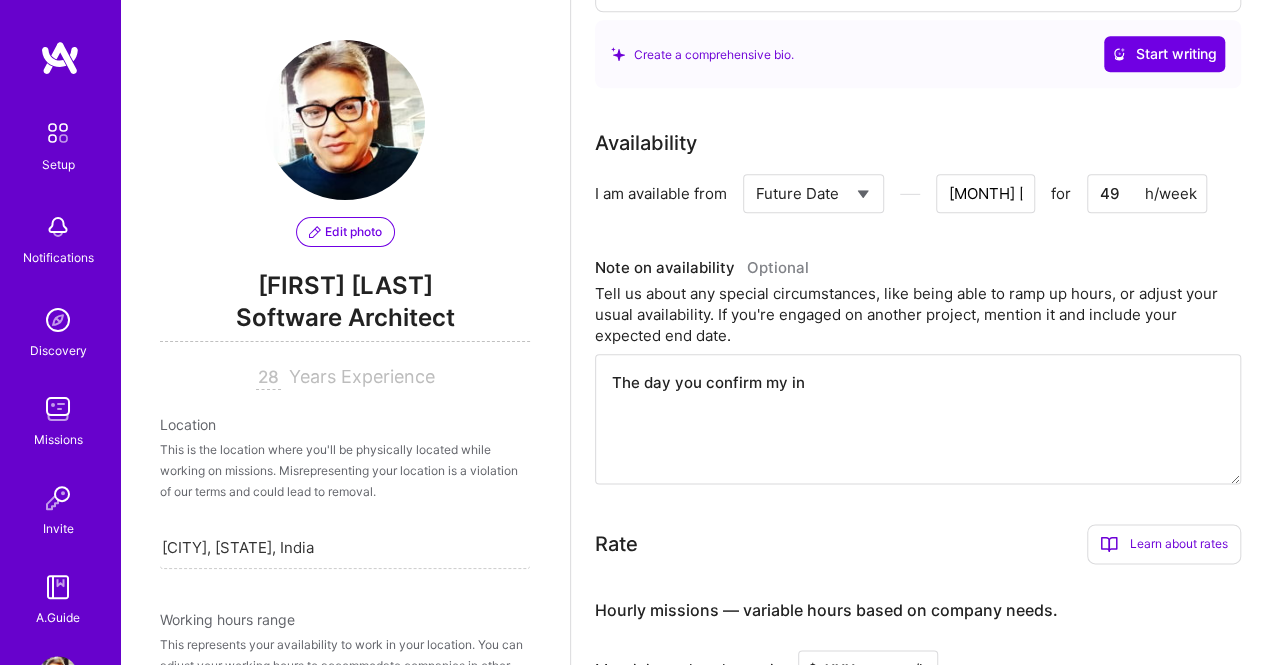 type on "The day you confirm my inv" 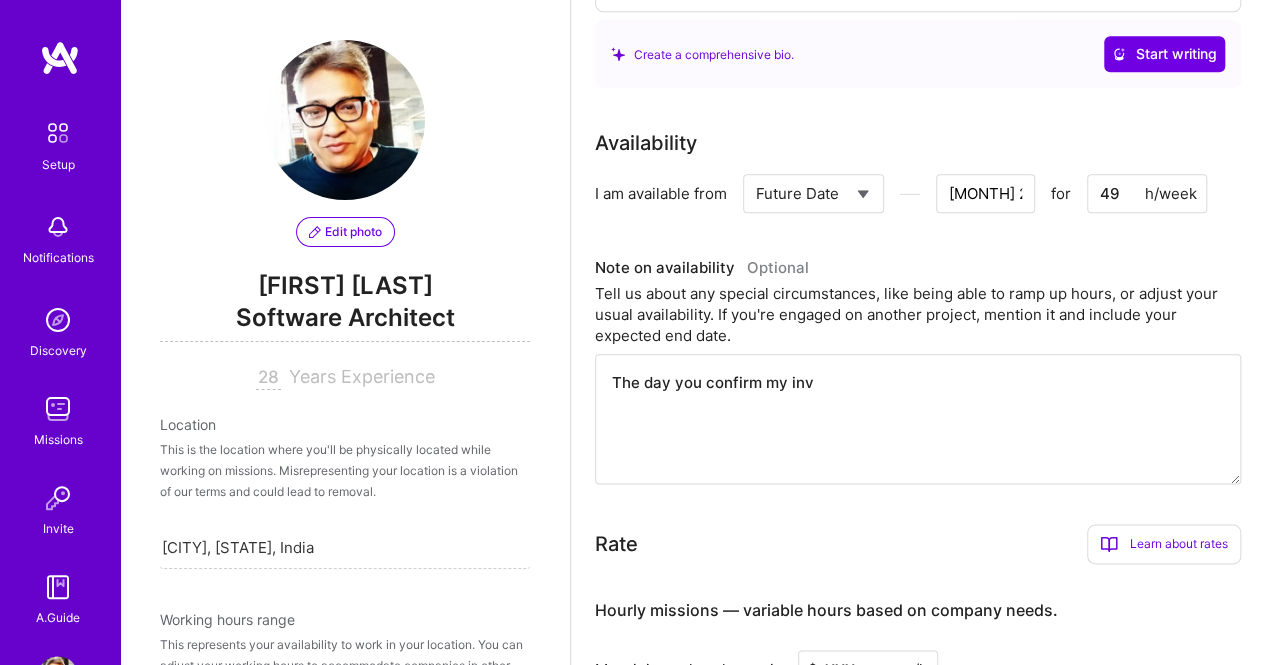 type on "The day you confirm my invo" 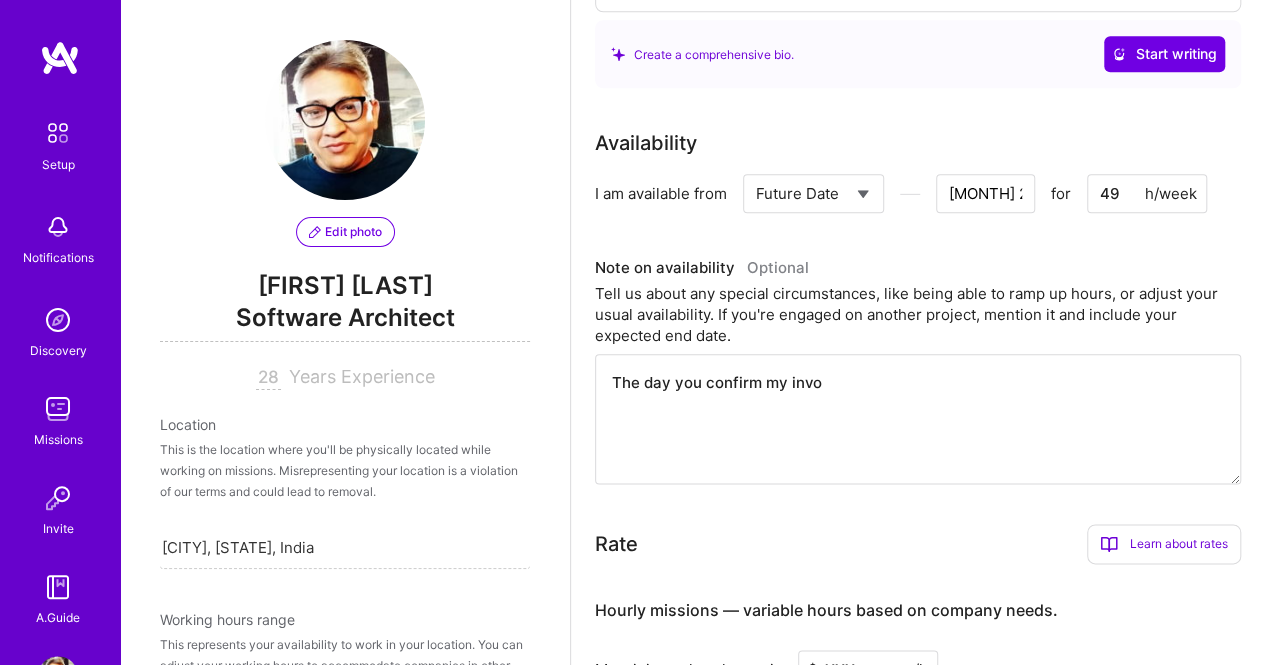 type on "The day you confirm my invol" 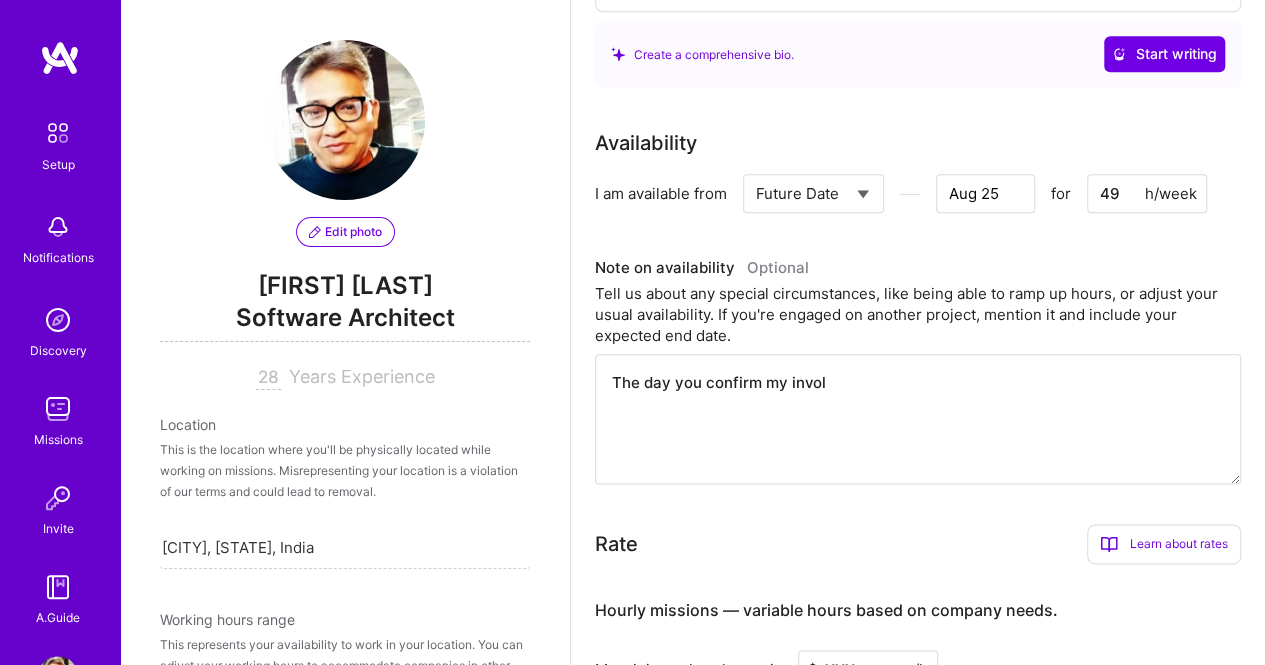 type on "The day you confirm my involv" 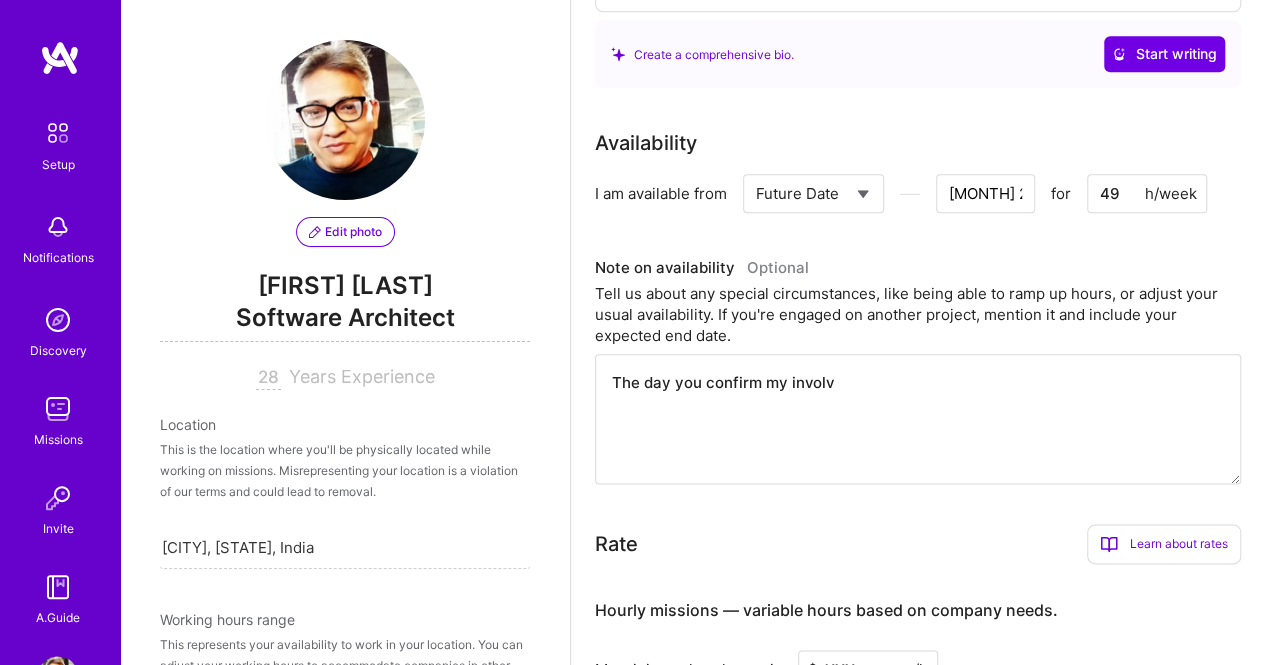 type on "The day you confirm my involve" 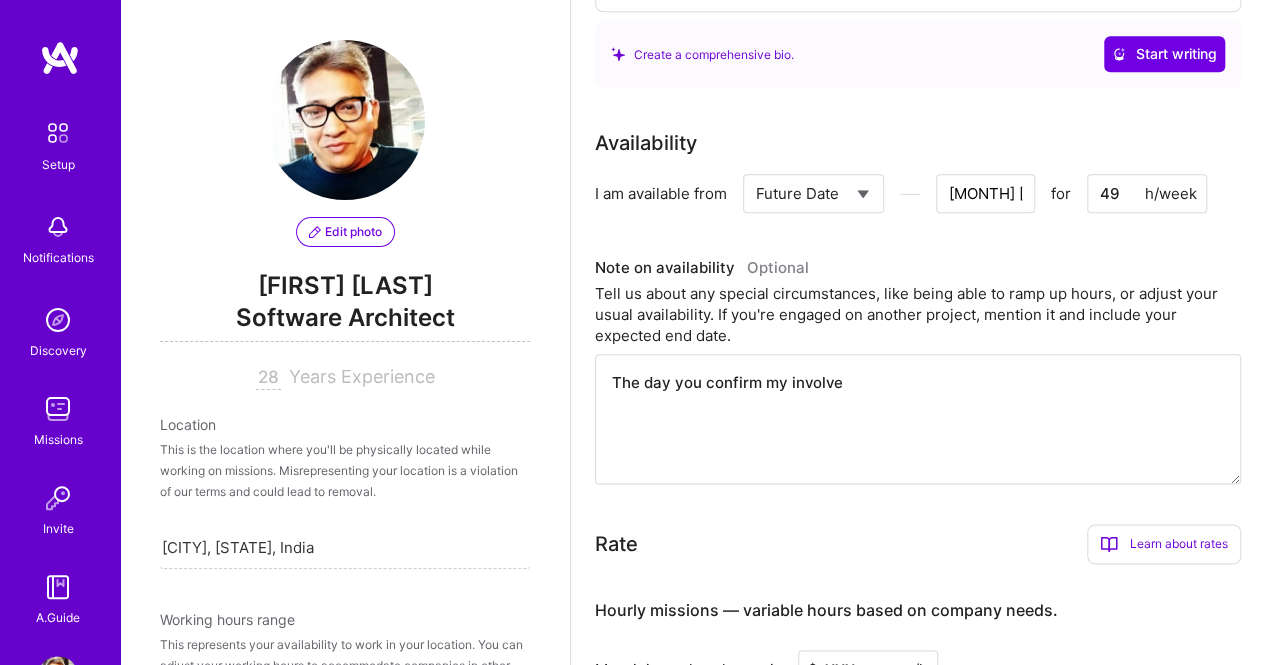 type on "The day you confirm my involvem" 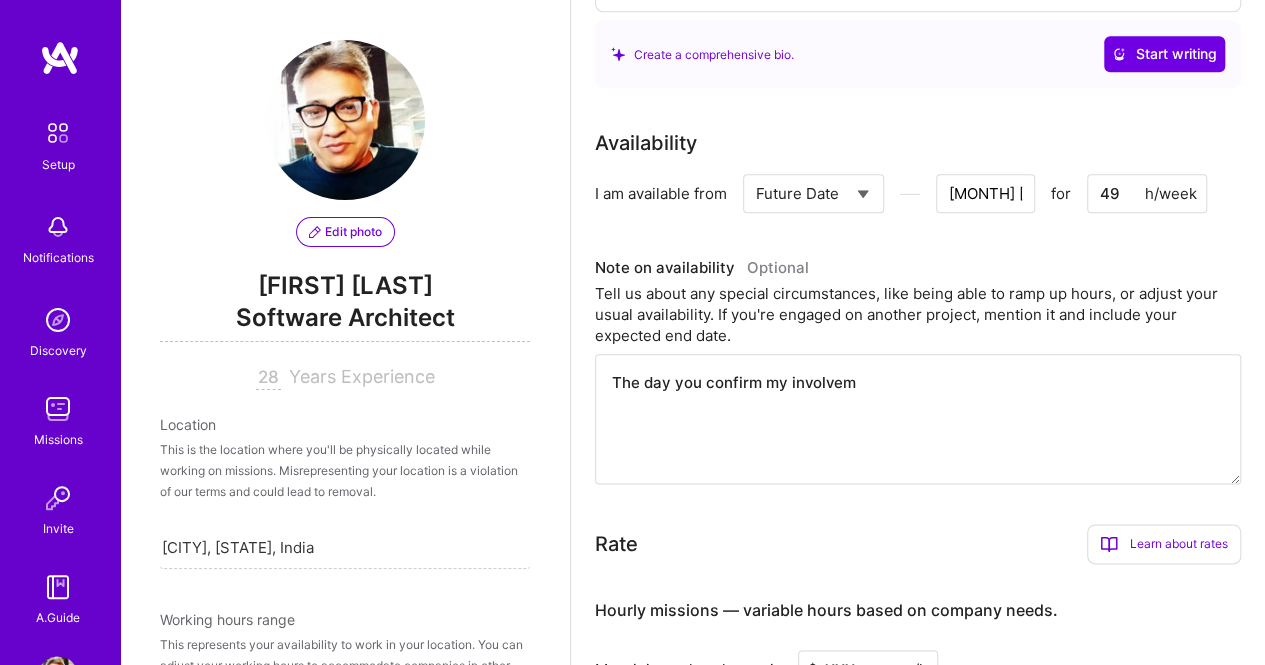 type on "The day you confirm my involve" 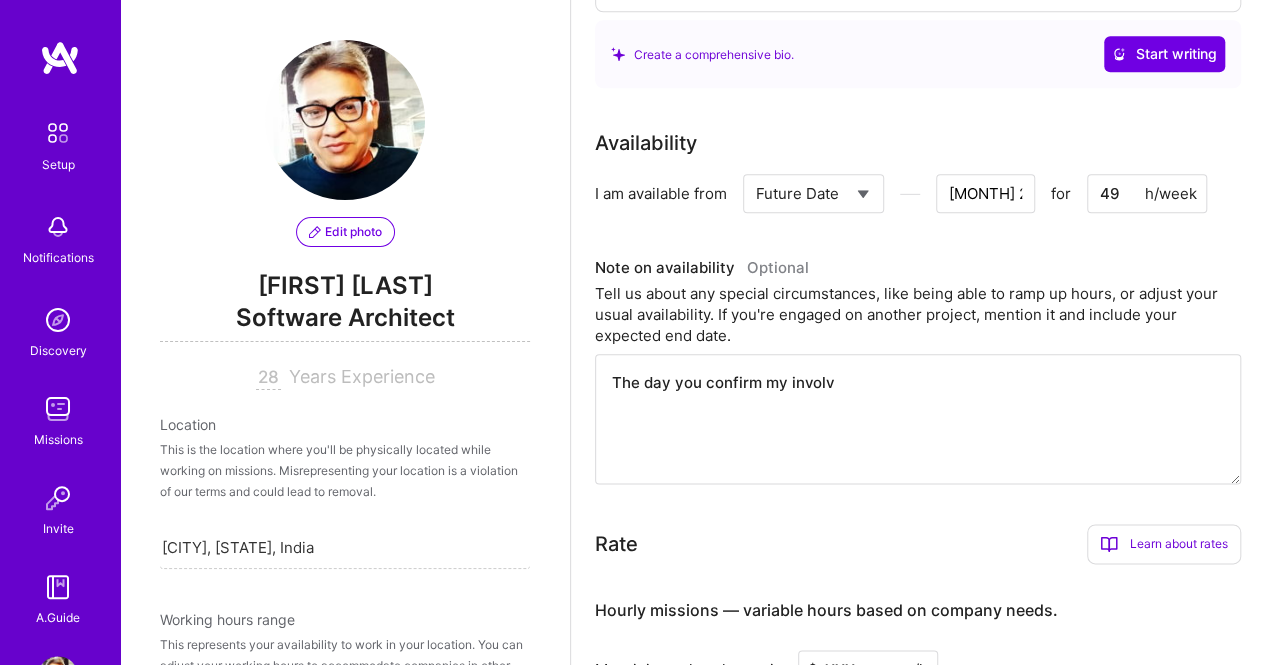 type on "The day you confirm my invol" 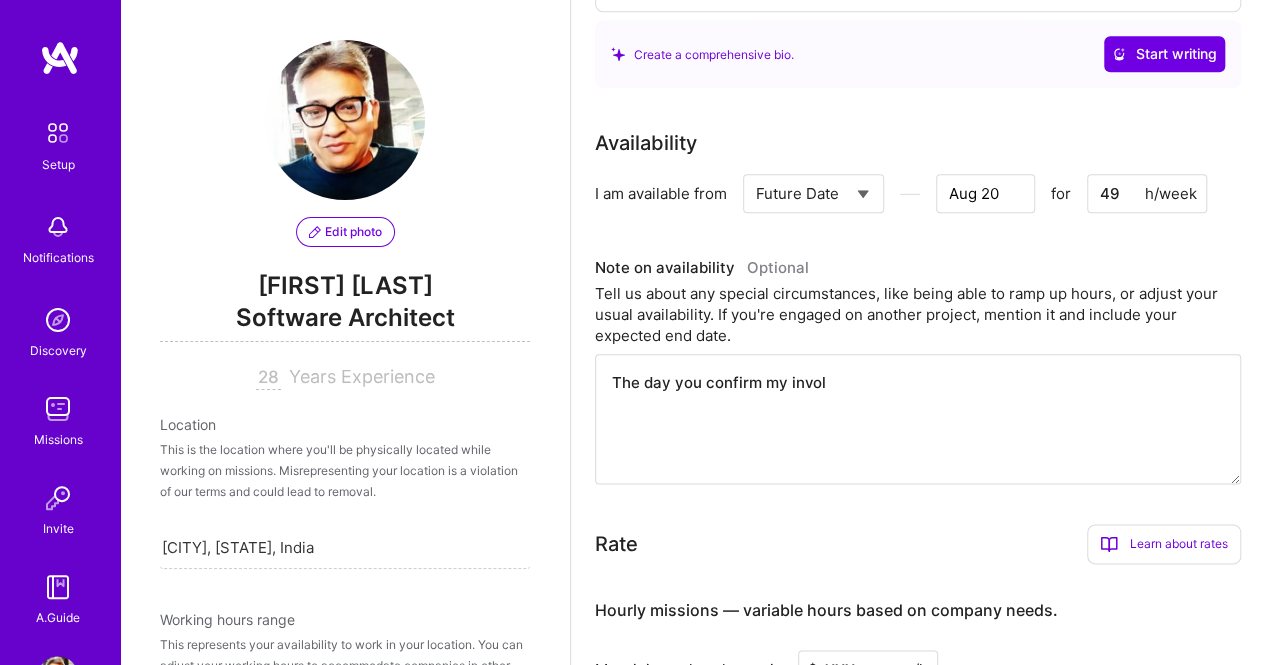 type on "Aug 19" 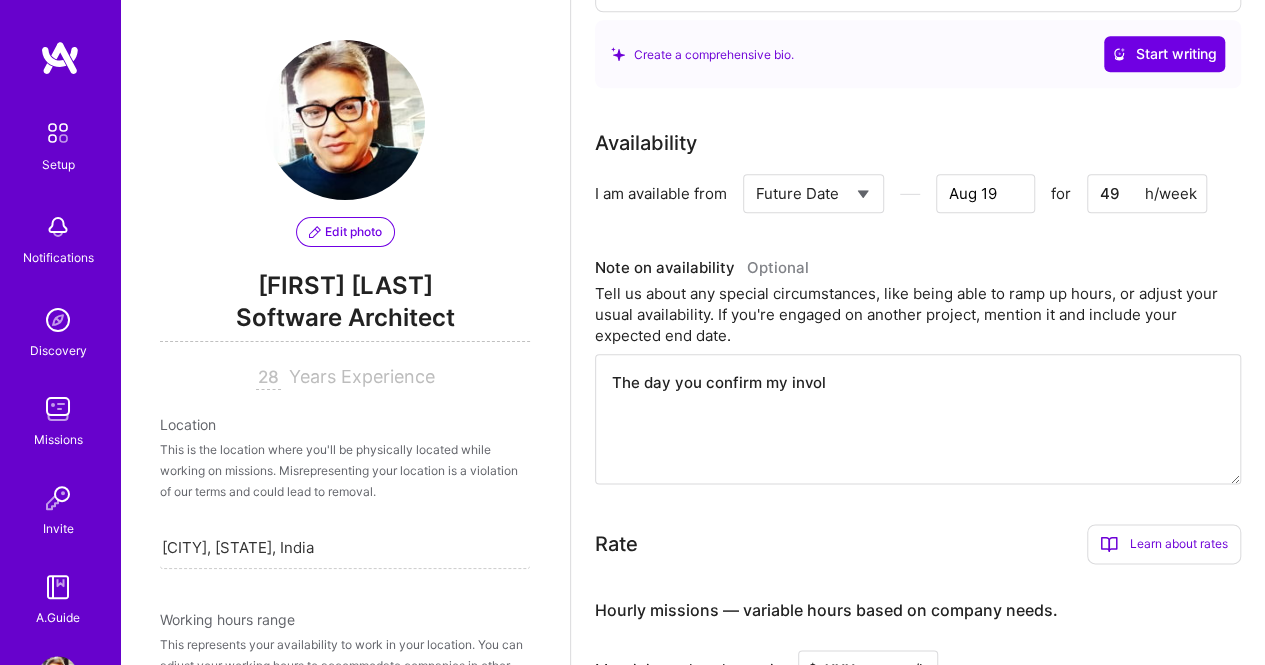 type on "The day you confirm my invo" 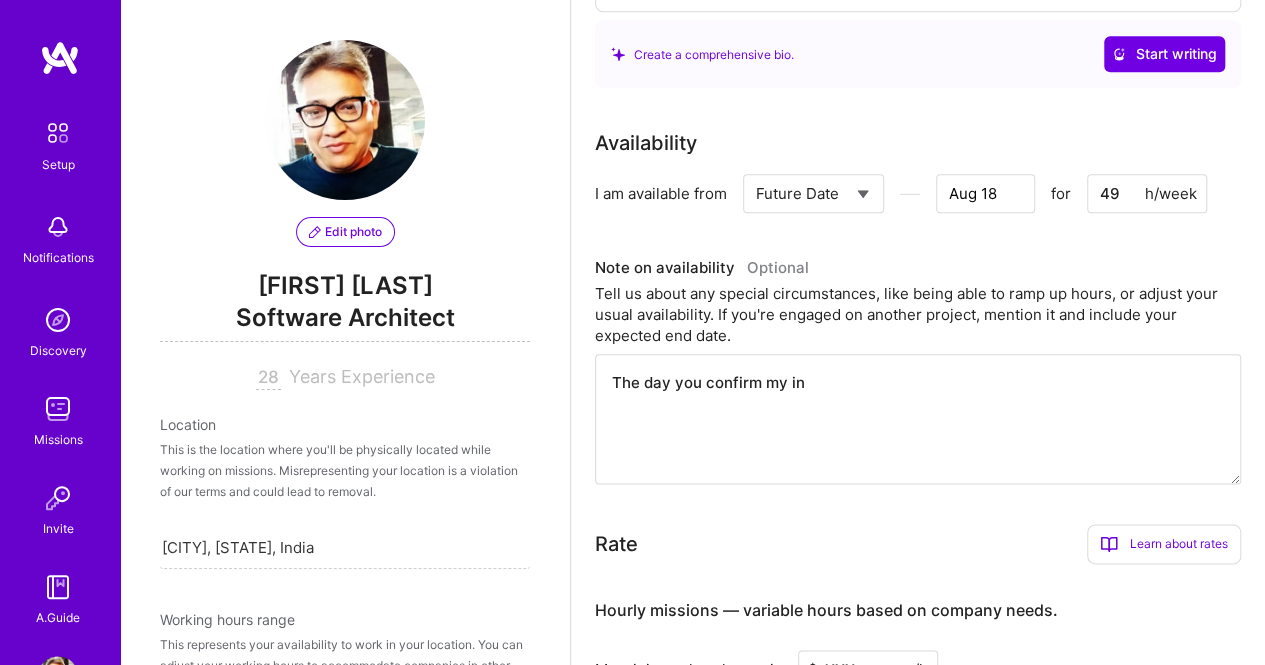 type on "The day you confirm my i" 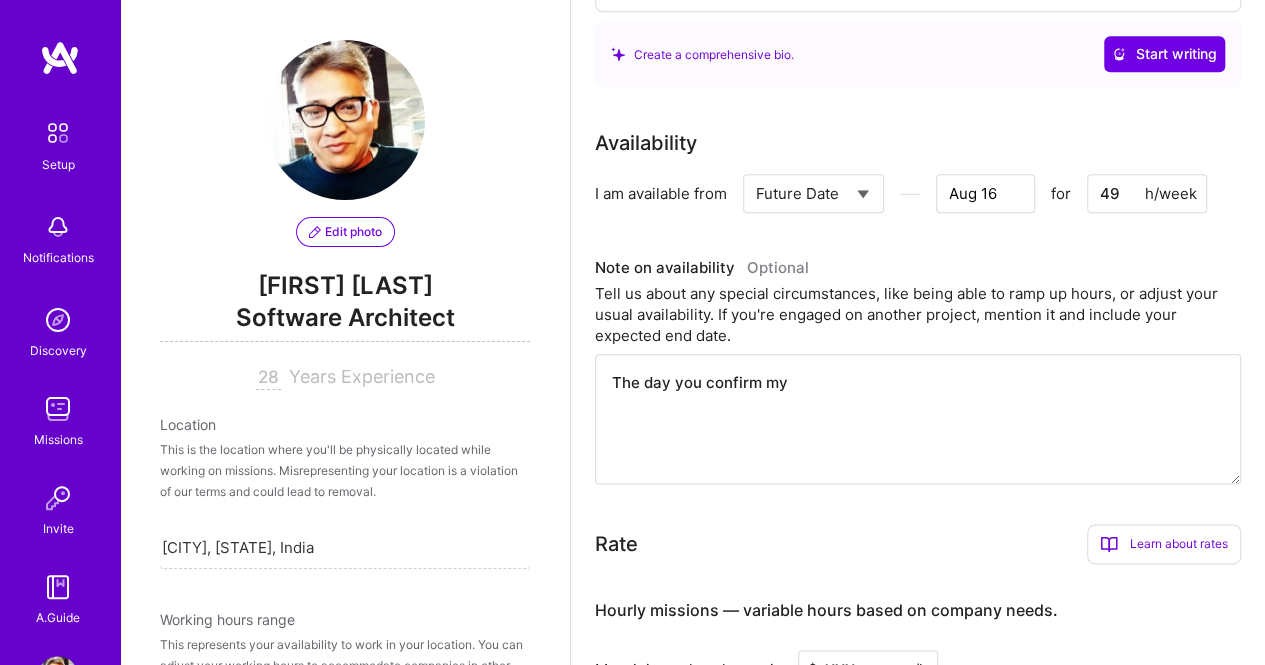 type on "The day you confirm m" 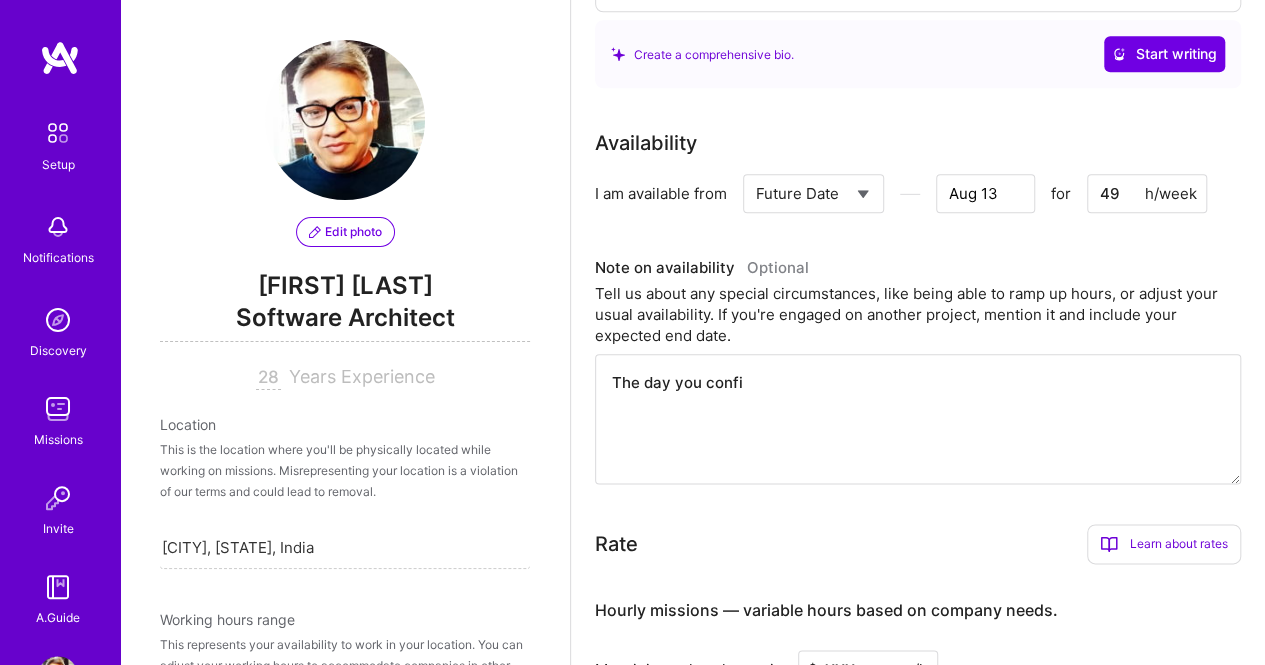 type on "The day you conf" 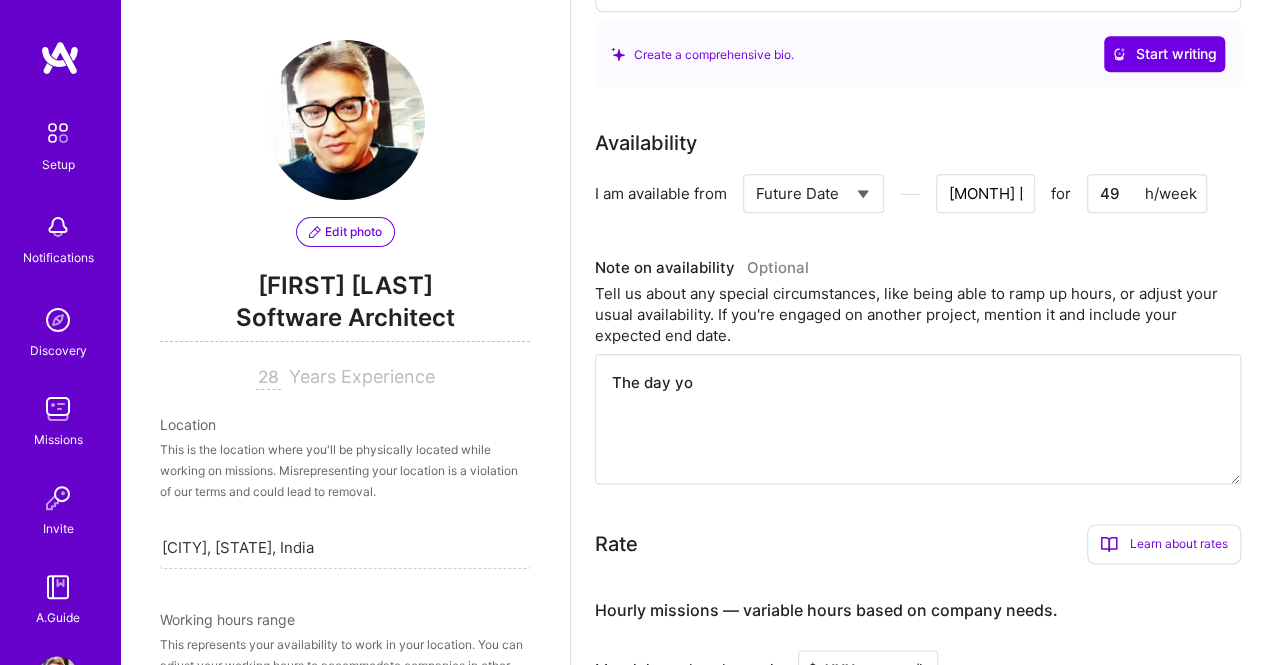 type on "The day y" 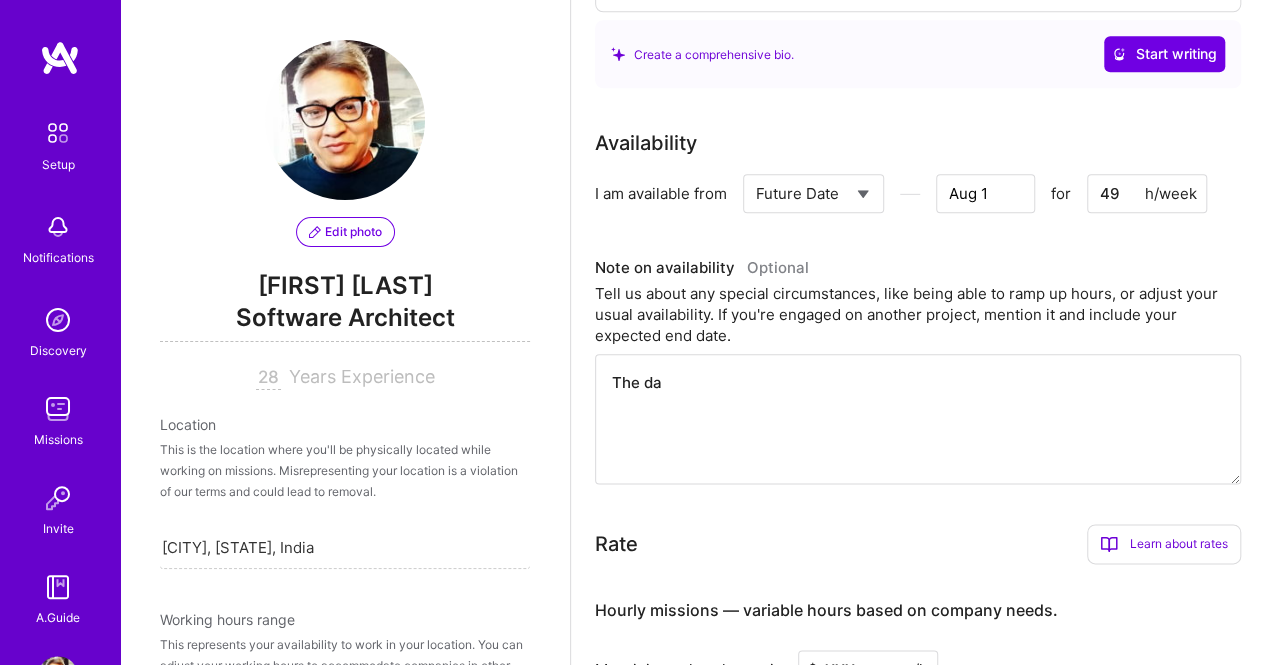 type on "The d" 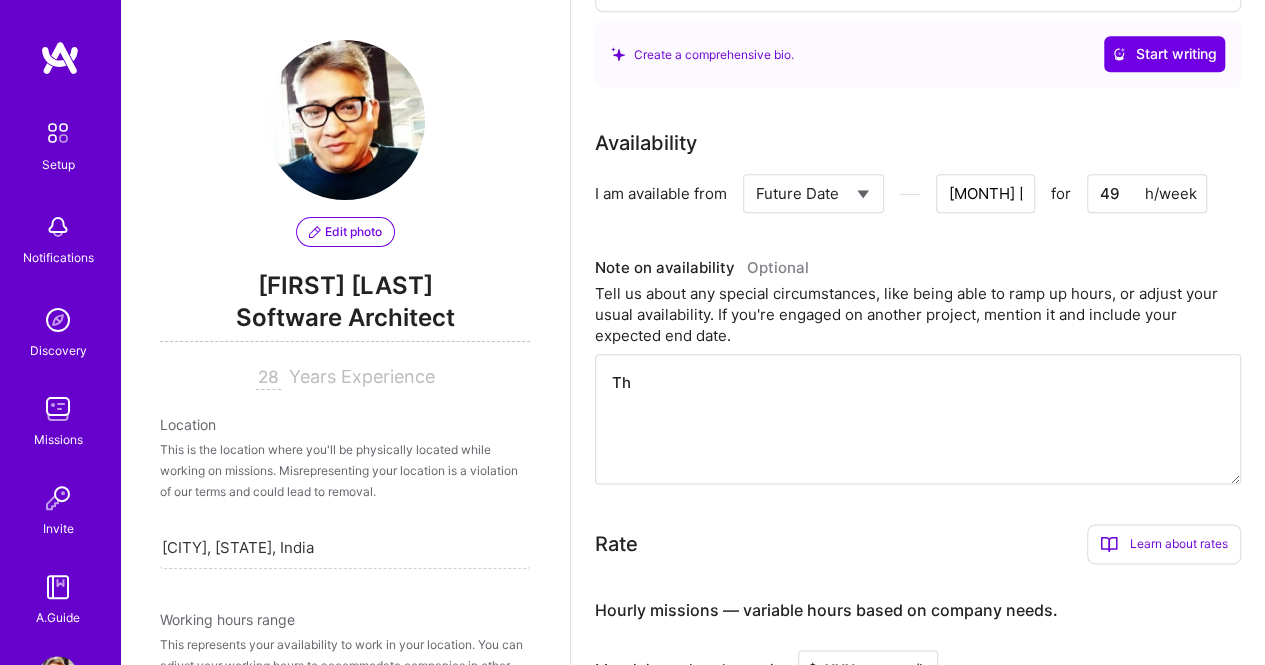 type on "T" 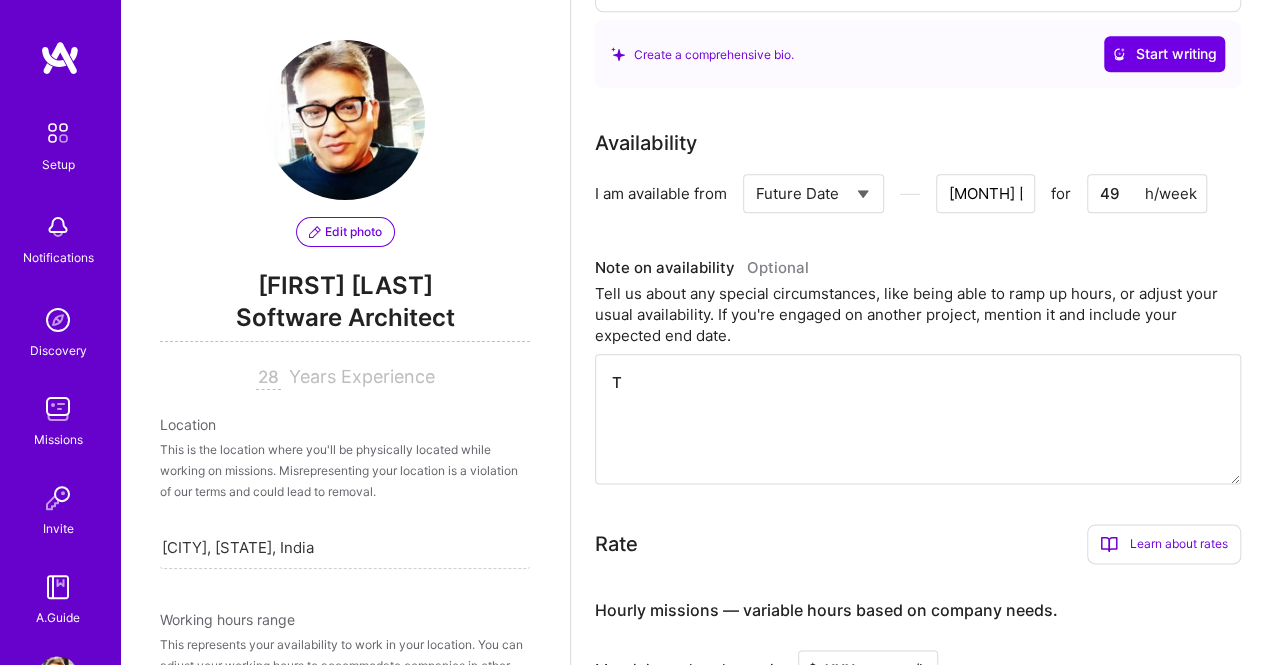 type 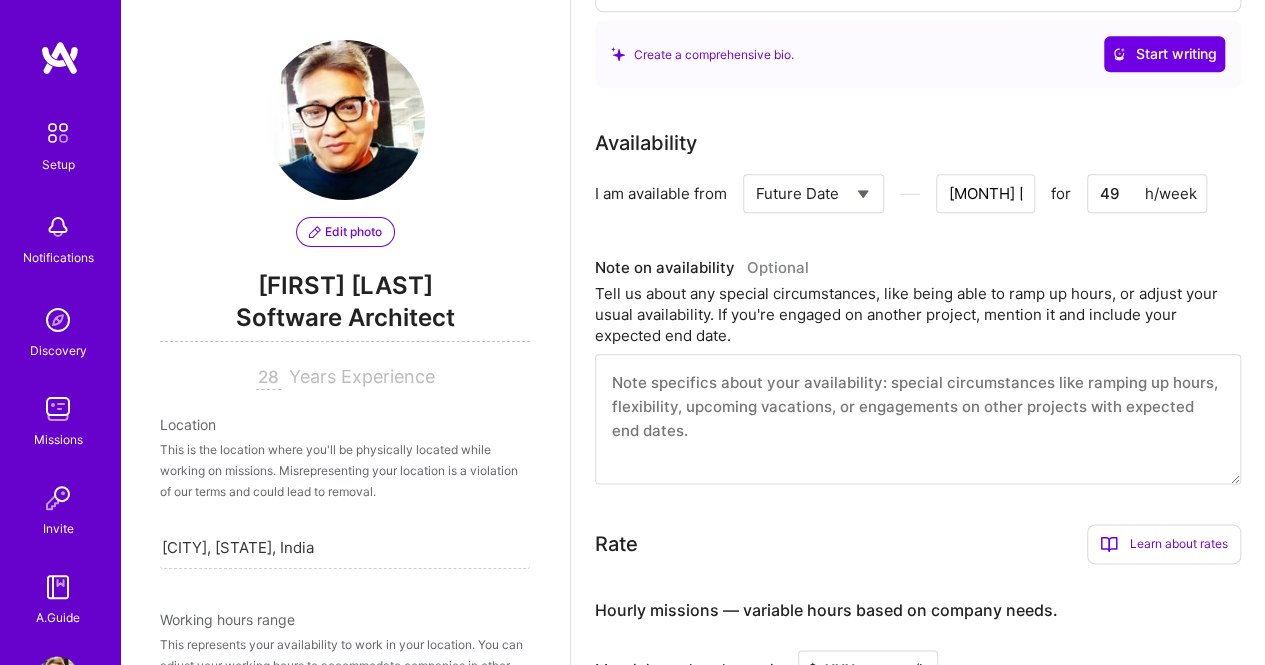 type on "[MONTH] 22" 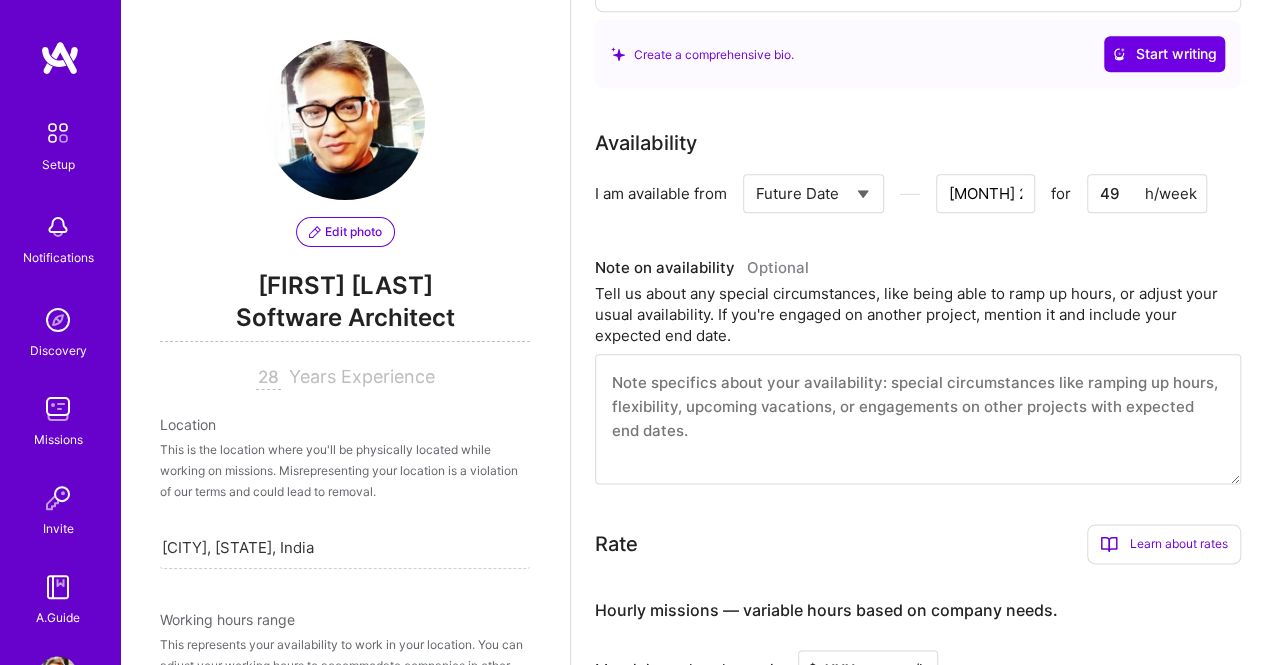type on "I" 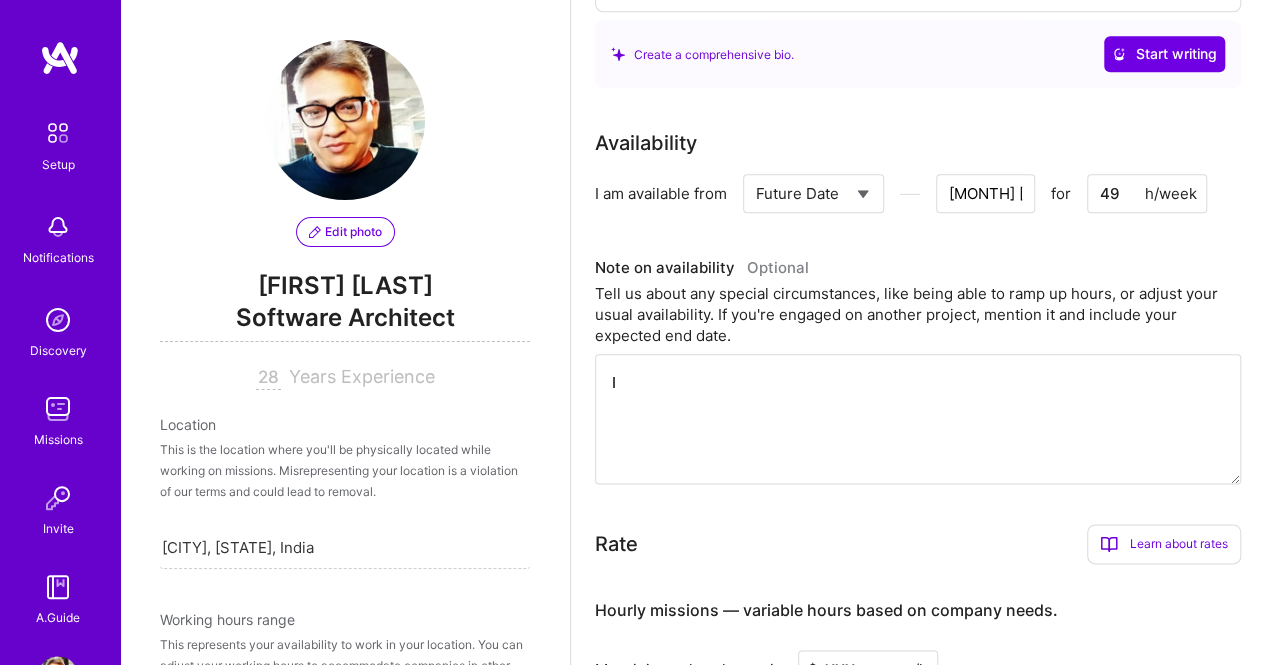 type on "I" 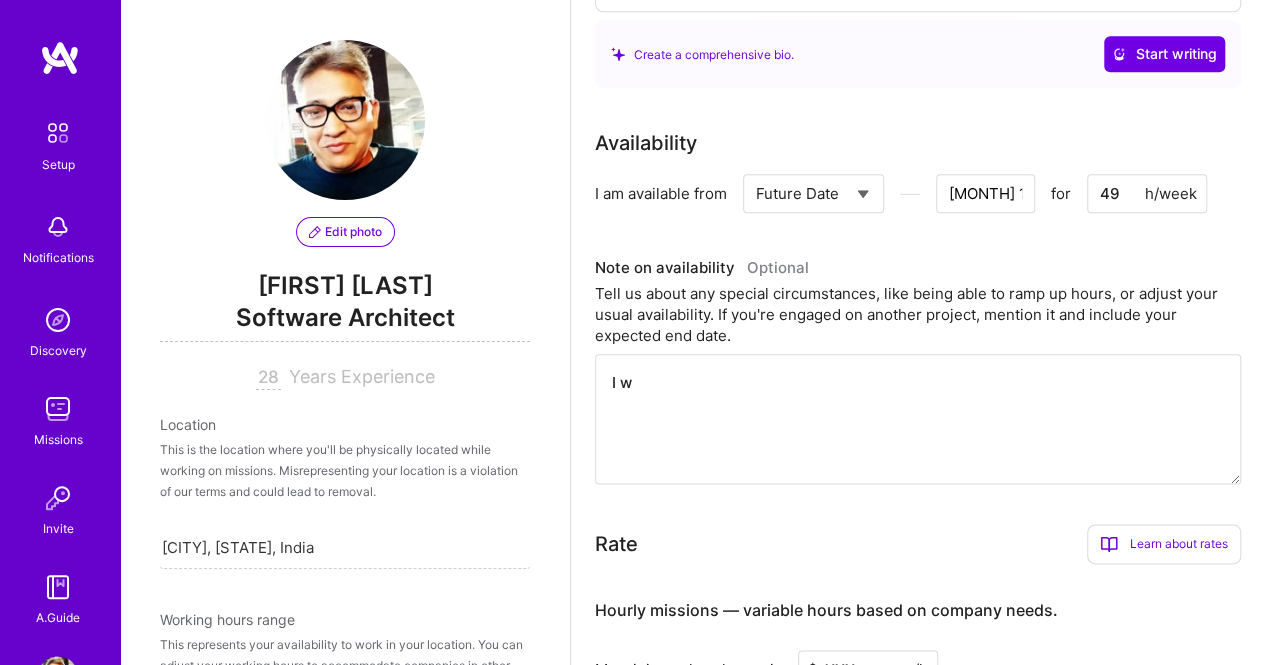 type on "I wi" 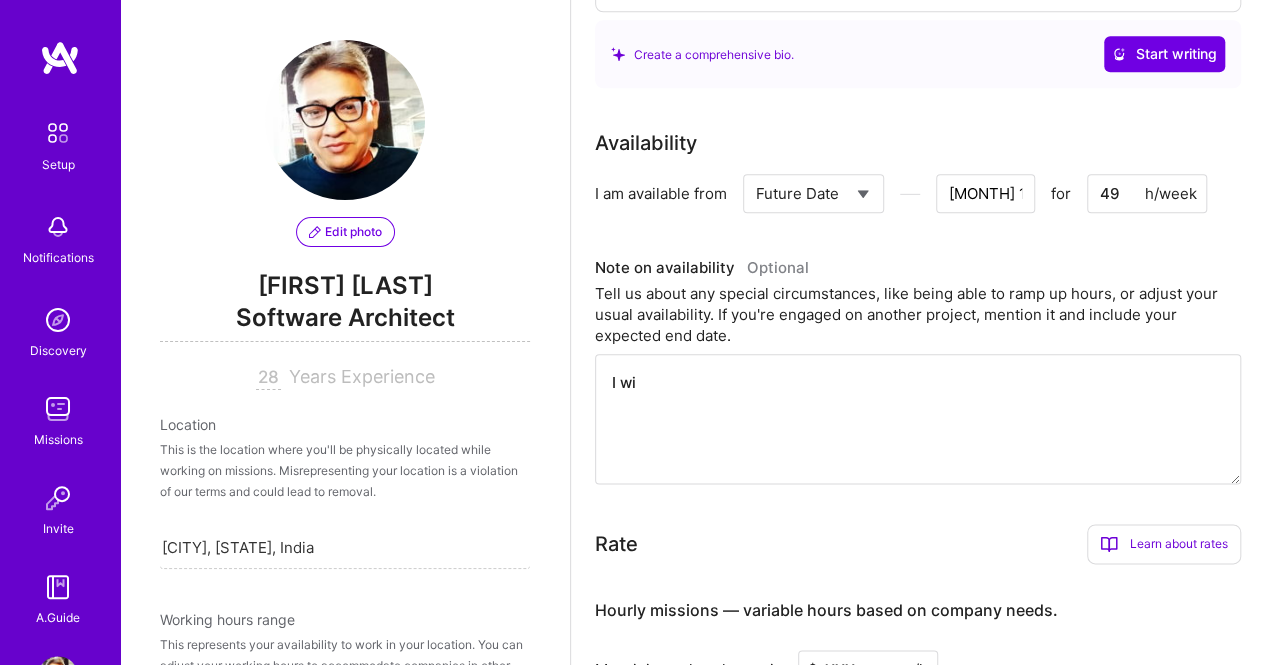 type on "I wil" 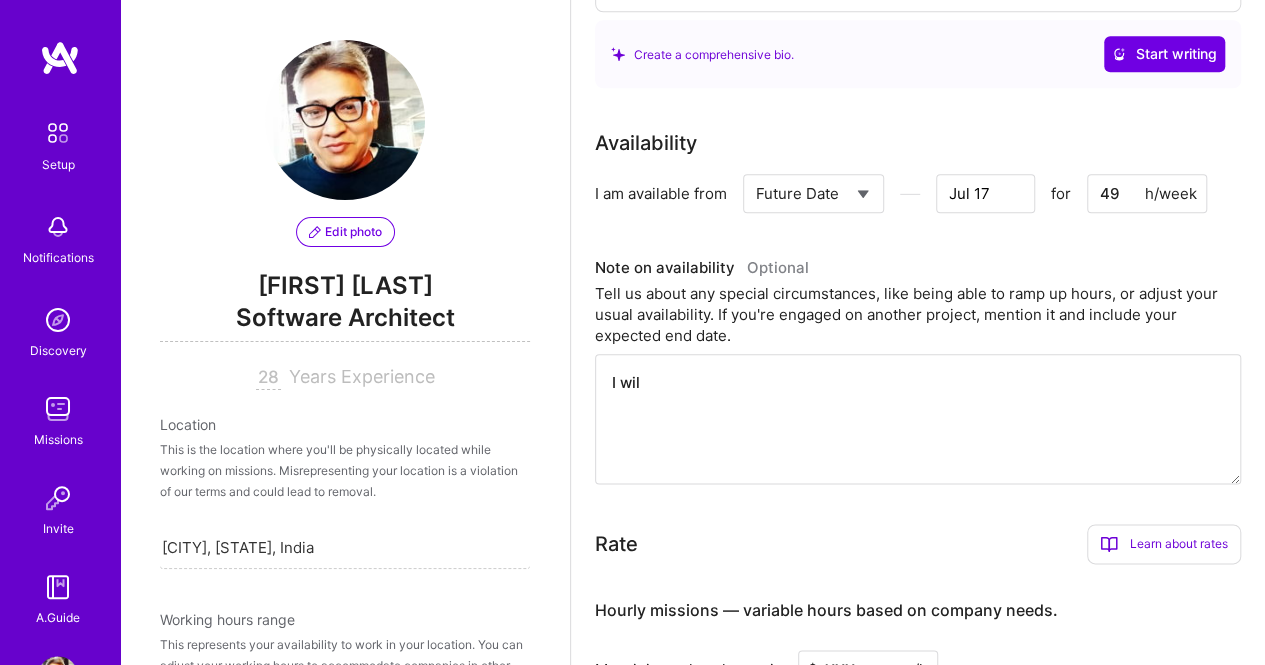 type on "I will" 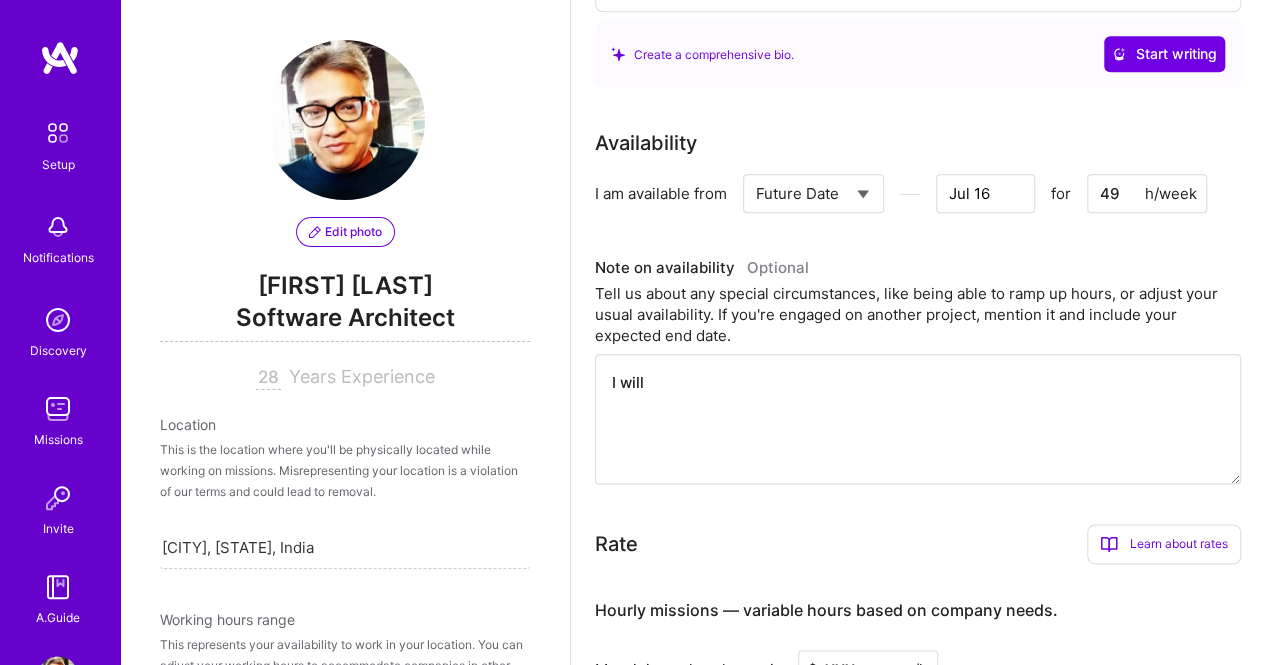 type on "I will" 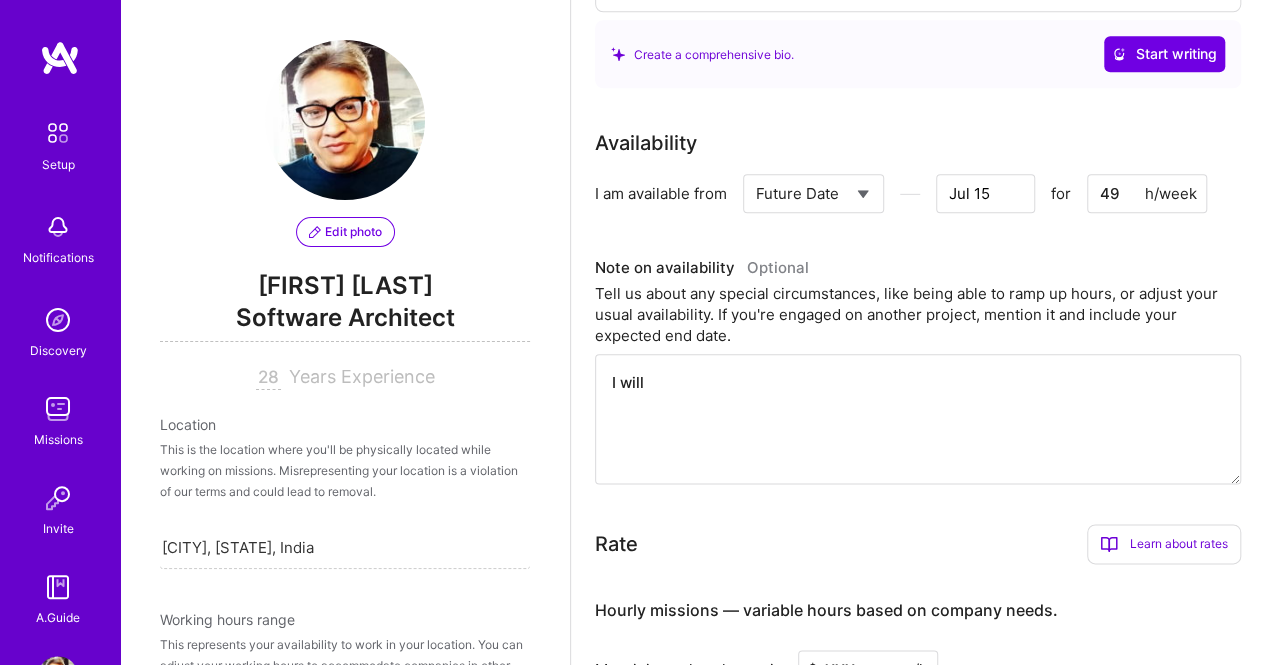 type on "I will t" 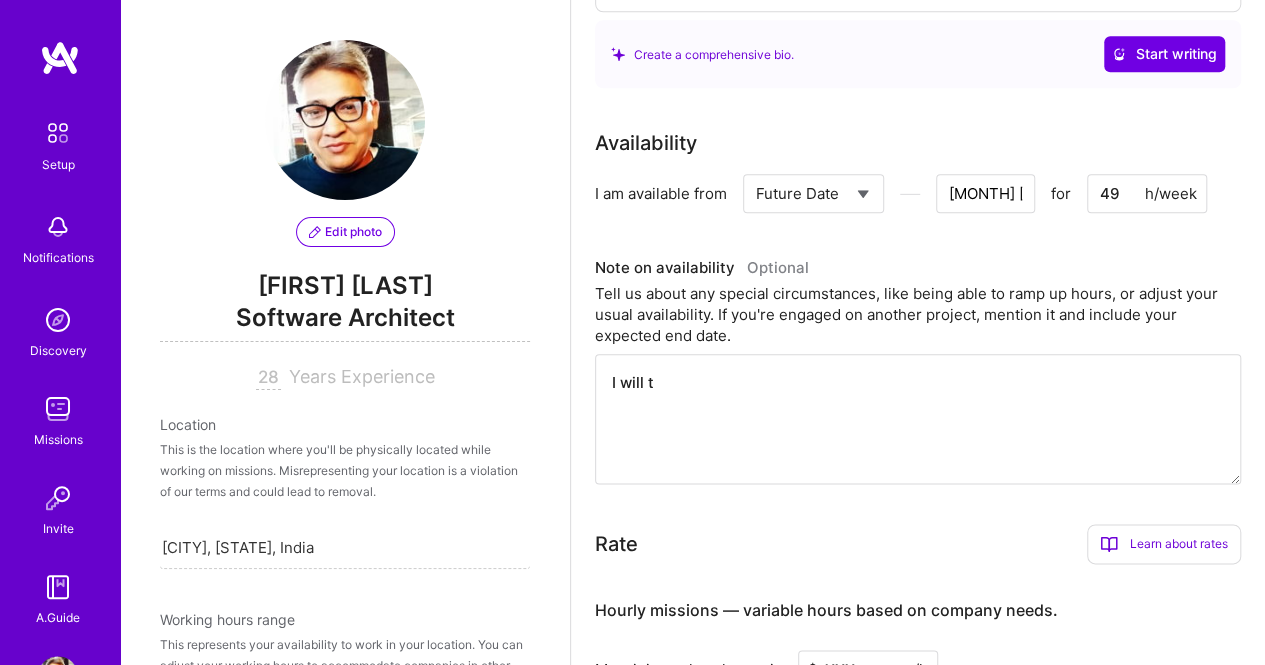 type on "I will ta" 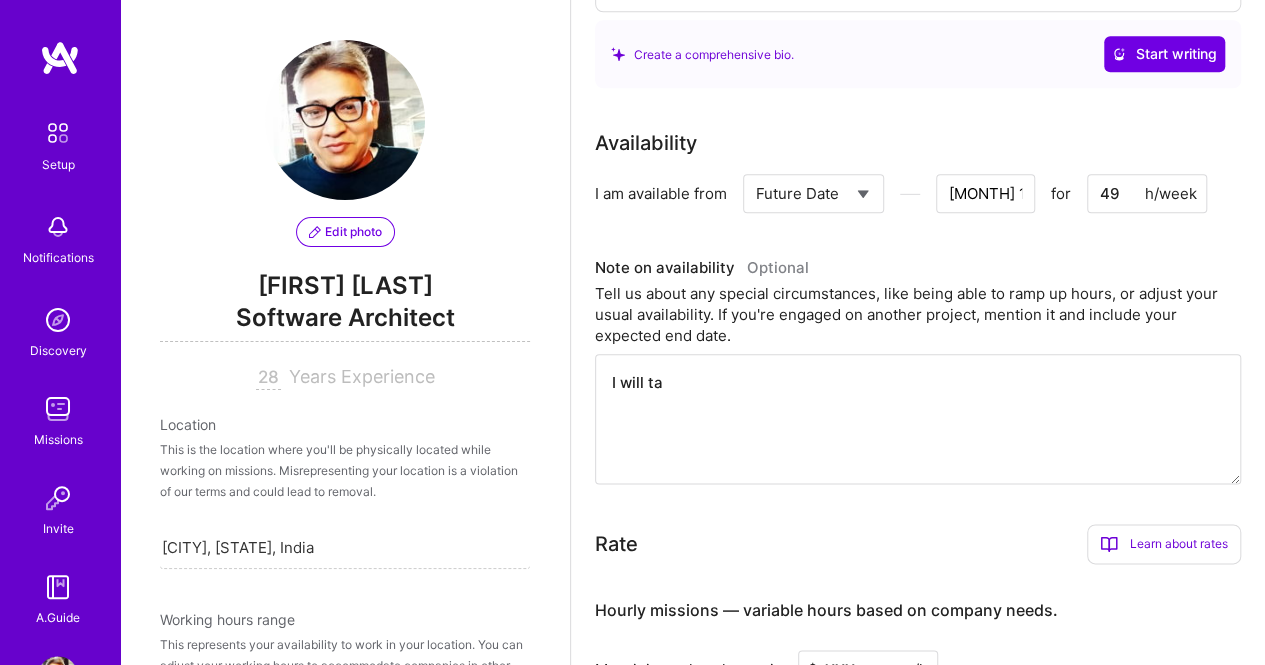 type on "I will tak" 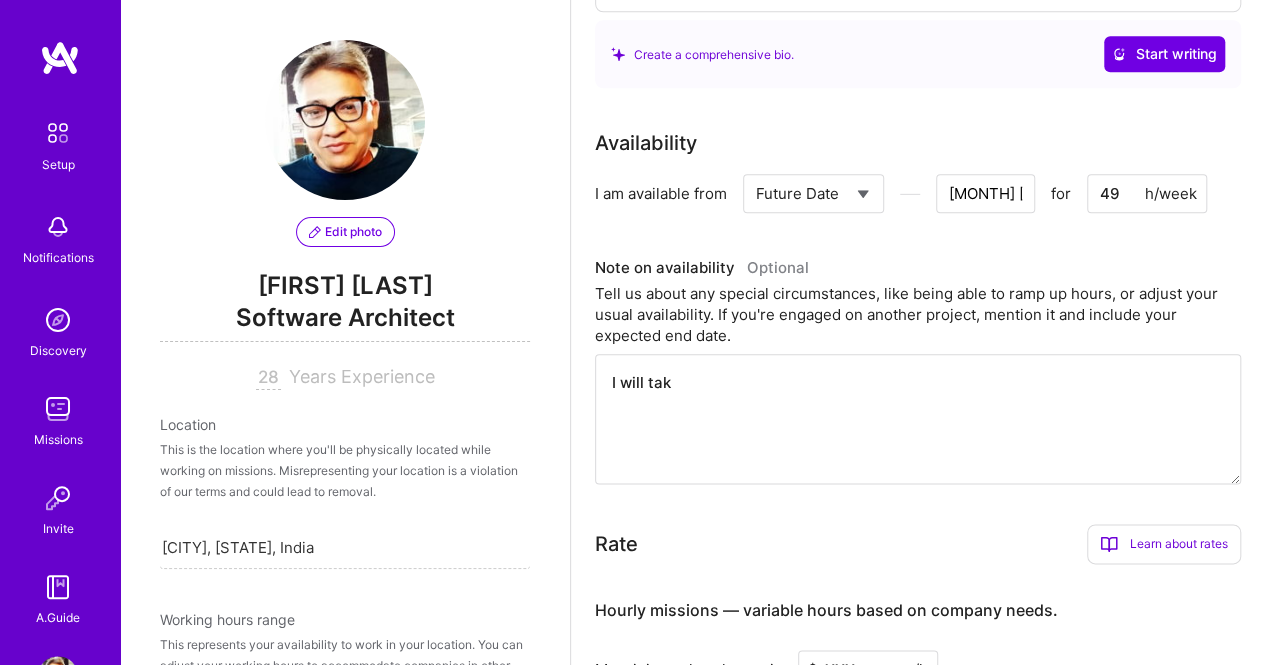 type on "I will take" 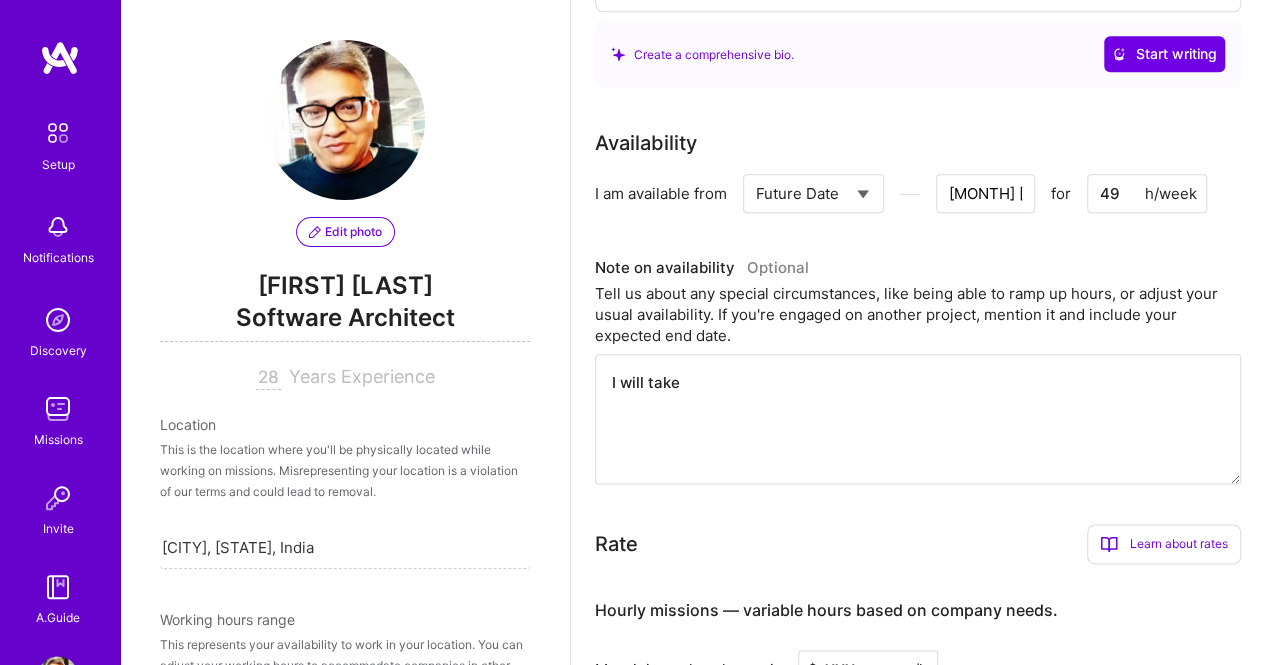 type on "I will take" 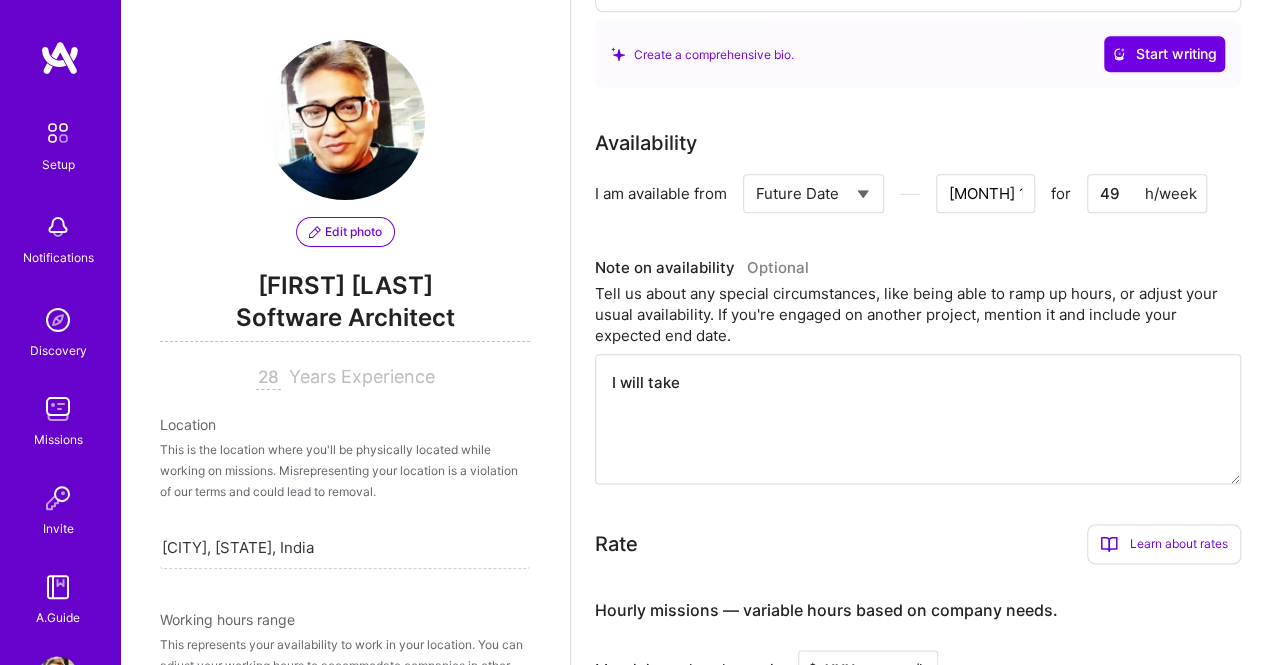 type on "I will take 7" 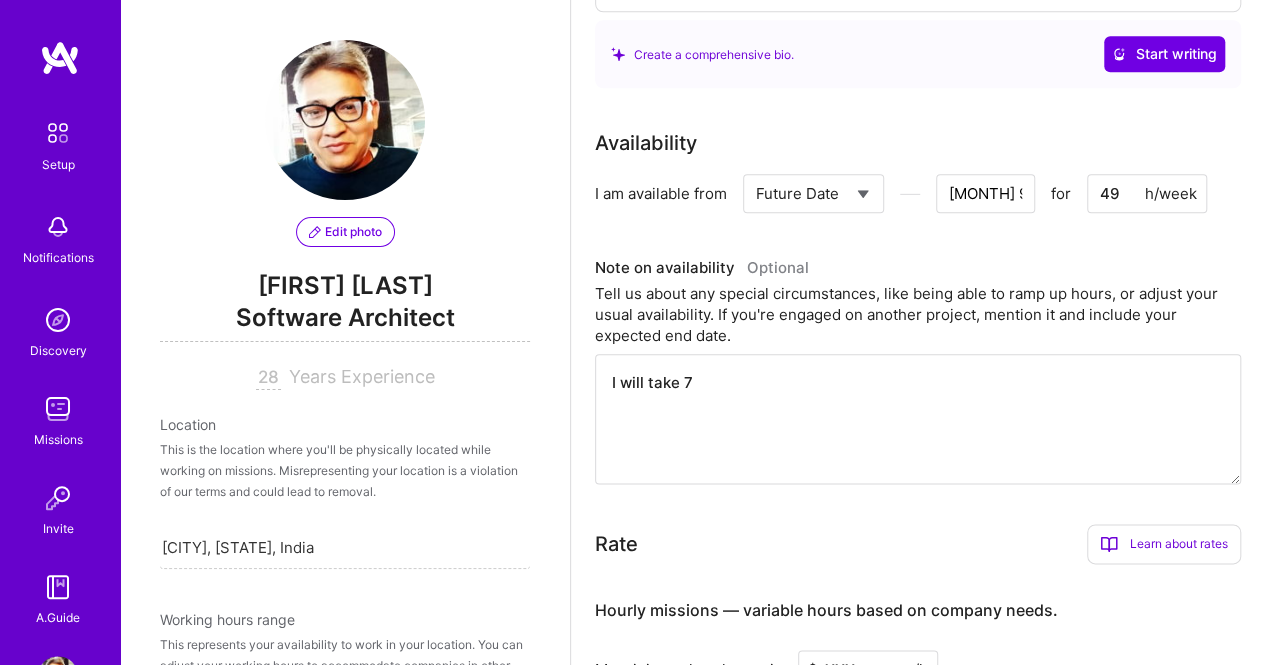 type on "I will take 7" 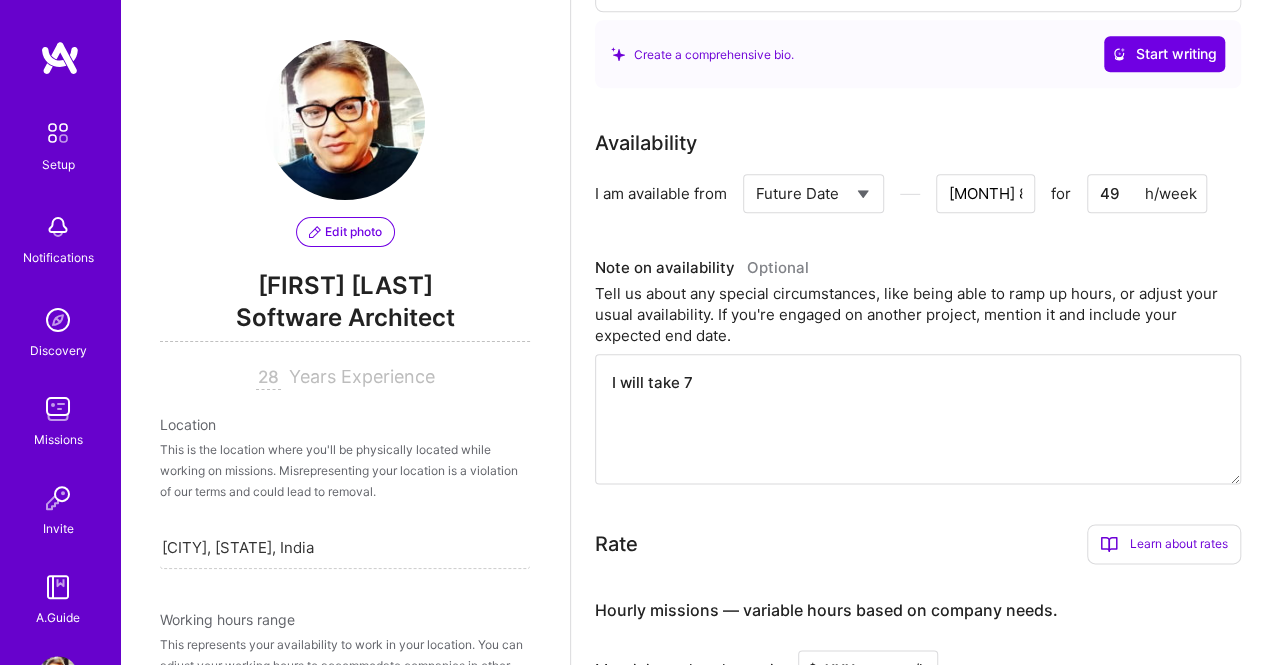 type on "I will take 7 d" 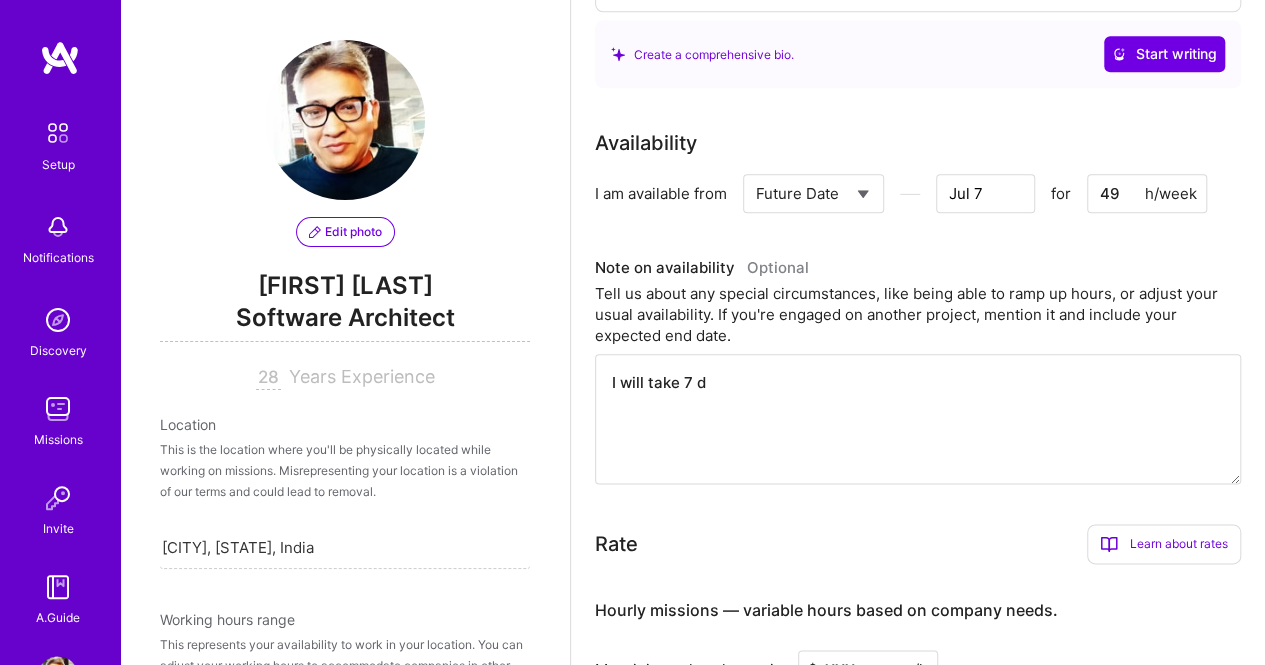 type on "I will take 7 da" 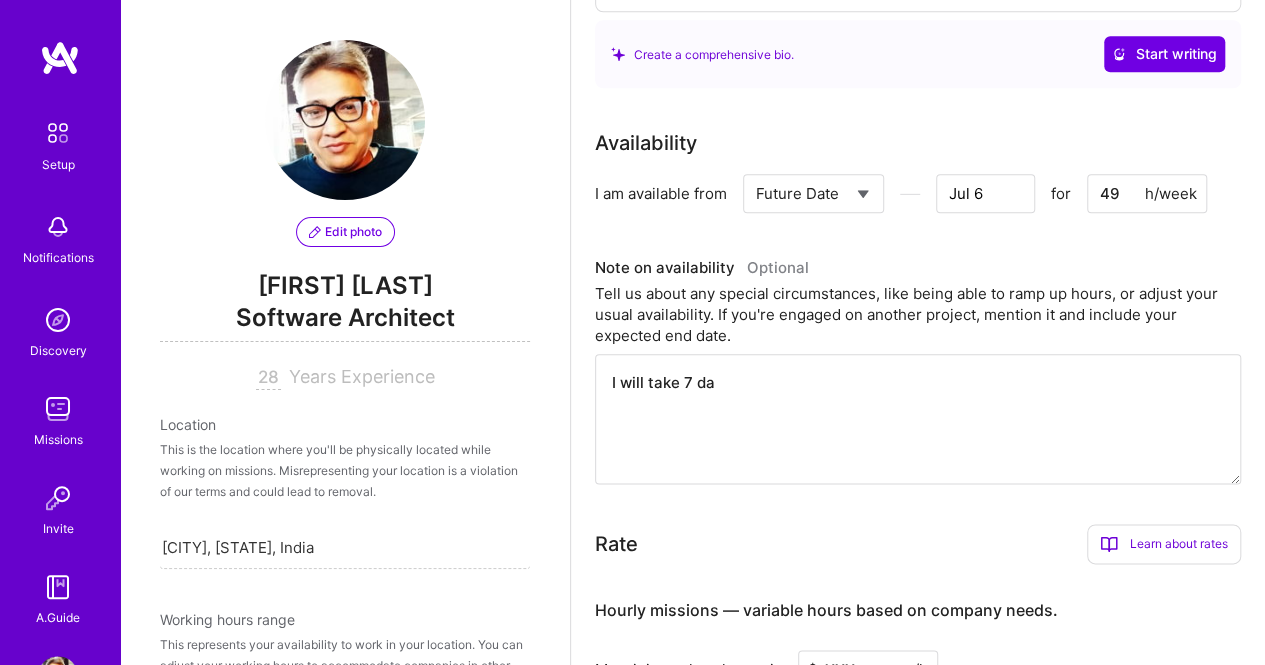 type on "I will take 7 day" 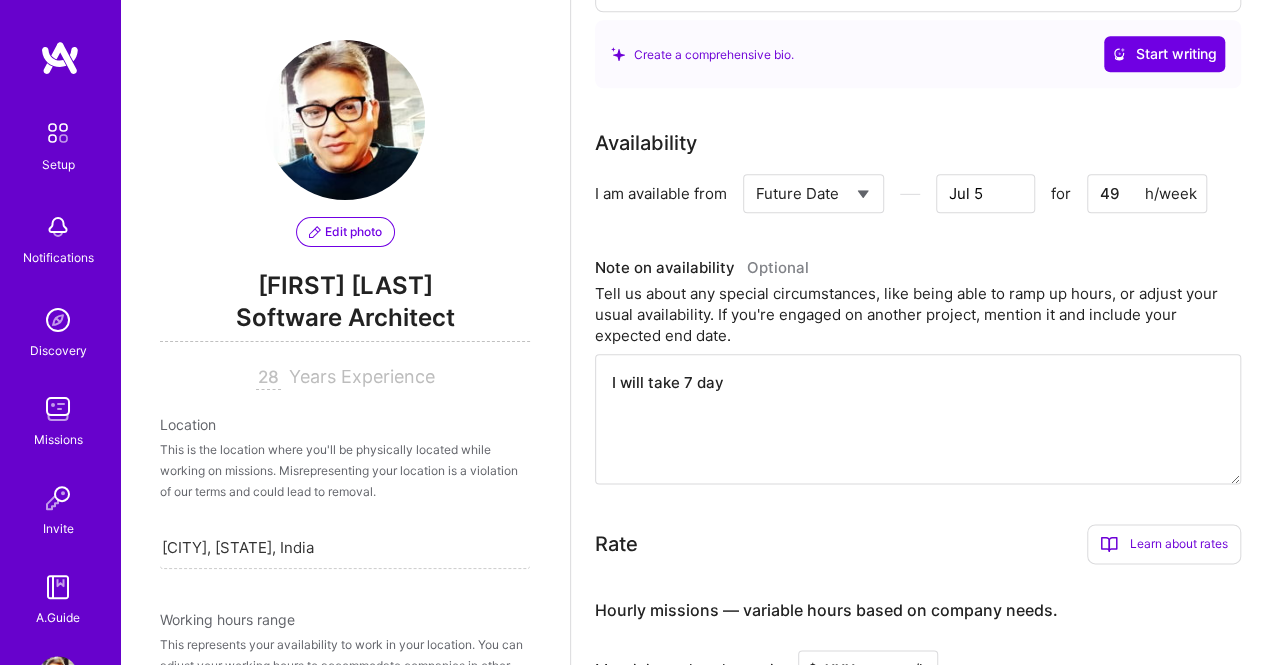 type on "I will take 7 days" 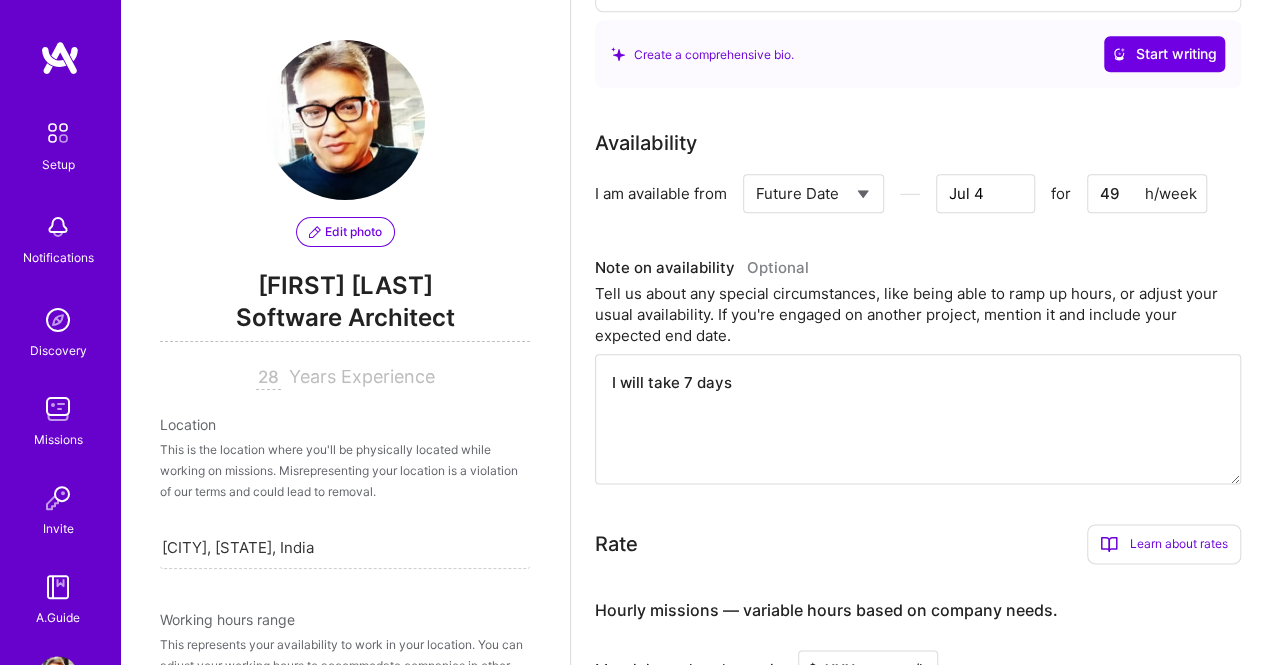 type on "I will take 7 days" 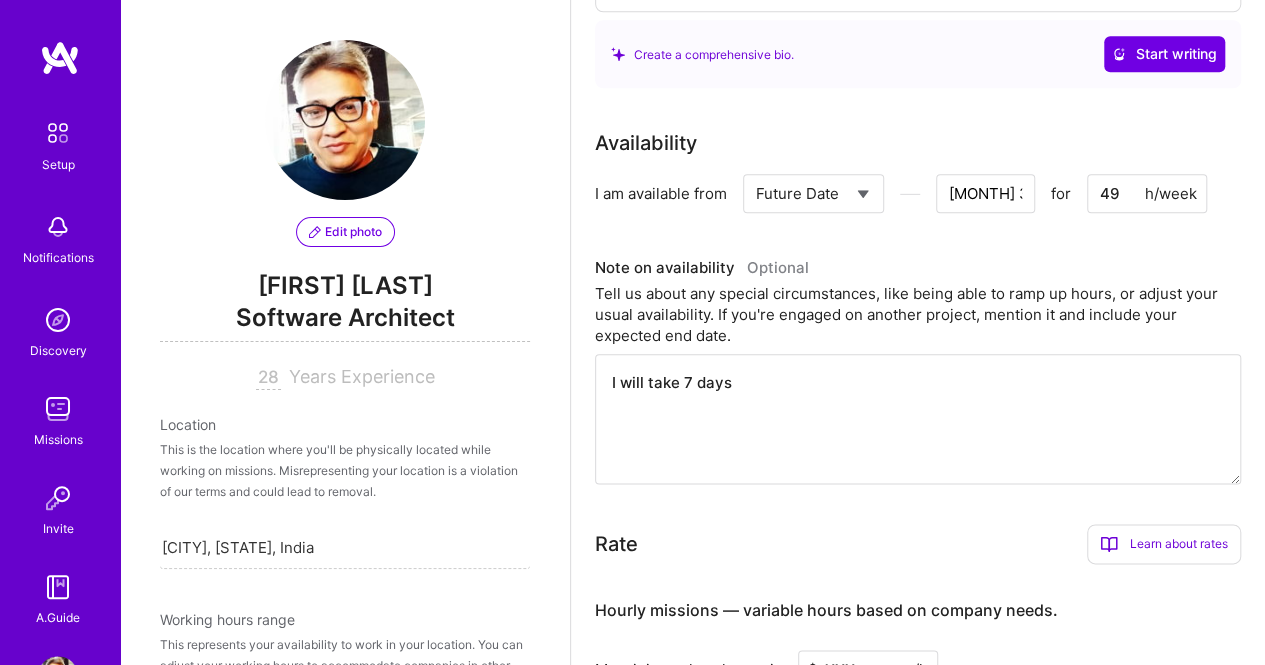 type on "I will take 7 days t" 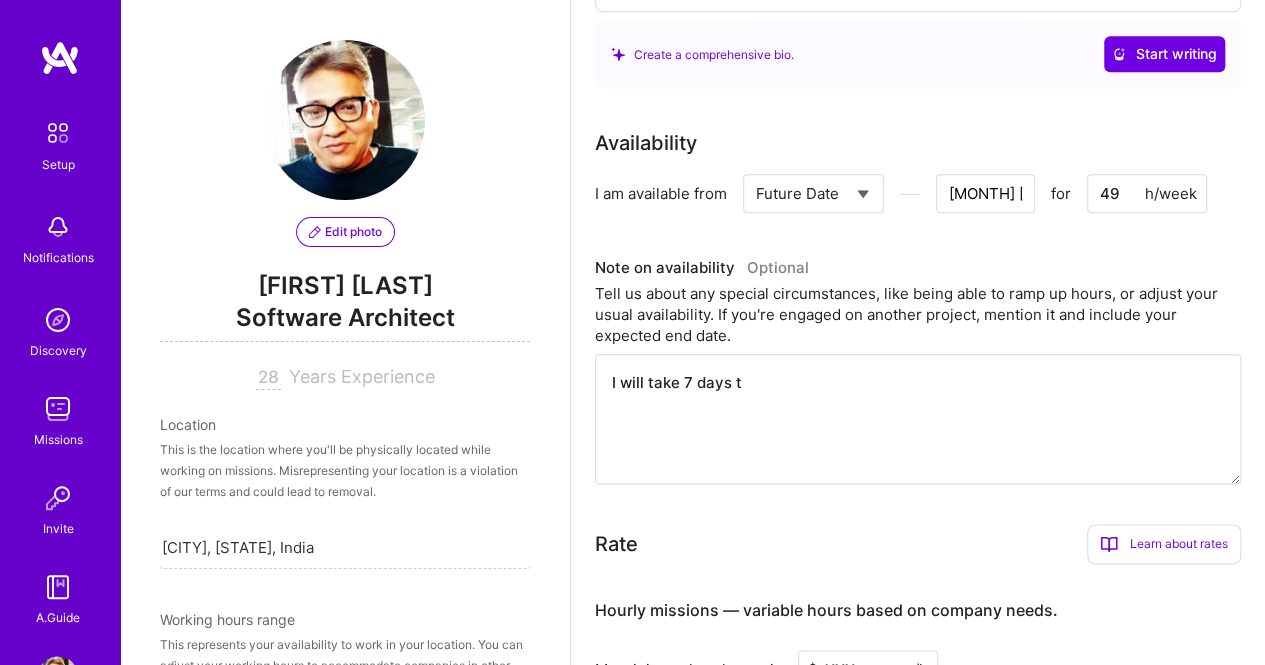 type on "I will take 7 days to" 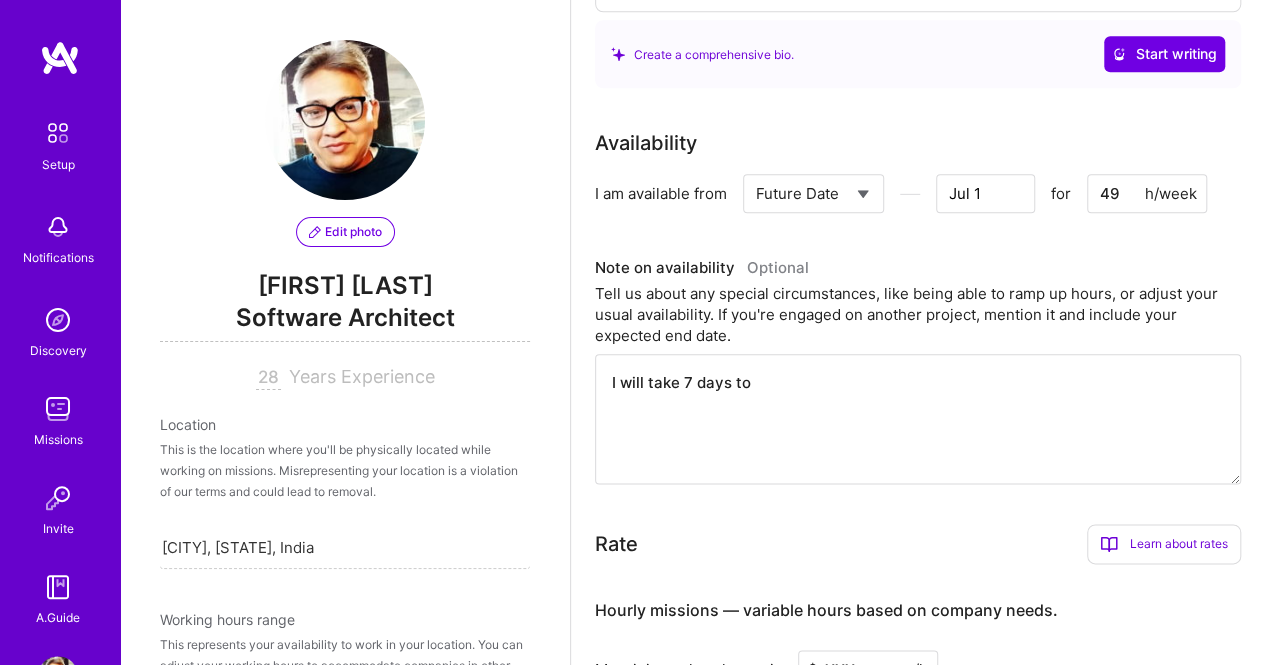 type on "I will take 7 days to" 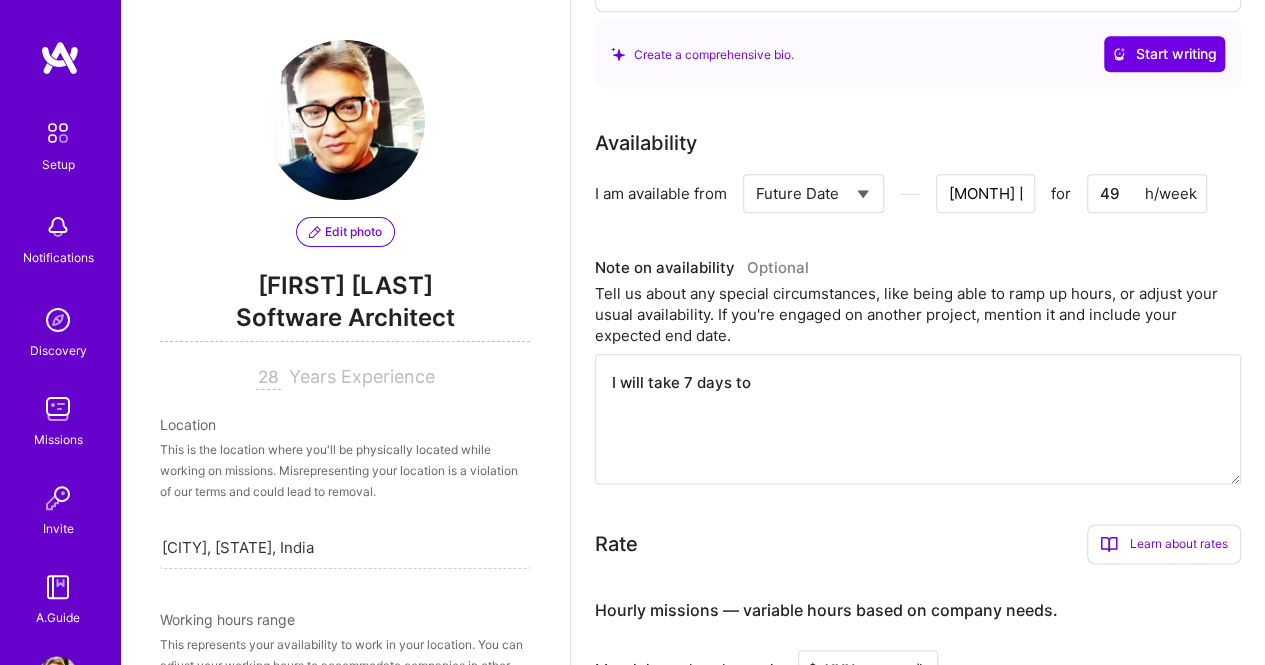 type on "I will take 7 days to c" 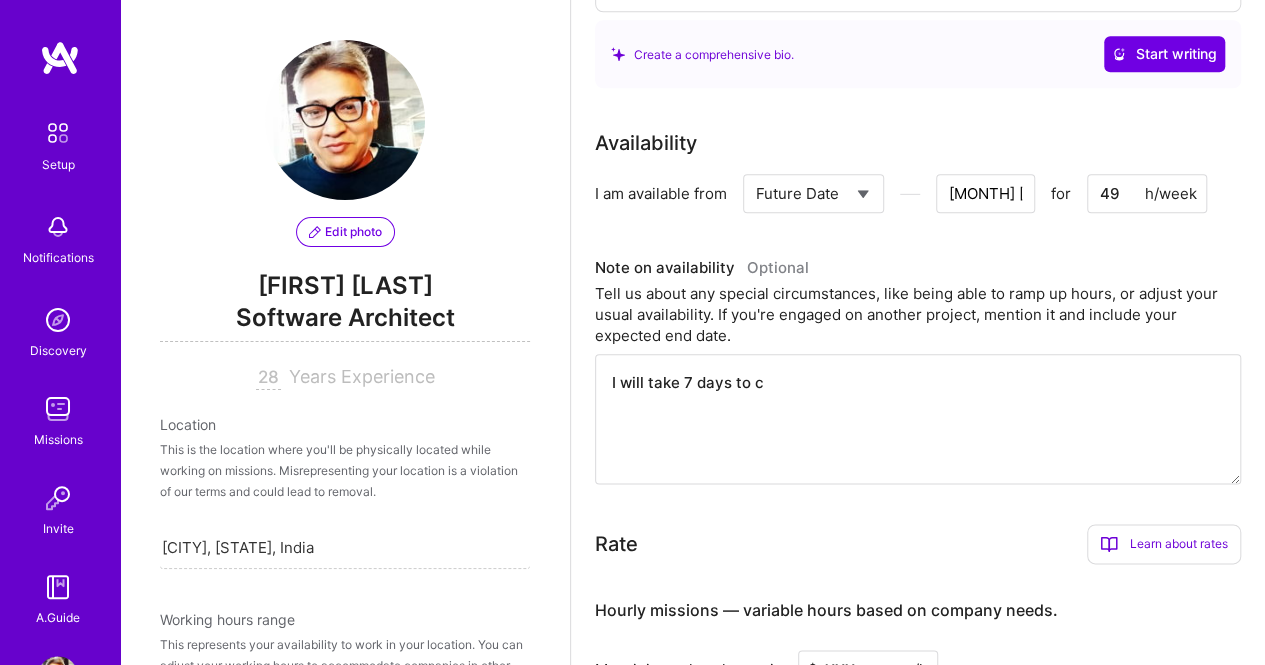 type on "I will take 7 days to cl" 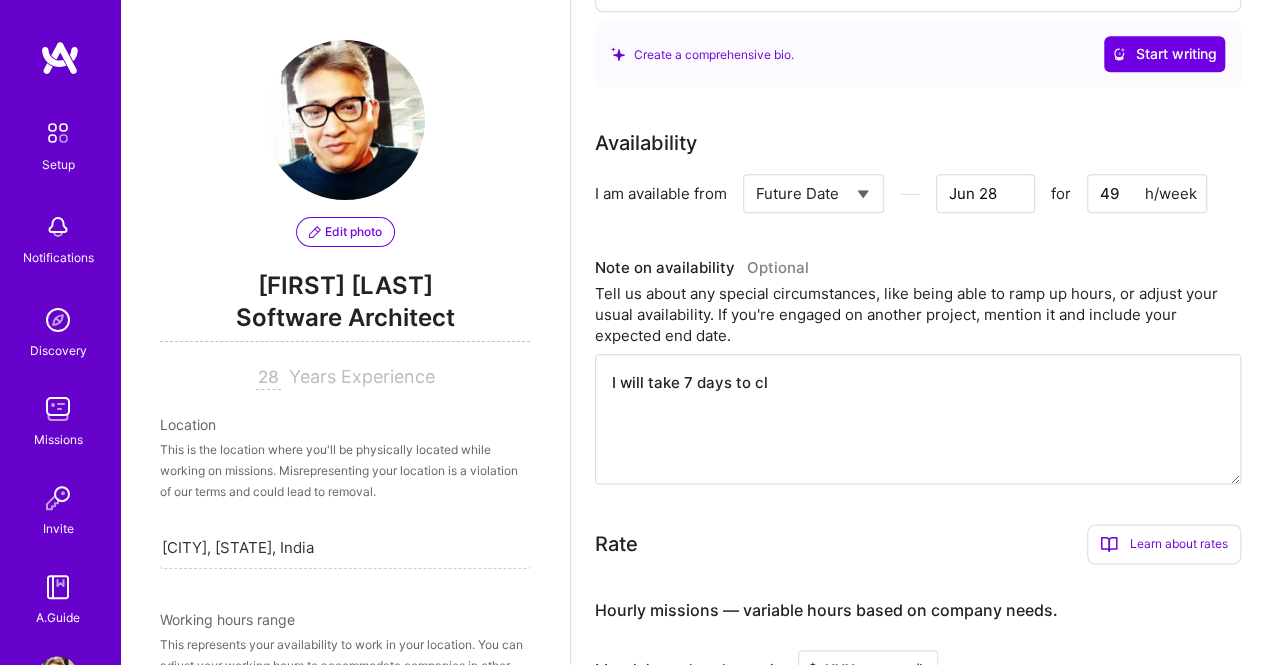 type on "I will take 7 days to clo" 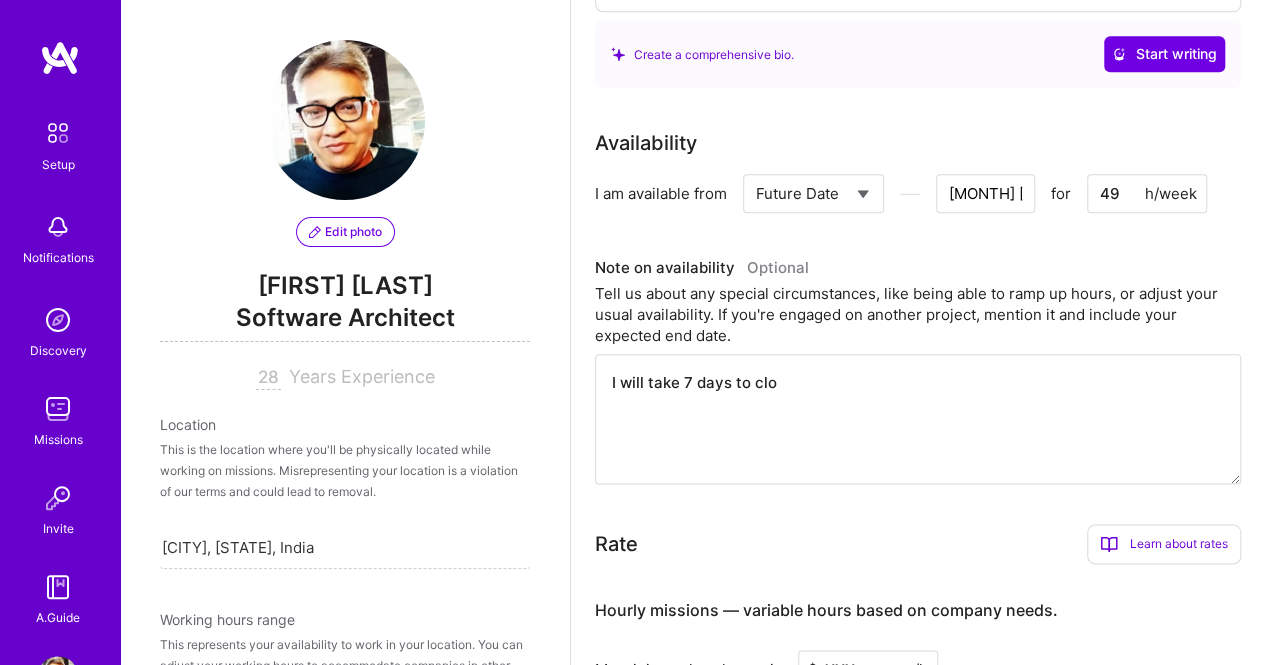 type on "I will take 7 days to clos" 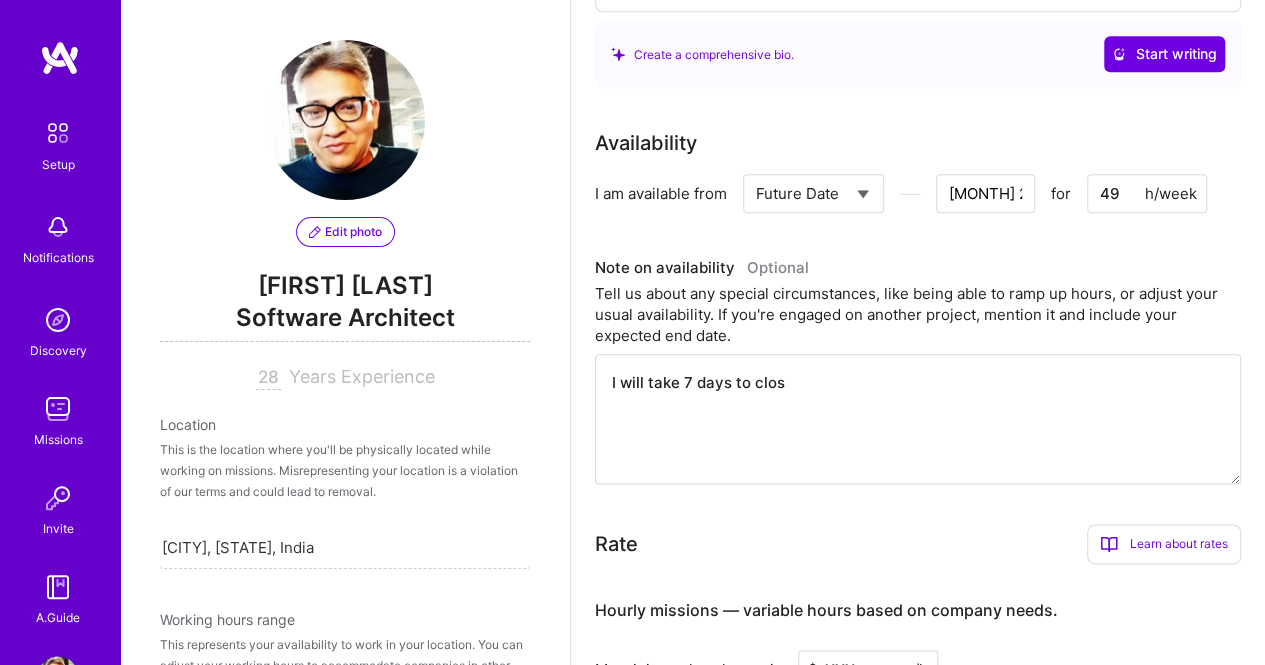 type on "I will take 7 days to close" 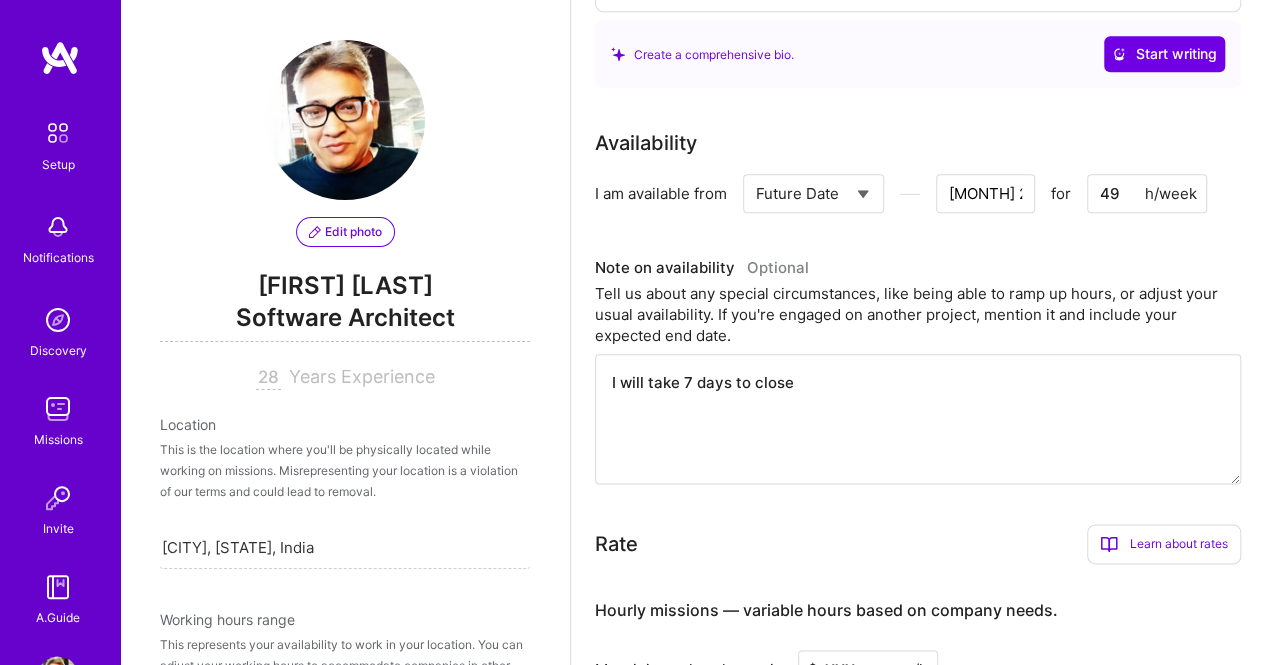 type on "I will take 7 days to close" 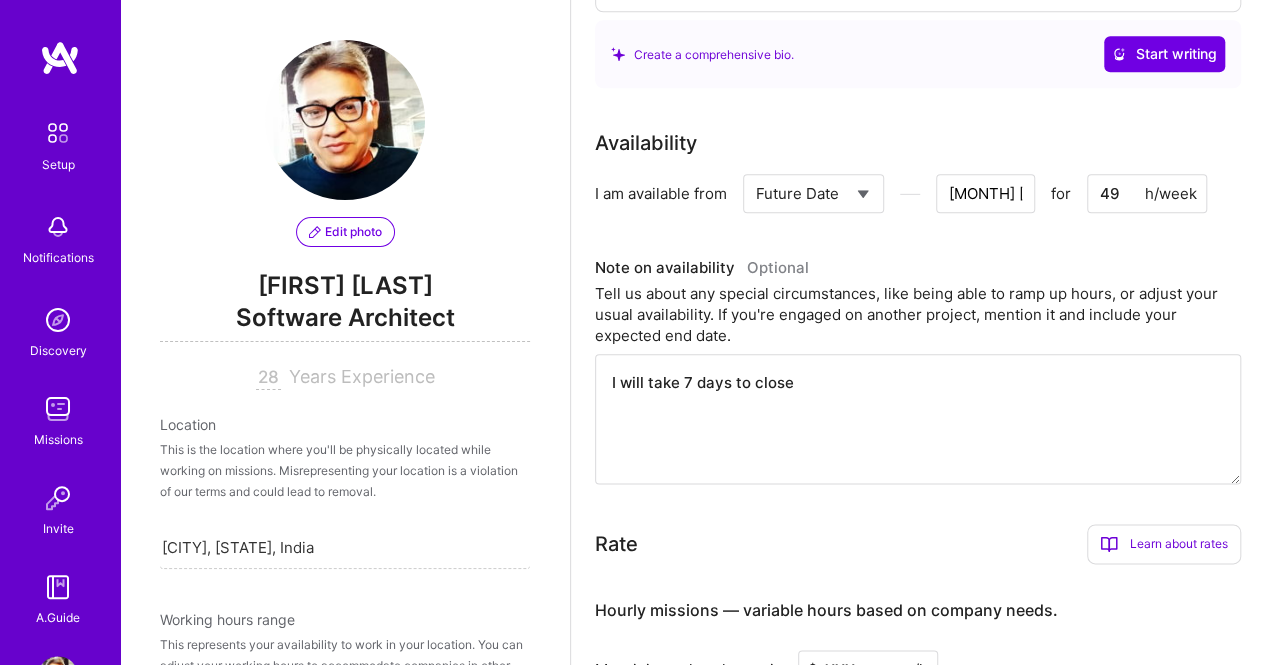 type on "I will take 7 days to close m" 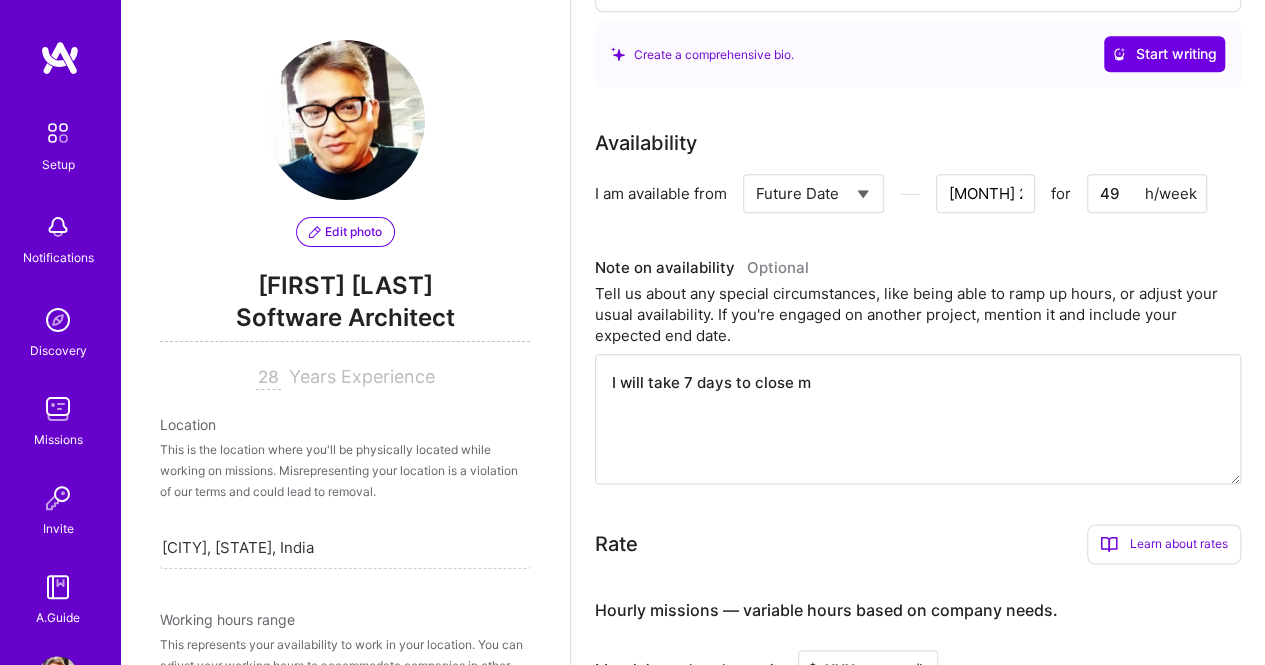 type on "I will take 7 days to close my" 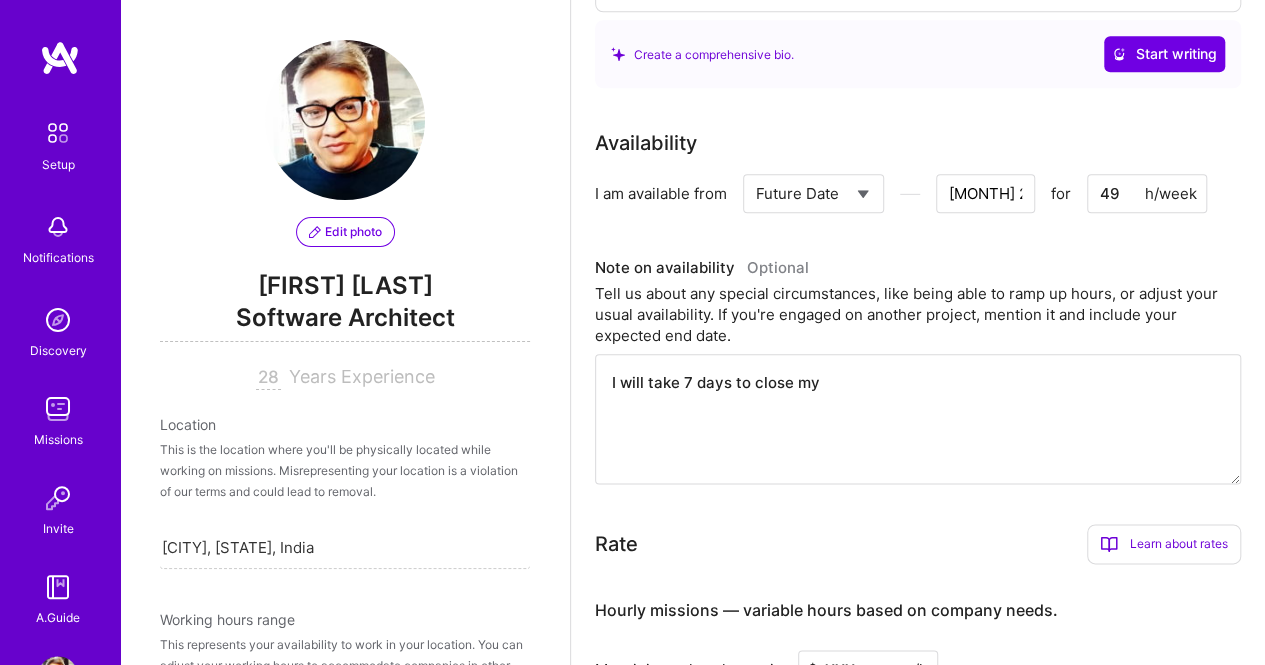 type on "I will take 7 days to close my" 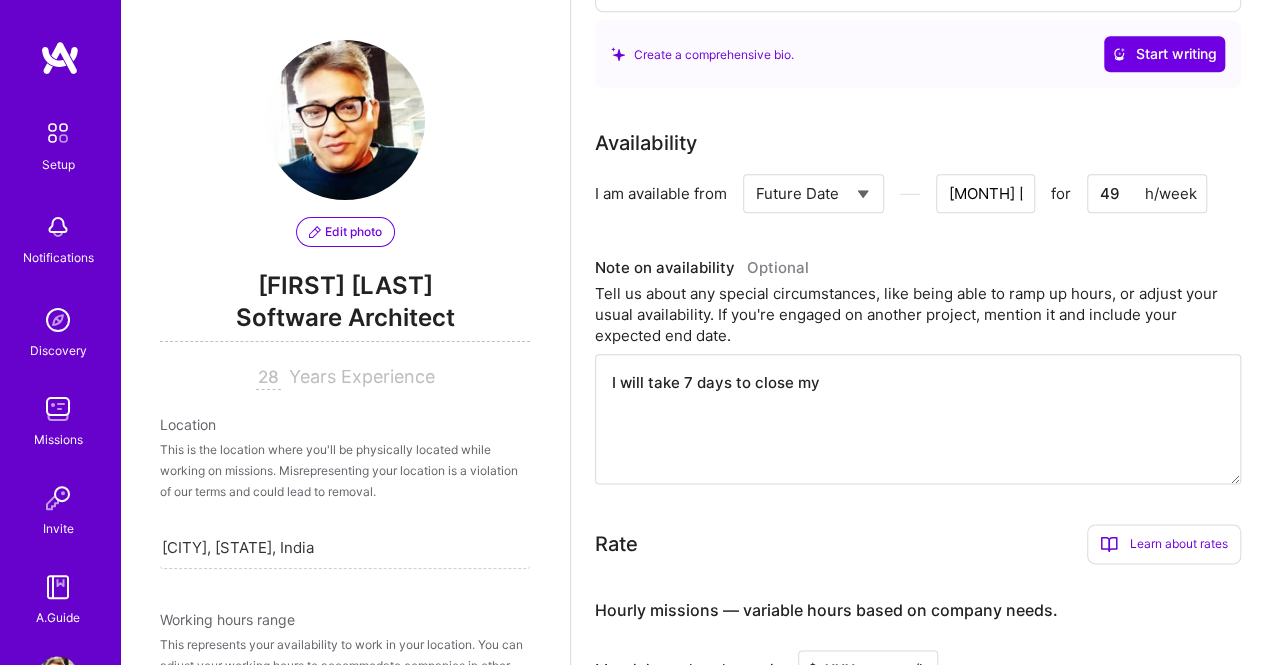 type on "I will take 7 days to close my p" 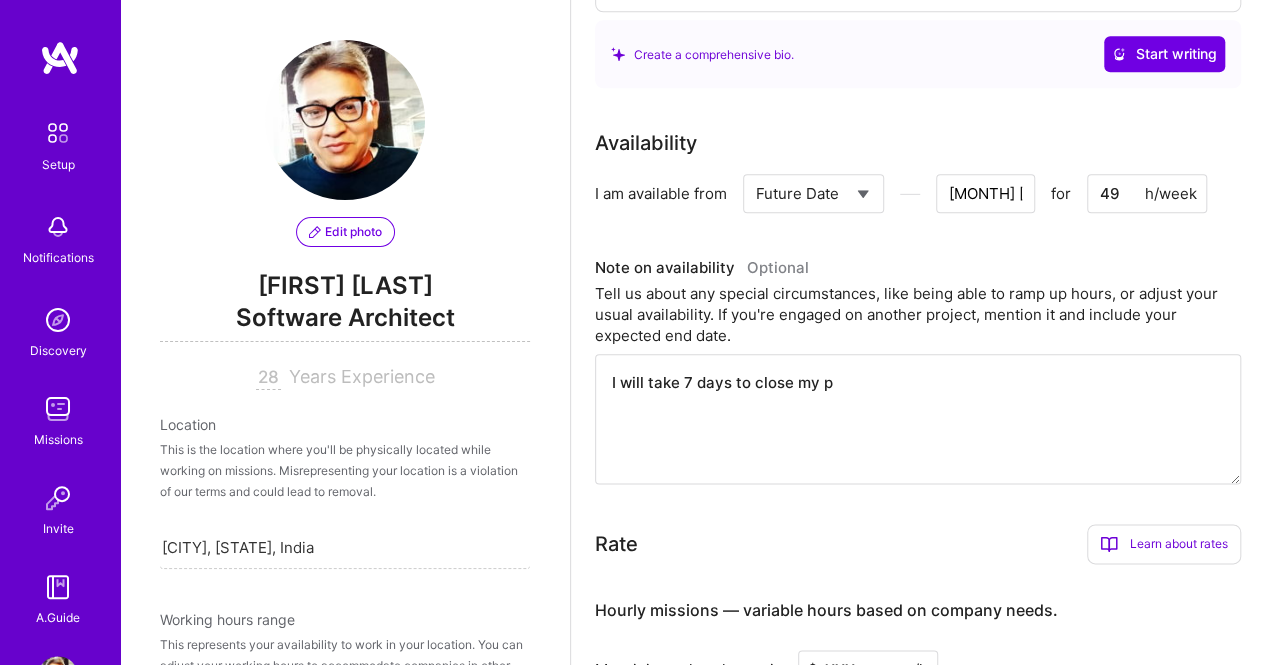 type on "I will take 7 days to close my pa" 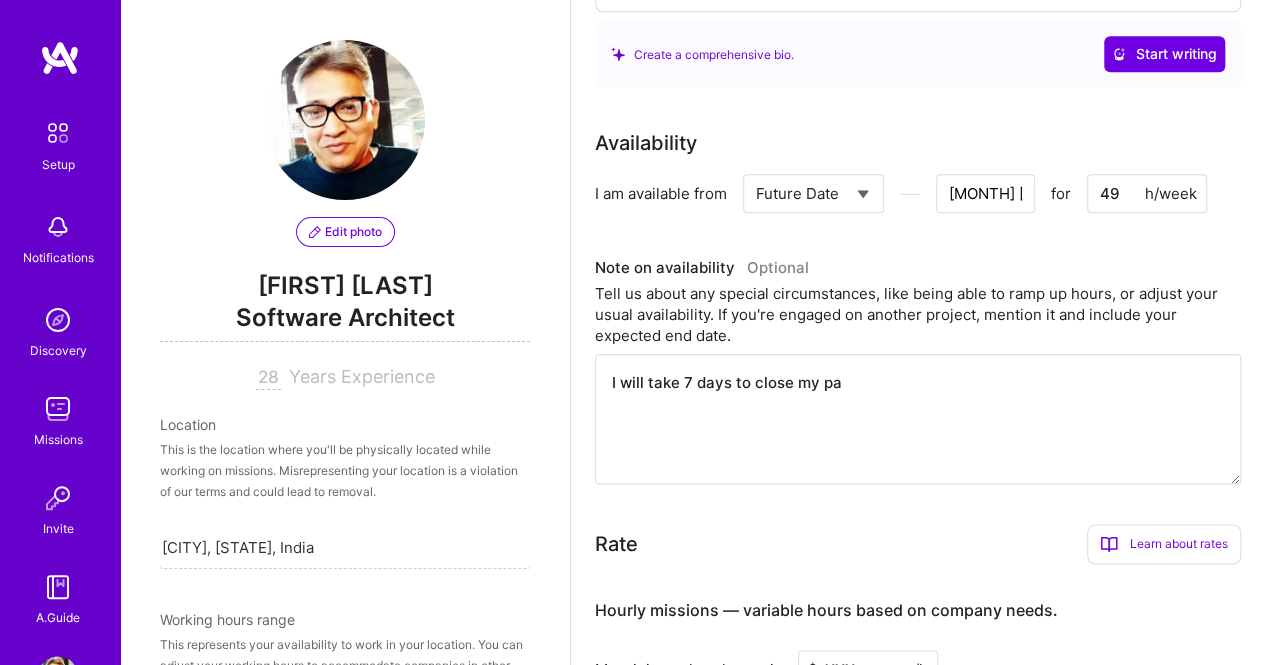 type on "I will take 7 days to close my pas" 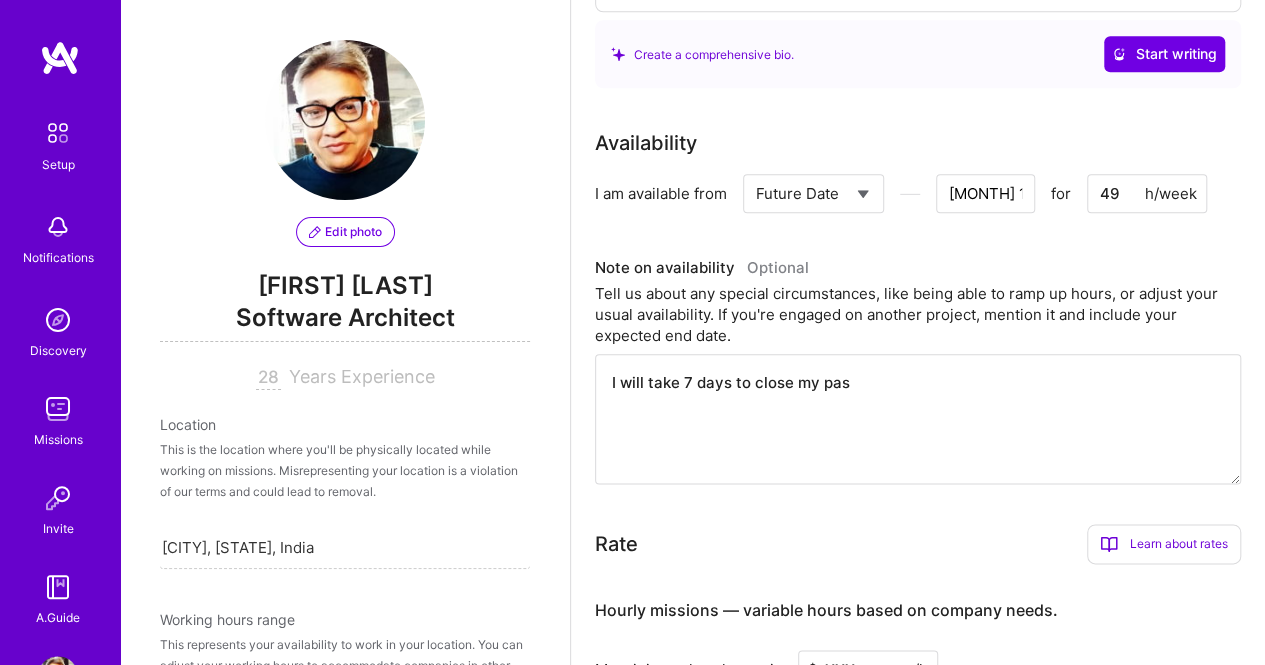 type on "I will take  days to close my pas" 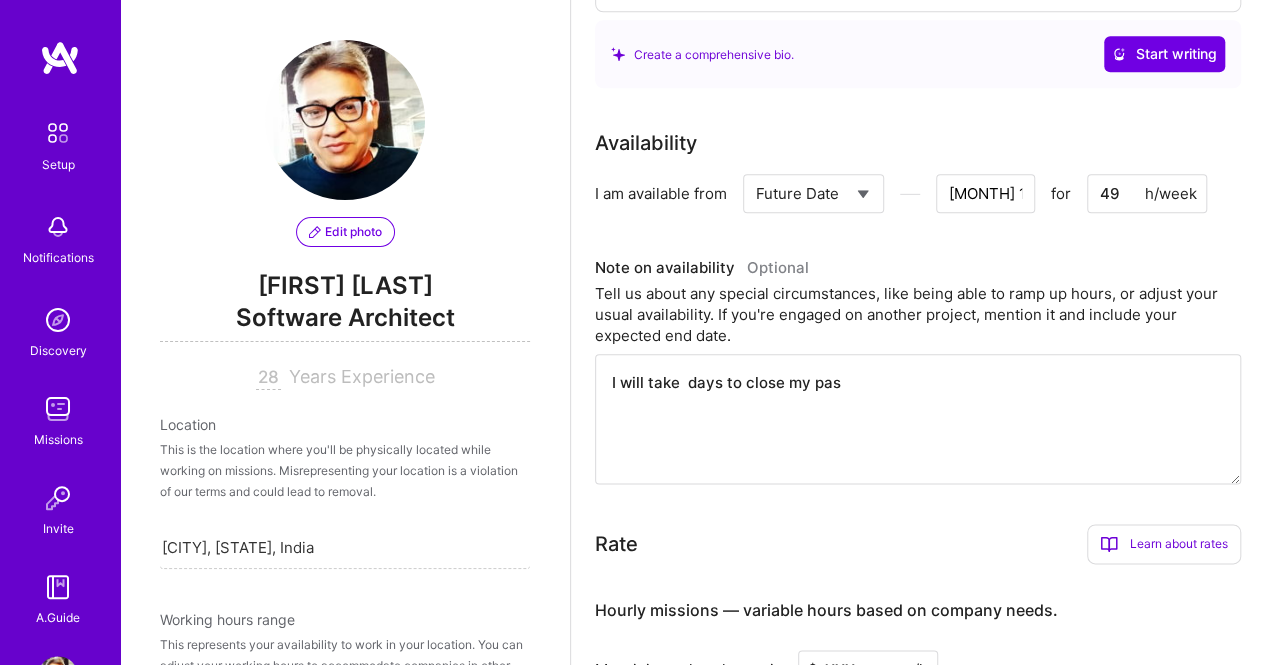 type on "[MONTH] 17" 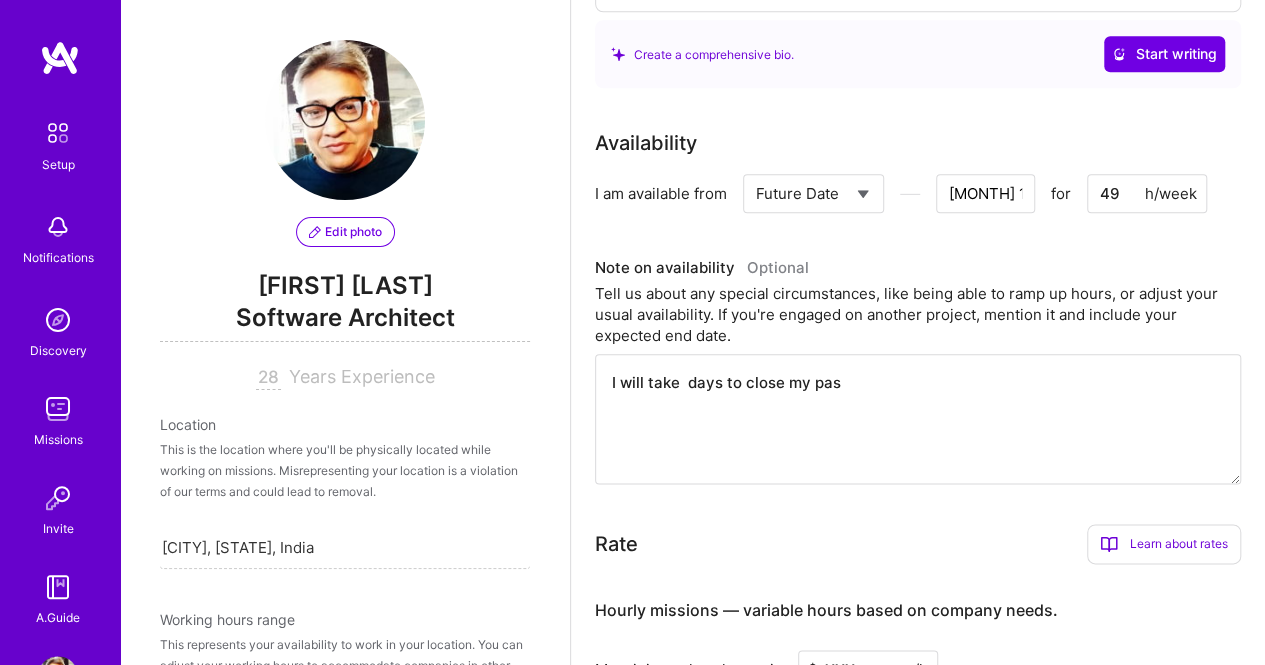 type on "I will take 1 days to close my pas" 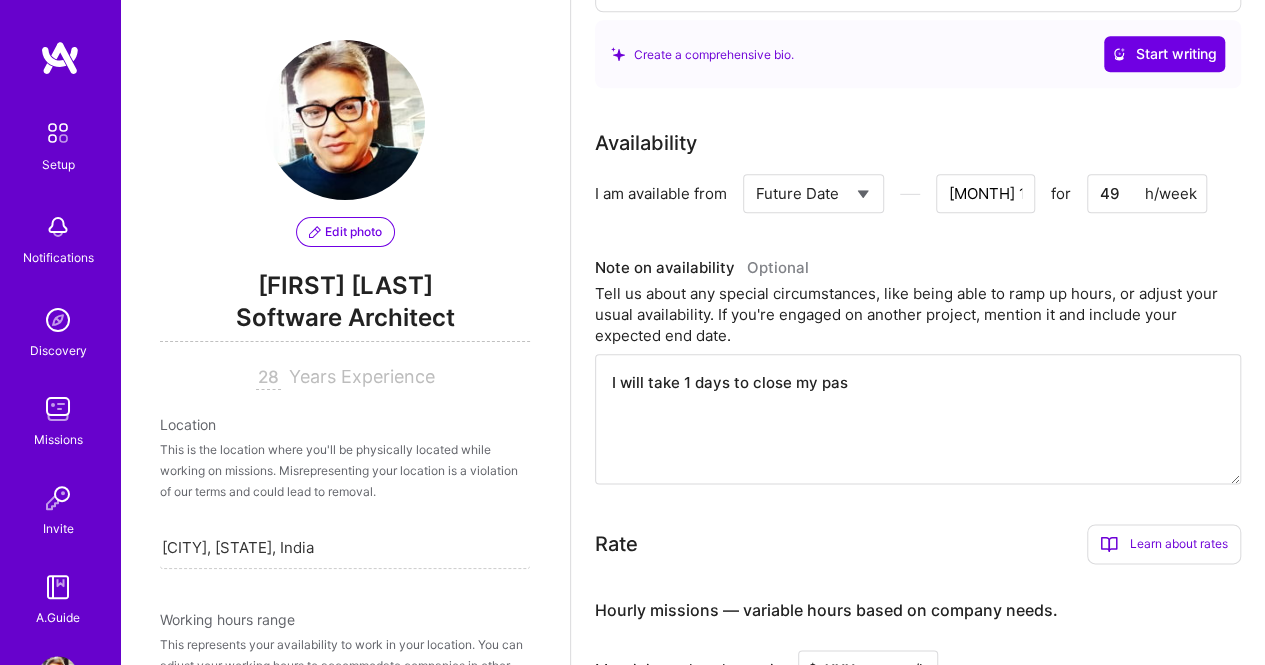 type on "I will take 15 days to close my pas" 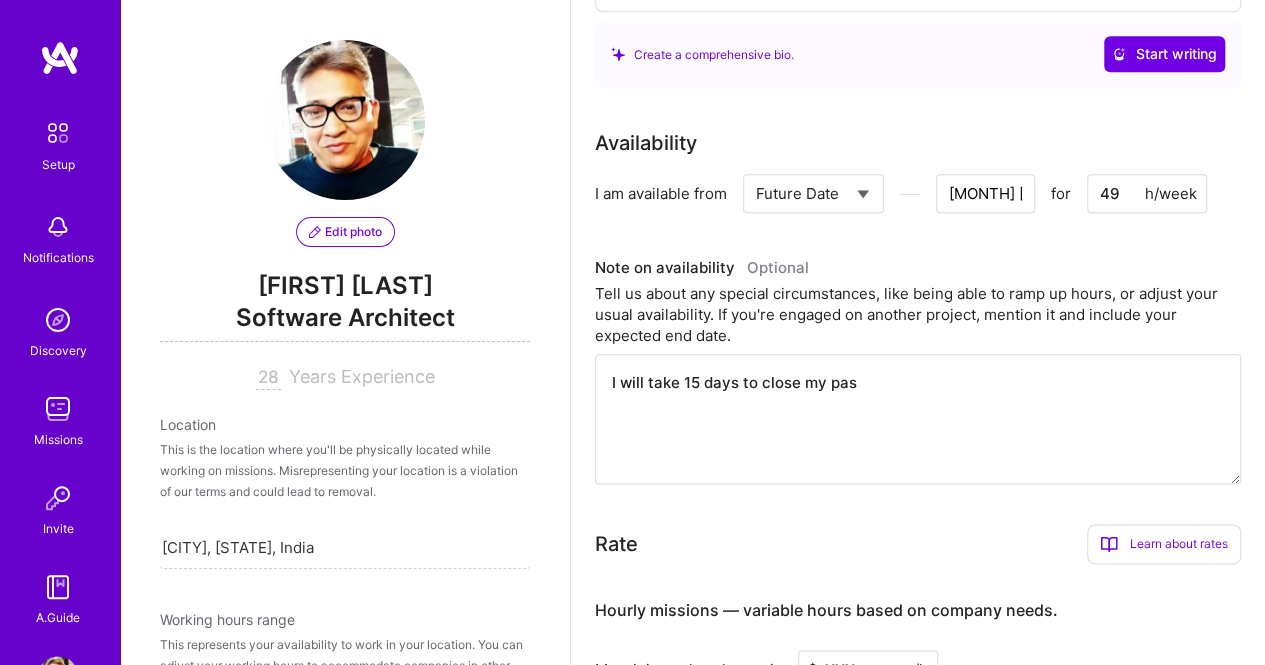 type on "I will take 15 days to close my past" 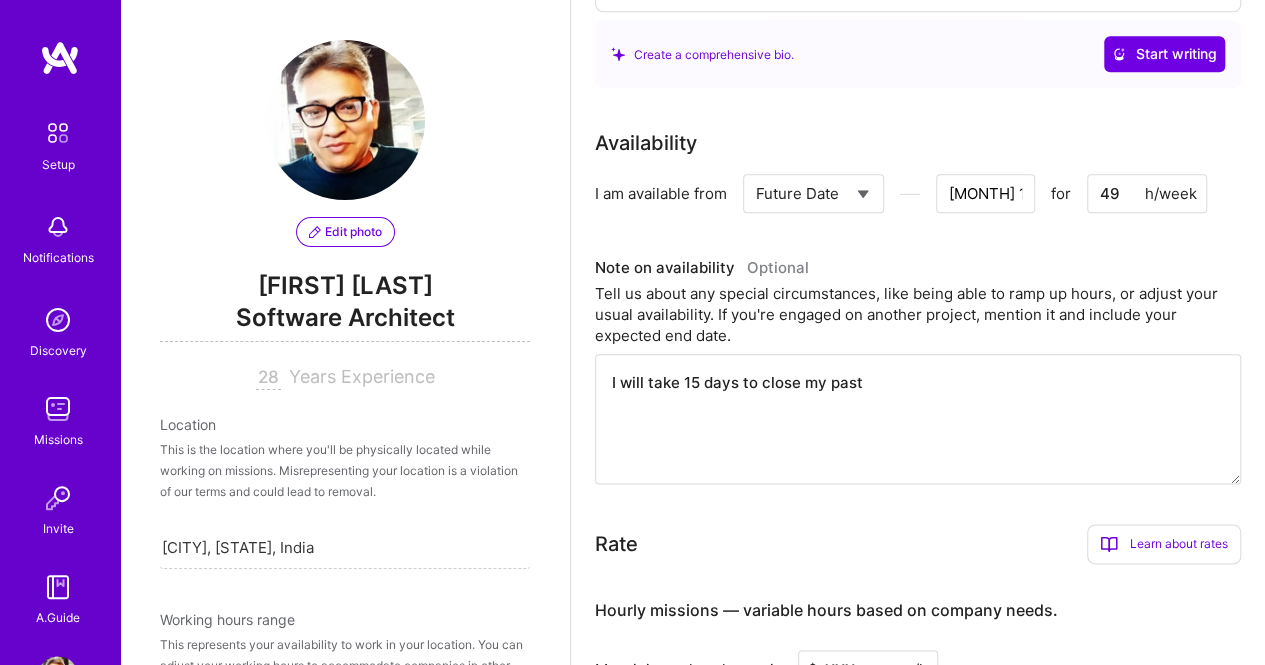 type on "I will take 15 days to close my past" 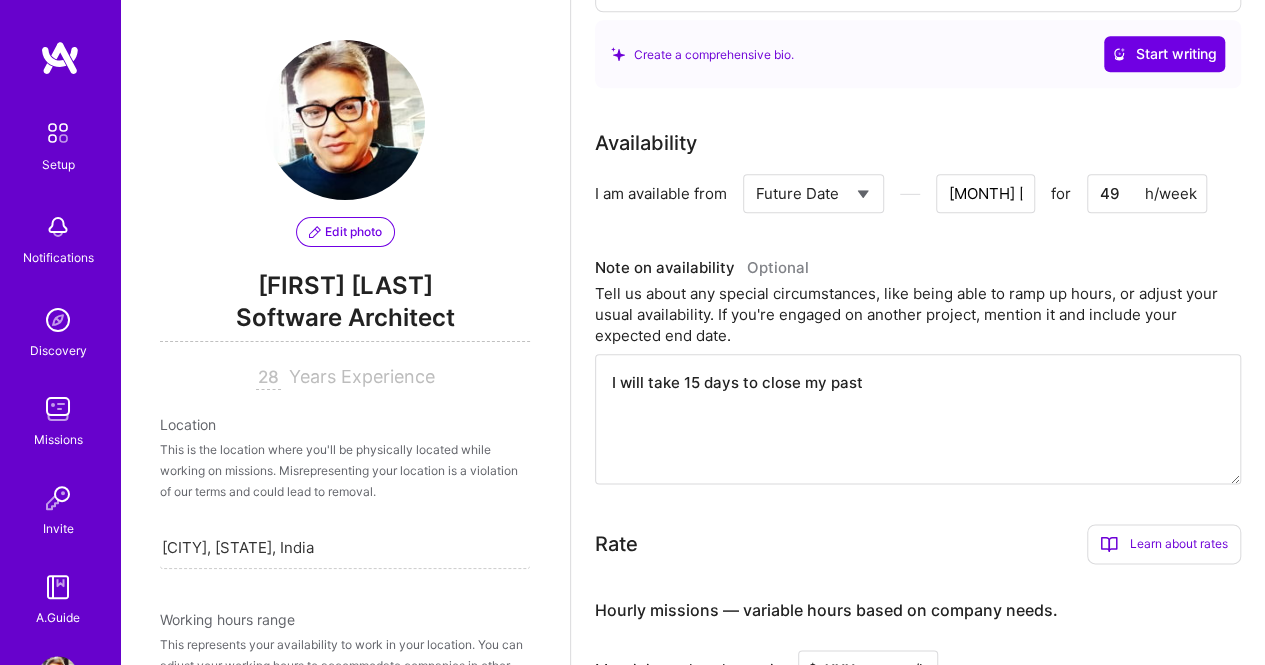 type on "I will take 15 days to close my past a" 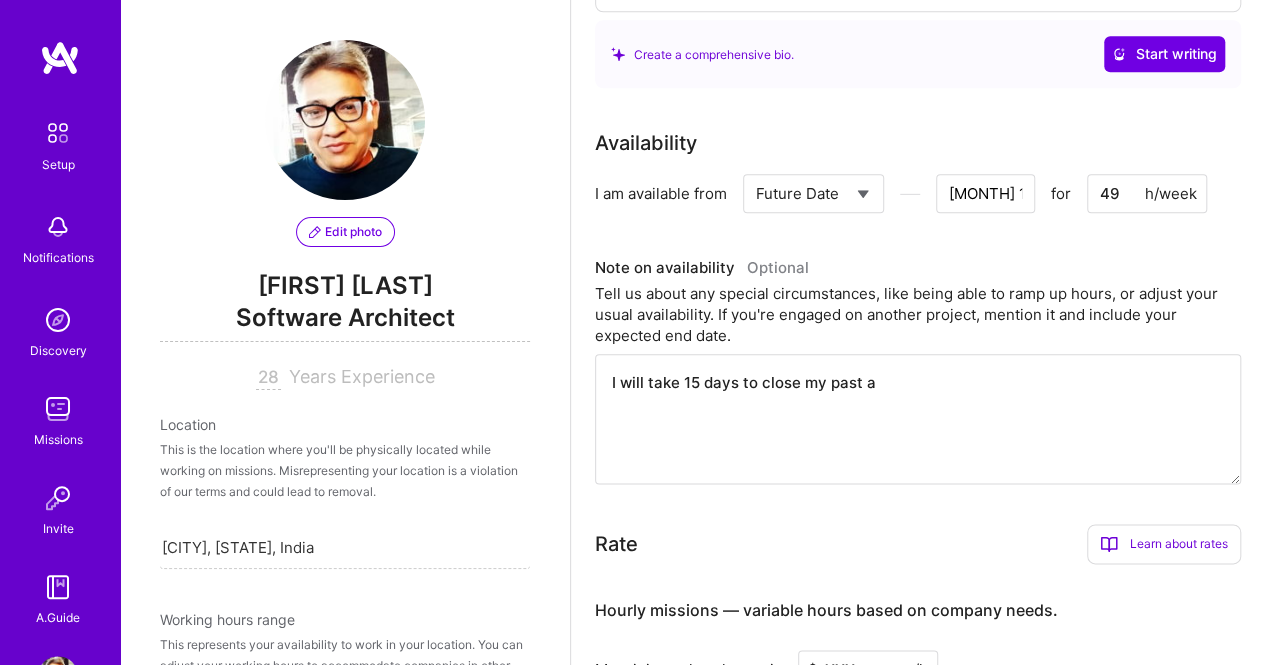 type on "I will take 15 days to close my past ac" 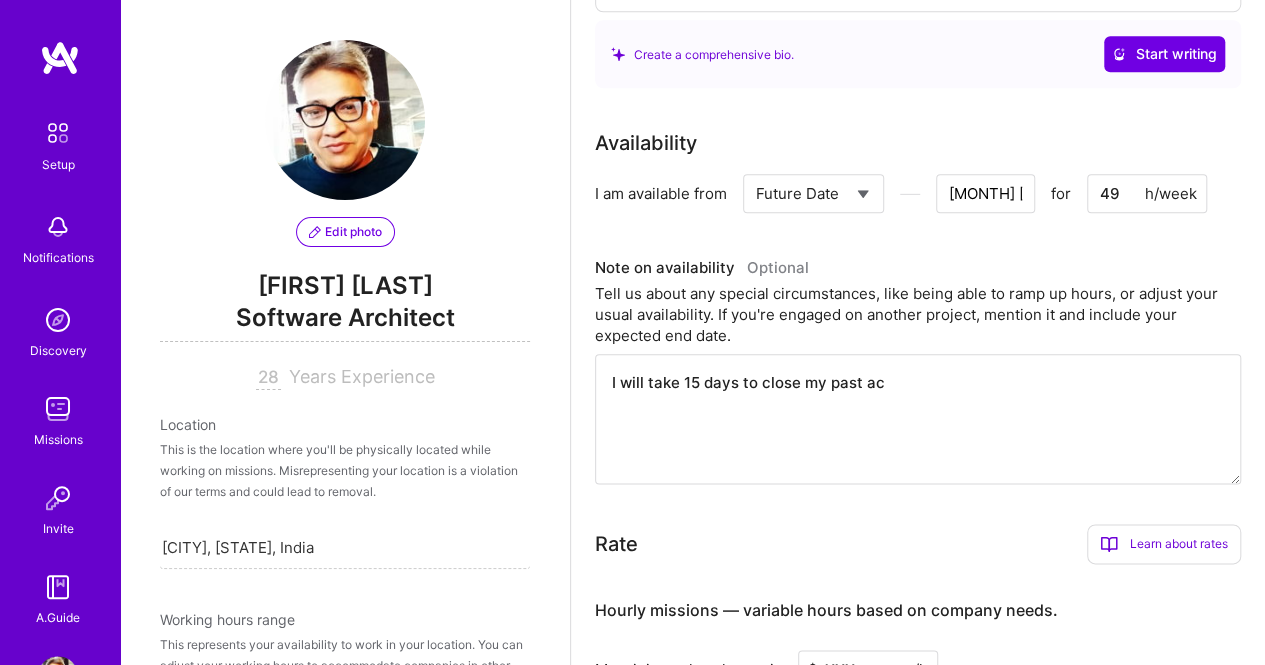 type on "I will take 15 days to close my past act" 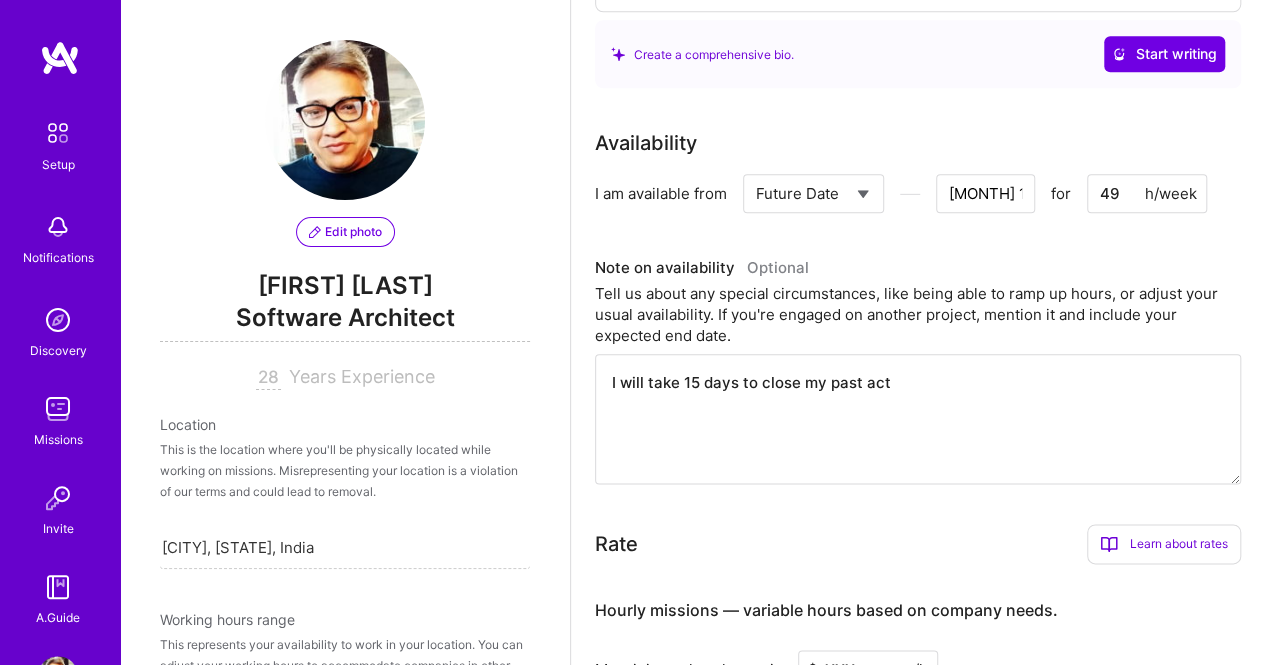 type on "I will take 15 days to close my past acti" 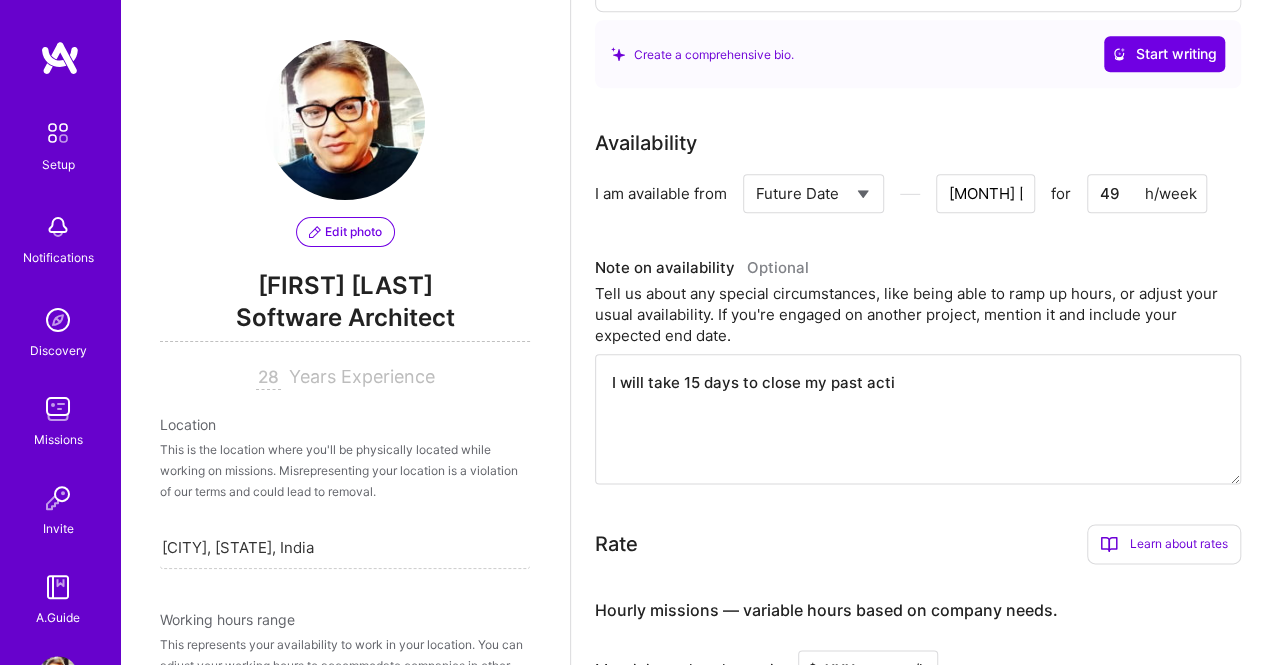 type on "I will take 15 days to close my past activ" 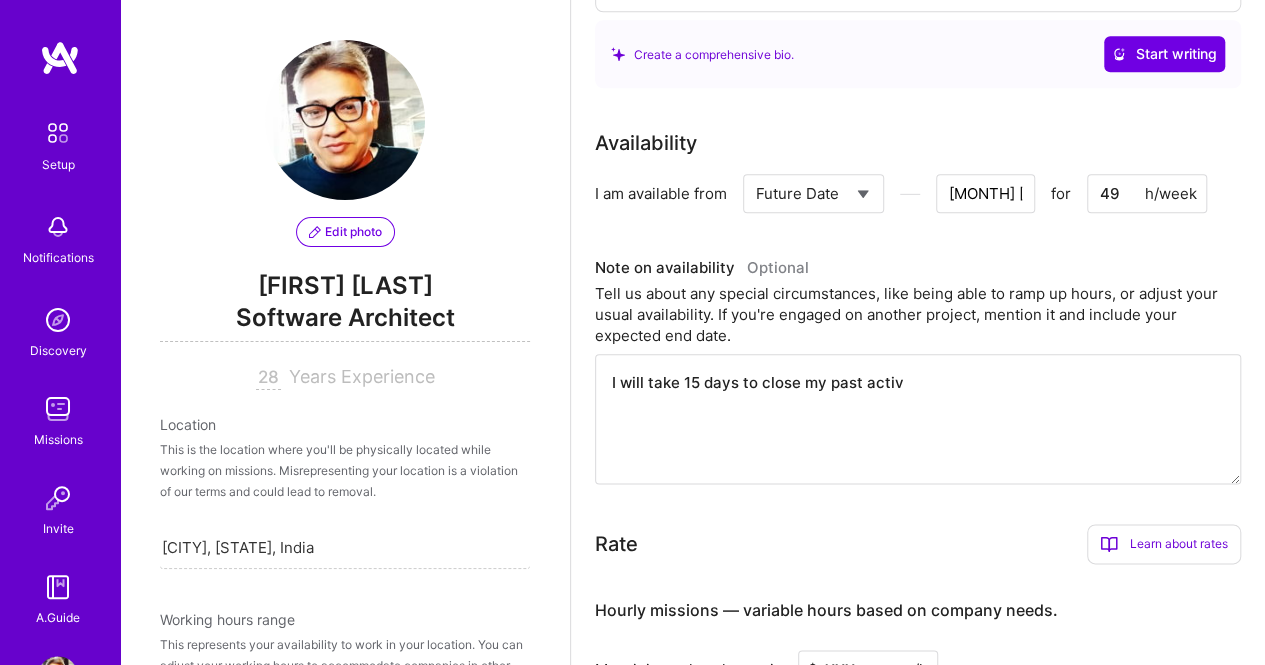type on "I will take 15 days to close my past activi" 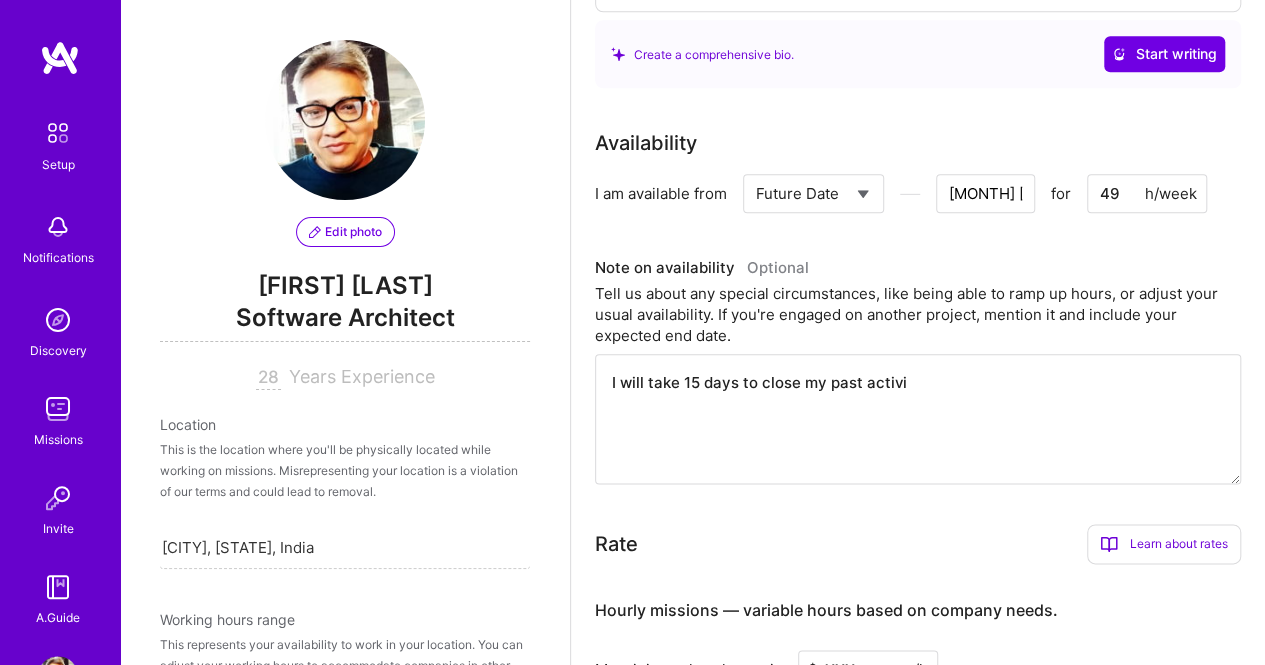 type on "I will take 15 days to close my past activit" 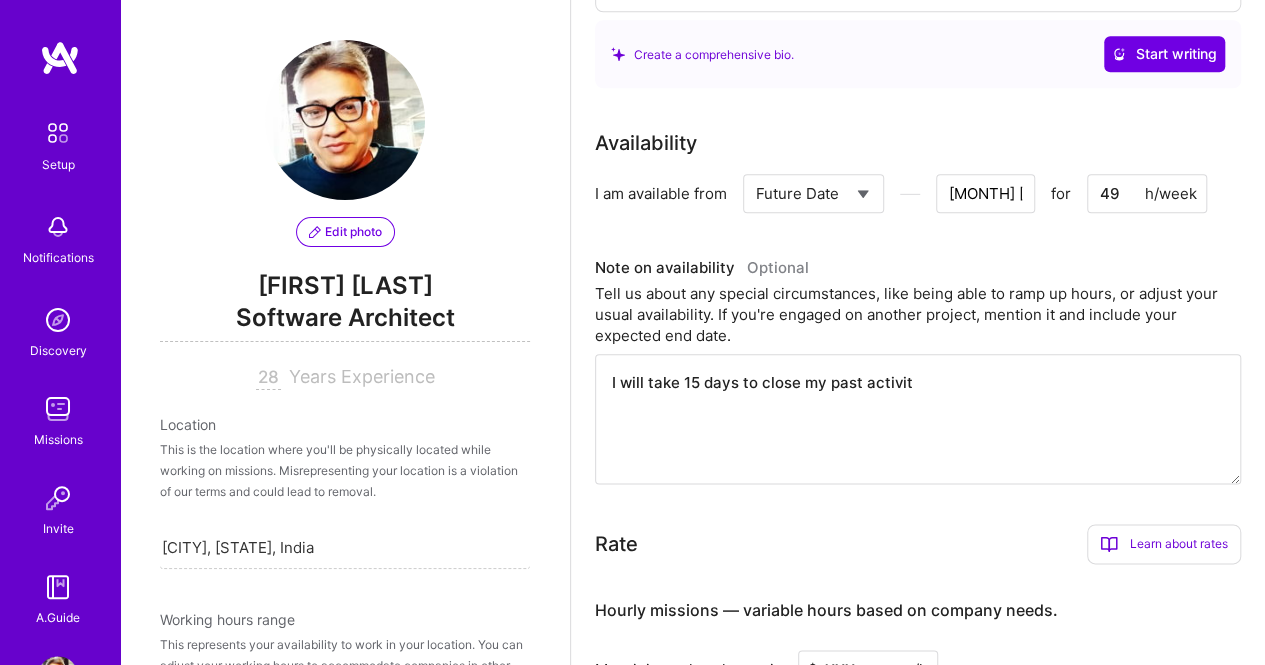 type 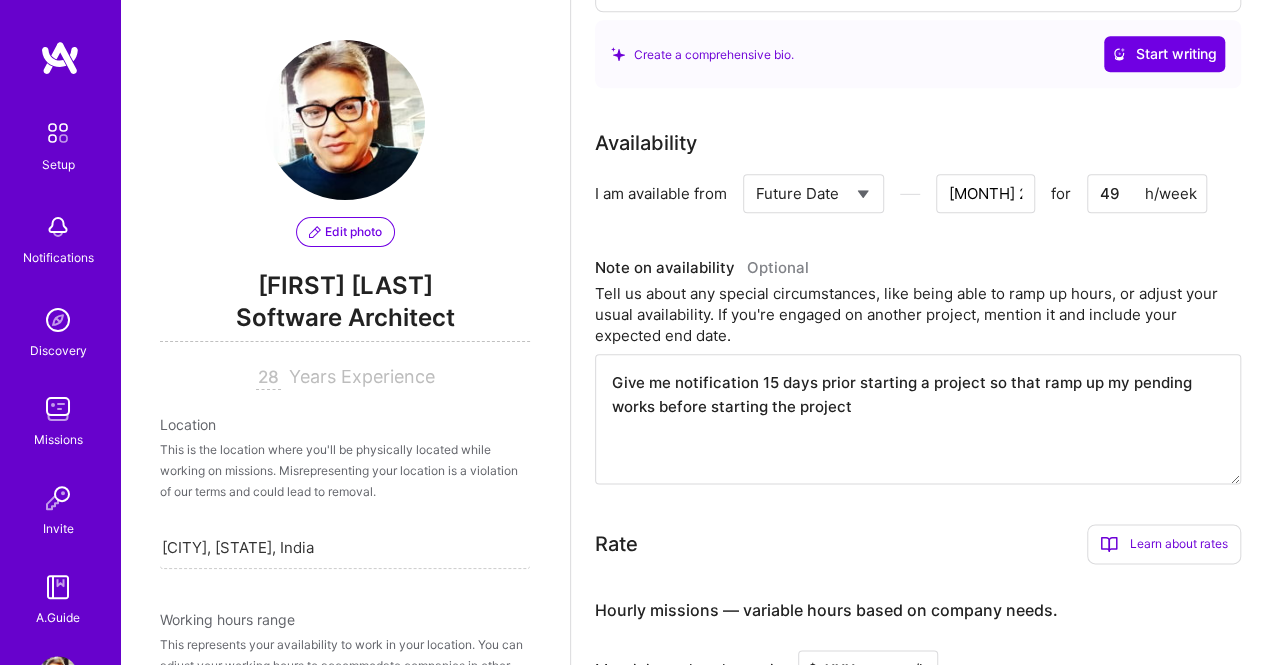 drag, startPoint x: 819, startPoint y: 408, endPoint x: 574, endPoint y: 376, distance: 247.08096 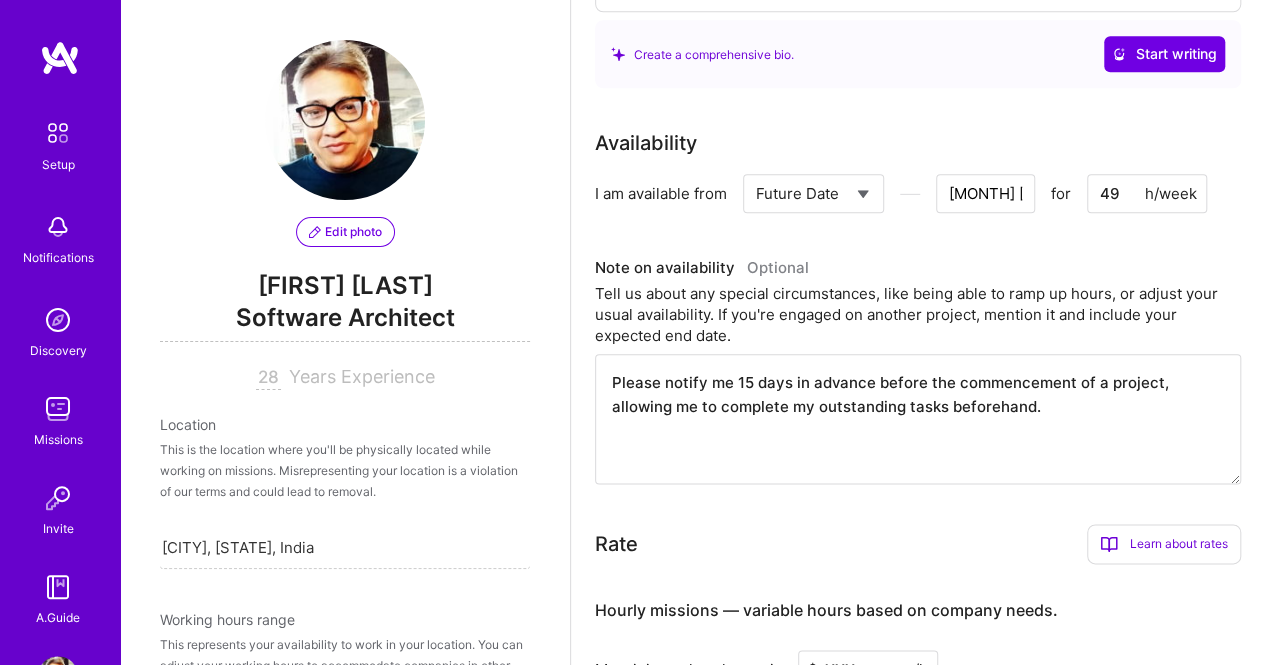 scroll, scrollTop: 1200, scrollLeft: 0, axis: vertical 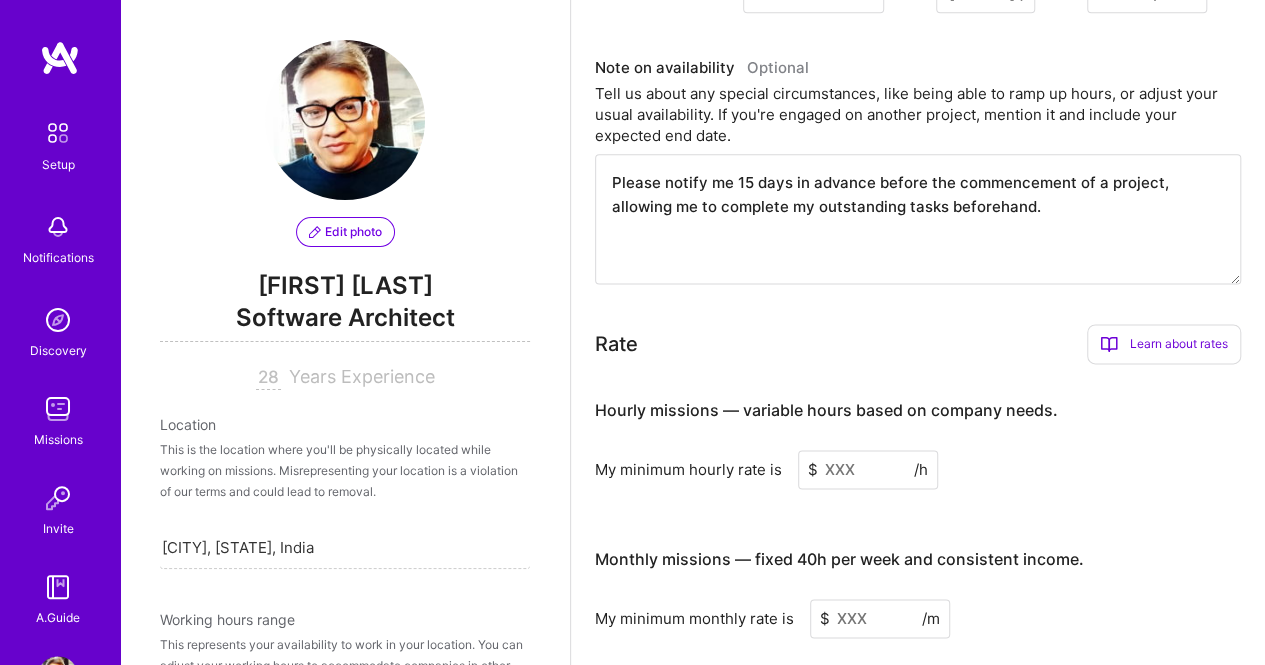 drag, startPoint x: 826, startPoint y: 465, endPoint x: 853, endPoint y: 465, distance: 27 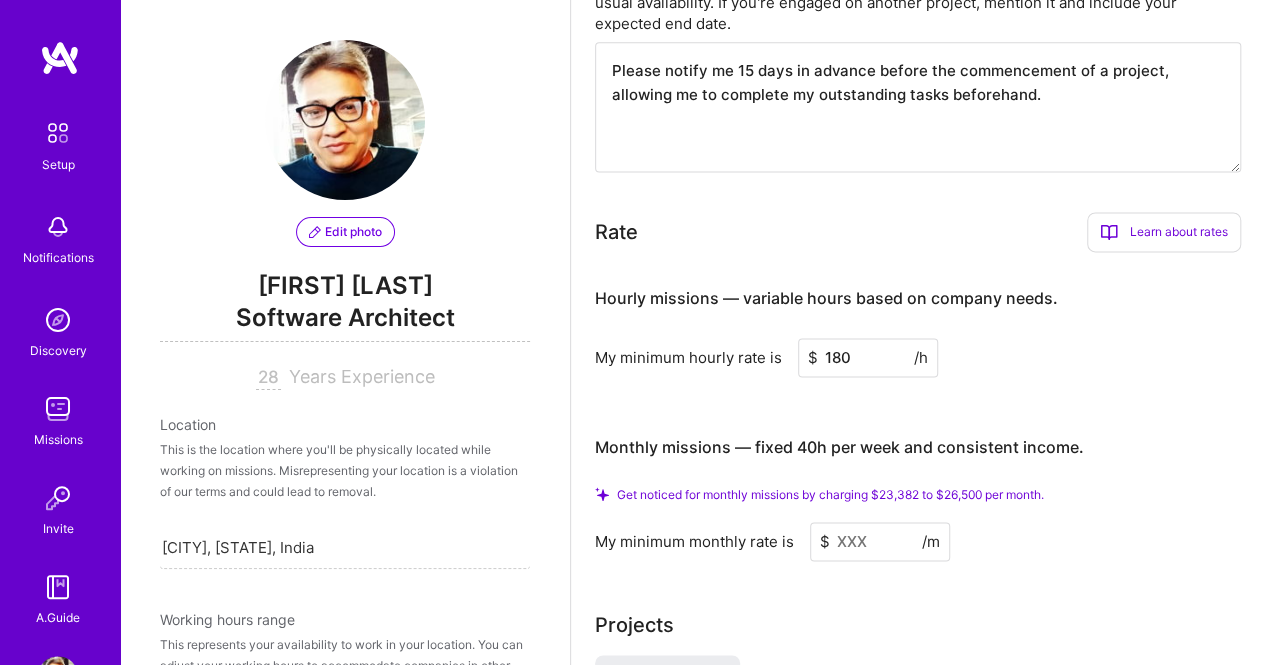 scroll, scrollTop: 1400, scrollLeft: 0, axis: vertical 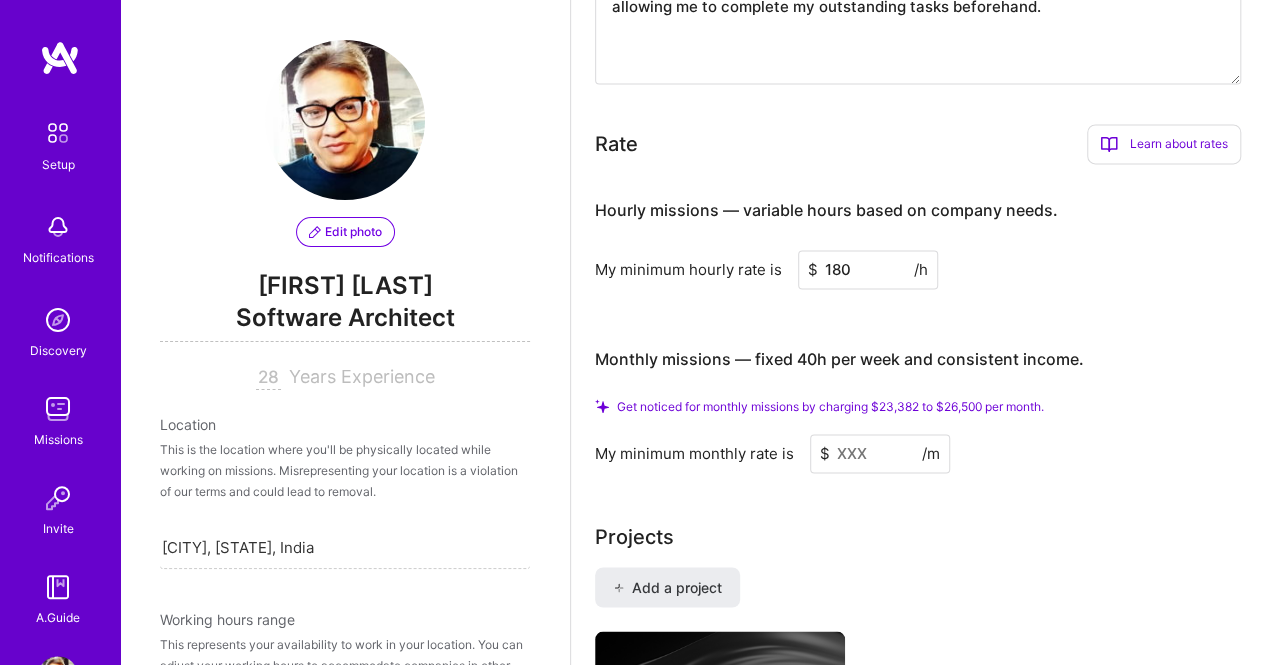 click at bounding box center (880, 453) 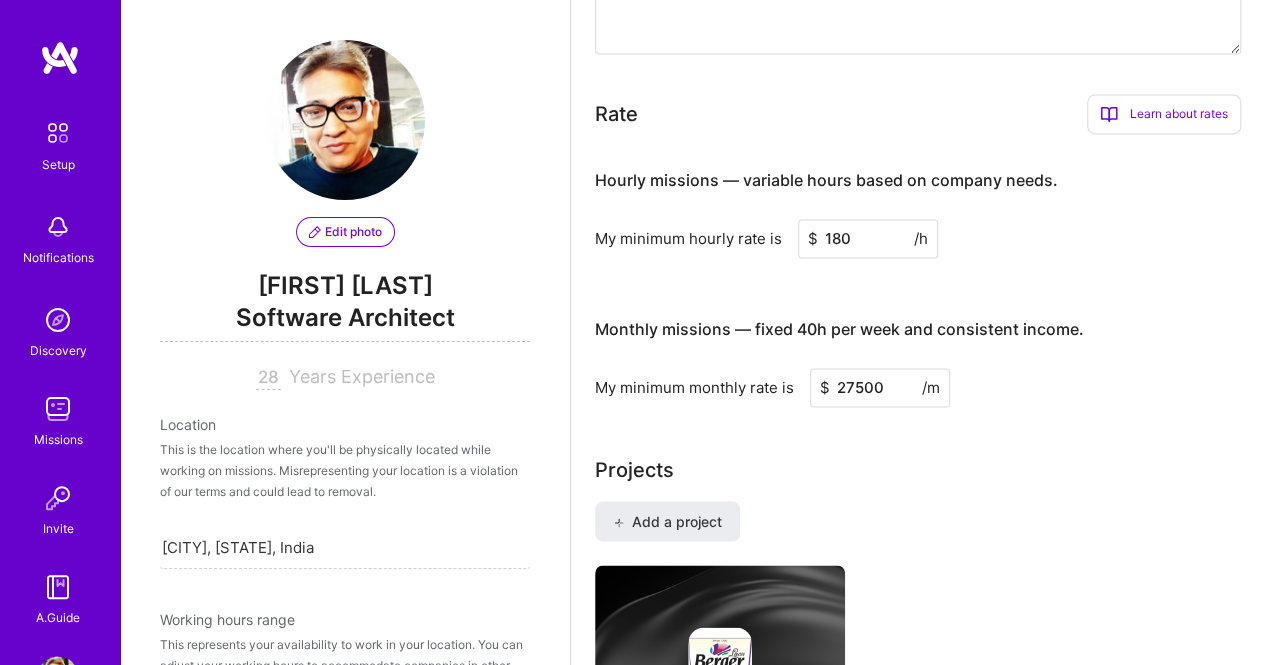 drag, startPoint x: 888, startPoint y: 381, endPoint x: 826, endPoint y: 381, distance: 62 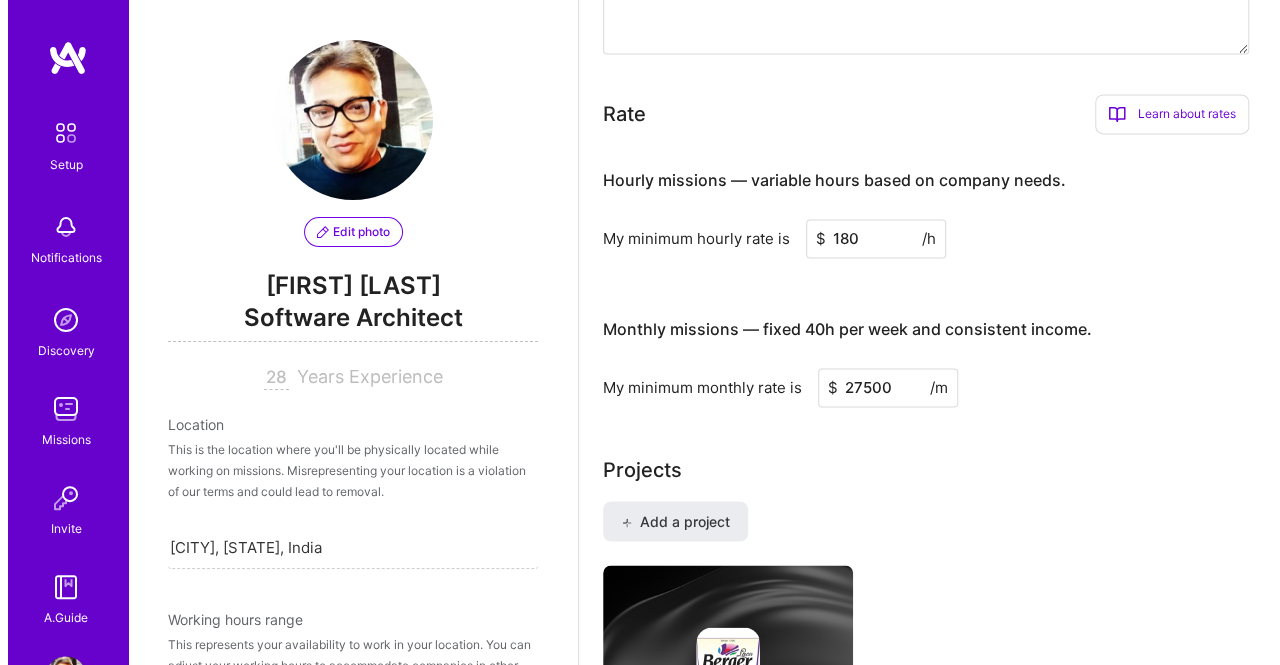 scroll, scrollTop: 1700, scrollLeft: 0, axis: vertical 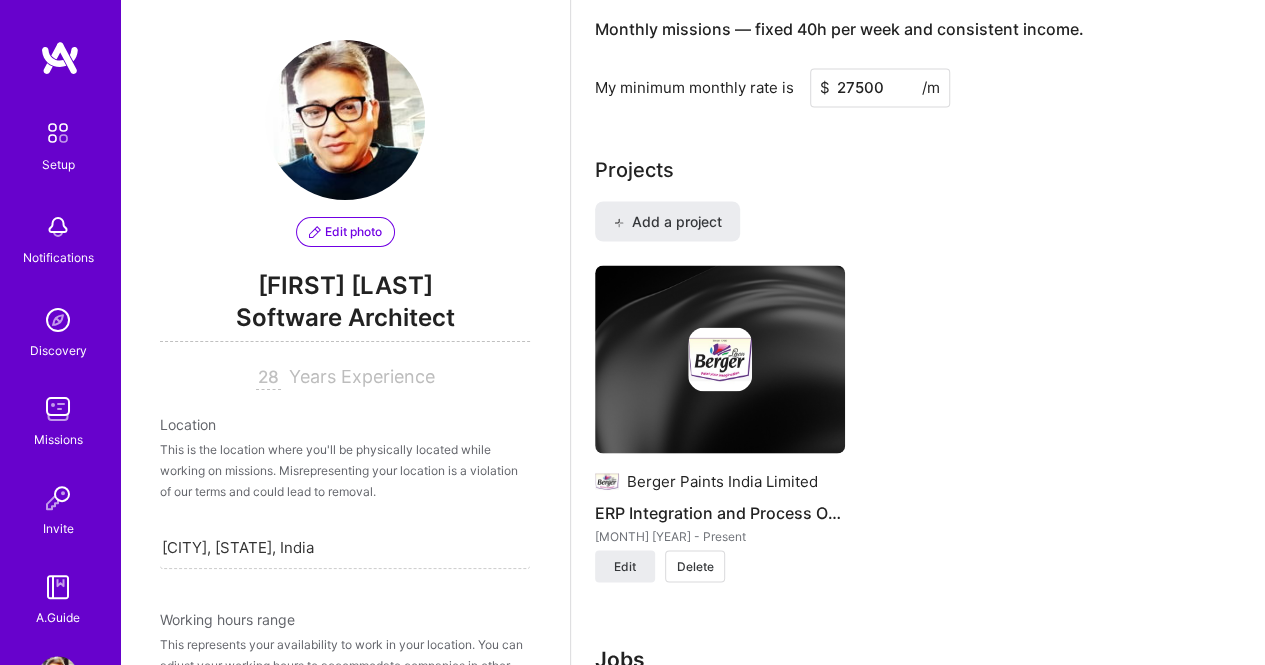 click on "Delete" at bounding box center [695, 566] 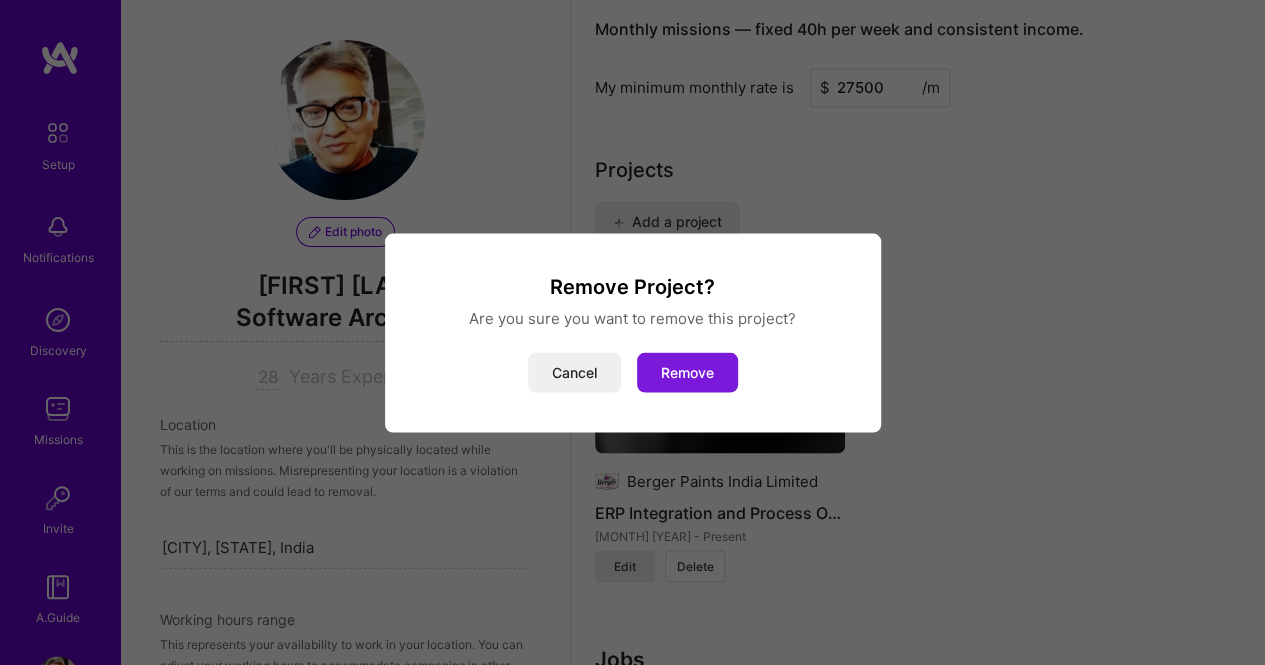 click on "Remove" at bounding box center (687, 372) 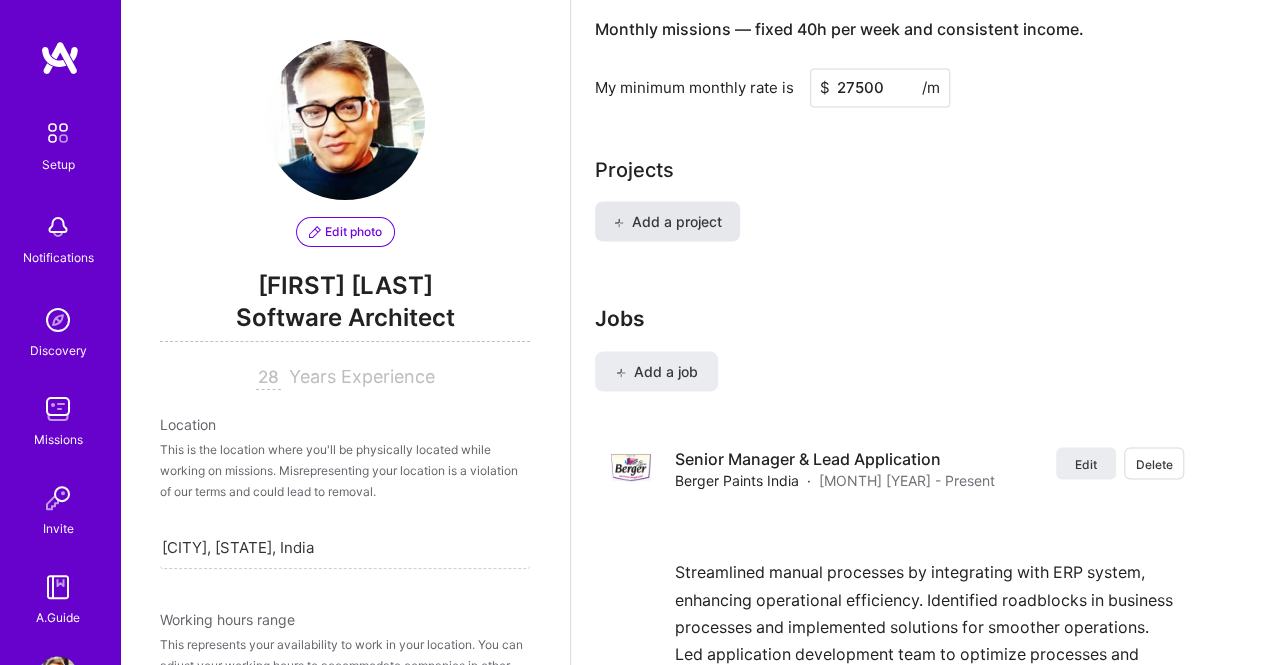 click on "Add a project" at bounding box center (667, 221) 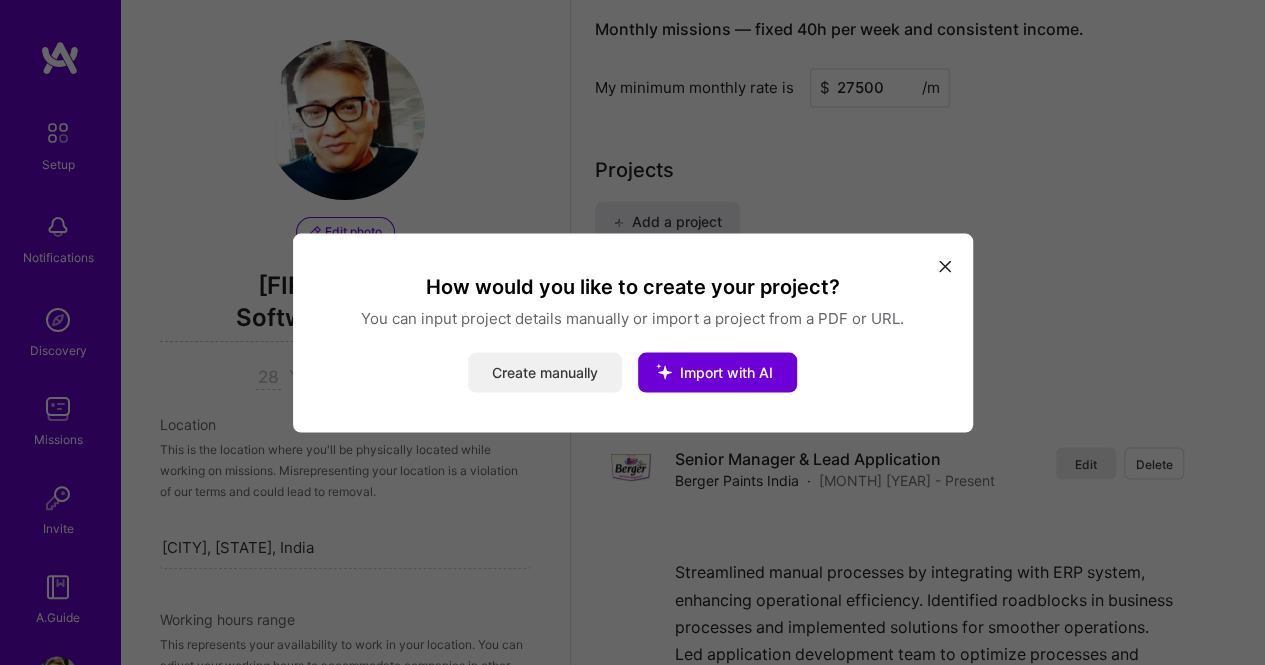 click on "Create manually" at bounding box center [545, 372] 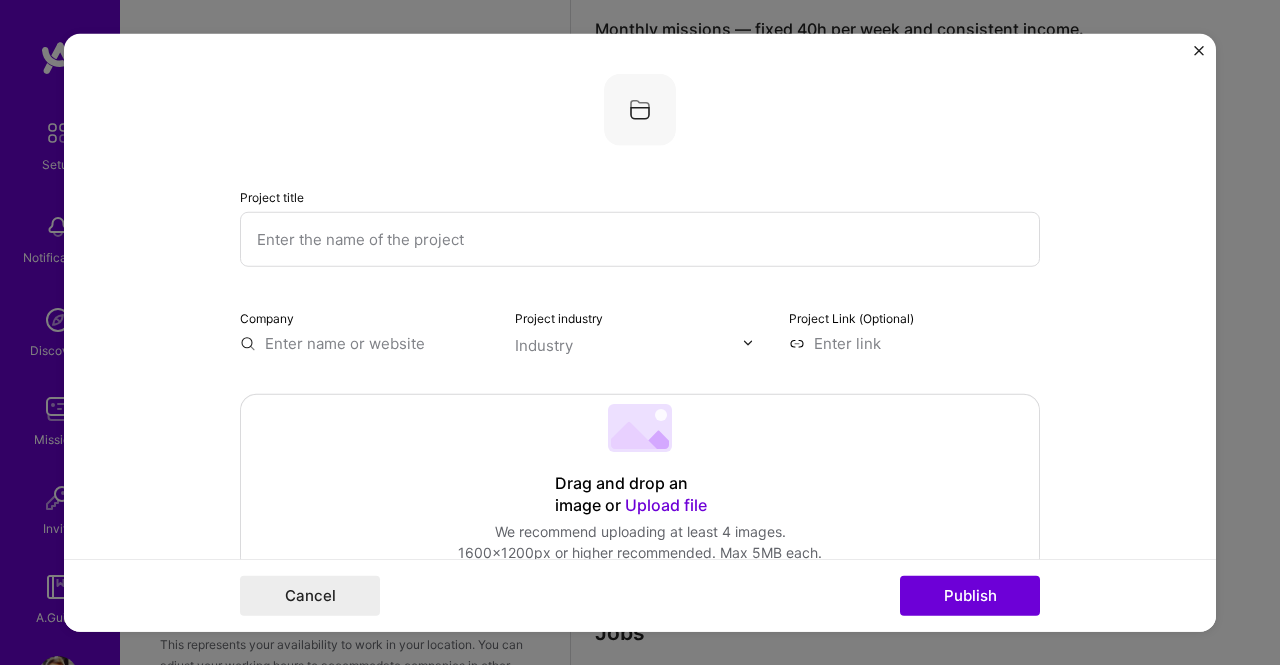 click at bounding box center (640, 238) 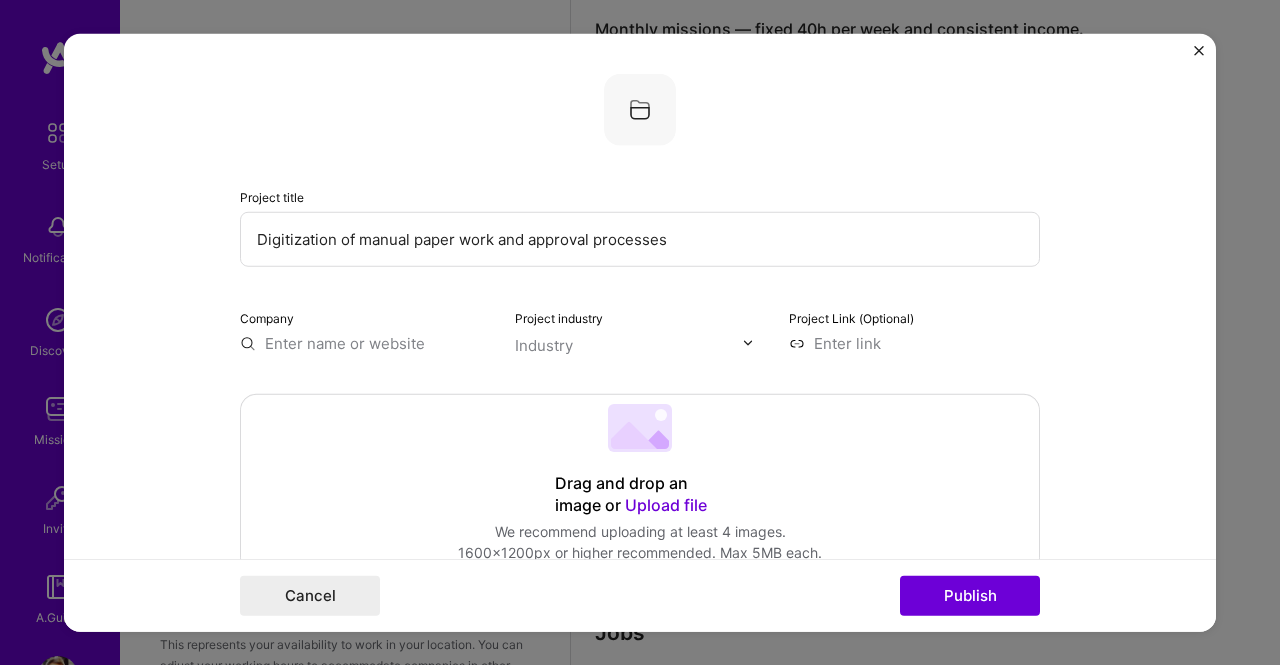 click on "Digitization of manual paper work and approval processes" at bounding box center (640, 238) 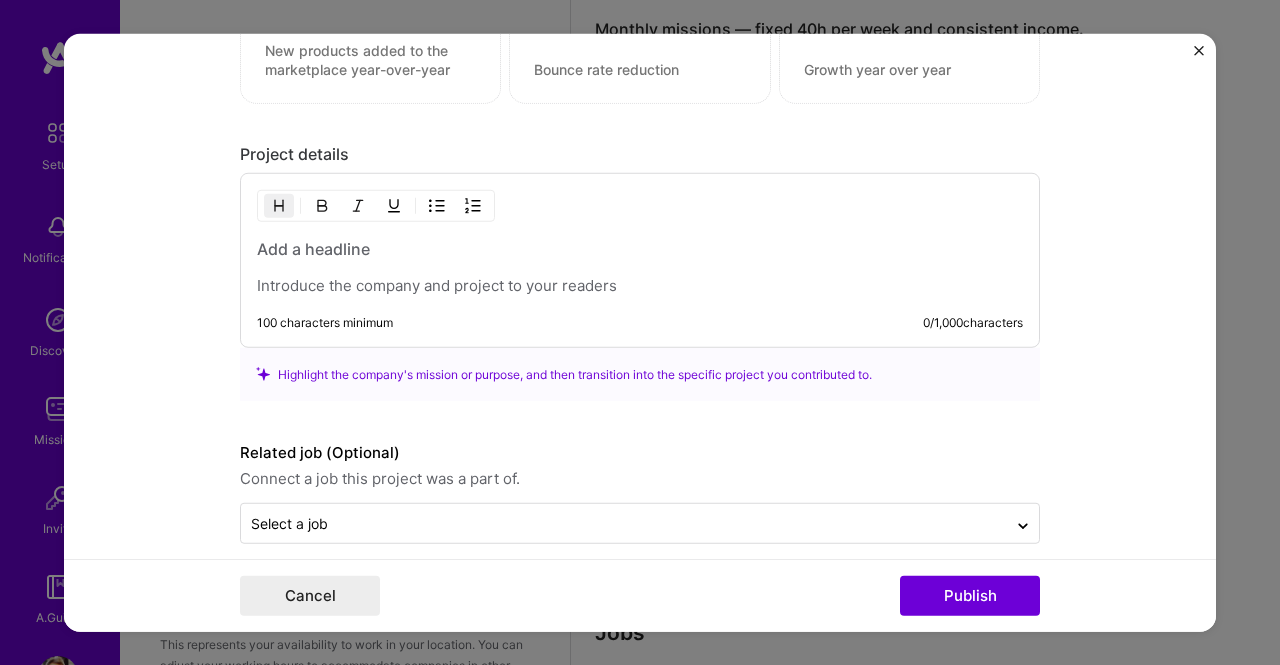 scroll, scrollTop: 1493, scrollLeft: 0, axis: vertical 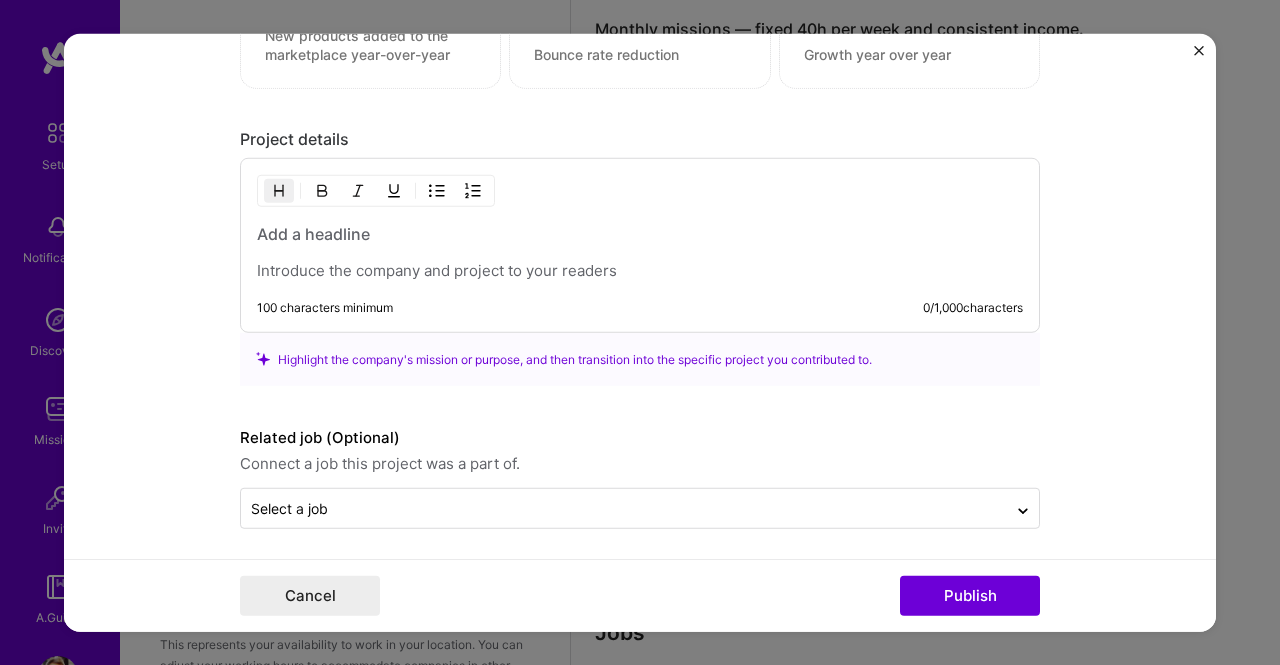 click at bounding box center (640, 271) 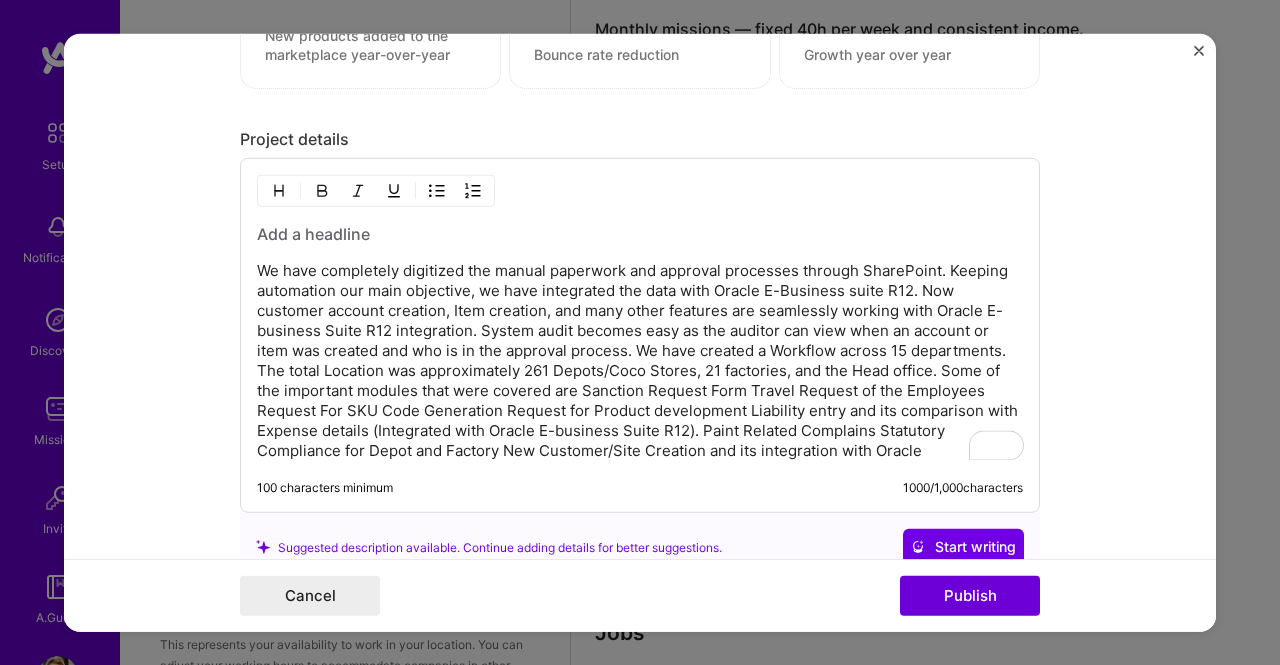 scroll, scrollTop: 1493, scrollLeft: 0, axis: vertical 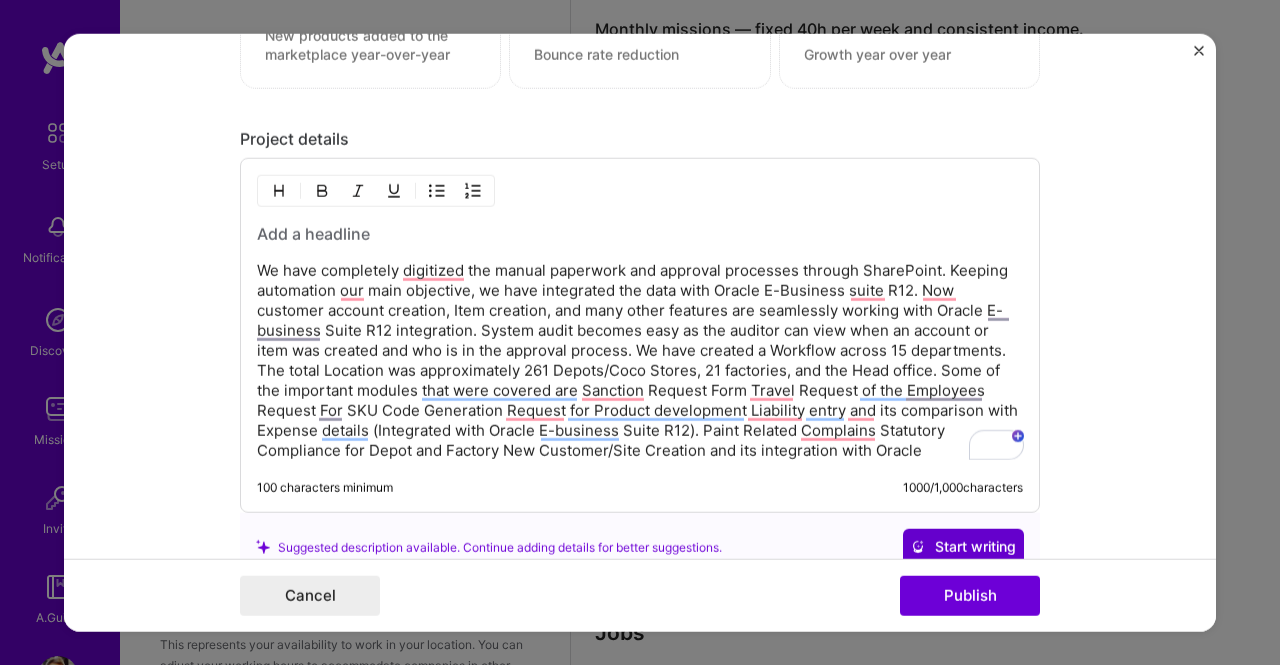 click on "Start writing" at bounding box center [963, 547] 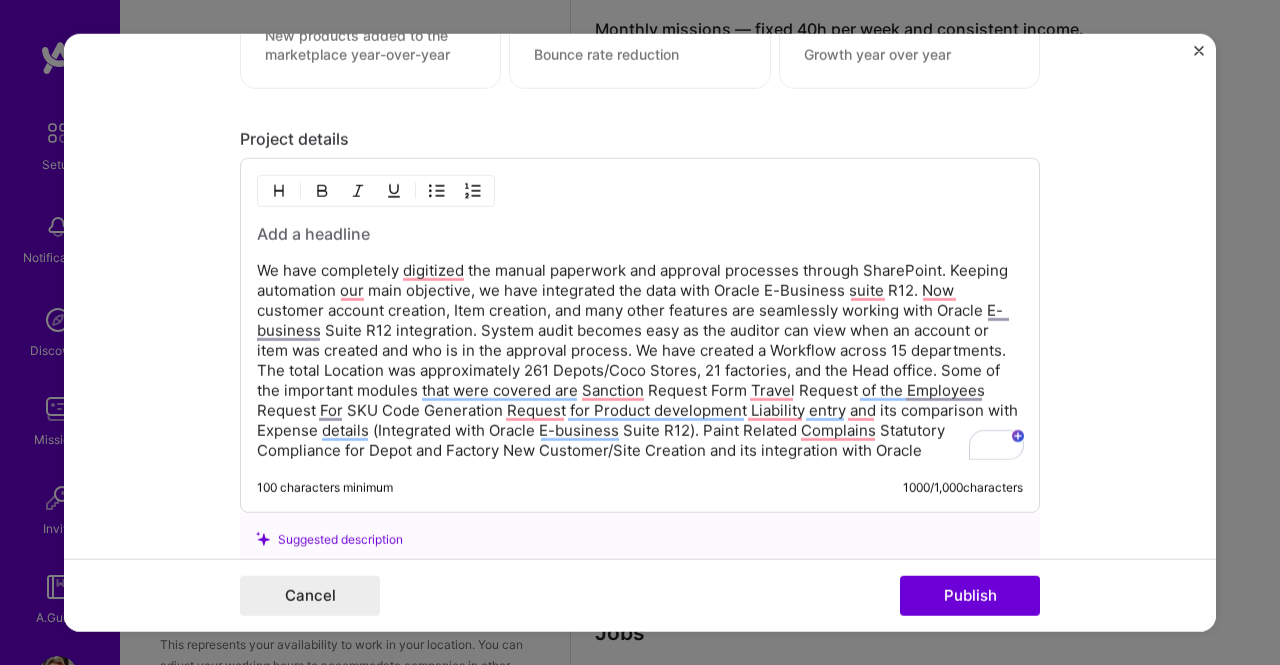 scroll, scrollTop: 1687, scrollLeft: 0, axis: vertical 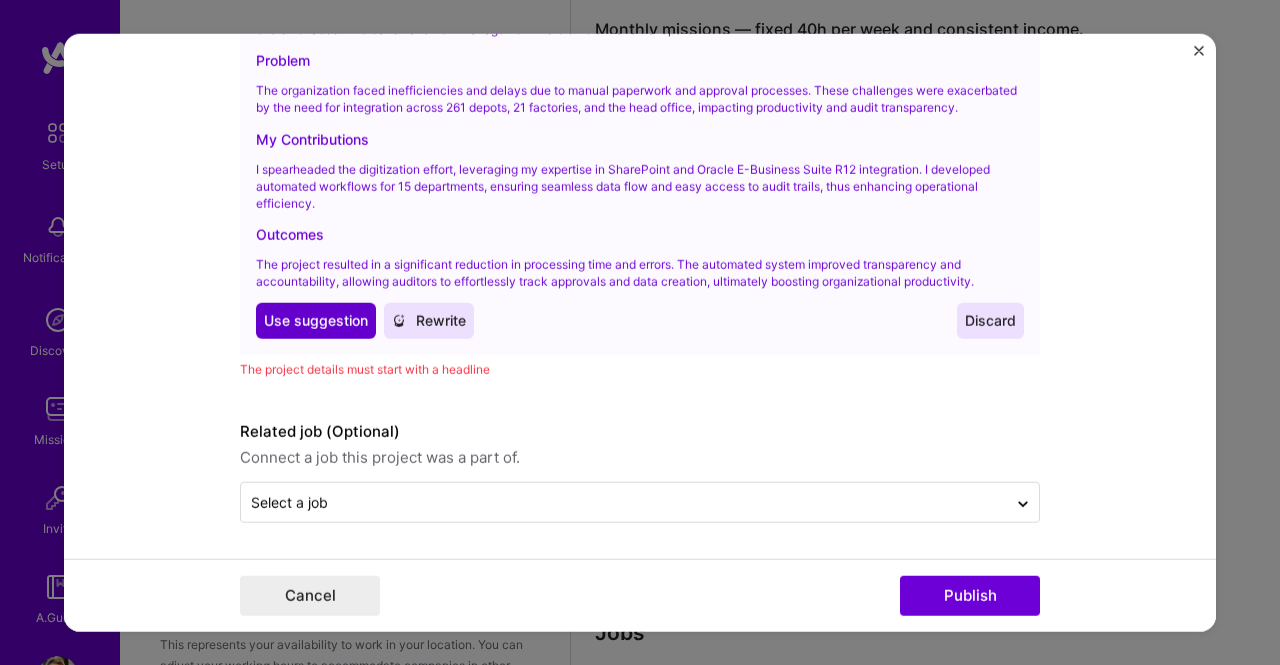 click on "Use suggestion" at bounding box center (316, 321) 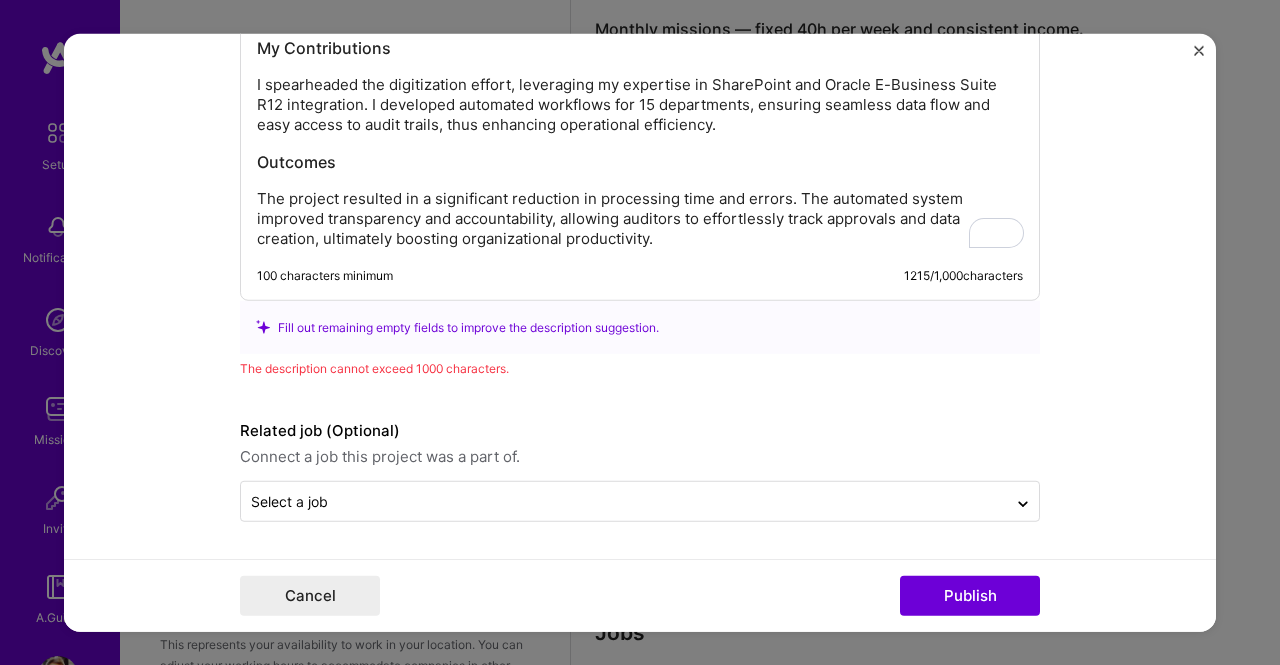 scroll, scrollTop: 1920, scrollLeft: 0, axis: vertical 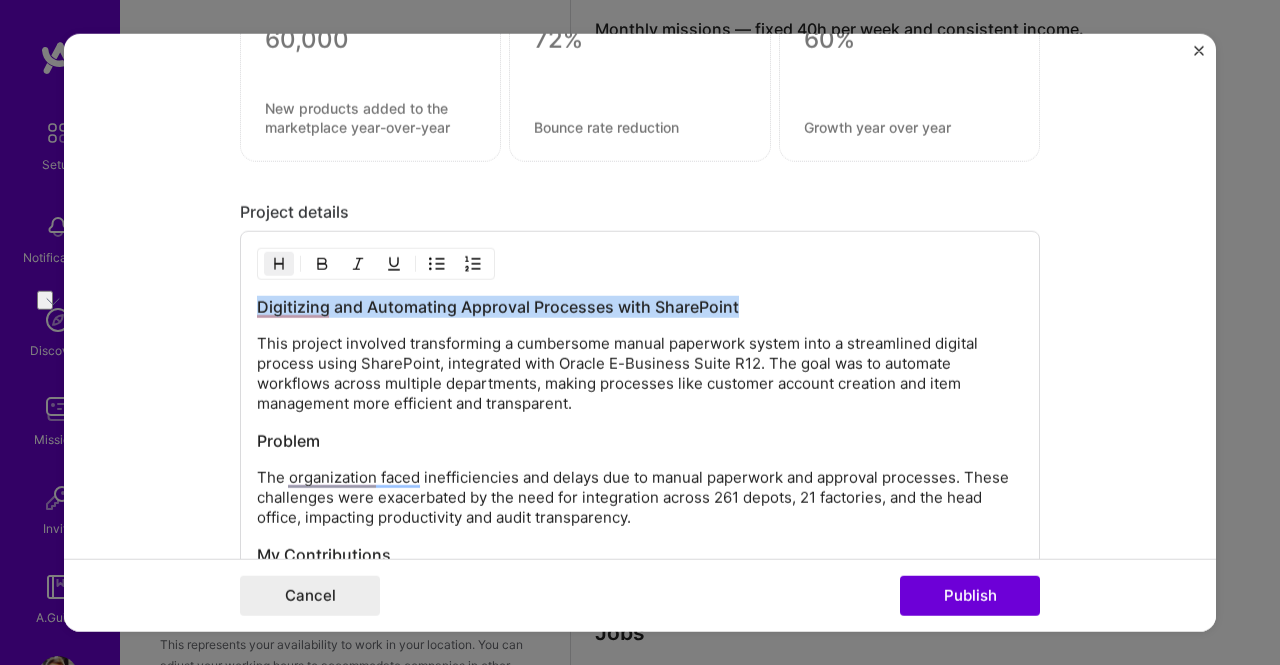 drag, startPoint x: 736, startPoint y: 301, endPoint x: 170, endPoint y: 301, distance: 566 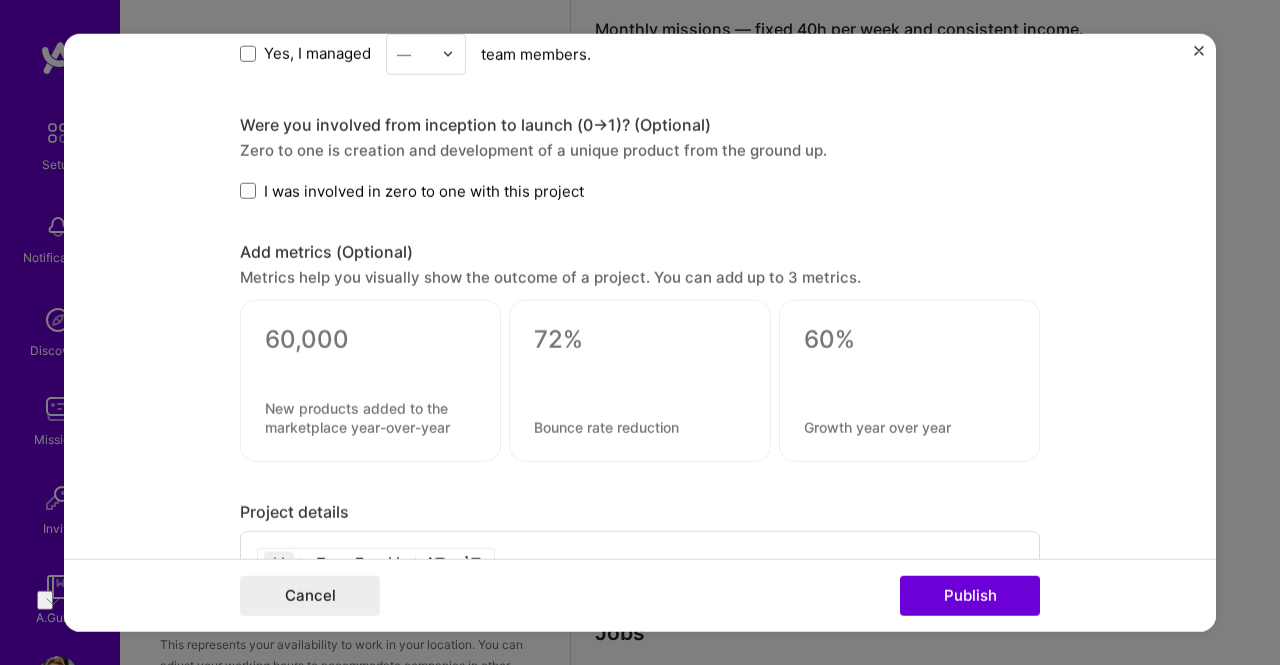 scroll, scrollTop: 846, scrollLeft: 0, axis: vertical 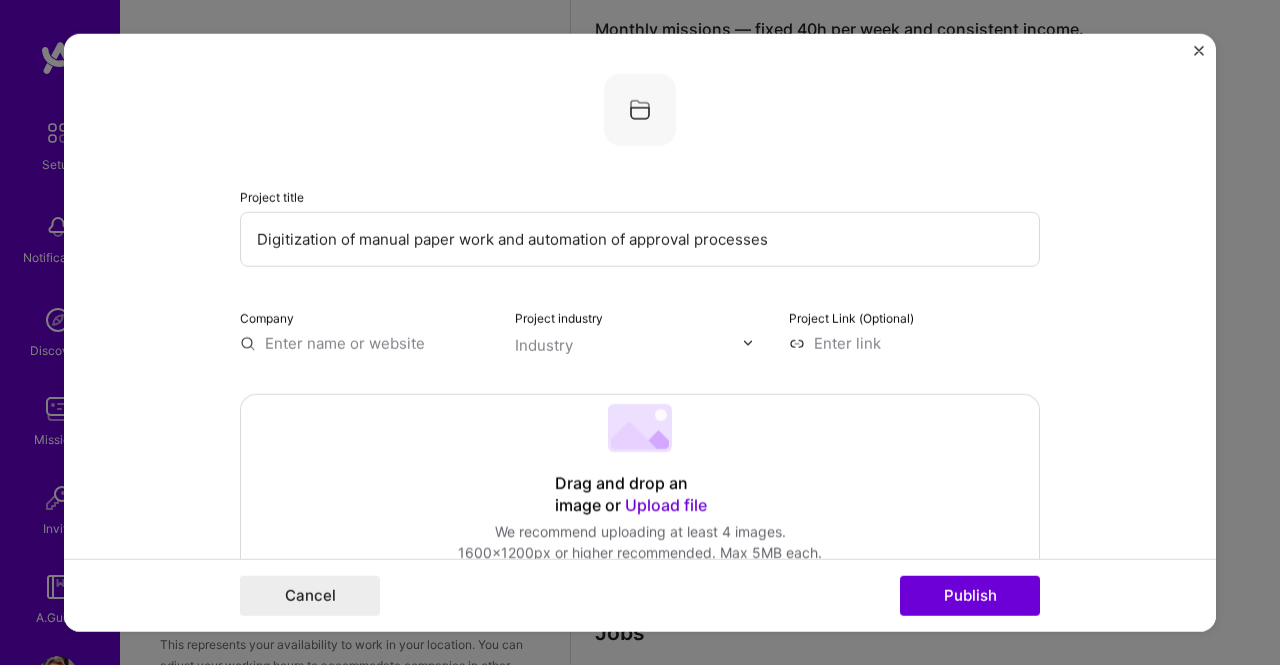 click at bounding box center (365, 342) 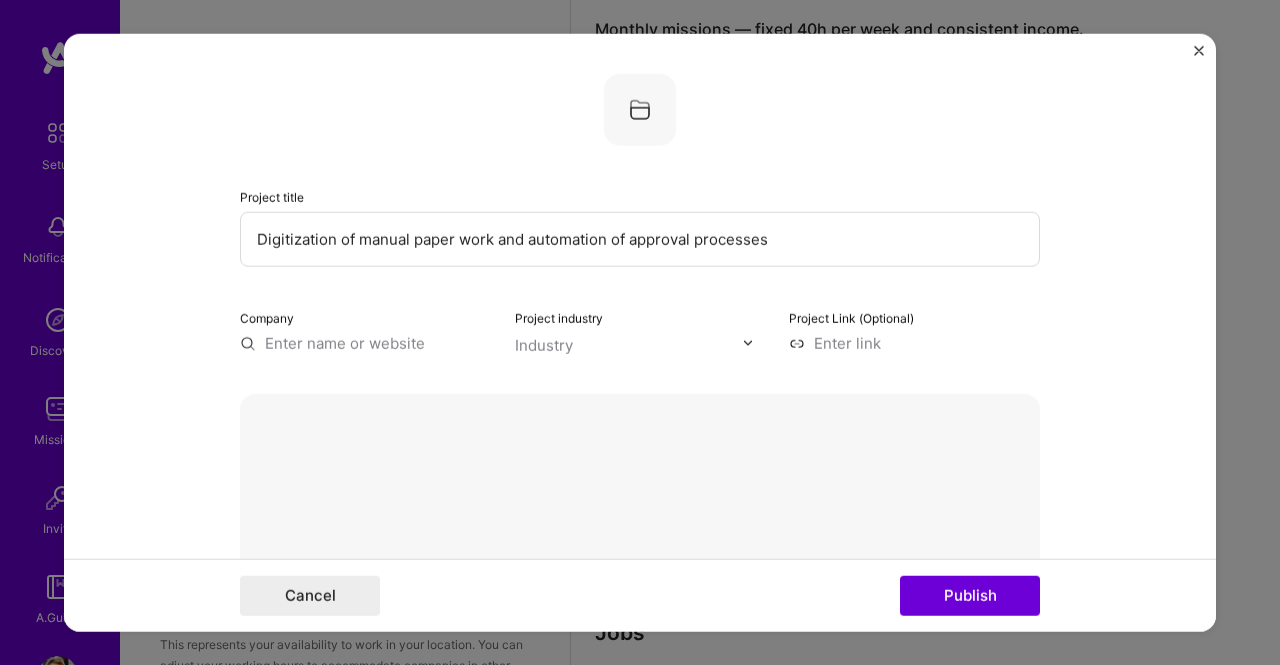 scroll, scrollTop: 282, scrollLeft: 0, axis: vertical 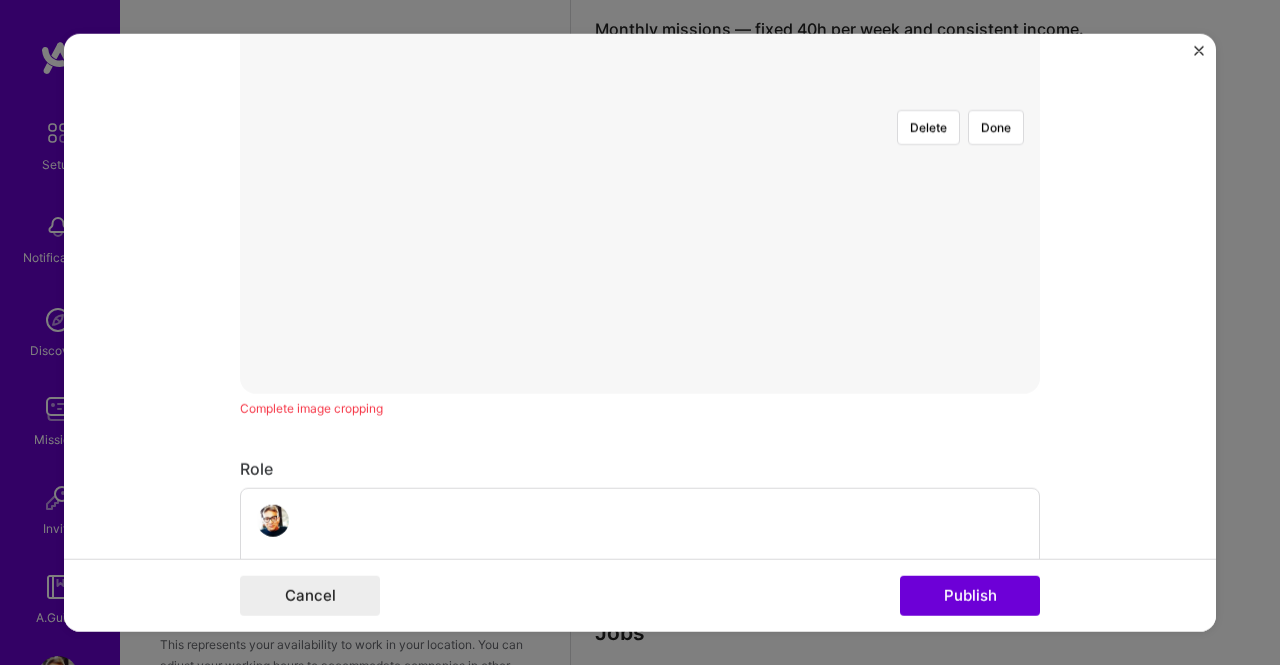 click on "Complete image cropping" at bounding box center [640, 407] 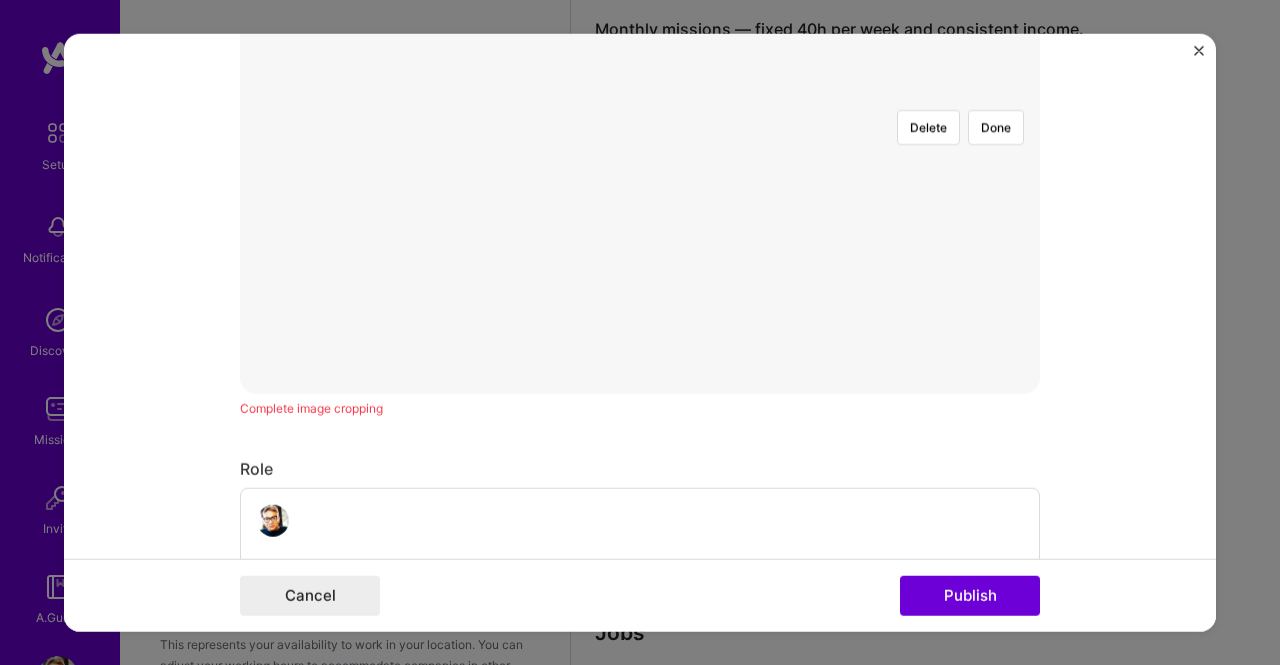 scroll, scrollTop: 704, scrollLeft: 0, axis: vertical 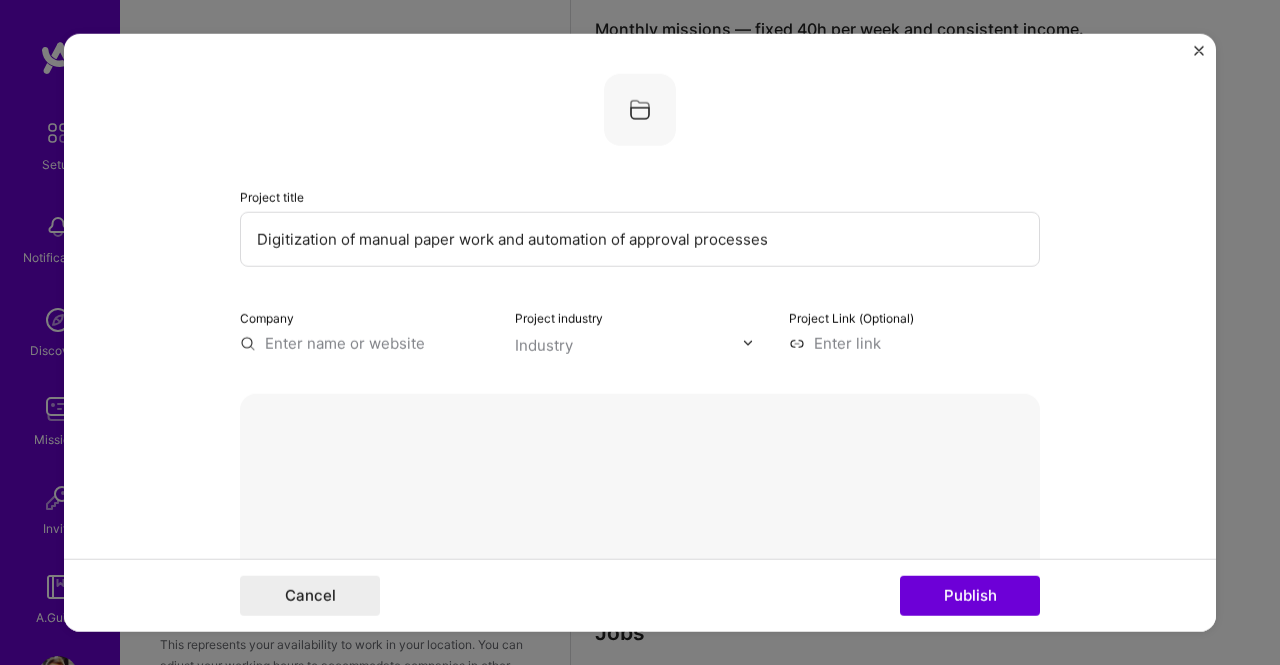 click at bounding box center (365, 342) 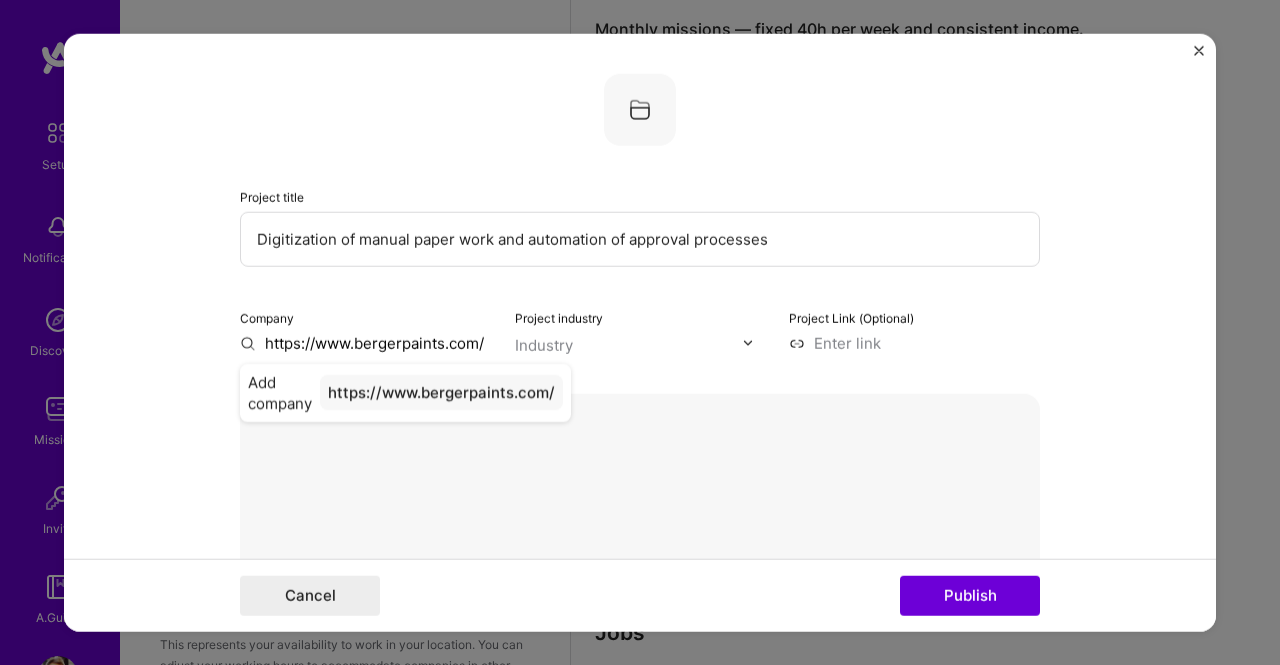 click on "Start writing" at bounding box center (963, 2707) 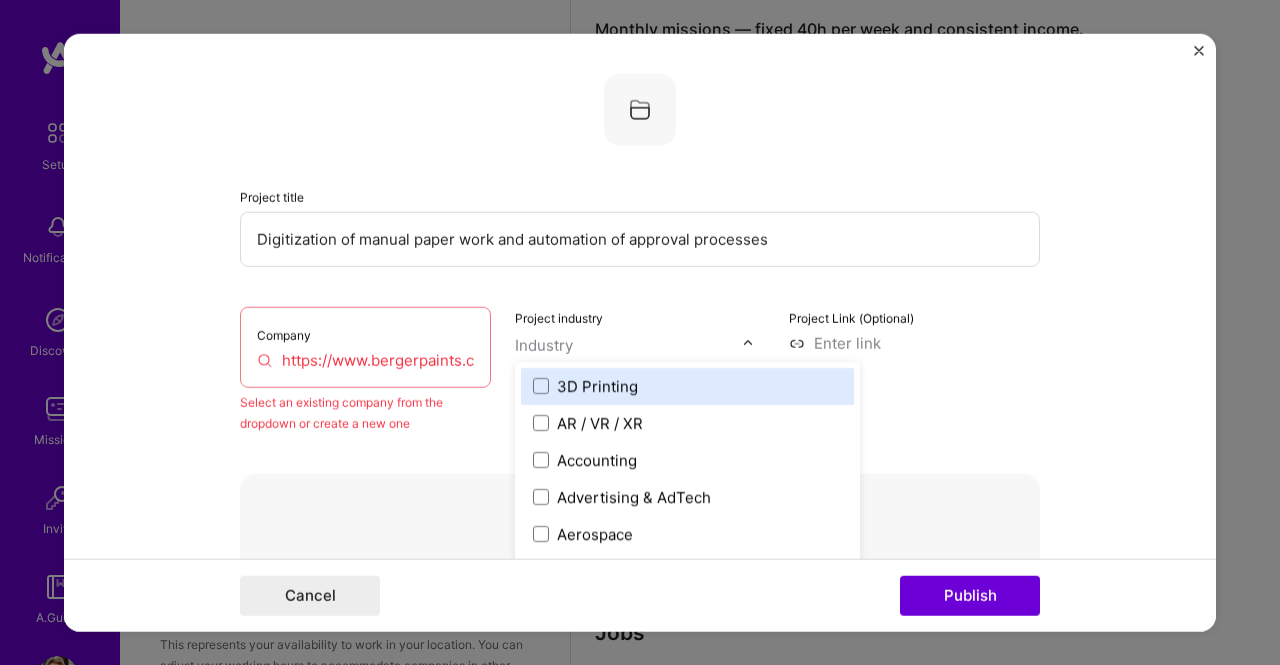 click on "https://www.bergerpaints.com/" at bounding box center [365, 359] 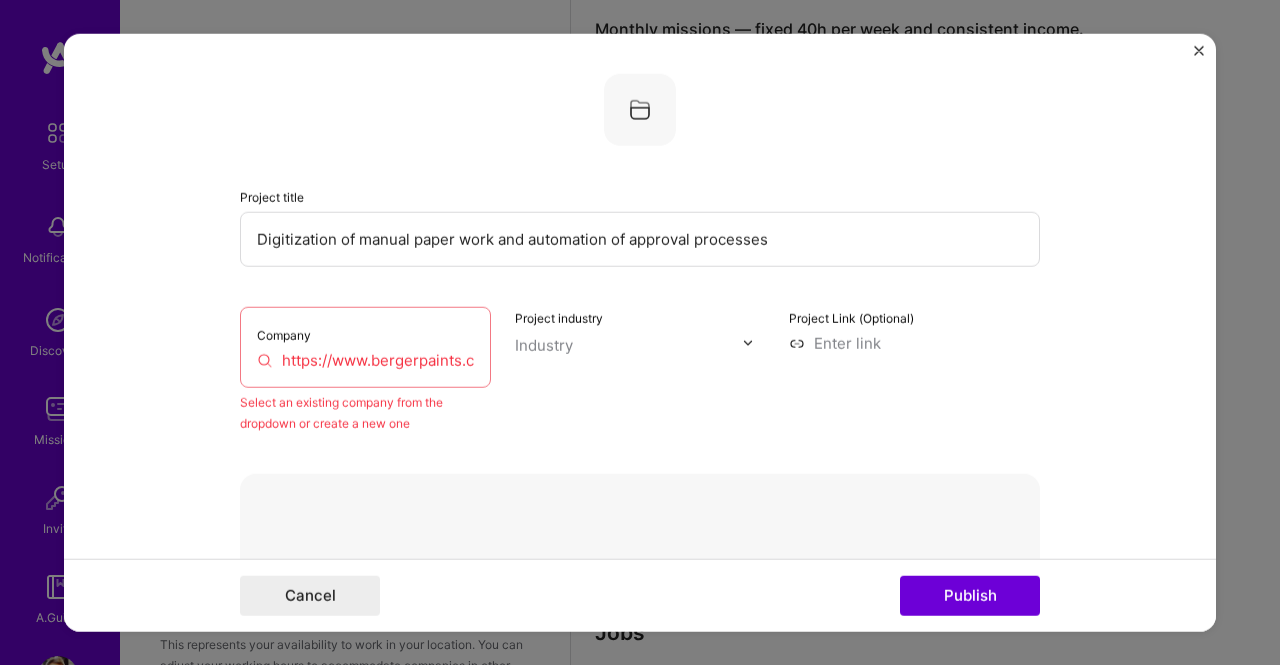 click on "https://www.bergerpaints.com/" at bounding box center [365, 359] 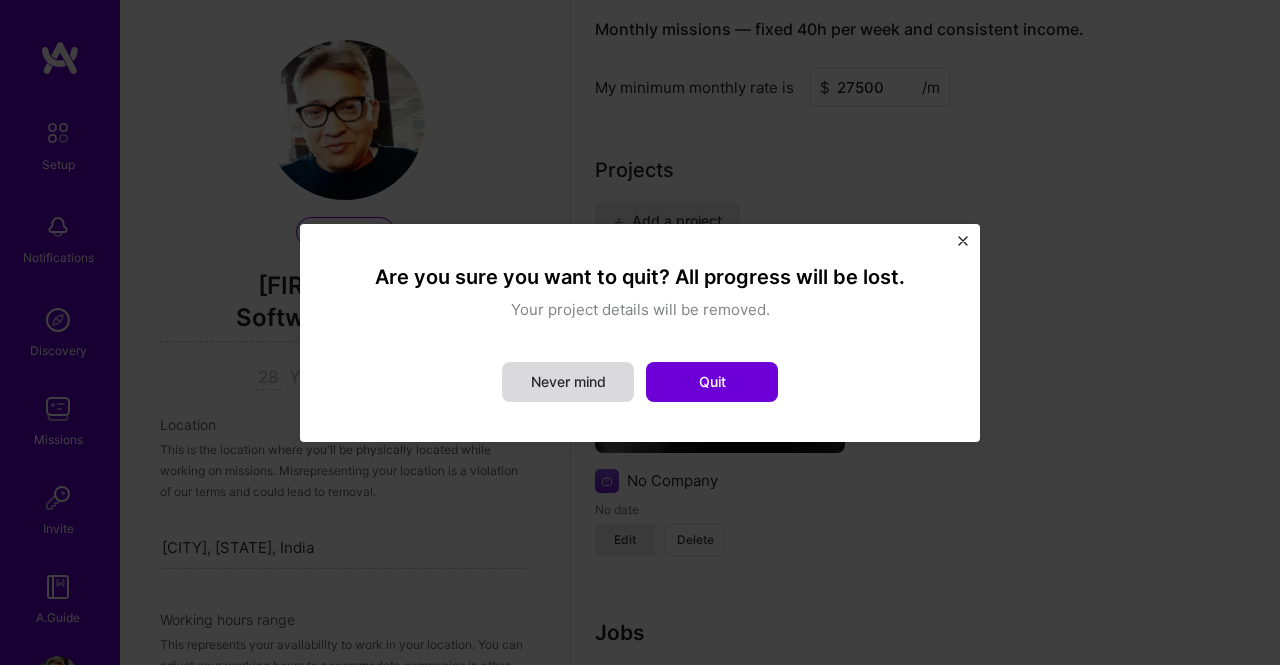 click on "Never mind" at bounding box center (568, 382) 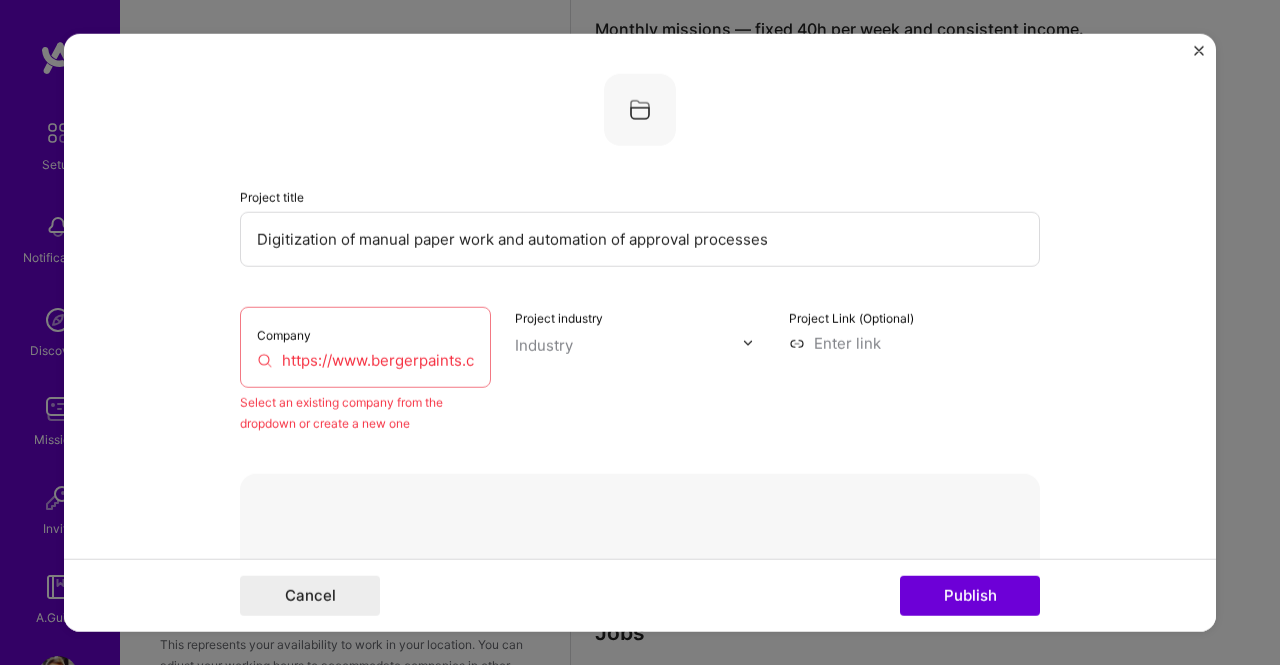 scroll, scrollTop: 0, scrollLeft: 28, axis: horizontal 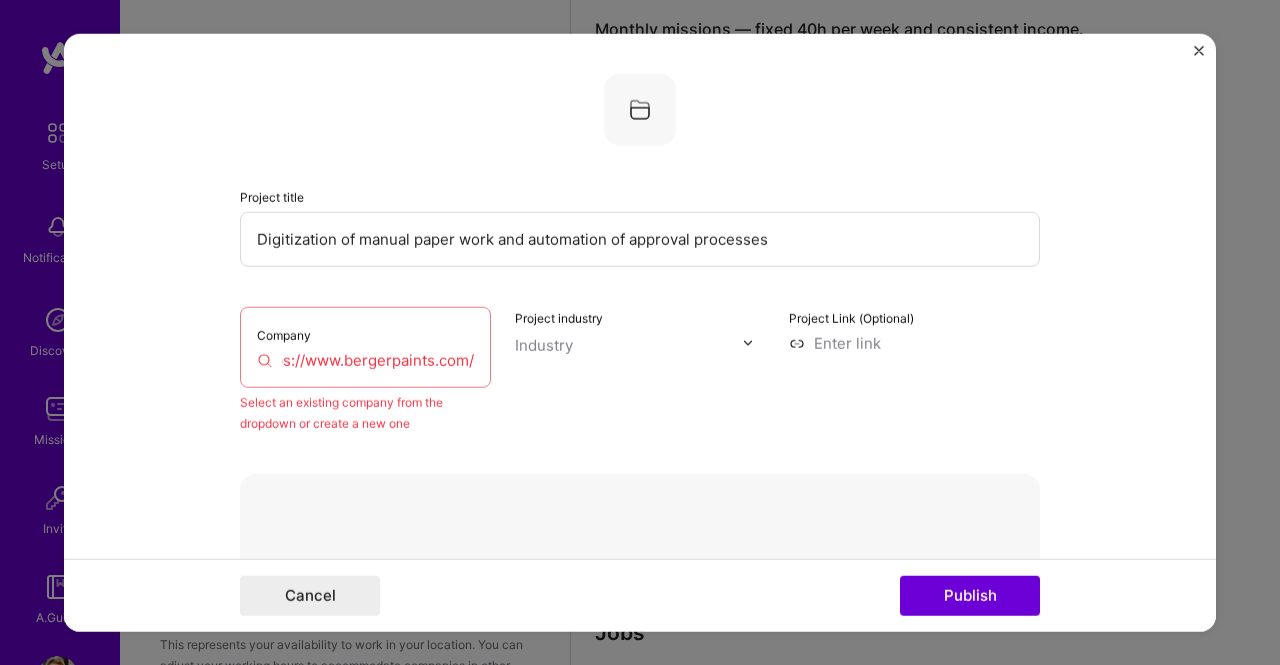 drag, startPoint x: 272, startPoint y: 361, endPoint x: 509, endPoint y: 361, distance: 237 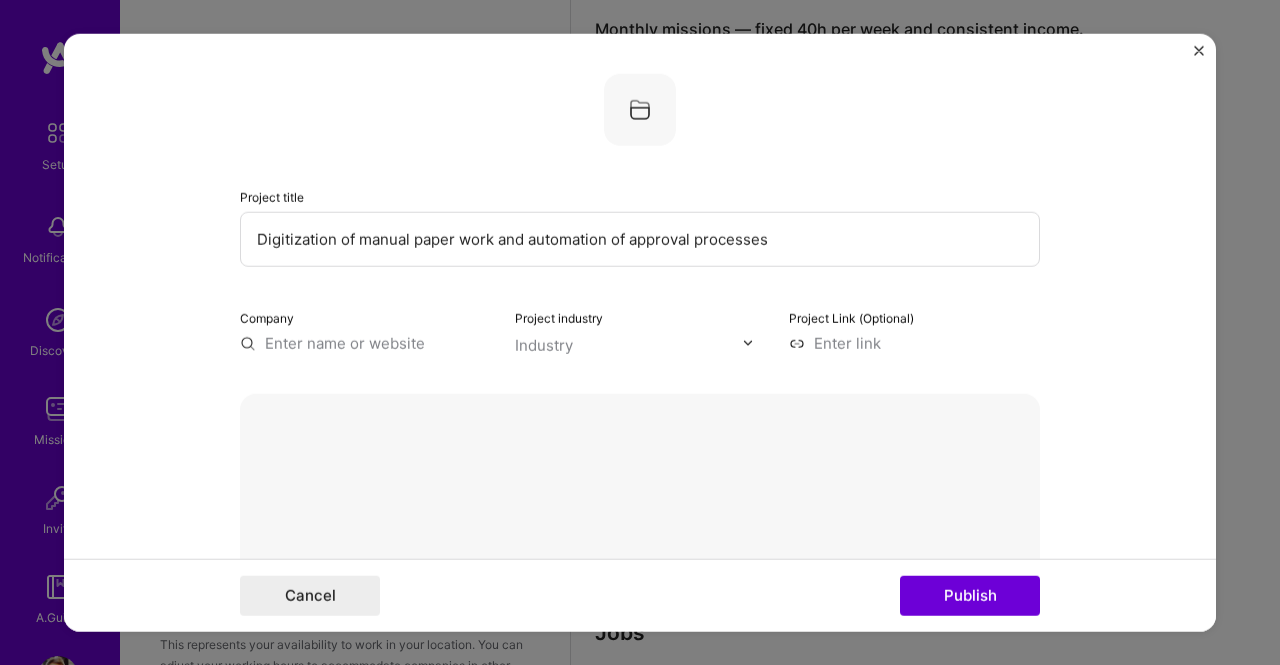 scroll, scrollTop: 0, scrollLeft: 0, axis: both 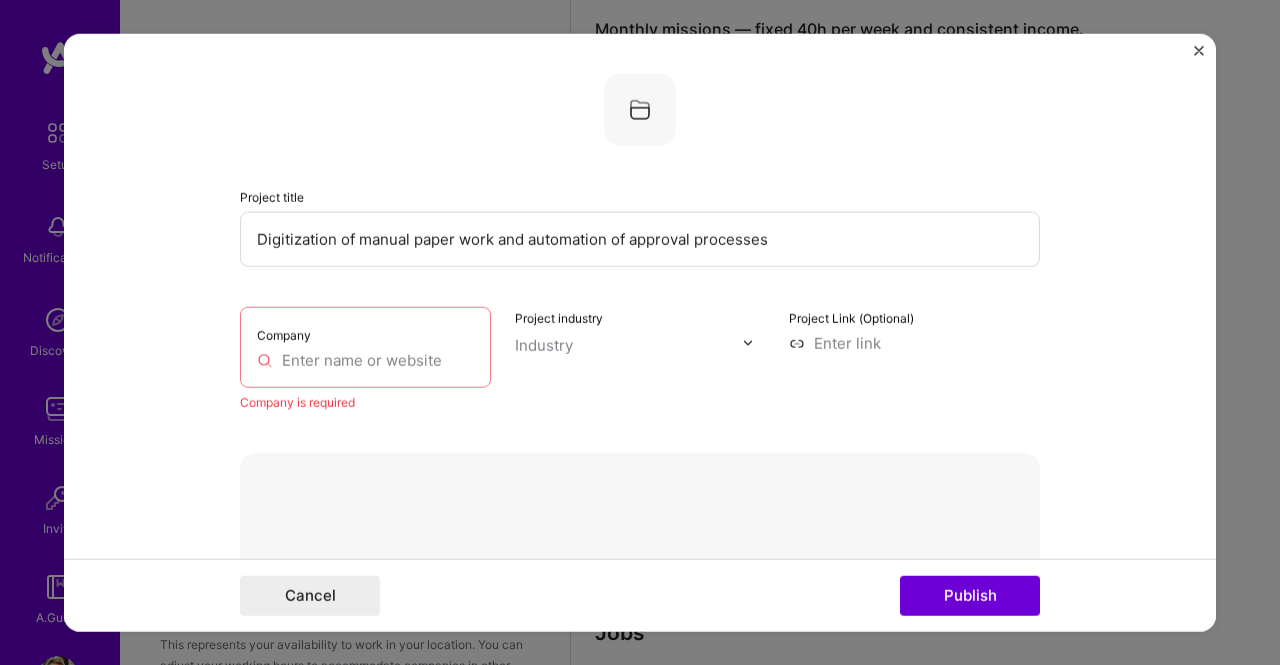 click at bounding box center (365, 359) 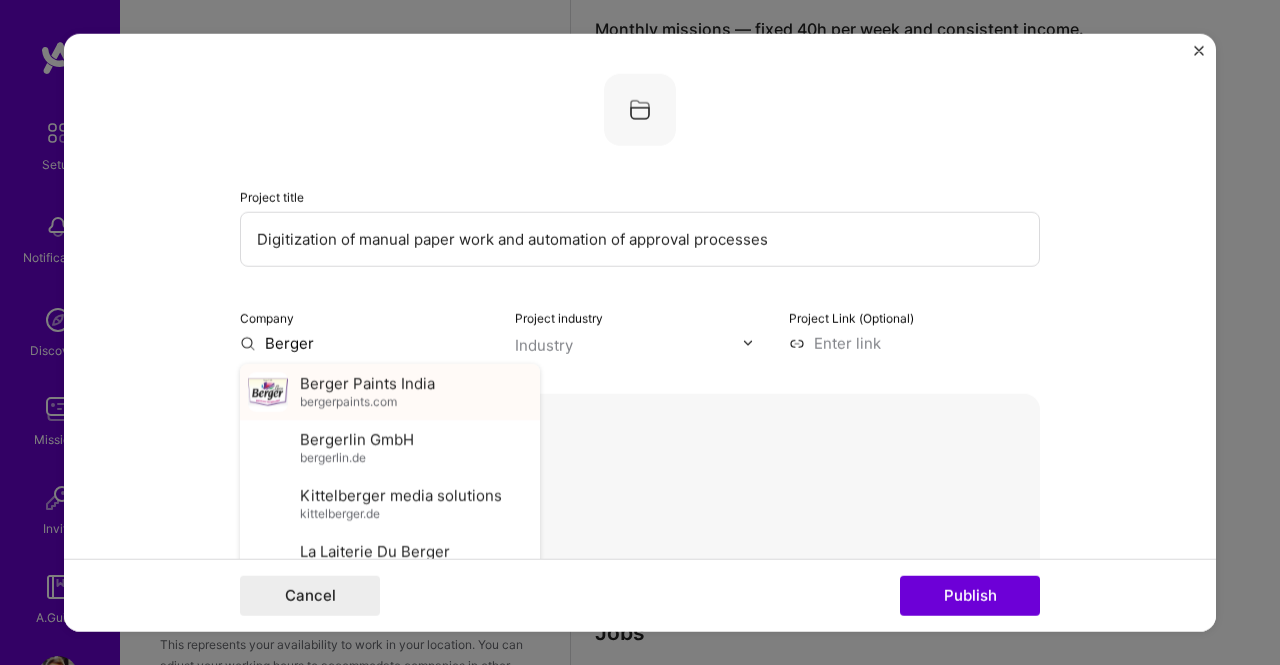click on "Berger Paints India" at bounding box center (367, 383) 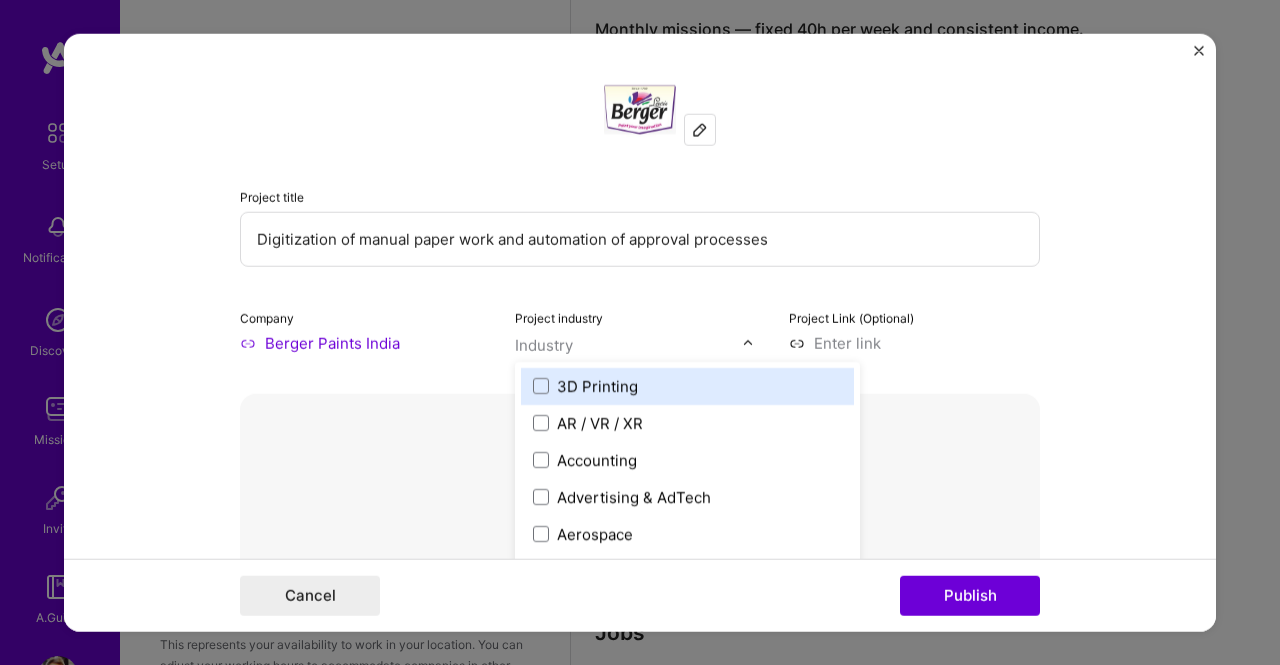 click at bounding box center [748, 343] 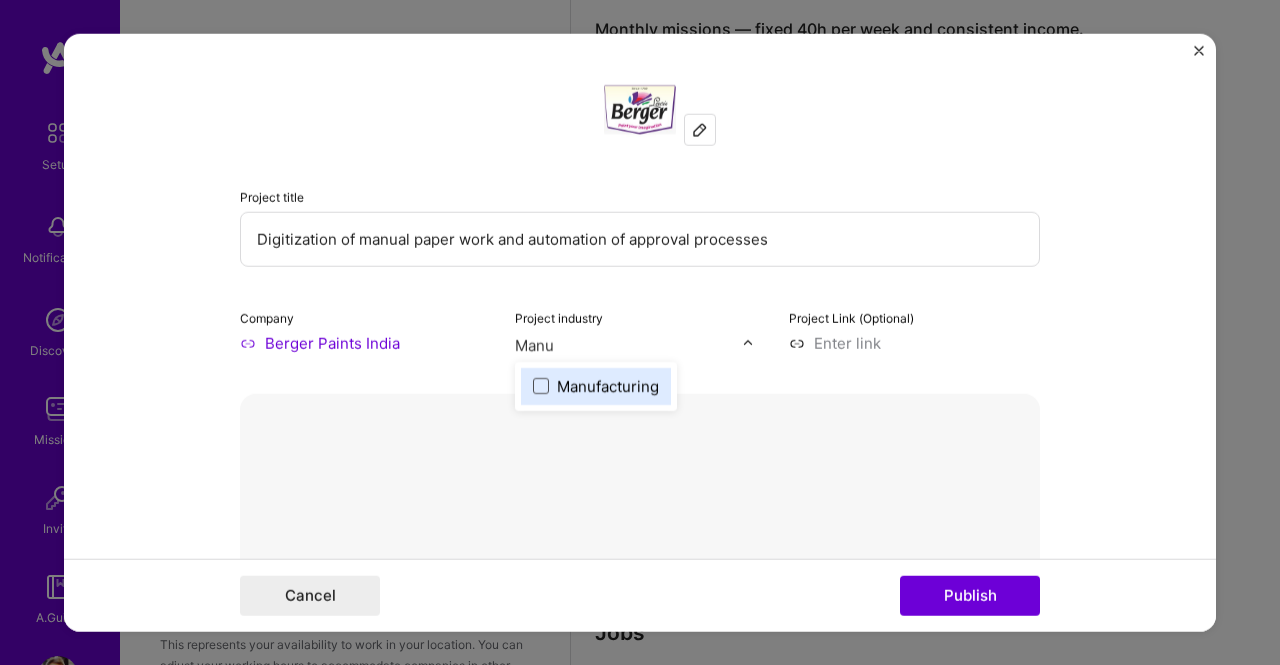 click at bounding box center [541, 386] 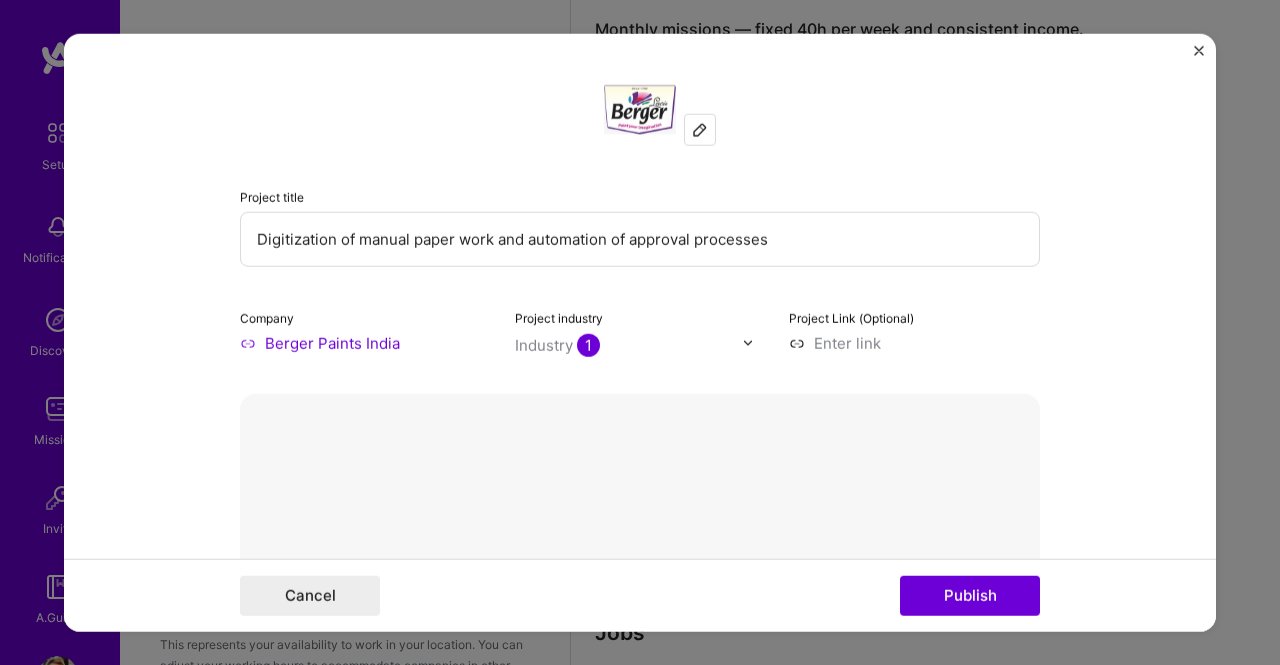 click on "Project title Digitization of manual paper work and automation of approval processes Company Berger Paints India
Project industry Industry 1 Project Link (Optional)" at bounding box center (640, 213) 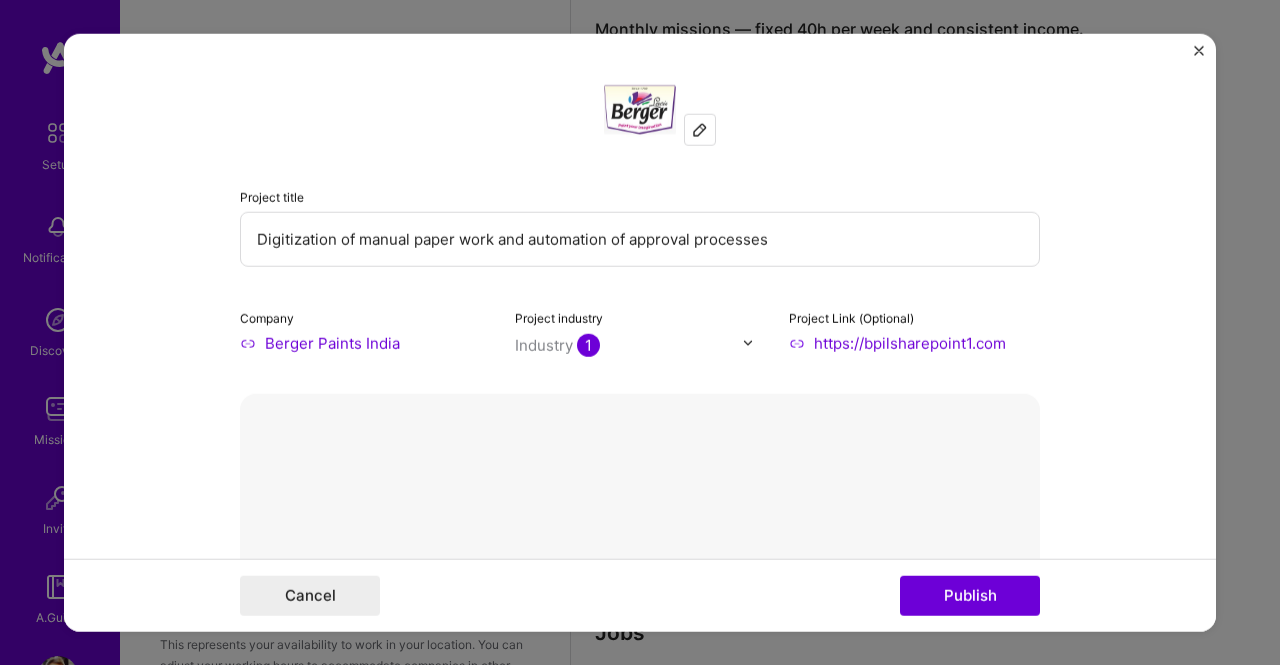 scroll, scrollTop: 201, scrollLeft: 0, axis: vertical 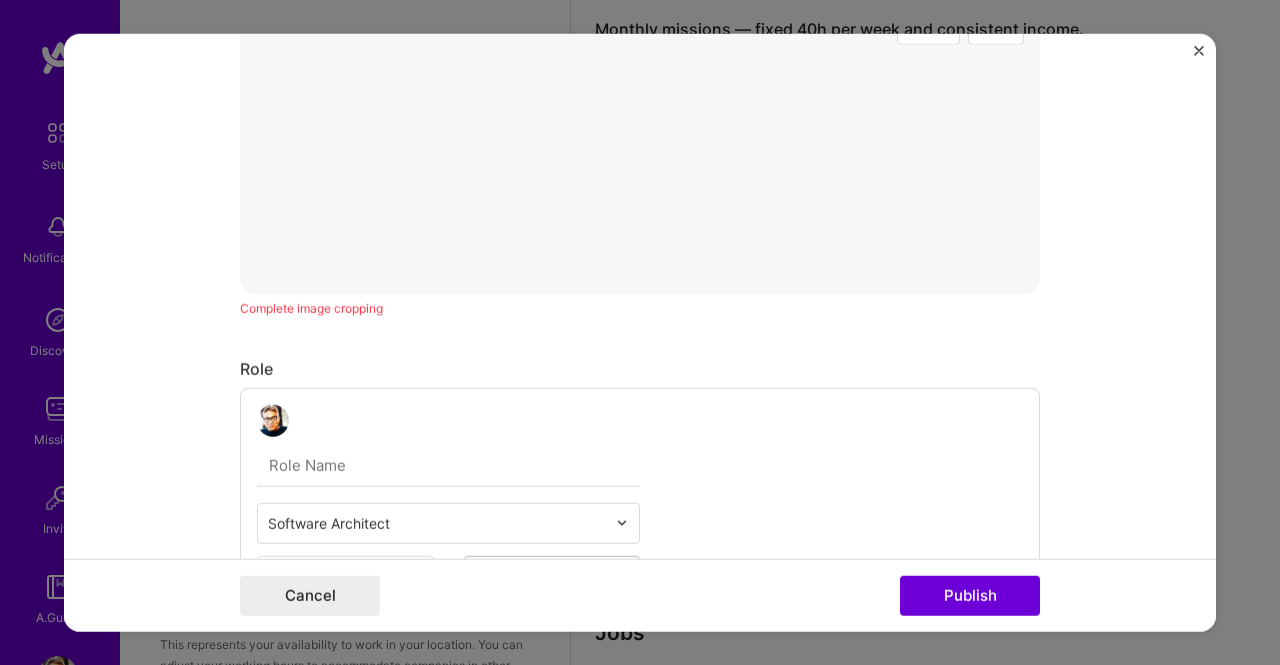 click at bounding box center (448, 465) 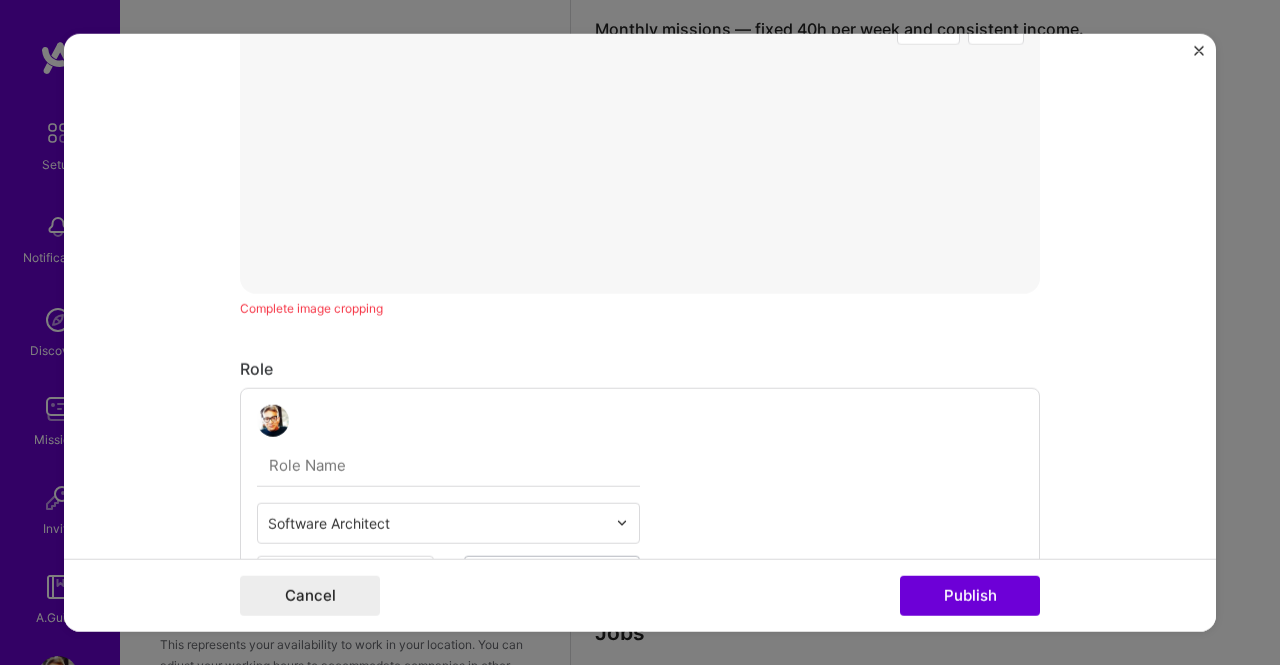 scroll, scrollTop: 974, scrollLeft: 0, axis: vertical 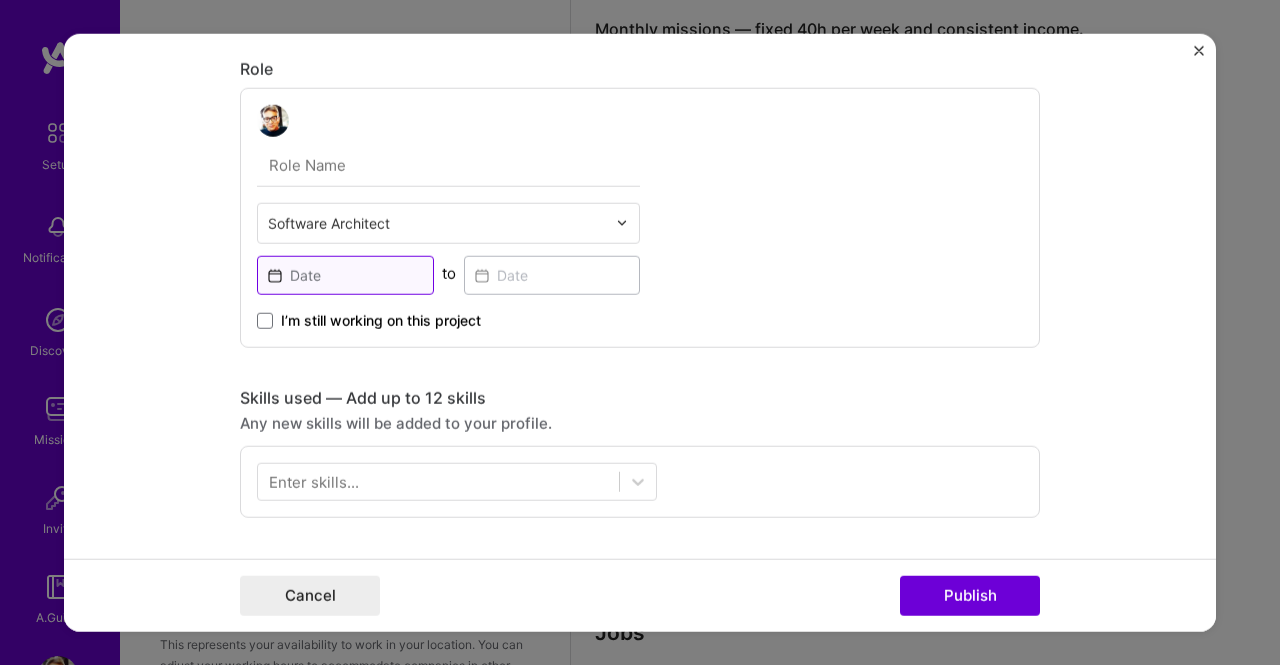 click at bounding box center (345, 274) 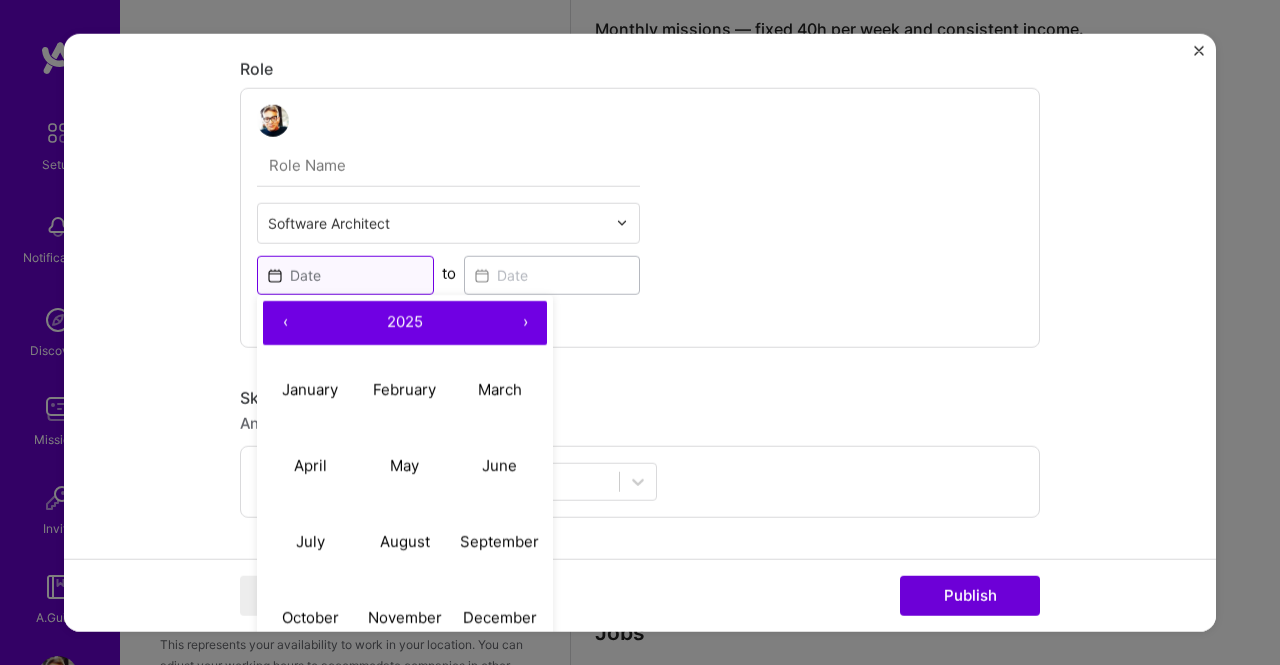click at bounding box center [345, 274] 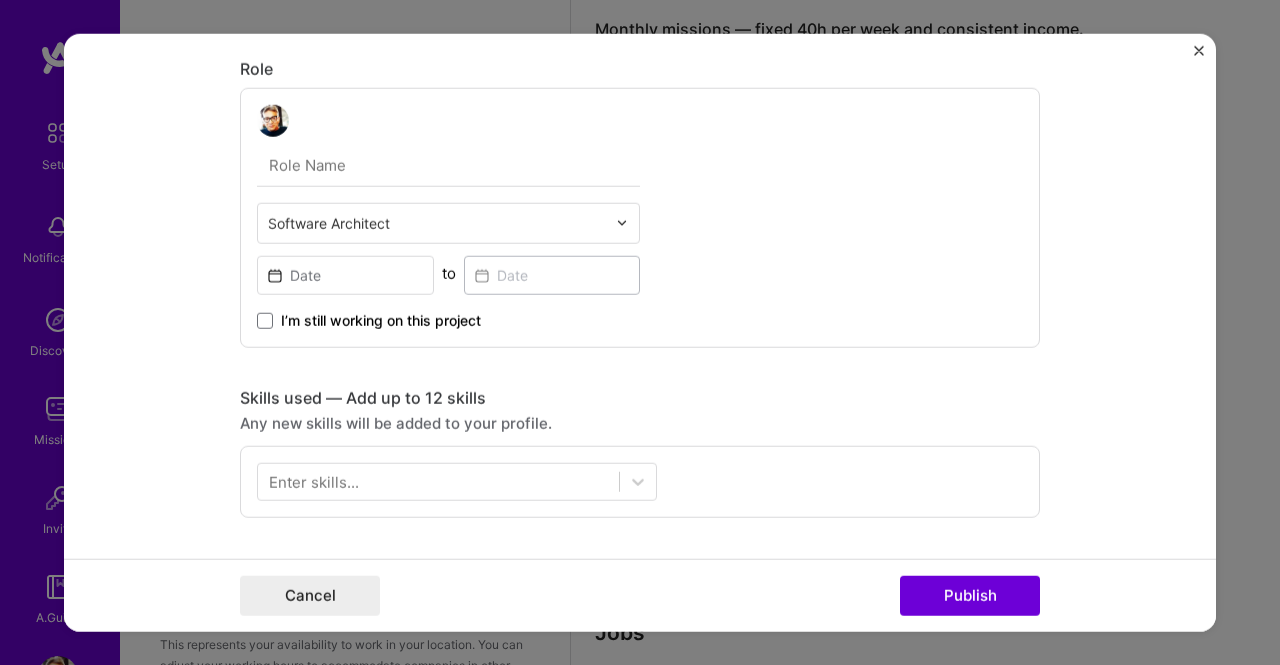 click on "Software Architect
to
I’m still working on this project" at bounding box center (640, 217) 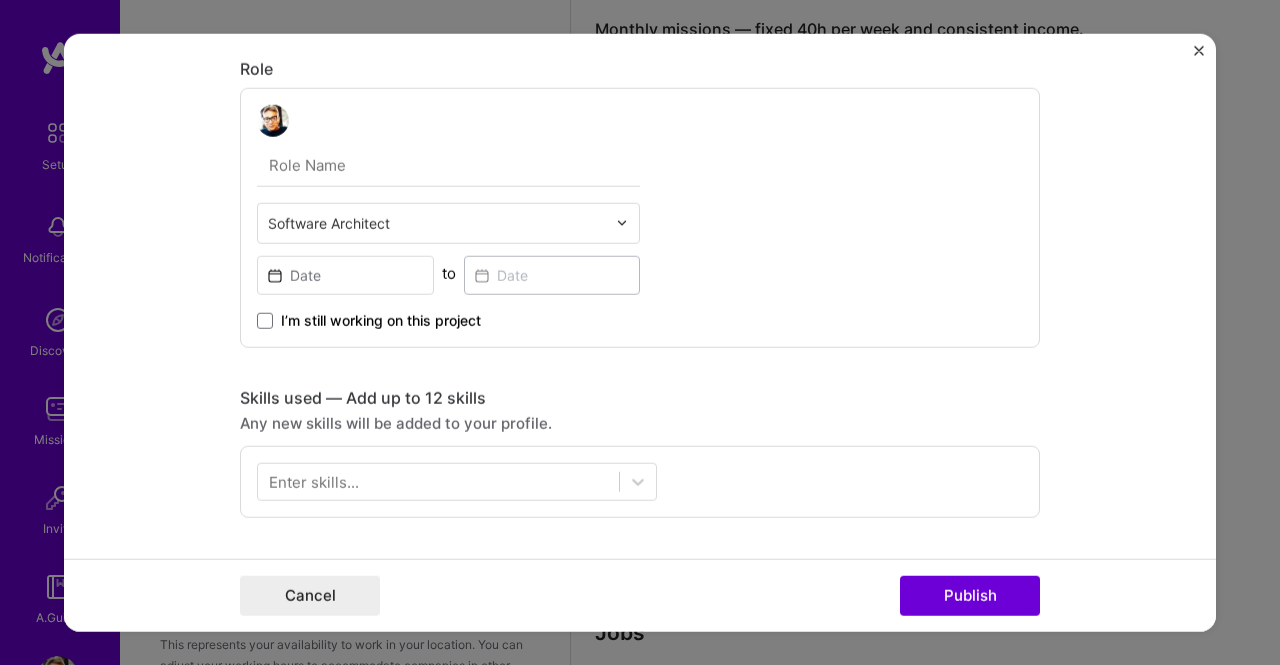 scroll, scrollTop: 719, scrollLeft: 0, axis: vertical 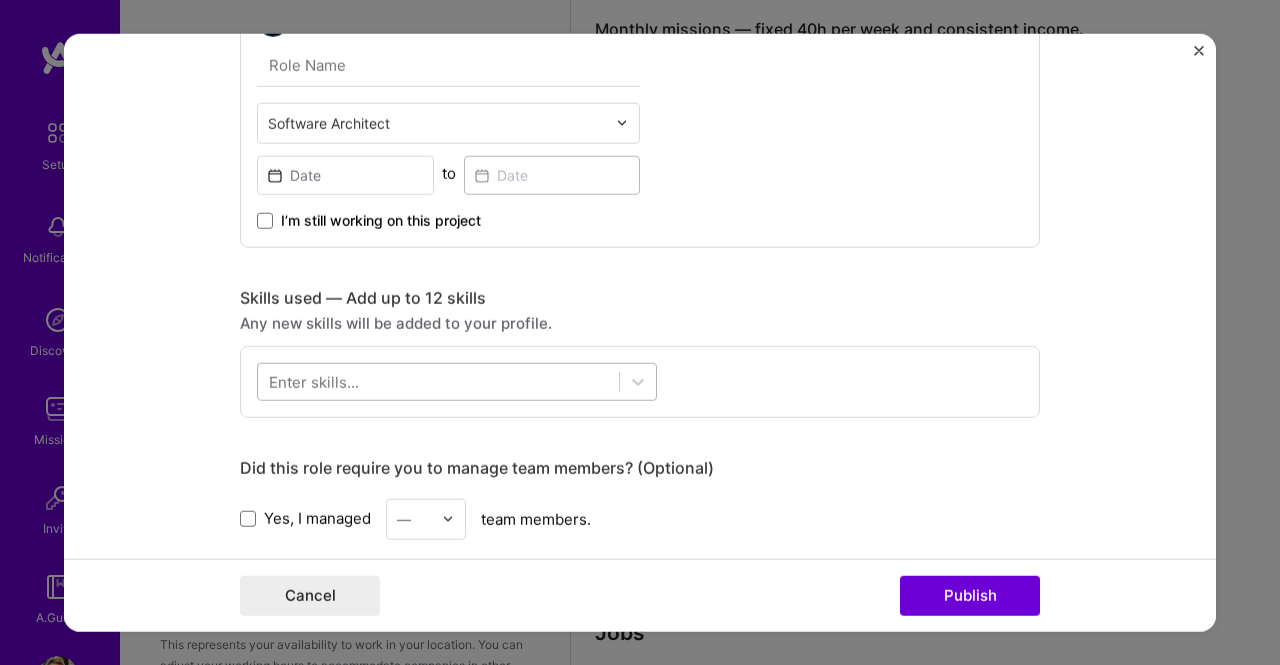 click at bounding box center [438, 381] 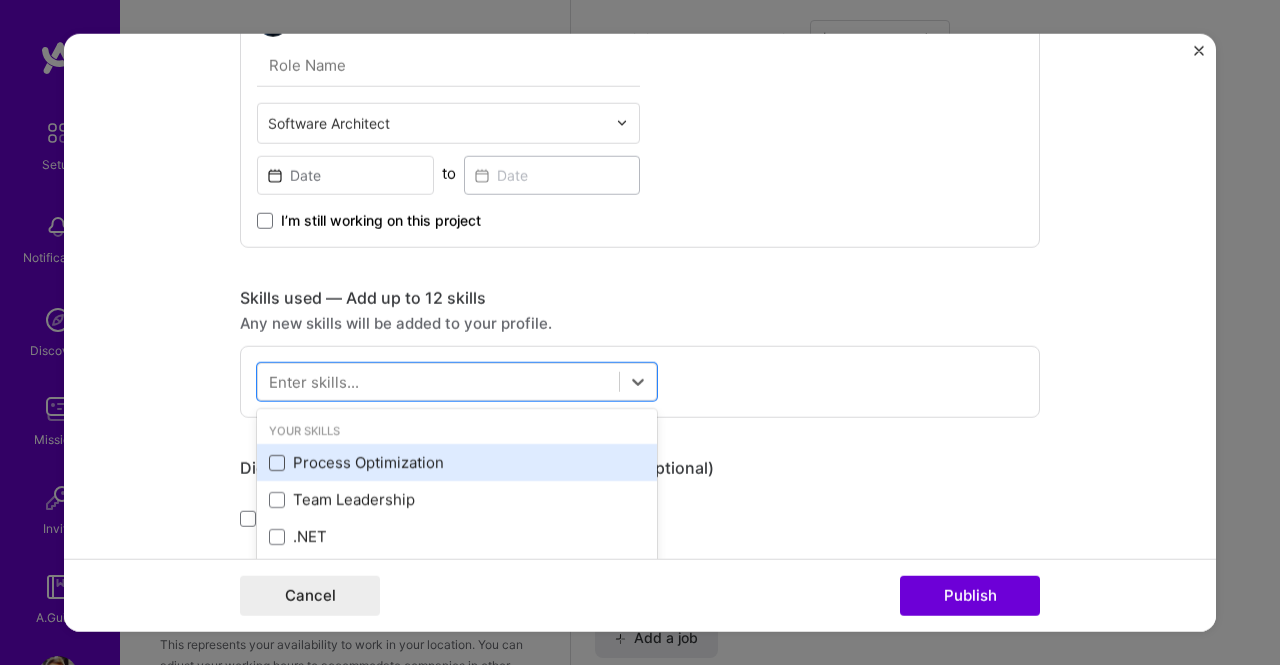 click at bounding box center (277, 463) 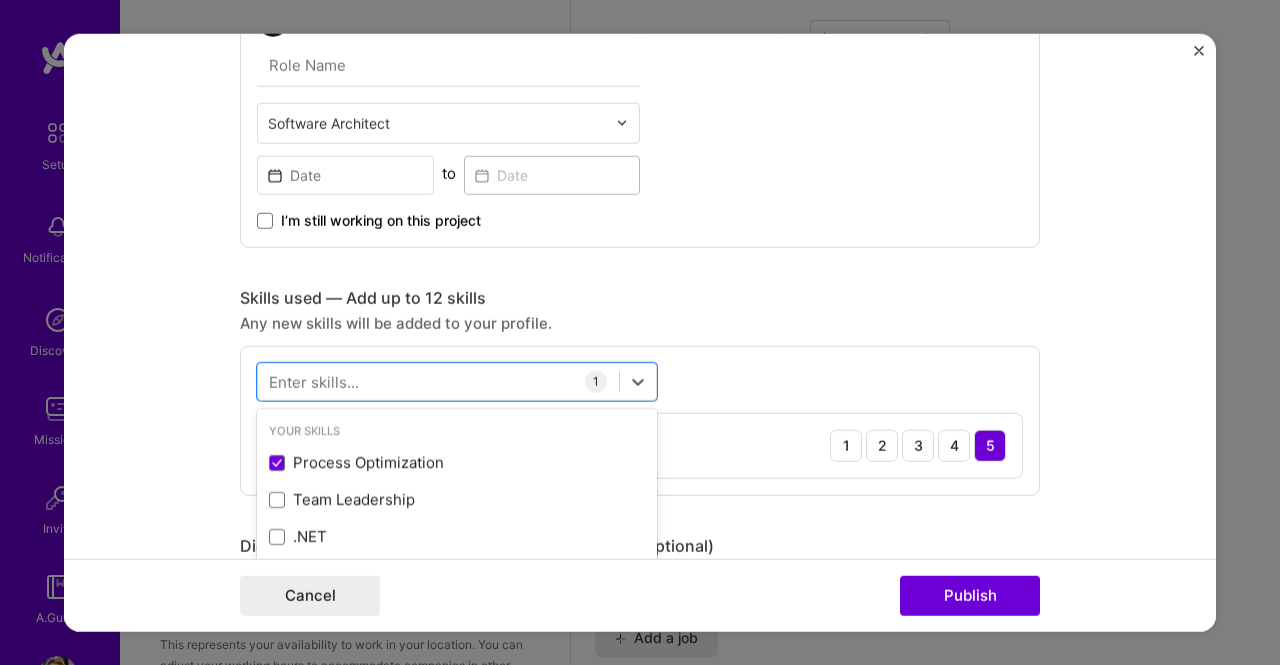 click on "option Process Optimization, selected. option Process Optimization selected, 0 of 2. 378 results available. Use Up and Down to choose options, press Enter to select the currently focused option, press Escape to exit the menu, press Tab to select the option and exit the menu. Your Skills Process Optimization Team Leadership .NET API Integration ASP.NET C# SQL All Skills 3D Engineering 3D Modeling API Design APNS ARM AWS AWS Aurora AWS BETA AWS CDK AWS CloudFormation AWS Lambda AWS Neptune AWS RDS Ada Adobe Creative Cloud Adobe Experience Manager Affiliate Marketing Agile Agora Airflow Airtable Algorithm Design Amazon Athena Amplitude Analytics Android Angular Angular.js Ansible Apache Kafka Apex (Salesforce) Apollo App Clip (iOS) ArangoDB Artifactory Artificial Intelligence (AI) Assembly Async.io Aurelia Authentication Automated Testing Azure BLE (Bluetooth) Babylon.js Backbone.js Backlog Prioritization BigQuery Blockchain / Crypto Blog Bloomreach Bootstrap JS Boto3 Brand Strategy C C++ CI/CD CMS COBOL CSS Dax" at bounding box center [640, 420] 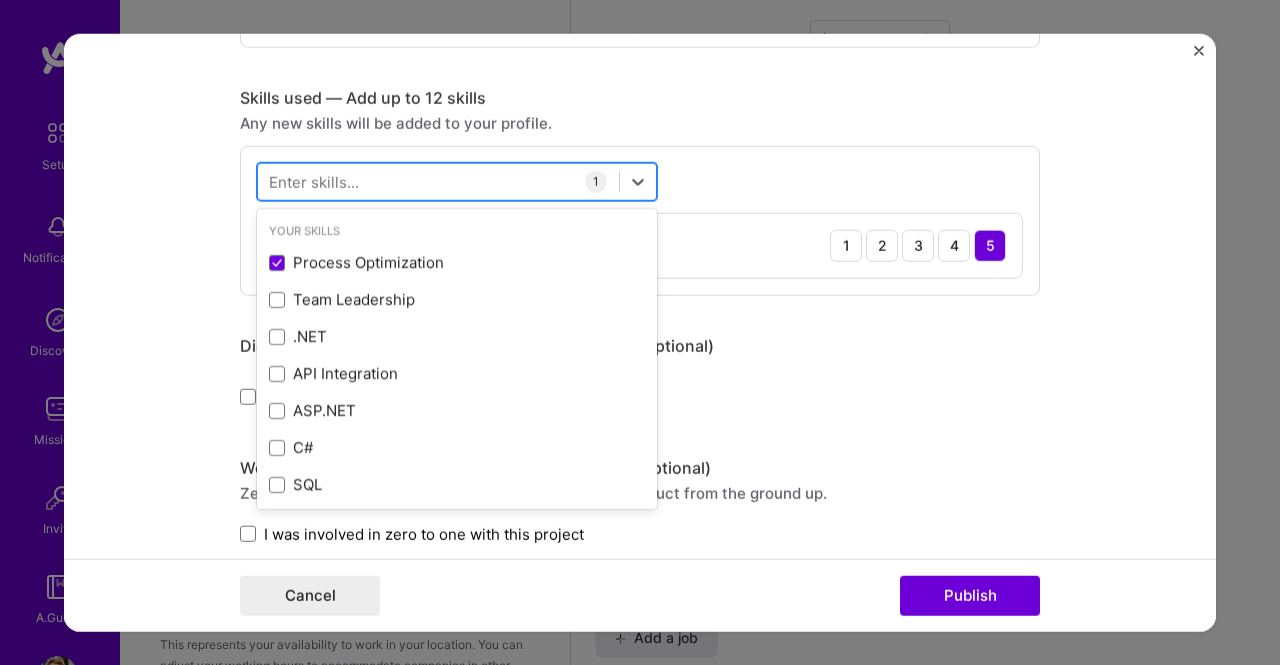 click at bounding box center [438, 181] 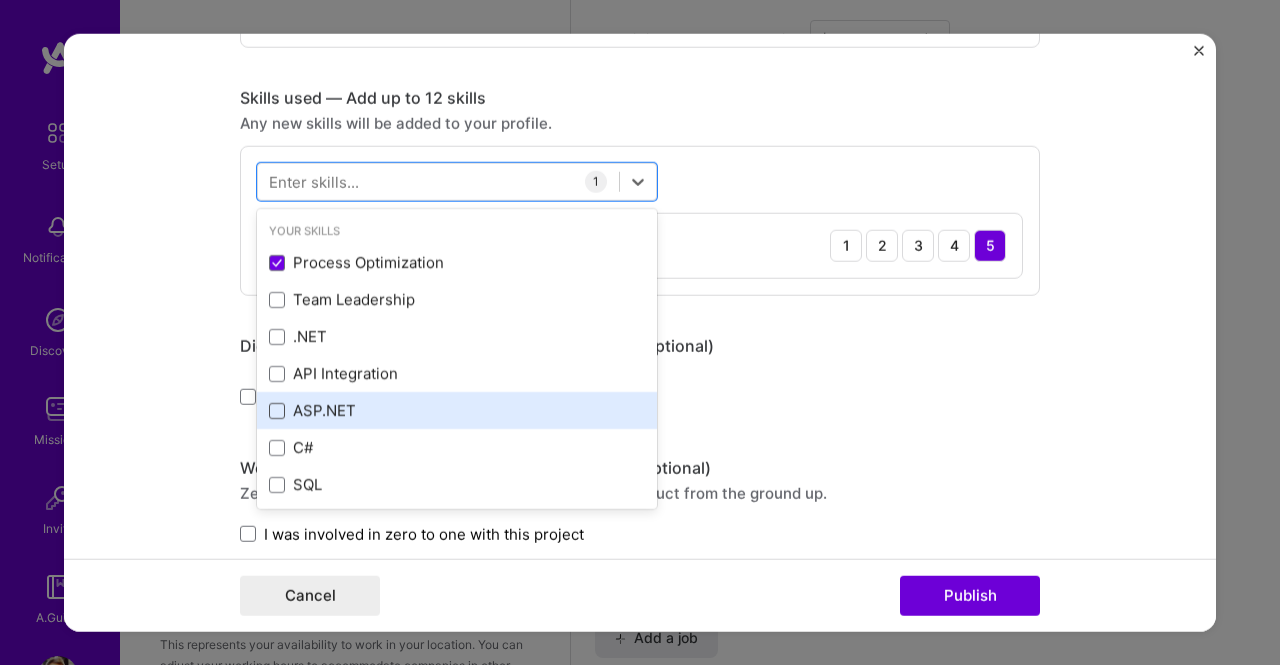 click at bounding box center [277, 411] 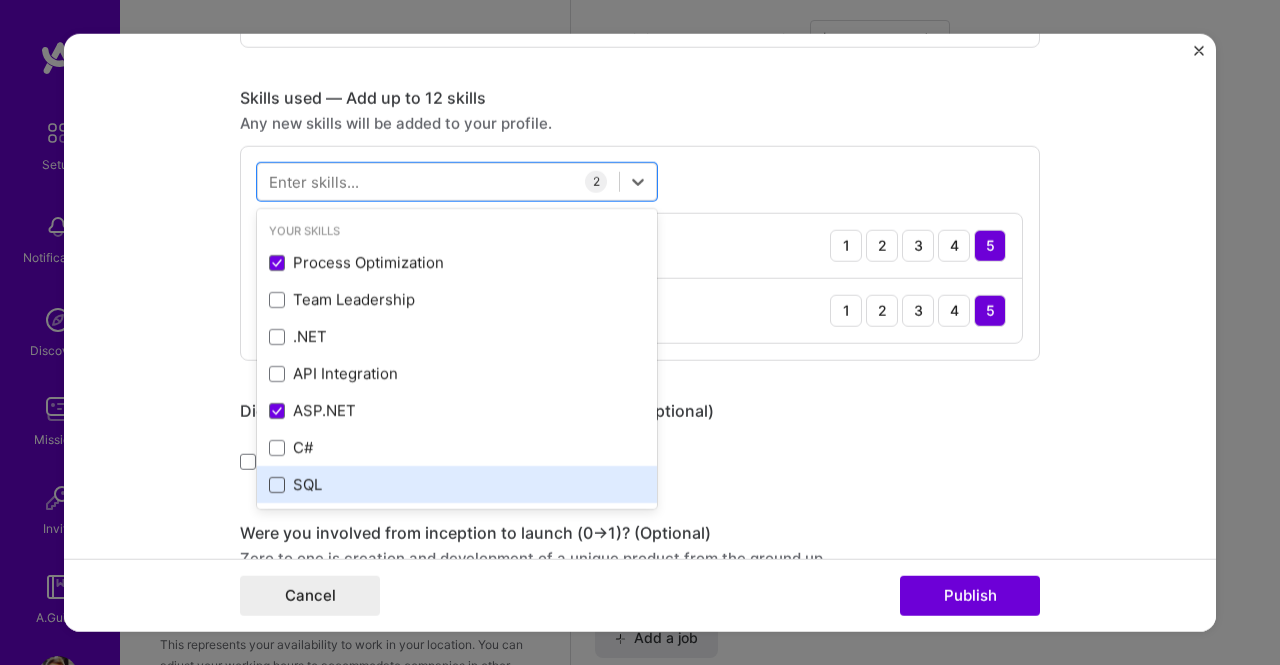 click at bounding box center (277, 485) 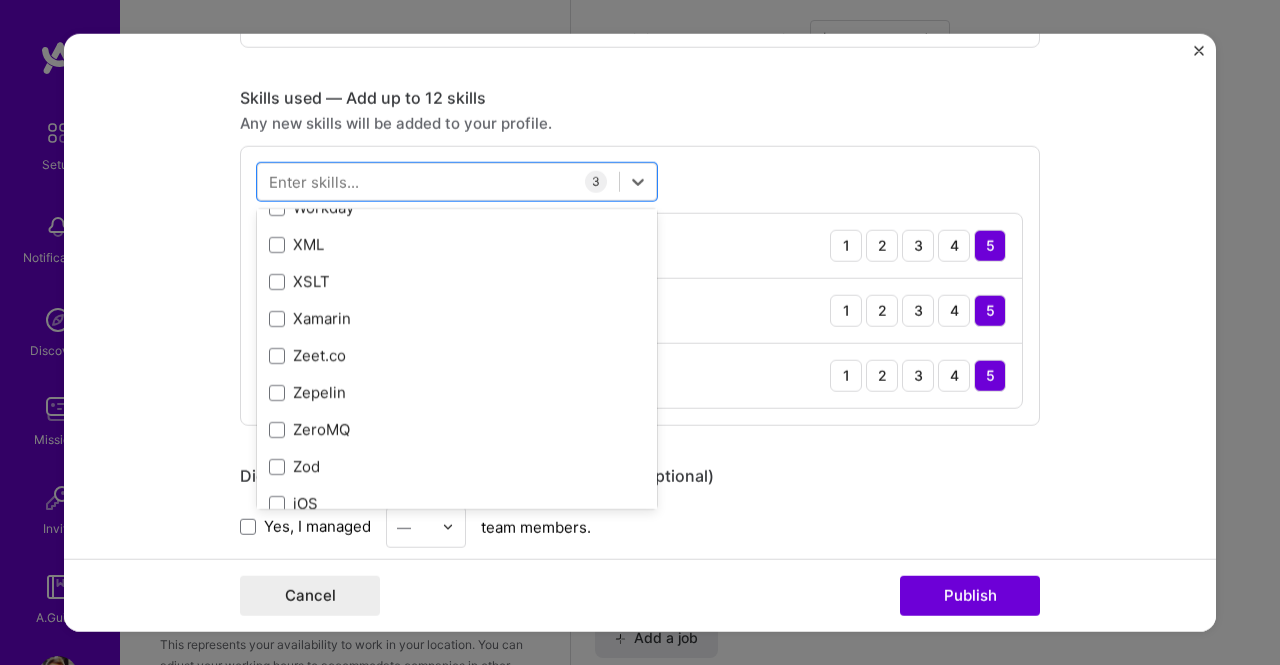 scroll, scrollTop: 13773, scrollLeft: 0, axis: vertical 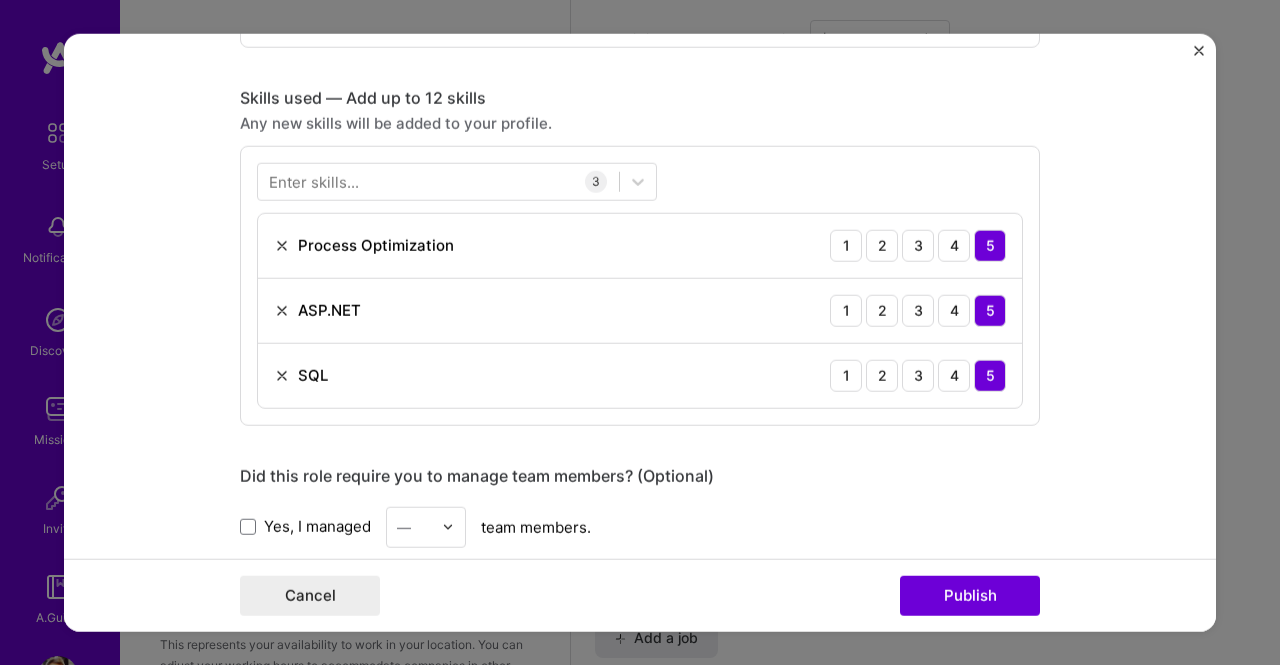 click on "Skills used — Add up to 12 skills" at bounding box center (640, 97) 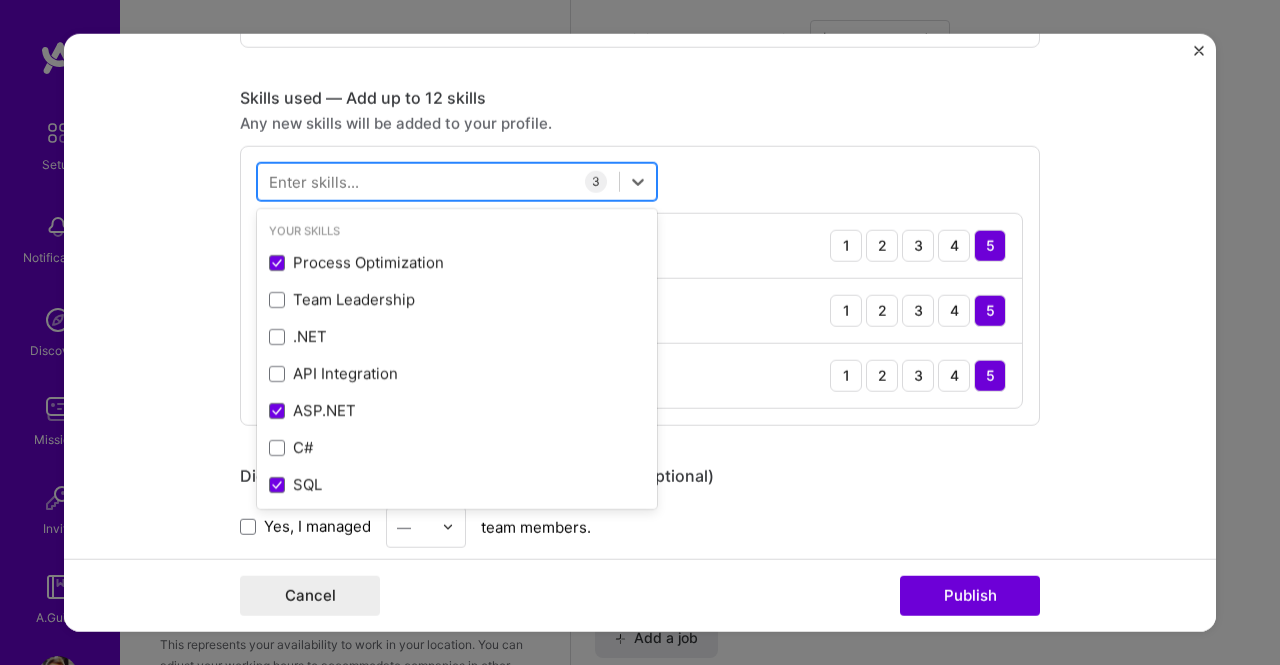 click at bounding box center [438, 181] 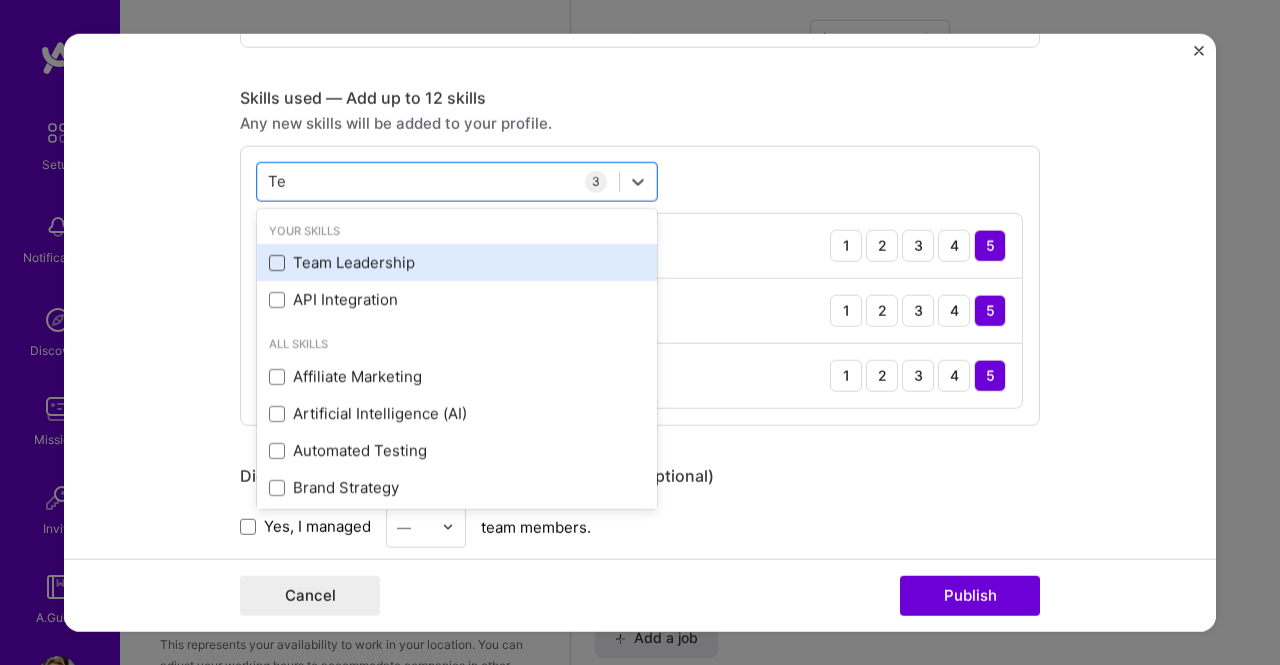 click at bounding box center [277, 263] 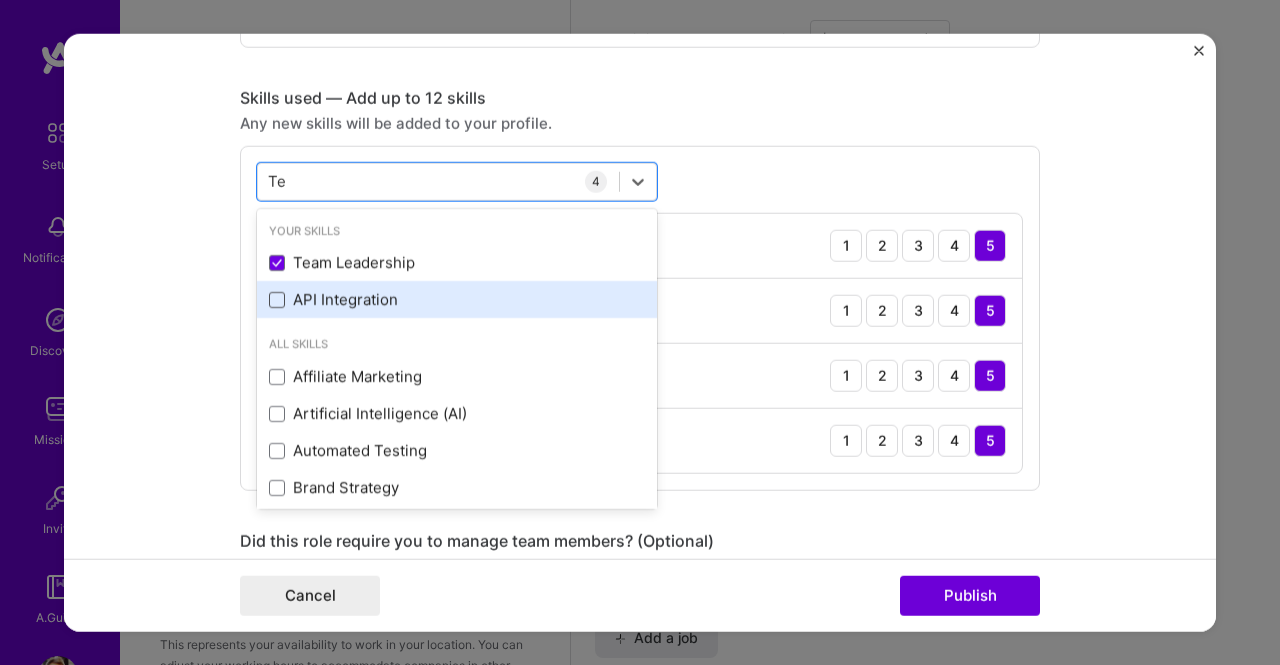 click at bounding box center (277, 300) 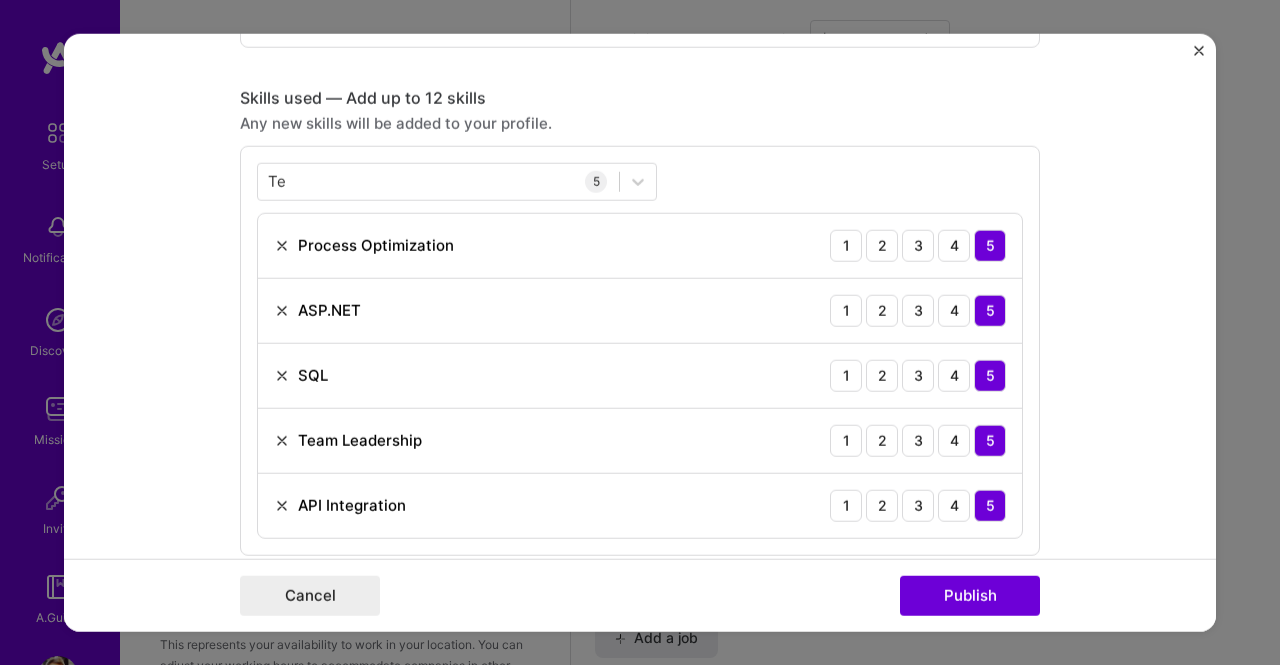 click on "Project title Digitization of manual paper work and automation of approval processes Company Berger Paints India Project industry Industry 1 Project Link (Optional) https://bpilsharepoint1.com Delete Done Complete image cropping Role Software Architect to I’m still working on this project Skills used — Add up to 12 skills Any new skills will be added to your profile. Te Te 5 Process Optimization 1 2 3 4 5 ASP.NET 1 2 3 4 5 SQL 1 2 3 4 5 Team Leadership 1 2 3 4 5 API Integration 1 2 3 4 5 Did this role require you to manage team members? (Optional) Yes, I managed — team members. Were you involved from inception to launch (0 -> 1)? (Optional) Zero to one is creation and development of a unique product from the ground up. I was involved in zero to one with this project Add metrics (Optional) Metrics help you visually show the outcome of a project. You can add up to 3 metrics. Project details Digitizing and Automating Approval Processes with SharePoint Problem" at bounding box center (640, 332) 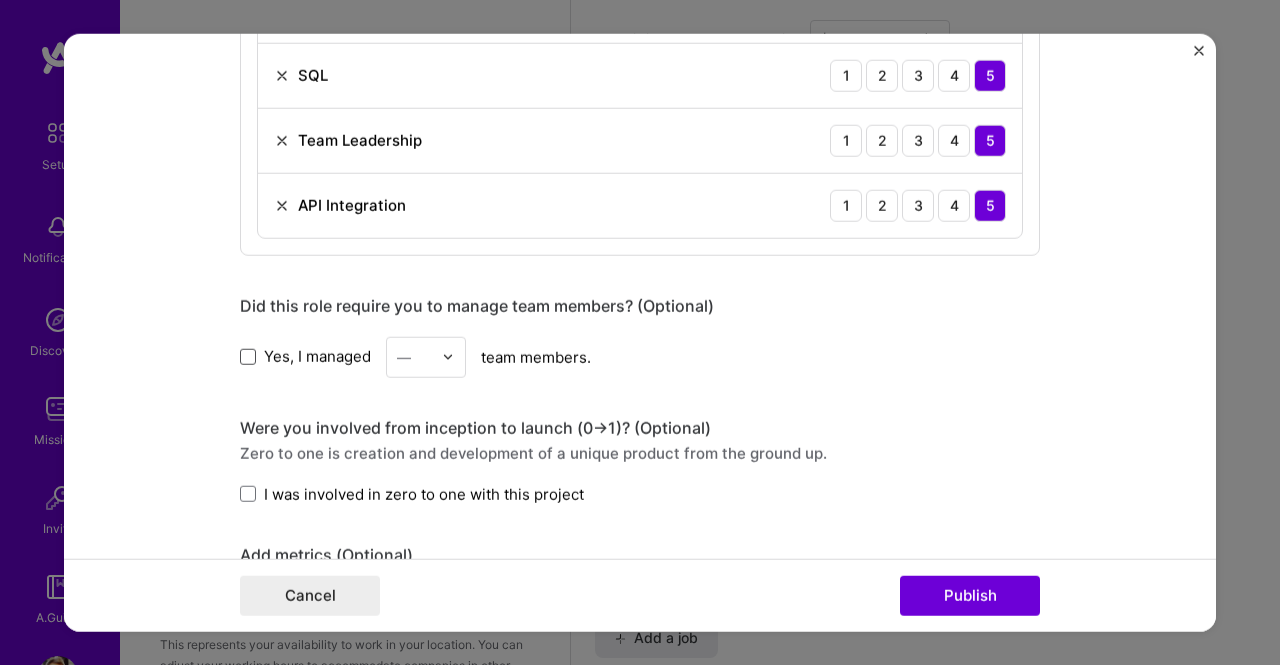 click at bounding box center (248, 357) 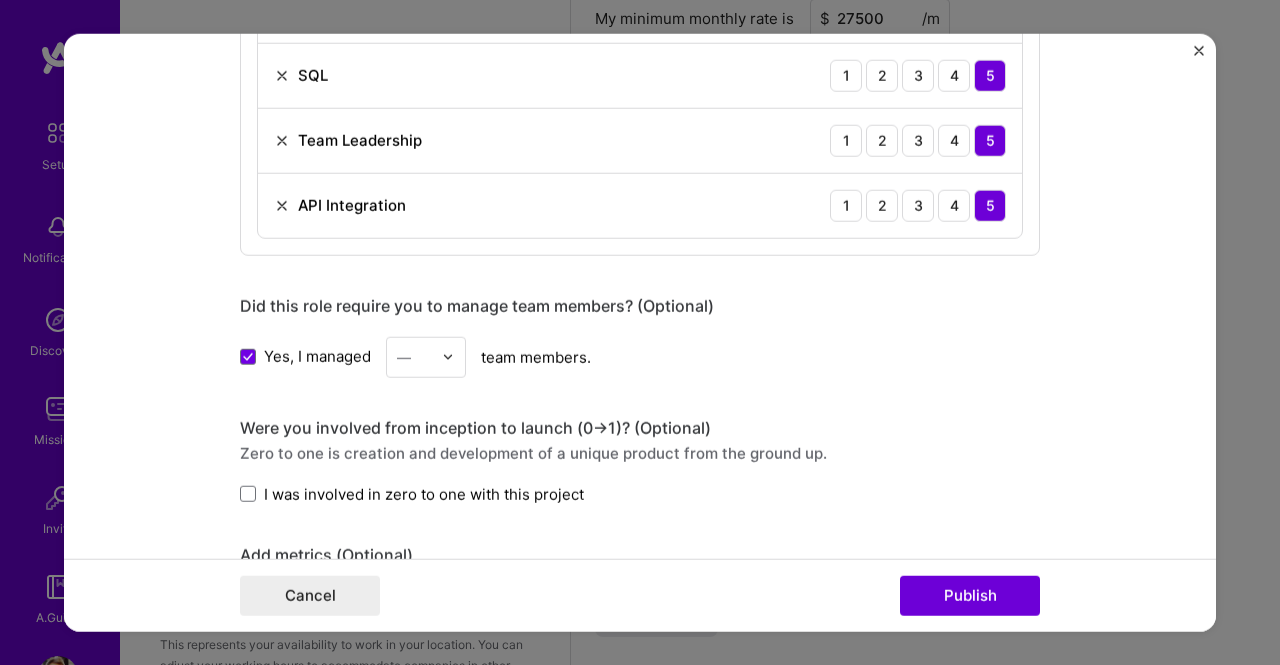 click at bounding box center [448, 357] 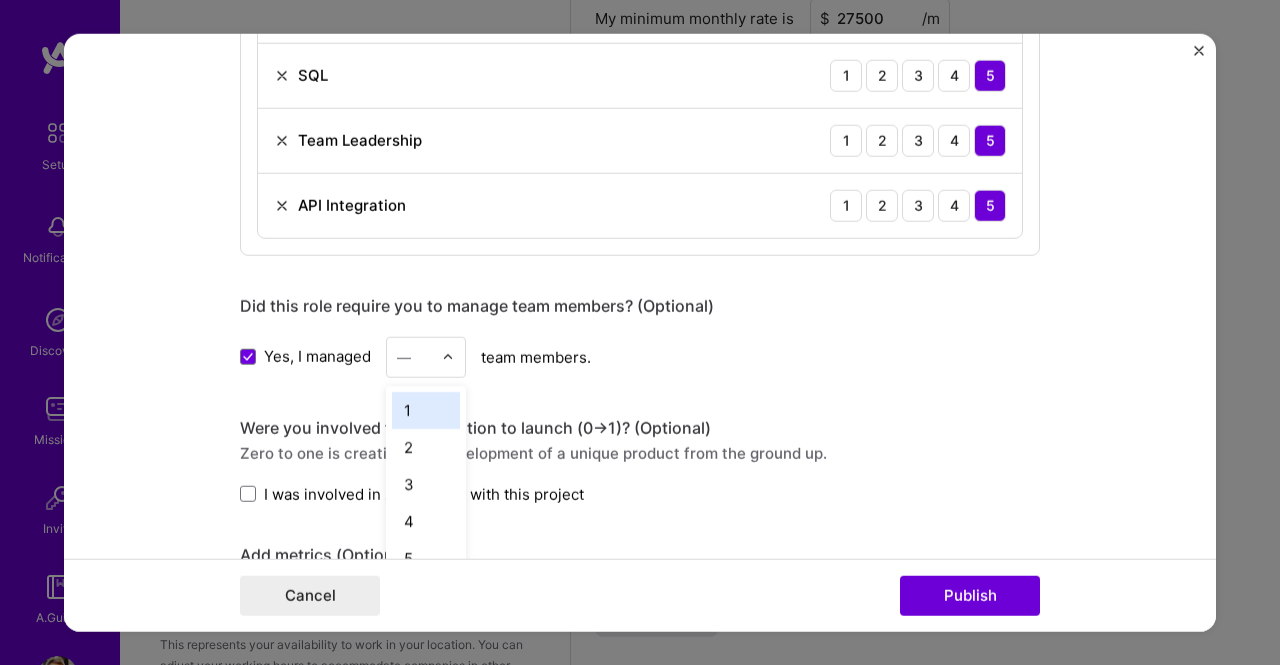 scroll, scrollTop: 1771, scrollLeft: 0, axis: vertical 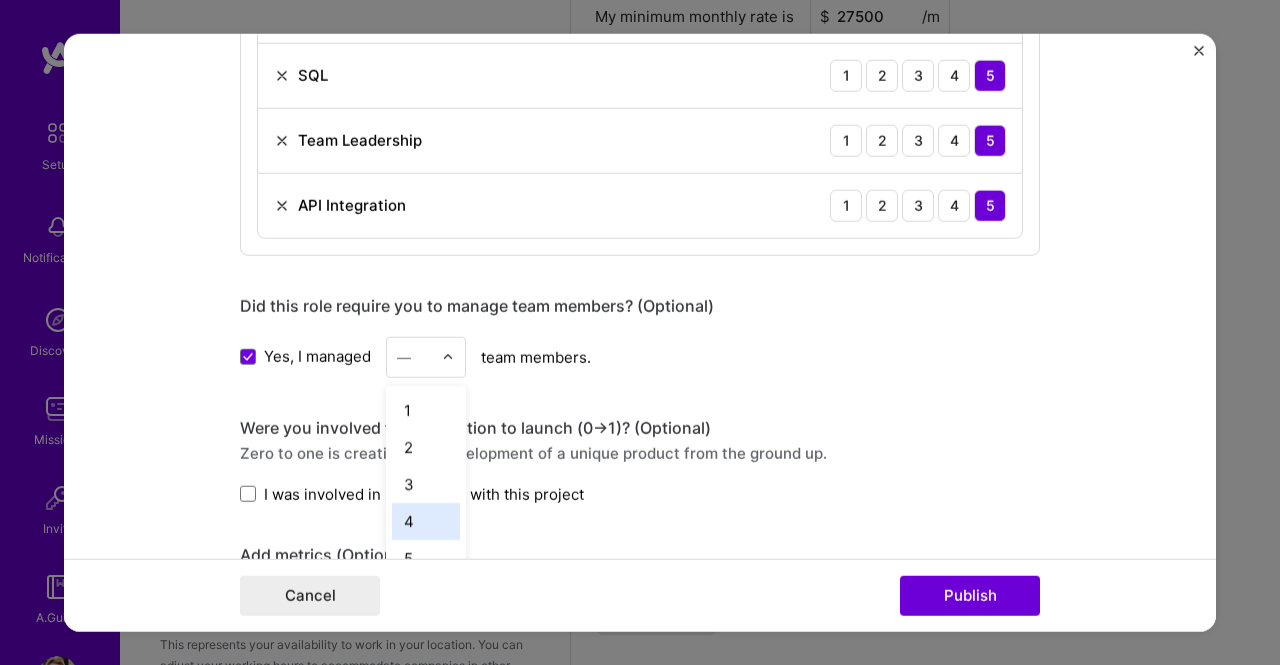 click on "4" at bounding box center (426, 520) 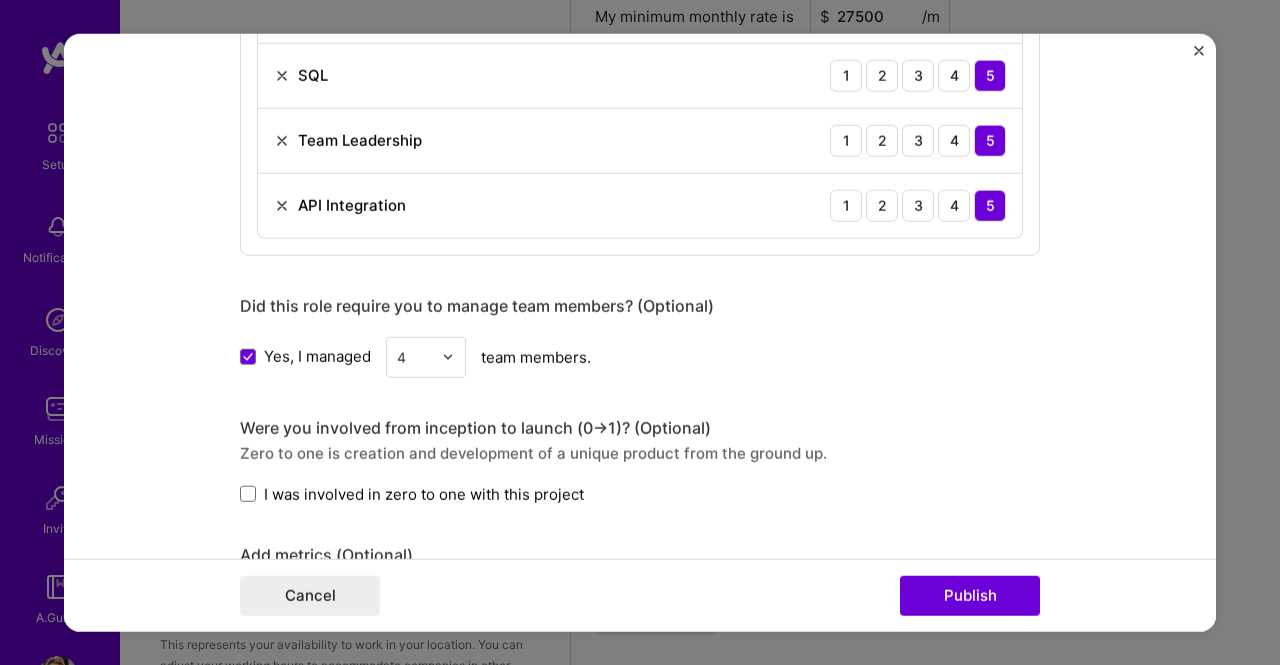 scroll, scrollTop: 1700, scrollLeft: 0, axis: vertical 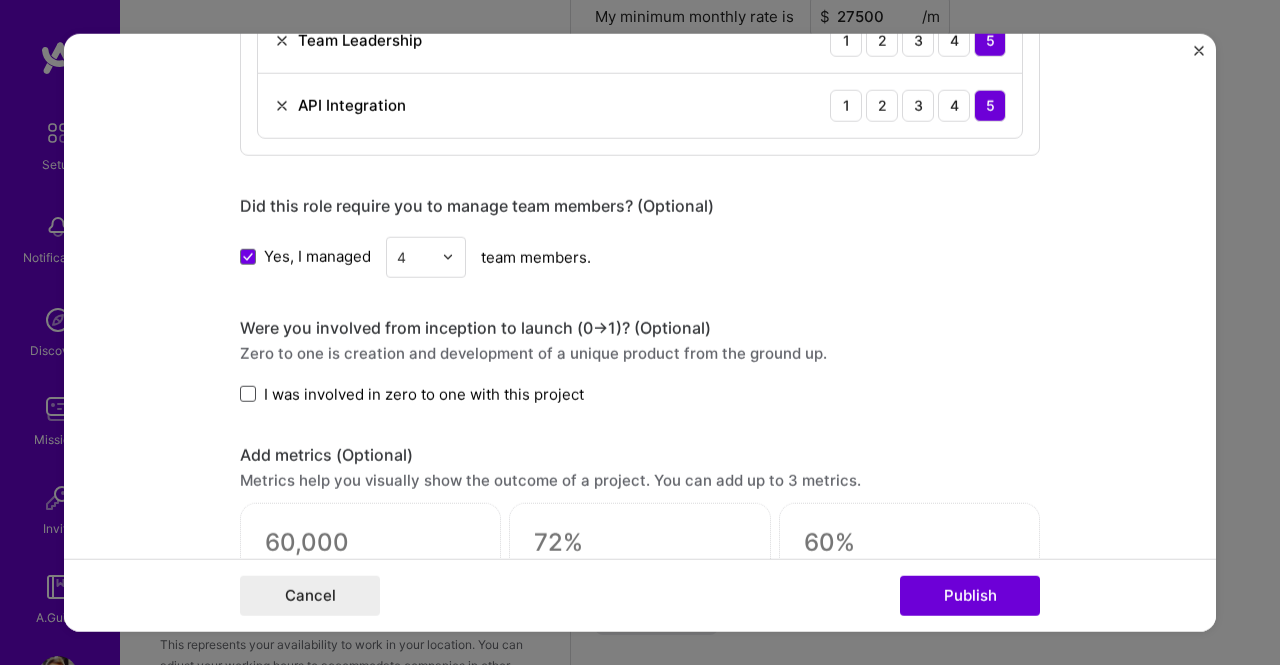 click at bounding box center [248, 394] 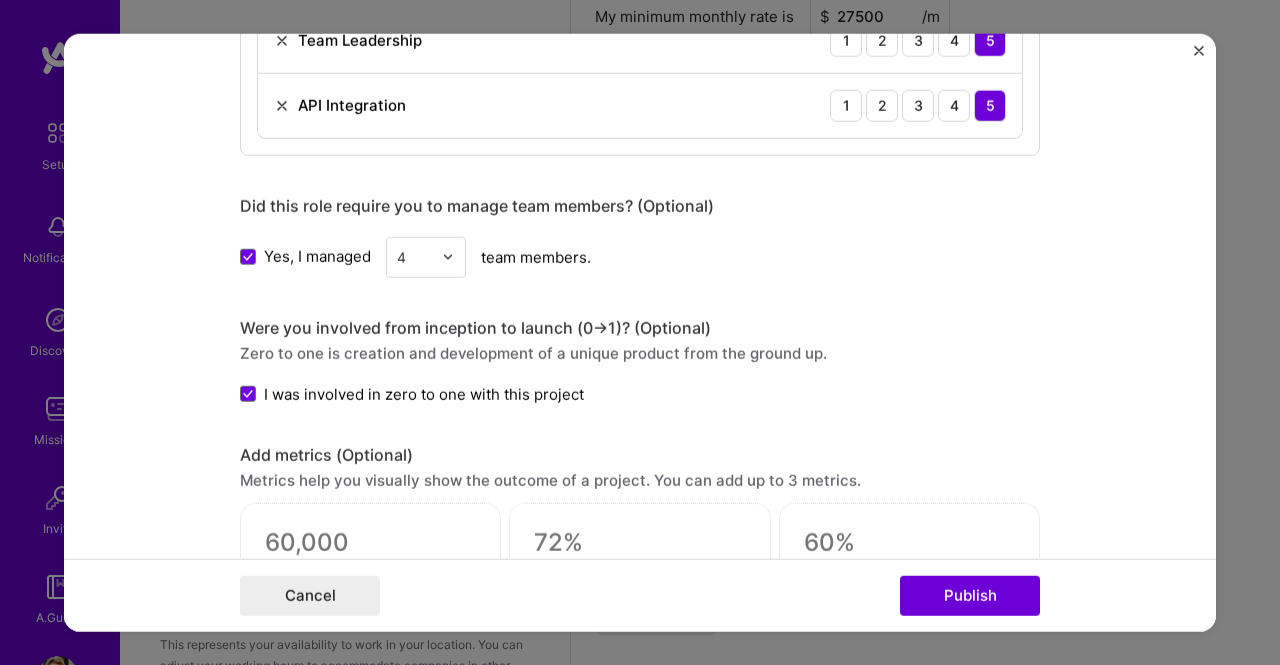scroll, scrollTop: 1917, scrollLeft: 0, axis: vertical 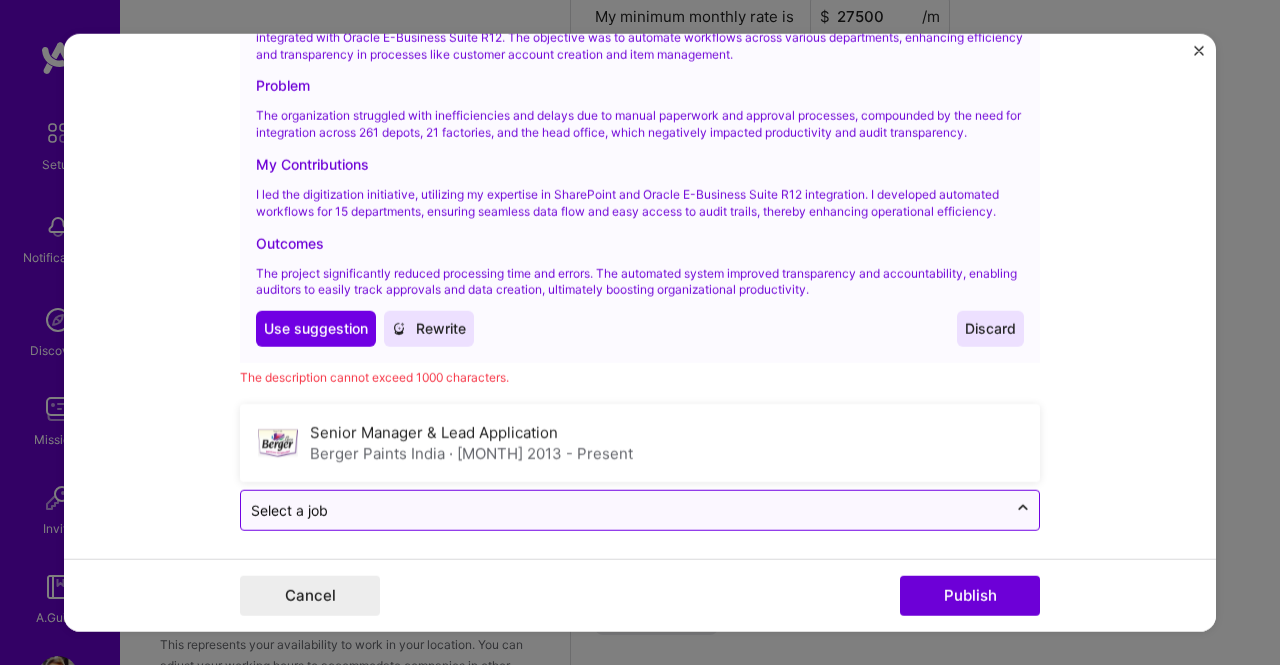 click 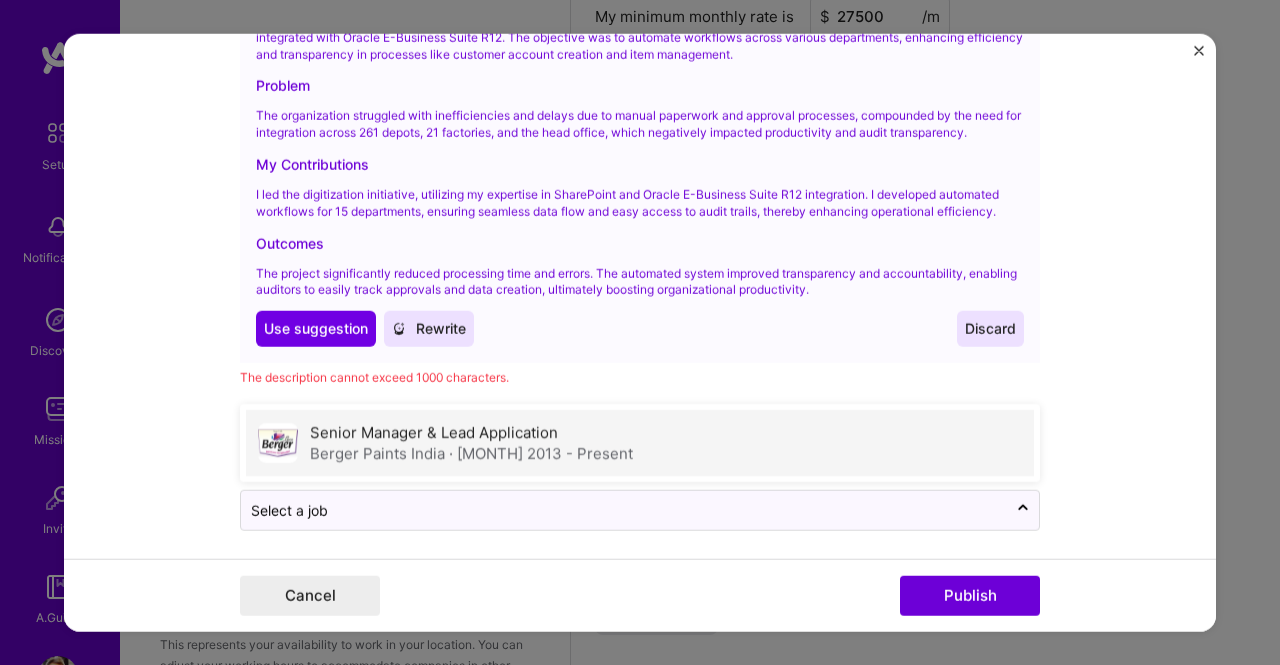 click on "·   [MONTH] 2013   -   Present" at bounding box center (541, 453) 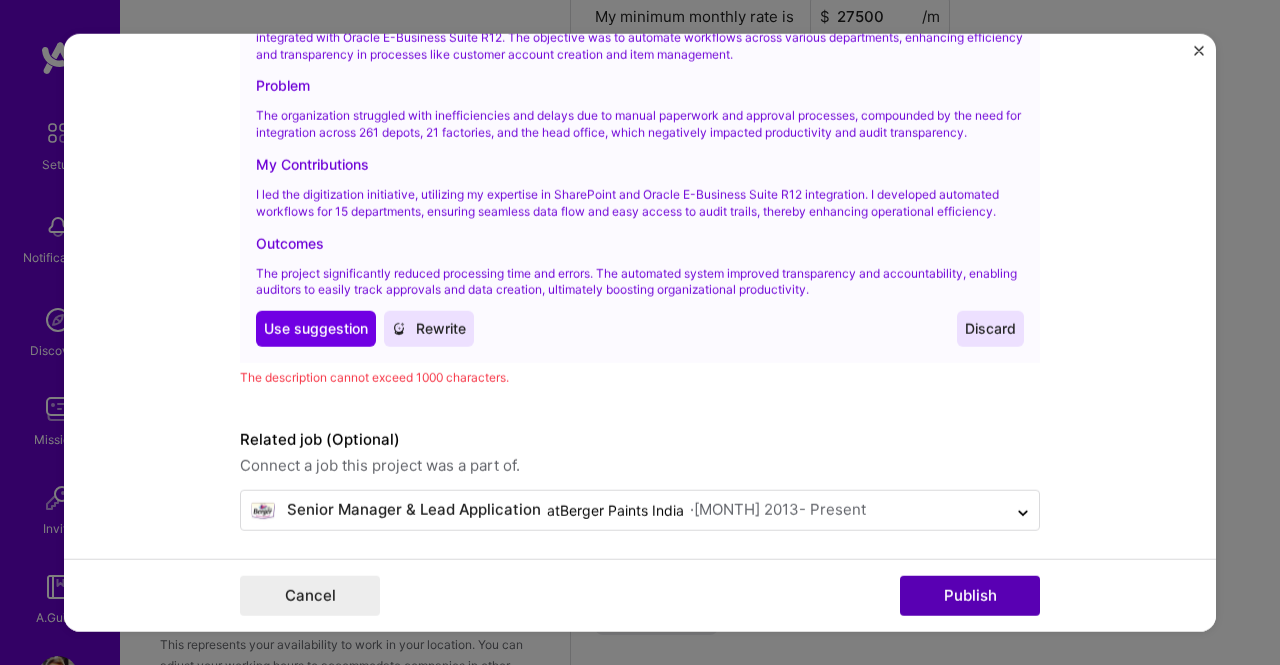click on "Publish" at bounding box center (970, 596) 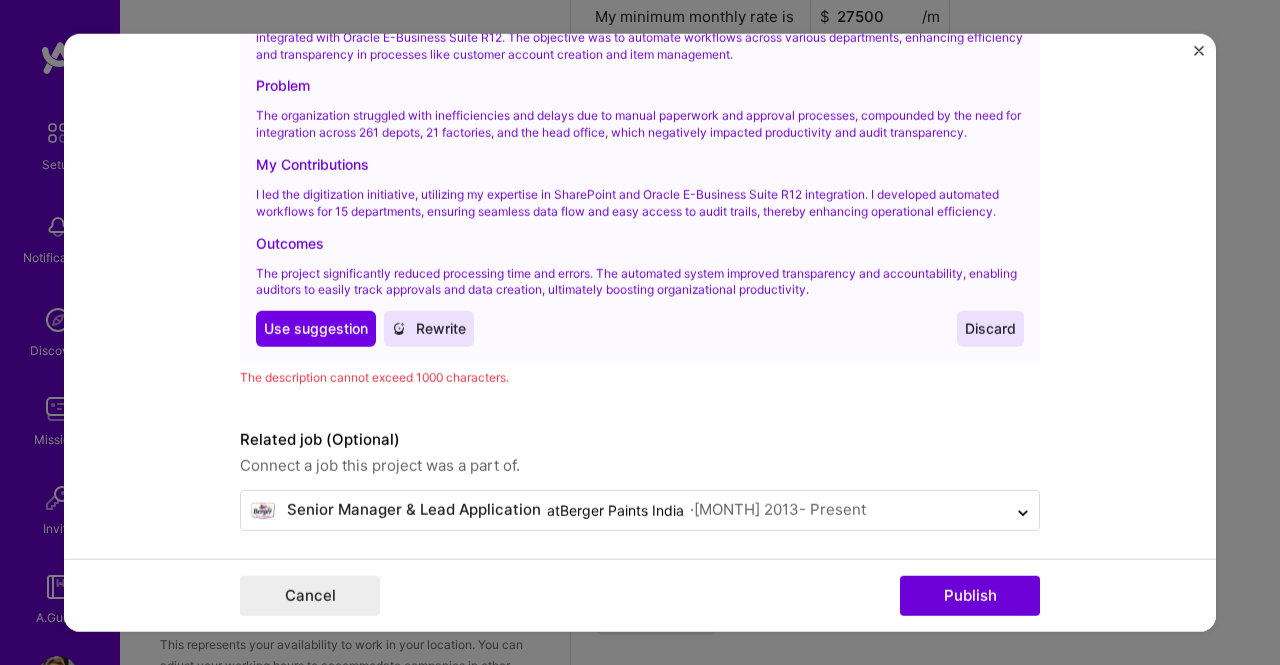 scroll, scrollTop: 3002, scrollLeft: 0, axis: vertical 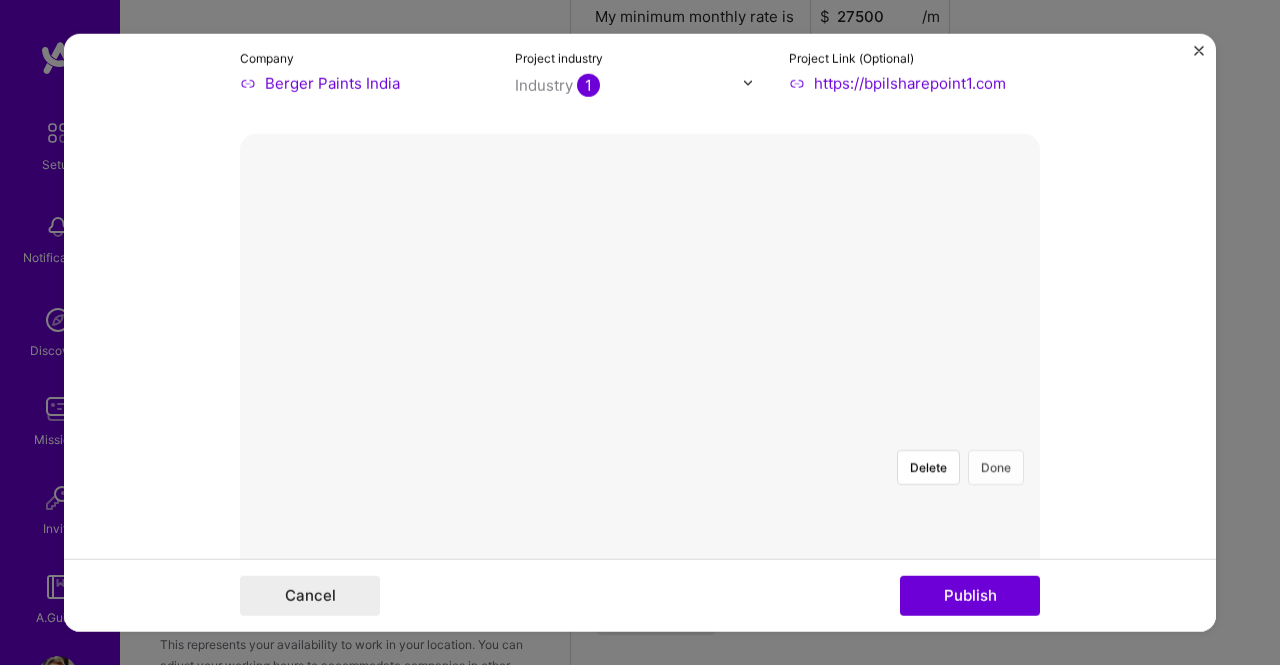 click on "Done" at bounding box center (996, 466) 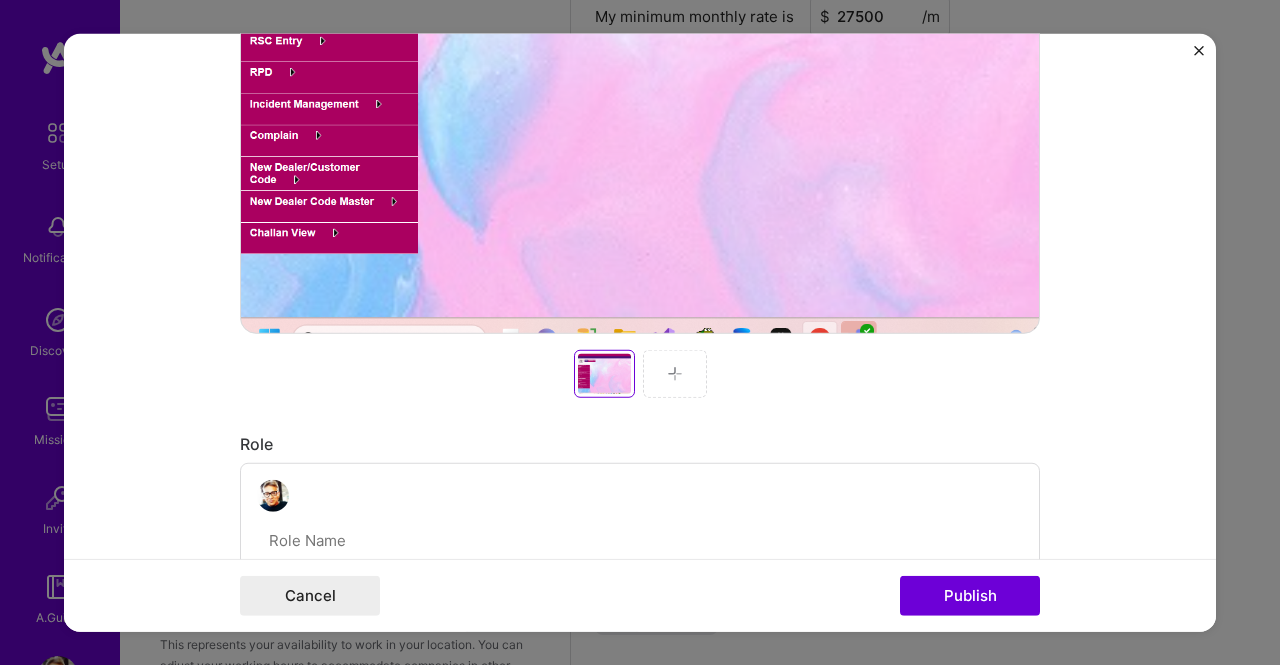click at bounding box center (675, 373) 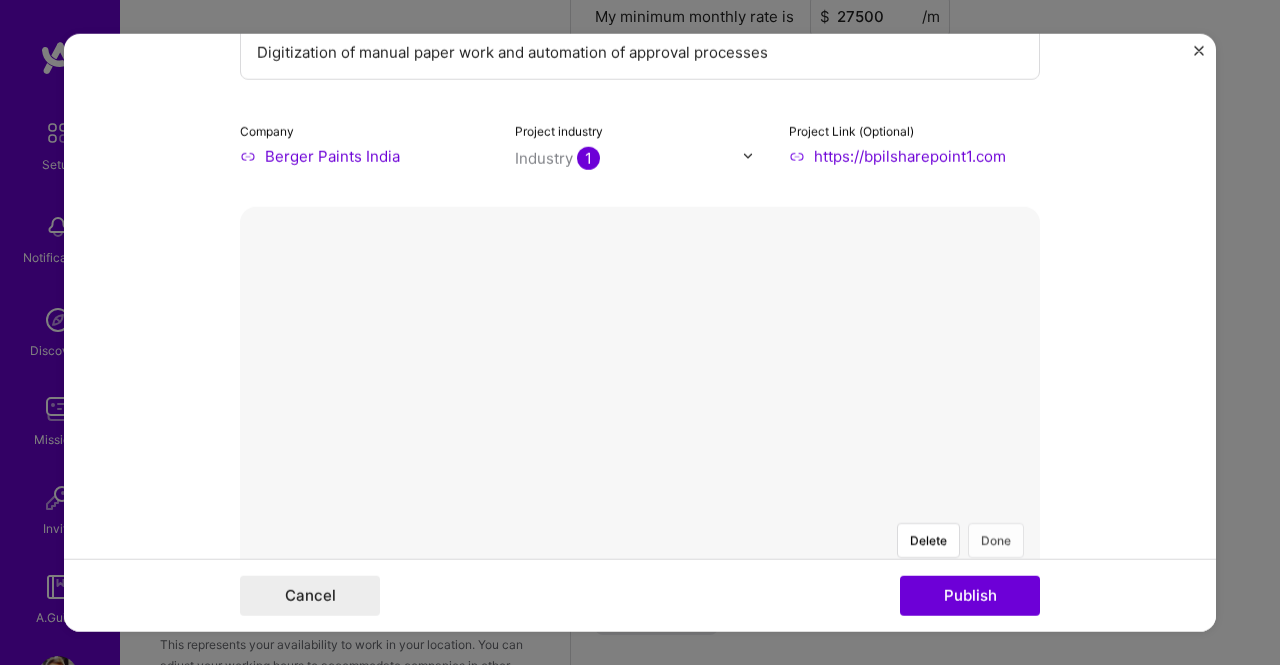 click on "Done" at bounding box center (996, 539) 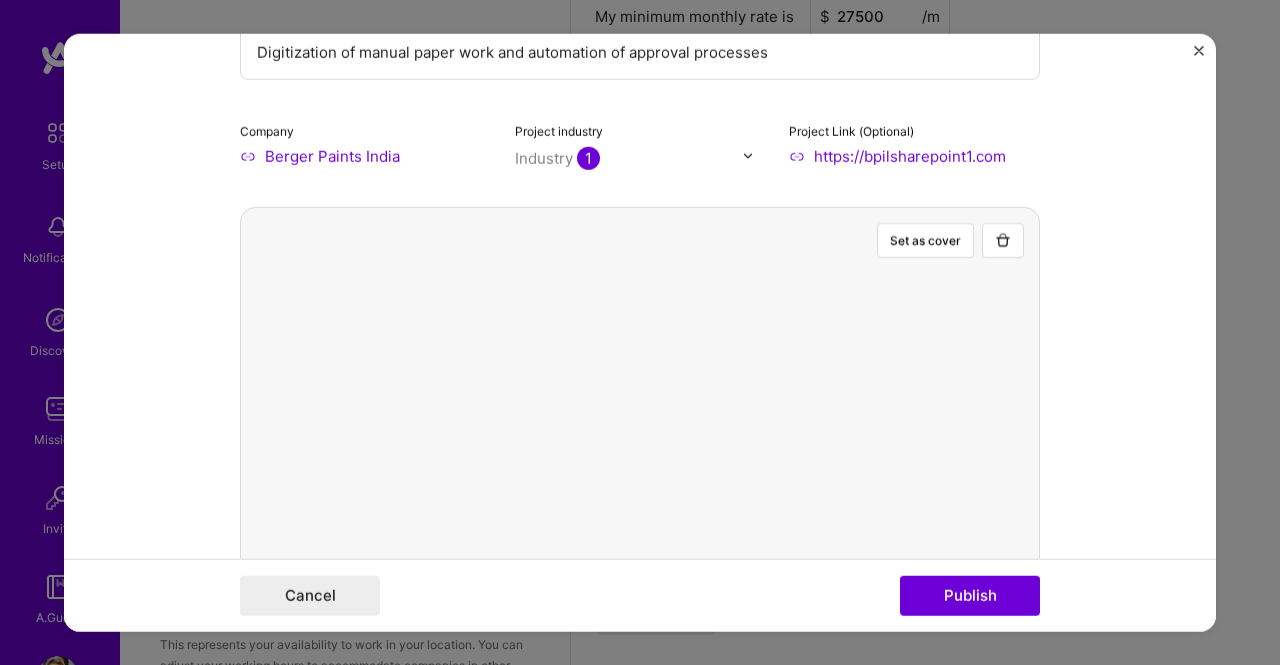 scroll, scrollTop: 414, scrollLeft: 0, axis: vertical 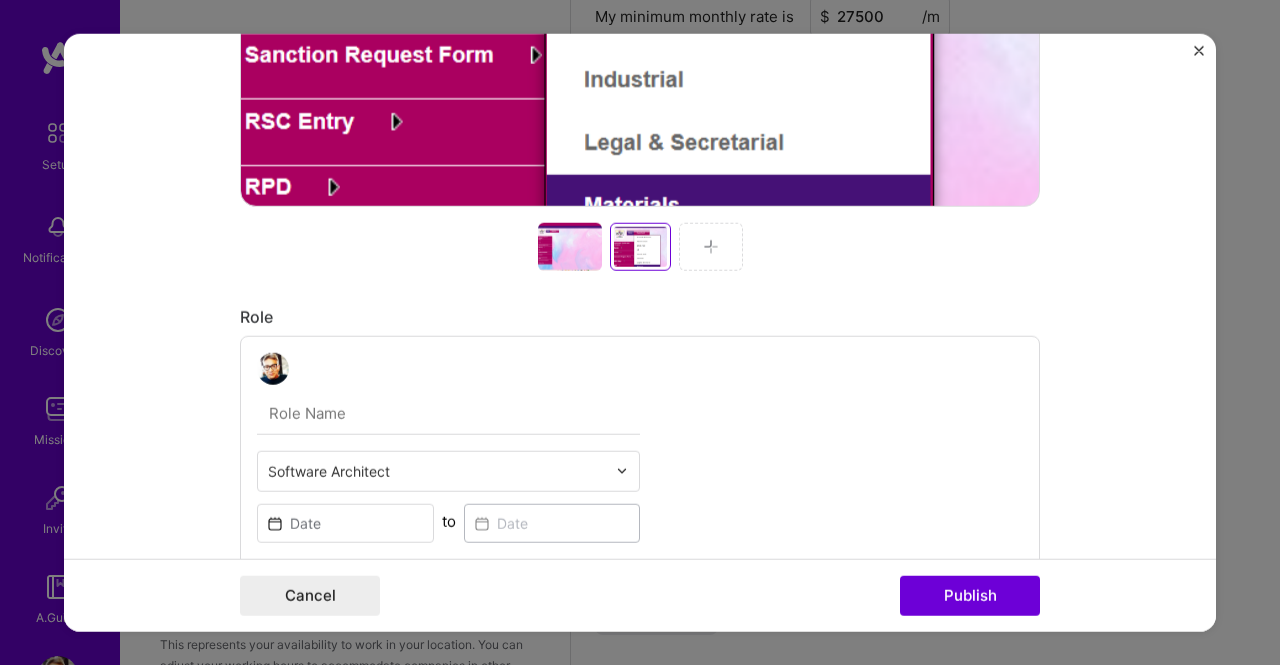click at bounding box center (711, 246) 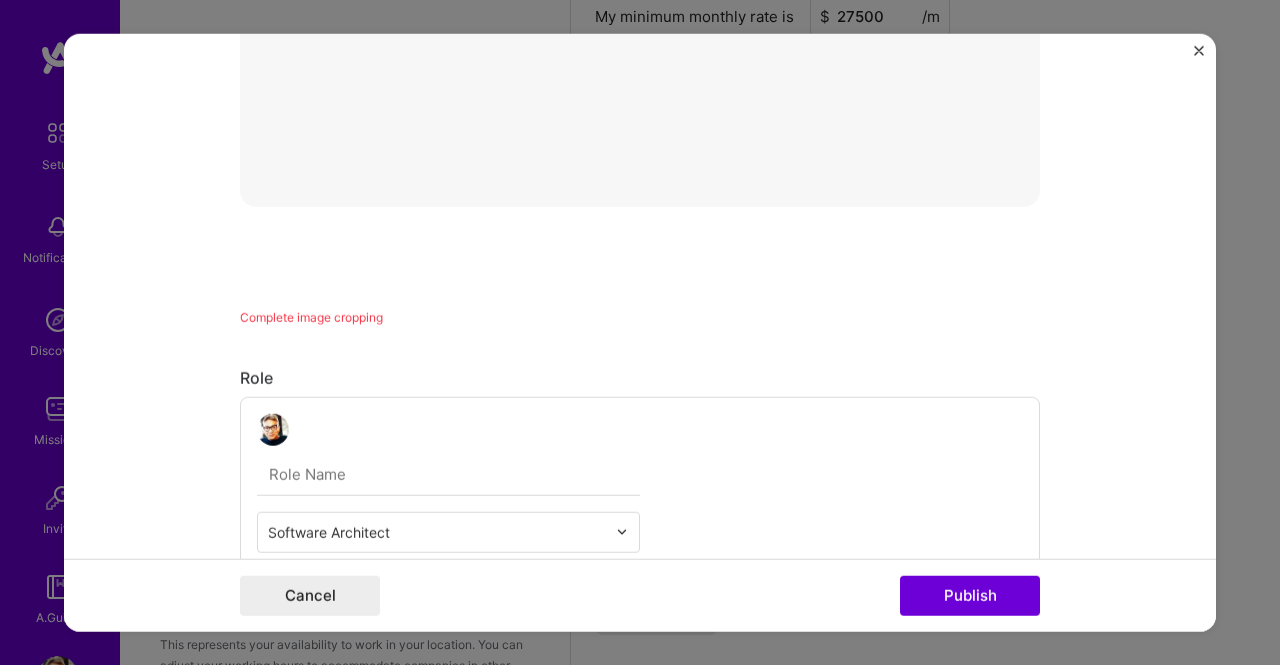 scroll, scrollTop: 814, scrollLeft: 0, axis: vertical 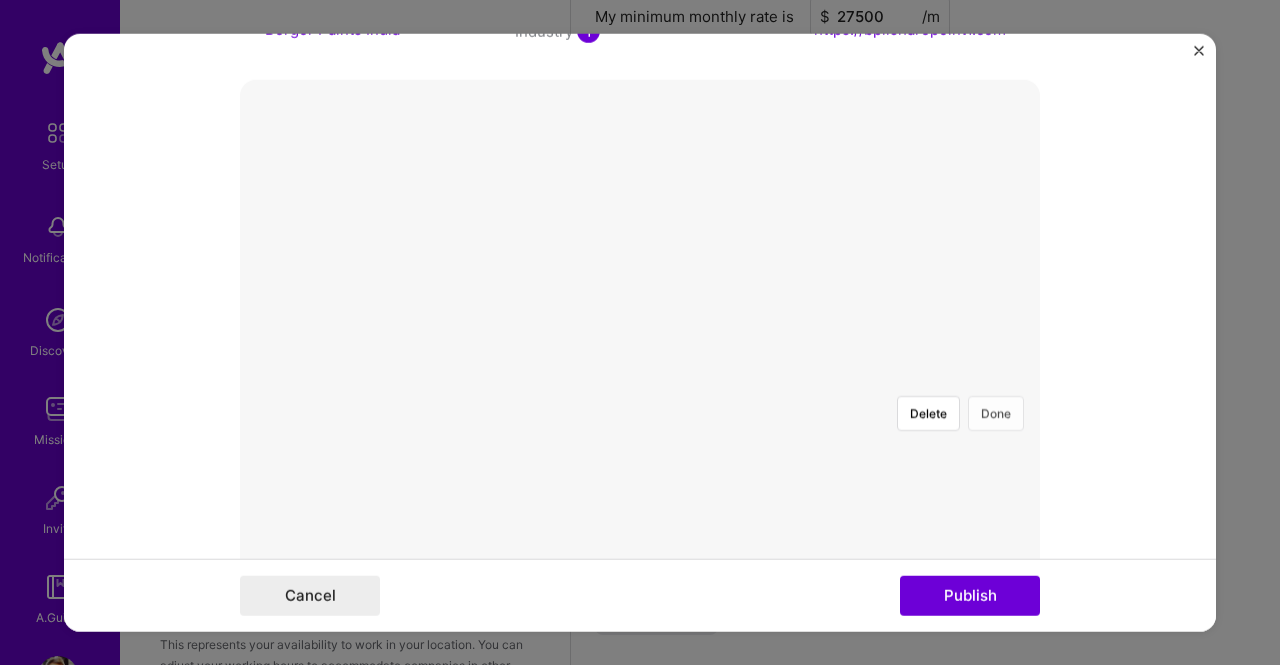 click on "Done" at bounding box center (996, 412) 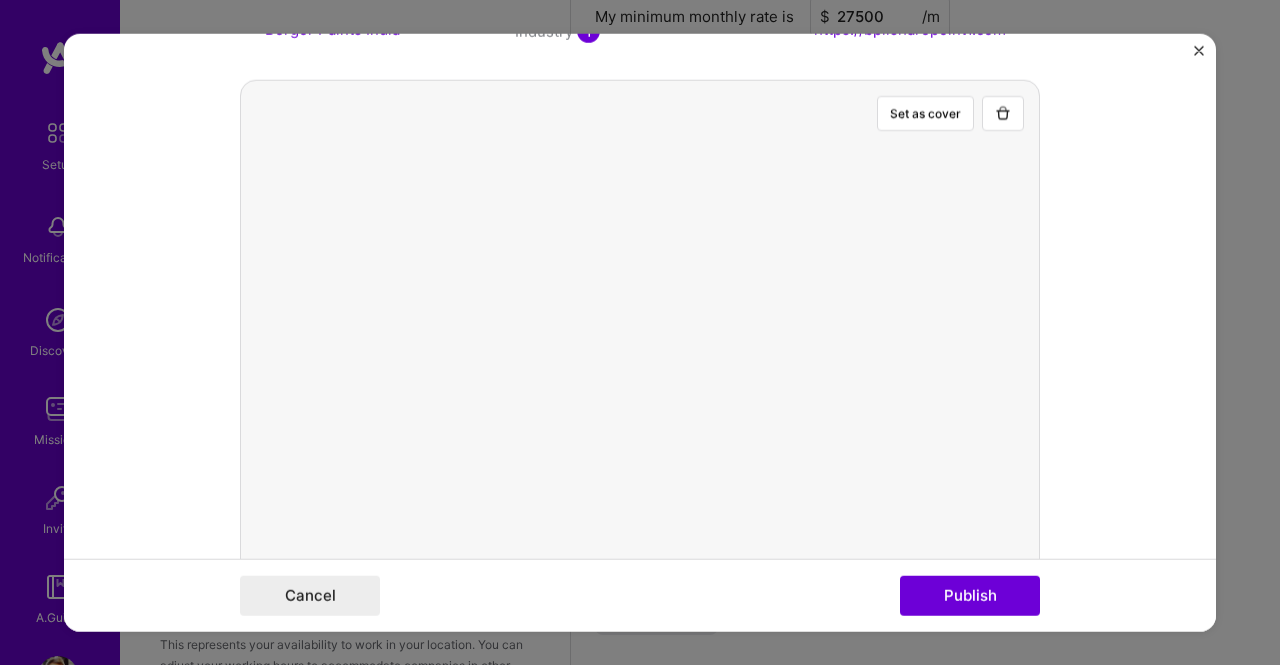 scroll, scrollTop: 496, scrollLeft: 0, axis: vertical 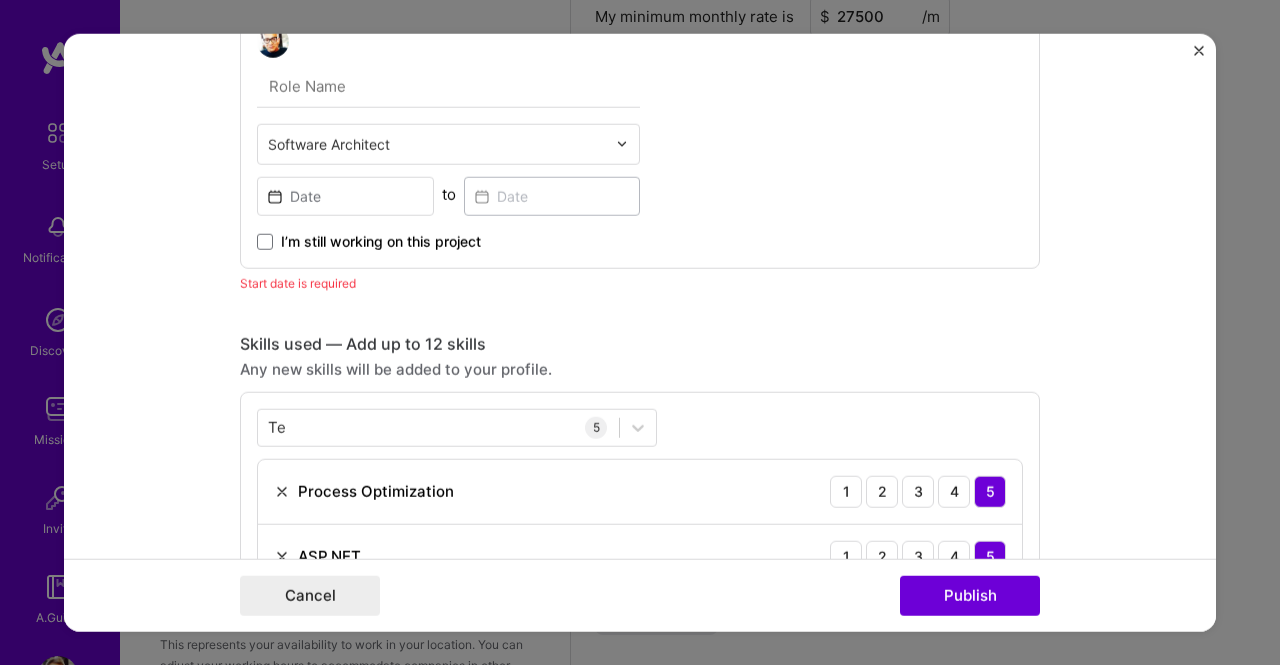click at bounding box center (622, 144) 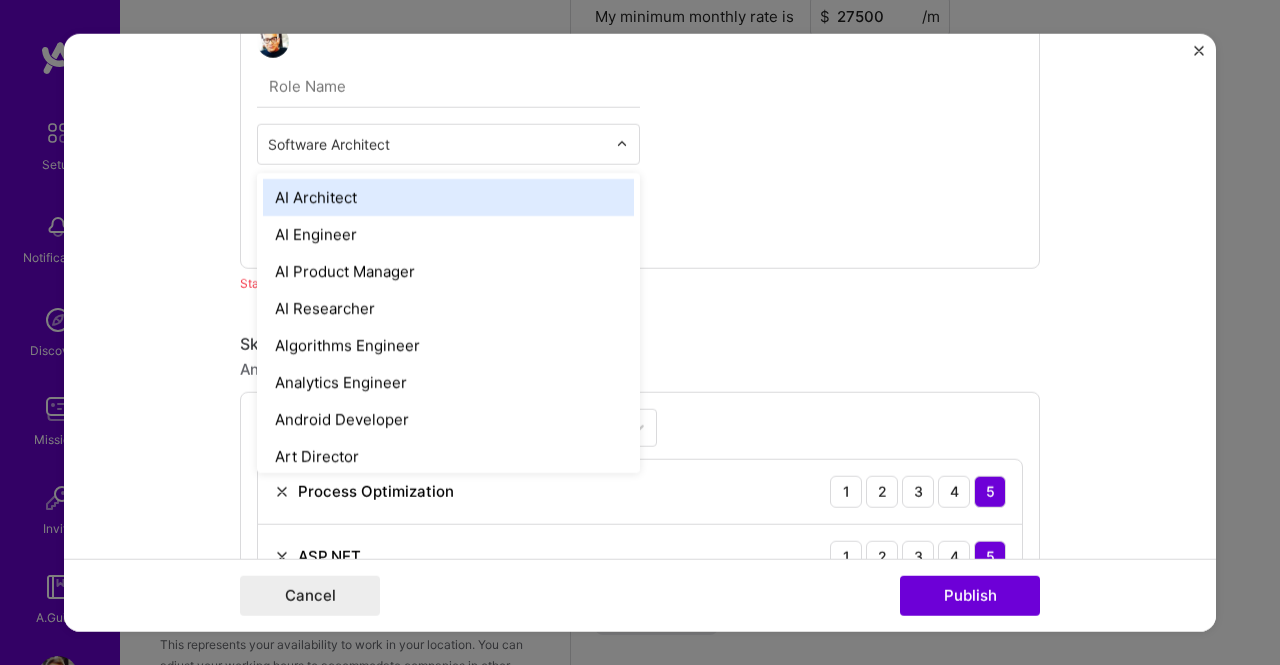 click at bounding box center [622, 144] 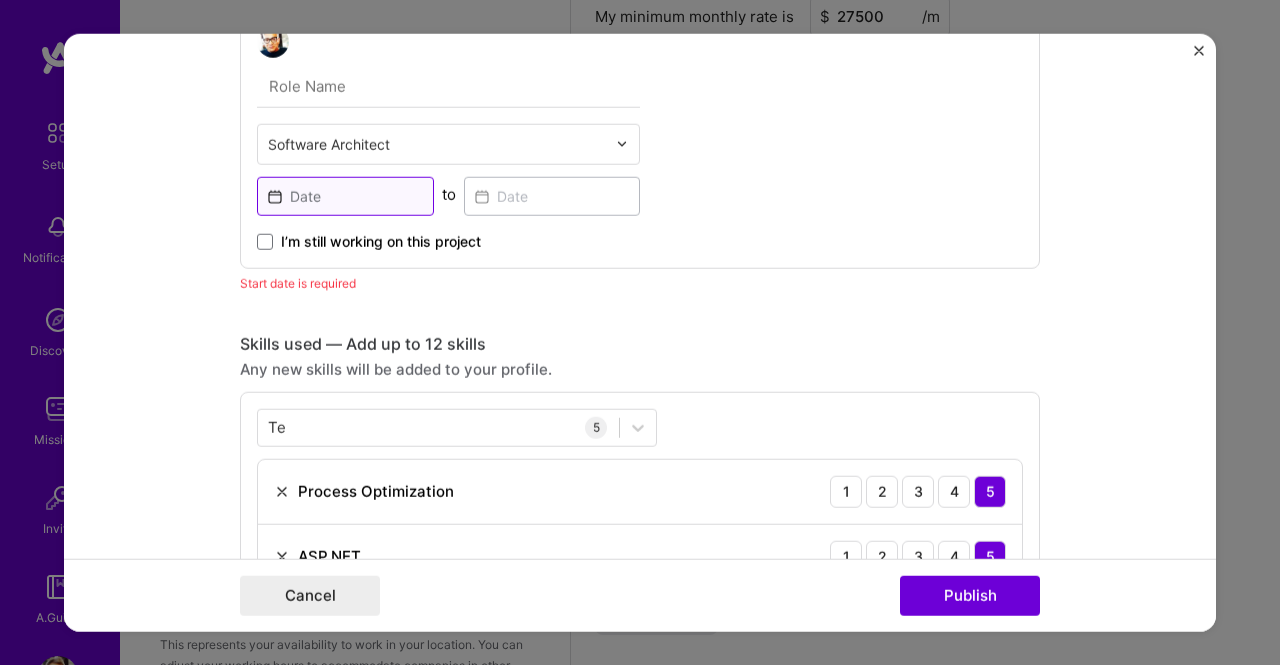 click at bounding box center (345, 195) 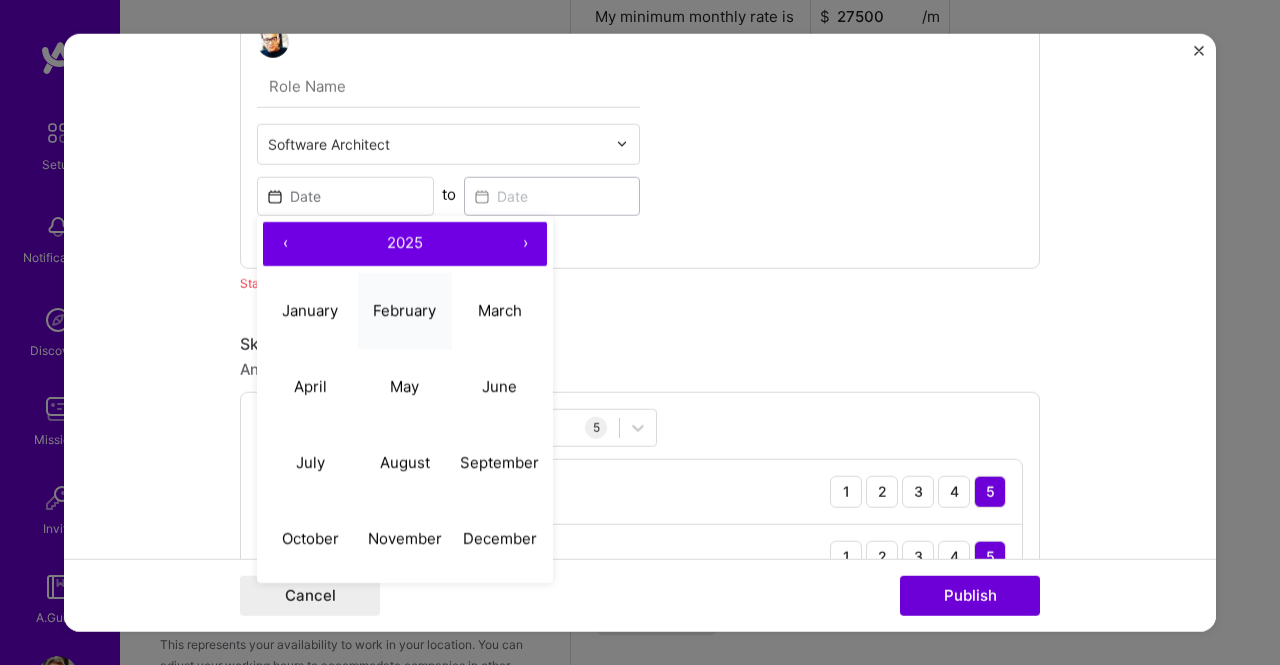 click on "February" at bounding box center (405, 311) 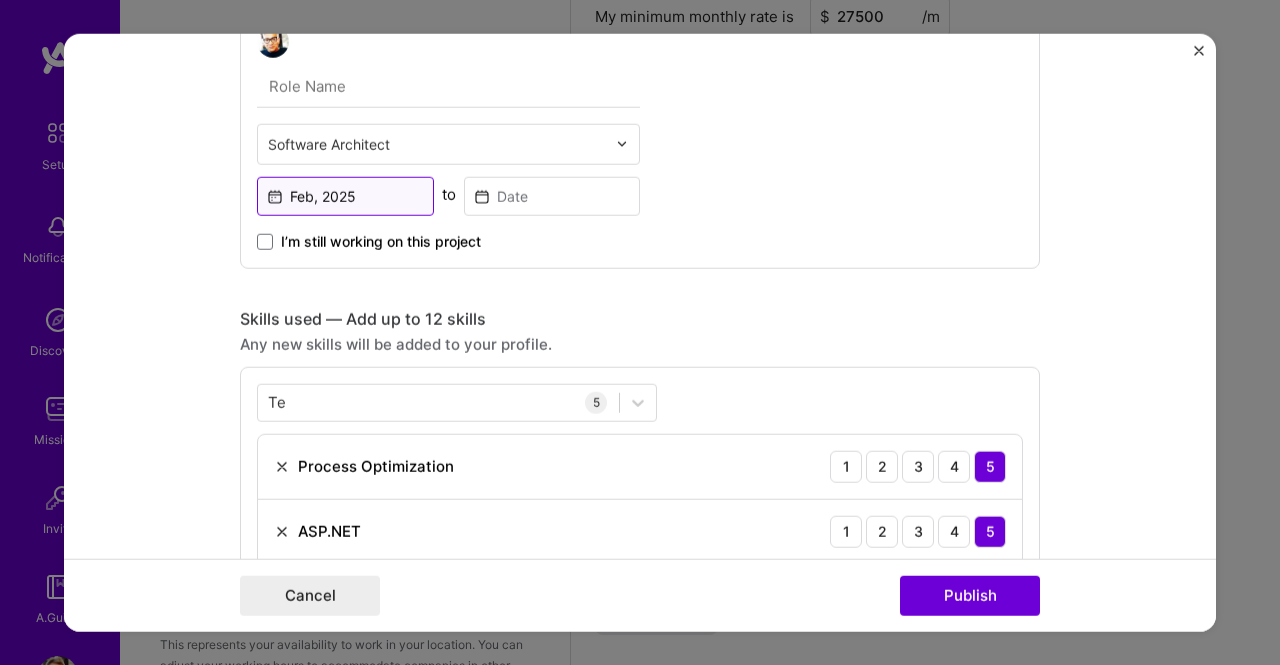 click on "Feb, 2025" at bounding box center [345, 195] 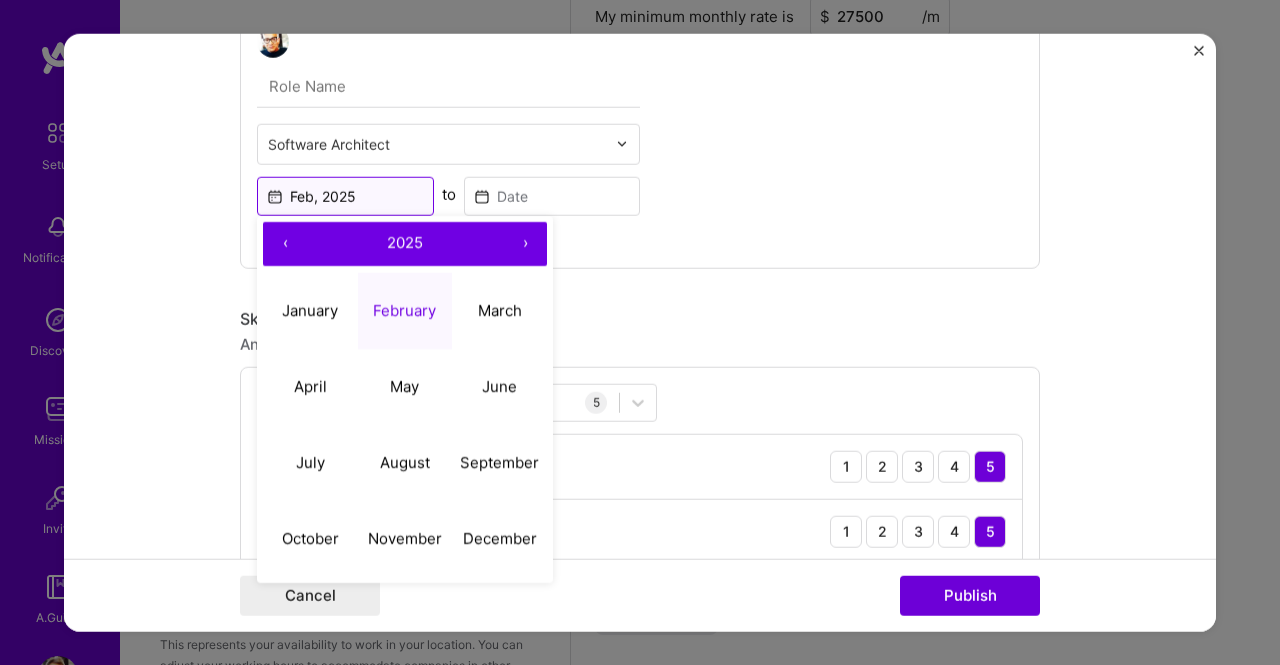 click on "Feb, 2025" at bounding box center [345, 195] 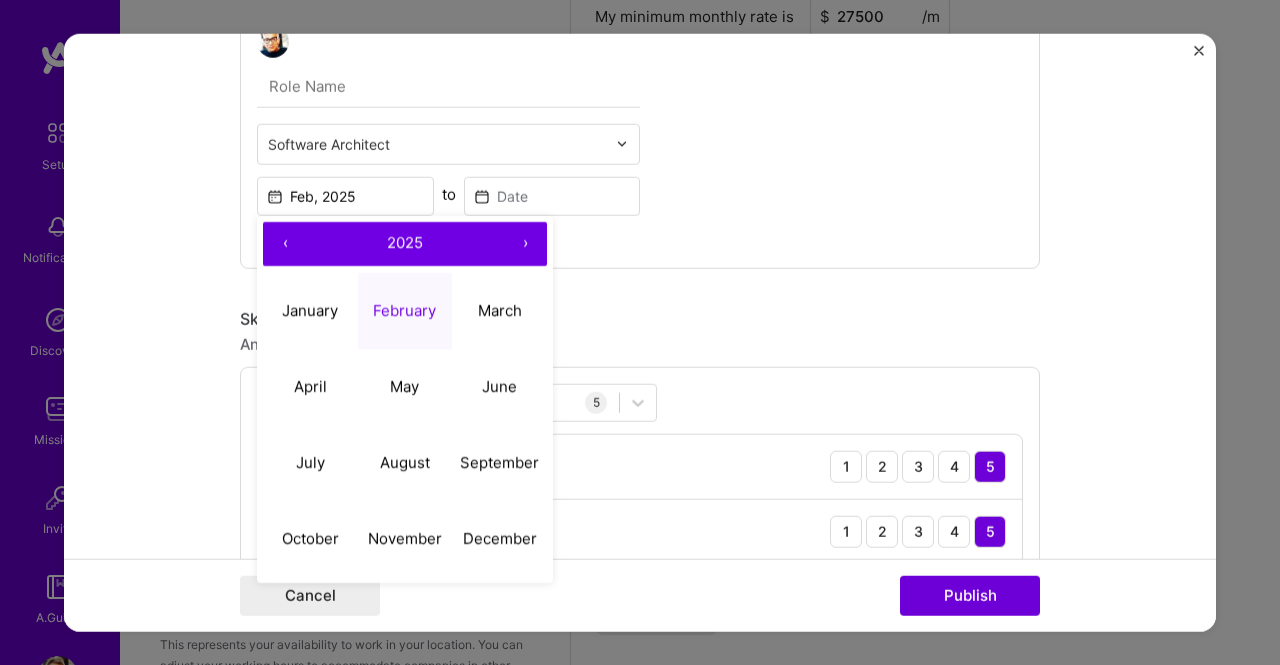 click on "‹" at bounding box center [285, 243] 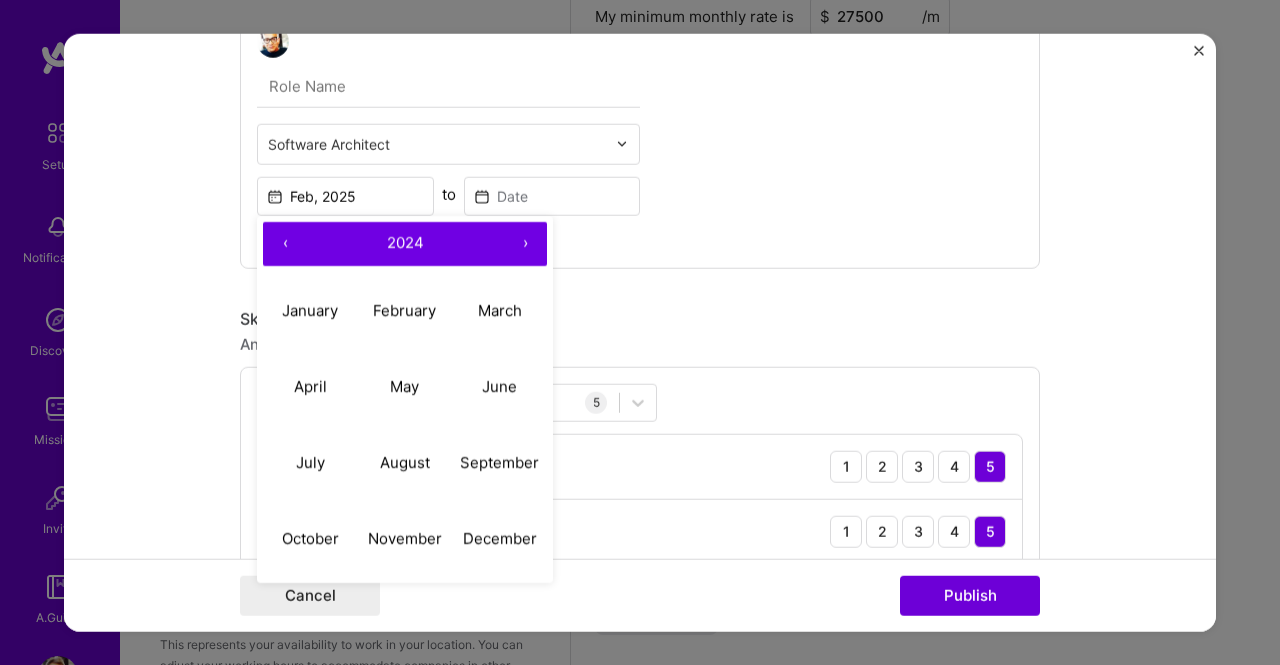 click on "‹" at bounding box center [285, 243] 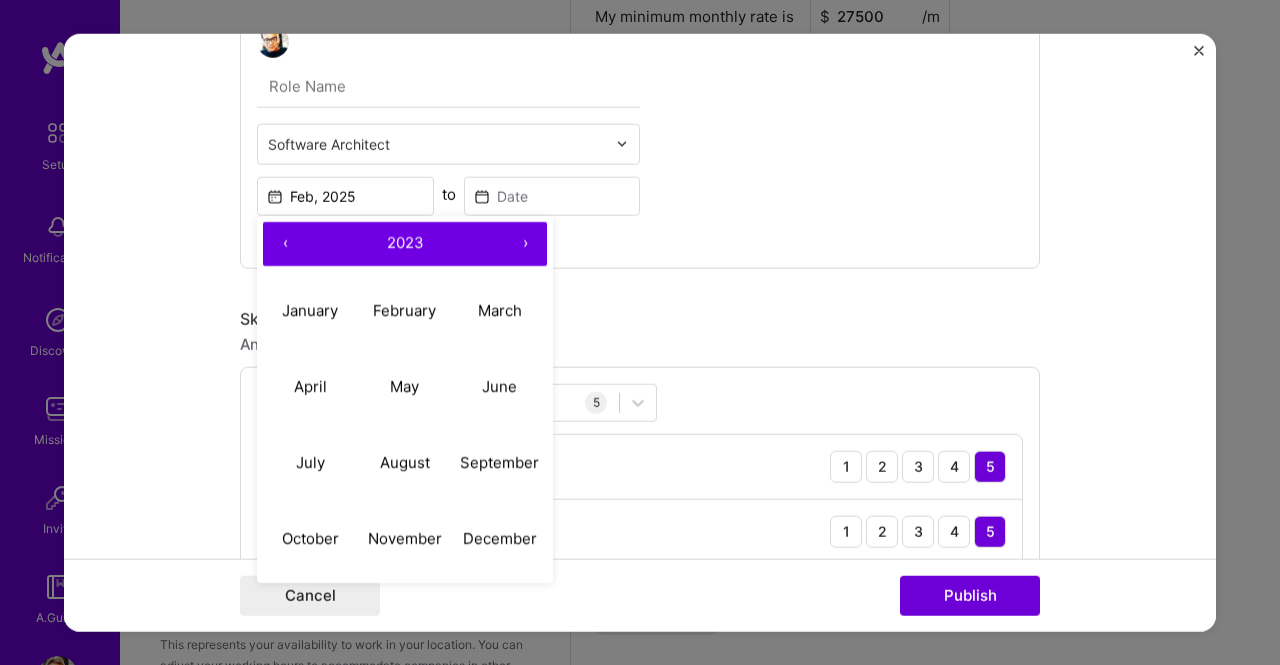 click on "‹" at bounding box center (285, 243) 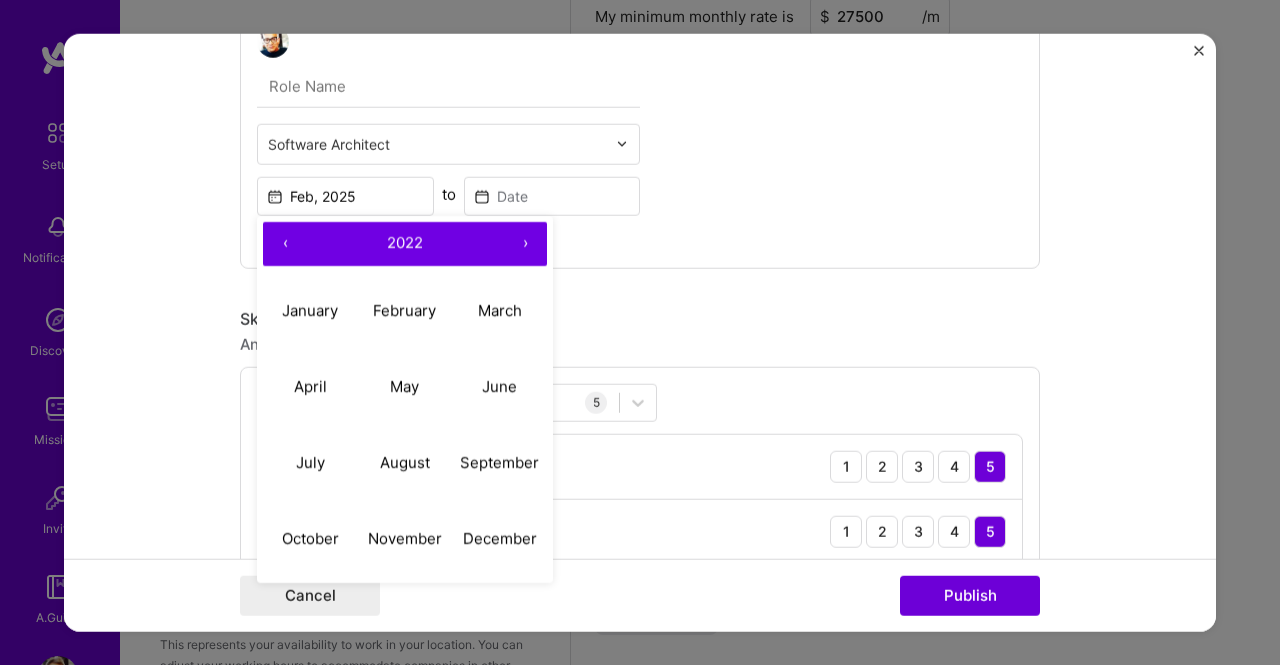 click on "‹" at bounding box center [285, 243] 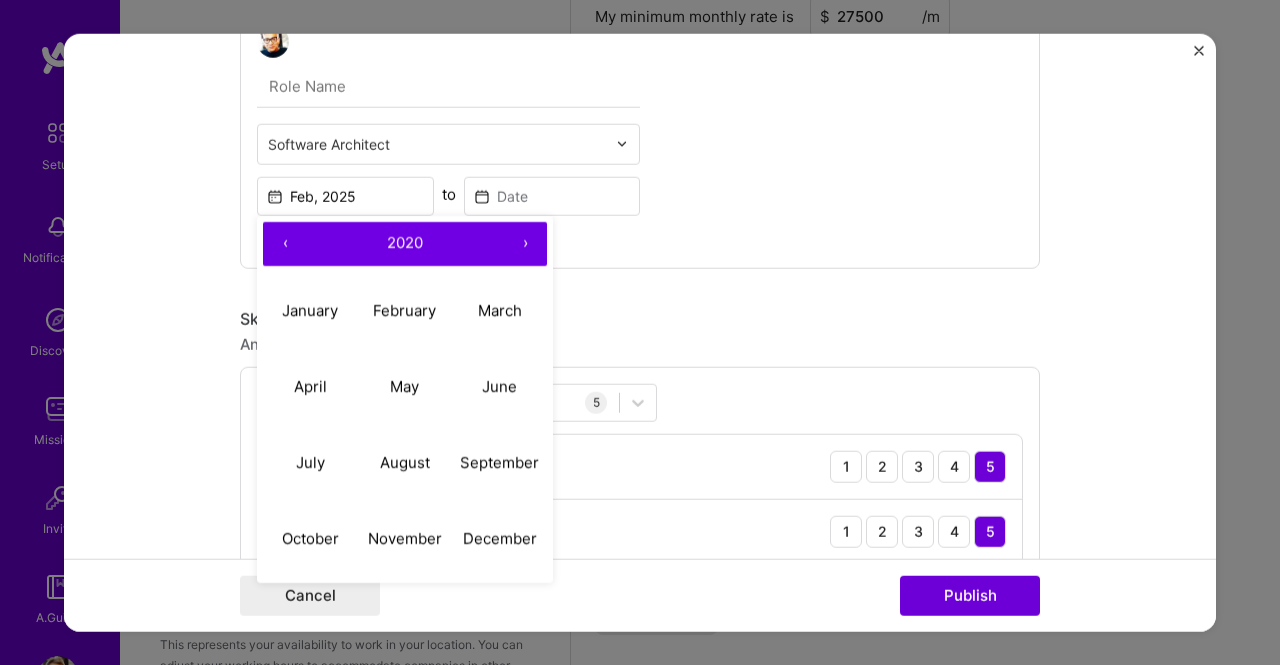 click on "‹" at bounding box center [285, 243] 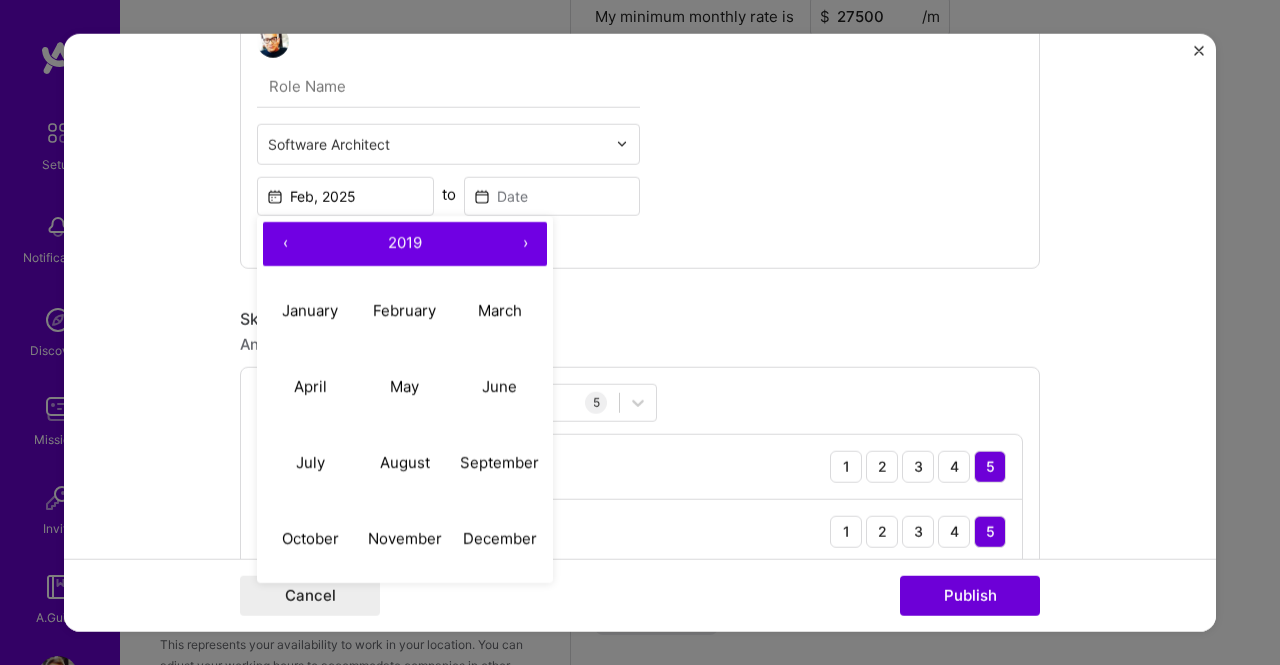 click on "‹" at bounding box center (285, 243) 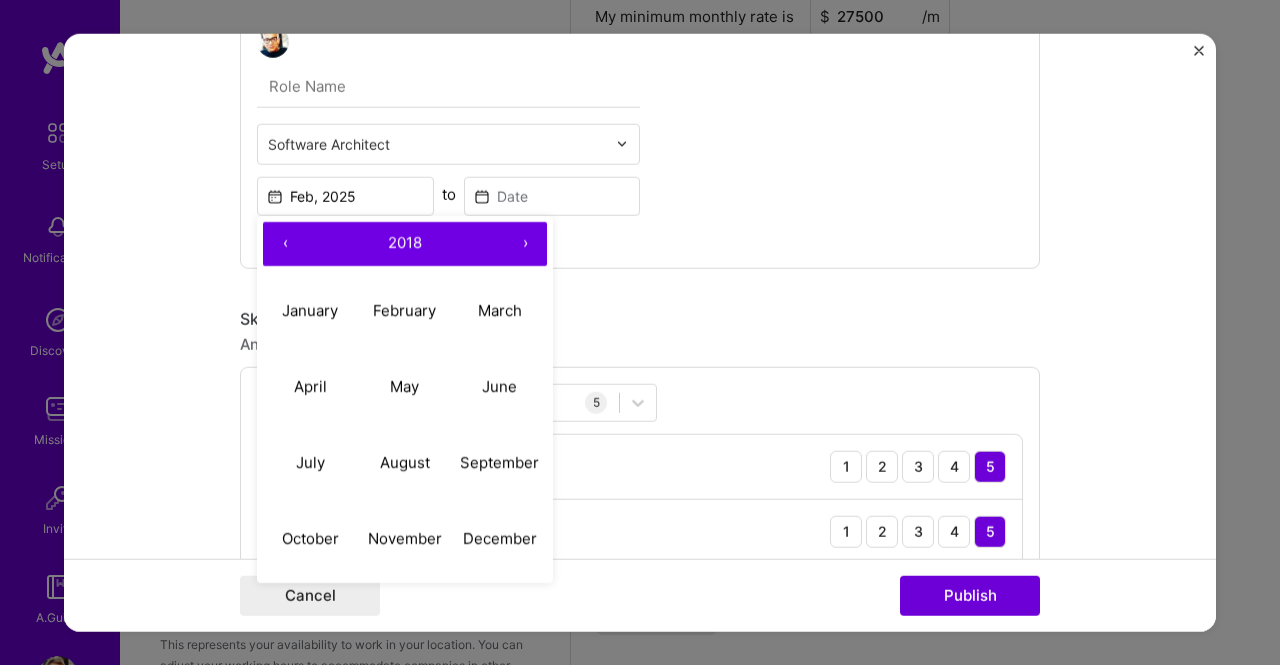 click on "‹" at bounding box center [285, 243] 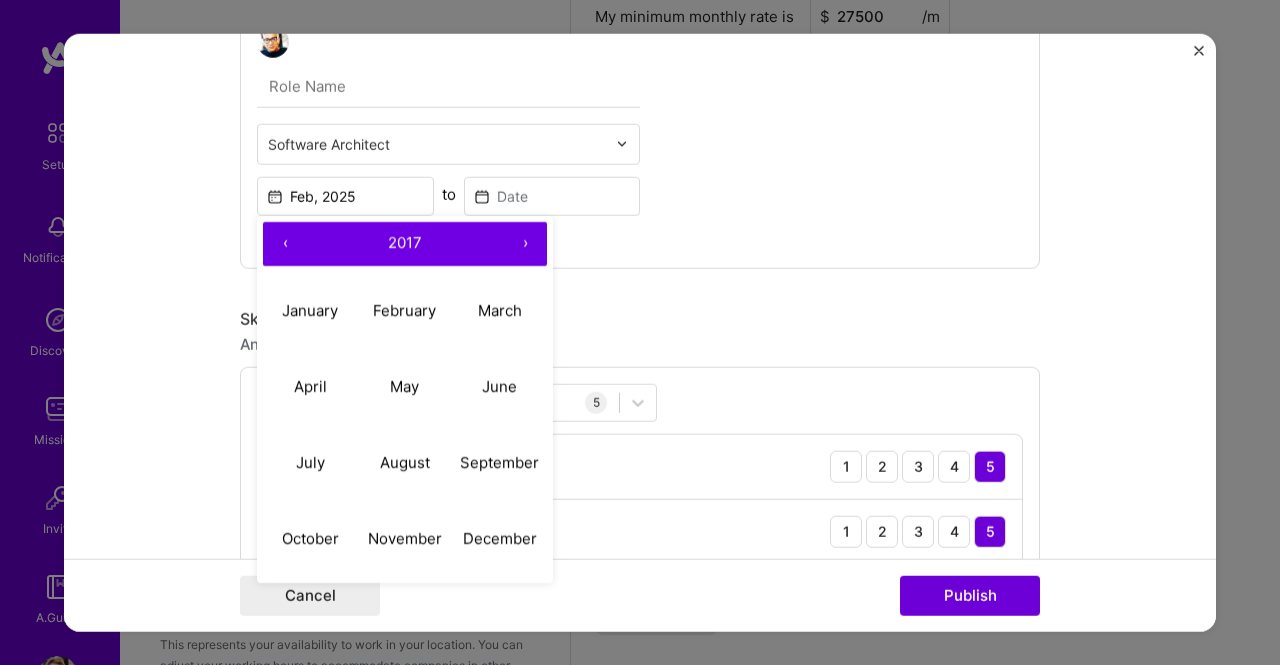 click on "‹" at bounding box center (285, 243) 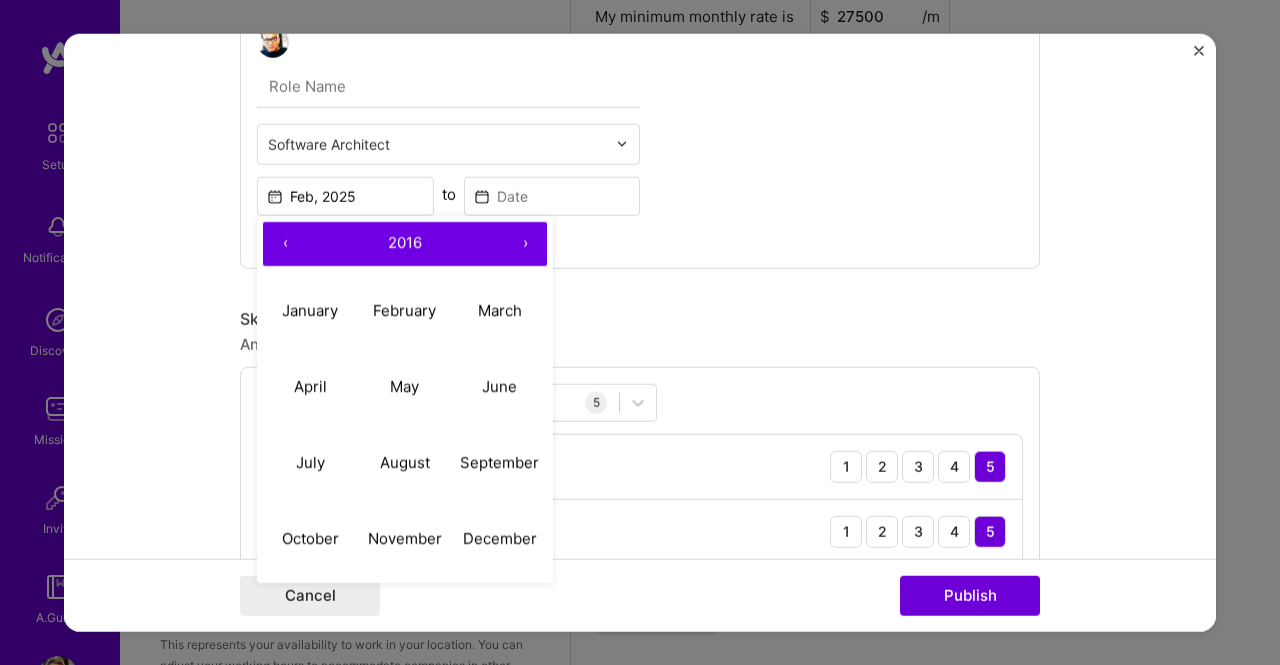 click on "‹" at bounding box center [285, 243] 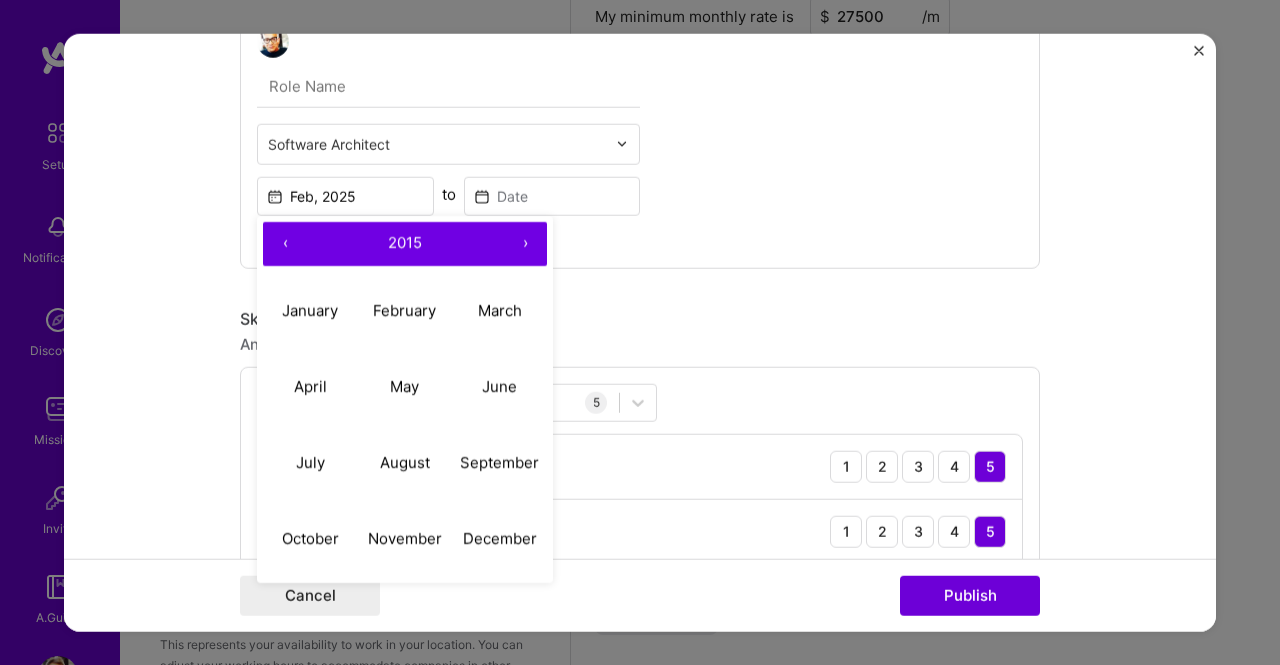 click on "‹" at bounding box center (285, 243) 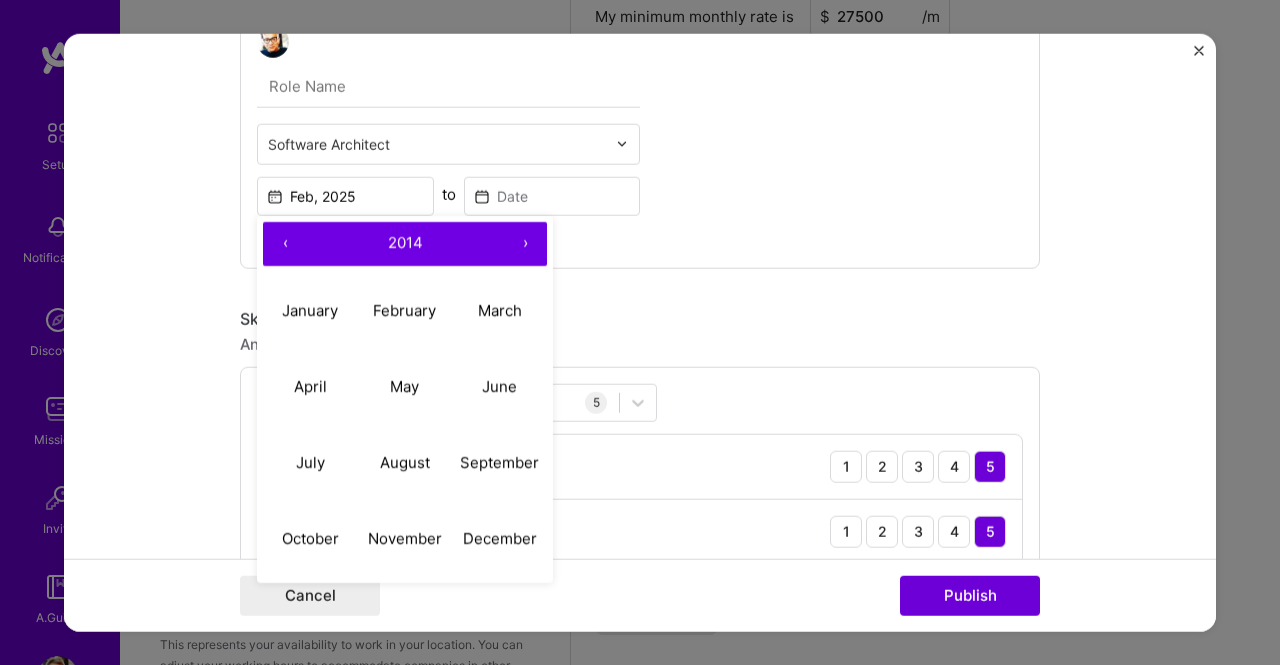 click on "2014" at bounding box center (405, 242) 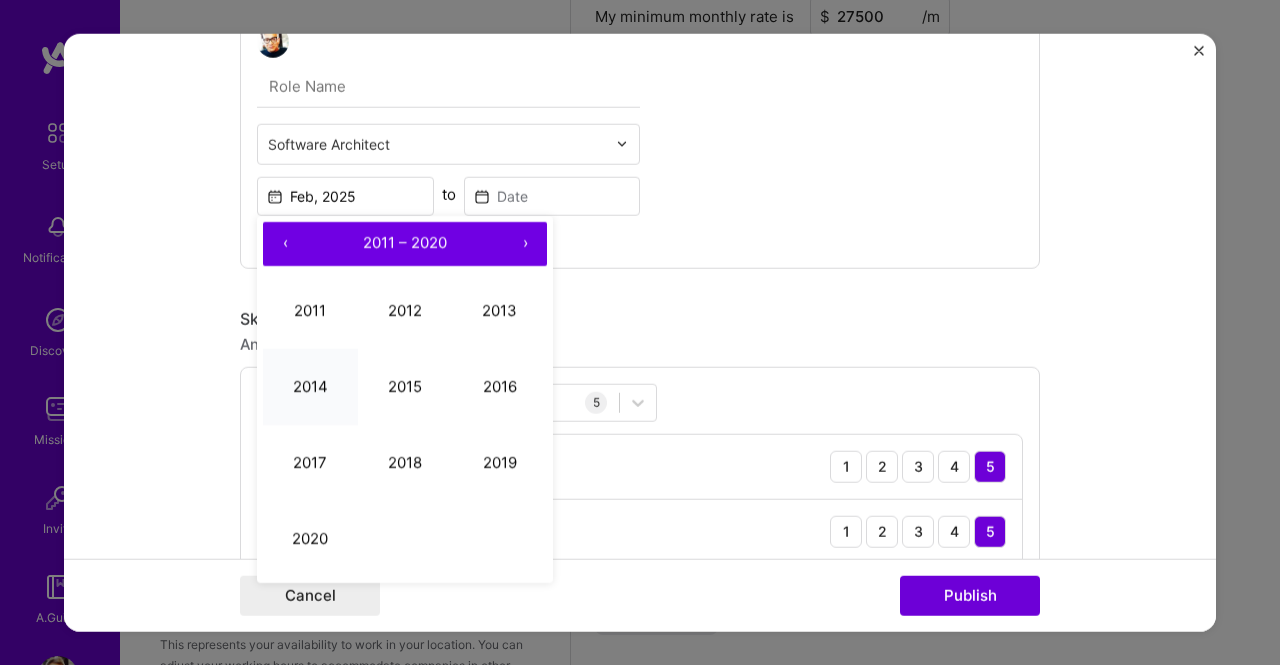 click on "2014" at bounding box center (310, 387) 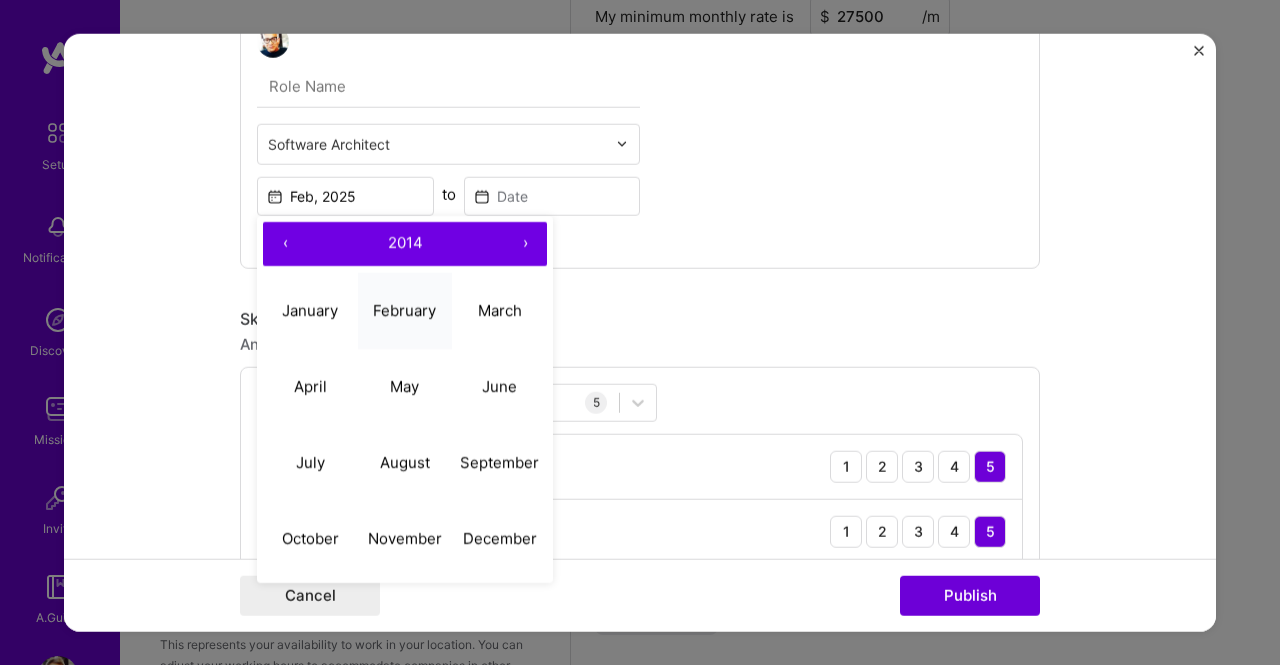 click on "February" at bounding box center (405, 311) 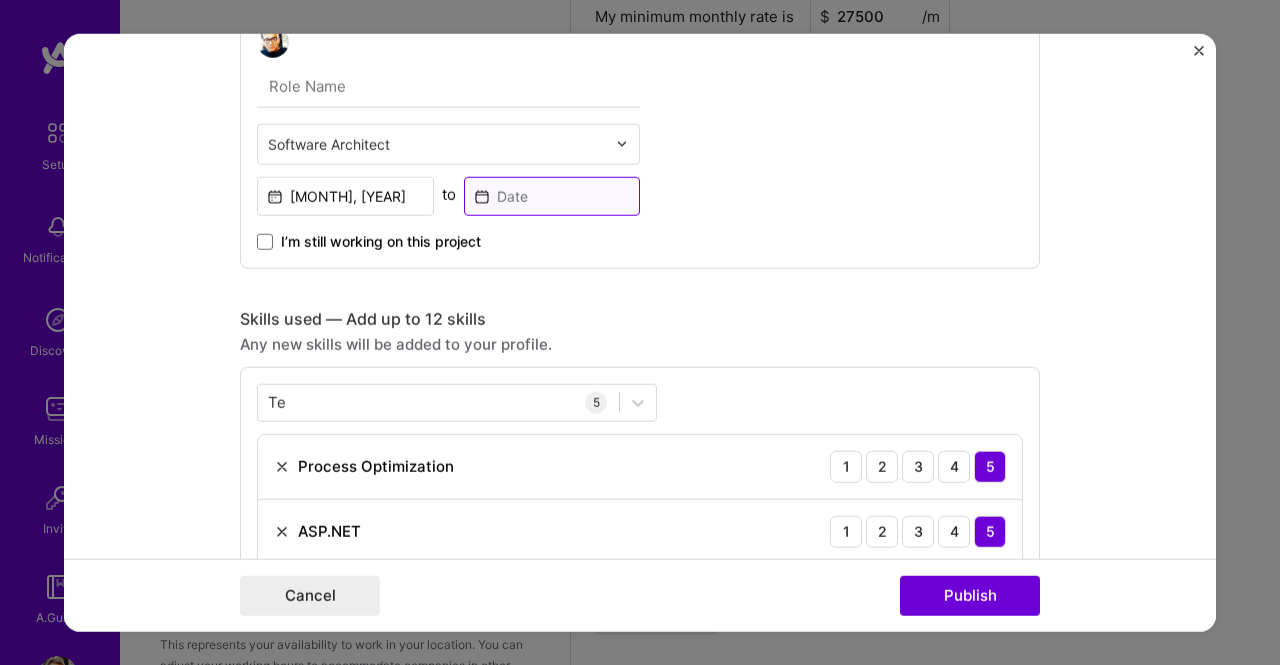 click at bounding box center [552, 195] 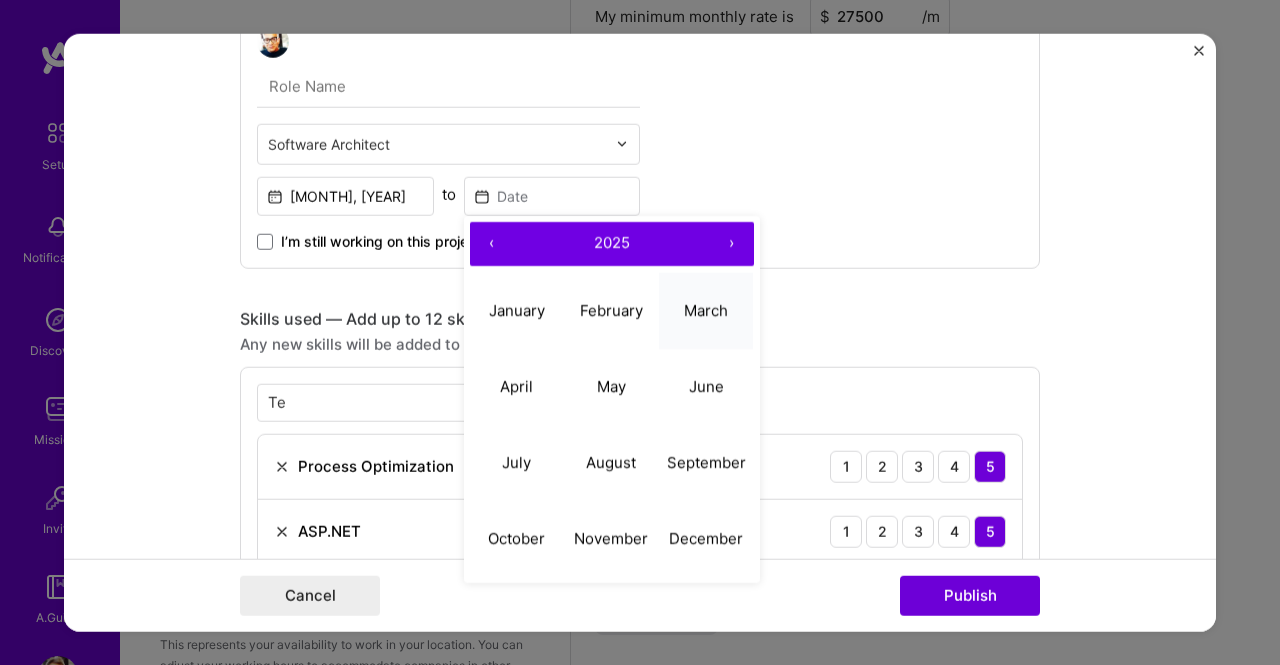 click on "March" at bounding box center [706, 310] 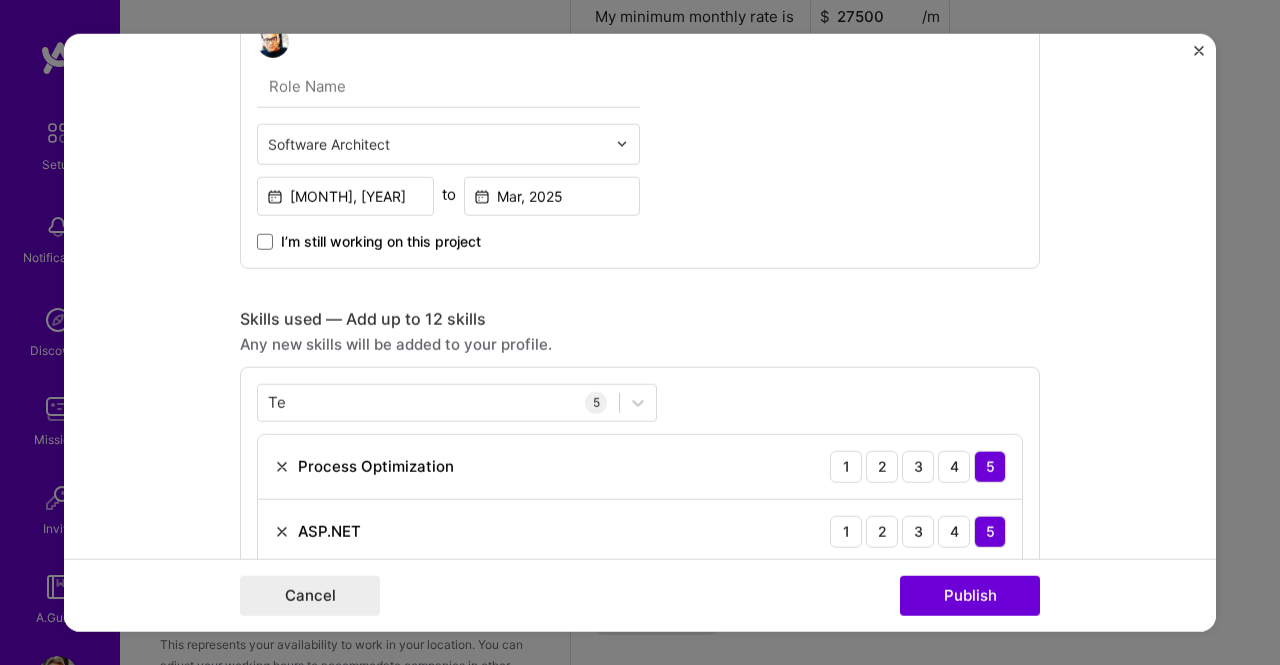 scroll, scrollTop: 1174, scrollLeft: 0, axis: vertical 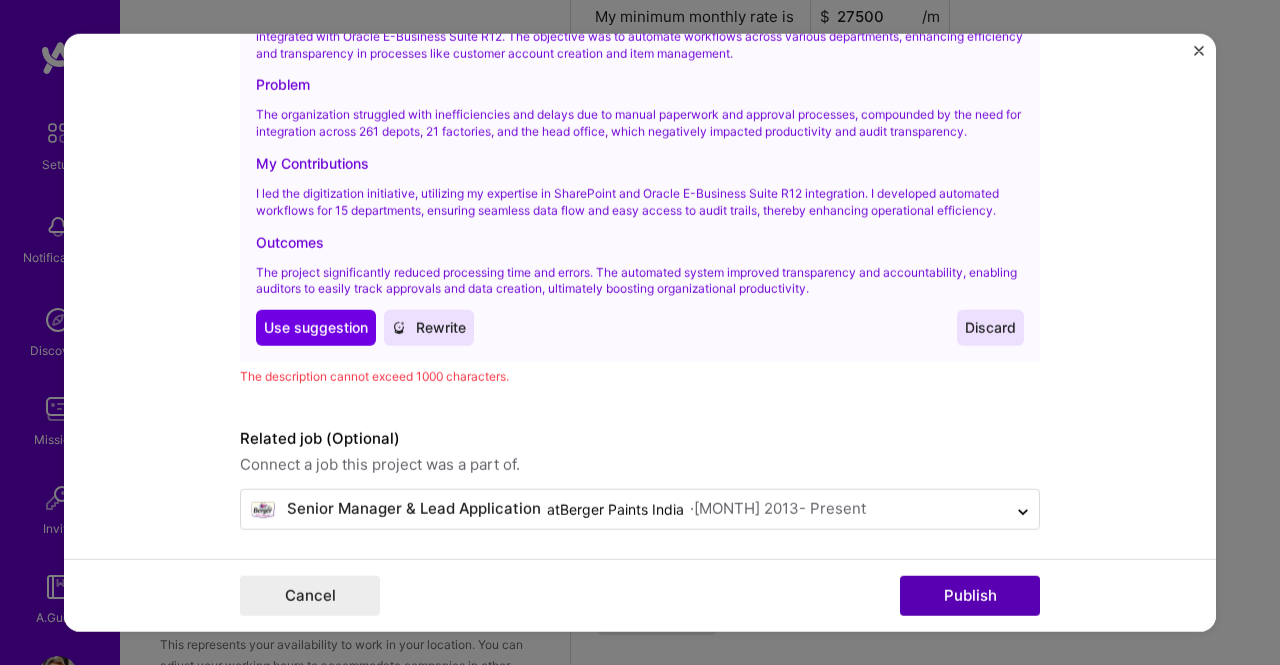 click on "Publish" at bounding box center [970, 596] 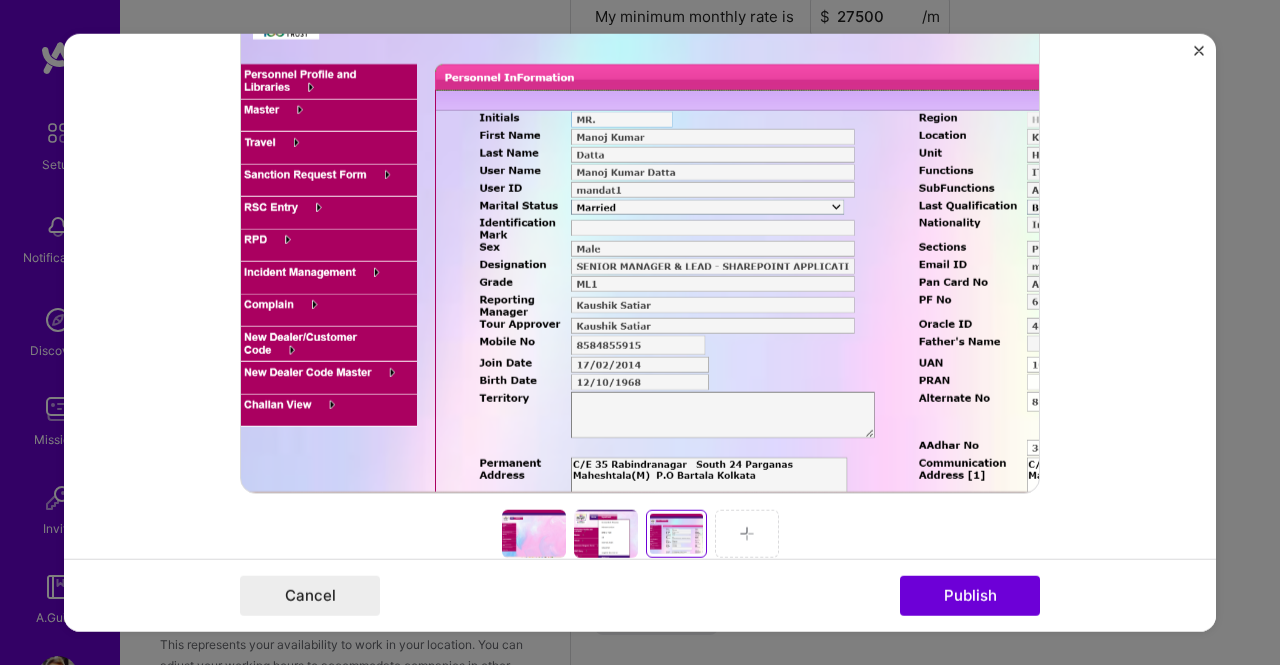 click at bounding box center [534, 533] 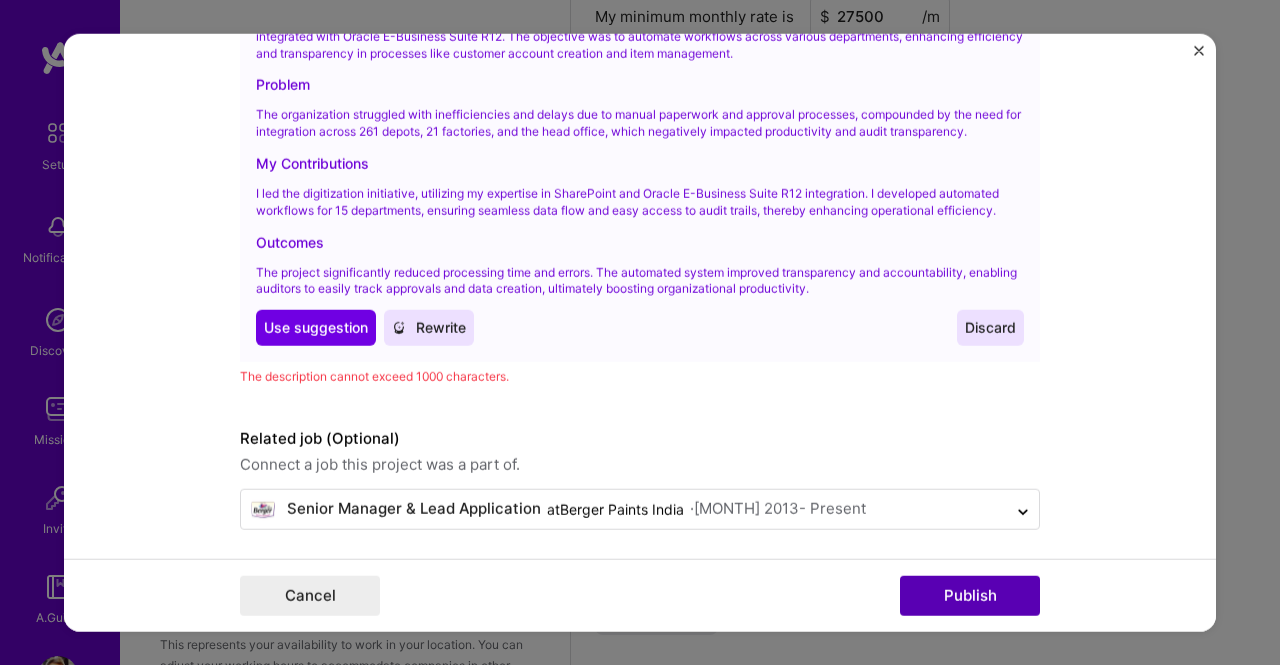 click on "Publish" at bounding box center (970, 596) 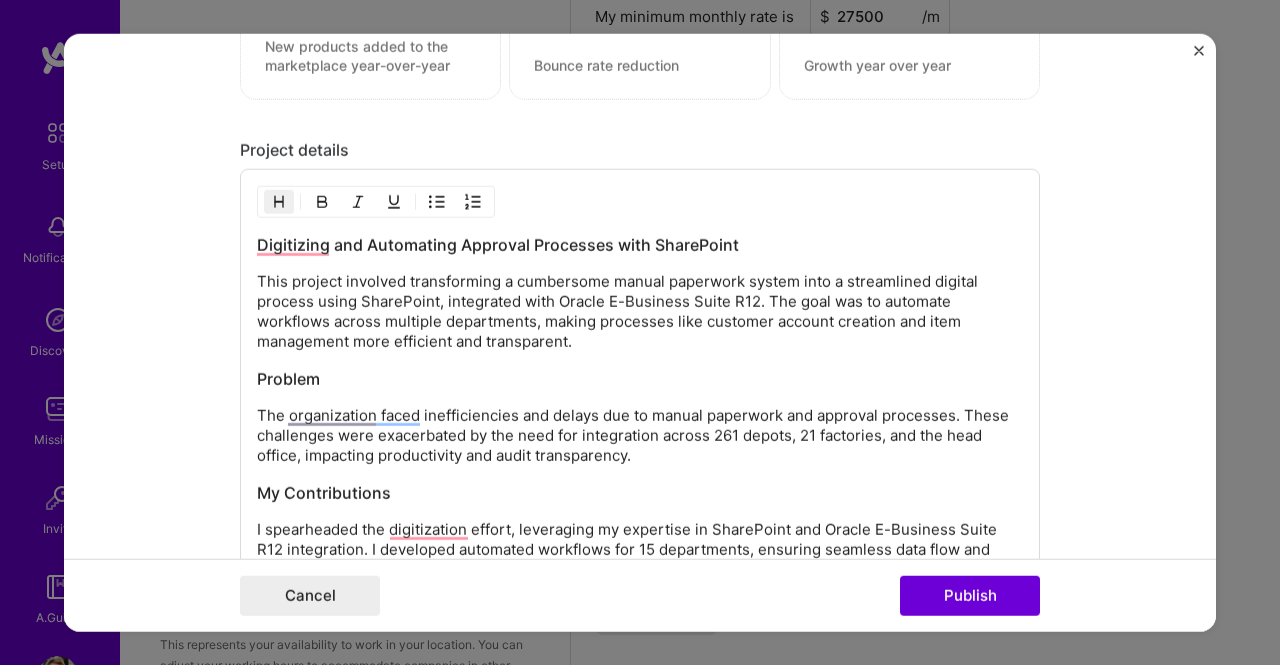 click on "Digitizing and Automating Approval Processes with SharePoint This project involved transforming a cumbersome manual paperwork system into a streamlined digital process using SharePoint, integrated with Oracle E-Business Suite R12. The goal was to automate workflows across multiple departments, making processes like customer account creation and item management more efficient and transparent. Problem The organization faced inefficiencies and delays due to manual paperwork and approval processes. These challenges were exacerbated by the need for integration across 261 depots, 21 factories, and the head office, impacting productivity and audit transparency. My Contributions I spearheaded the digitization effort, leveraging my expertise in SharePoint and Oracle E-Business Suite R12 integration. I developed automated workflows for 15 departments, ensuring seamless data flow and easy access to audit trails, thus enhancing operational efficiency. Outcomes" at bounding box center (640, 464) 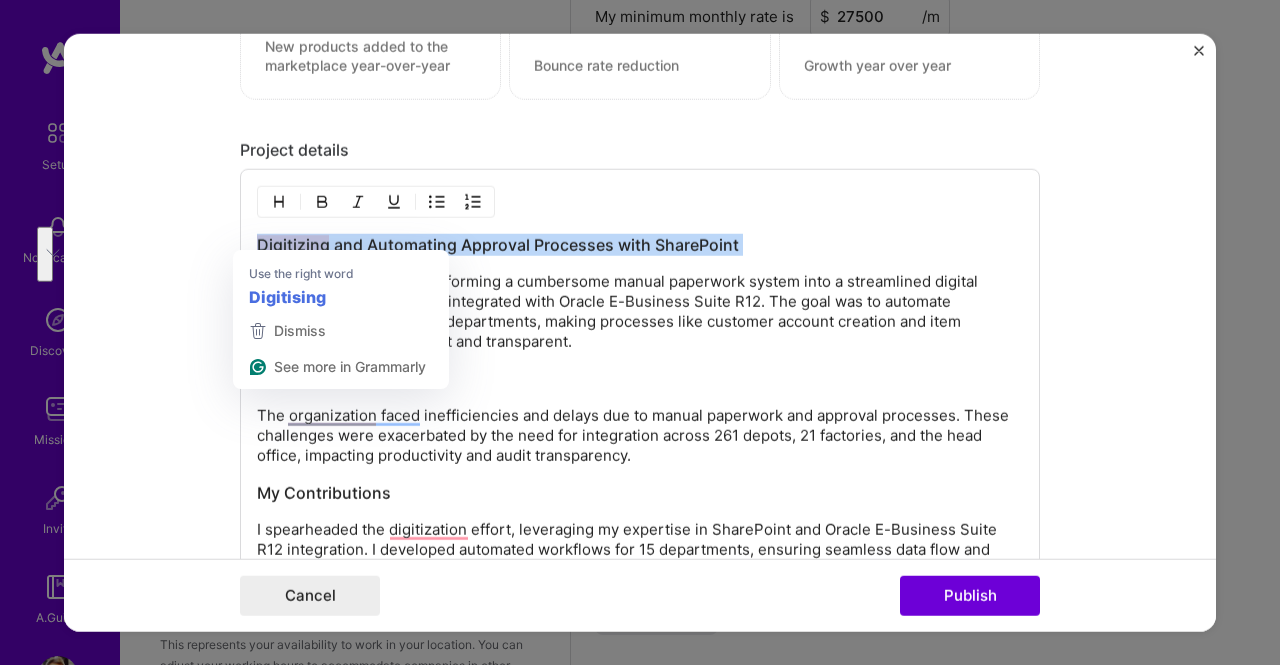 drag, startPoint x: 334, startPoint y: 257, endPoint x: 230, endPoint y: 236, distance: 106.09901 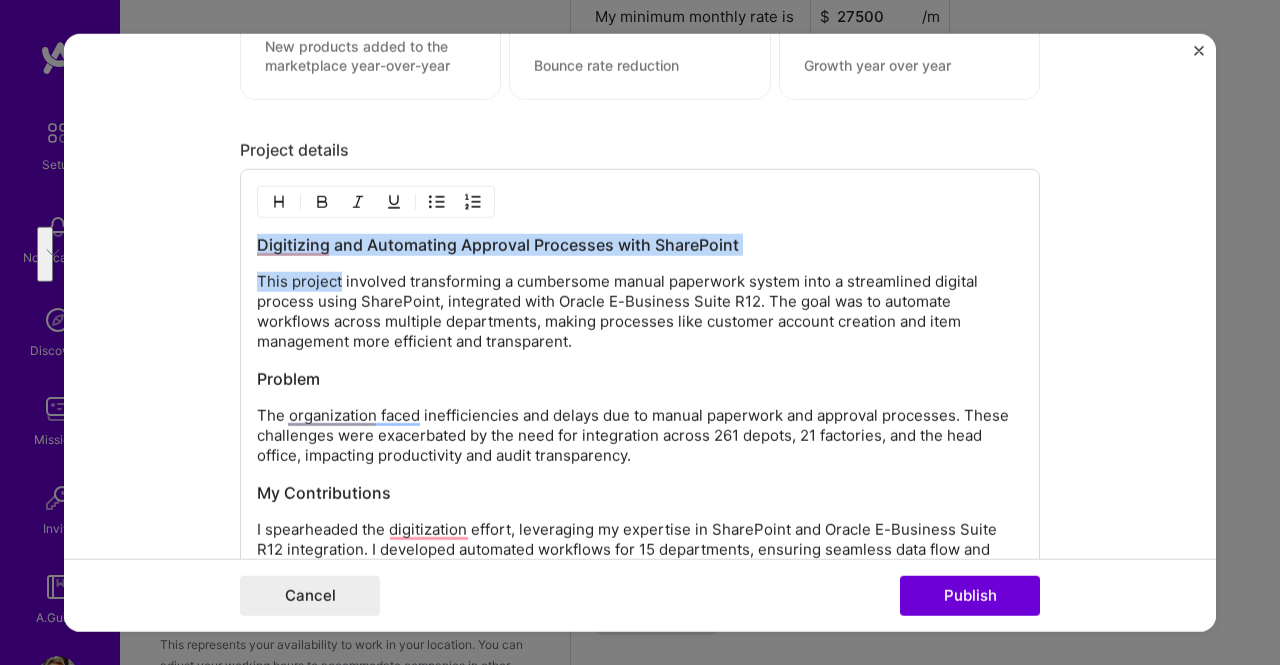 click on "Digitizing and Automating Approval Processes with SharePoint" at bounding box center (640, 245) 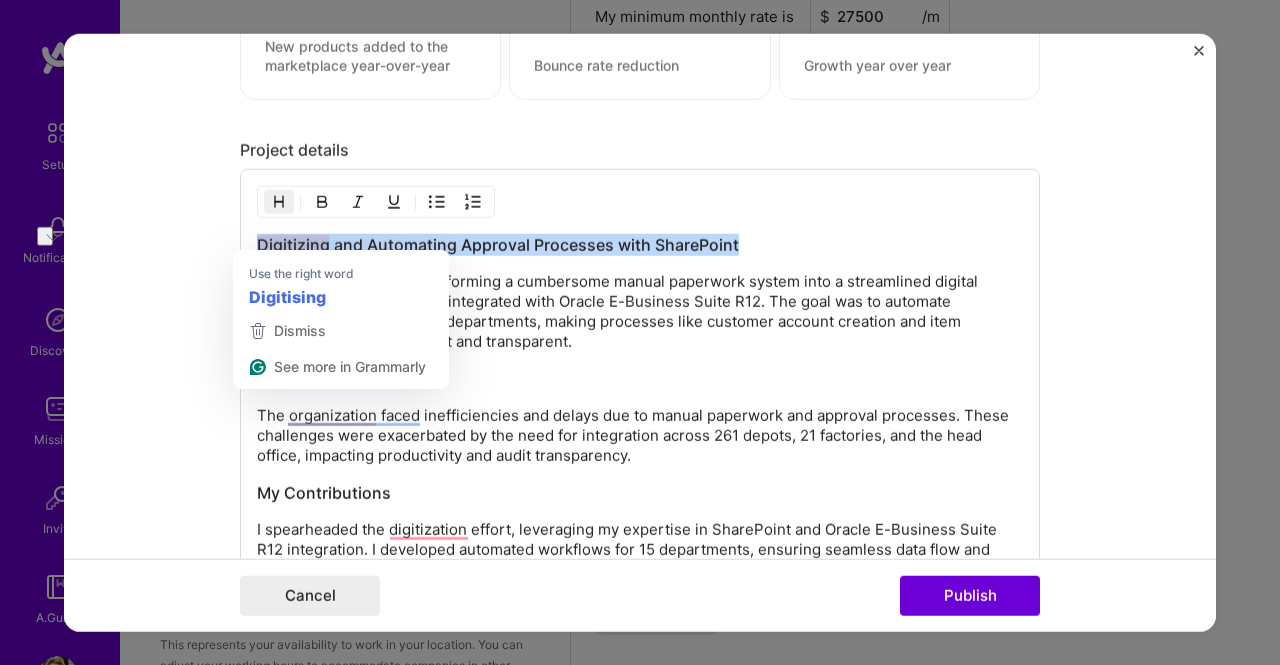 drag, startPoint x: 731, startPoint y: 235, endPoint x: 254, endPoint y: 235, distance: 477 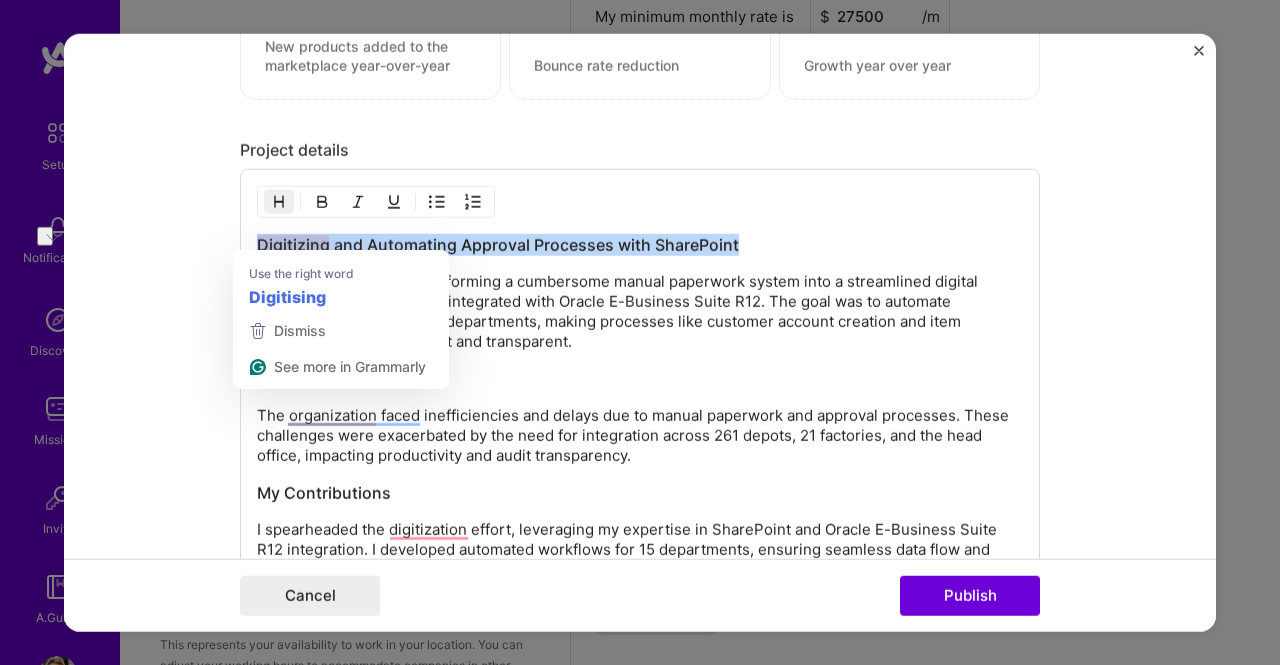 click on "Digitizing and Automating Approval Processes with SharePoint" at bounding box center (640, 245) 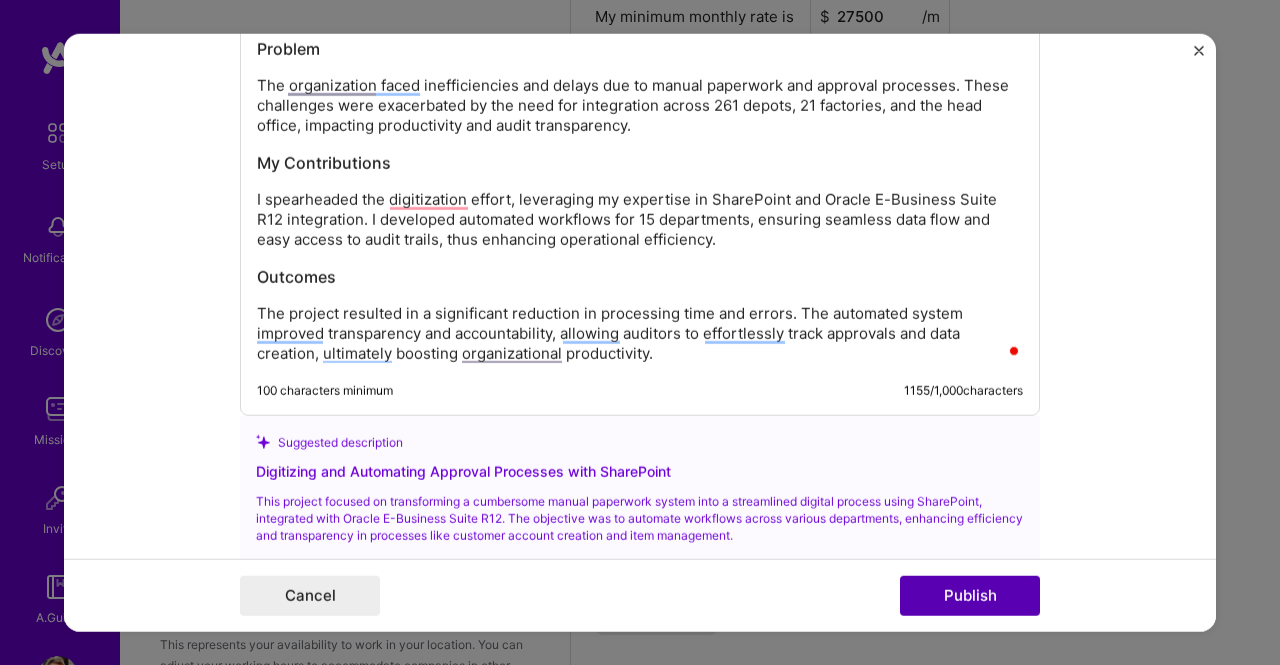 click on "Publish" at bounding box center [970, 596] 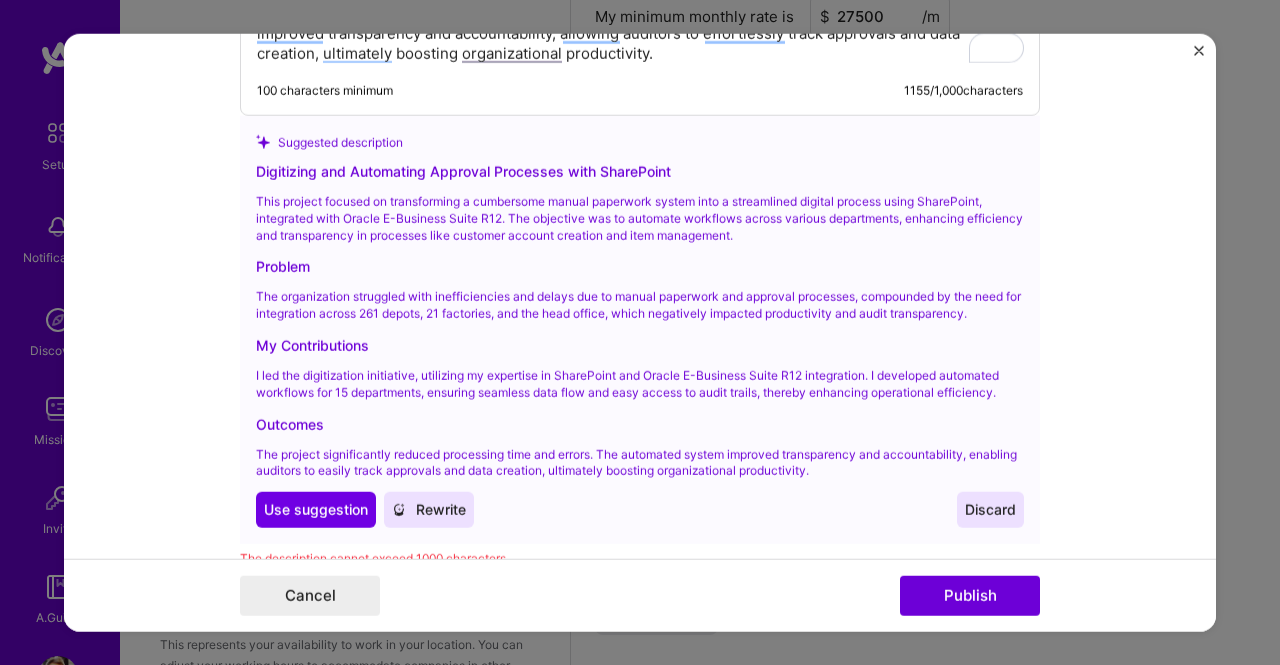 click on "Rewrite" at bounding box center [429, 510] 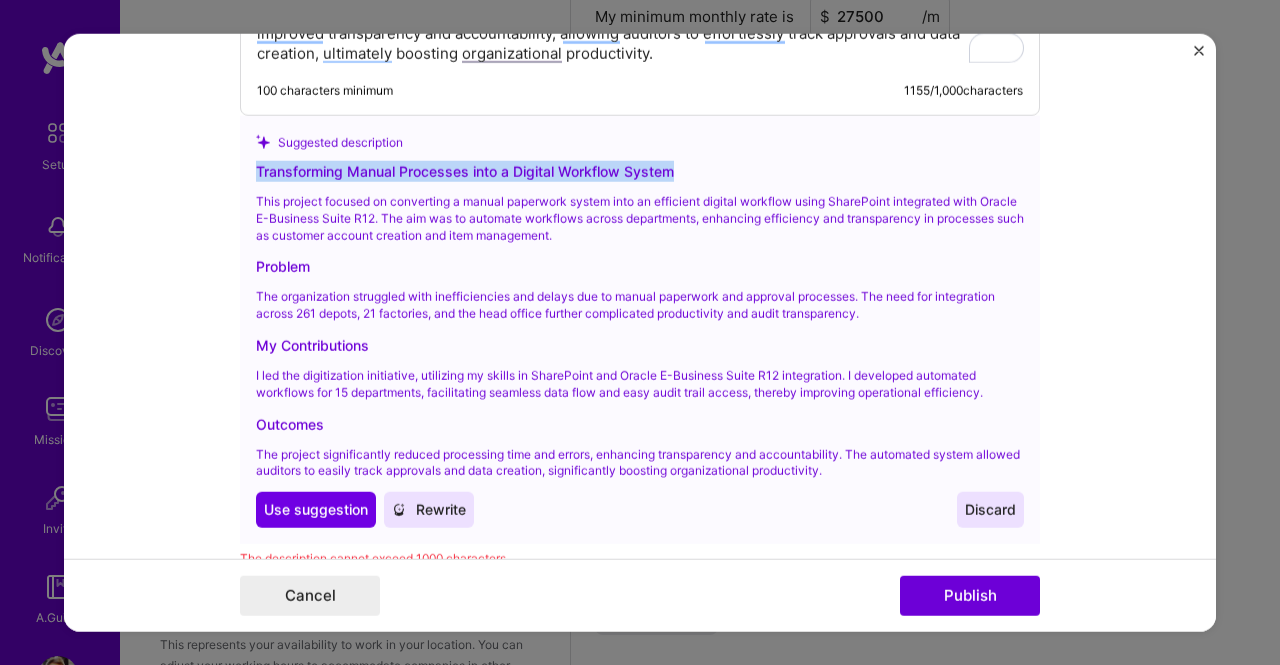 drag, startPoint x: 699, startPoint y: 155, endPoint x: 249, endPoint y: 157, distance: 450.00446 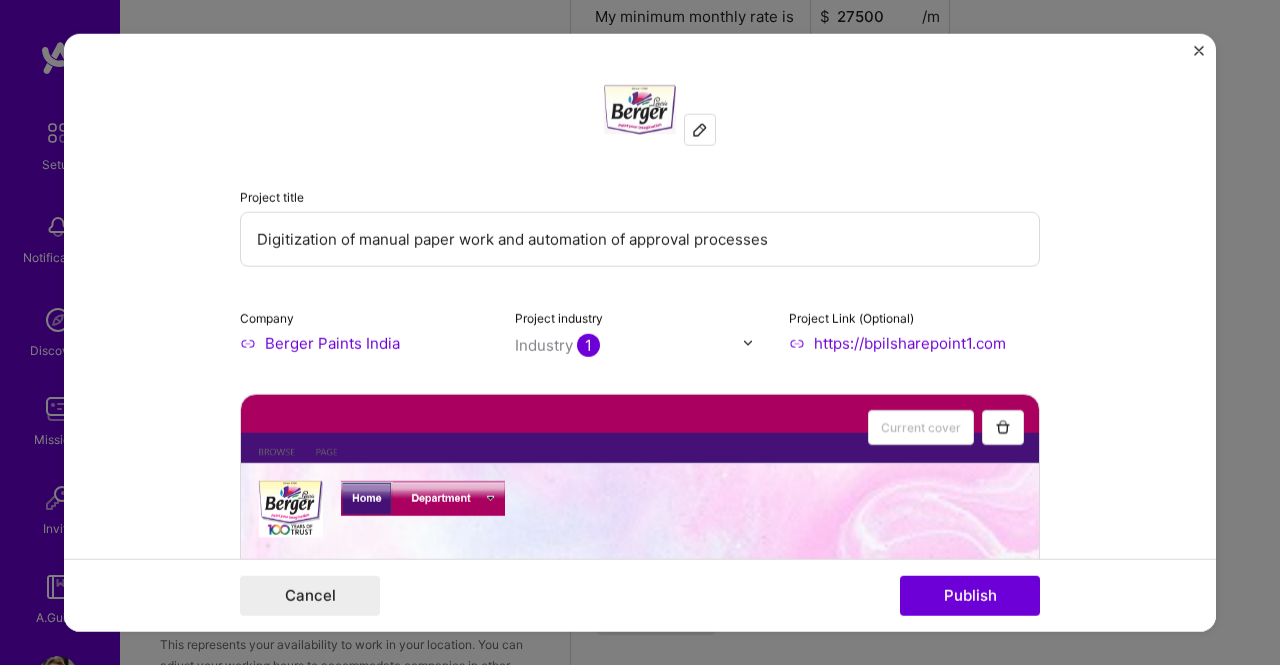 drag, startPoint x: 786, startPoint y: 241, endPoint x: 239, endPoint y: 235, distance: 547.0329 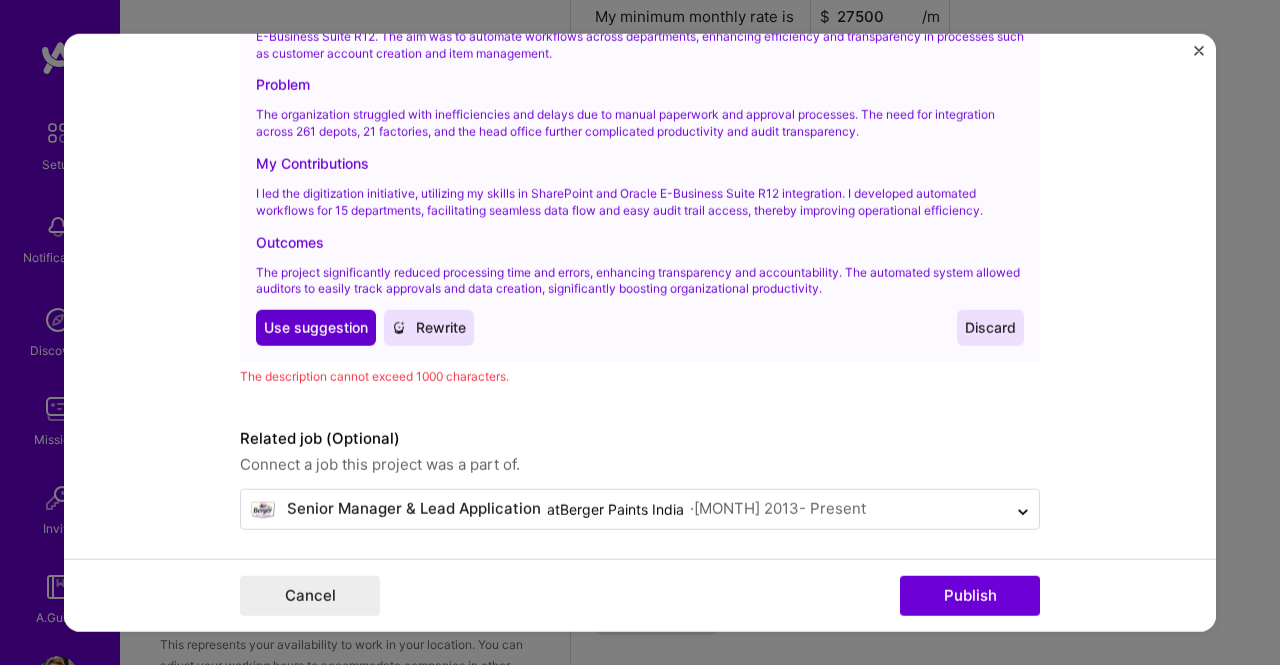 click on "Use Use suggestion" at bounding box center [316, 328] 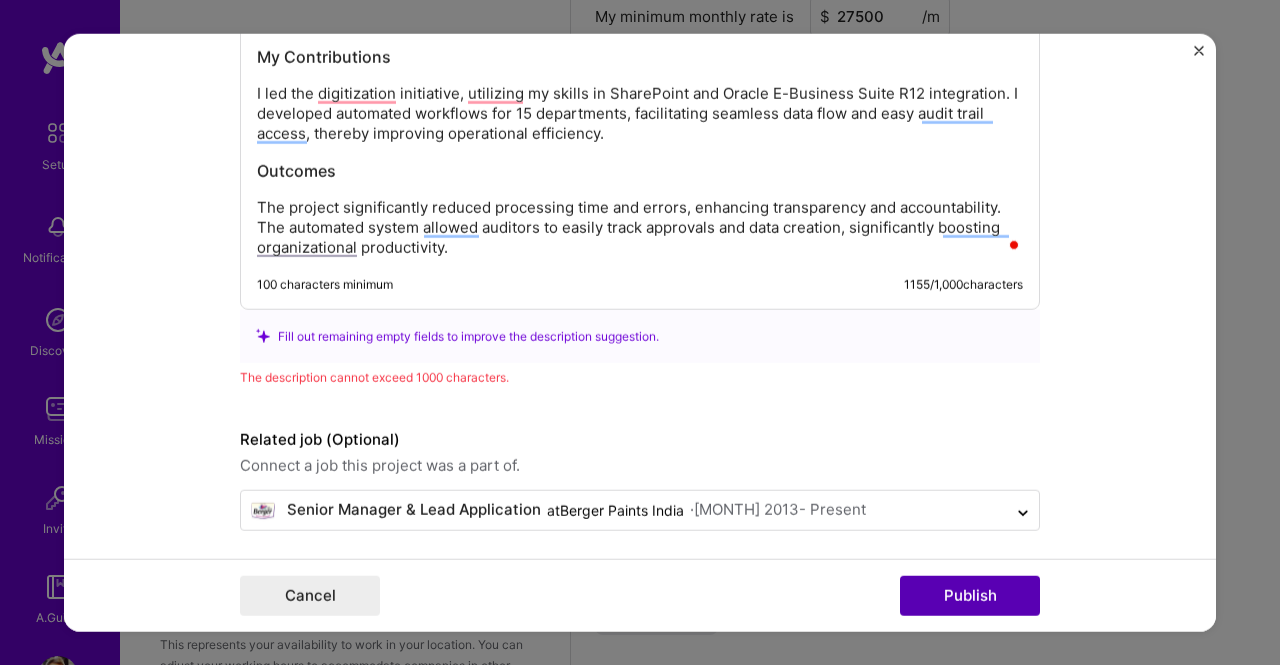 click on "Publish" at bounding box center (970, 596) 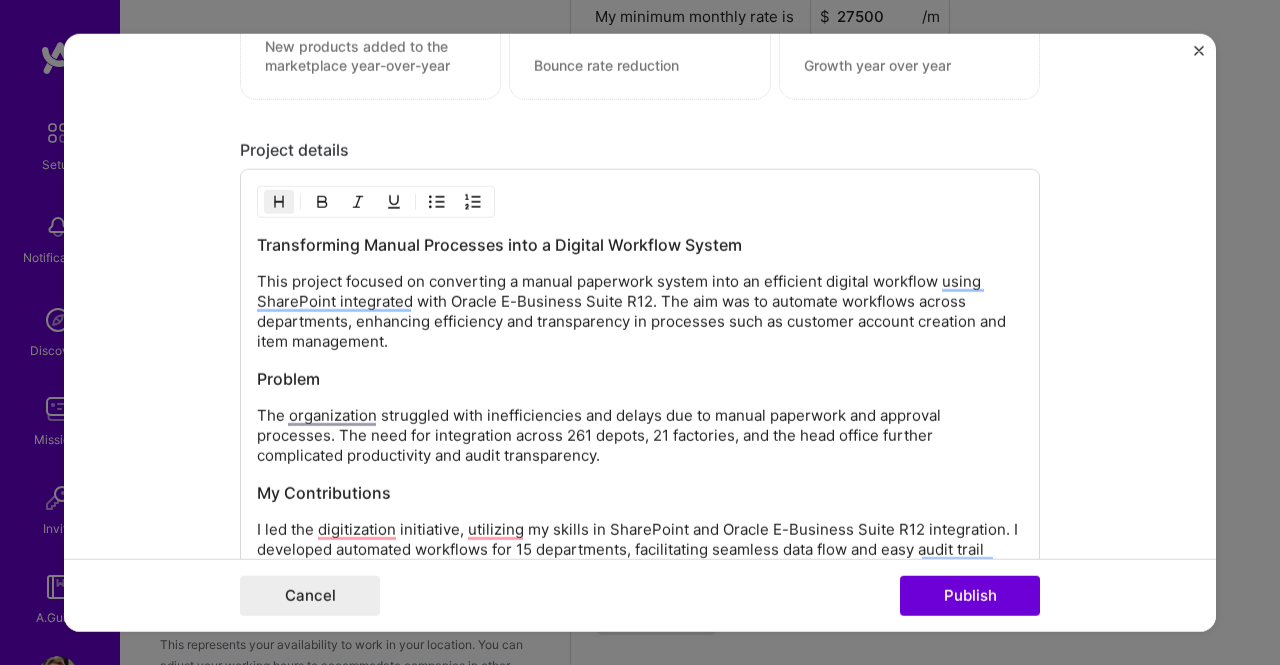 click on "Transforming Manual Processes into a Digital Workflow System This project focused on converting a manual paperwork system into an efficient digital workflow using SharePoint integrated with Oracle E-Business Suite R12. The aim was to automate workflows across departments, enhancing efficiency and transparency in processes such as customer account creation and item management. Problem The organization struggled with inefficiencies and delays due to manual paperwork and approval processes. The need for integration across 261 depots, 21 factories, and the head office further complicated productivity and audit transparency. My Contributions I led the digitization initiative, utilizing my skills in SharePoint and Oracle E-Business Suite R12 integration. I developed automated workflows for 15 departments, facilitating seamless data flow and easy audit trail access, thereby improving operational efficiency. Outcomes" at bounding box center [640, 464] 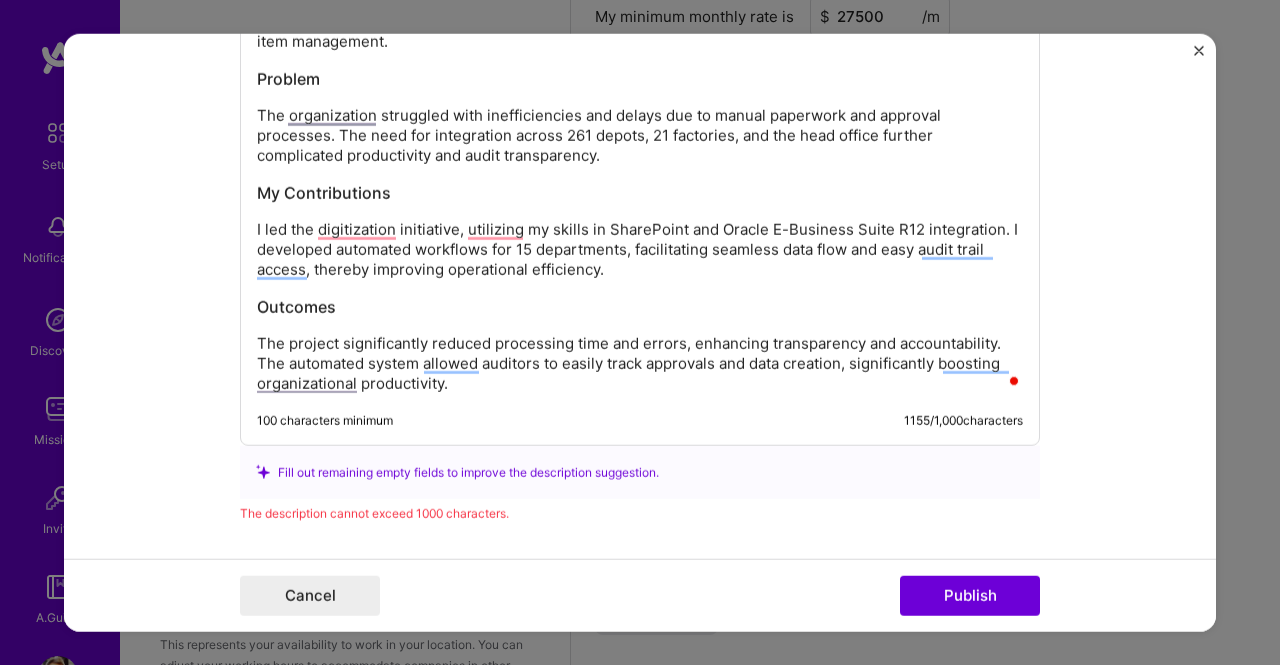 click on "Transforming Manual Processes into a Digital Workflow System This project focused on converting a manual paperwork system into an efficient digital workflow using SharePoint integrated with Oracle E-Business Suite R12. The aim was to automate workflows across departments, enhancing efficiency and transparency in processes such as customer account creation and item management. Problem The organization struggled with inefficiencies and delays due to manual paperwork and approval processes. The need for integration across 261 depots, 21 factories, and the head office further complicated productivity and audit transparency. My Contributions I led the digitization initiative, utilizing my skills in SharePoint and Oracle E-Business Suite R12 integration. I developed automated workflows for 15 departments, facilitating seamless data flow and easy audit trail access, thereby improving operational efficiency. Outcomes" at bounding box center (640, 164) 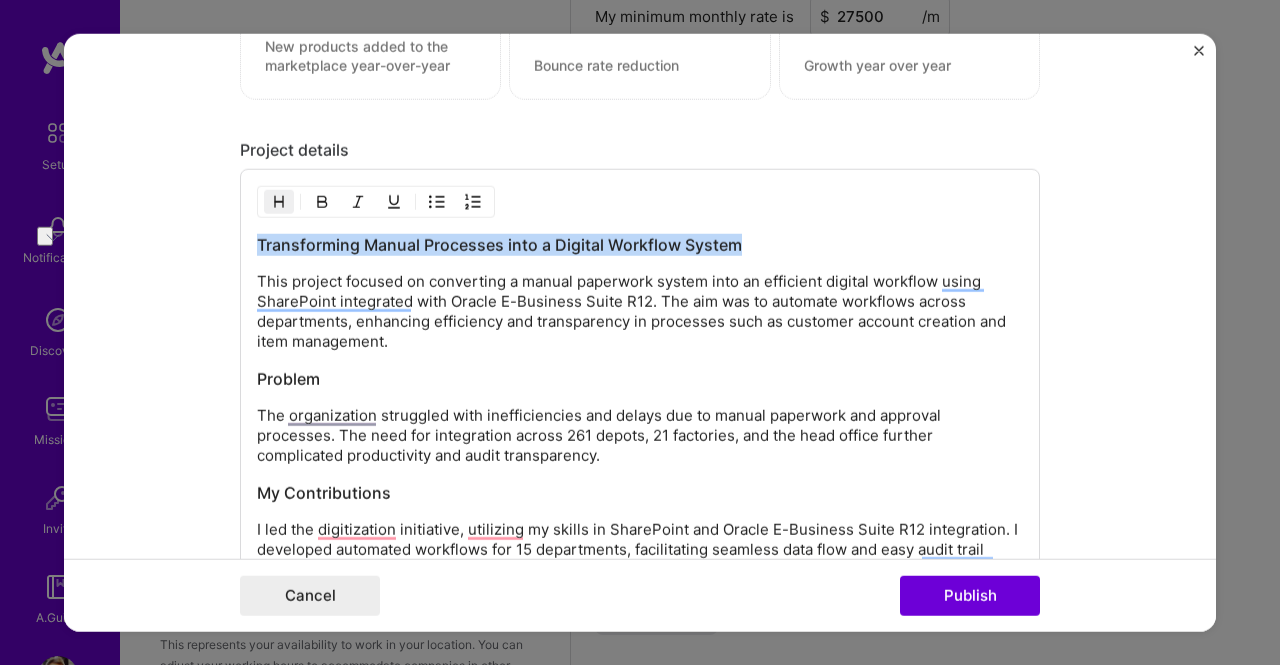 drag, startPoint x: 751, startPoint y: 241, endPoint x: 246, endPoint y: 225, distance: 505.2534 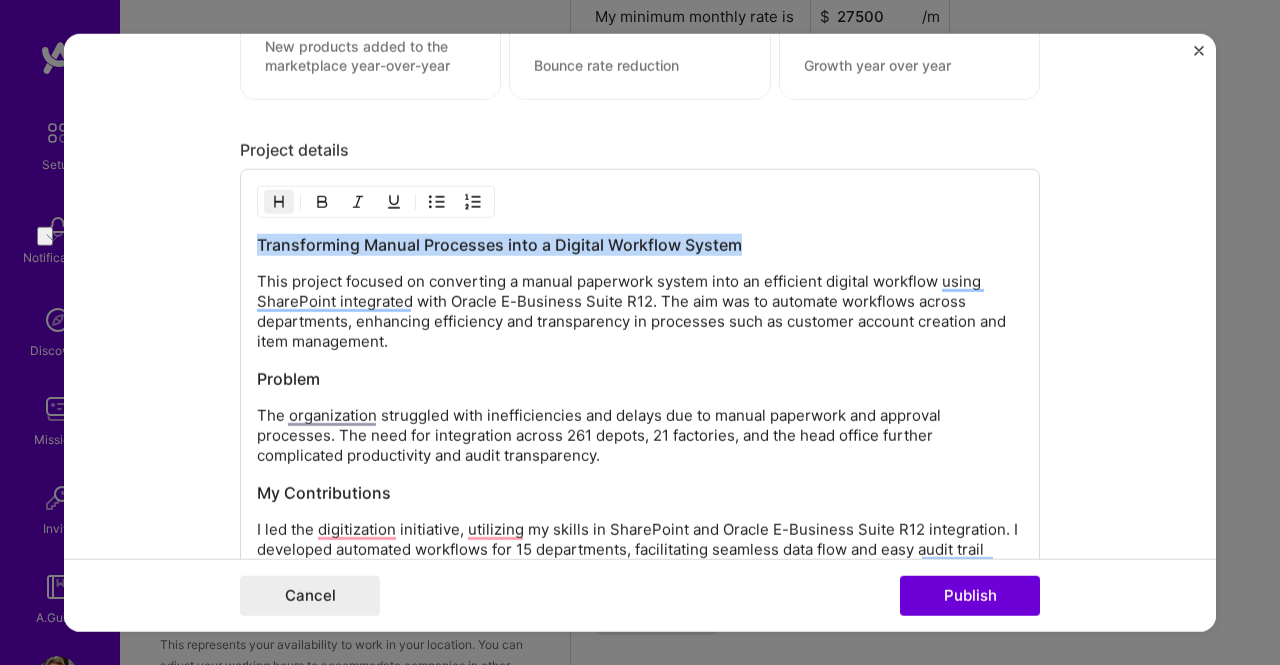click on "Transforming Manual Processes into a Digital Workflow System This project focused on converting a manual paperwork system into an efficient digital workflow using SharePoint integrated with Oracle E-Business Suite R12. The aim was to automate workflows across departments, enhancing efficiency and transparency in processes such as customer account creation and item management. Problem The organization struggled with inefficiencies and delays due to manual paperwork and approval processes. The need for integration across 261 depots, 21 factories, and the head office further complicated productivity and audit transparency. My Contributions I led the digitization initiative, utilizing my skills in SharePoint and Oracle E-Business Suite R12 integration. I developed automated workflows for 15 departments, facilitating seamless data flow and easy audit trail access, thereby improving operational efficiency. Outcomes 100 characters minimum 1155 / 1,000  characters" at bounding box center (640, 457) 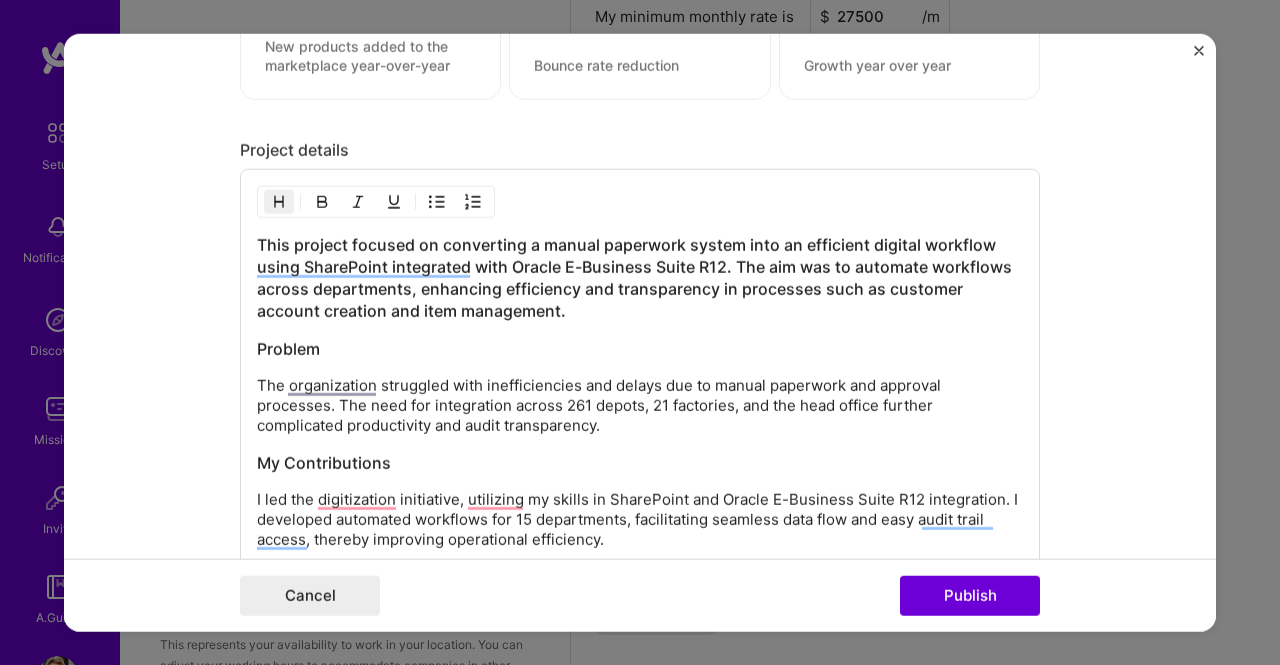 click on "This project focused on converting a manual paperwork system into an efficient digital workflow using SharePoint integrated with Oracle E-Business Suite R12. The aim was to automate workflows across departments, enhancing efficiency and transparency in processes such as customer account creation and item management. Problem The organization struggled with inefficiencies and delays due to manual paperwork and approval processes. The need for integration across 261 depots, 21 factories, and the head office further complicated productivity and audit transparency. My Contributions I led the digitization initiative, utilizing my skills in SharePoint and Oracle E-Business Suite R12 integration. I developed automated workflows for 15 departments, facilitating seamless data flow and easy audit trail access, thereby improving operational efficiency. Outcomes" at bounding box center [640, 449] 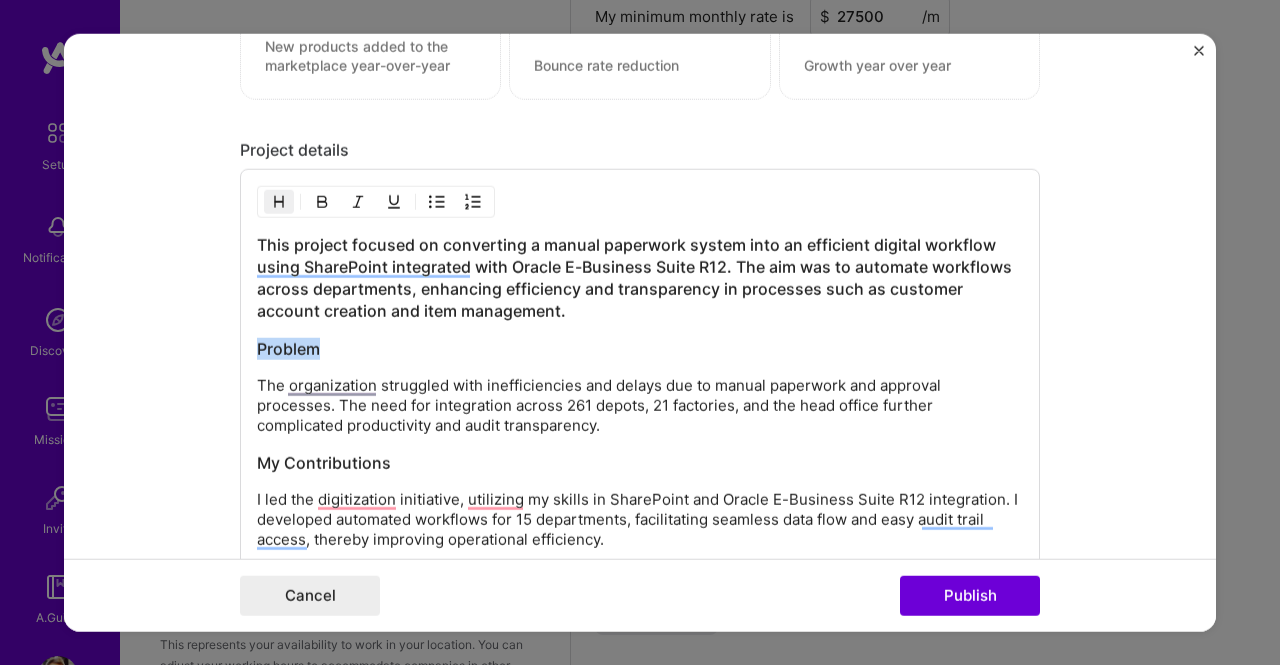 drag, startPoint x: 348, startPoint y: 347, endPoint x: 243, endPoint y: 339, distance: 105.30432 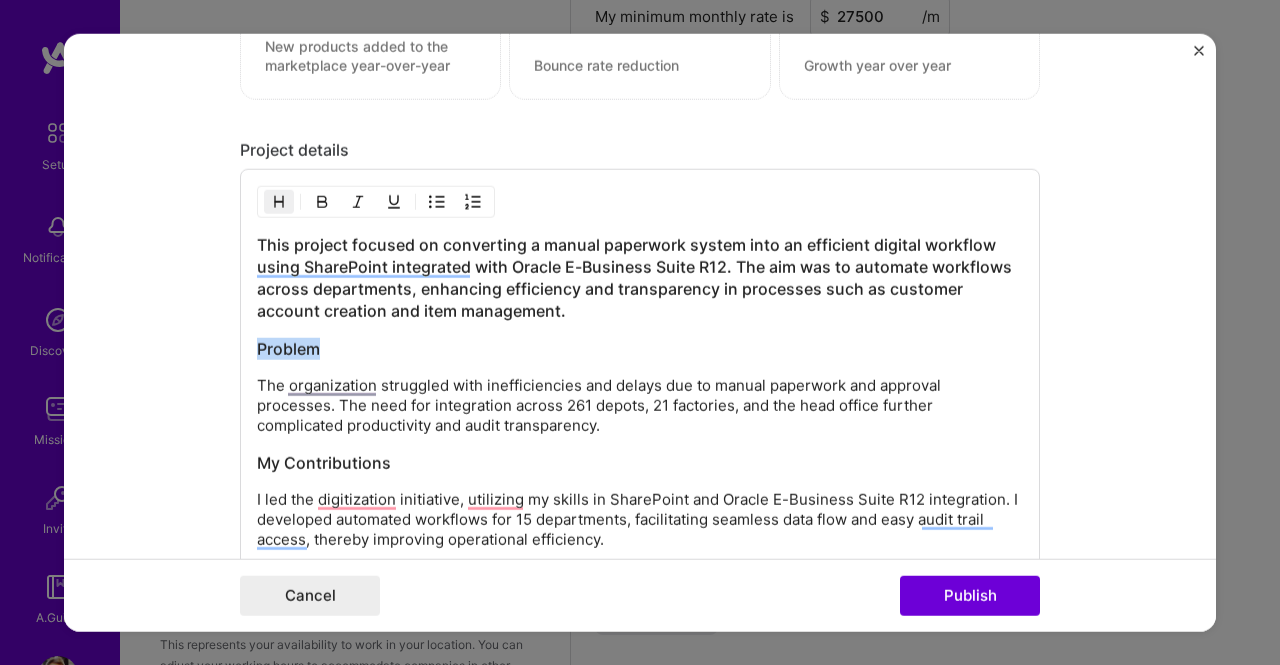 click on "This project focused on converting a manual paperwork system into an efficient digital workflow using SharePoint integrated with Oracle E-Business Suite R12. The aim was to automate workflows across departments, enhancing efficiency and transparency in processes such as customer account creation and item management. Problem The organization struggled with inefficiencies and delays due to manual paperwork and approval processes. The need for integration across 261 depots, 21 factories, and the head office further complicated productivity and audit transparency. My Contributions I led the digitization initiative, utilizing my skills in SharePoint and Oracle E-Business Suite R12 integration. I developed automated workflows for 15 departments, facilitating seamless data flow and easy audit trail access, thereby improving operational efficiency. Outcomes 100 characters minimum 1095 / 1,000  characters" at bounding box center (640, 442) 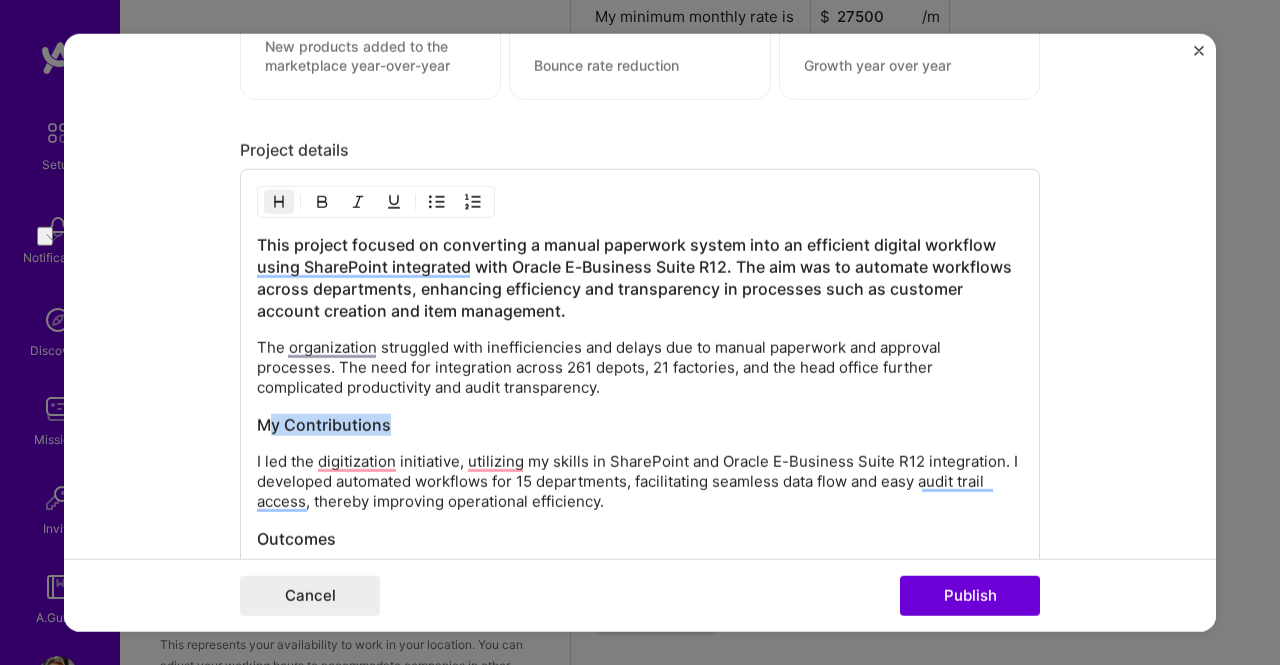 drag, startPoint x: 414, startPoint y: 419, endPoint x: 260, endPoint y: 415, distance: 154.05194 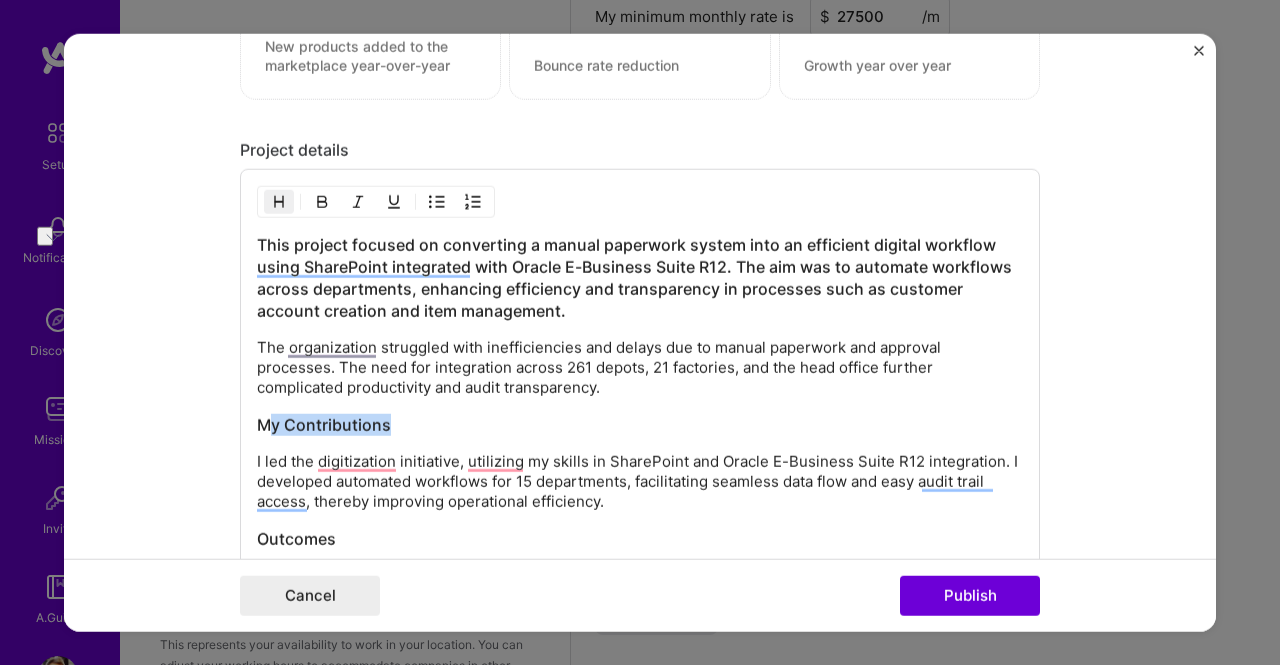 click on "My Contributions" at bounding box center [640, 425] 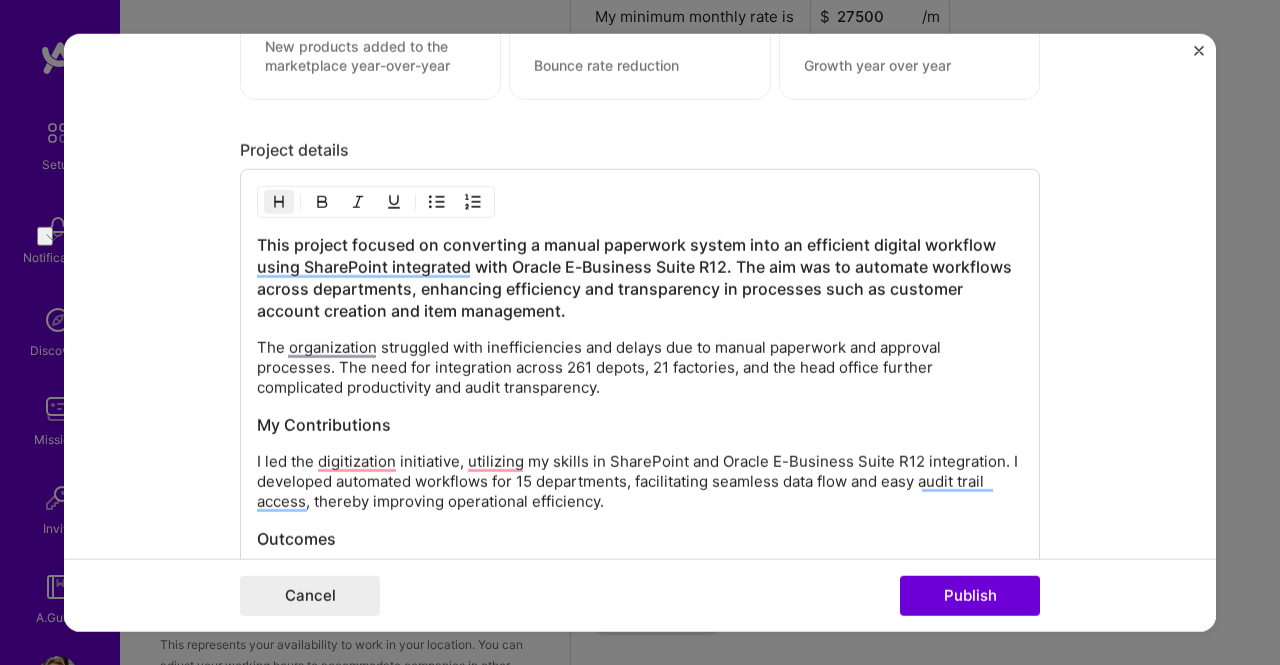 click on "This project focused on converting a manual paperwork system into an efficient digital workflow using SharePoint integrated with Oracle E-Business Suite R12. The aim was to automate workflows across departments, enhancing efficiency and transparency in processes such as customer account creation and item management." at bounding box center [640, 278] 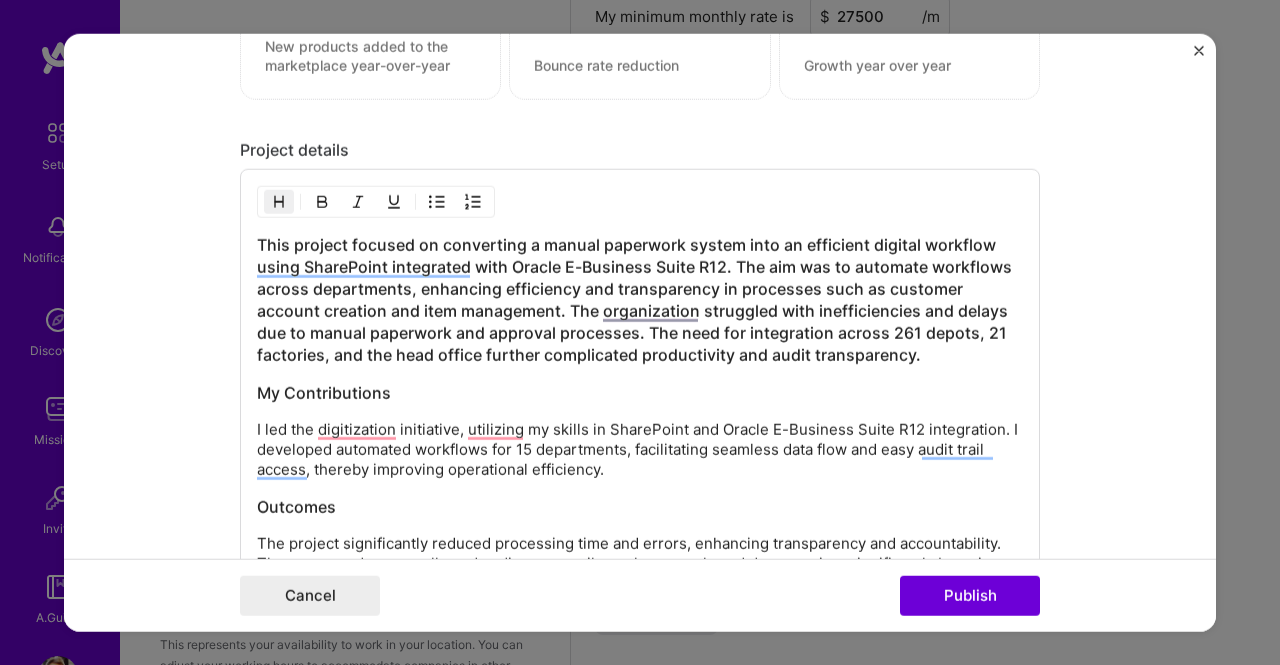 scroll, scrollTop: 2500, scrollLeft: 0, axis: vertical 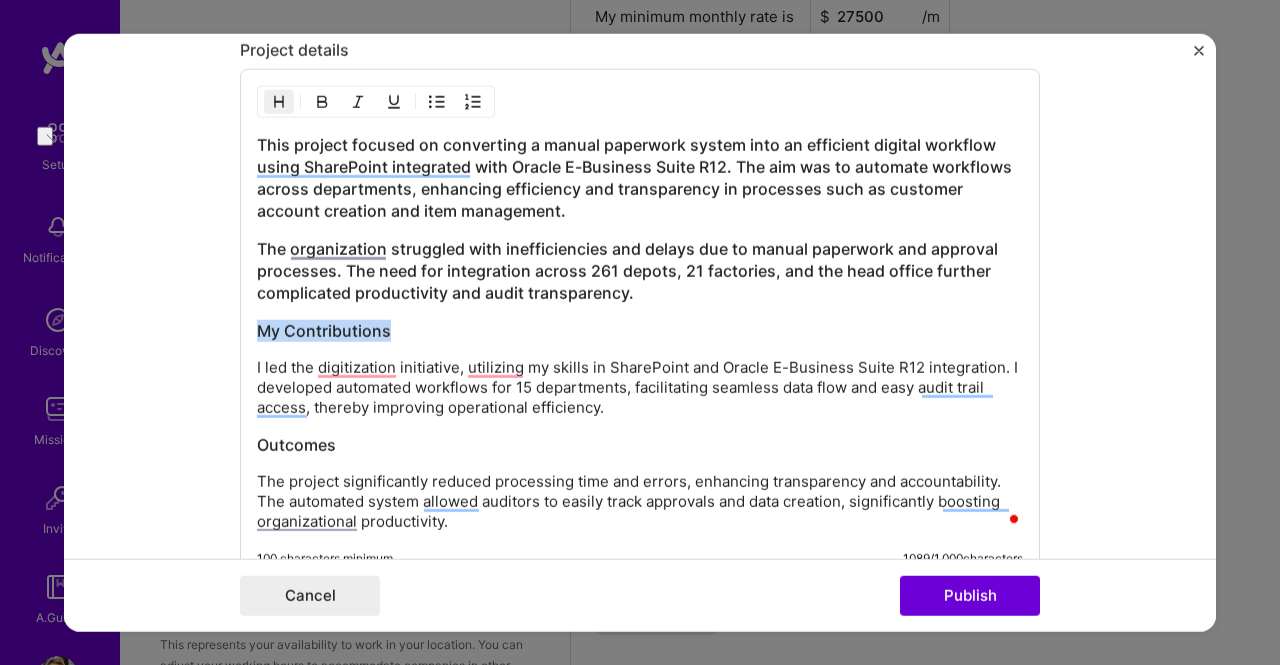 drag, startPoint x: 412, startPoint y: 323, endPoint x: 240, endPoint y: 323, distance: 172 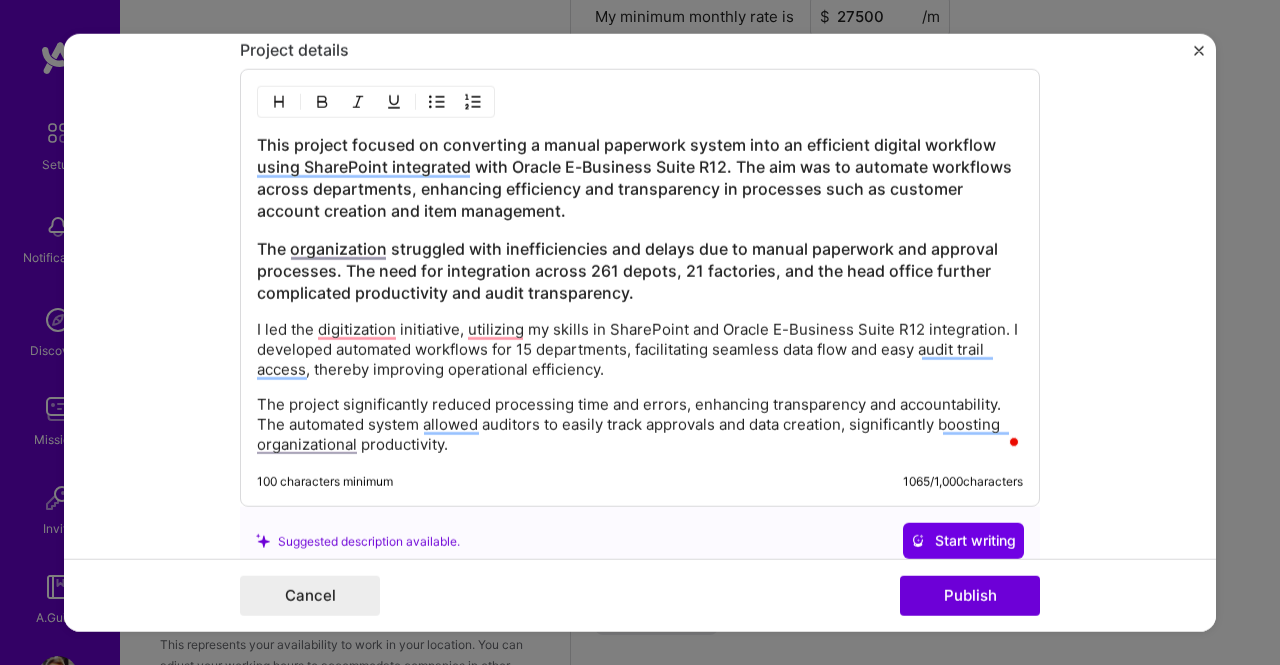 click on "This project focused on converting a manual paperwork system into an efficient digital workflow using SharePoint integrated with Oracle E-Business Suite R12. The aim was to automate workflows across departments, enhancing efficiency and transparency in processes such as customer account creation and item management." at bounding box center [640, 178] 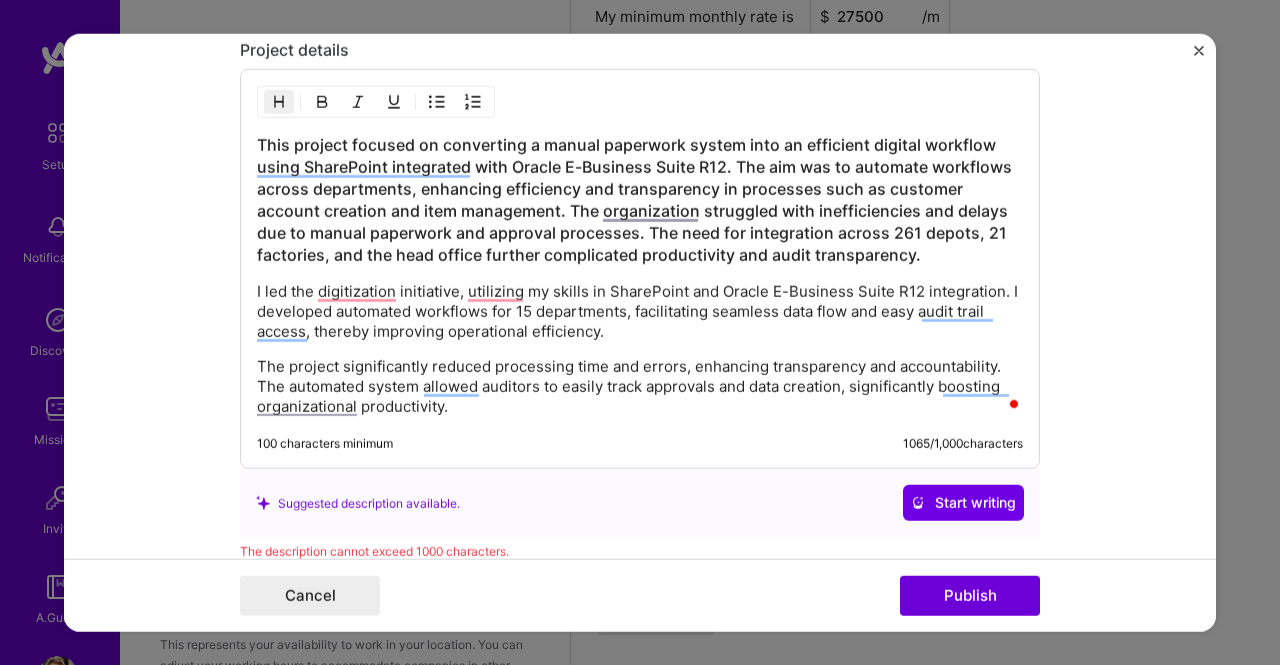 click on "This project focused on converting a manual paperwork system into an efficient digital workflow using SharePoint integrated with Oracle E-Business Suite R12. The aim was to automate workflows across departments, enhancing efficiency and transparency in processes such as customer account creation and item management. The organization struggled with inefficiencies and delays due to manual paperwork and approval processes. The need for integration across 261 depots, 21 factories, and the head office further complicated productivity and audit transparency." at bounding box center (640, 200) 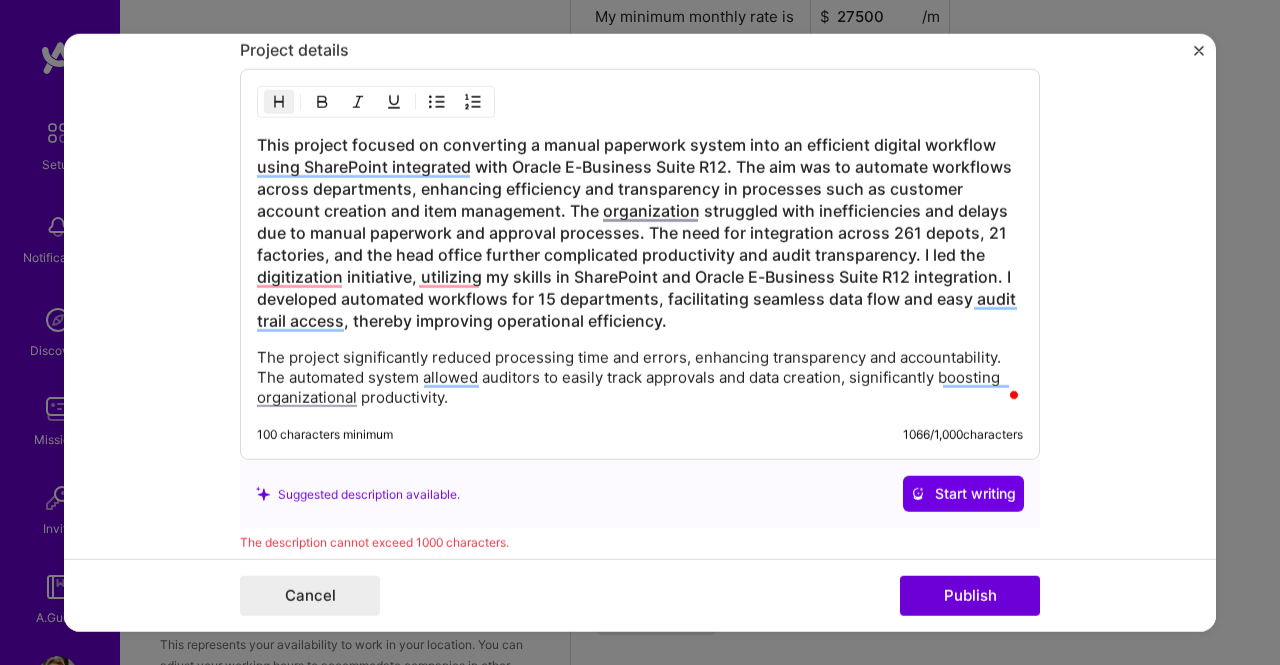 click on "This project focused on converting a manual paperwork system into an efficient digital workflow using SharePoint integrated with Oracle E-Business Suite R12. The aim was to automate workflows across departments, enhancing efficiency and transparency in processes such as customer account creation and item management. The organization struggled with inefficiencies and delays due to manual paperwork and approval processes. The need for integration across 261 depots, 21 factories, and the head office further complicated productivity and audit transparency. I led the digitization initiative, utilizing my skills in SharePoint and Oracle E-Business Suite R12 integration. I developed automated workflows for 15 departments, facilitating seamless data flow and easy audit trail access, thereby improving operational efficiency." at bounding box center (640, 233) 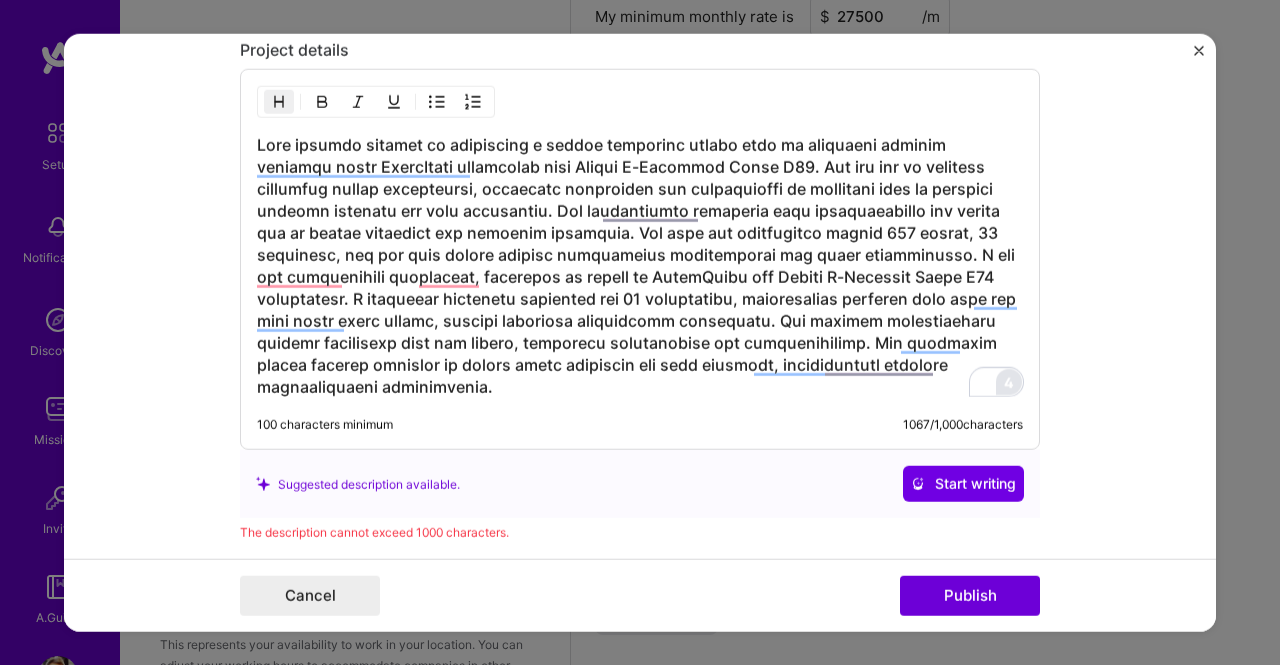 click on "Setup Notifications Discovery Missions Invite A.Guide Profile Close Show all notifications Show unread notifications only No notifications to show. Edit photo [FIRST] [LAST] Software Architect 28 Years Experience Location This is the location where you'll be physically located while working on missions. Misrepresenting your location is a violation of our terms and could lead to removal. [CITY], [STATE], [COUNTRY] [CITY], [STATE], [COUNTRY] Working hours range This represents your availability to work in your location. You can adjust your working hours to accommodate companies in other time zones. Learn how 8:30 AM 7:30 PM Phone Number Afghanistan Åland Islands Albania Algeria American Samoa Andorra Angola Anguilla Antigua and Barbuda Argentina Armenia Aruba Ascension Island Australia Austria Azerbaijan Bahamas Bahrain Bangladesh Barbados Belarus Belgium Belize Benin Bermuda Bhutan Bolivia Bonaire, Sint Eustatius and Saba Bosnia and Herzegovina Botswana Brazil |" at bounding box center (640, 238) 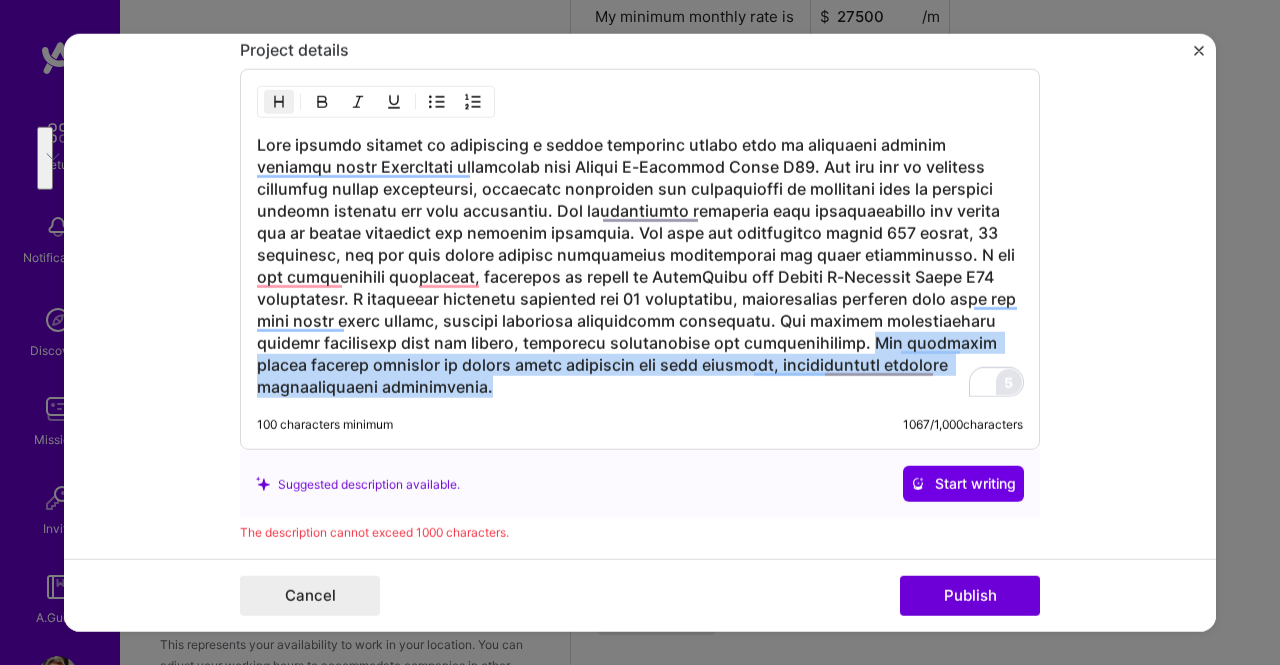 drag, startPoint x: 716, startPoint y: 333, endPoint x: 860, endPoint y: 378, distance: 150.8675 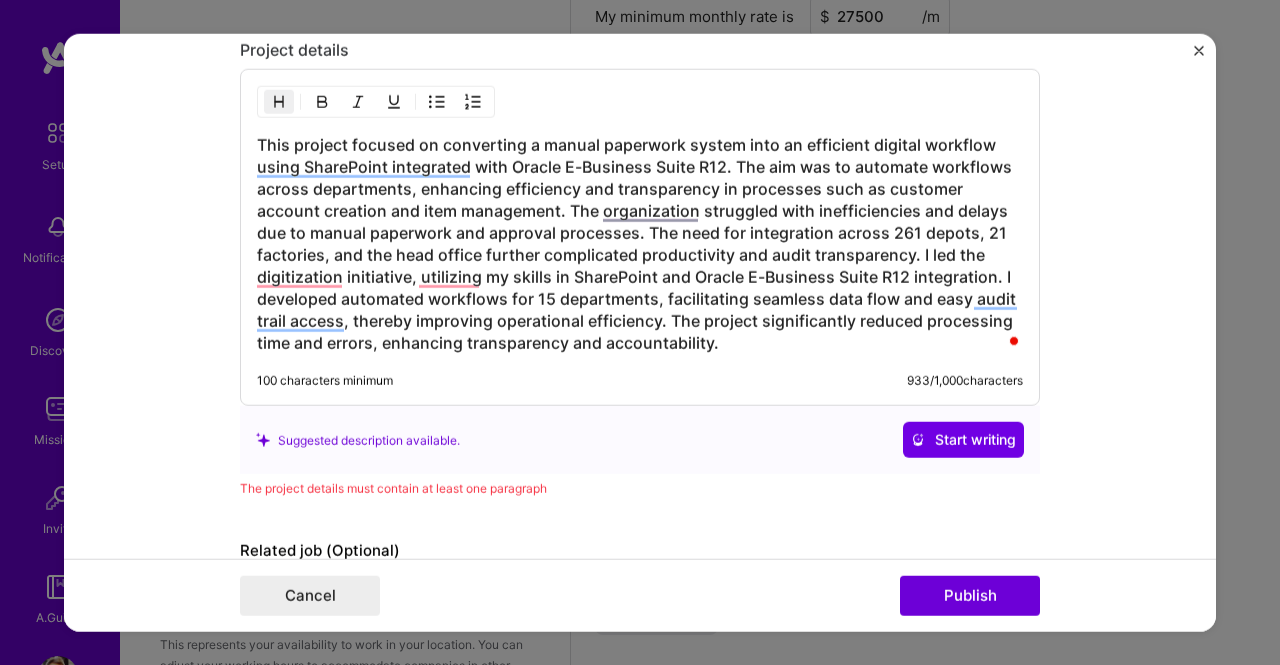 scroll, scrollTop: 2470, scrollLeft: 0, axis: vertical 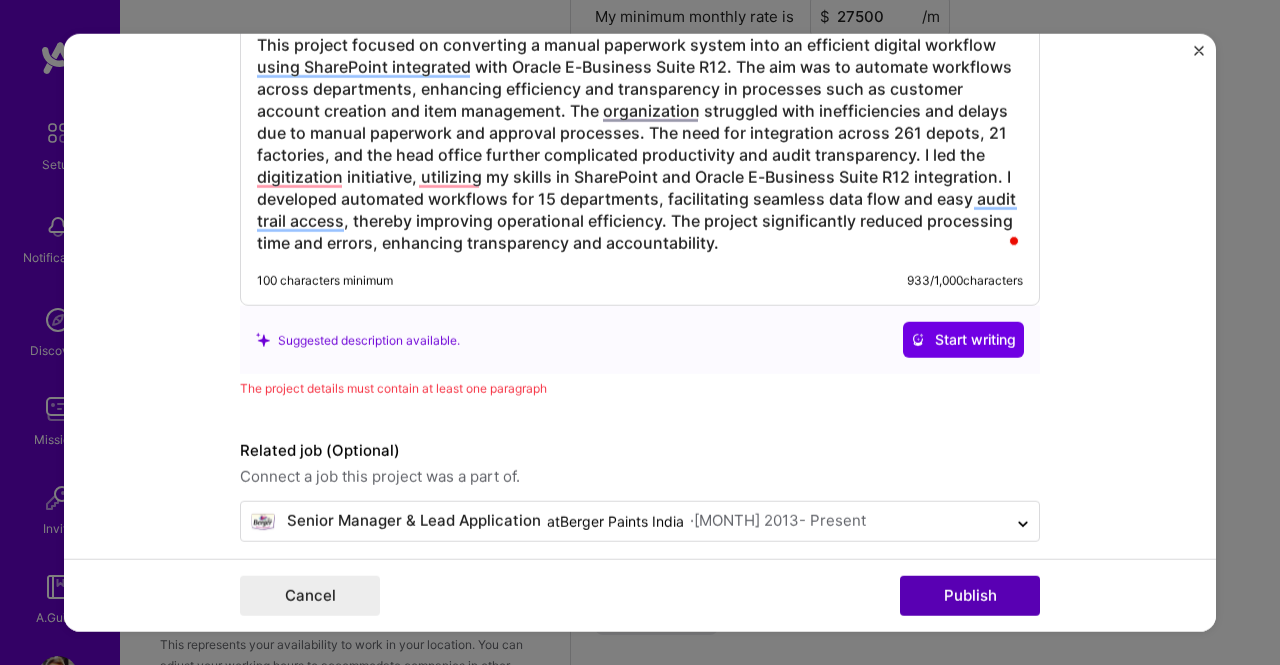 click on "Publish" at bounding box center (970, 596) 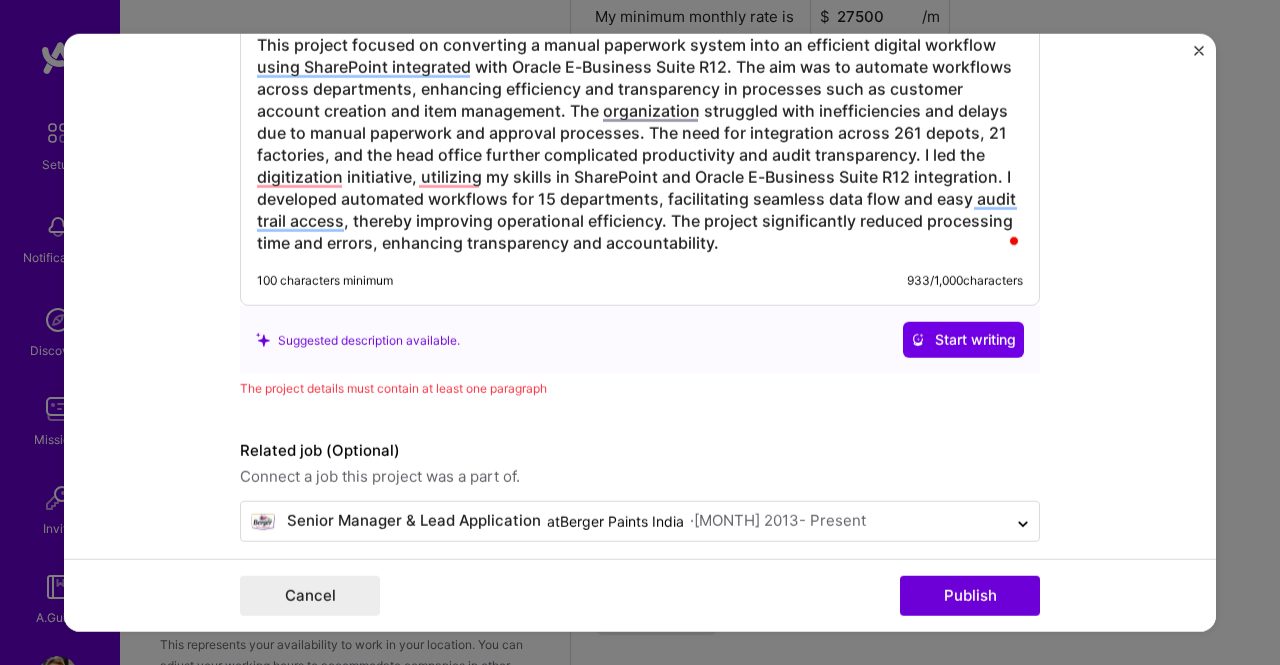 scroll, scrollTop: 2409, scrollLeft: 0, axis: vertical 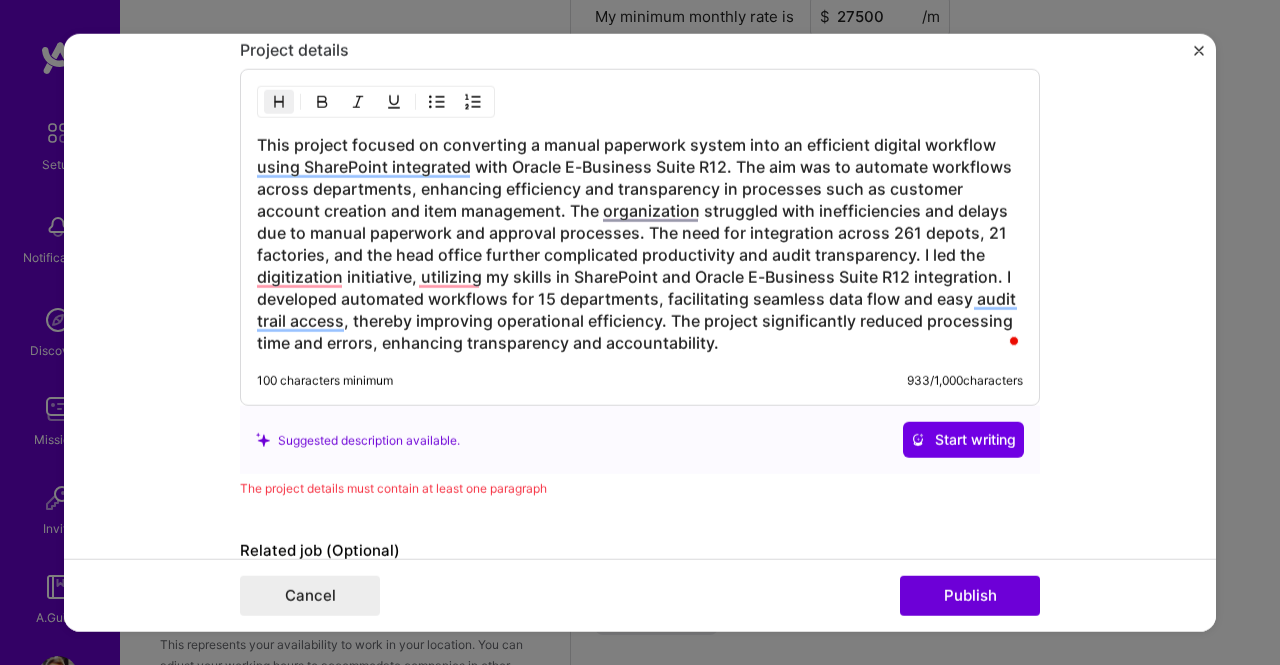 click on "The project details must contain at least one paragraph" at bounding box center (640, 488) 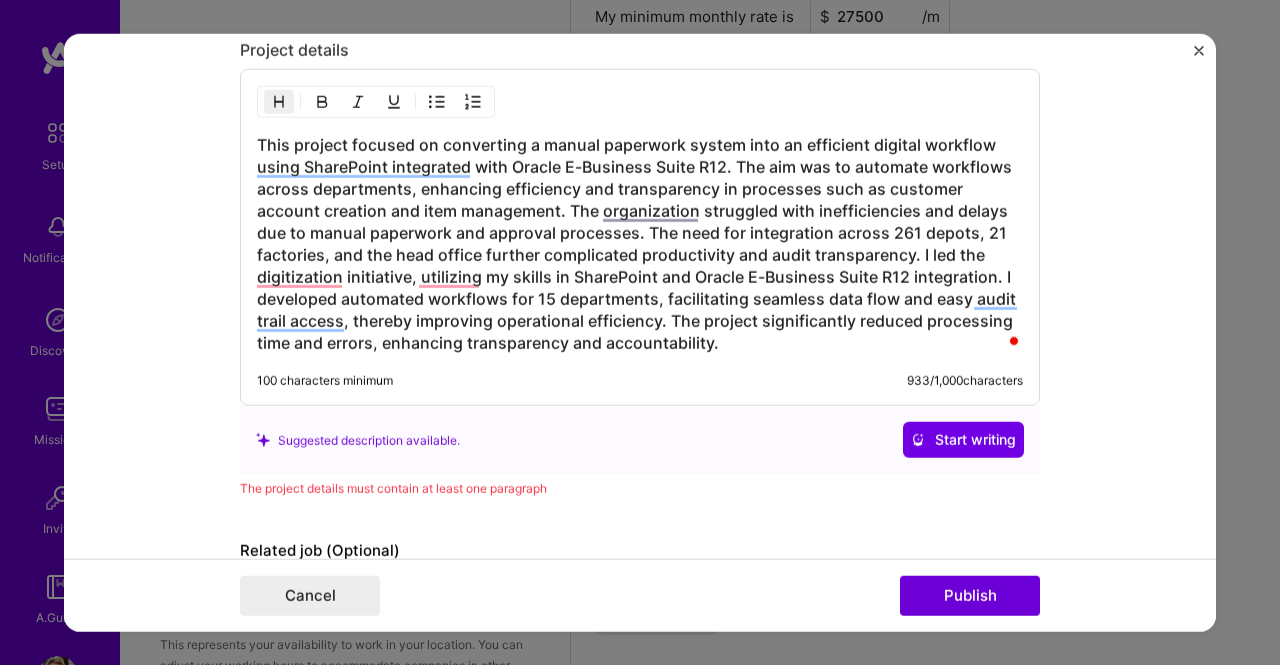 scroll, scrollTop: 2200, scrollLeft: 0, axis: vertical 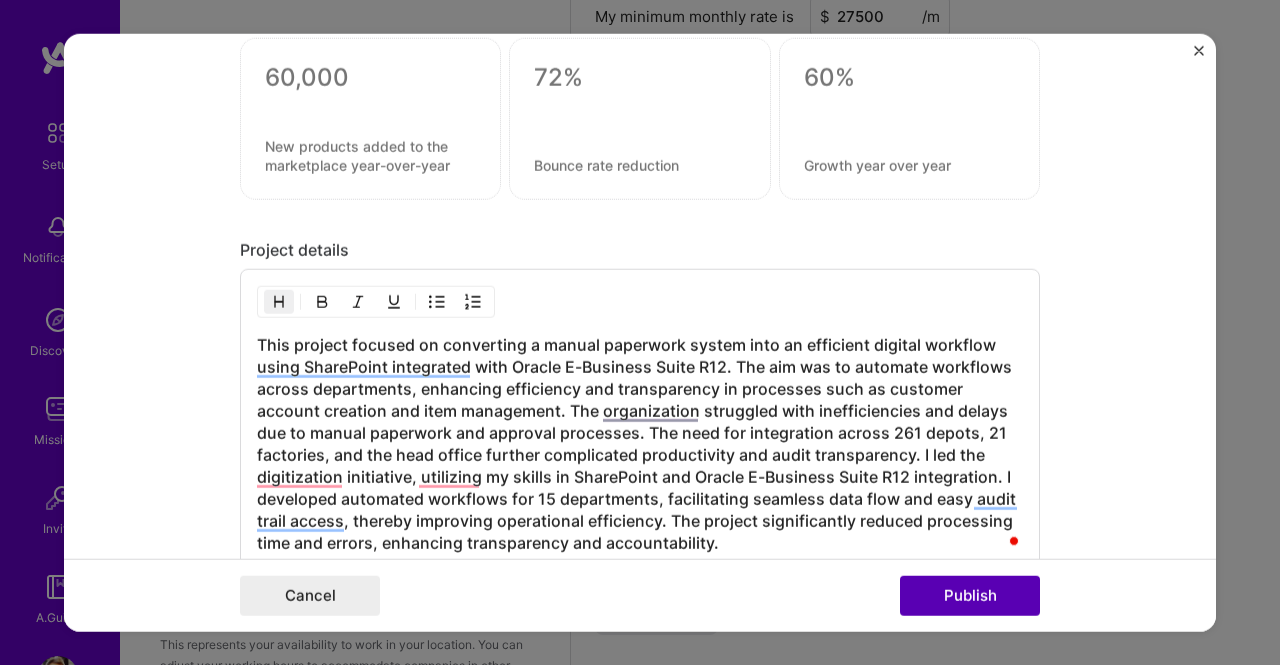 click on "Publish" at bounding box center [970, 596] 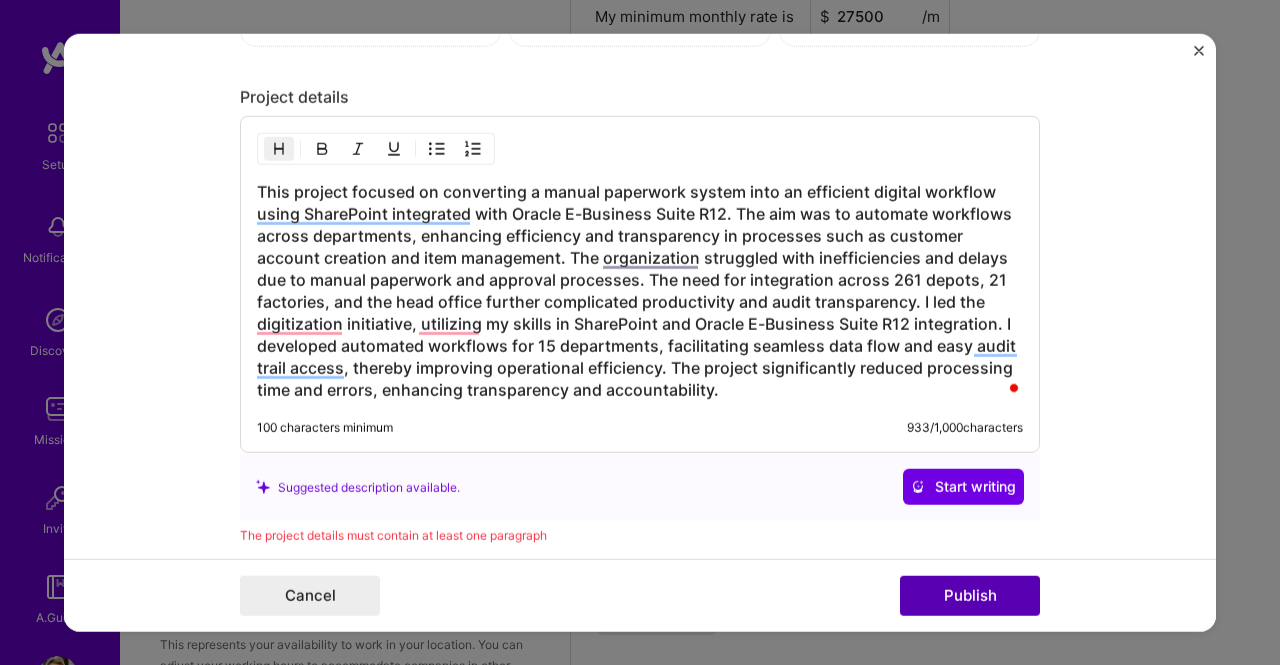 scroll, scrollTop: 2397, scrollLeft: 0, axis: vertical 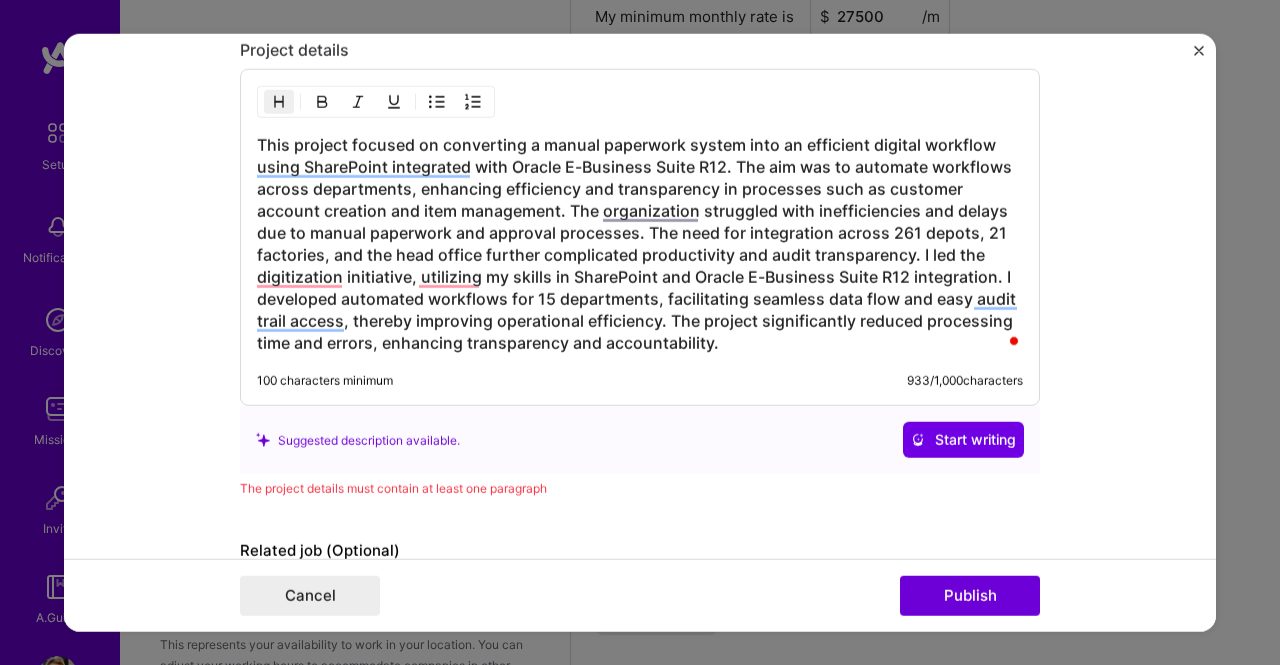 click on "The project details must contain at least one paragraph" at bounding box center (640, 488) 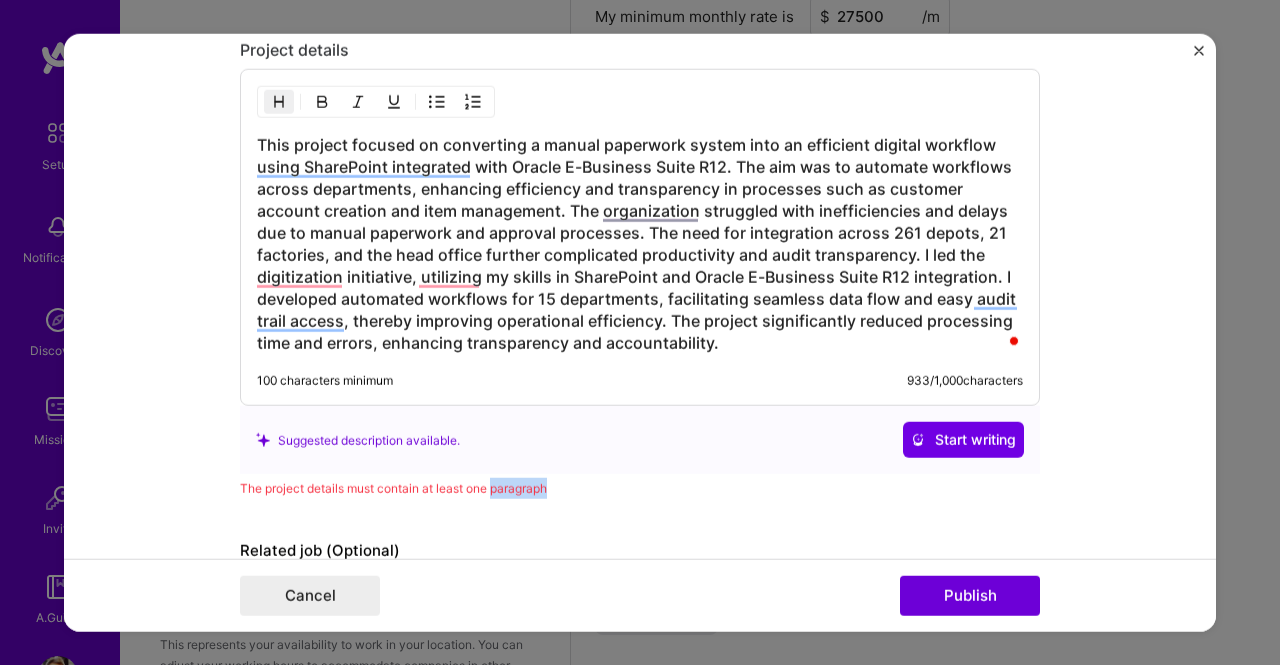 click on "The project details must contain at least one paragraph" at bounding box center (640, 488) 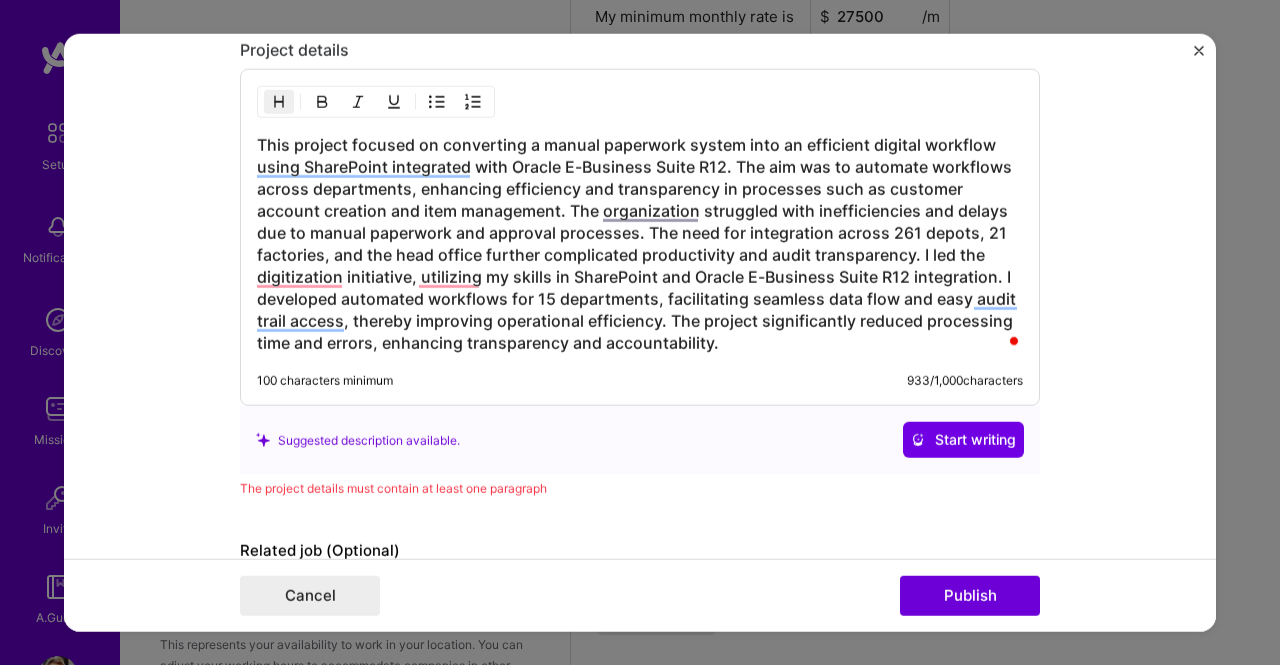 click on "This project focused on converting a manual paperwork system into an efficient digital workflow using SharePoint integrated with Oracle E-Business Suite R12. The aim was to automate workflows across departments, enhancing efficiency and transparency in processes such as customer account creation and item management. The organization struggled with inefficiencies and delays due to manual paperwork and approval processes. The need for integration across 261 depots, 21 factories, and the head office further complicated productivity and audit transparency. I led the digitization initiative, utilizing my skills in SharePoint and Oracle E-Business Suite R12 integration. I developed automated workflows for 15 departments, facilitating seamless data flow and easy audit trail access, thereby improving operational efficiency. The project significantly reduced processing time and errors, enhancing transparency and accountability." at bounding box center (640, 244) 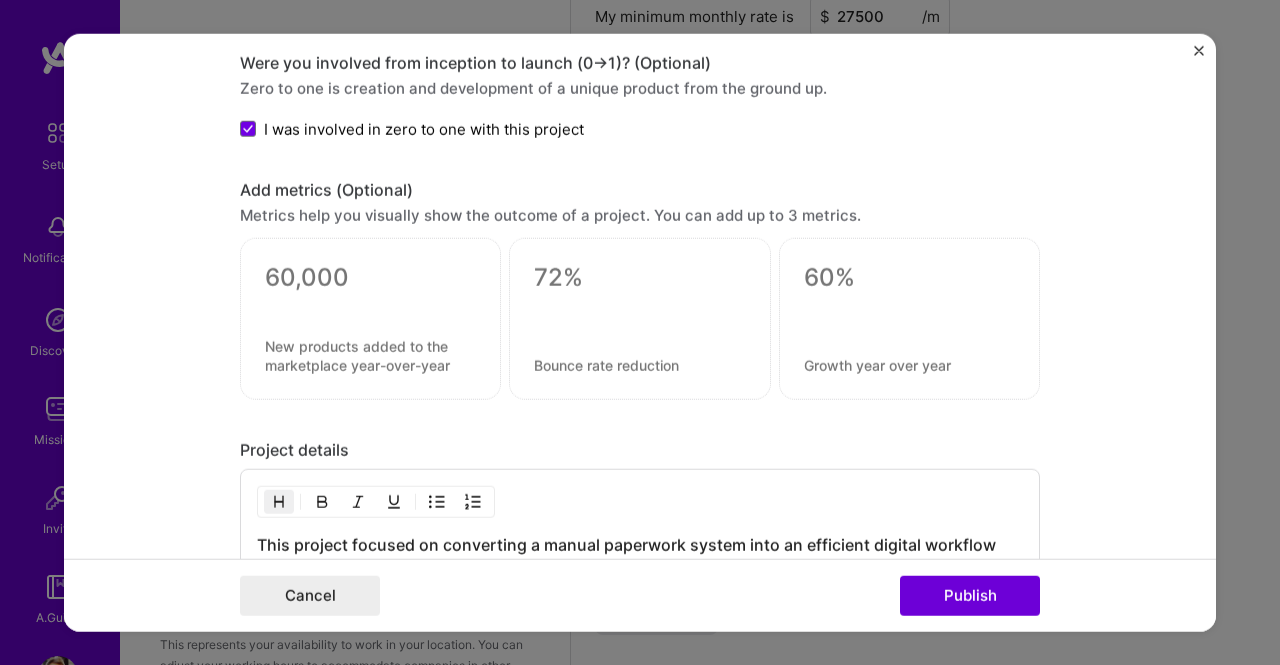 scroll, scrollTop: 1600, scrollLeft: 0, axis: vertical 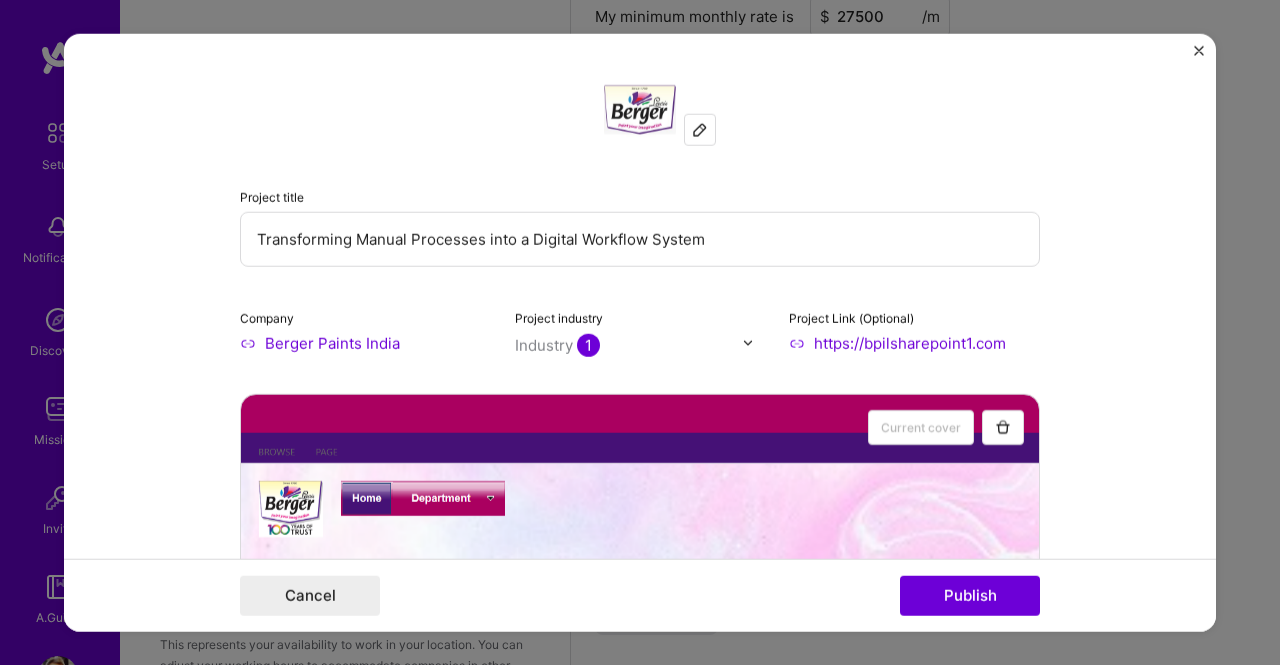 drag, startPoint x: 711, startPoint y: 231, endPoint x: 190, endPoint y: 233, distance: 521.00385 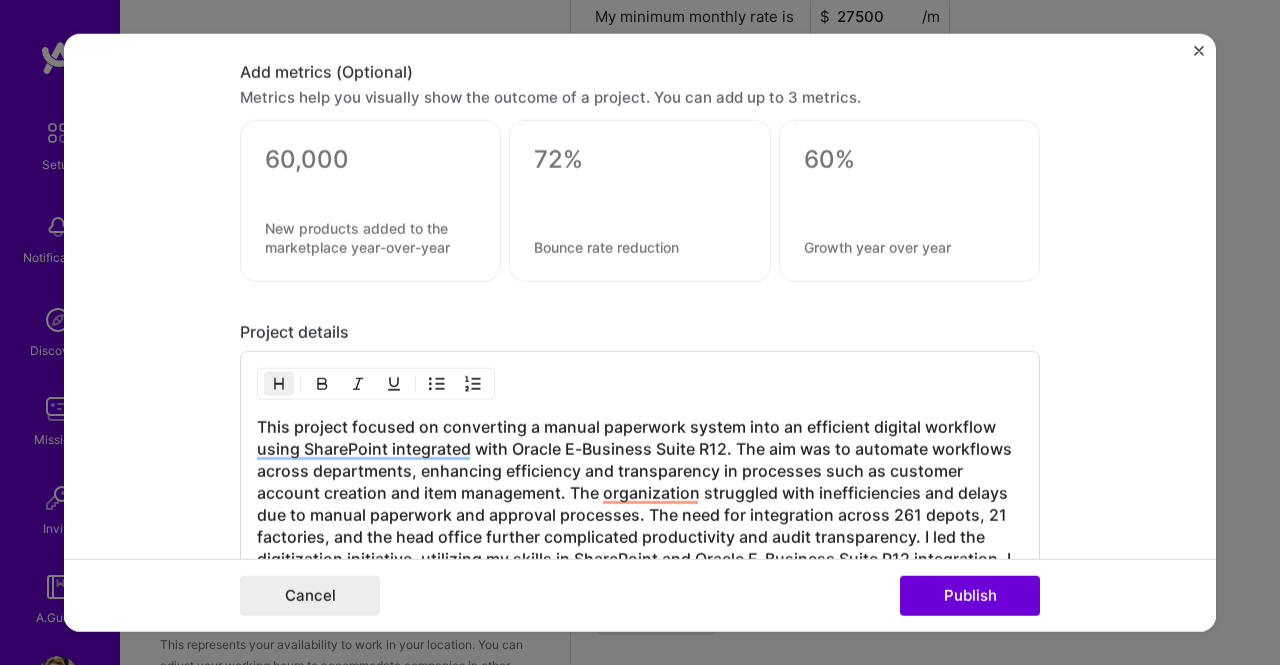 click on "This project focused on converting a manual paperwork system into an efficient digital workflow using SharePoint integrated with Oracle E-Business Suite R12. The aim was to automate workflows across departments, enhancing efficiency and transparency in processes such as customer account creation and item management. The organization struggled with inefficiencies and delays due to manual paperwork and approval processes. The need for integration across 261 depots, 21 factories, and the head office further complicated productivity and audit transparency. I led the digitization initiative, utilizing my skills in SharePoint and Oracle E-Business Suite R12 integration. I developed automated workflows for 15 departments, facilitating seamless data flow and easy audit trail access, thereby improving operational efficiency. The project significantly reduced processing time and errors, enhancing transparency and accountability." at bounding box center (640, 526) 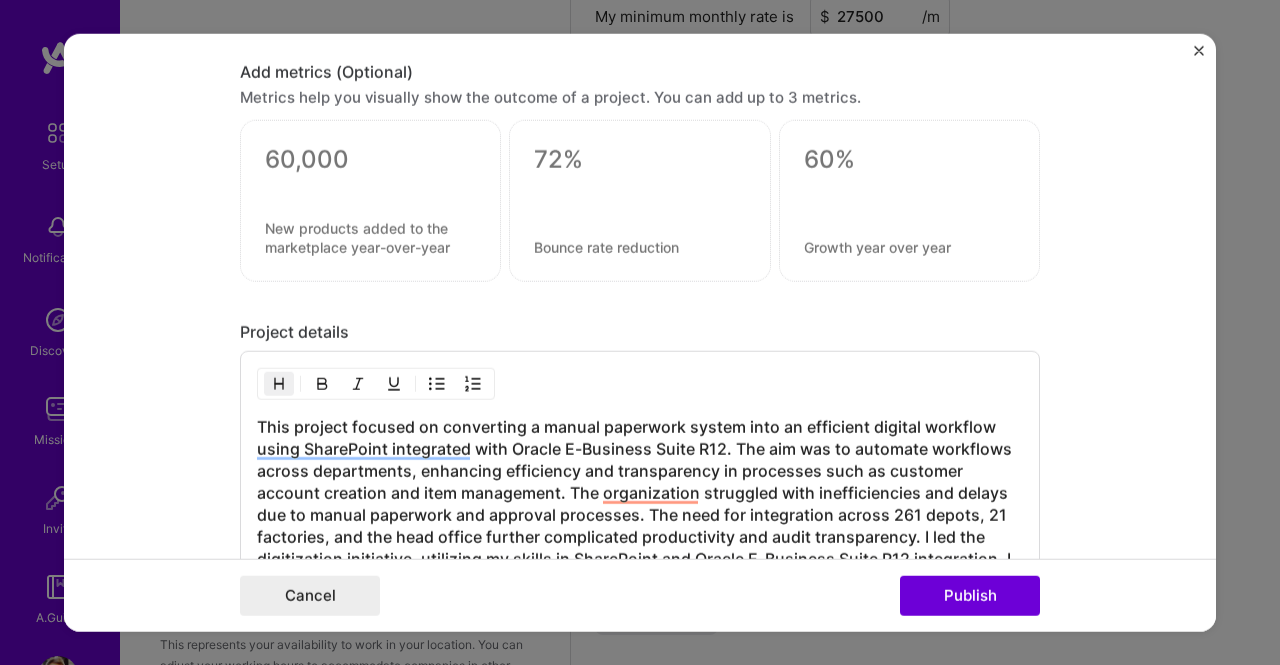 click on "This project focused on converting a manual paperwork system into an efficient digital workflow using SharePoint integrated with Oracle E-Business Suite R12. The aim was to automate workflows across departments, enhancing efficiency and transparency in processes such as customer account creation and item management. The organization struggled with inefficiencies and delays due to manual paperwork and approval processes. The need for integration across 261 depots, 21 factories, and the head office further complicated productivity and audit transparency. I led the digitization initiative, utilizing my skills in SharePoint and Oracle E-Business Suite R12 integration. I developed automated workflows for 15 departments, facilitating seamless data flow and easy audit trail access, thereby improving operational efficiency. The project significantly reduced processing time and errors, enhancing transparency and accountability." at bounding box center (640, 526) 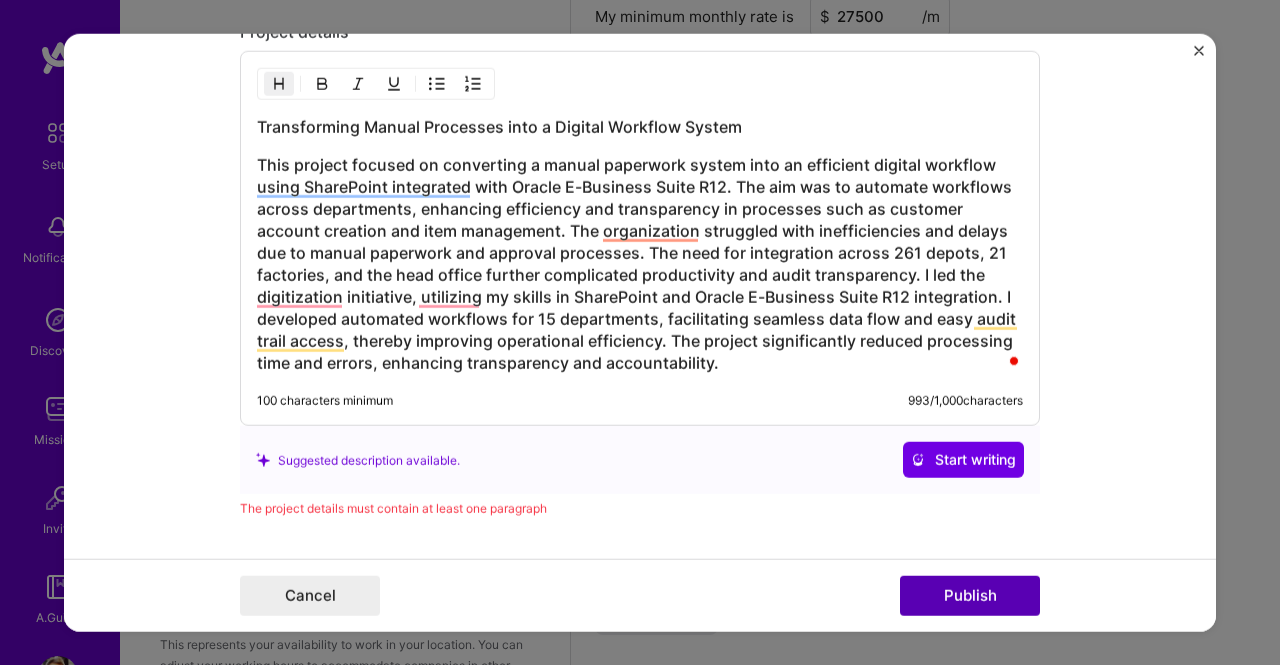 click on "Publish" at bounding box center [970, 596] 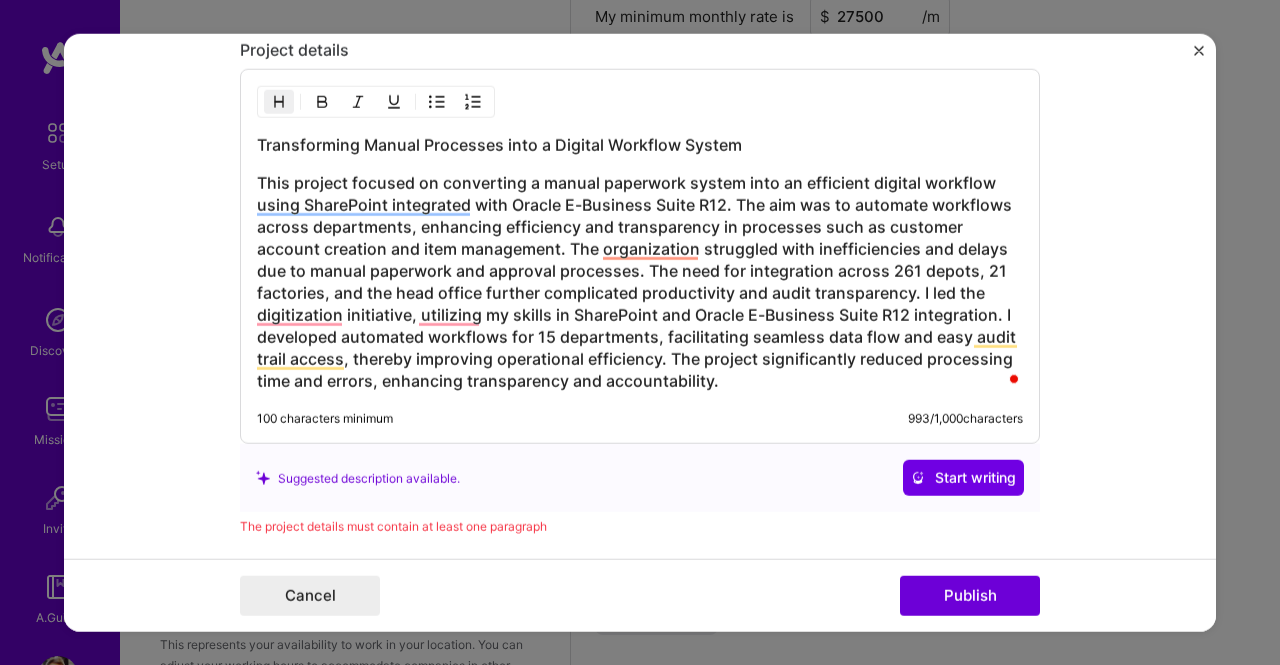 click on "The project details must contain at least one paragraph" at bounding box center [640, 526] 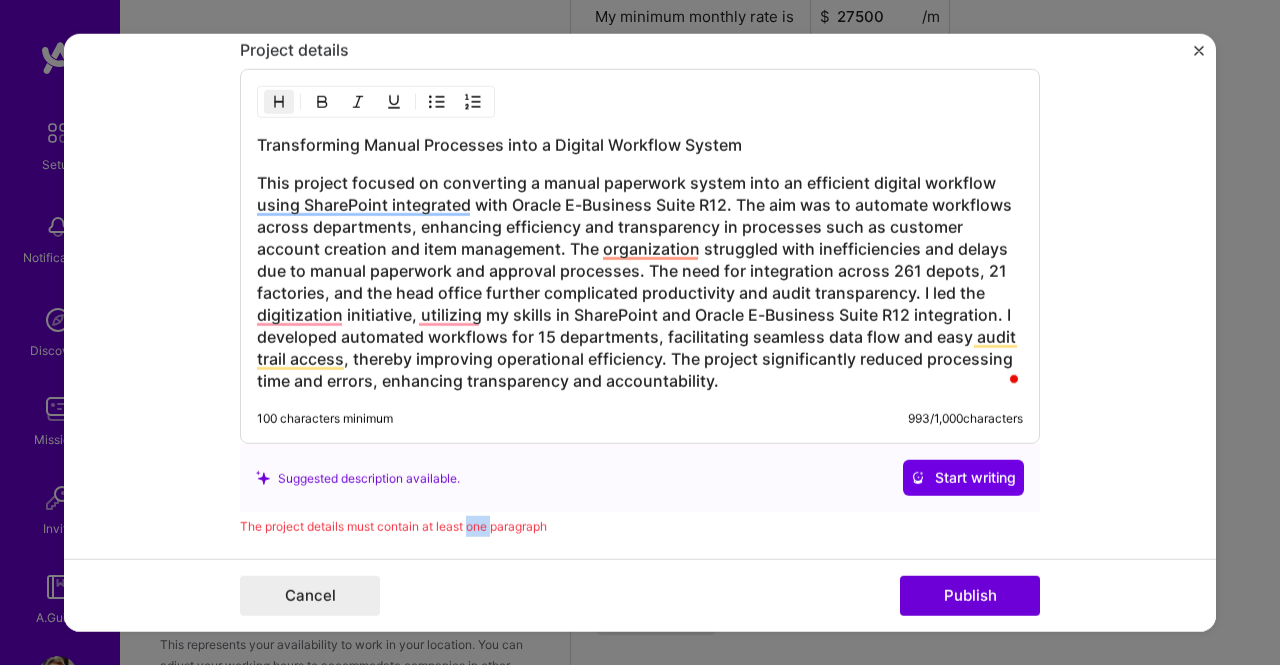 click on "The project details must contain at least one paragraph" at bounding box center [640, 526] 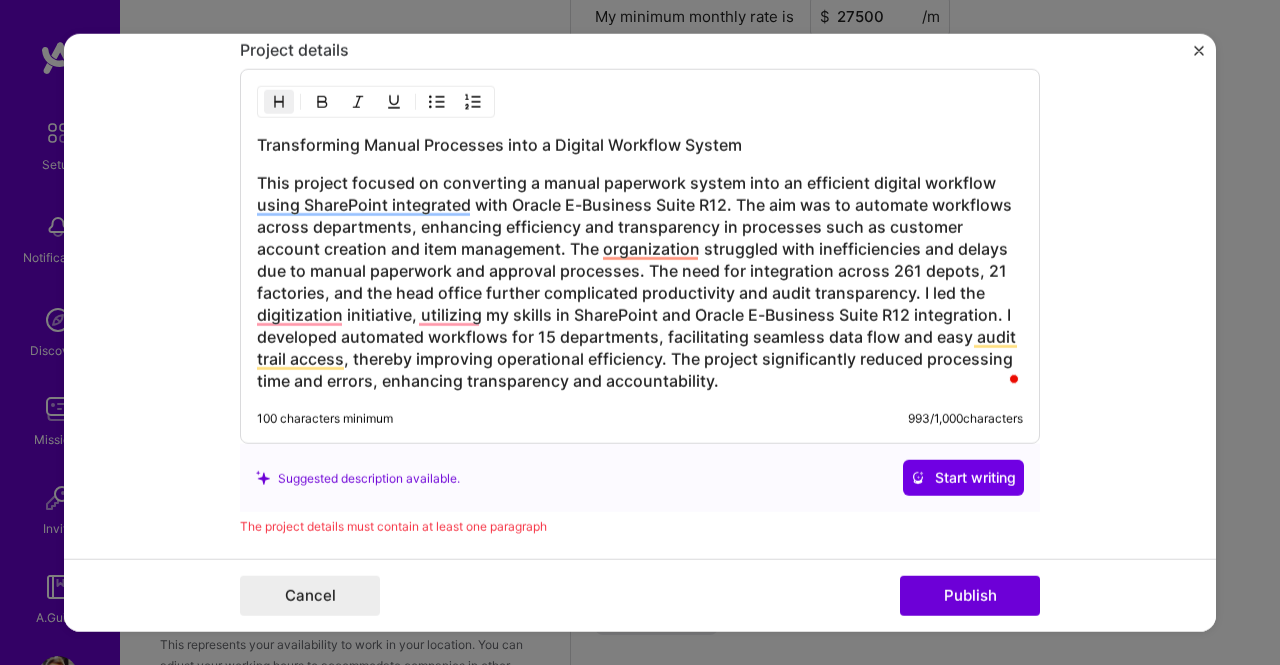 click on "This project focused on converting a manual paperwork system into an efficient digital workflow using SharePoint integrated with Oracle E-Business Suite R12. The aim was to automate workflows across departments, enhancing efficiency and transparency in processes such as customer account creation and item management. The organization struggled with inefficiencies and delays due to manual paperwork and approval processes. The need for integration across 261 depots, 21 factories, and the head office further complicated productivity and audit transparency. I led the digitization initiative, utilizing my skills in SharePoint and Oracle E-Business Suite R12 integration. I developed automated workflows for 15 departments, facilitating seamless data flow and easy audit trail access, thereby improving operational efficiency. The project significantly reduced processing time and errors, enhancing transparency and accountability." at bounding box center (640, 282) 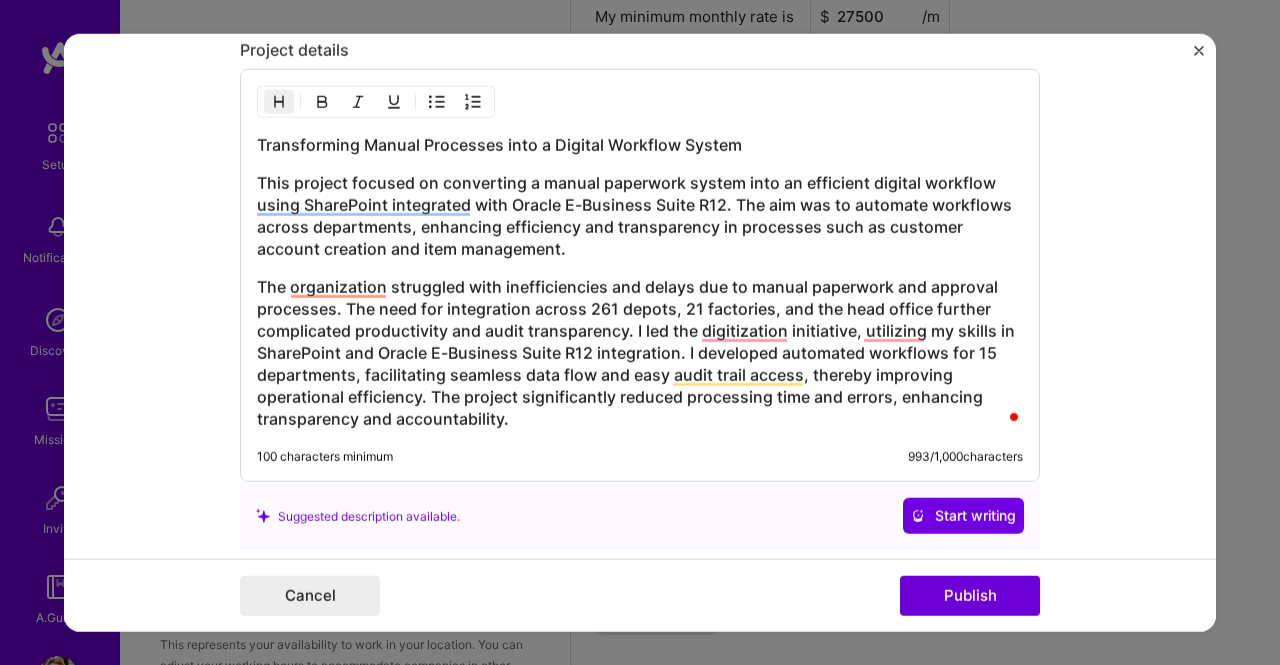 click on "The organization struggled with inefficiencies and delays due to manual paperwork and approval processes. The need for integration across 261 depots, 21 factories, and the head office further complicated productivity and audit transparency. I led the digitization initiative, utilizing my skills in SharePoint and Oracle E-Business Suite R12 integration. I developed automated workflows for 15 departments, facilitating seamless data flow and easy audit trail access, thereby improving operational efficiency. The project significantly reduced processing time and errors, enhancing transparency and accountability." at bounding box center [640, 353] 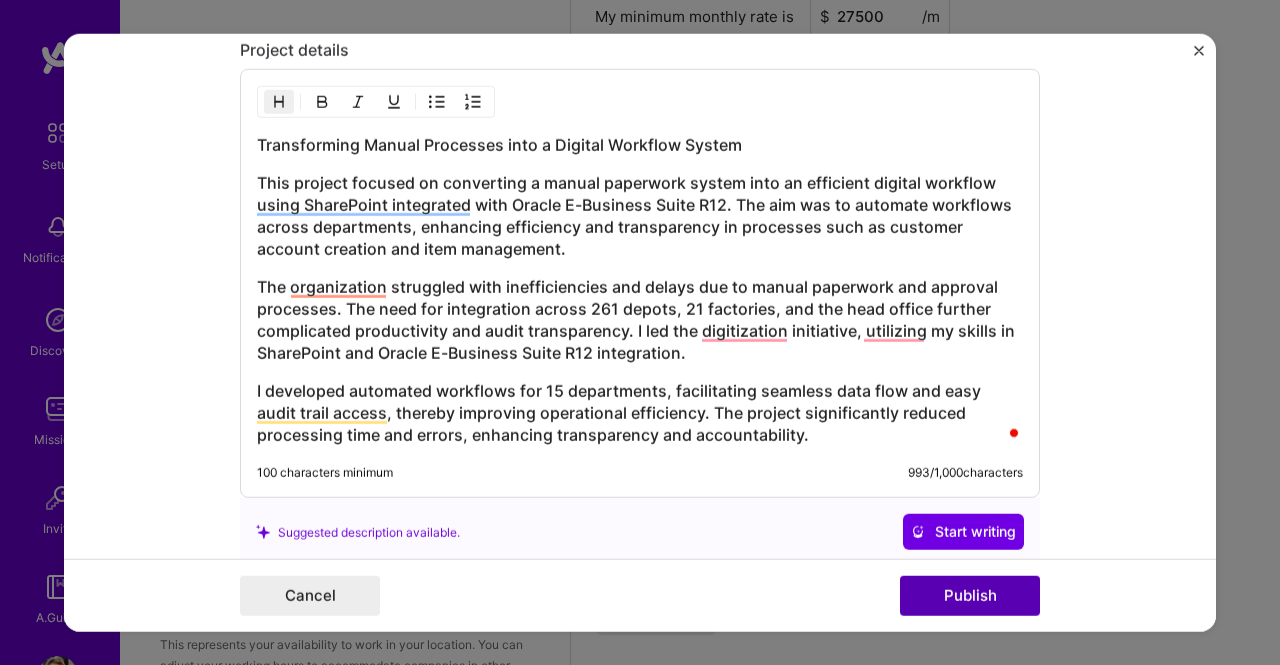 click on "Publish" at bounding box center [970, 596] 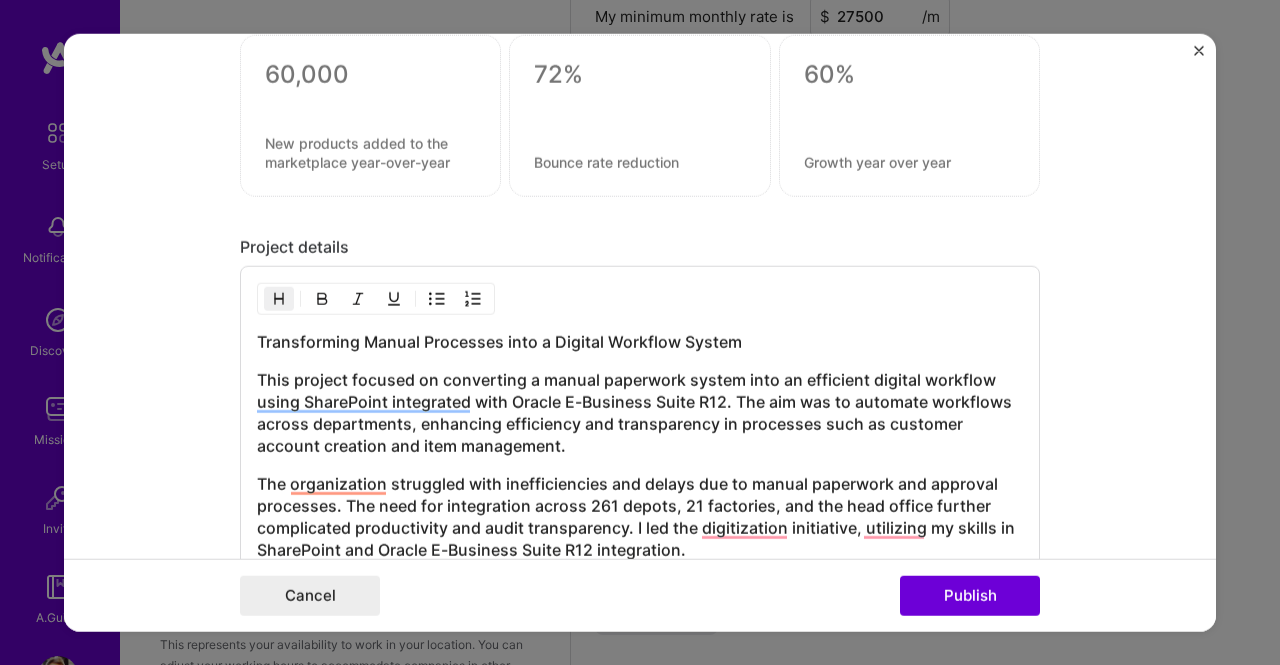 scroll, scrollTop: 2397, scrollLeft: 0, axis: vertical 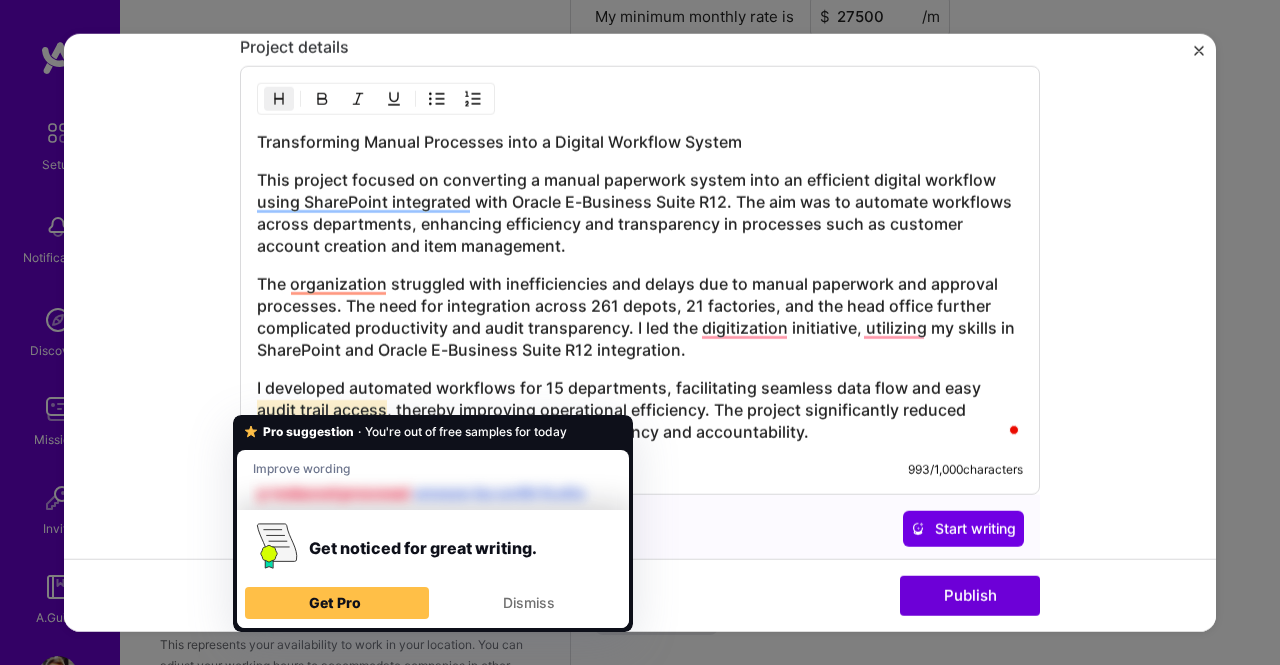 click on "I developed automated workflows for 15 departments, facilitating seamless data flow and easy audit trail access, thereby improving operational efficiency. The project significantly reduced processing time and errors, enhancing transparency and accountability." at bounding box center [640, 410] 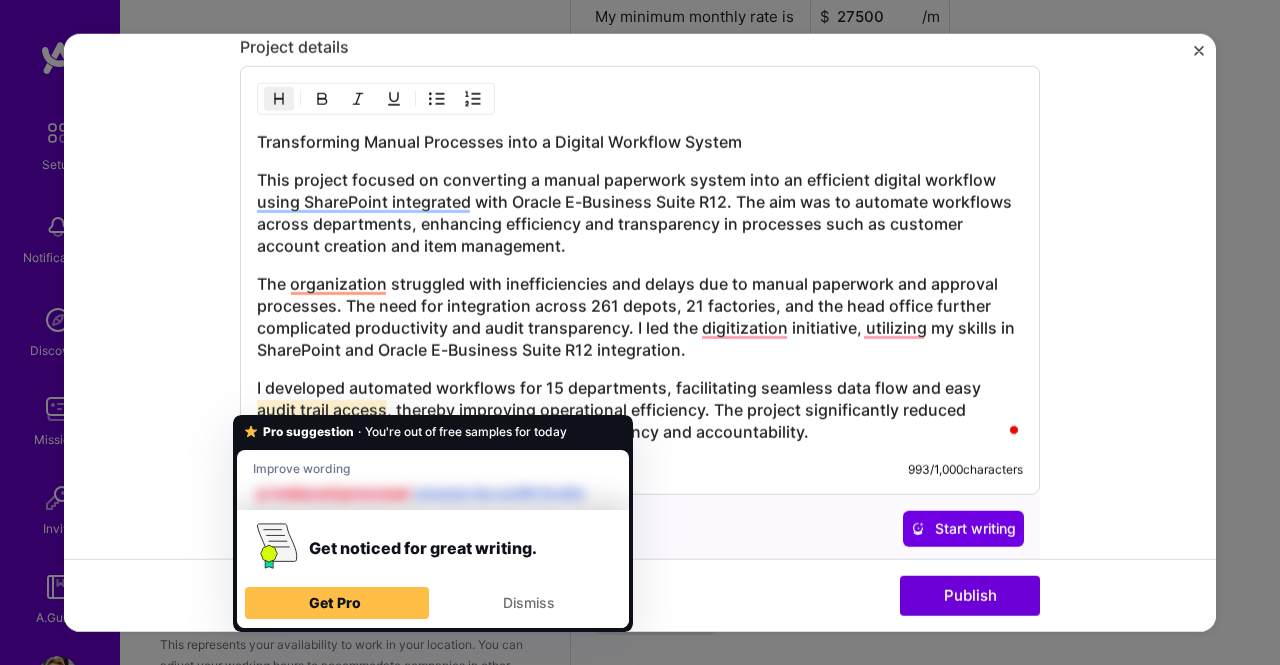 click on "Transforming Manual Processes into a Digital Workflow System This project focused on converting a manual paperwork system into an efficient digital workflow using SharePoint integrated with Oracle E-Business Suite R12. The aim was to automate workflows across departments, enhancing efficiency and transparency in processes such as customer account creation and item management.  The organization struggled with inefficiencies and delays due to manual paperwork and approval processes. The need for integration across 261 depots, 21 factories, and the head office further complicated productivity and audit transparency. I led the digitization initiative, utilizing my skills in SharePoint and Oracle E-Business Suite R12 integration.  I developed automated workflows for 15 departments, facilitating seamless data flow and easy audit trail access, thereby improving operational efficiency. The project significantly reduced processing time and errors, enhancing transparency and accountability." at bounding box center [640, 287] 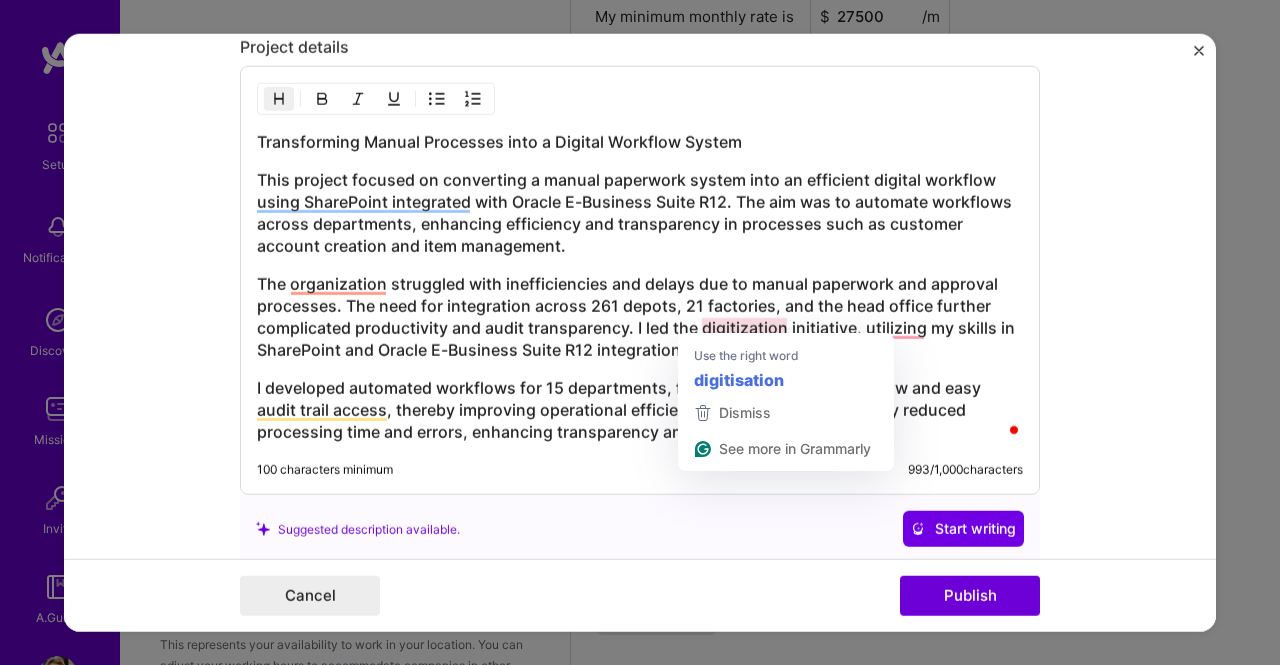 click on "The organization struggled with inefficiencies and delays due to manual paperwork and approval processes. The need for integration across 261 depots, 21 factories, and the head office further complicated productivity and audit transparency. I led the digitization initiative, utilizing my skills in SharePoint and Oracle E-Business Suite R12 integration." at bounding box center (640, 317) 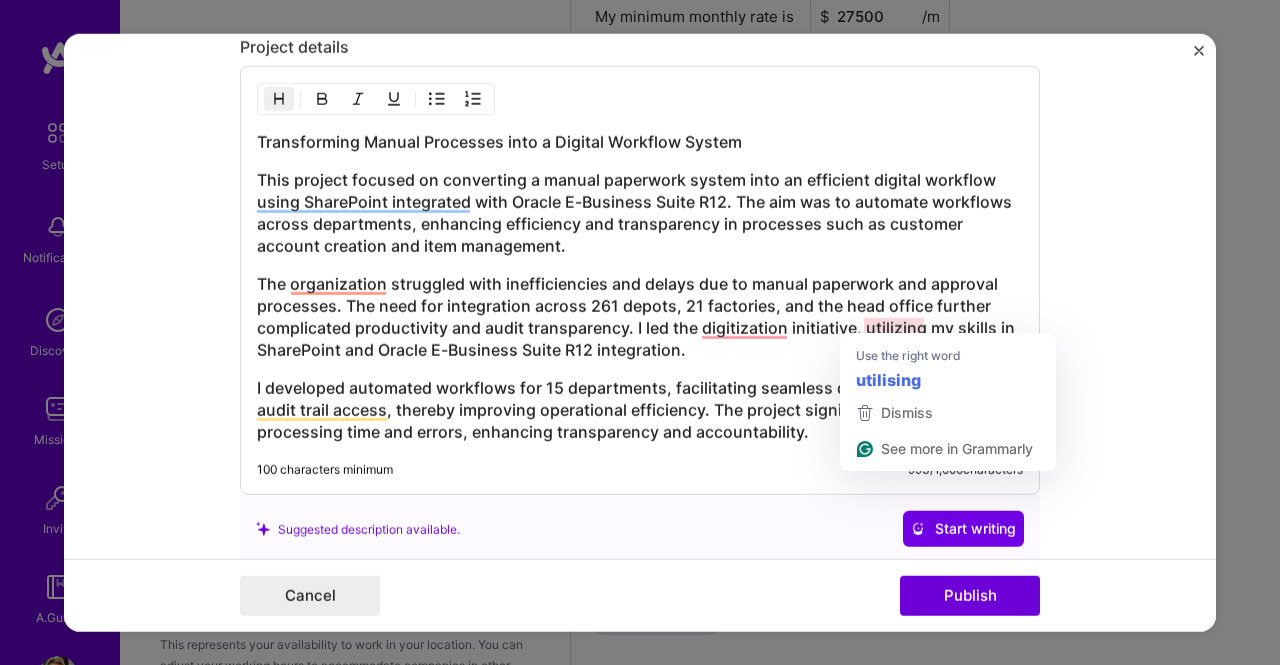 click on "I developed automated workflows for 15 departments, facilitating seamless data flow and easy audit trail access, thereby improving operational efficiency. The project significantly reduced processing time and errors, enhancing transparency and accountability." at bounding box center (640, 410) 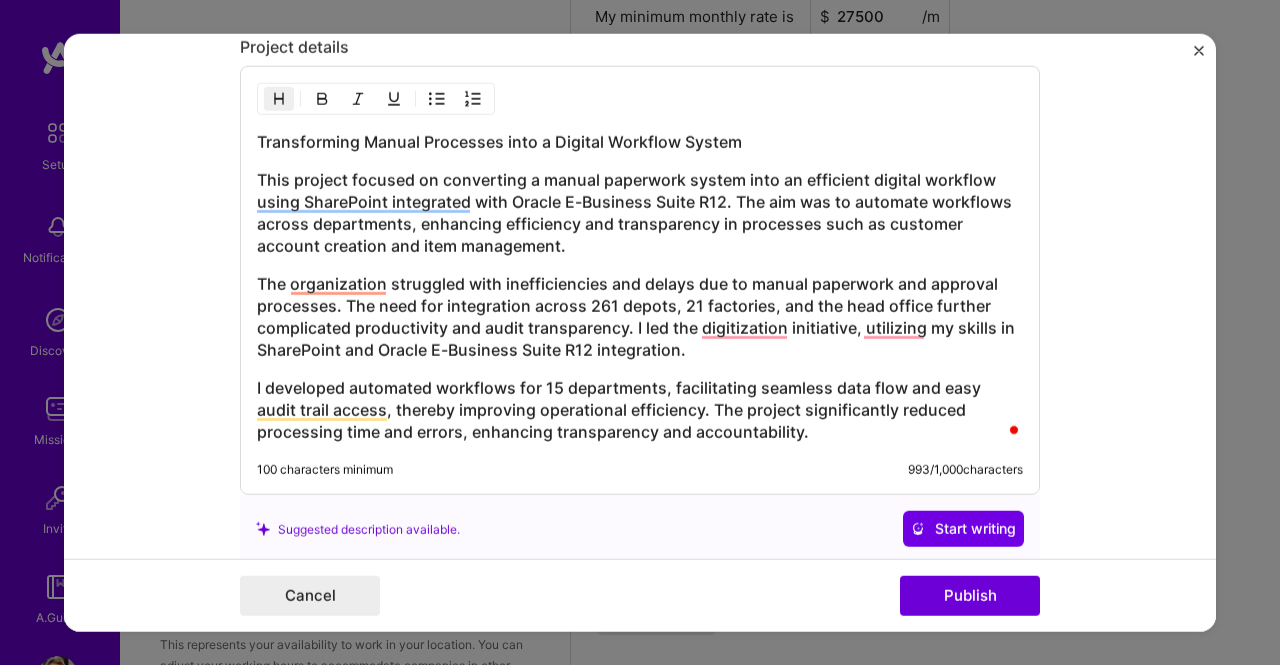 scroll, scrollTop: 1703, scrollLeft: 0, axis: vertical 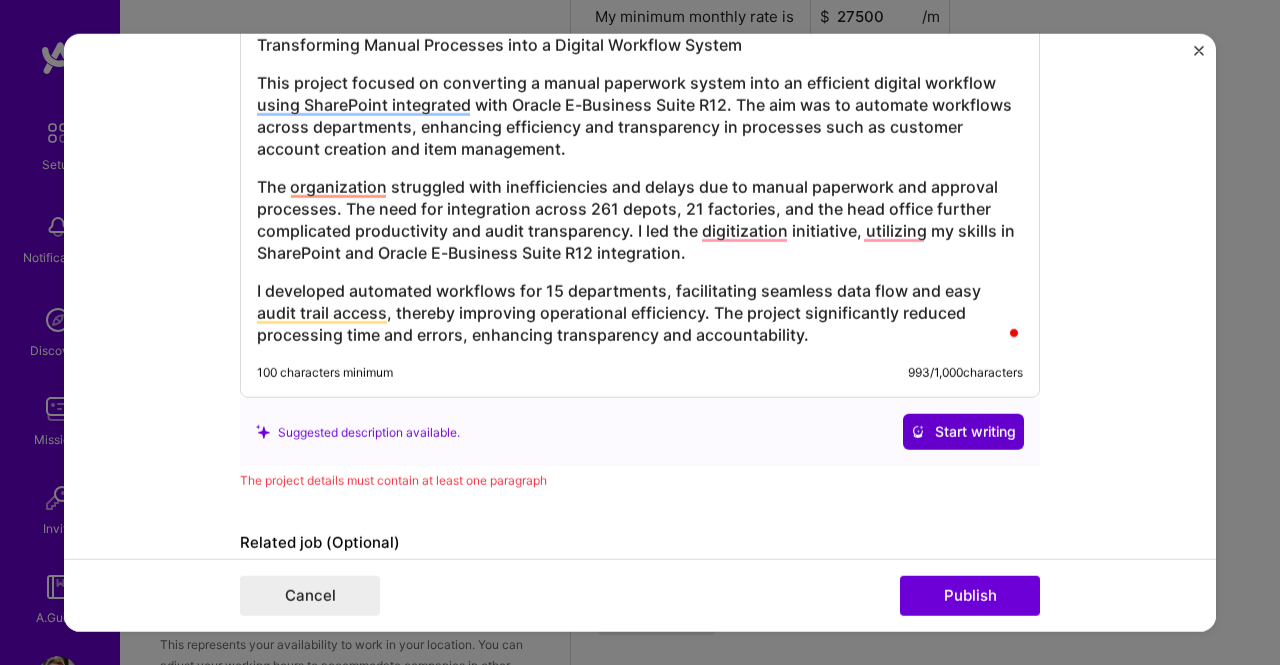 click on "Start writing" at bounding box center (963, 432) 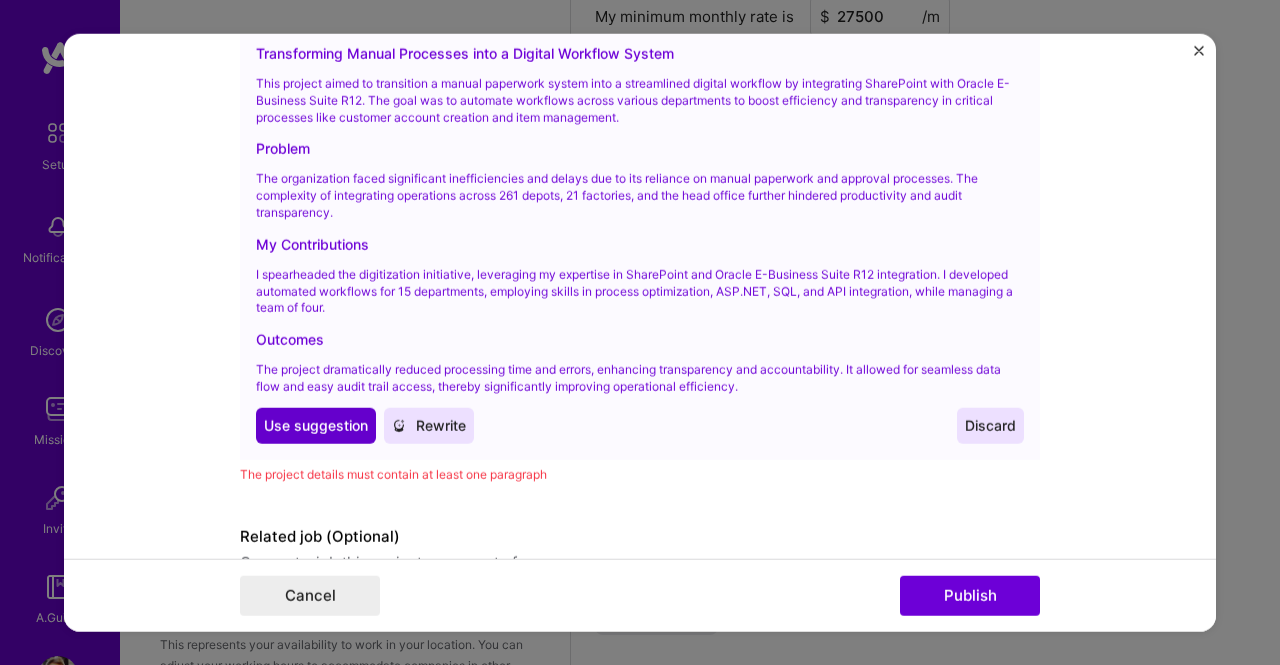 click on "Use suggestion" at bounding box center (316, 426) 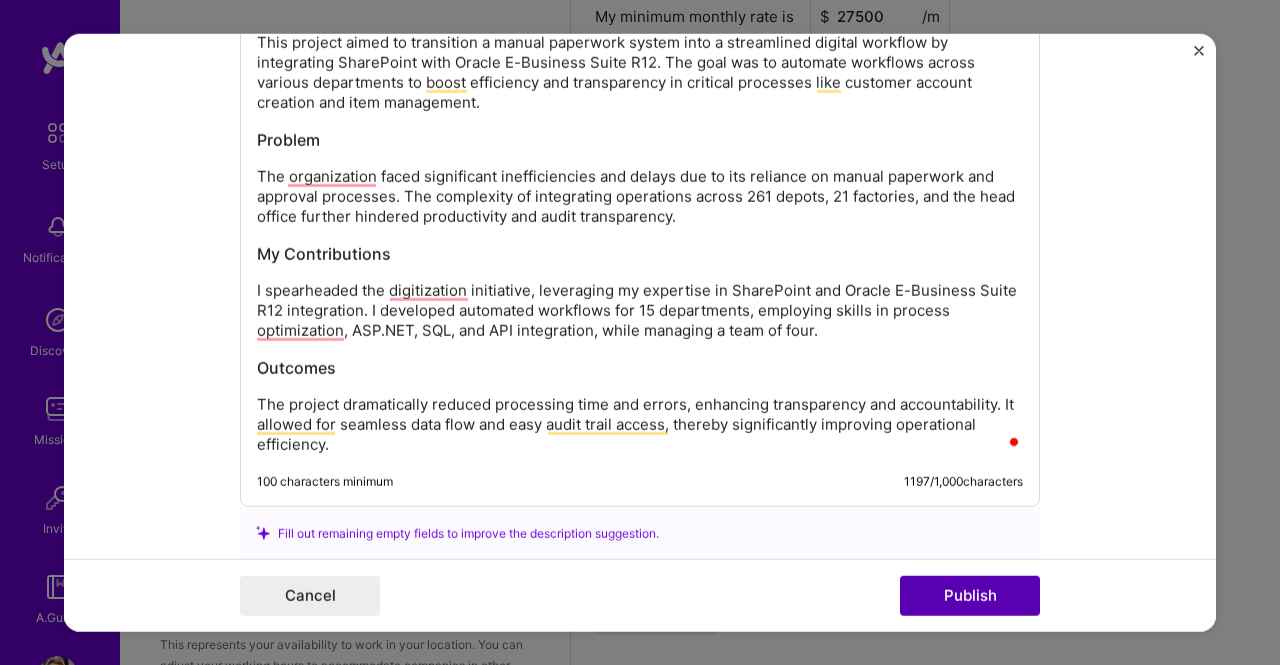 click on "Publish" at bounding box center [970, 596] 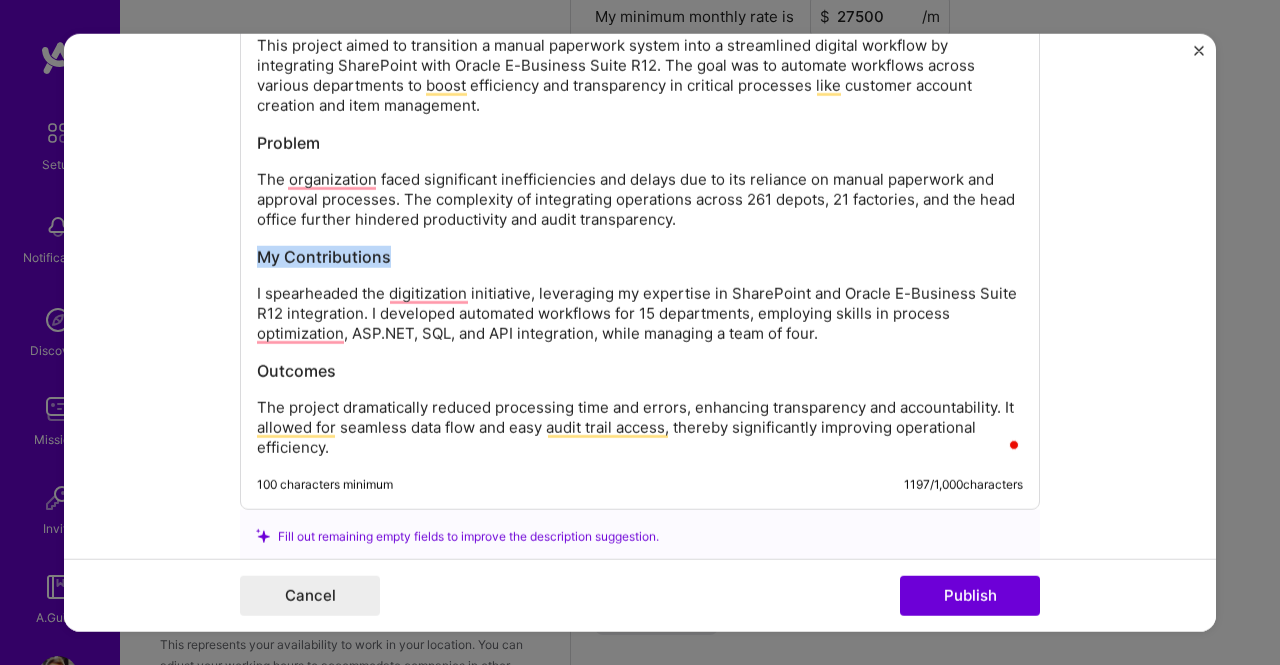 drag, startPoint x: 392, startPoint y: 247, endPoint x: 219, endPoint y: 248, distance: 173.00288 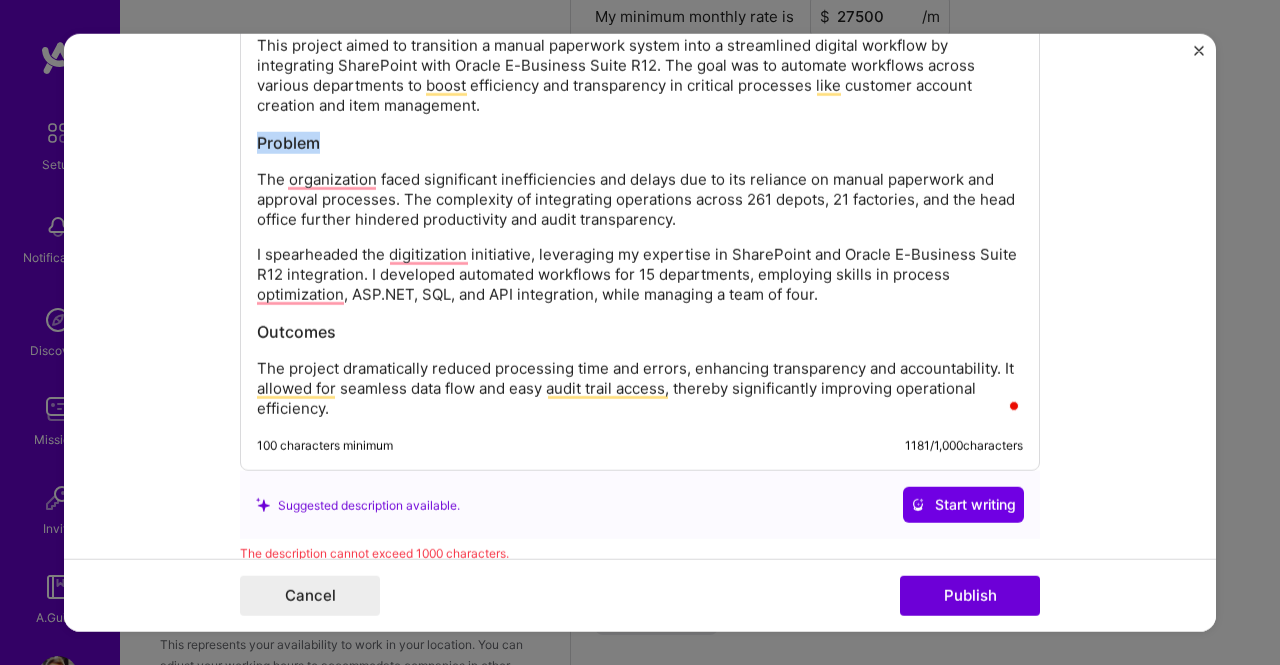 drag, startPoint x: 339, startPoint y: 135, endPoint x: 203, endPoint y: 135, distance: 136 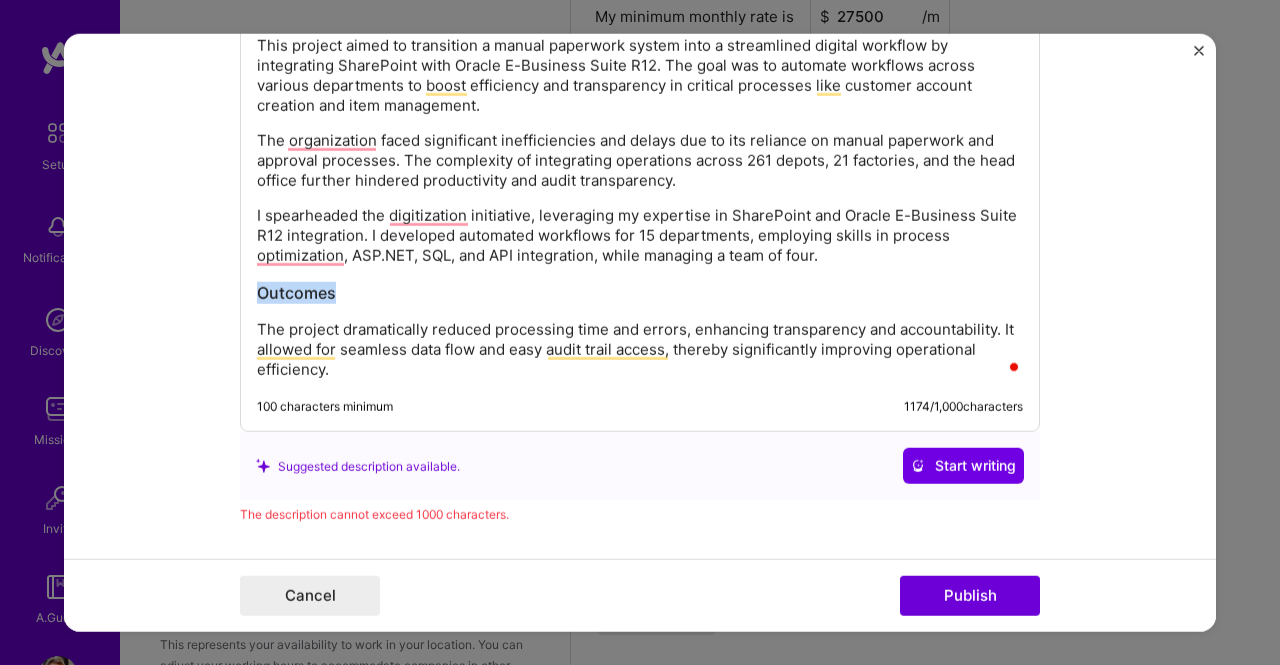drag, startPoint x: 364, startPoint y: 281, endPoint x: 218, endPoint y: 283, distance: 146.0137 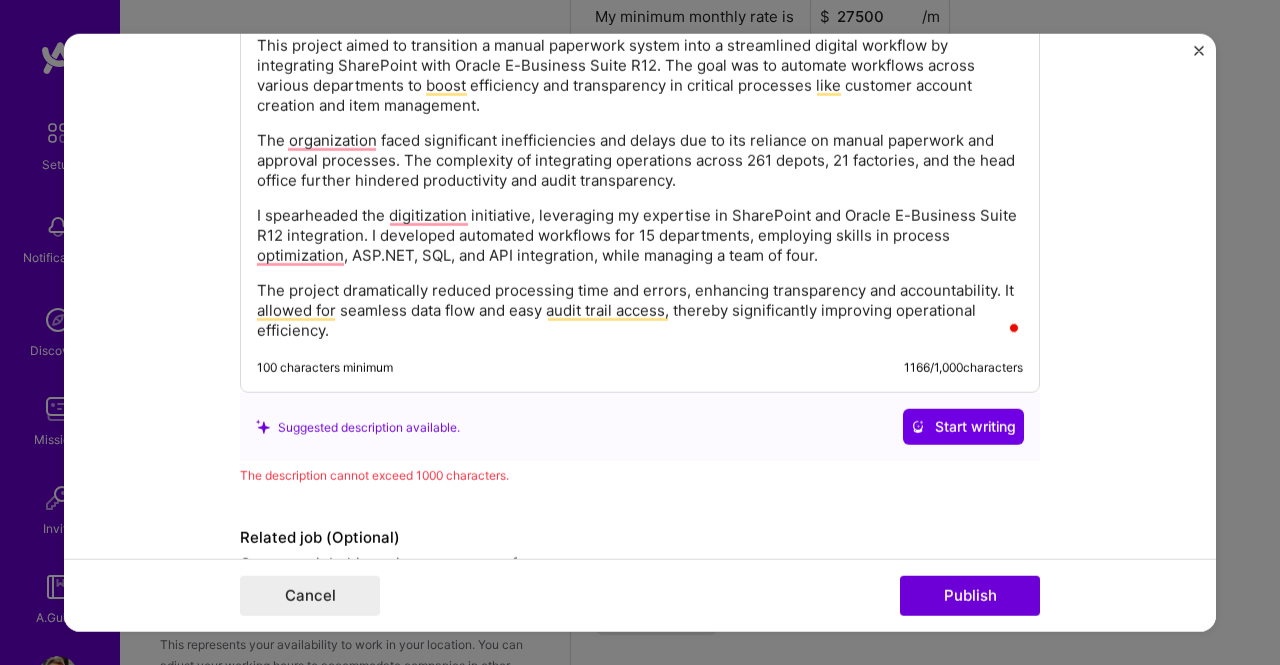 click on "Transforming Manual Processes into a Digital Workflow System This project aimed to transition a manual paperwork system into a streamlined digital workflow by integrating SharePoint with Oracle E-Business Suite R12. The goal was to automate workflows across various departments to boost efficiency and transparency in critical processes like customer account creation and item management. The organization faced significant inefficiencies and delays due to its reliance on manual paperwork and approval processes. The complexity of integrating operations across 261 depots, 21 factories, and the head office further hindered productivity and audit transparency. I spearheaded the digitization initiative, leveraging my expertise in SharePoint and Oracle E-Business Suite R12 integration. I developed automated workflows for 15 departments, employing skills in process optimization, ASP.NET, SQL, and API integration, while managing a team of four. 100 characters minimum 1166 / 1,000  characters" at bounding box center (640, 163) 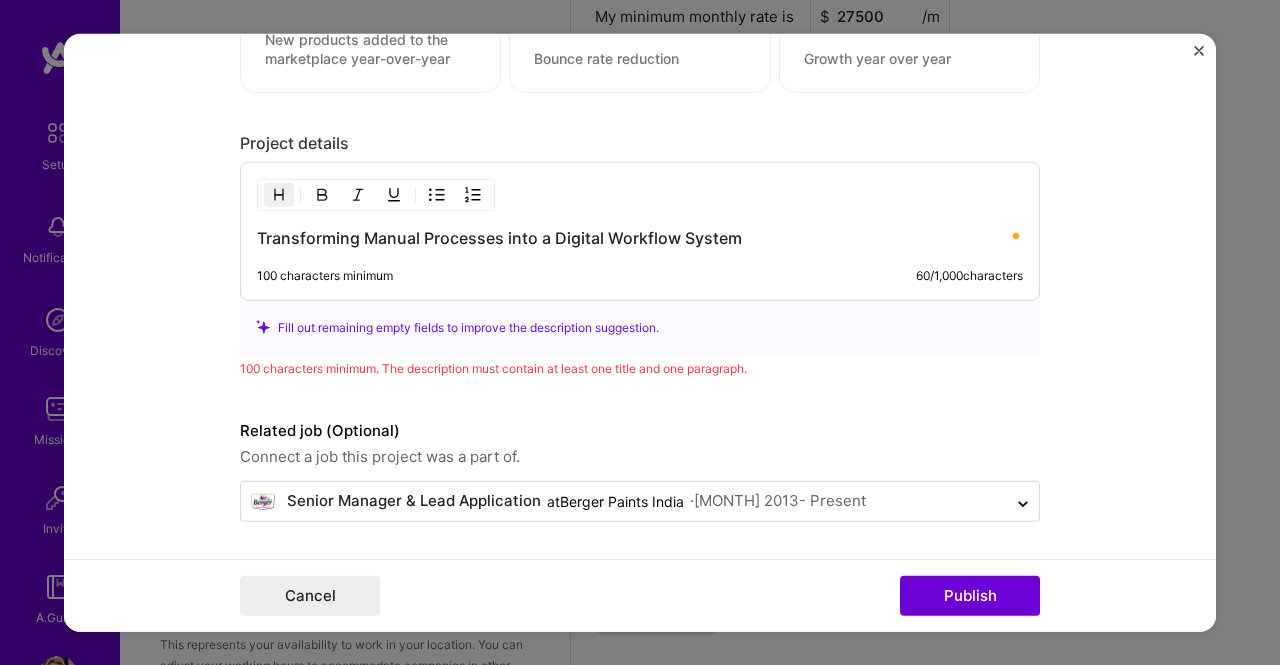 scroll, scrollTop: 2298, scrollLeft: 0, axis: vertical 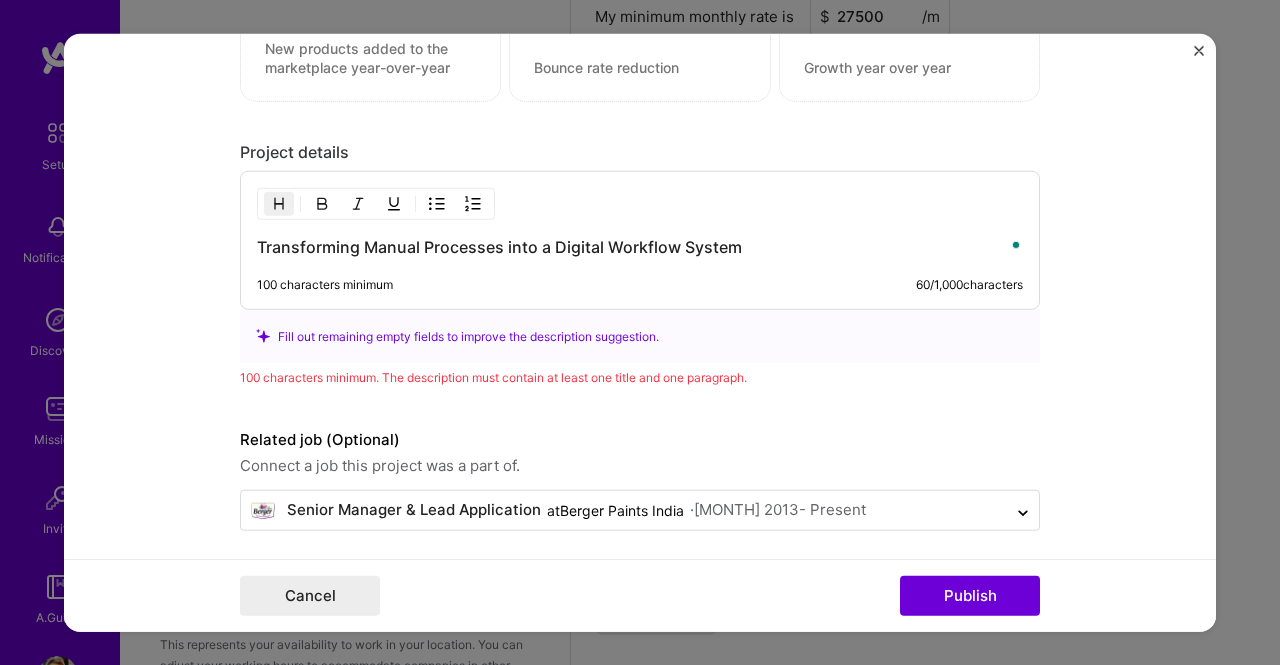 click on "Transforming Manual Processes into a Digital Workflow System" at bounding box center (640, 247) 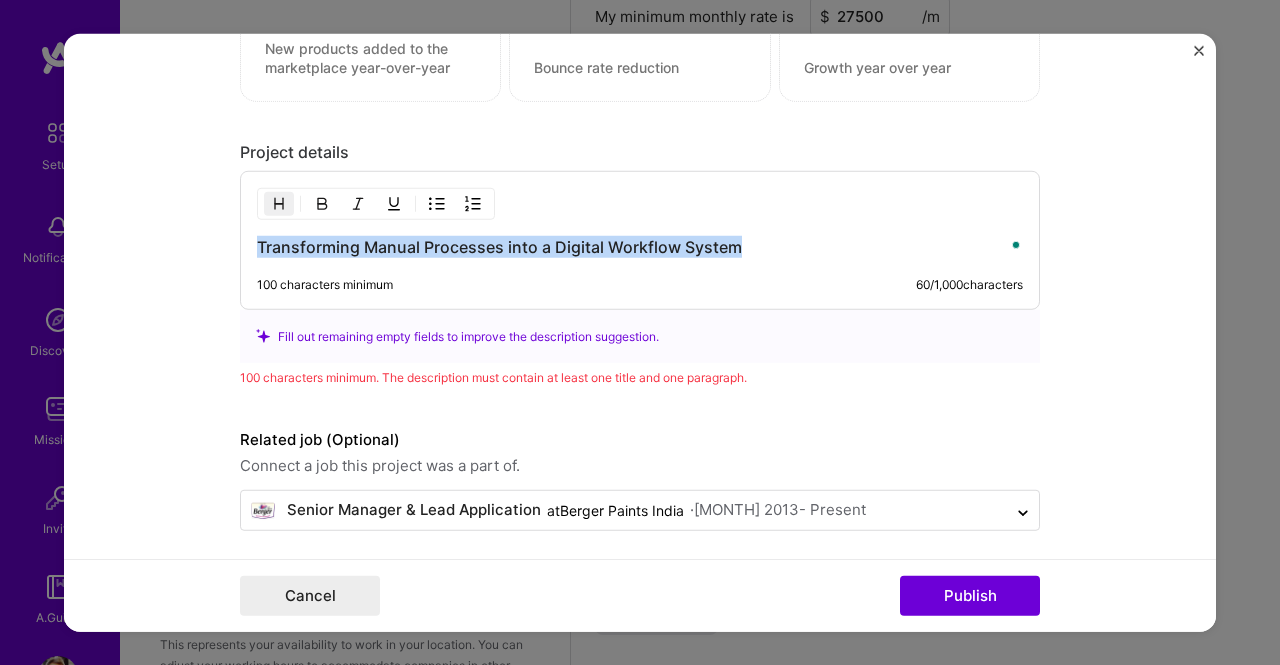 drag, startPoint x: 742, startPoint y: 232, endPoint x: 151, endPoint y: 236, distance: 591.01355 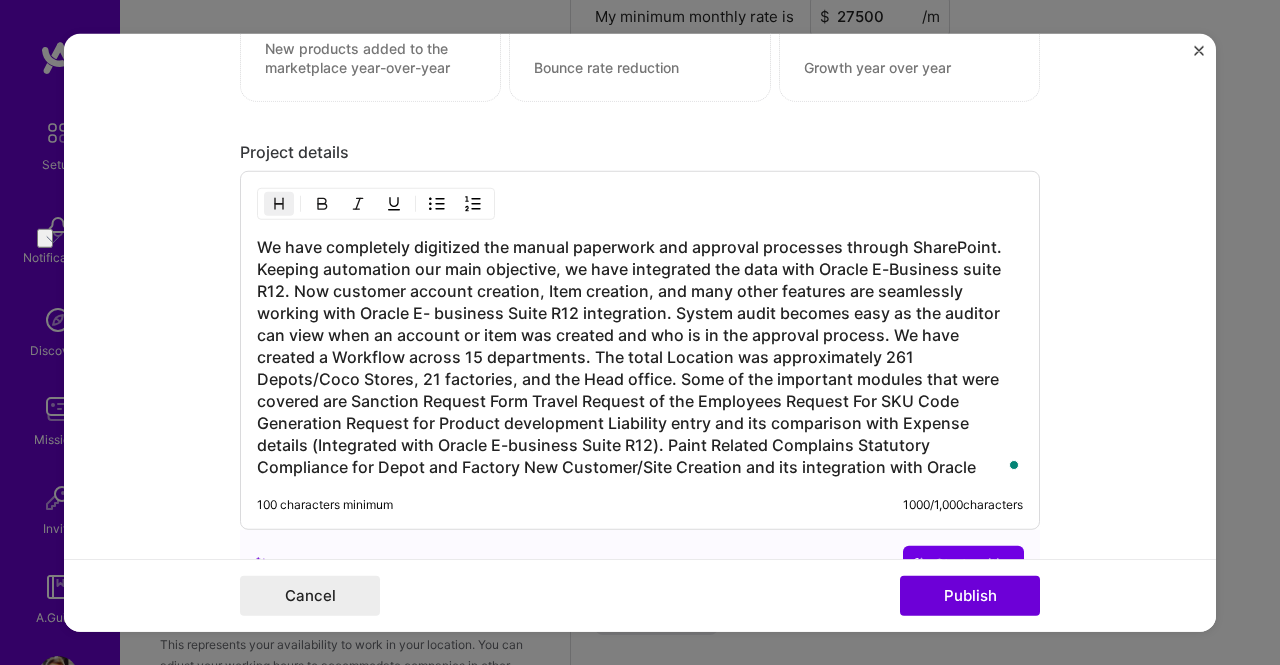 scroll, scrollTop: 2489, scrollLeft: 0, axis: vertical 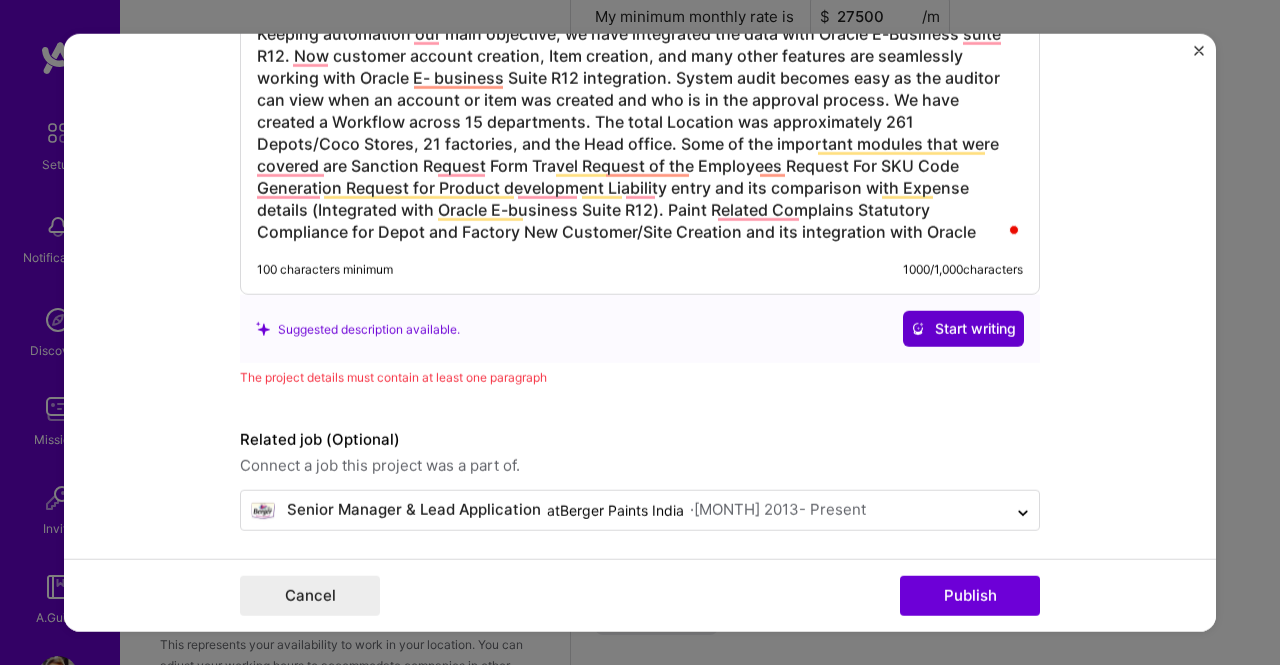 click on "Start writing" at bounding box center (963, 329) 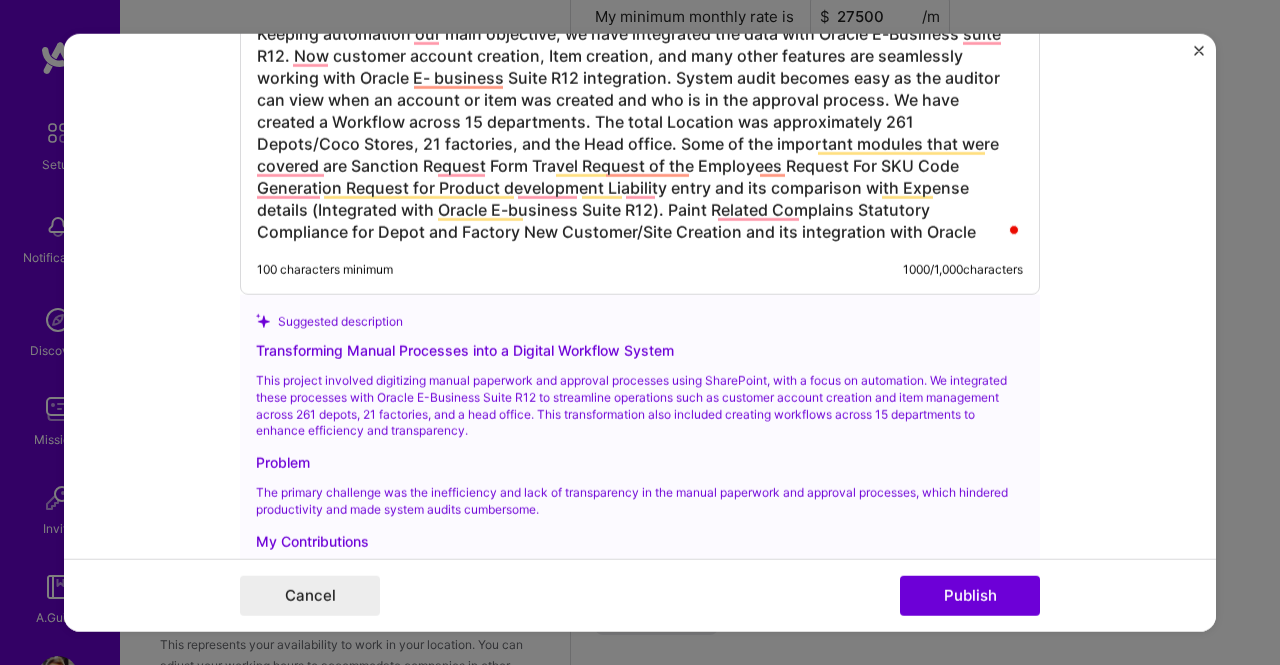 scroll, scrollTop: 2569, scrollLeft: 0, axis: vertical 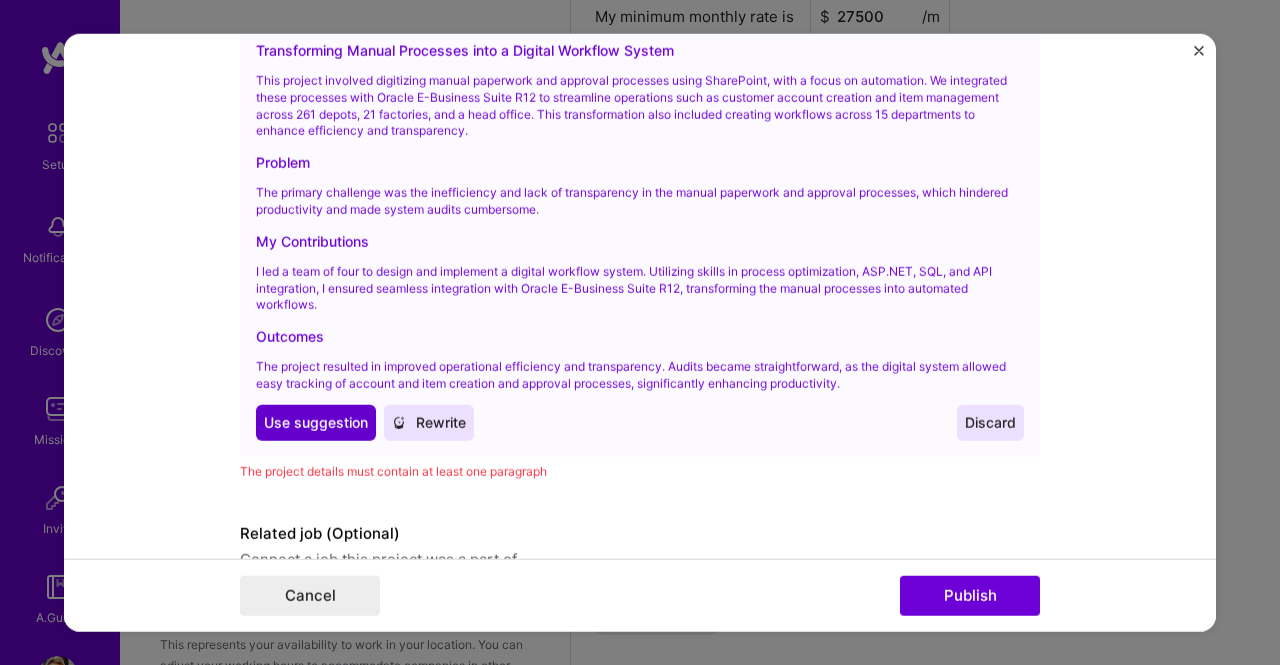 click on "Use suggestion" at bounding box center [316, 423] 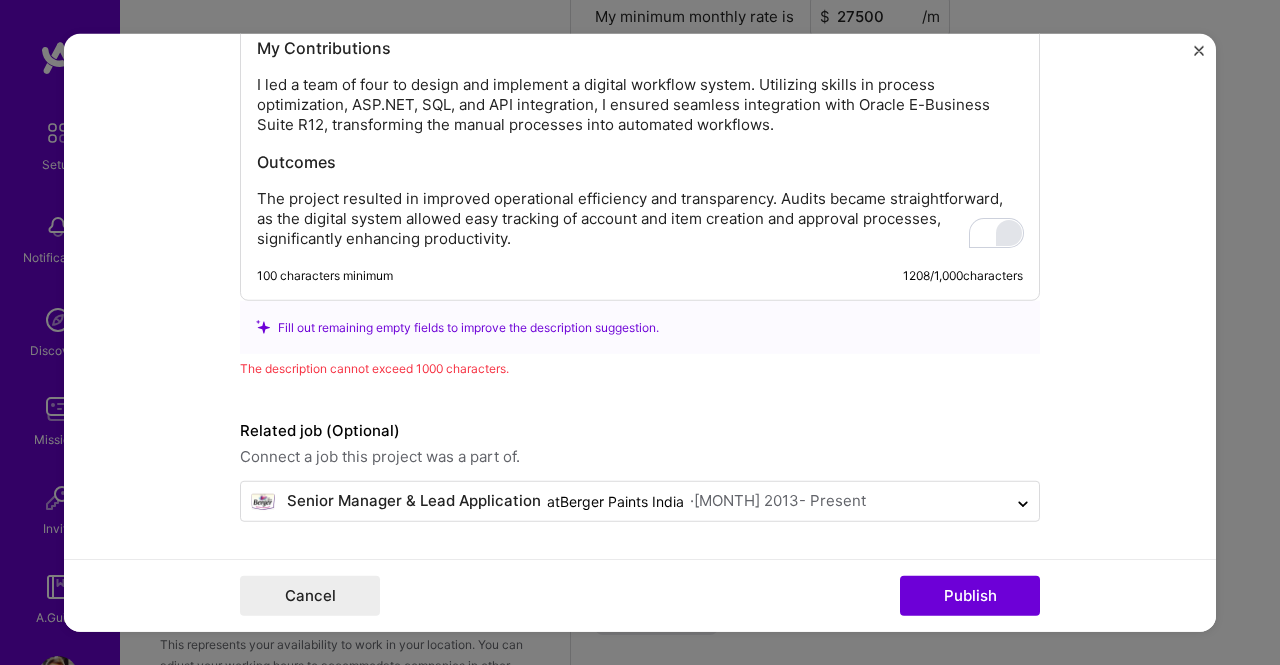 scroll, scrollTop: 2642, scrollLeft: 0, axis: vertical 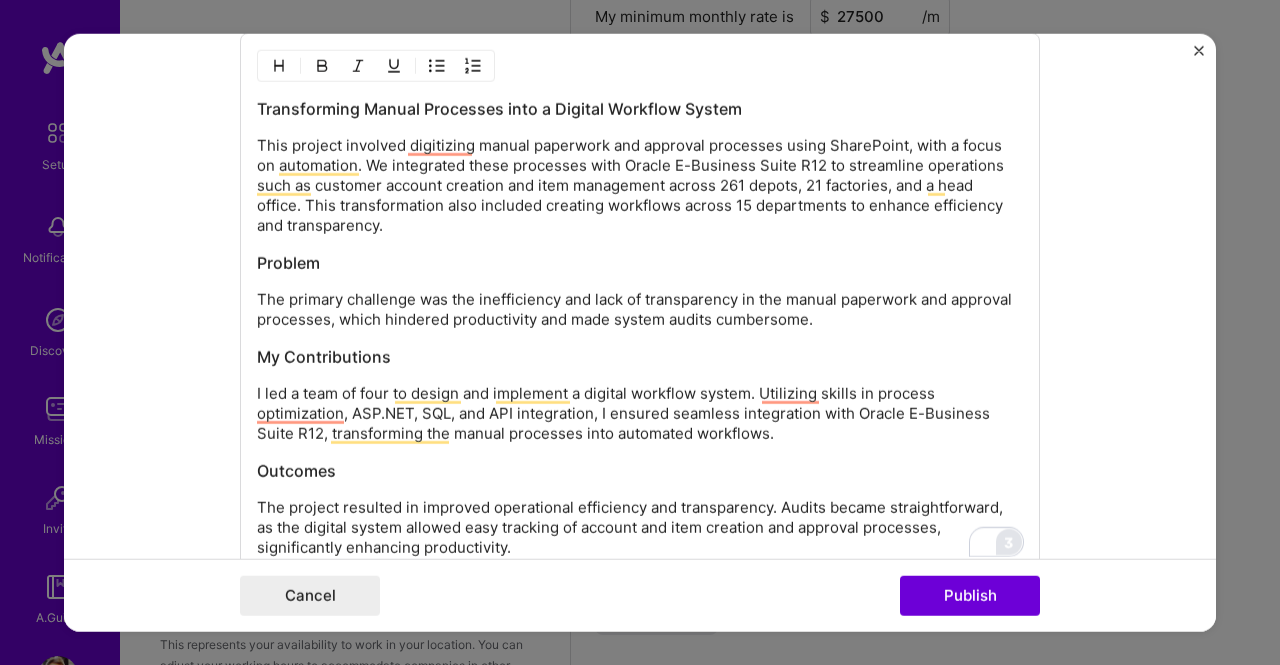 click on "Transforming Manual Processes into a Digital Workflow System" at bounding box center (640, 109) 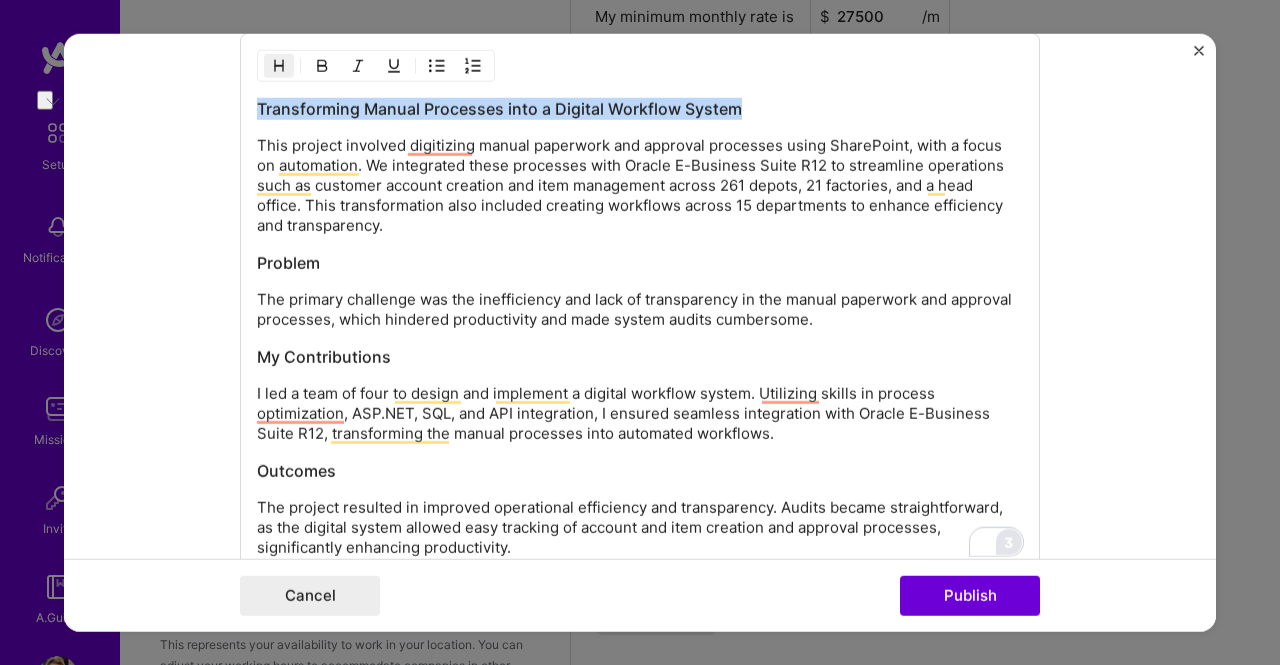 drag, startPoint x: 756, startPoint y: 101, endPoint x: 241, endPoint y: 101, distance: 515 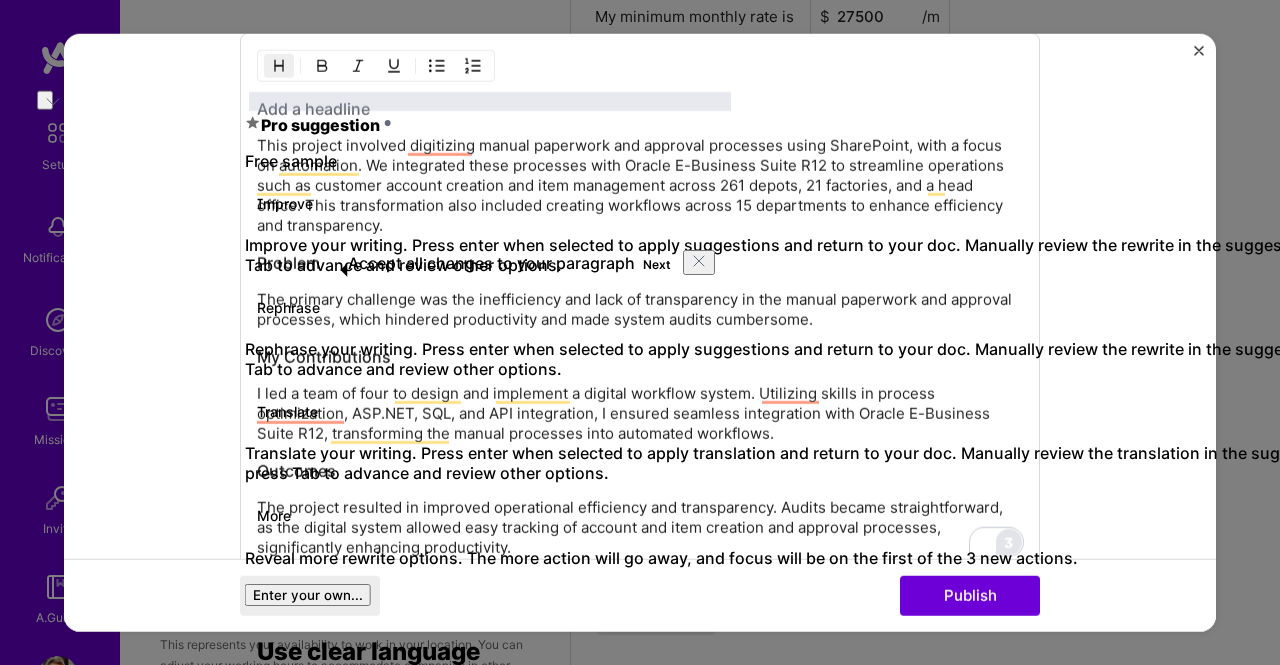 click on "This project involved digitizing manual paperwork and approval processes using SharePoint, with a focus on automation. We integrated these processes with Oracle E-Business Suite R12 to streamline operations such as customer account creation and item management across 261 depots, 21 factories, and a head office. This transformation also included creating workflows across 15 departments to enhance efficiency and transparency." at bounding box center (640, 186) 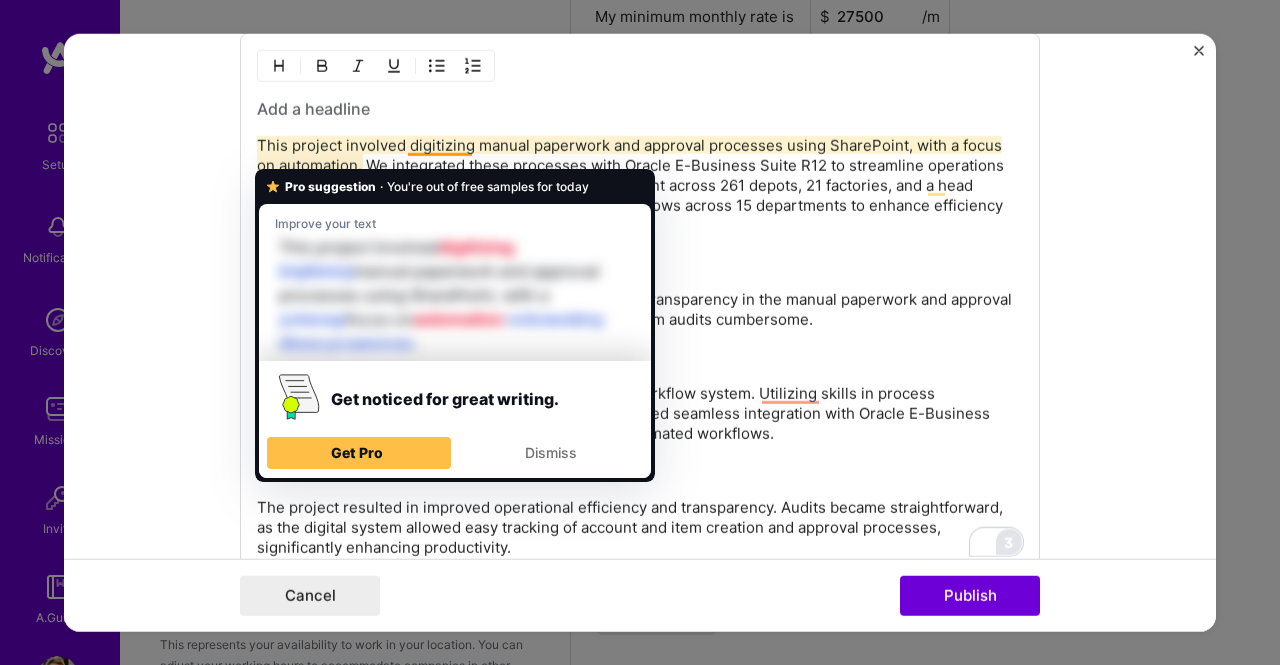 click on "The primary challenge was the inefficiency and lack of transparency in the manual paperwork and approval processes, which hindered productivity and made system audits cumbersome." at bounding box center (640, 310) 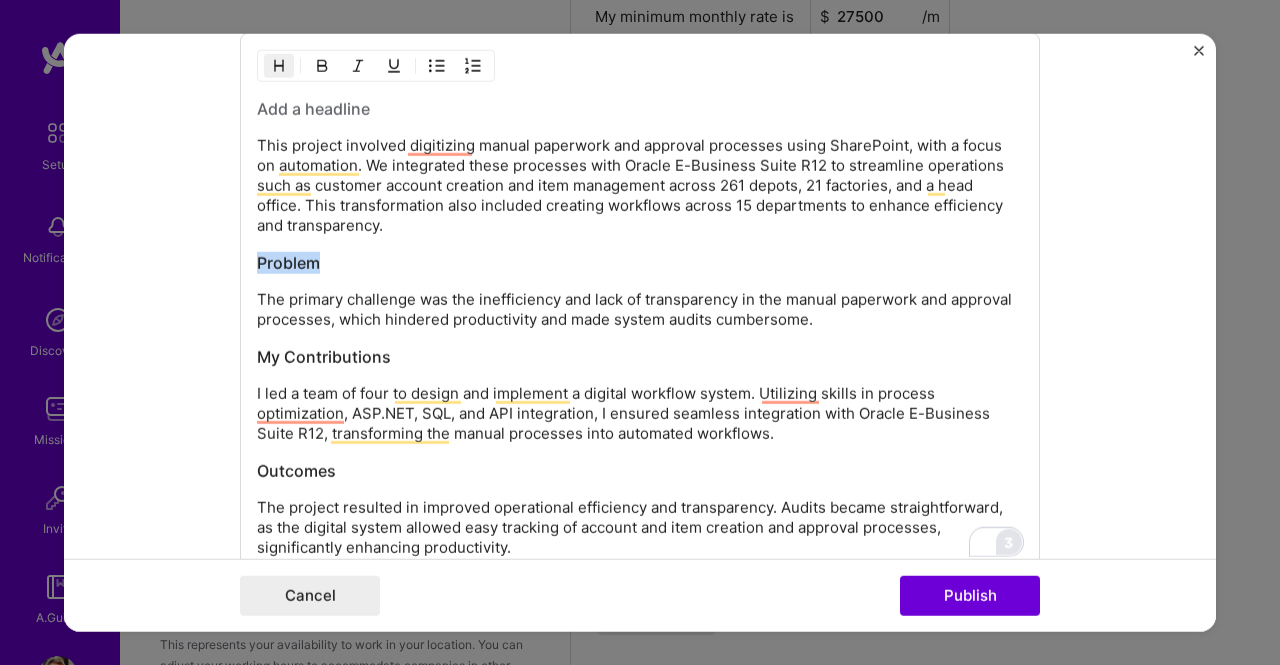 drag, startPoint x: 374, startPoint y: 255, endPoint x: 161, endPoint y: 255, distance: 213 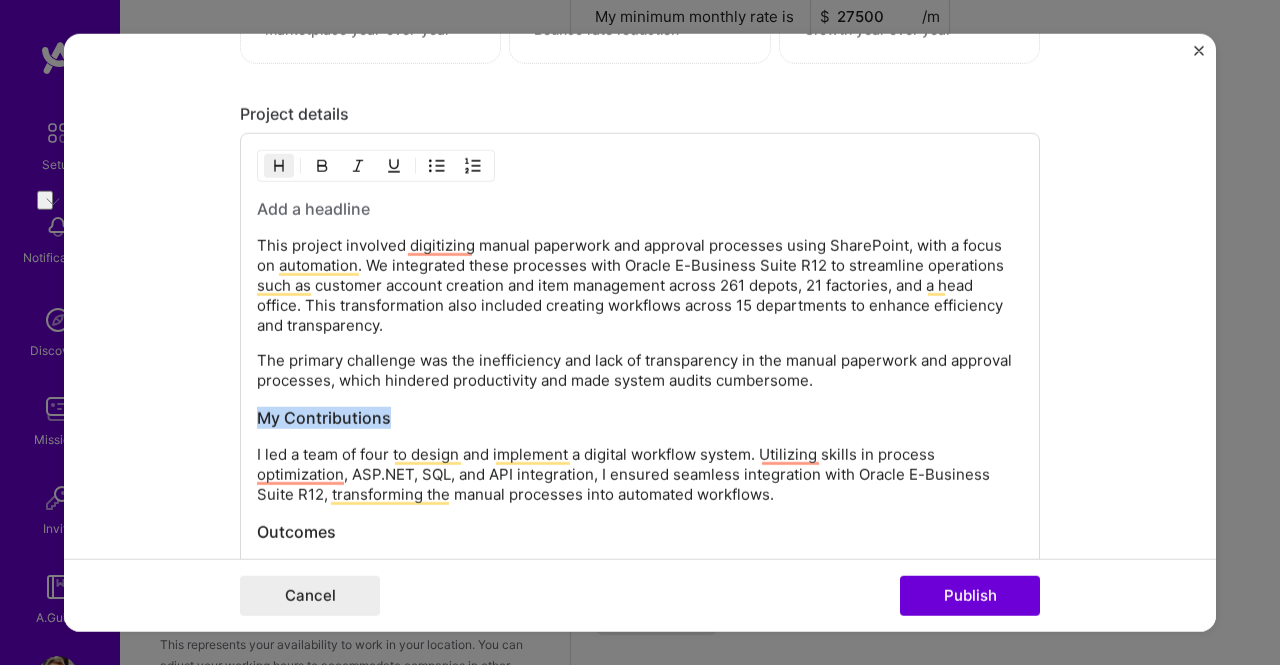 drag, startPoint x: 397, startPoint y: 414, endPoint x: 233, endPoint y: 394, distance: 165.21501 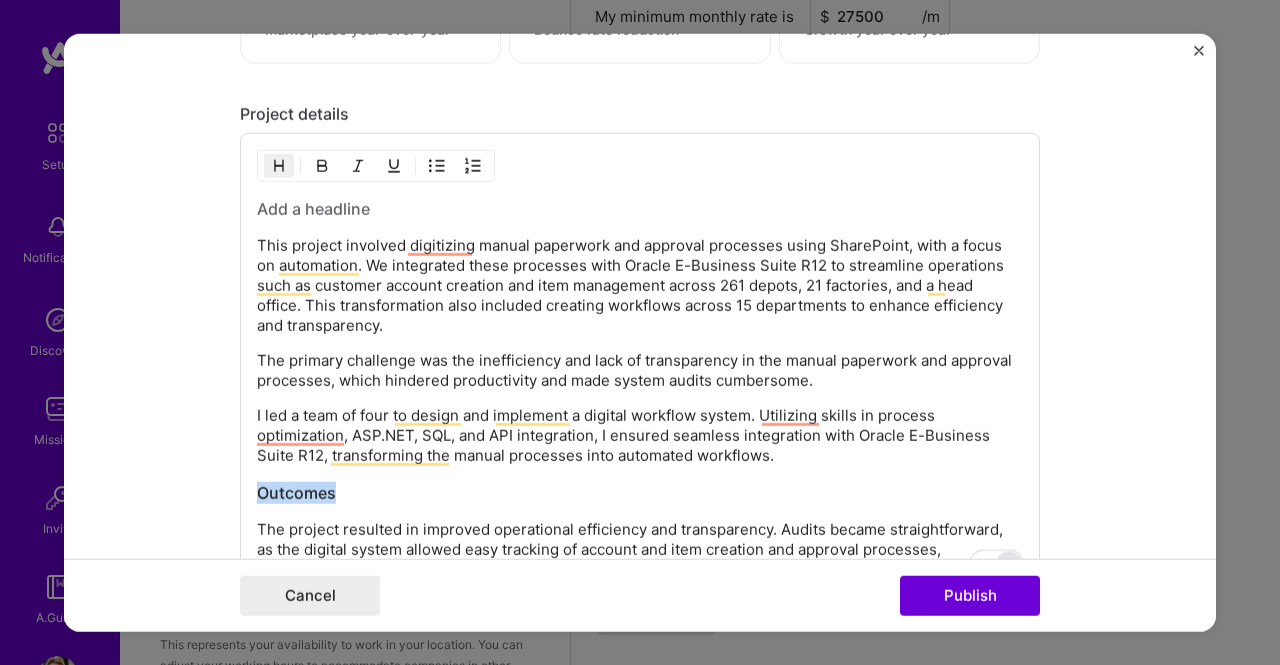drag, startPoint x: 376, startPoint y: 485, endPoint x: 209, endPoint y: 482, distance: 167.02695 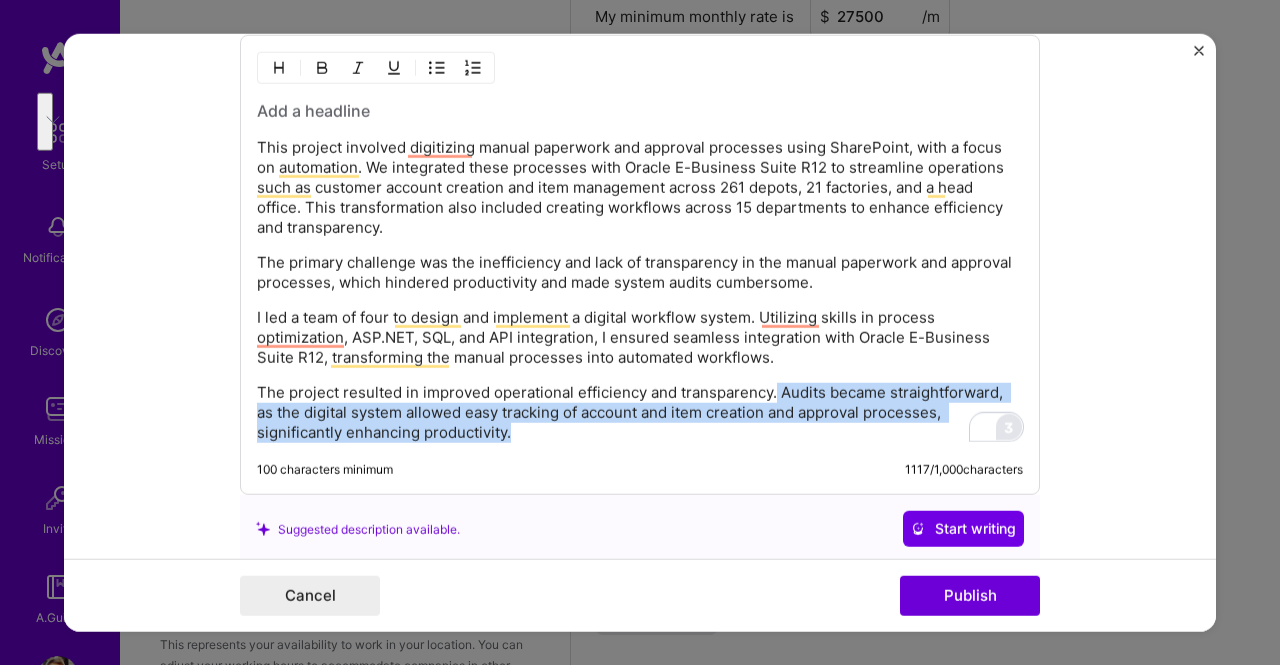 drag, startPoint x: 769, startPoint y: 385, endPoint x: 802, endPoint y: 419, distance: 47.38143 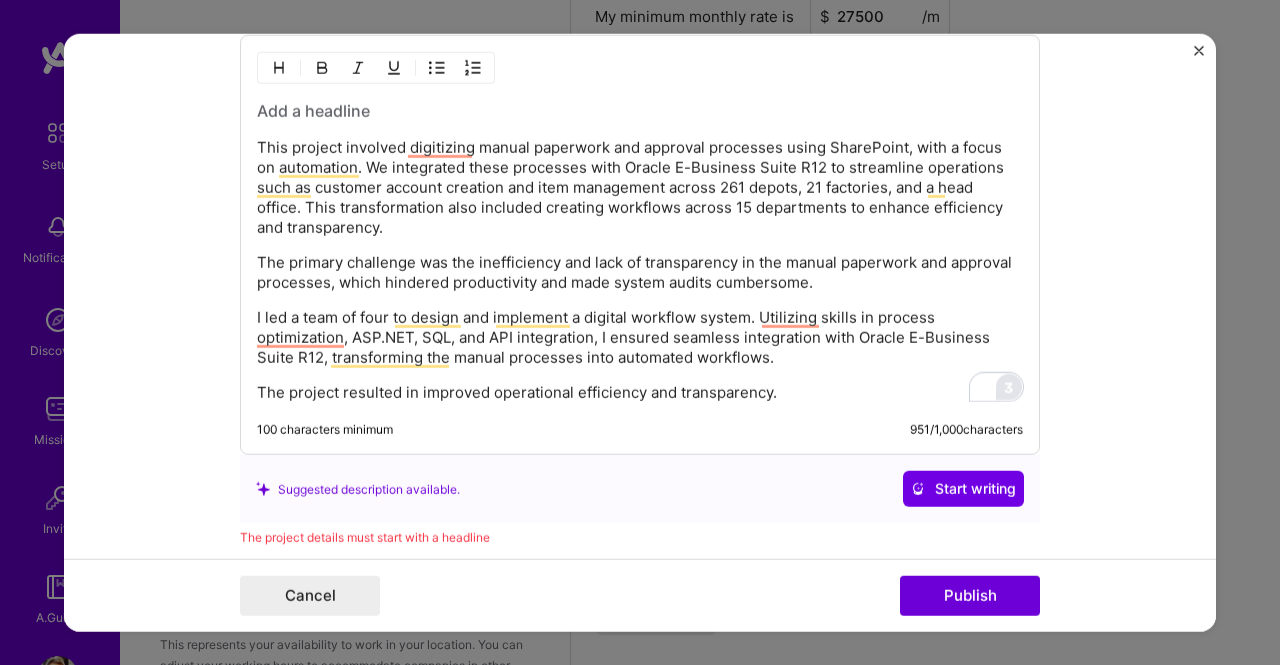 scroll, scrollTop: 2594, scrollLeft: 0, axis: vertical 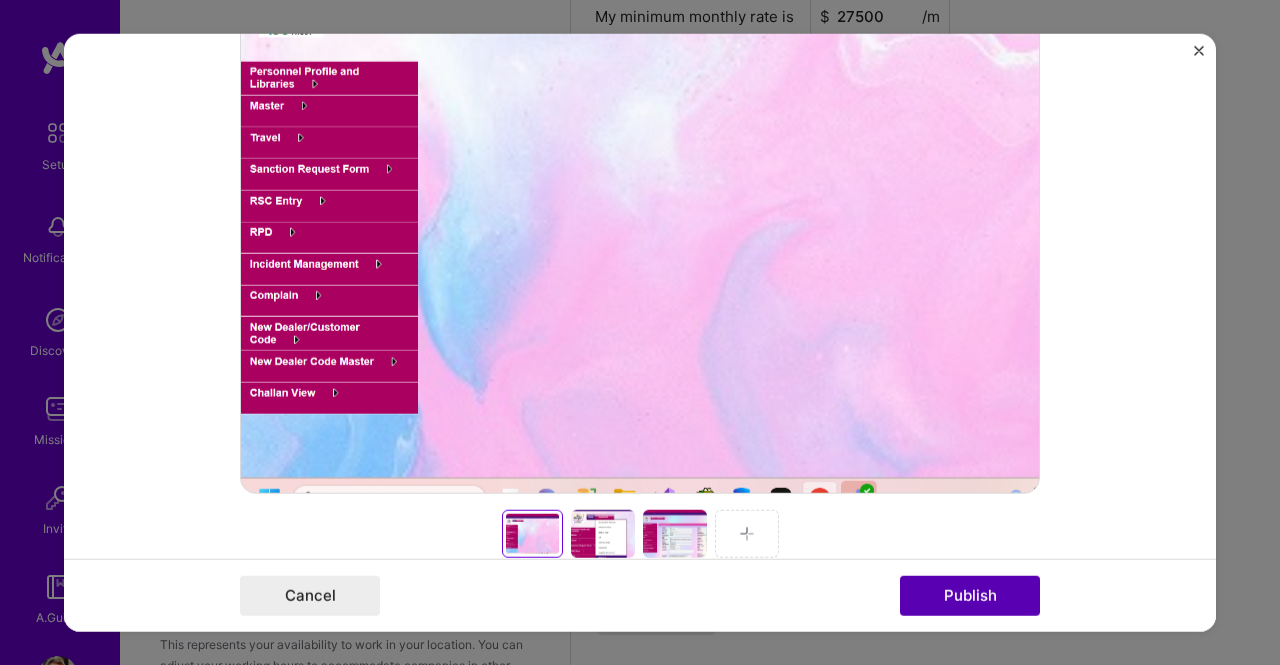 click on "Publish" at bounding box center (970, 596) 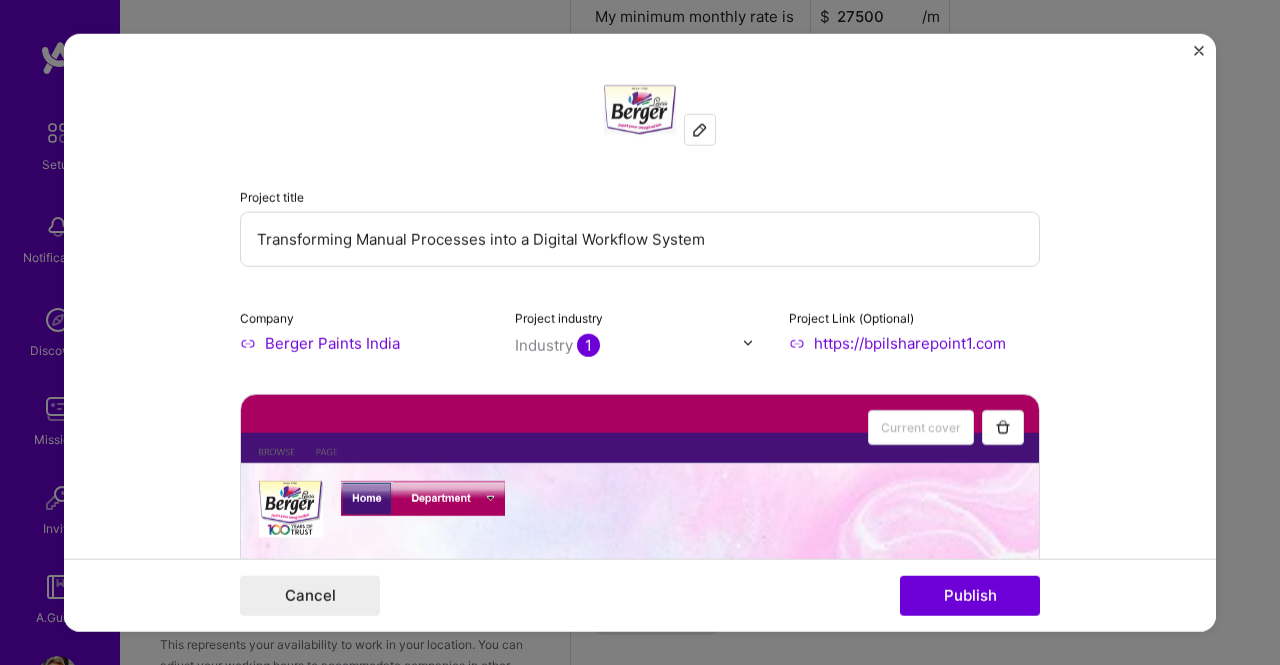 drag, startPoint x: 703, startPoint y: 239, endPoint x: 234, endPoint y: 237, distance: 469.00427 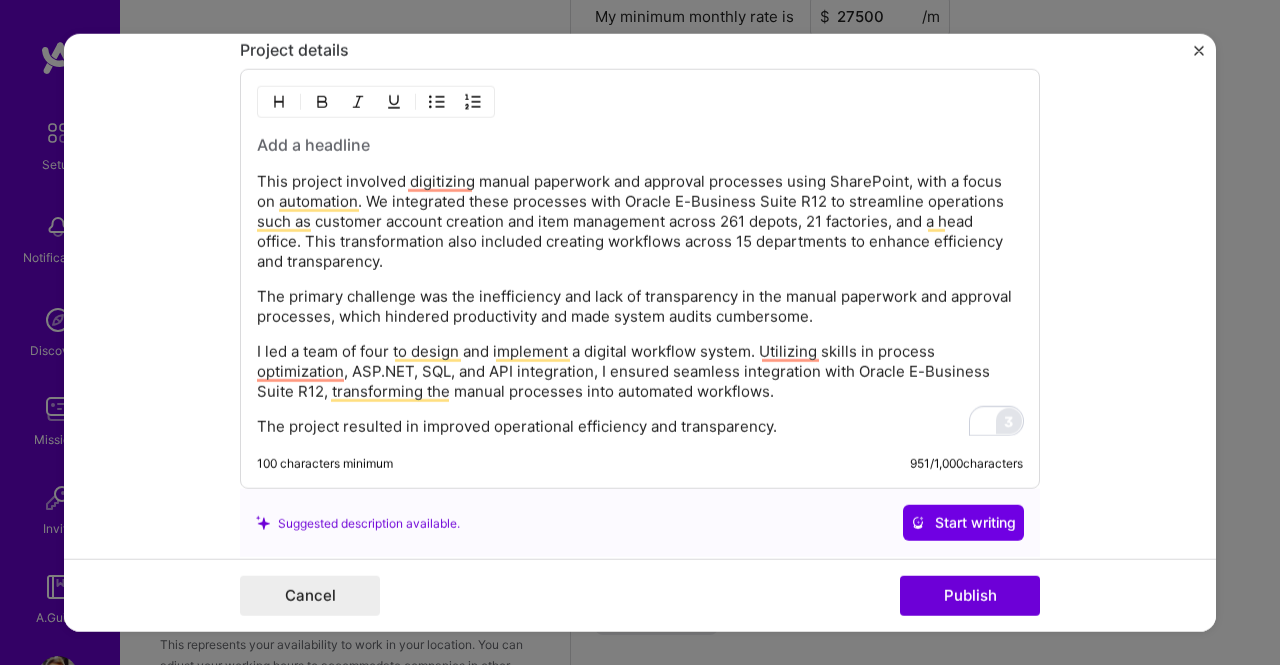 click at bounding box center [640, 145] 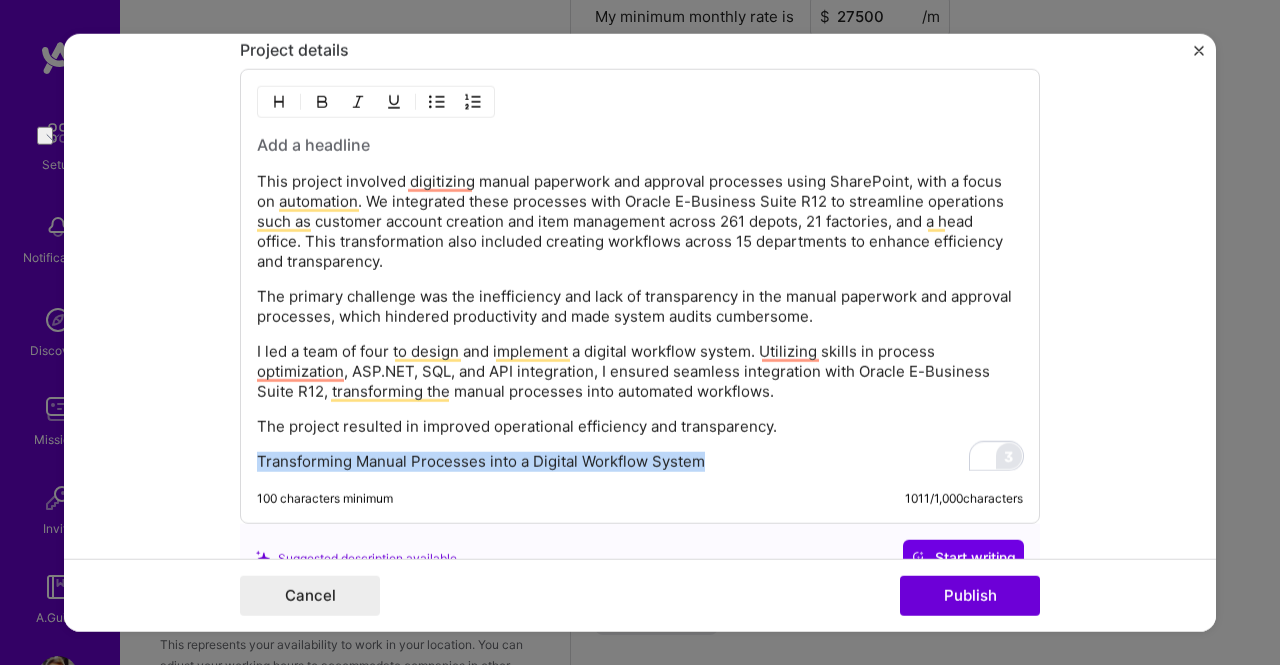 drag, startPoint x: 707, startPoint y: 454, endPoint x: 214, endPoint y: 444, distance: 493.1014 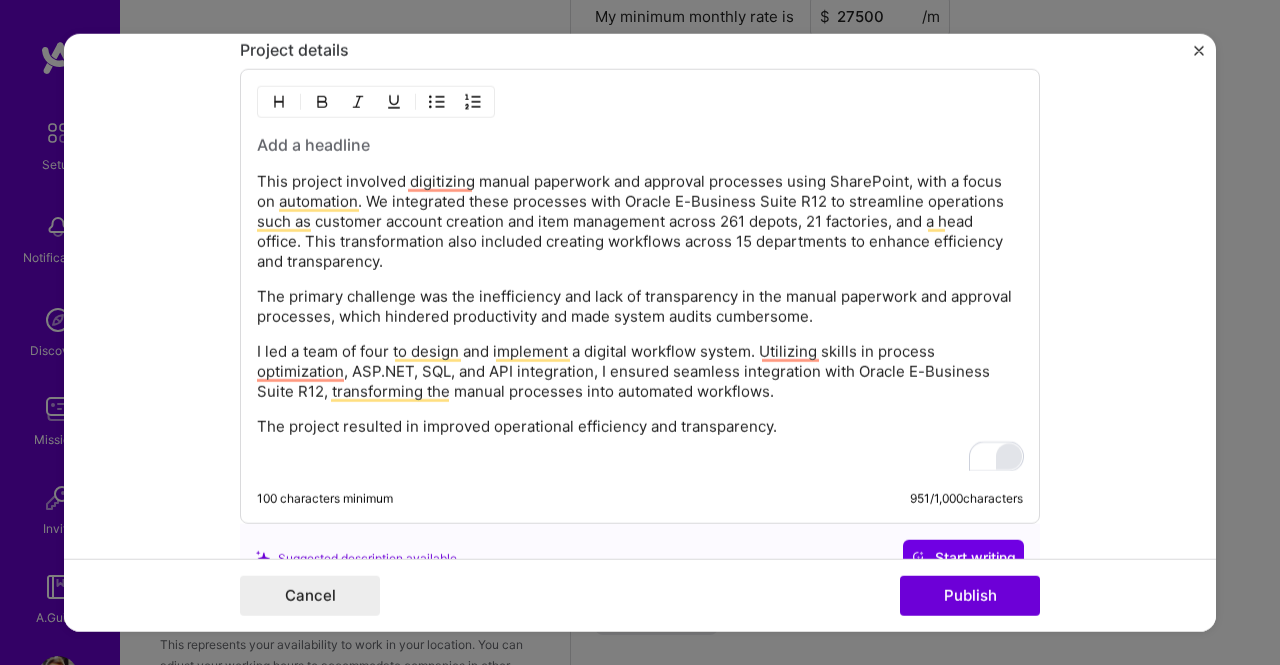 click at bounding box center (640, 145) 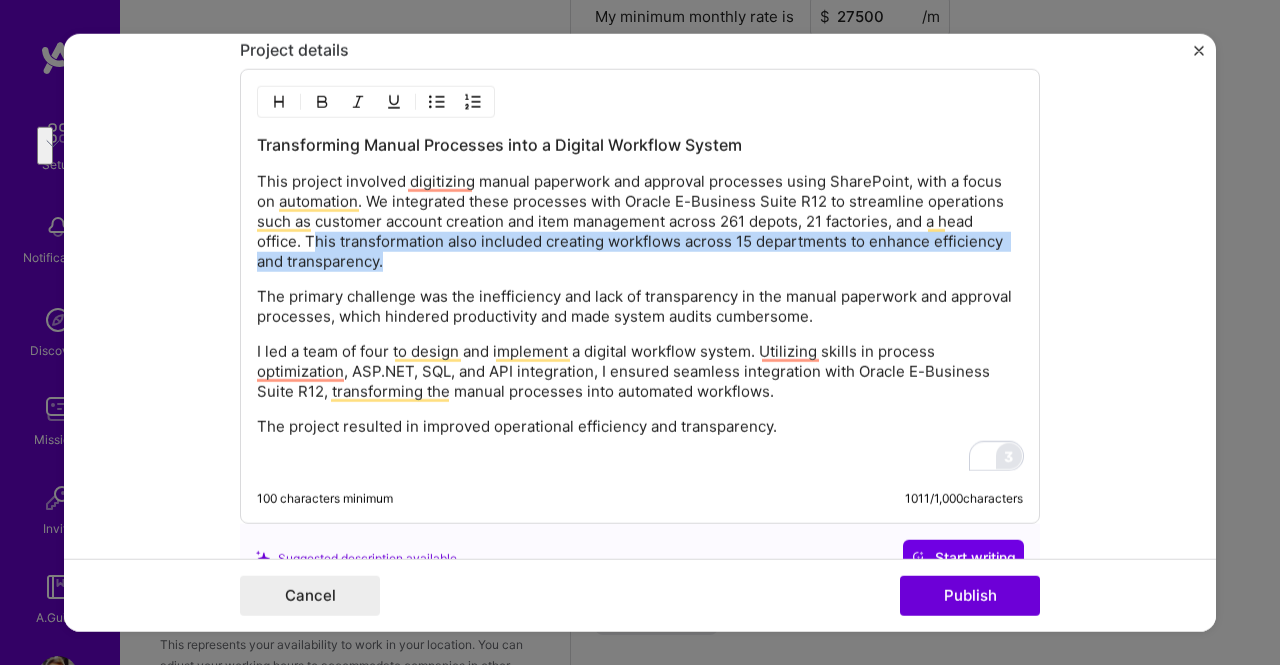 drag, startPoint x: 302, startPoint y: 235, endPoint x: 398, endPoint y: 253, distance: 97.67292 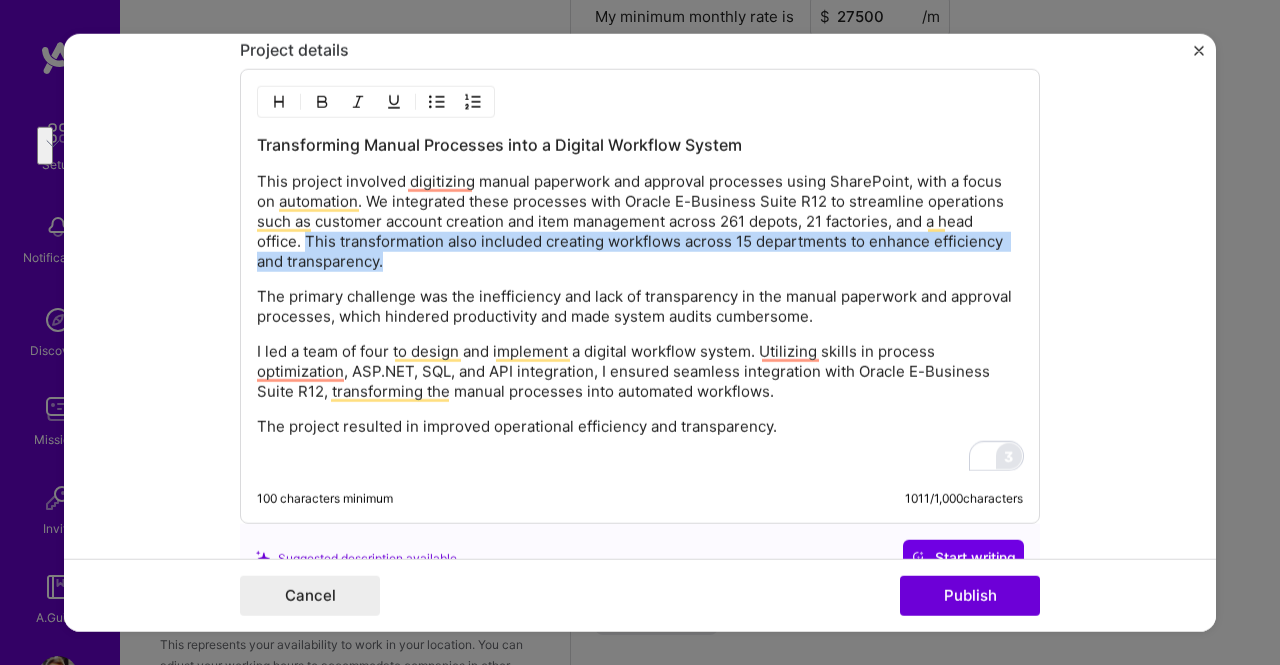 drag, startPoint x: 298, startPoint y: 233, endPoint x: 399, endPoint y: 258, distance: 104.048065 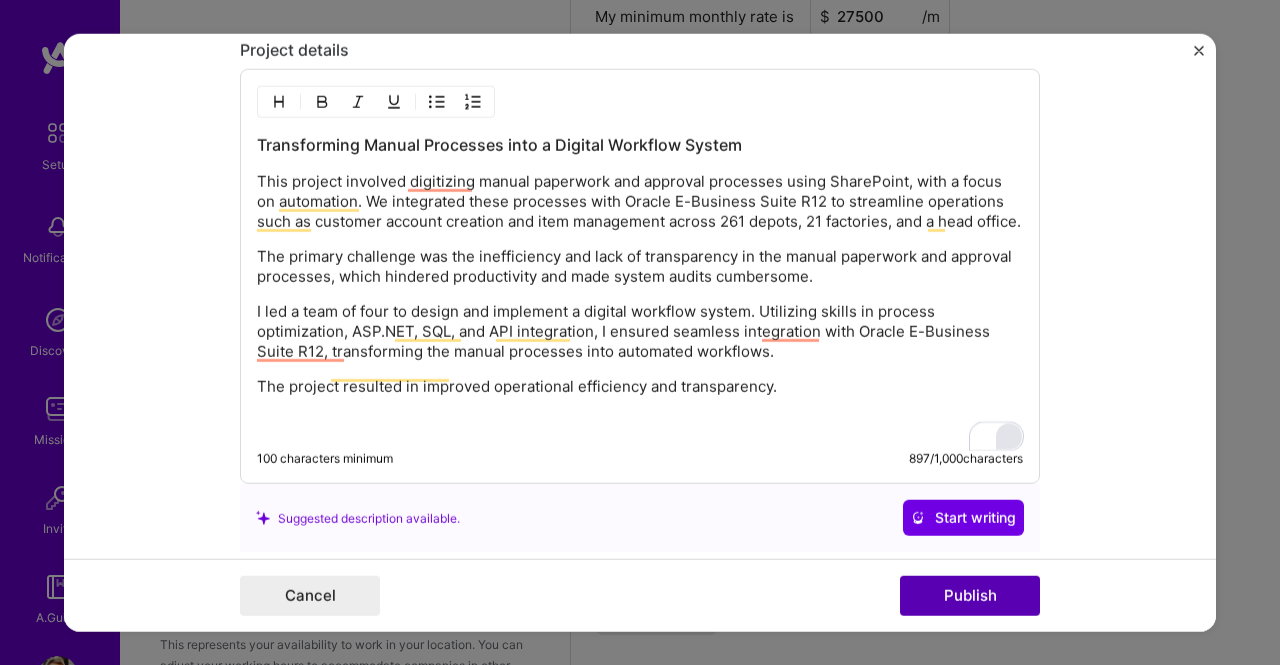 click on "Publish" at bounding box center [970, 596] 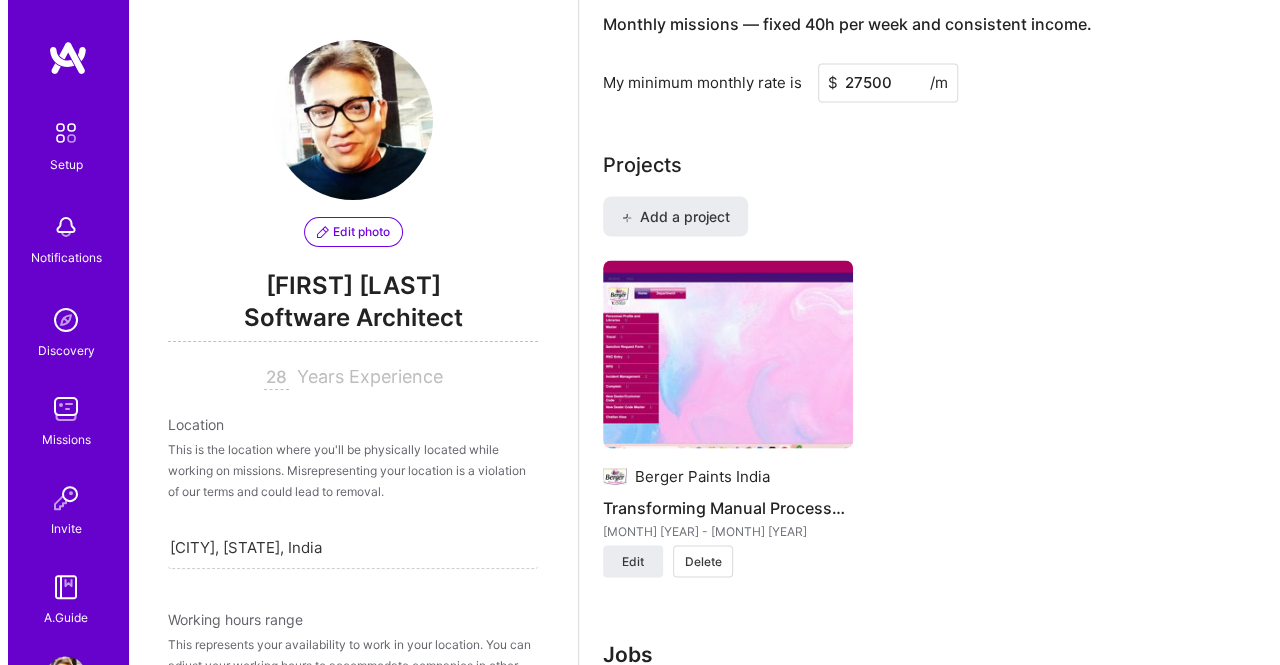 scroll, scrollTop: 1671, scrollLeft: 0, axis: vertical 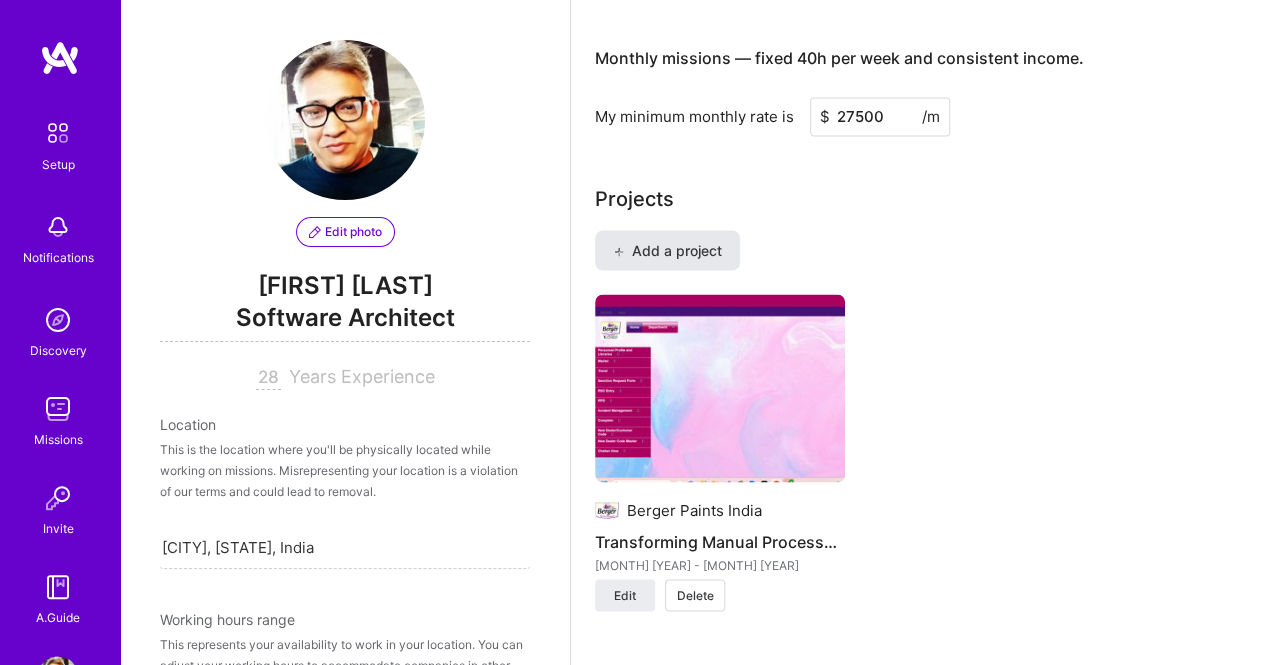 click on "Add a project" at bounding box center [667, 250] 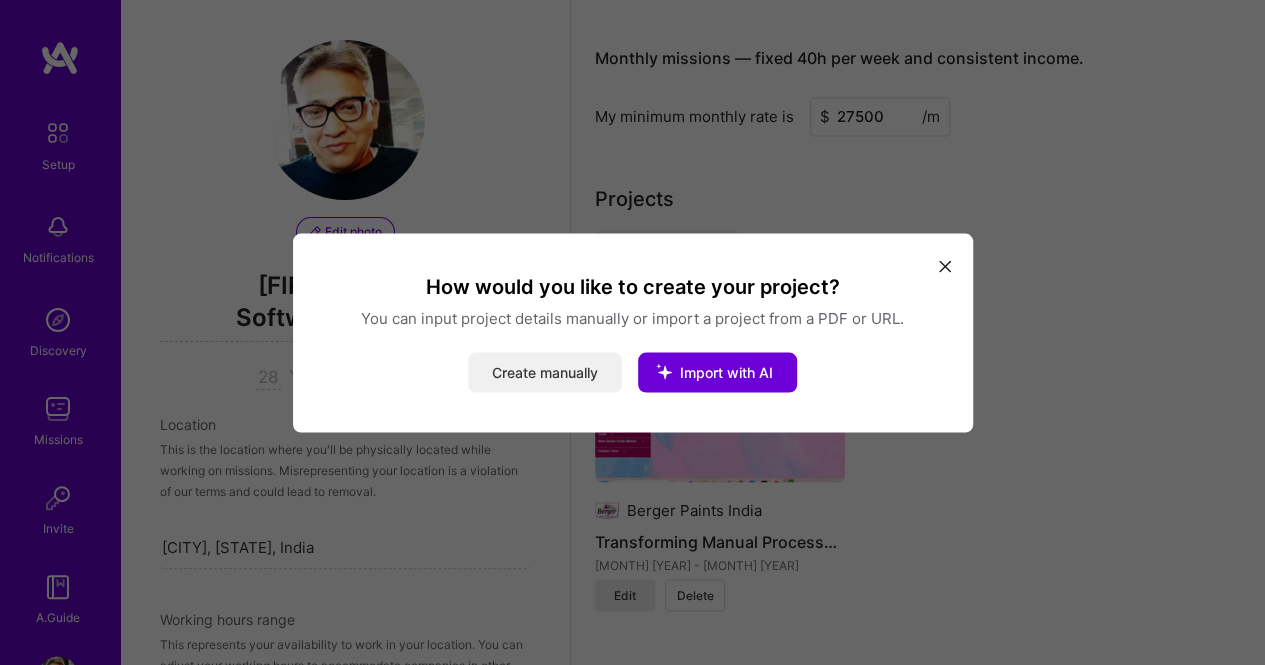 click on "Create manually" at bounding box center [545, 372] 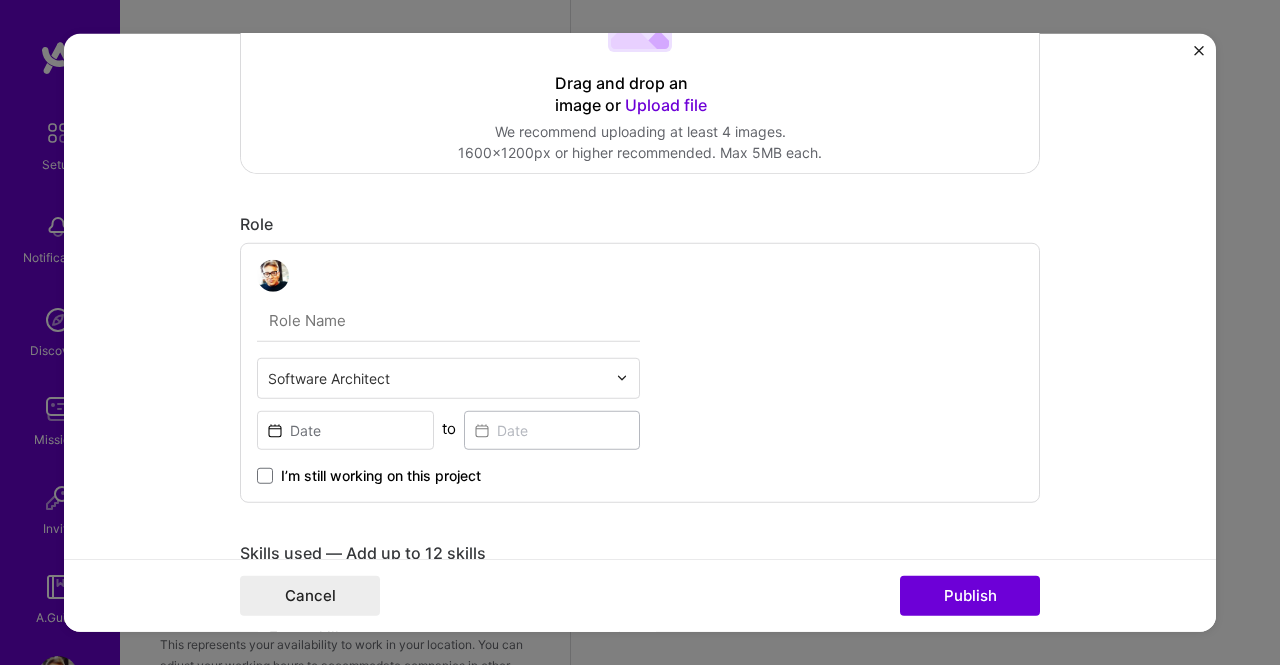 scroll, scrollTop: 0, scrollLeft: 0, axis: both 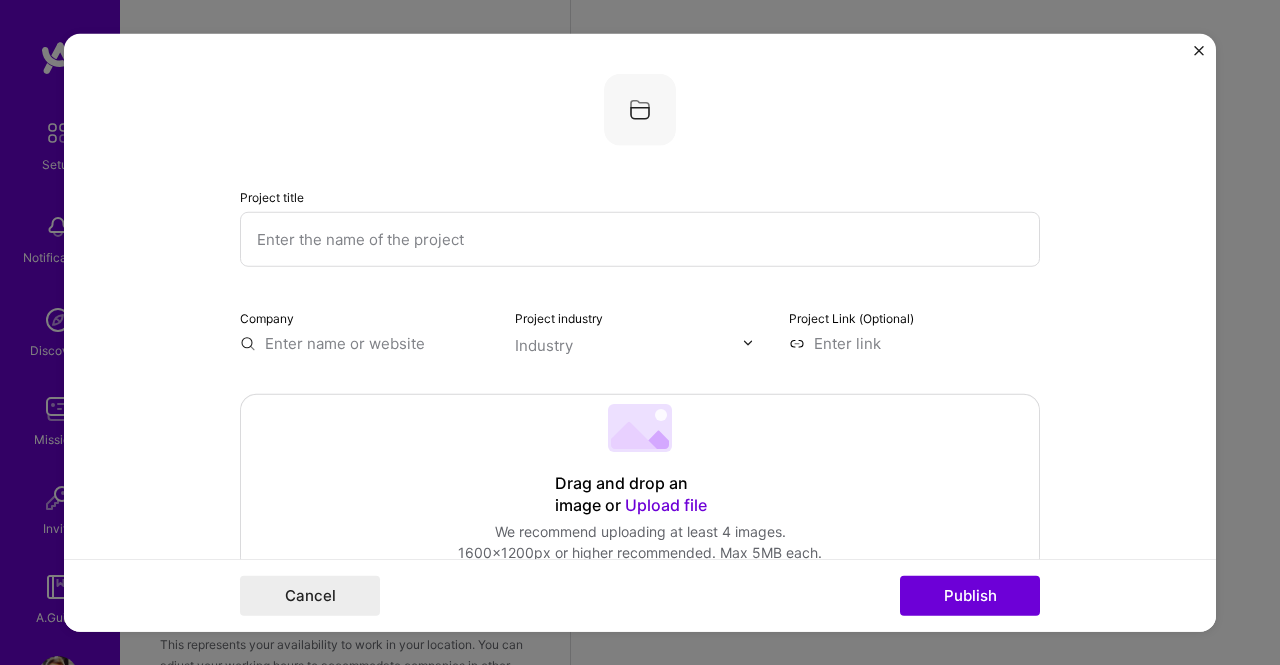 click at bounding box center [640, 238] 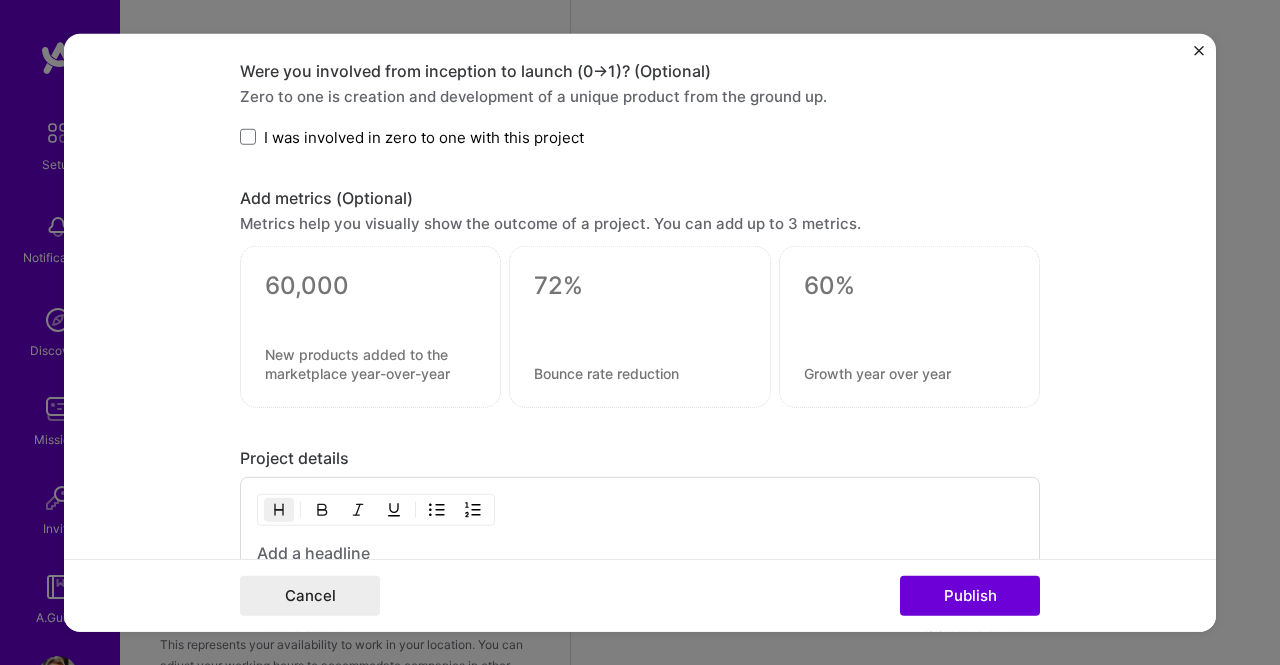 scroll, scrollTop: 1300, scrollLeft: 0, axis: vertical 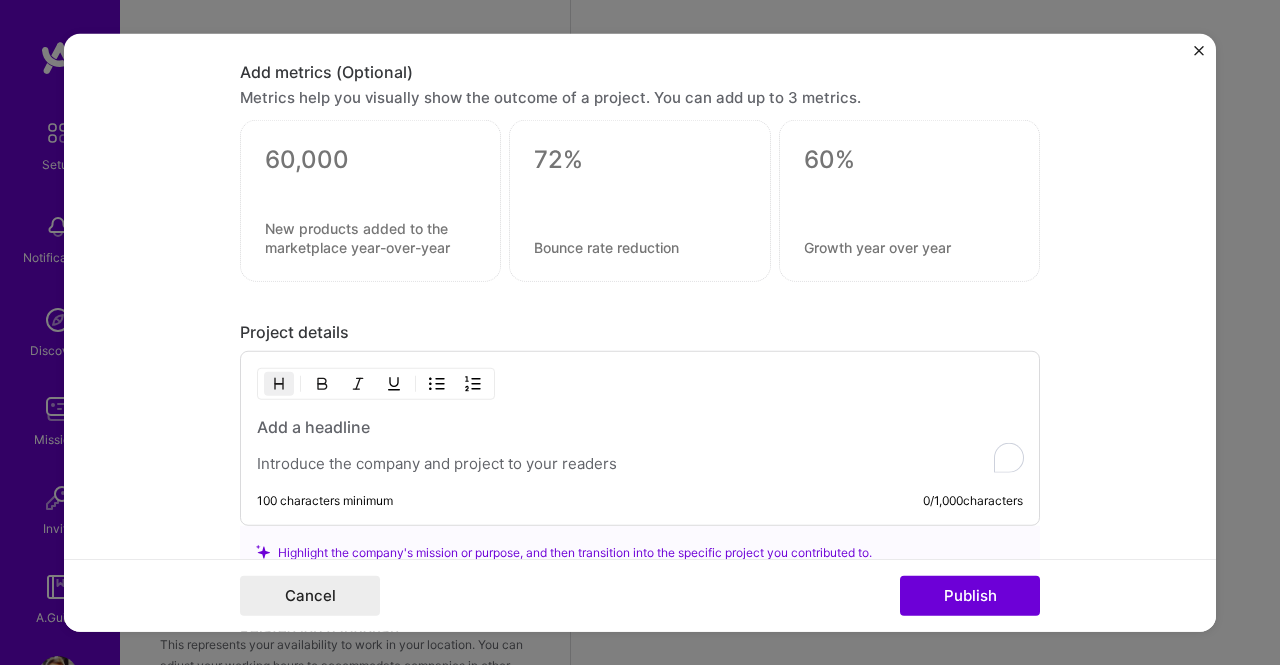 click at bounding box center (640, 464) 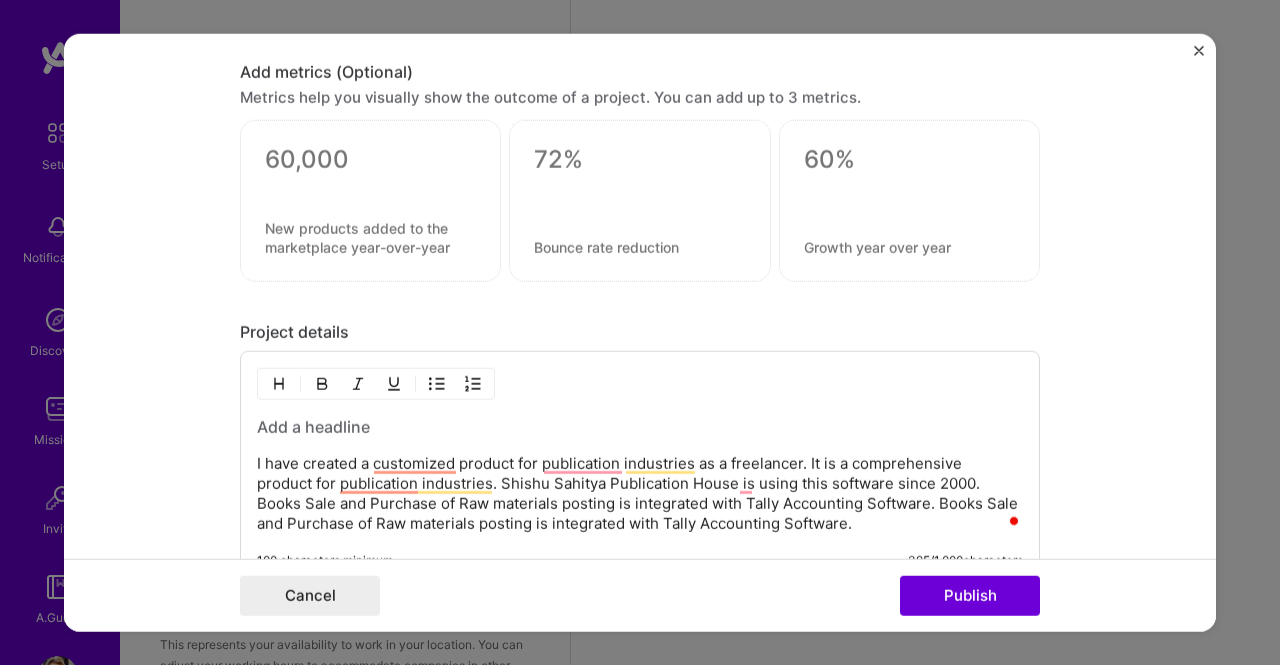 scroll, scrollTop: 1300, scrollLeft: 0, axis: vertical 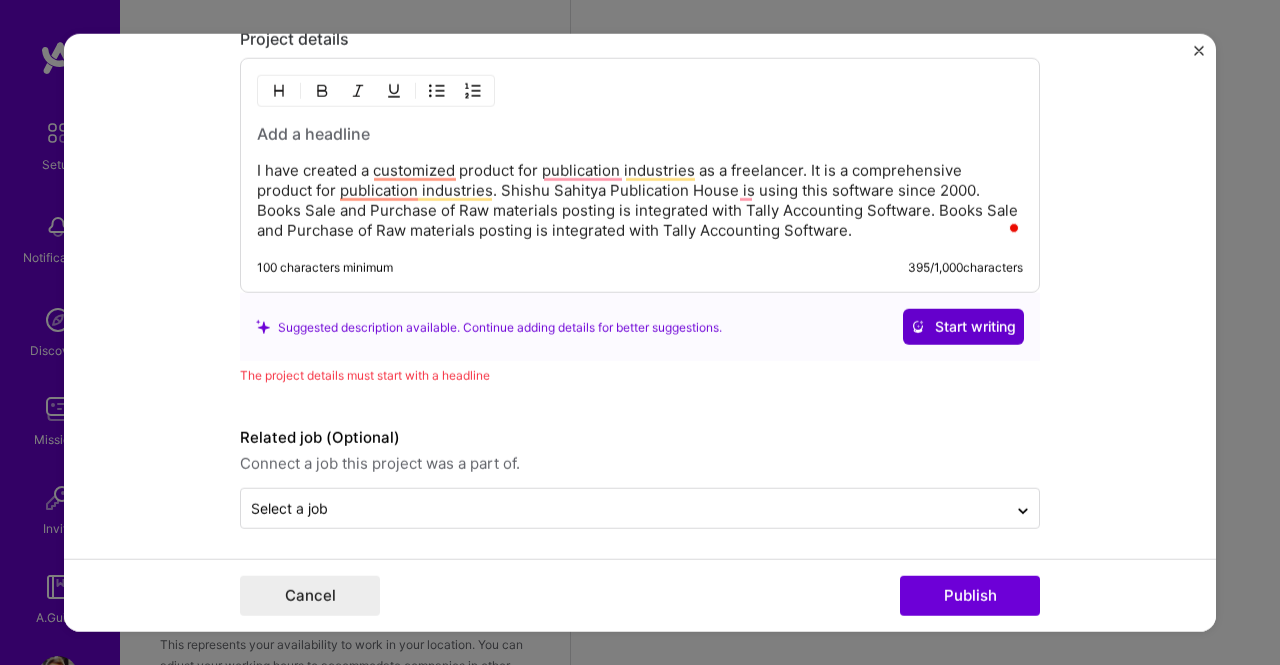 click on "Start writing" at bounding box center [963, 327] 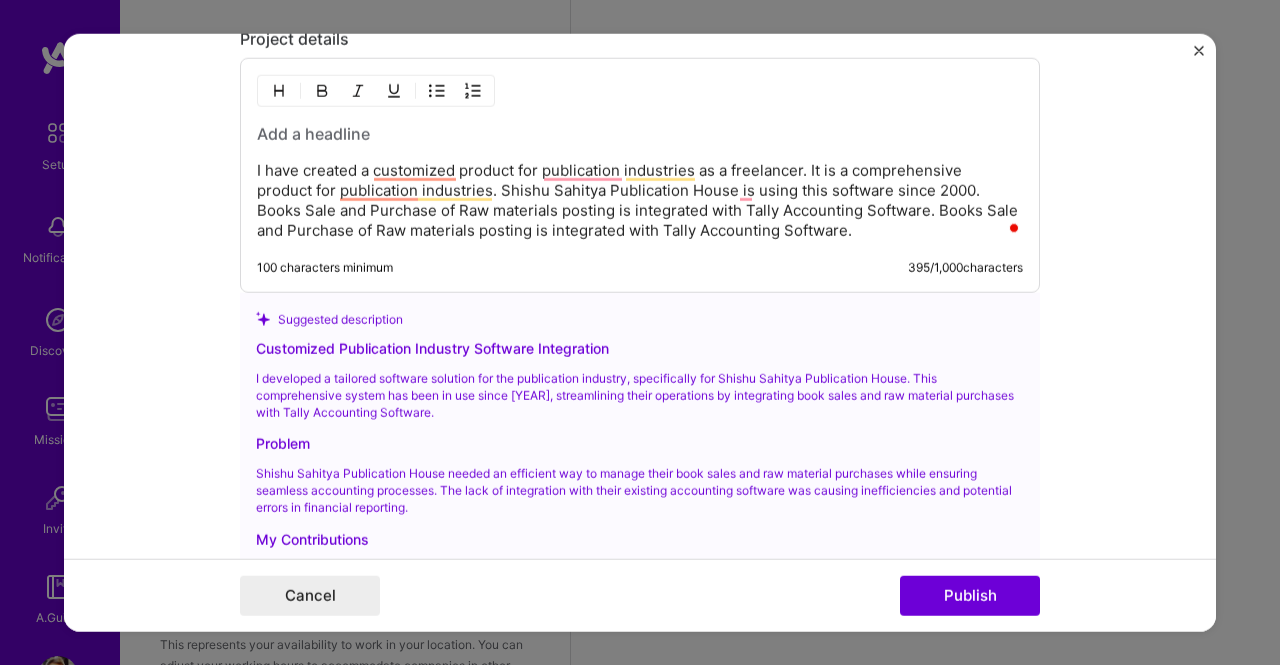 scroll, scrollTop: 1848, scrollLeft: 0, axis: vertical 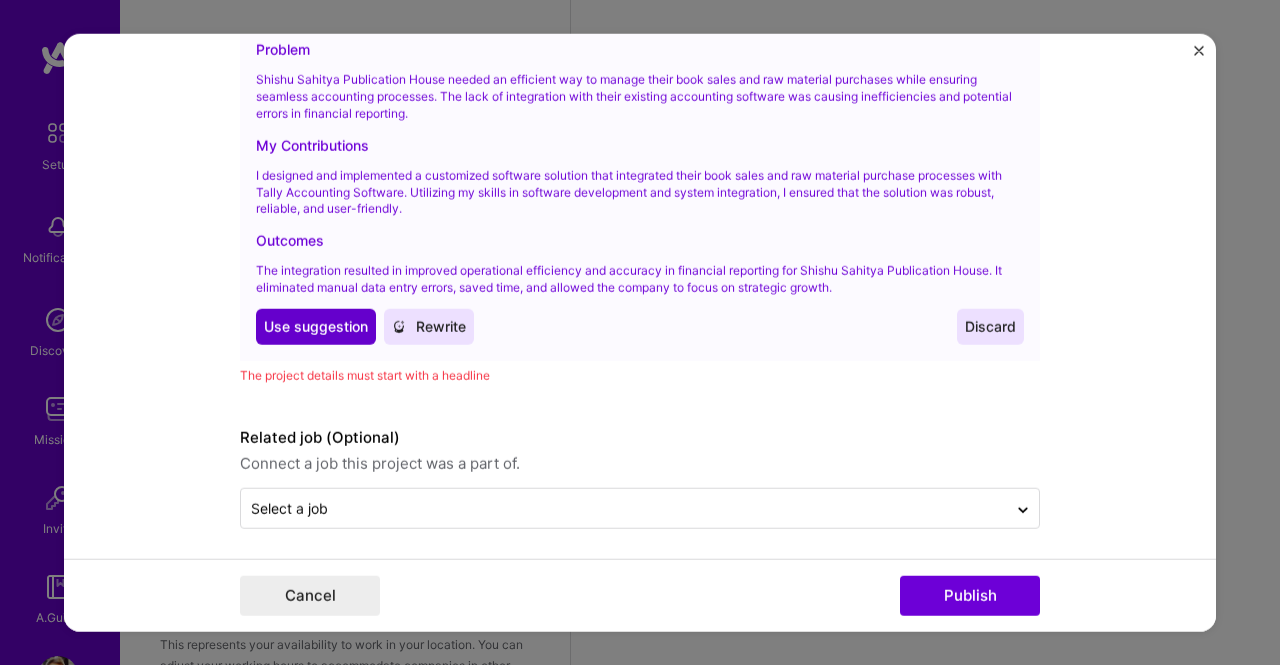 click on "Use suggestion" at bounding box center (316, 327) 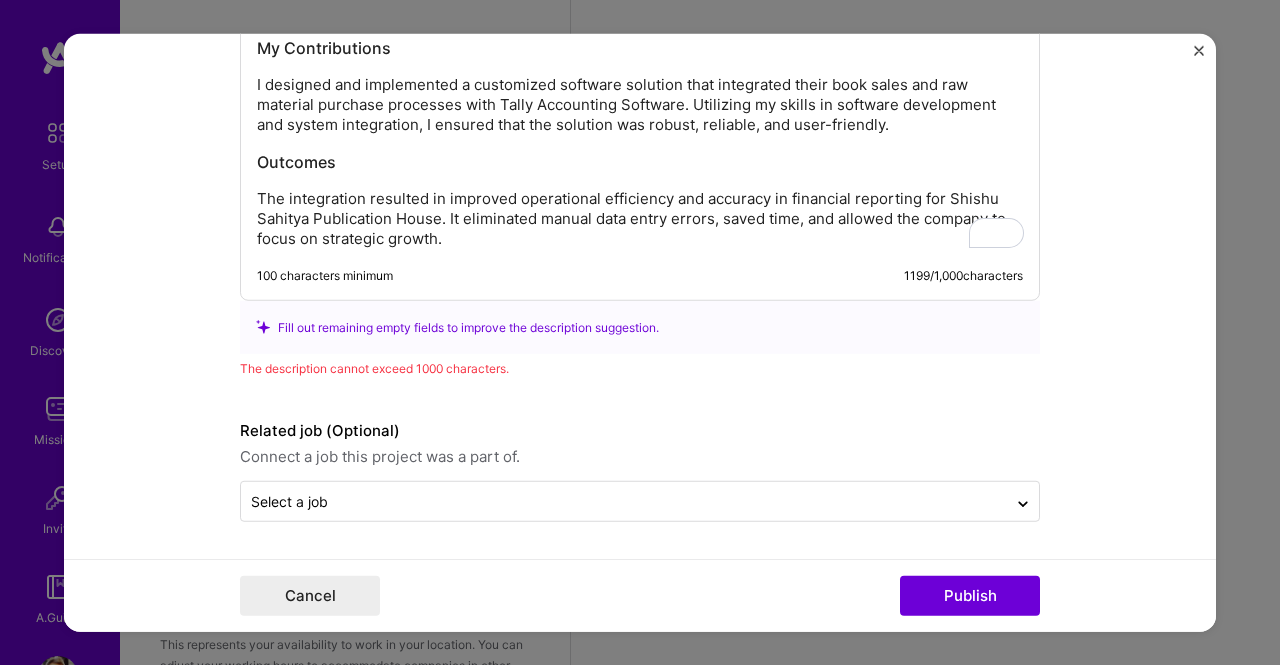 scroll, scrollTop: 1900, scrollLeft: 0, axis: vertical 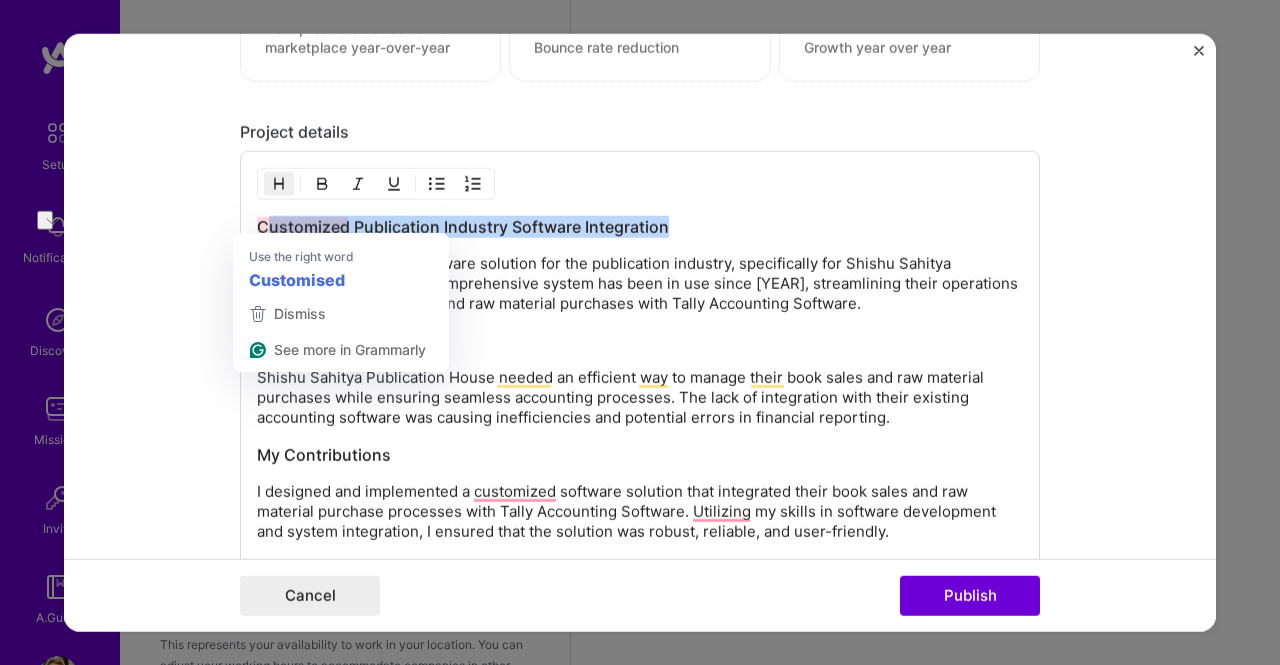 drag, startPoint x: 676, startPoint y: 229, endPoint x: 255, endPoint y: 225, distance: 421.019 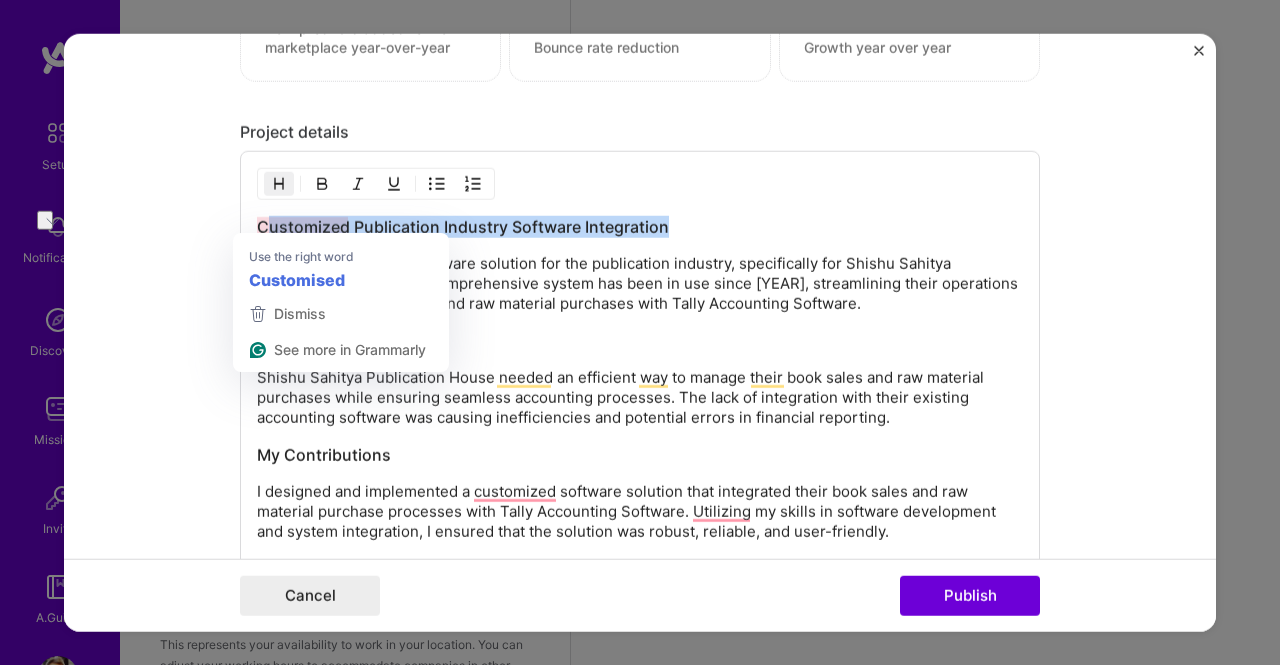 click on "Customized Publication Industry Software Integration" at bounding box center (640, 227) 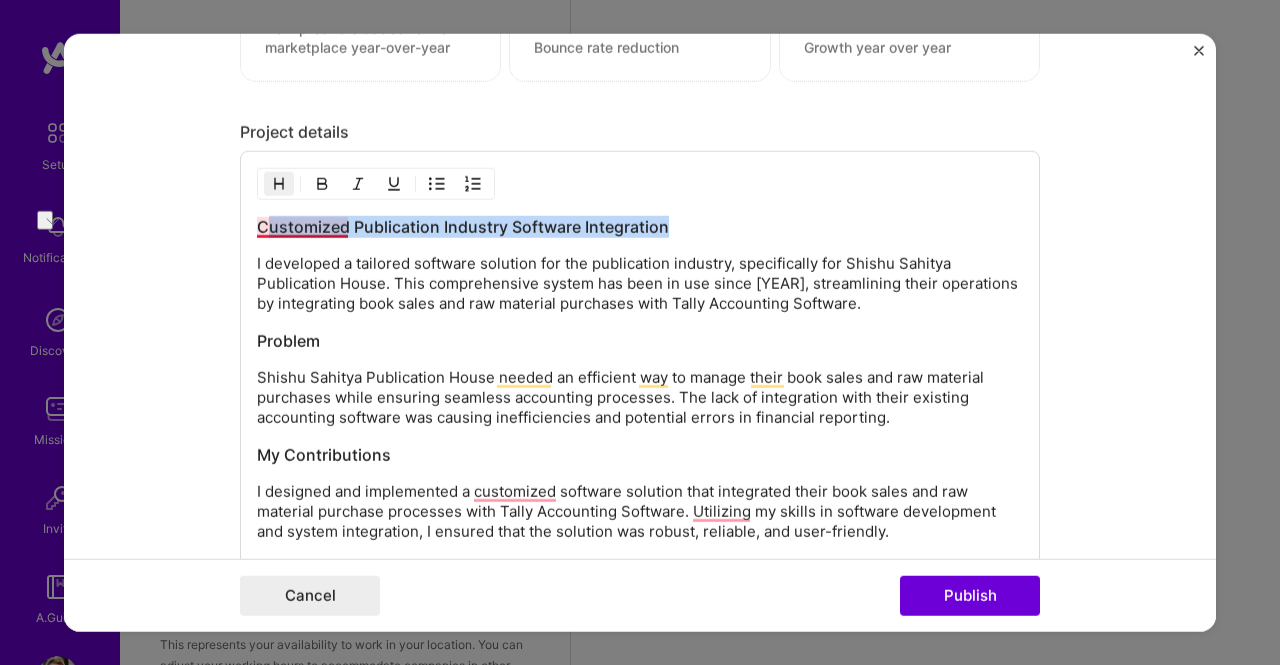 click on "Customized Publication Industry Software Integration" at bounding box center (640, 227) 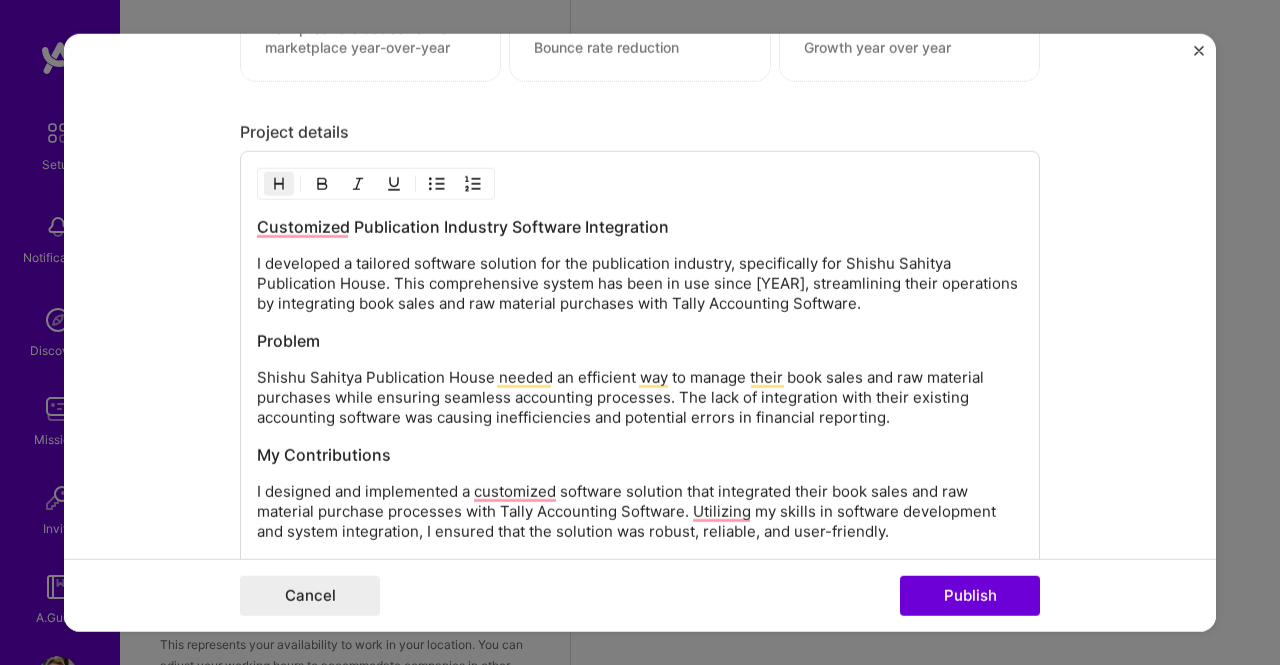 click on "Customized Publication Industry Software Integration" at bounding box center (640, 227) 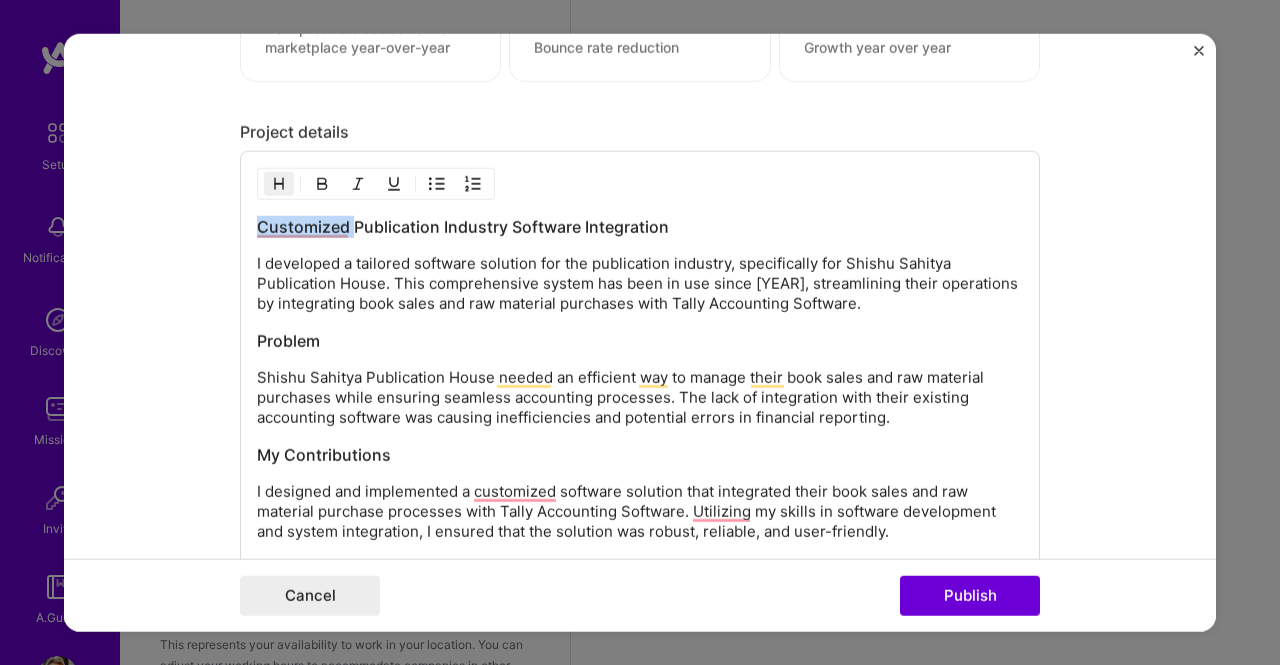 drag, startPoint x: 342, startPoint y: 220, endPoint x: 210, endPoint y: 220, distance: 132 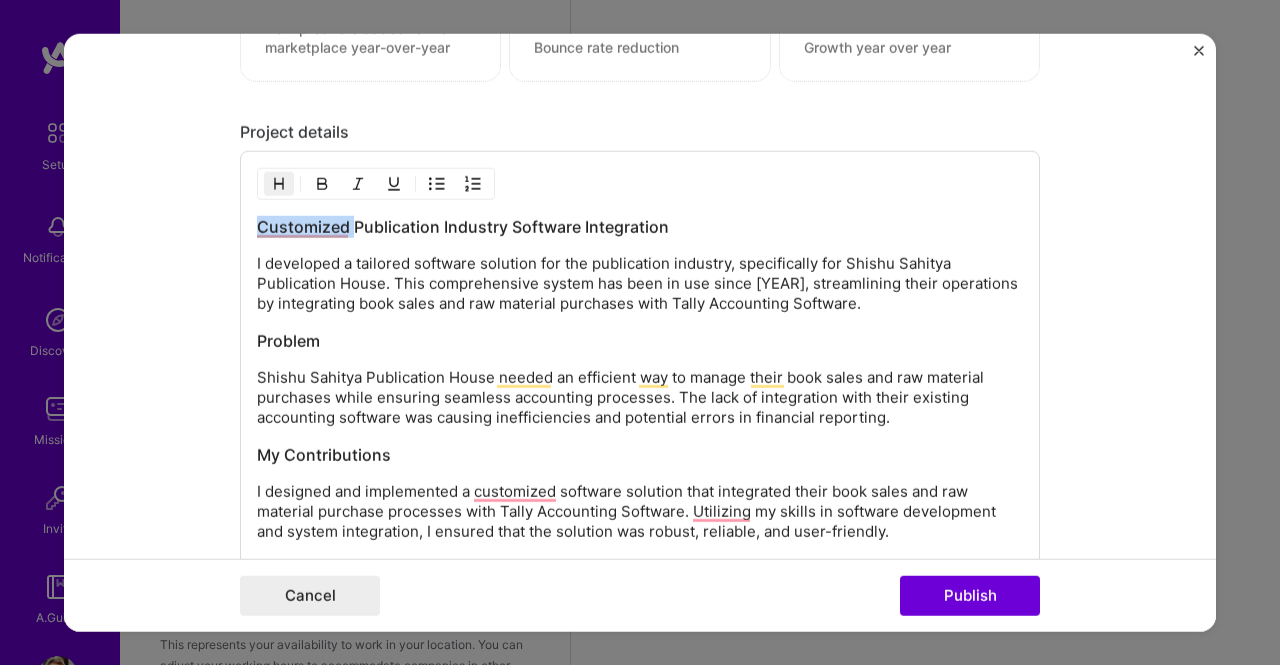 click on "Project title Company
Project industry Industry Project Link (Optional)
Drag and drop an image or   Upload file Upload file We recommend uploading at least 4 images. 1600x1200px or higher recommended. Max 5MB each. Role Software Architect
to
I’m still working on this project Skills used — Add up to 12 skills Any new skills will be added to your profile. Enter skills... Did this role require you to manage team members? (Optional) Yes, I managed — team members. Were you involved from inception to launch (0  ->  1)? (Optional) Zero to one is creation and development of a unique product from the ground up. I was involved in zero to one with this project Add metrics (Optional) Metrics help you visually show the outcome of a project. You can add up to 3 metrics. Project details   Customized Publication Industry Software Integration Problem My Contributions Outcomes 100 characters minimum 1199 / 1,000  characters The description cannot exceed 1000 characters. Cancel" at bounding box center (640, 332) 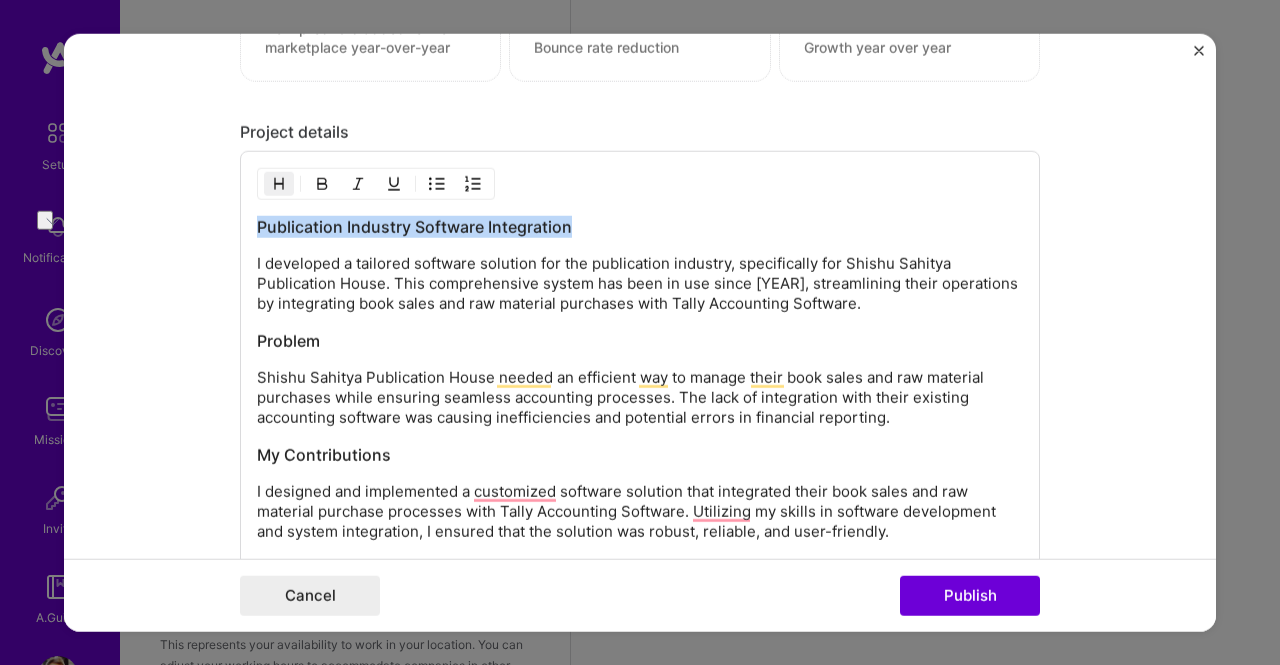 drag, startPoint x: 588, startPoint y: 217, endPoint x: 224, endPoint y: 217, distance: 364 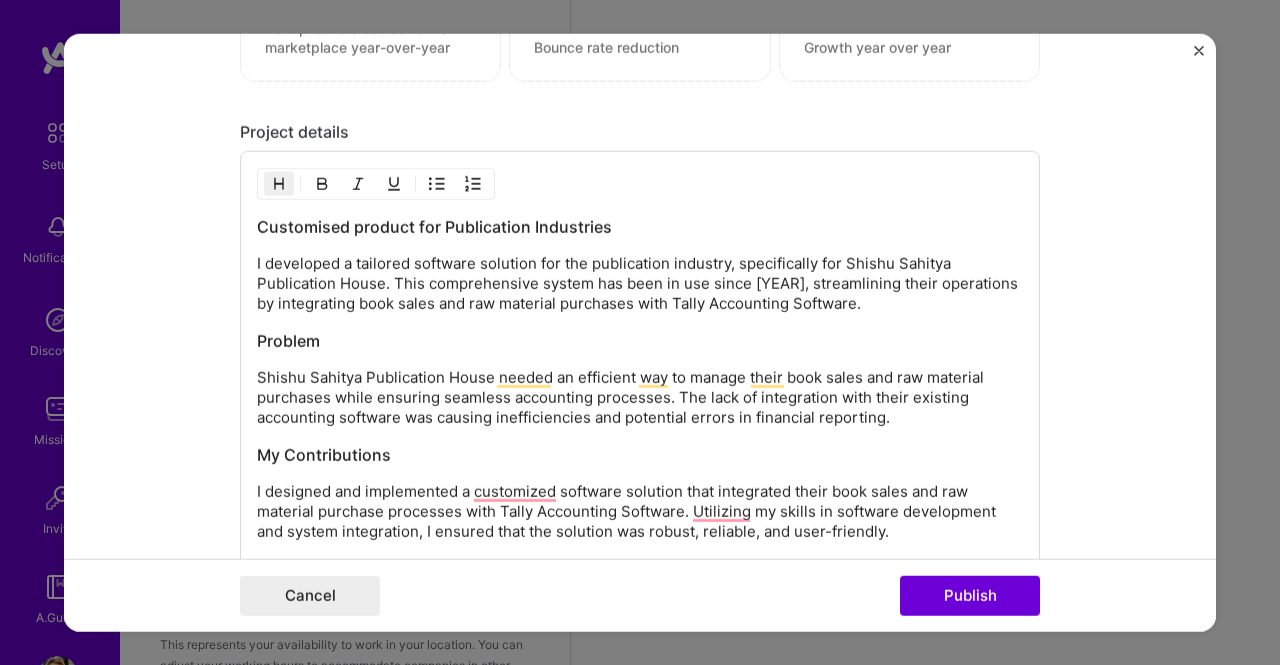 scroll, scrollTop: 1896, scrollLeft: 0, axis: vertical 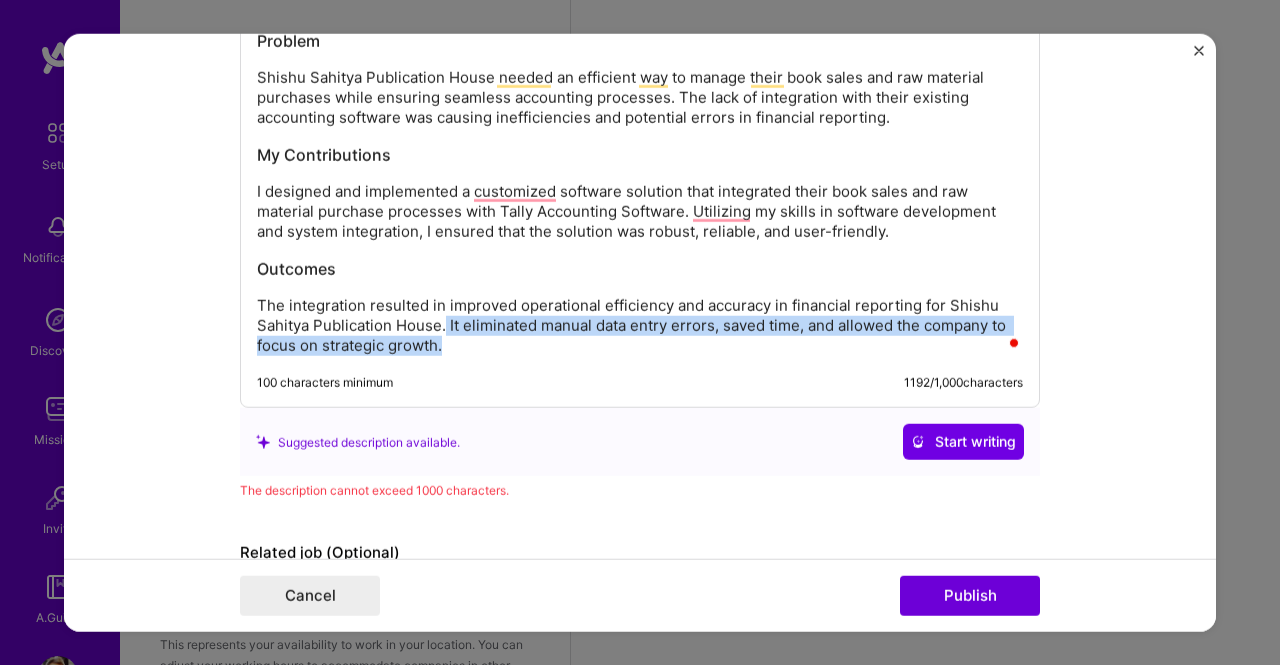 drag, startPoint x: 439, startPoint y: 315, endPoint x: 465, endPoint y: 343, distance: 38.209946 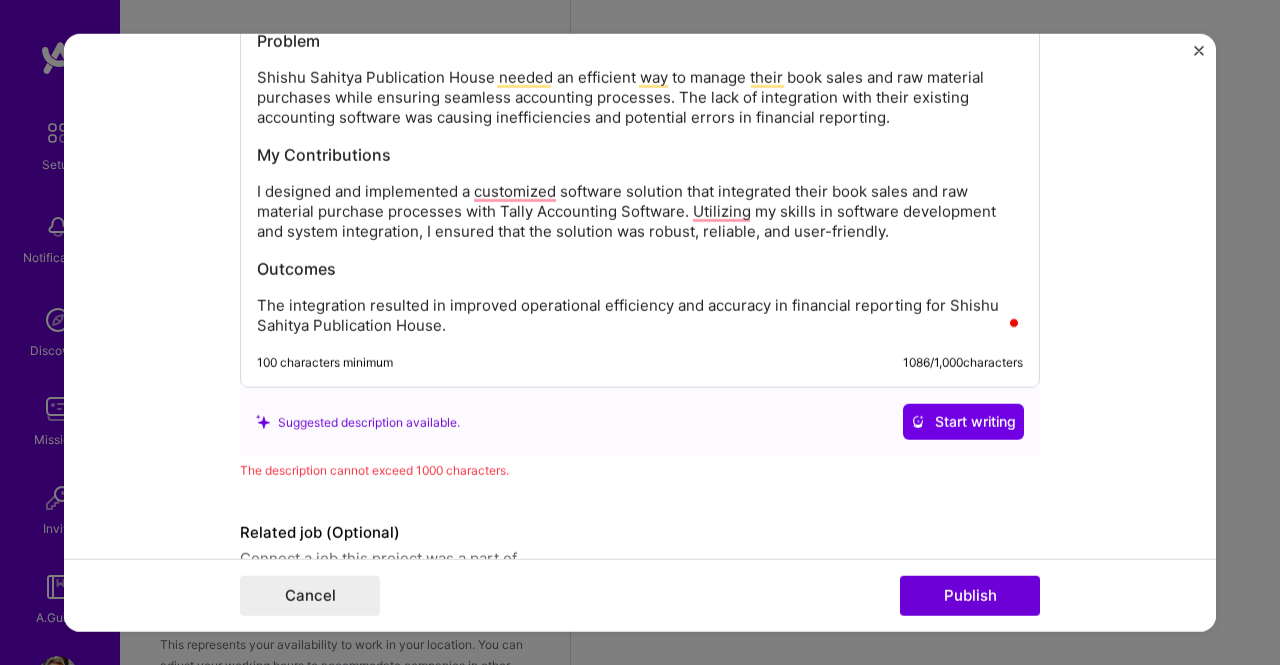 scroll, scrollTop: 1700, scrollLeft: 0, axis: vertical 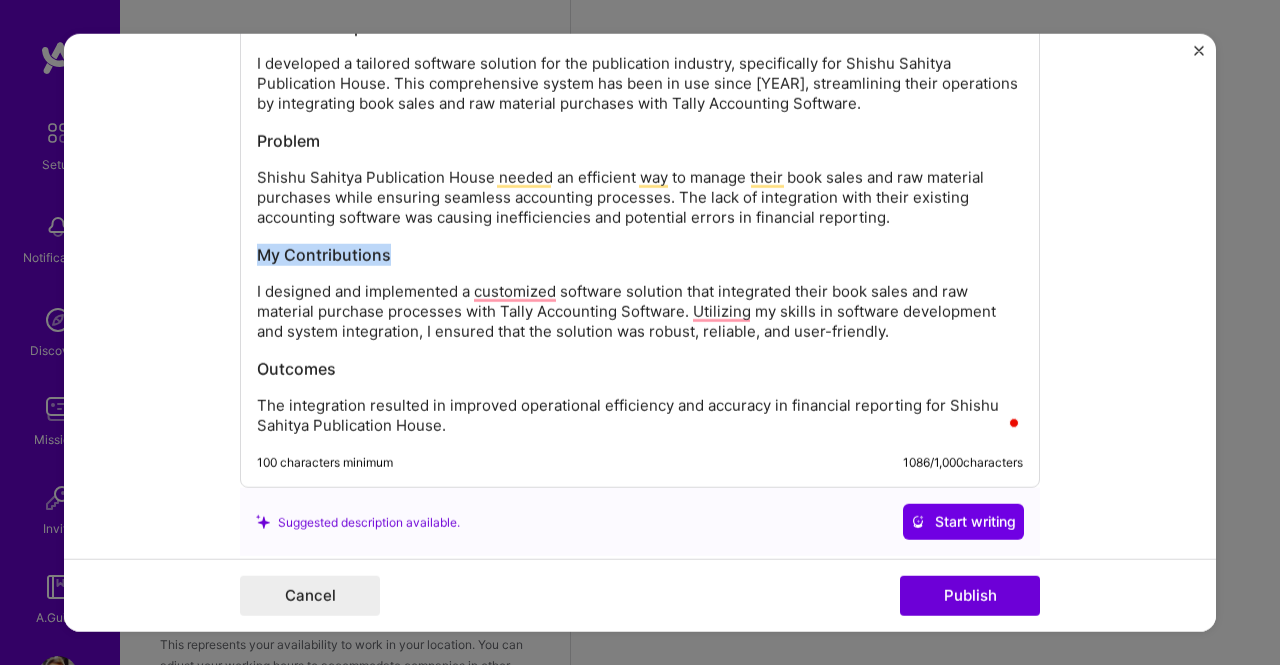 drag, startPoint x: 437, startPoint y: 251, endPoint x: 254, endPoint y: 249, distance: 183.01093 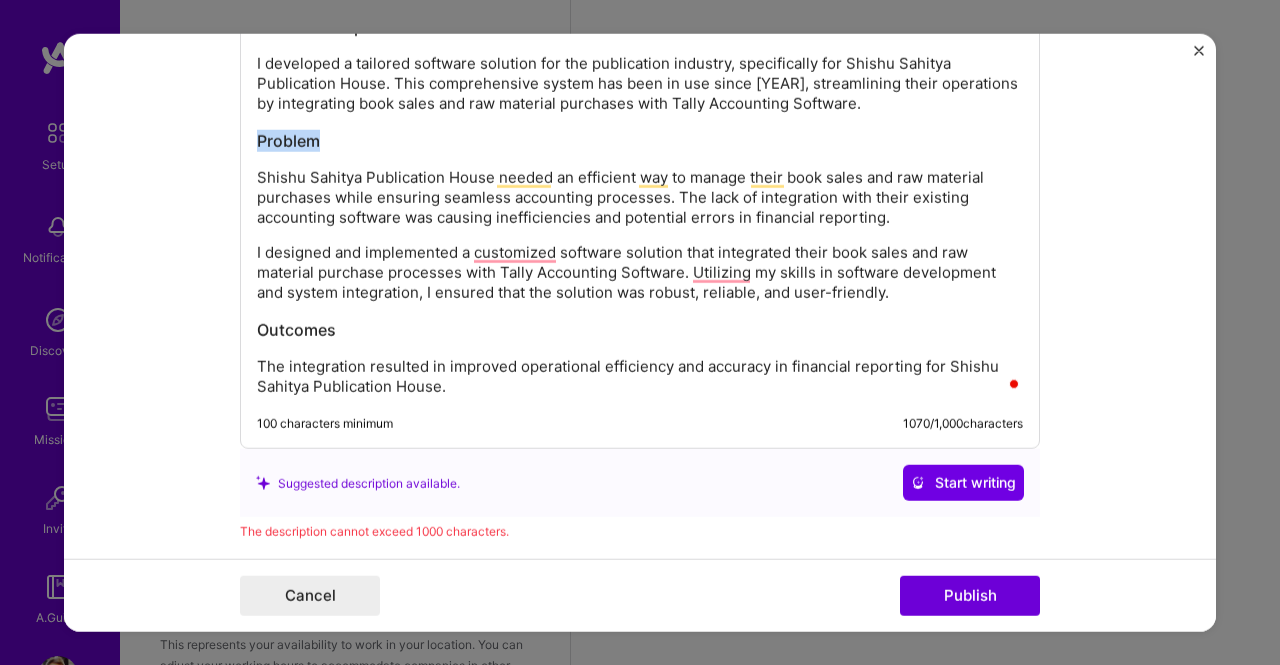 drag, startPoint x: 370, startPoint y: 134, endPoint x: 209, endPoint y: 134, distance: 161 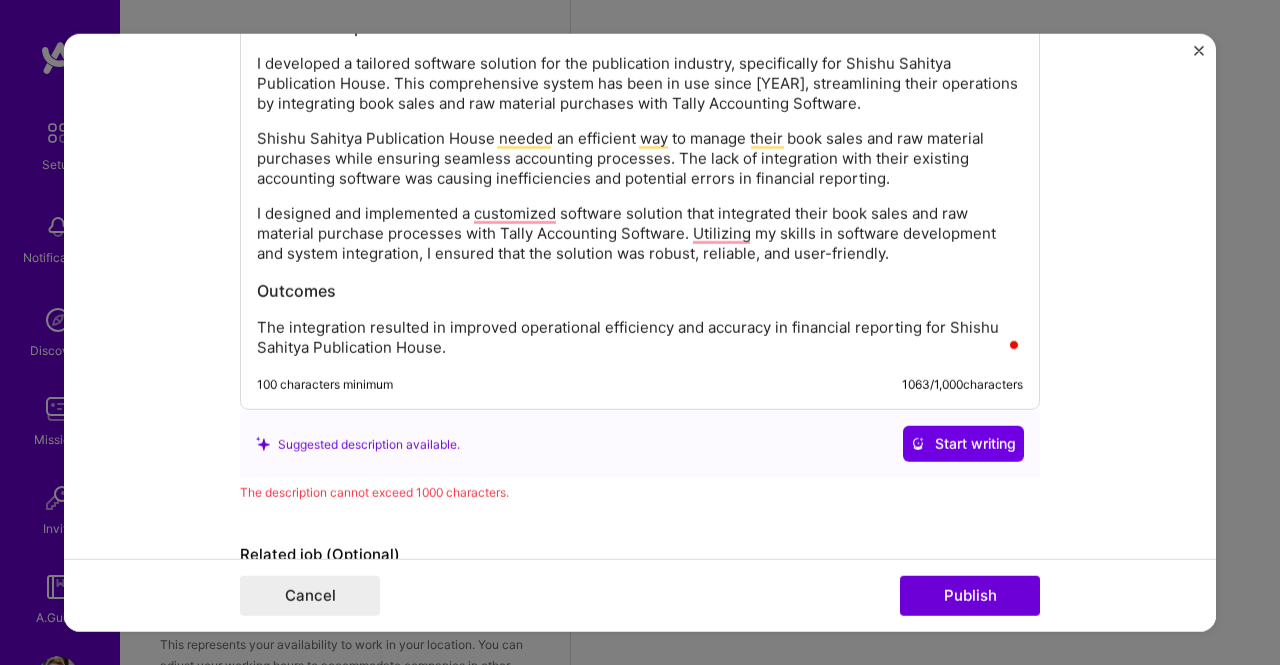 scroll, scrollTop: 1500, scrollLeft: 0, axis: vertical 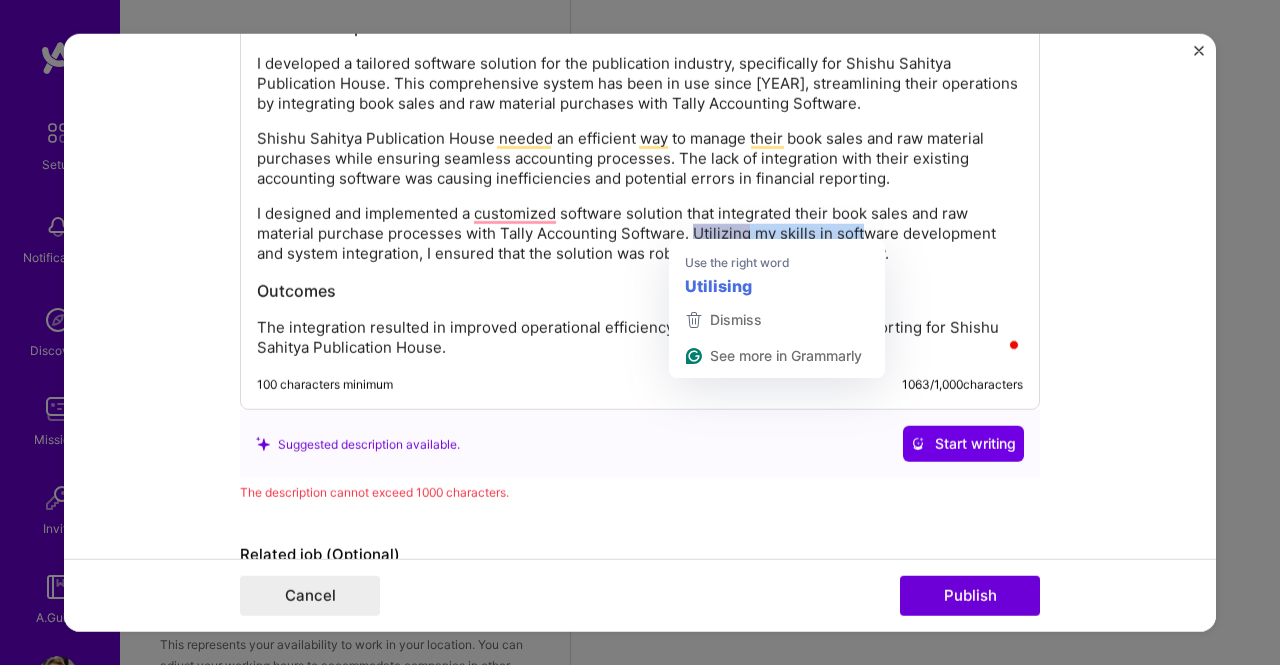 drag, startPoint x: 686, startPoint y: 227, endPoint x: 852, endPoint y: 227, distance: 166 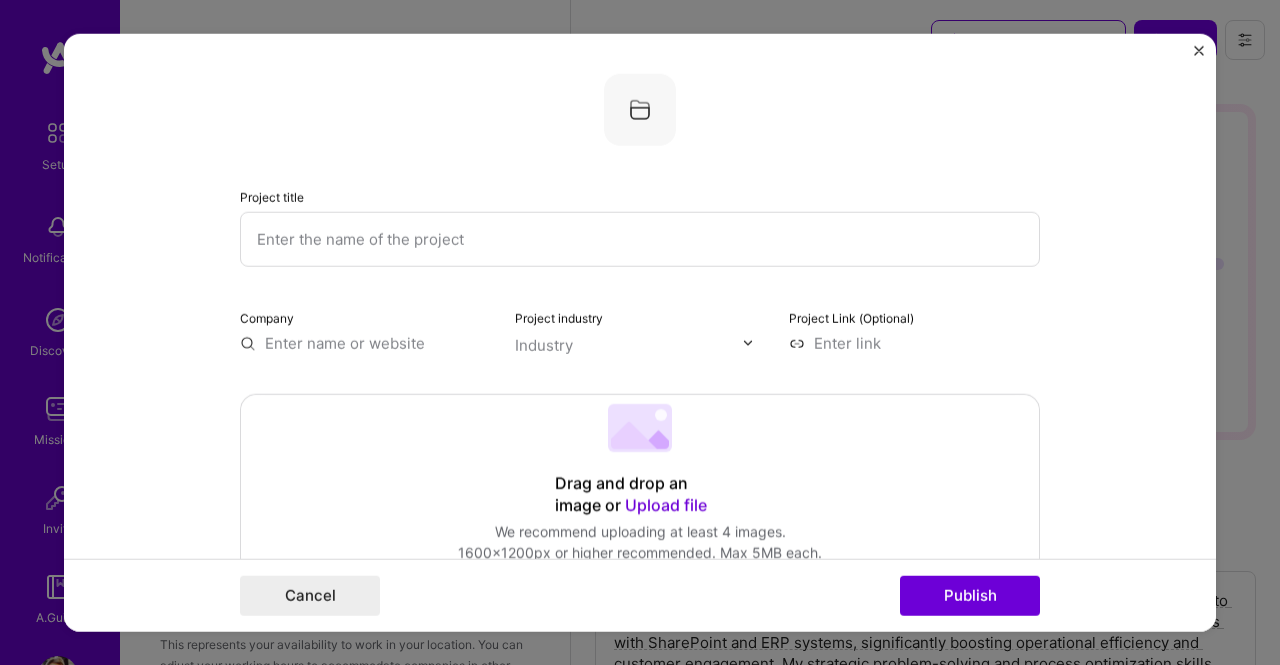 select on "US" 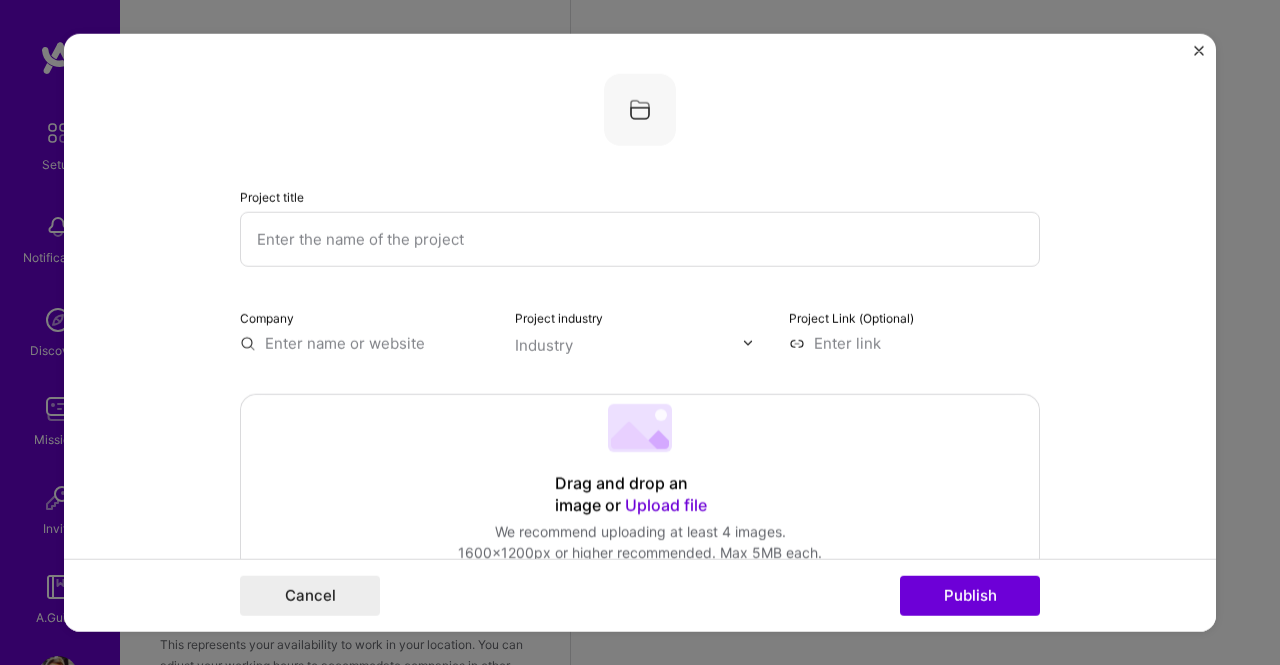 scroll, scrollTop: 1700, scrollLeft: 0, axis: vertical 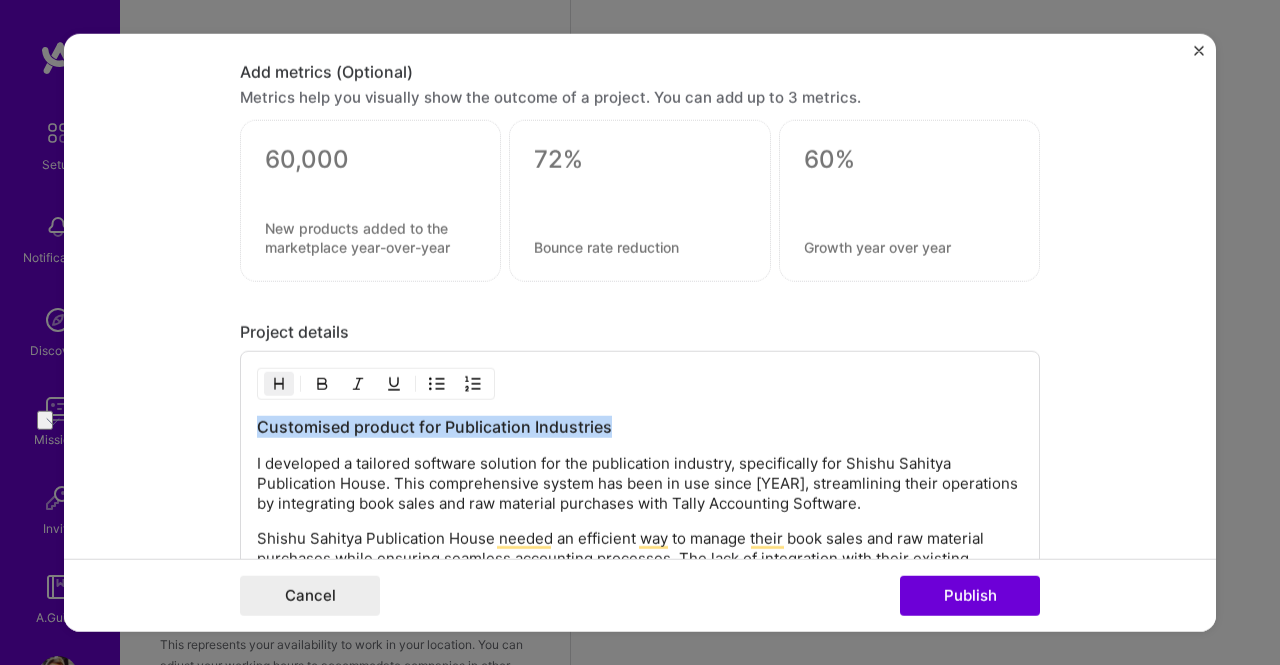 drag, startPoint x: 640, startPoint y: 418, endPoint x: 238, endPoint y: 419, distance: 402.00125 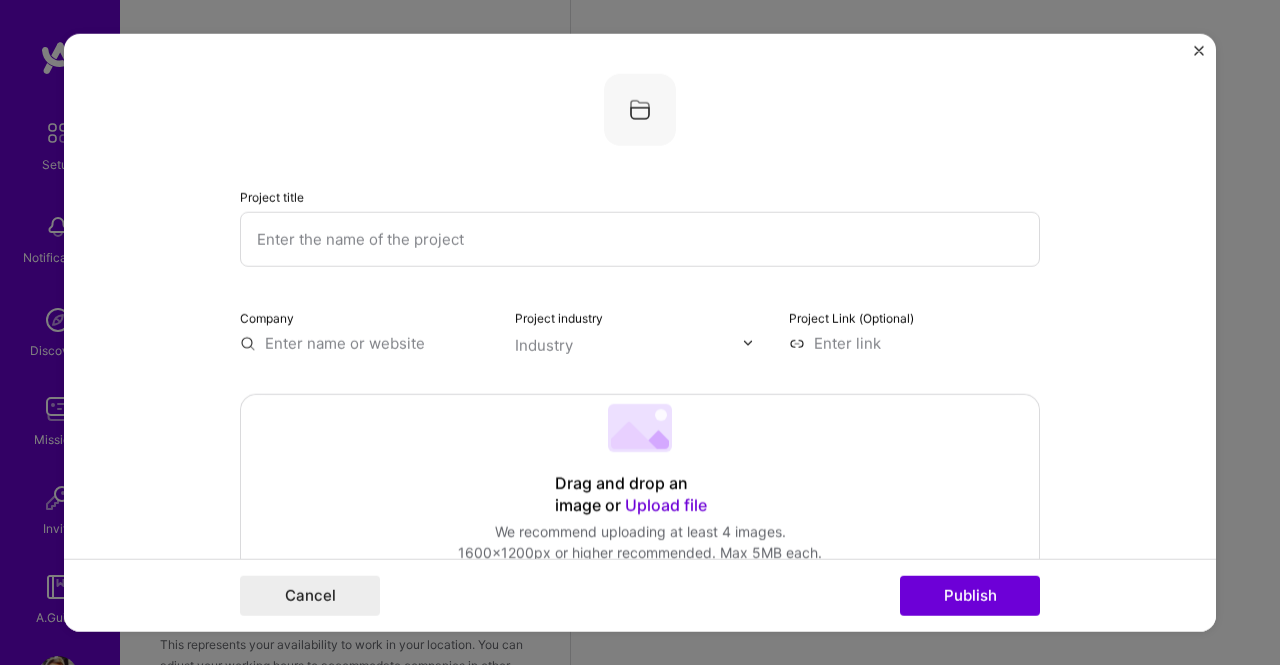 click at bounding box center (640, 238) 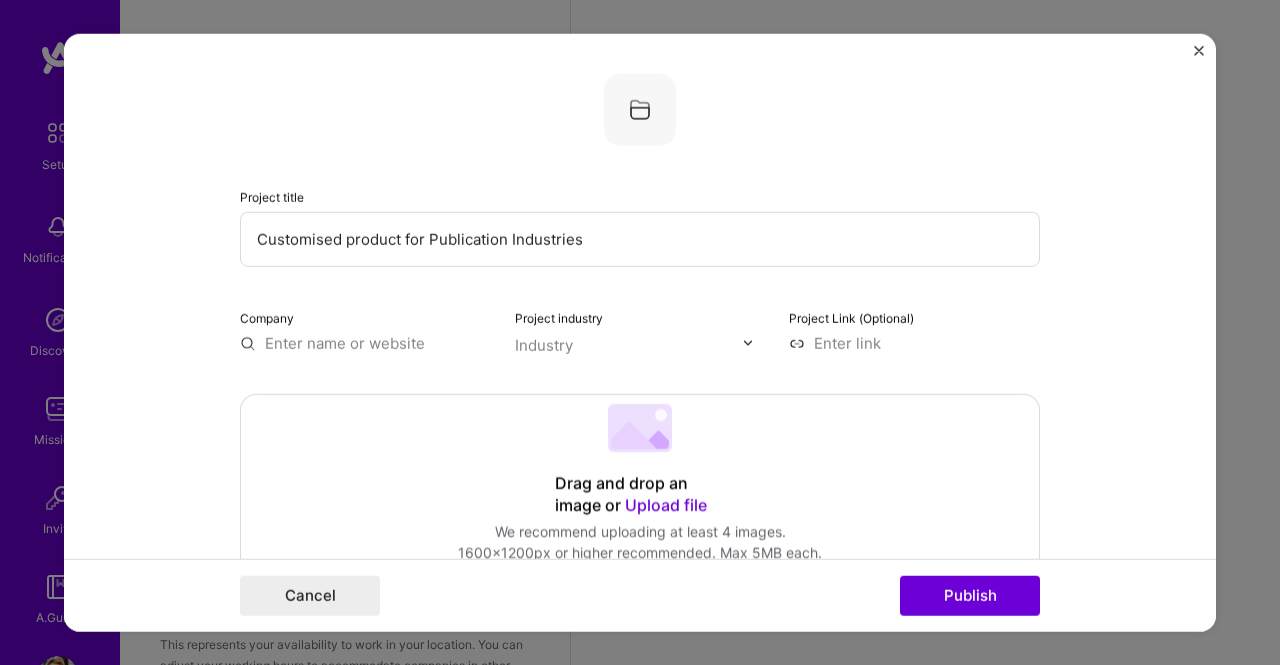 type on "Customised product for Publication Industries" 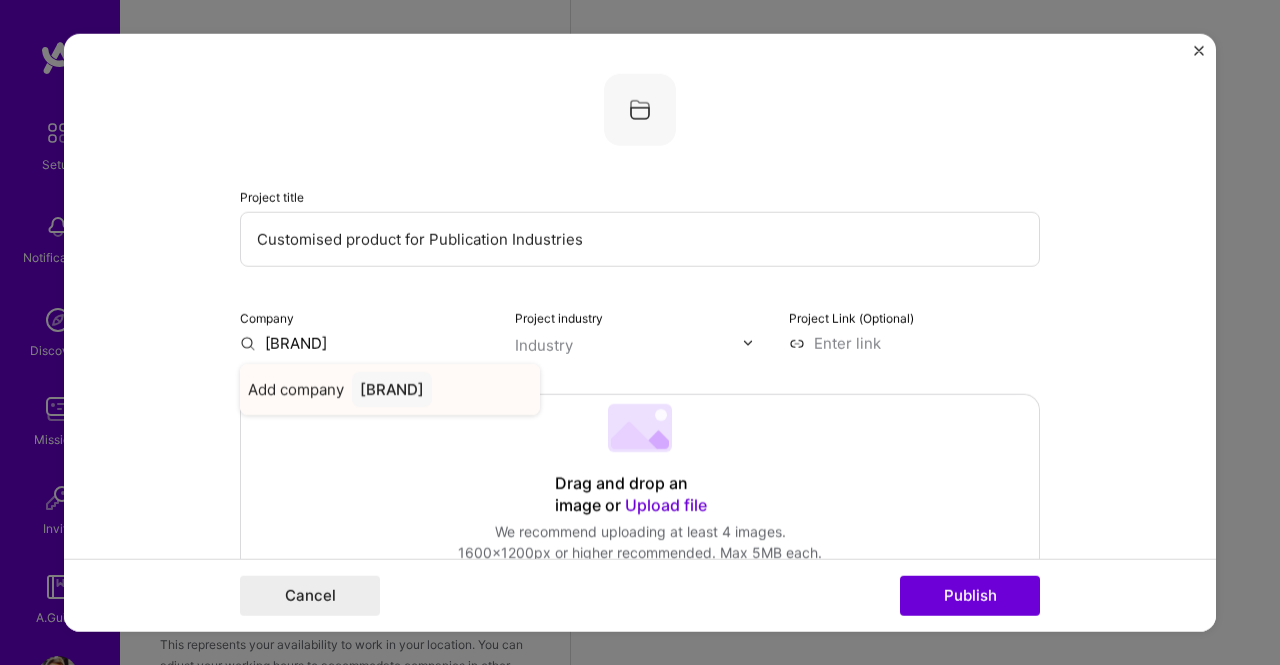 type on "Shishu sahit" 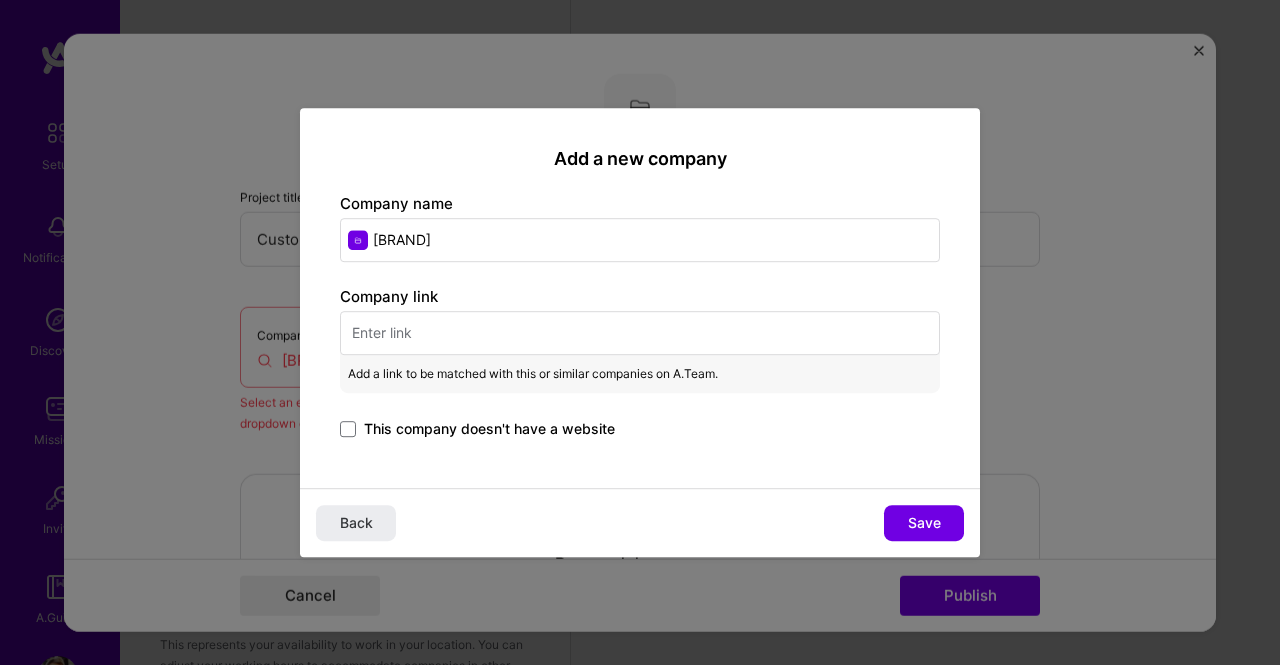 drag, startPoint x: 478, startPoint y: 237, endPoint x: 357, endPoint y: 237, distance: 121 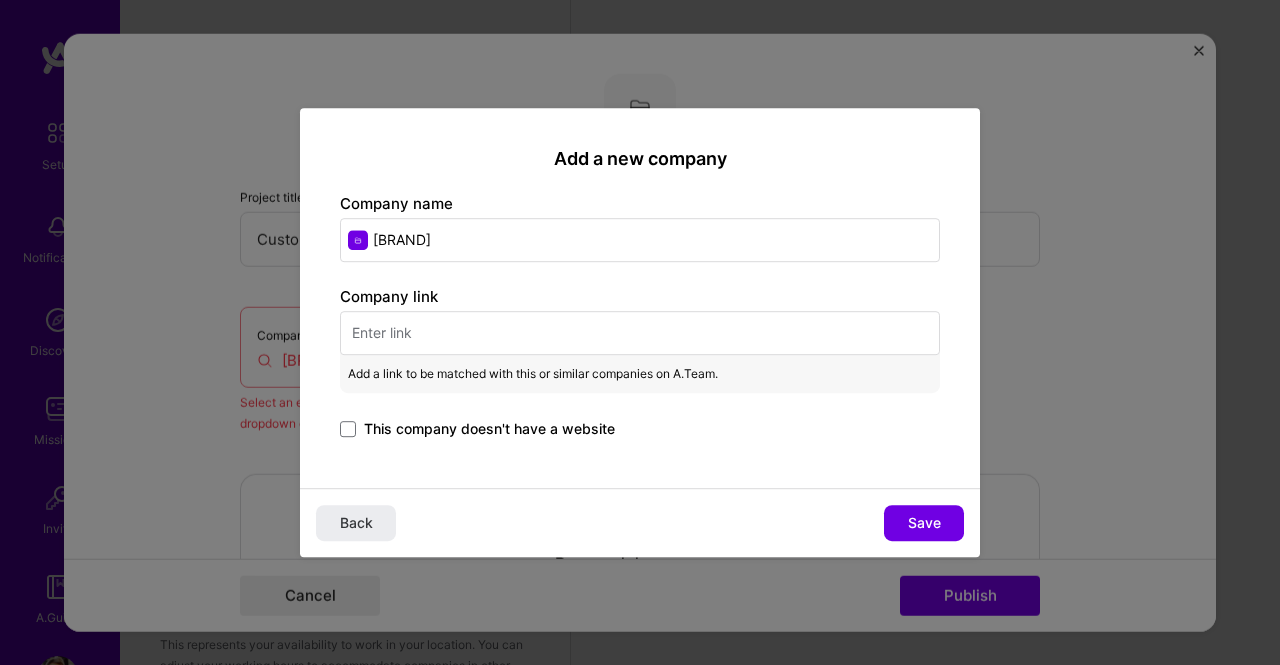 click at bounding box center [640, 333] 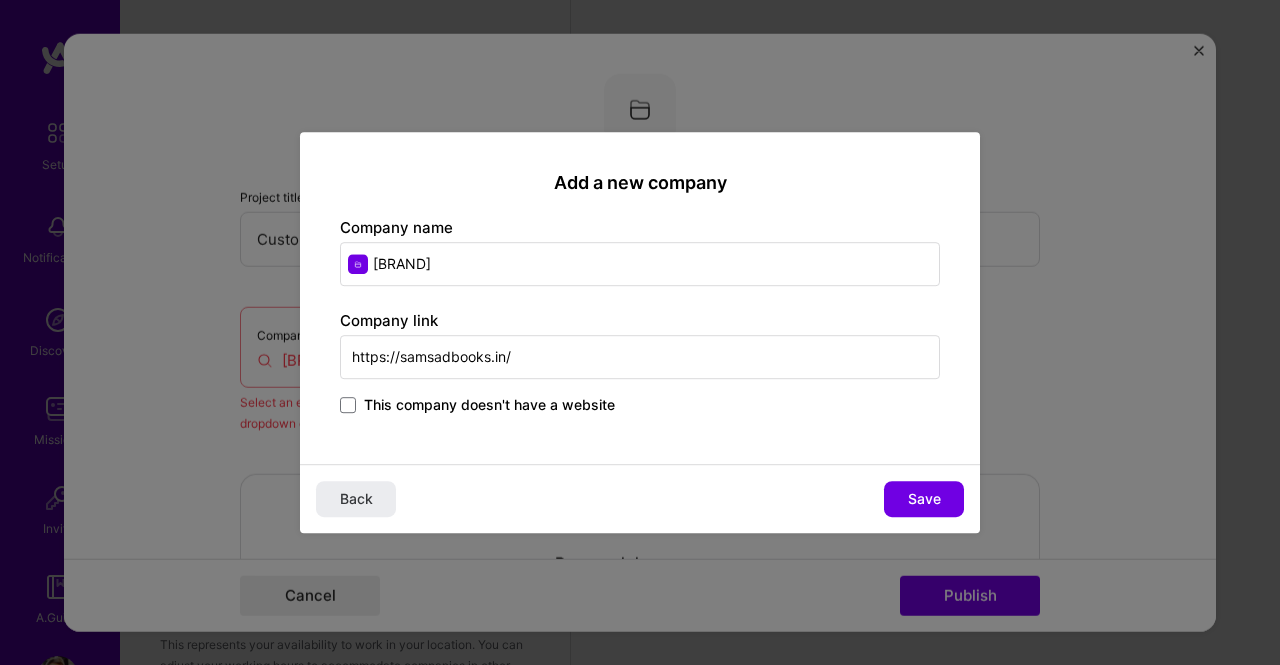 type on "https://samsadbooks.in/" 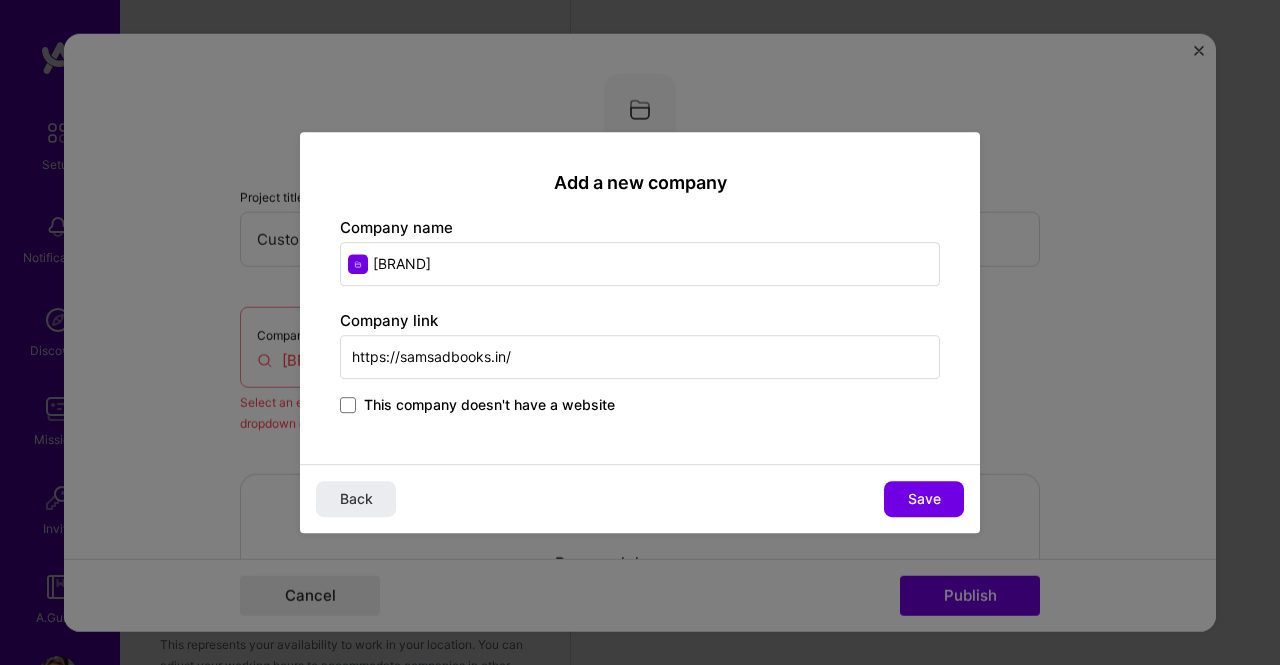 drag, startPoint x: 491, startPoint y: 265, endPoint x: 312, endPoint y: 265, distance: 179 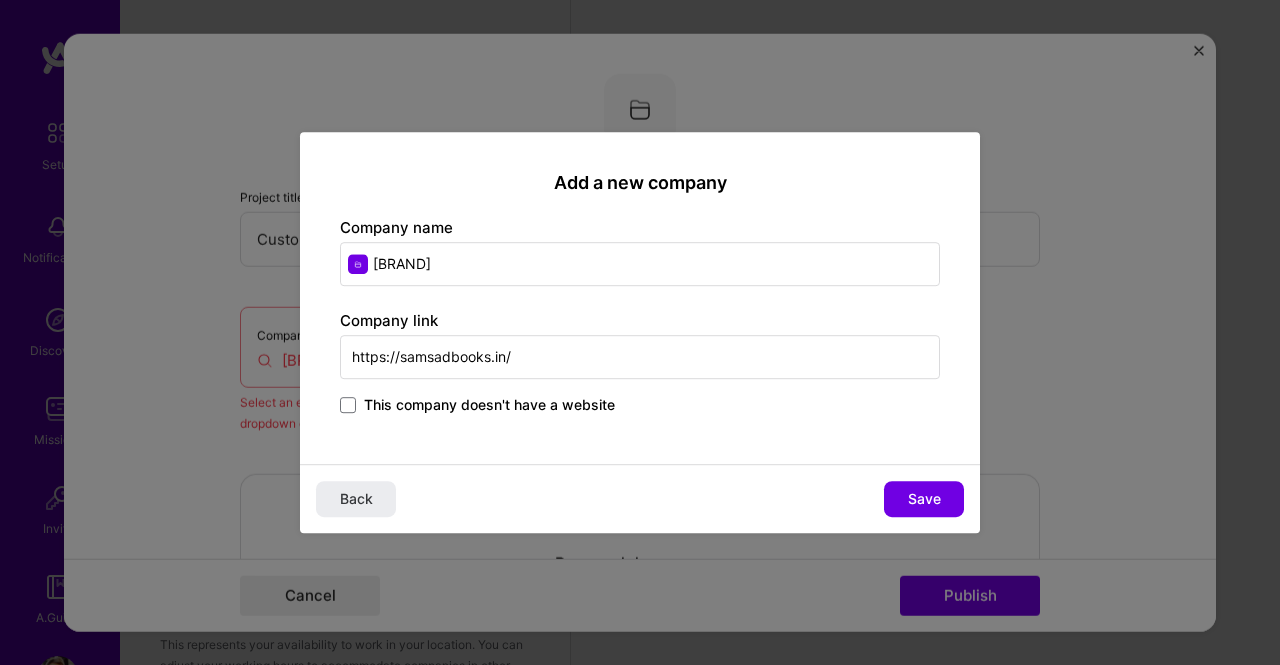click on "Add a new company Company name Shishu sahit Company link https://samsadbooks.in/ This company doesn't have a website" at bounding box center [640, 298] 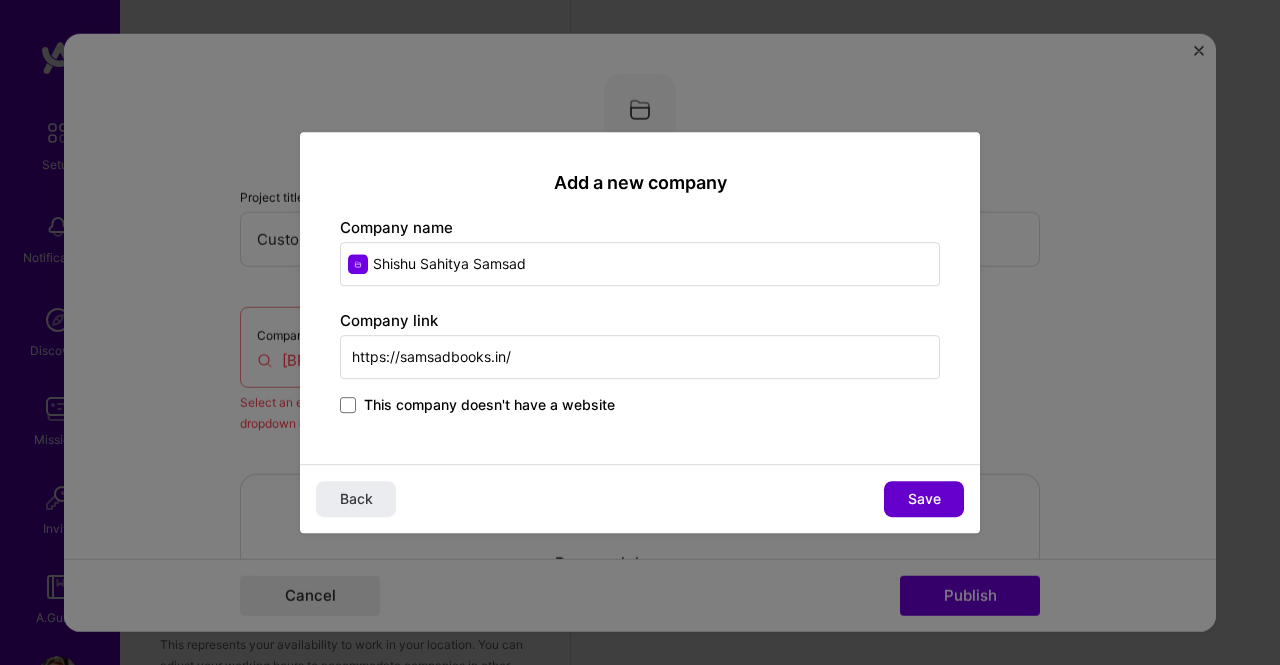 type on "Shishu Sahitya Samsad" 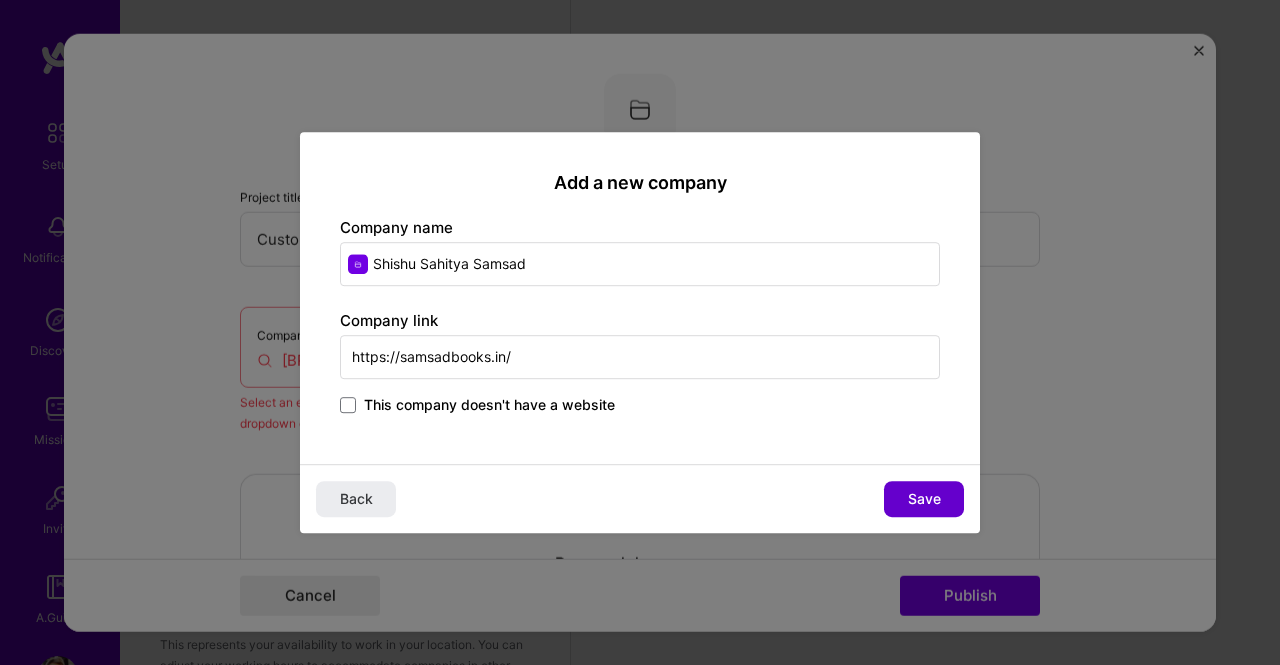 click on "Save" at bounding box center [924, 499] 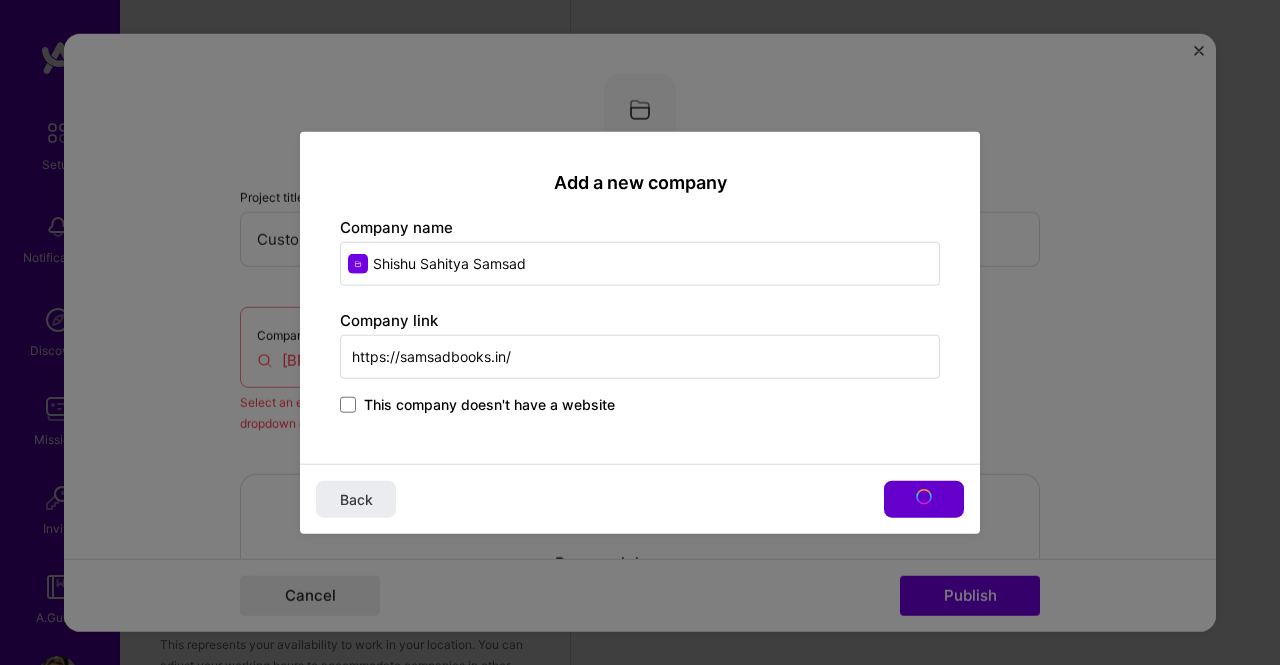 type on "Shishu Sahitya Samsad" 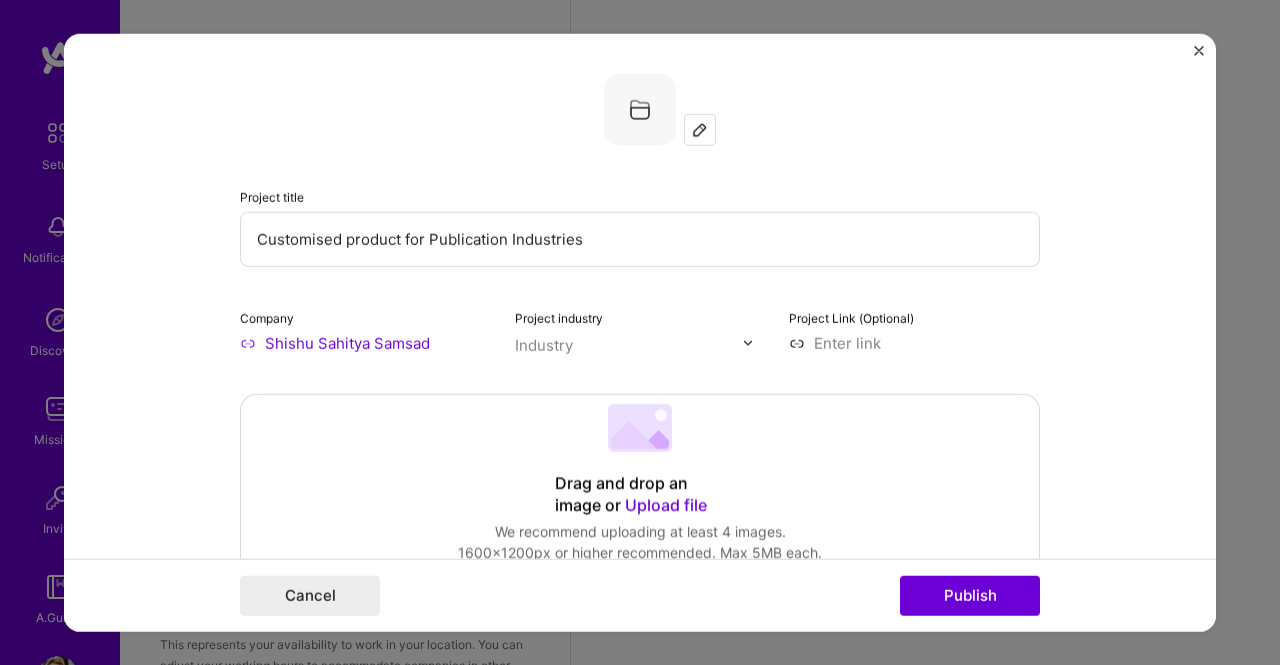 click at bounding box center [753, 342] 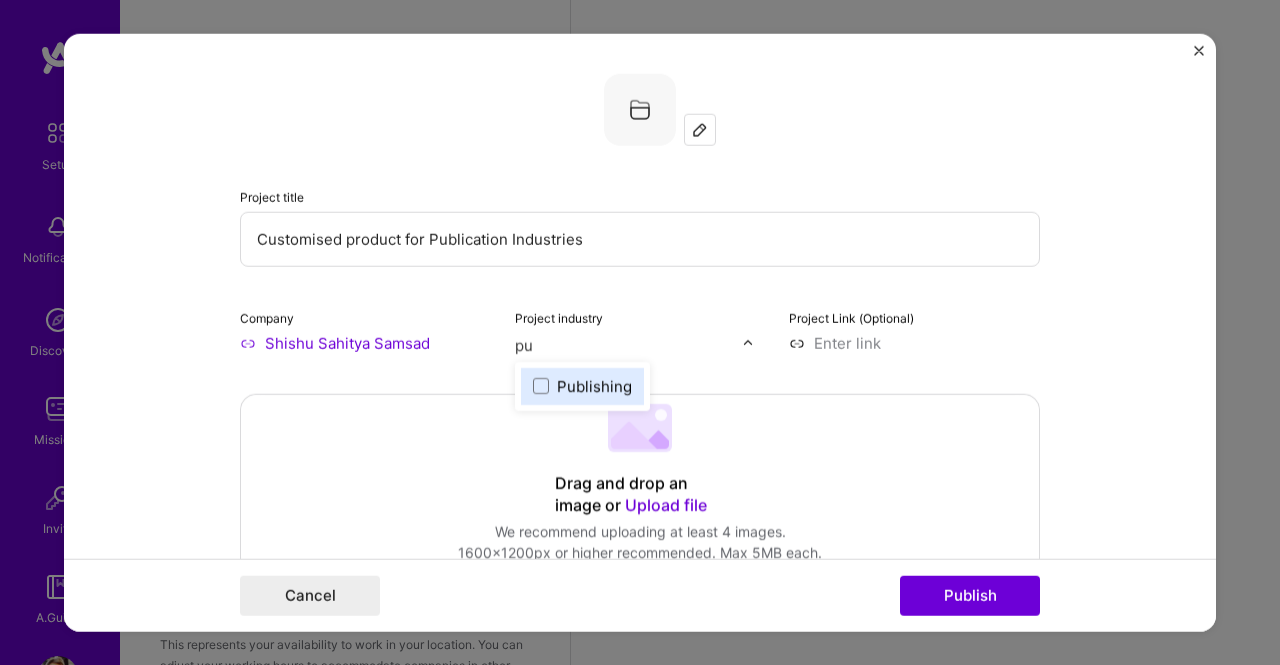type on "pub" 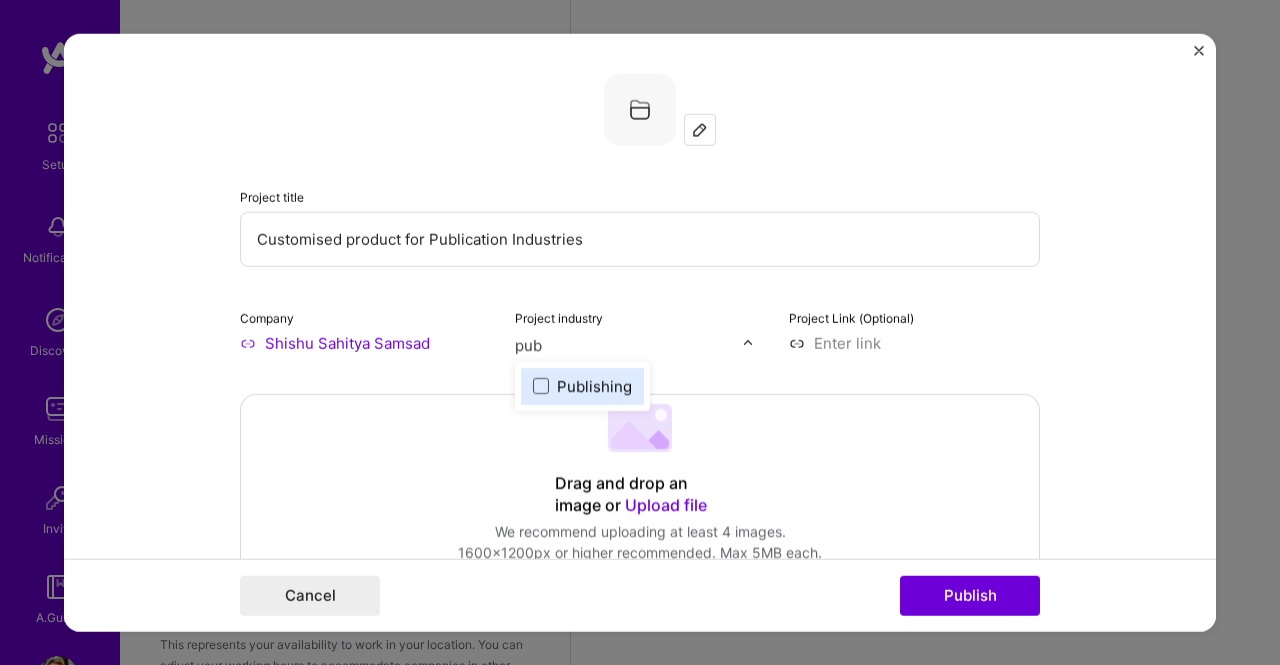 click at bounding box center (541, 386) 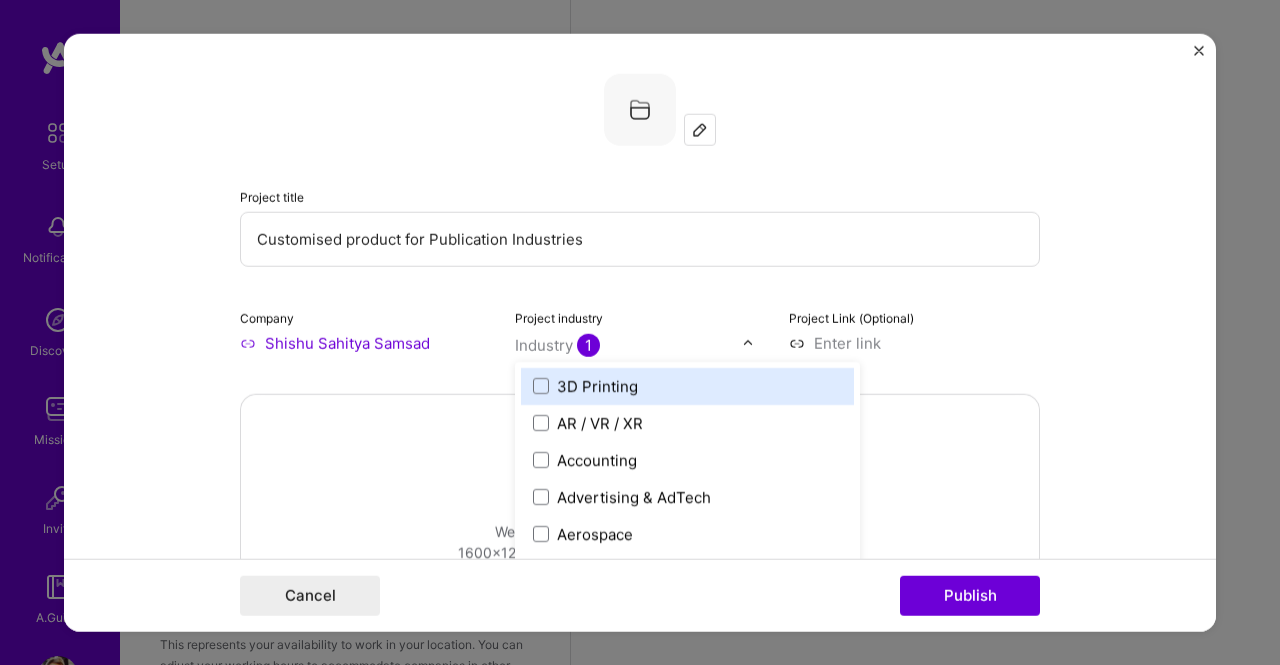 click on "Project title Customised product for Publication Industries Company Shishu Sahitya Samsad
Project industry option Publishing, selected. option 3D Printing focused, 1 of 120. 120 results available. Use Up and Down to choose options, press Enter to select the currently focused option, press Escape to exit the menu, press Tab to select the option and exit the menu. Industry 1 3D Printing AR / VR / XR Accounting Advertising & AdTech Aerospace Agriculture / AgTech Airlines / Aviation Architecture / Interior Design Art & Museums Artifical Intelligence / Machine Learning Arts / Culture Augmented & Virtual Reality (AR/VR) Automotive Automotive & Self Driving Cars Aviation B2B B2B2C B2C BPA / RPA Banking Beauty Big Data BioTech Blockchain CMS CPG CRM Cannabis Charity & Nonprofit Circular Economy CivTech Climate Tech Cloud Services Coaching Community Tech Construction Consulting Consumer Electronics Crowdfunding Crypto Customer Success Cybersecurity DTC Databases Dating Defense Delivery Developer Tools HR" at bounding box center [640, 332] 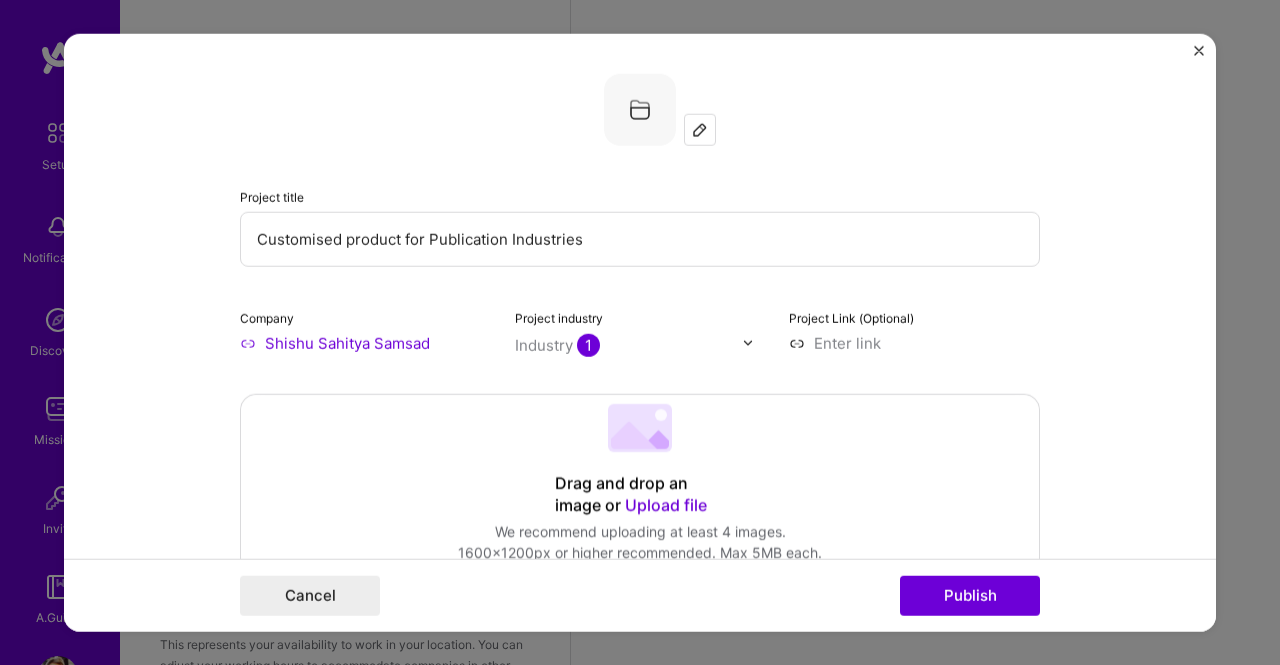 scroll, scrollTop: 110, scrollLeft: 0, axis: vertical 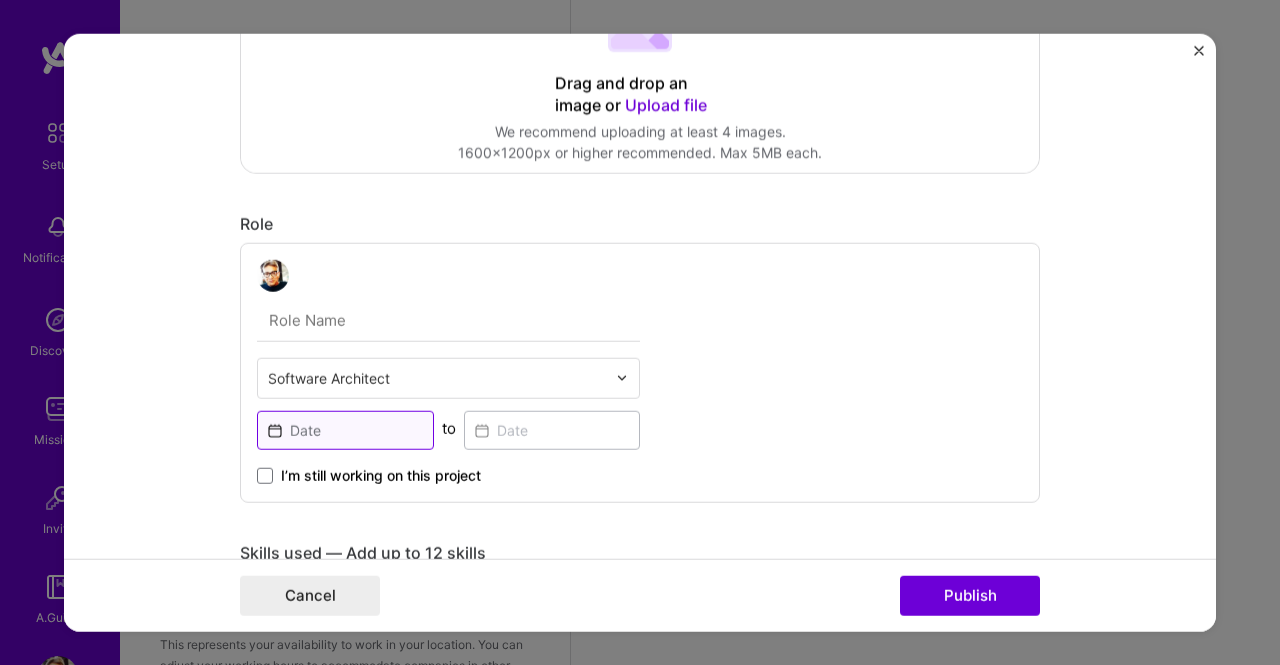 click at bounding box center (345, 429) 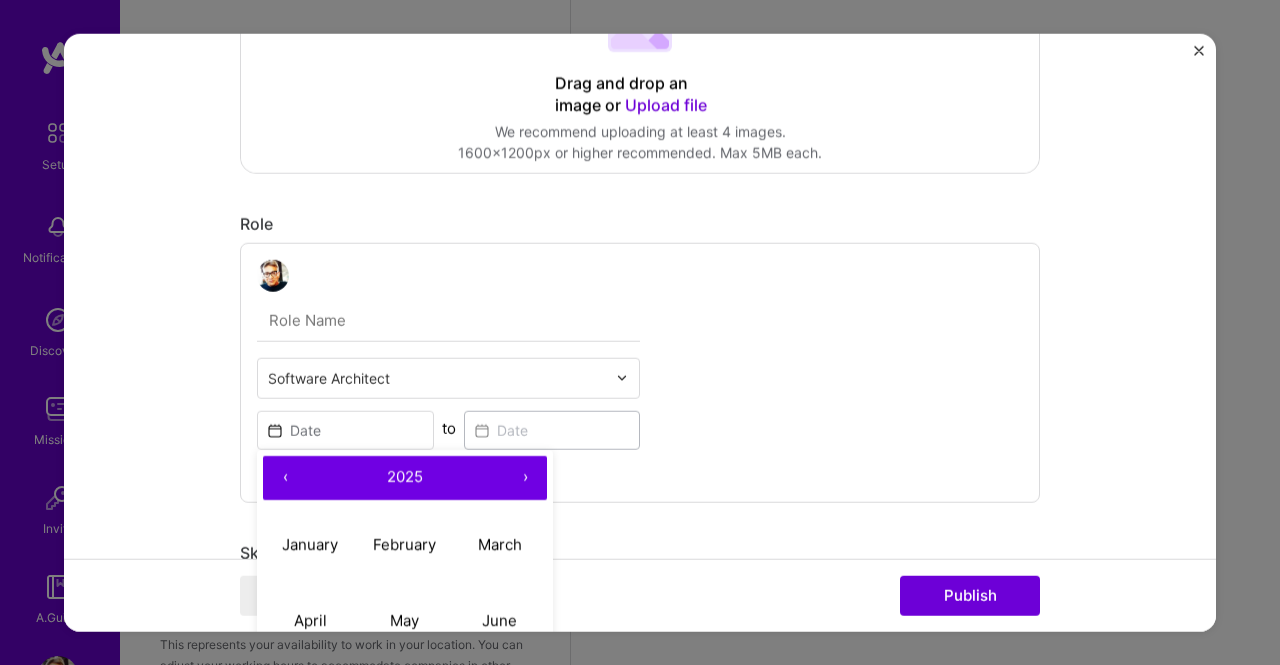 click on "‹" at bounding box center (285, 477) 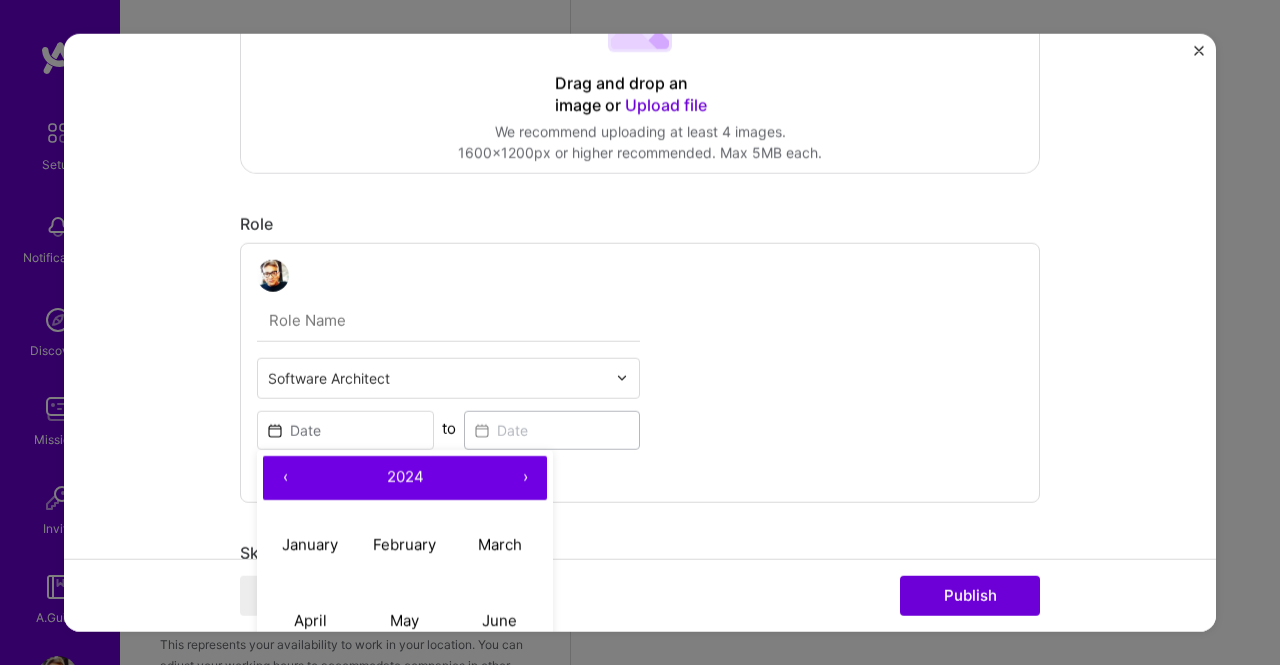 click on "‹" at bounding box center [285, 477] 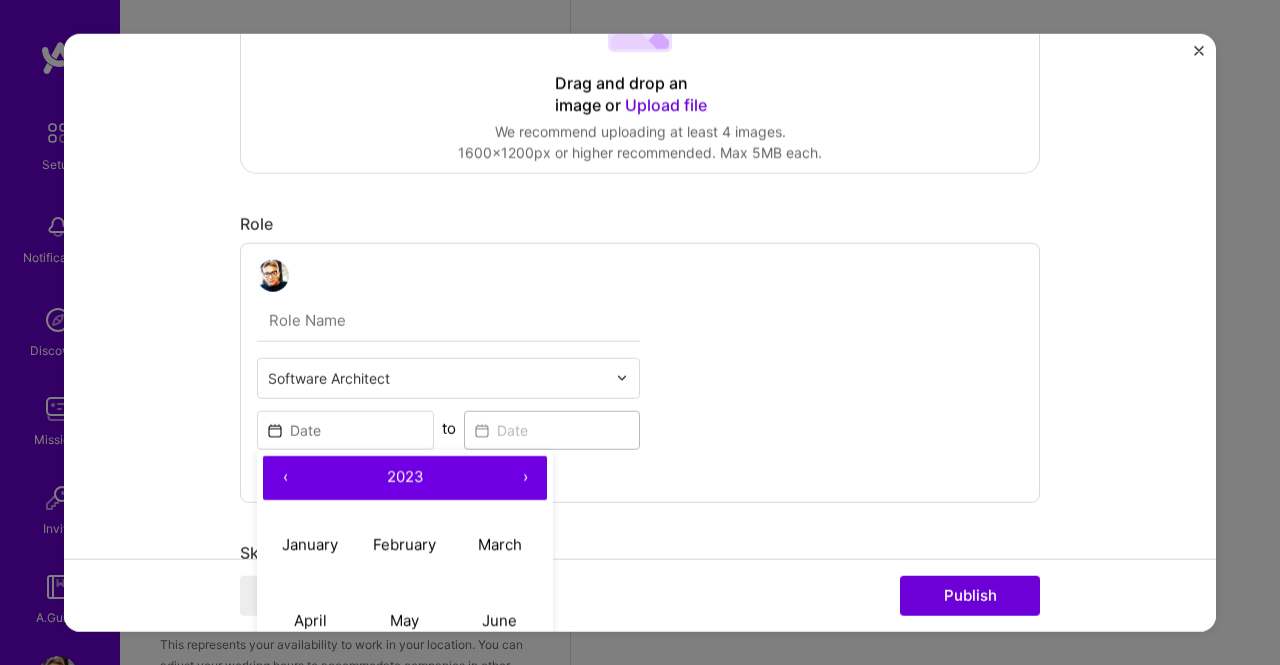 click on "‹" at bounding box center (285, 477) 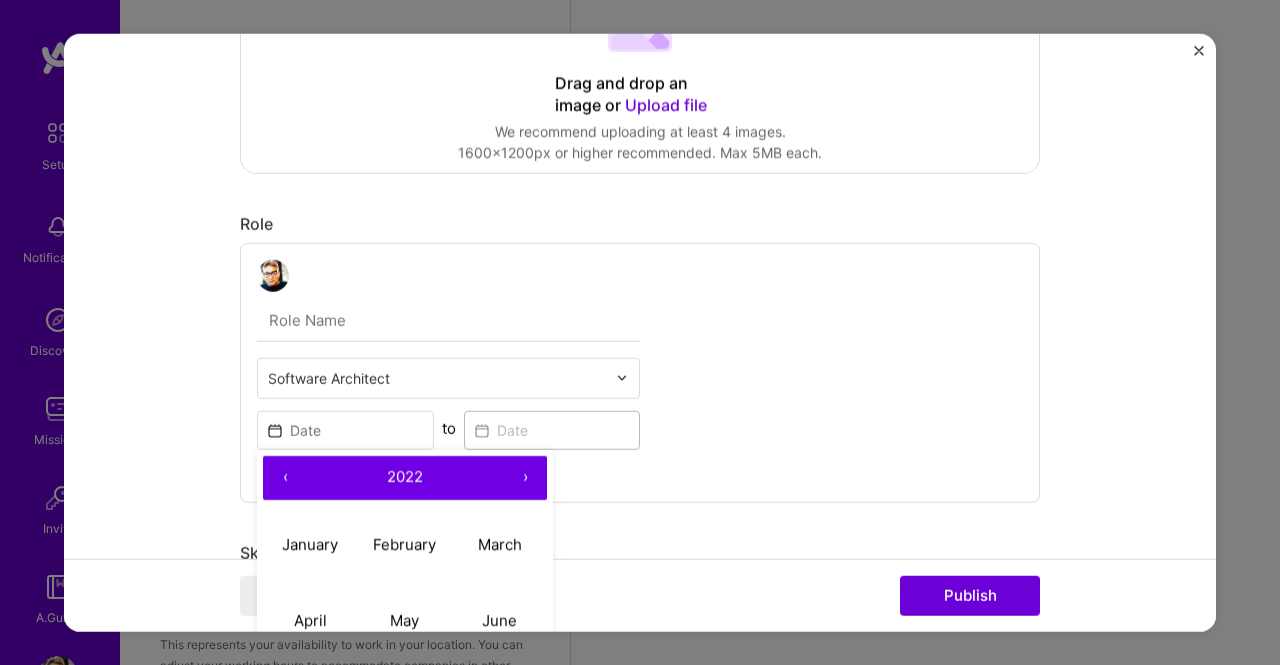 click on "‹" at bounding box center [285, 477] 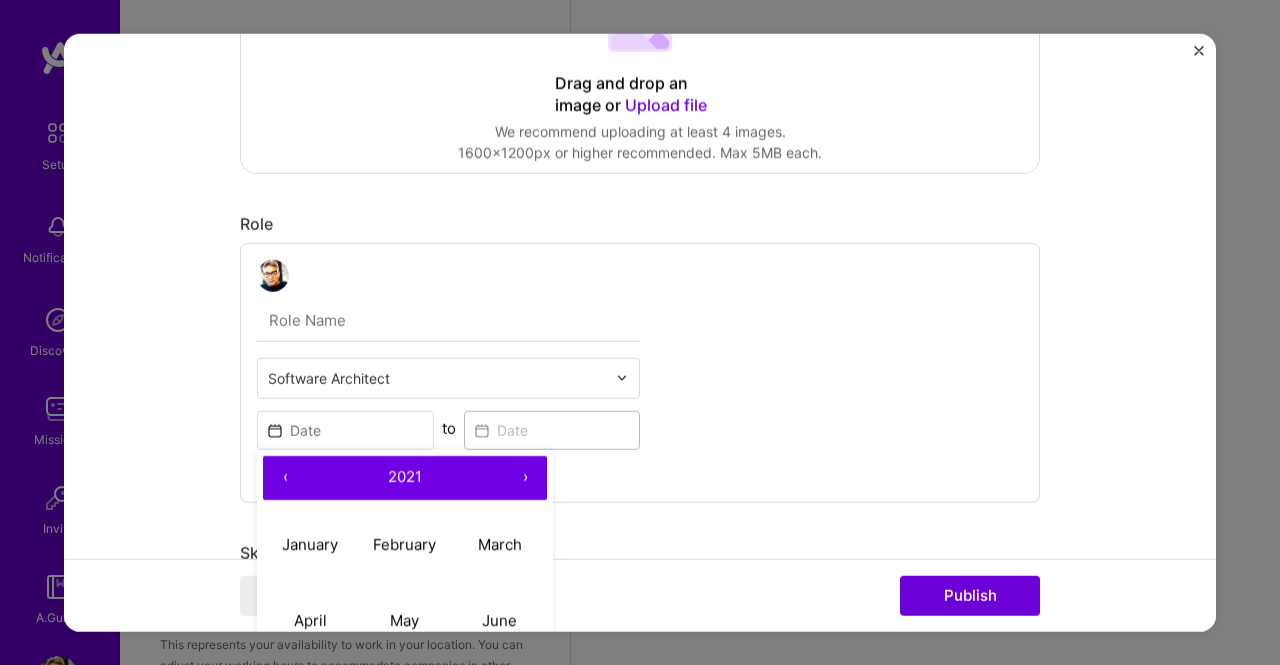 click on "‹" at bounding box center [285, 477] 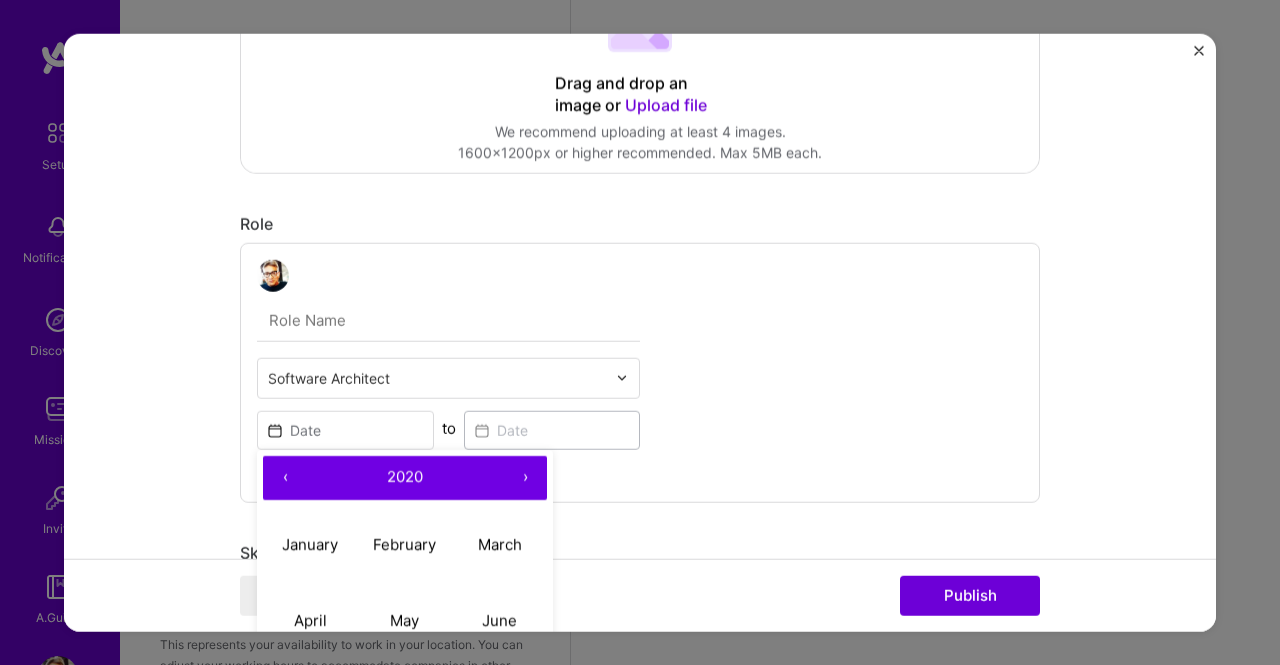click on "‹" at bounding box center (285, 477) 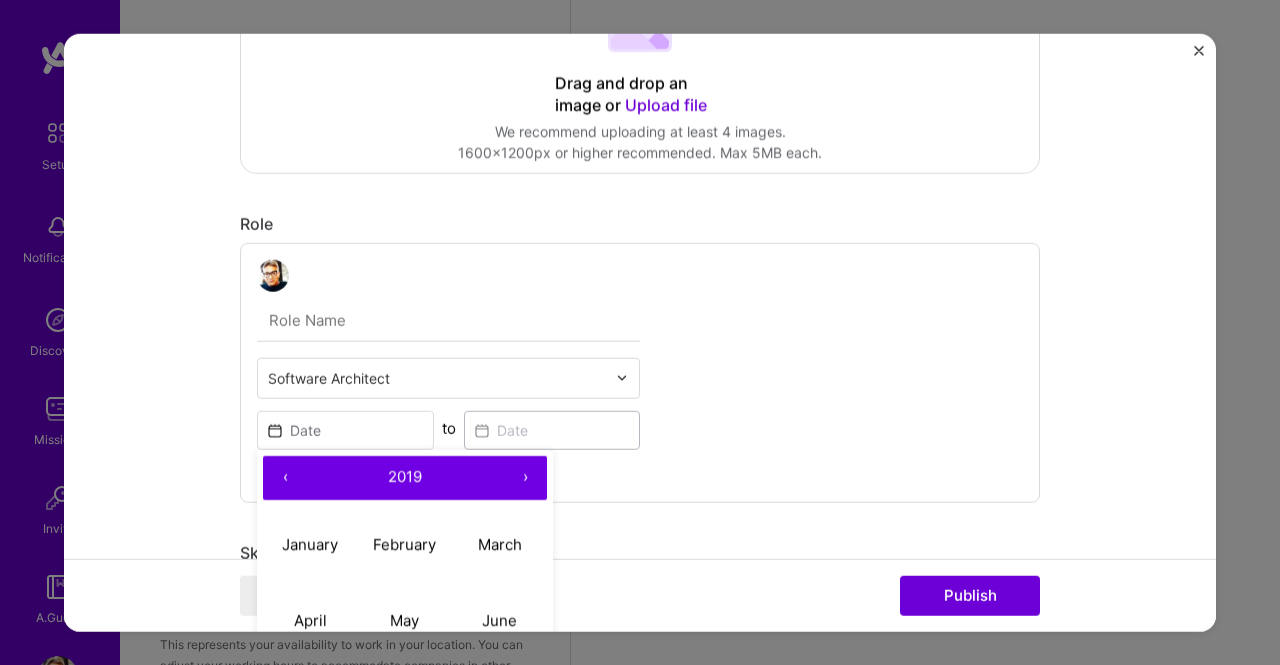 click on "‹" at bounding box center (285, 477) 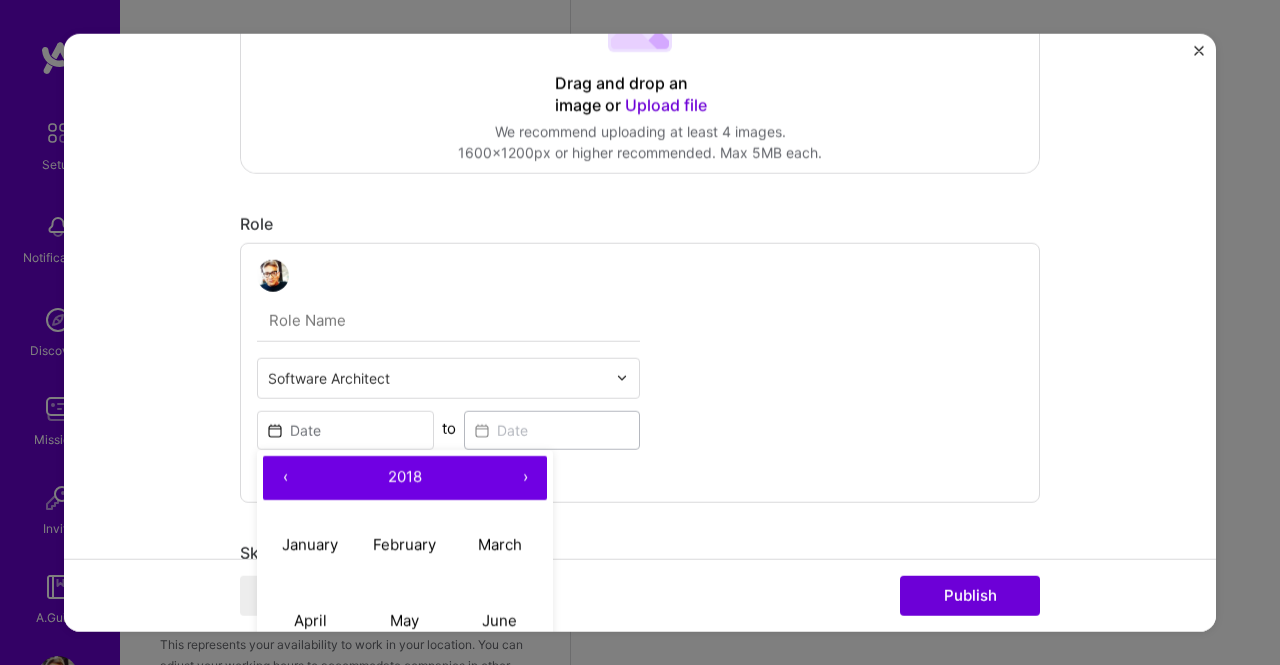 click on "‹" at bounding box center (285, 477) 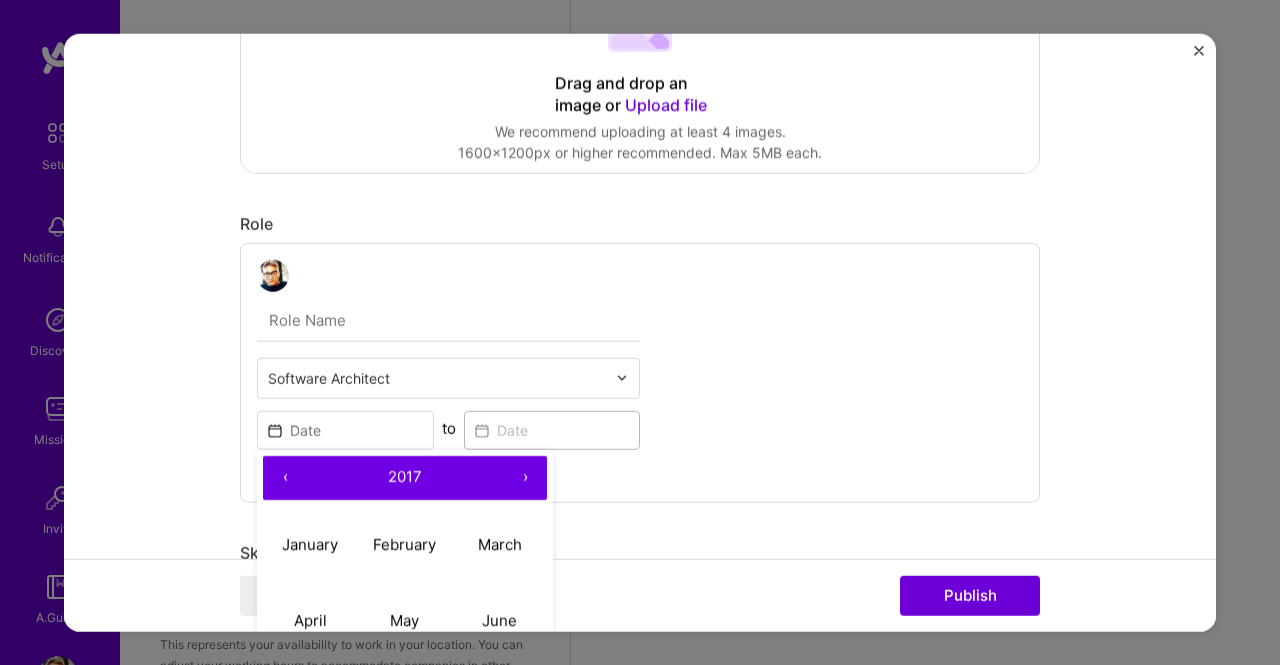 click on "‹" at bounding box center (285, 477) 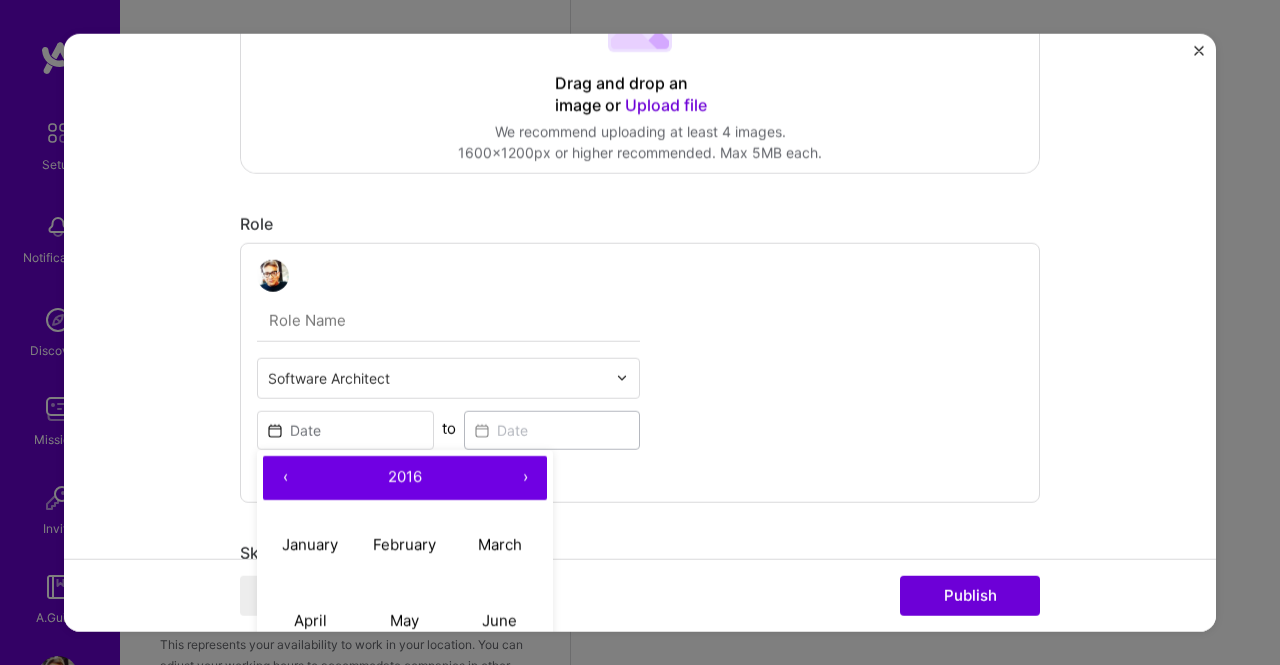 click on "‹" at bounding box center (285, 477) 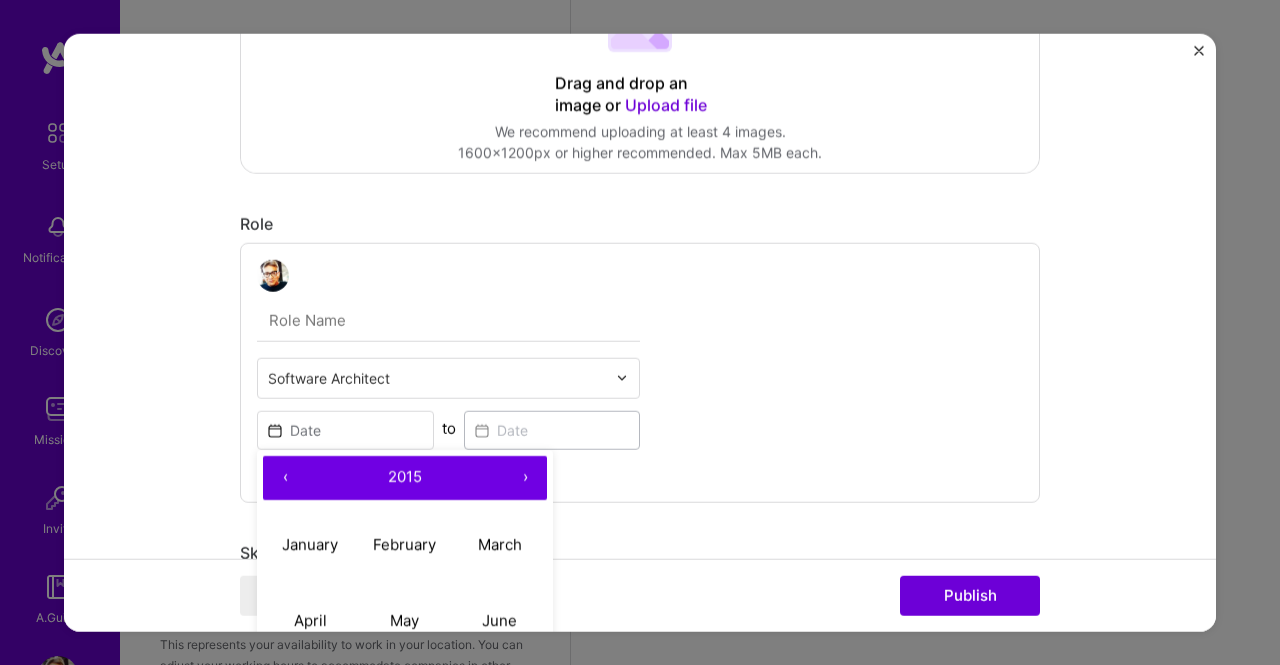click on "‹" at bounding box center [285, 477] 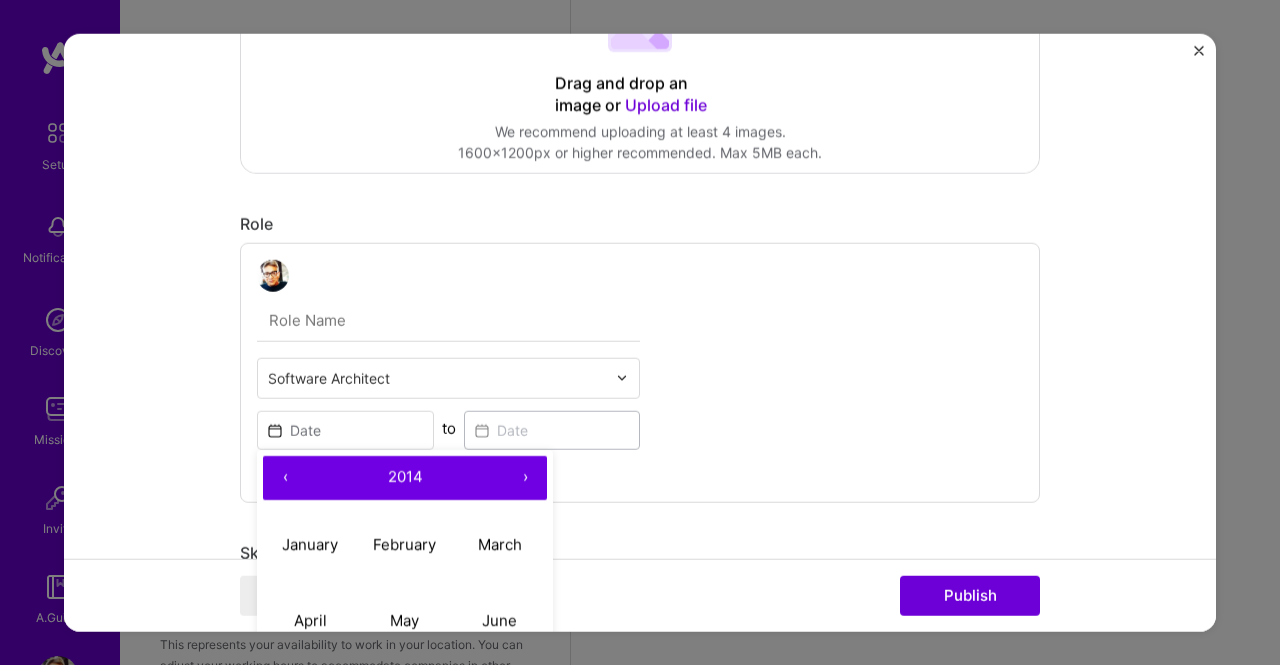 click on "‹" at bounding box center [285, 477] 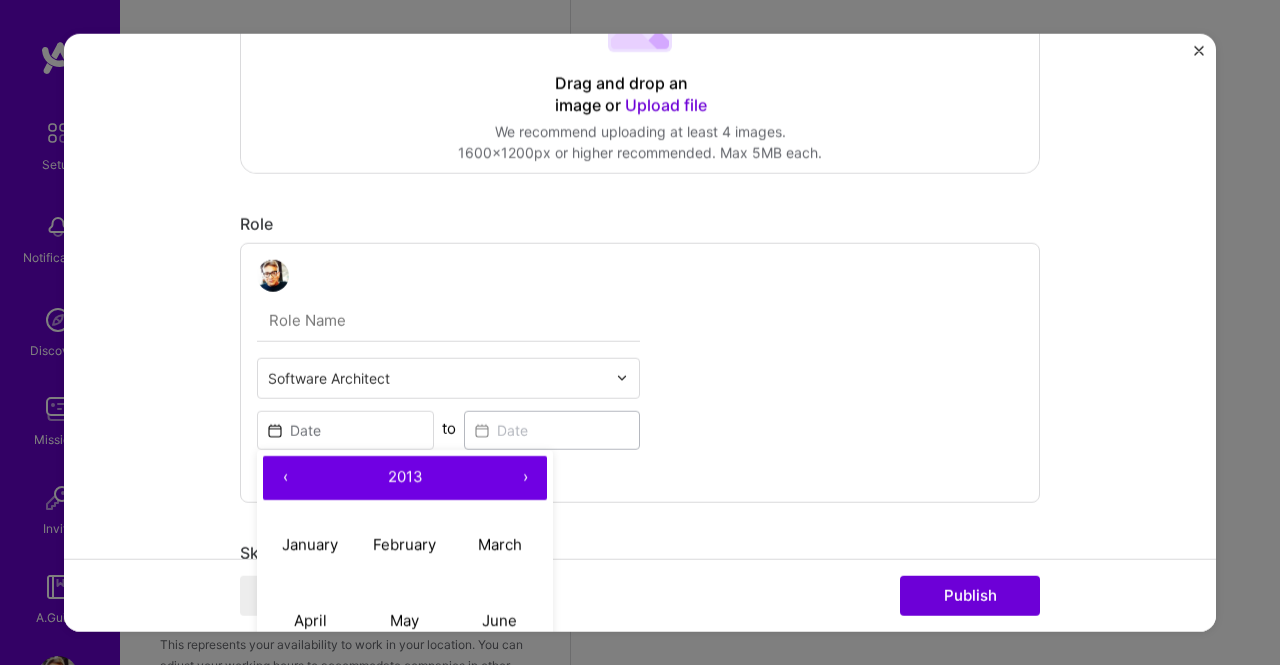 click on "‹" at bounding box center [285, 477] 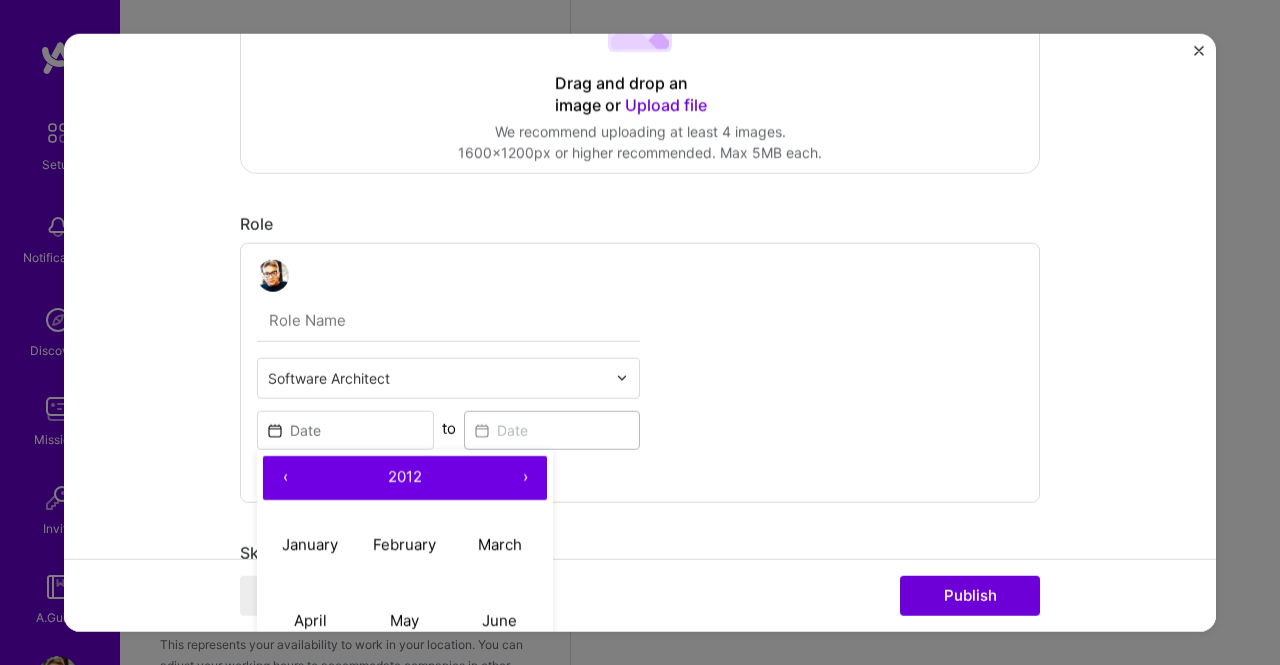 click on "‹" at bounding box center [285, 477] 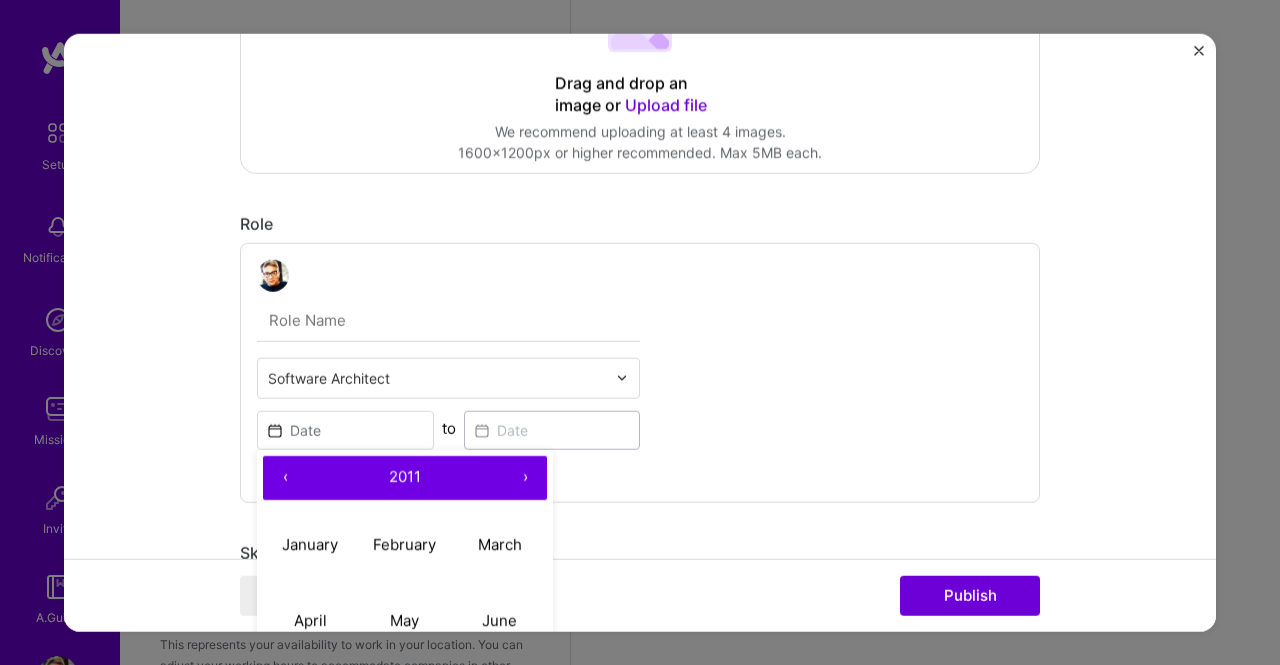 click on "‹" at bounding box center [285, 477] 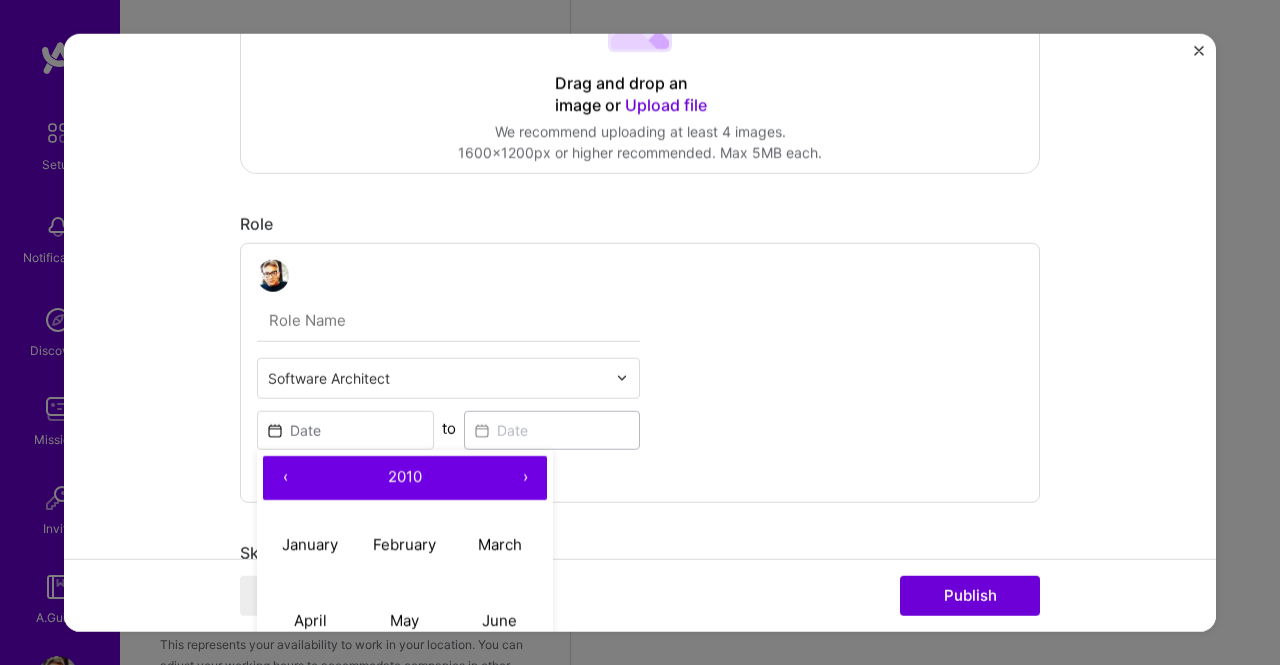 click on "‹" at bounding box center (285, 477) 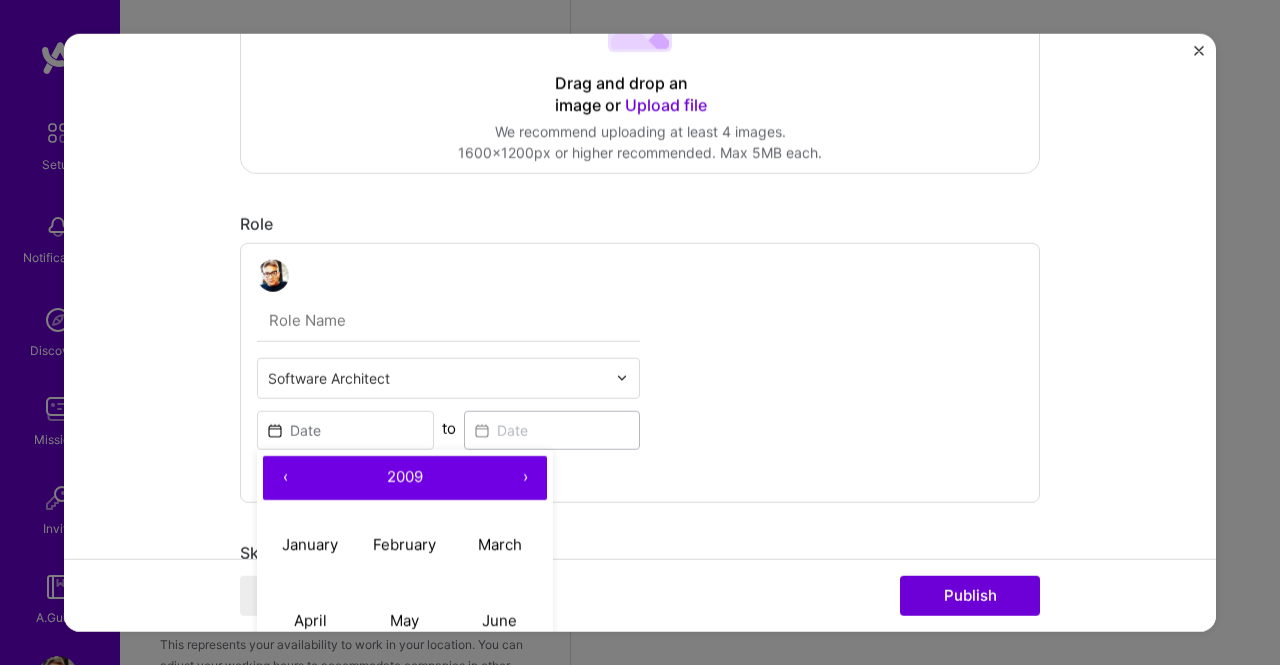click on "‹" at bounding box center [285, 477] 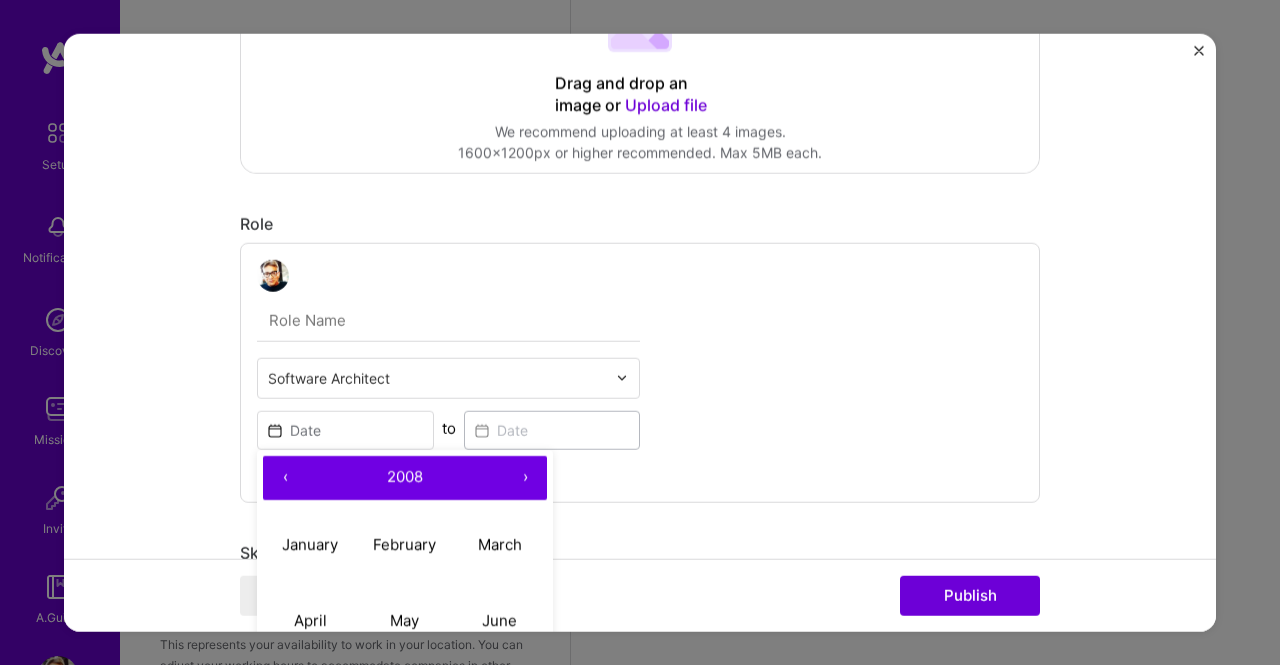 click on "‹" at bounding box center (285, 477) 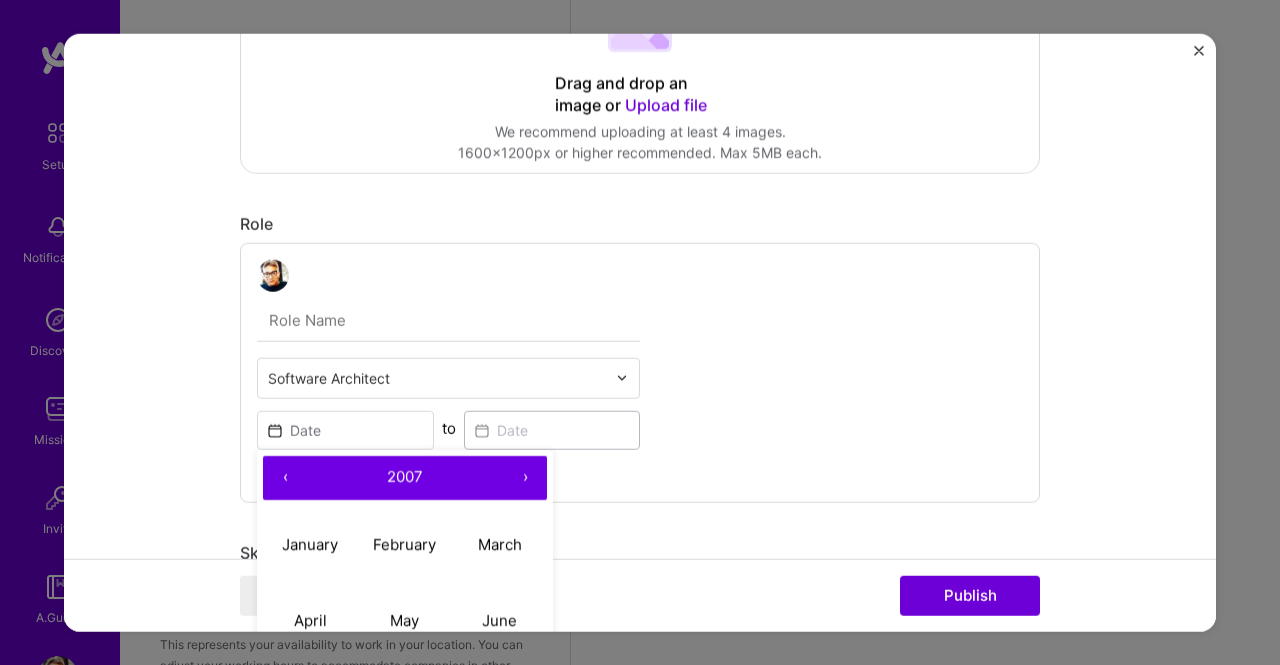 click on "‹" at bounding box center [285, 477] 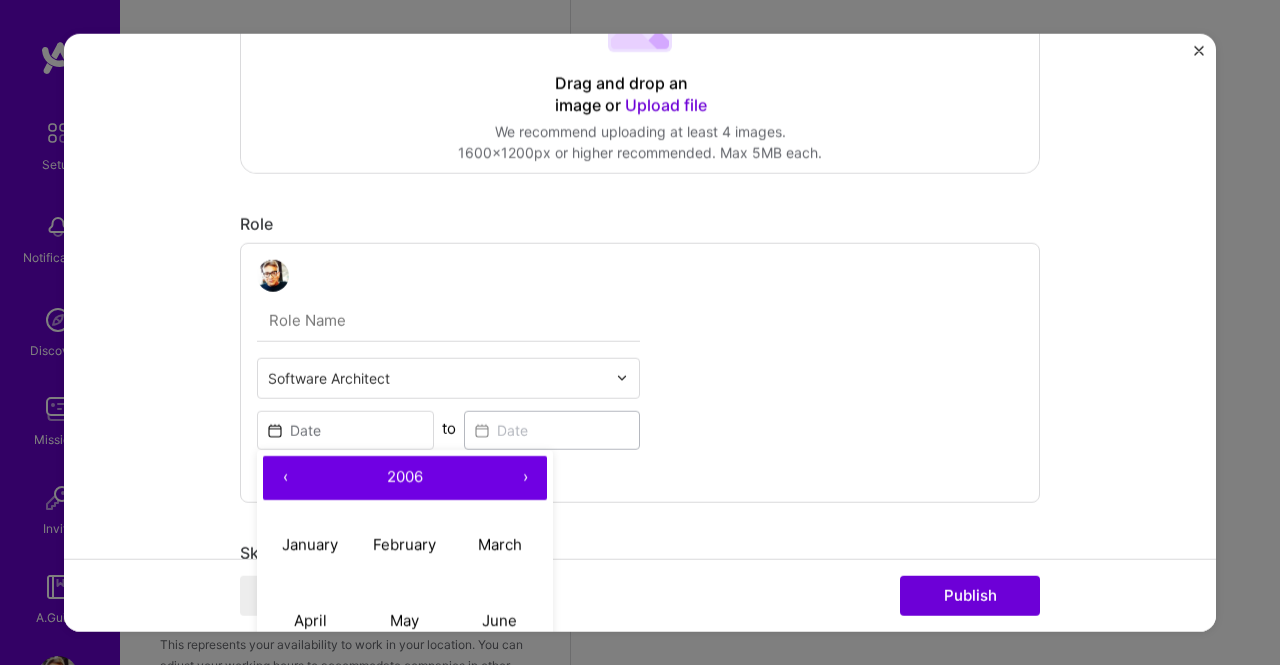 click on "‹" at bounding box center (285, 477) 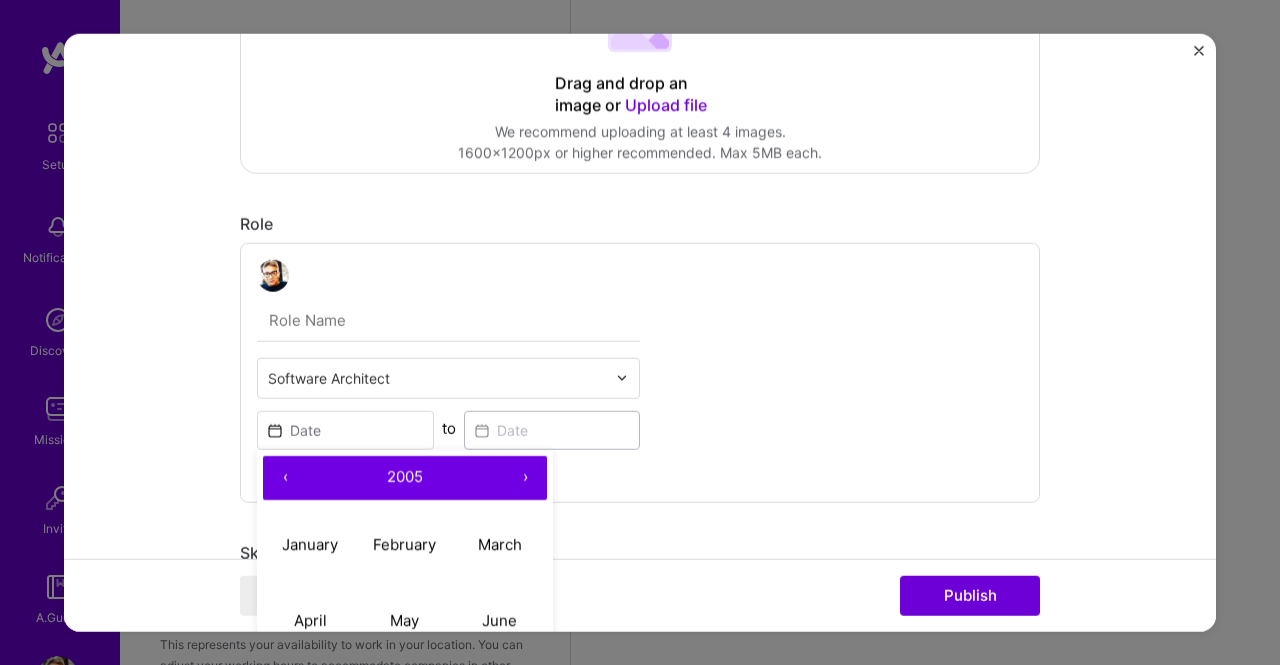 click on "‹" at bounding box center [285, 477] 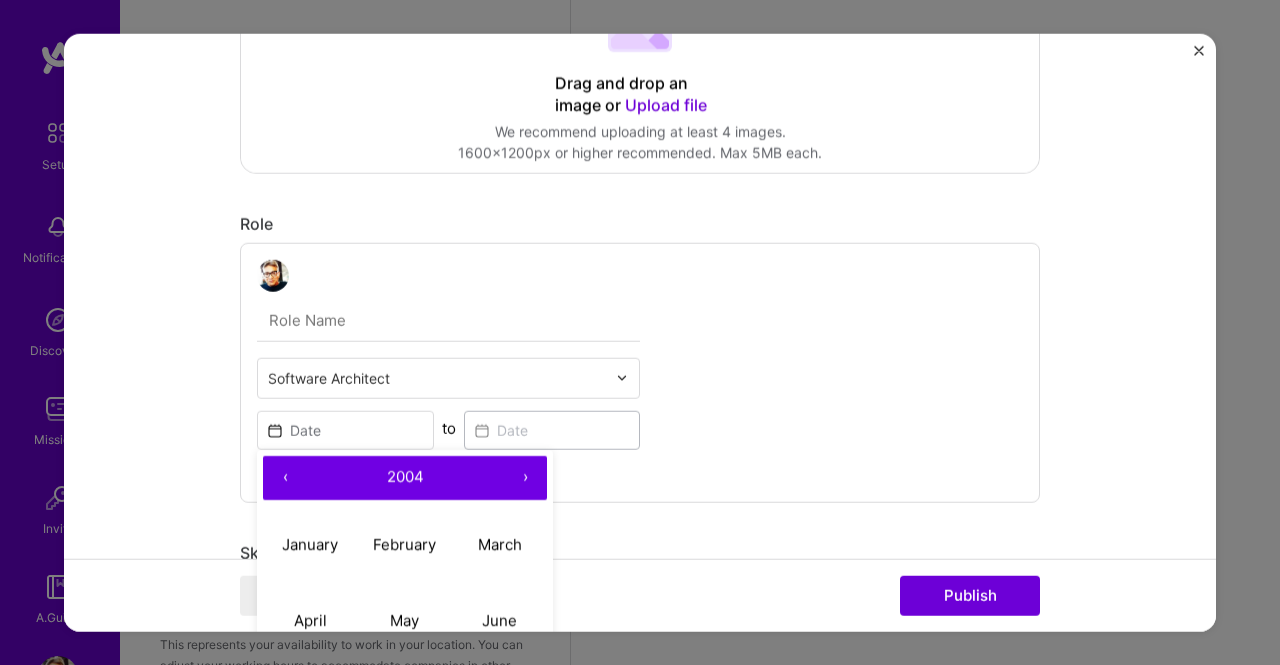click on "‹" at bounding box center (285, 477) 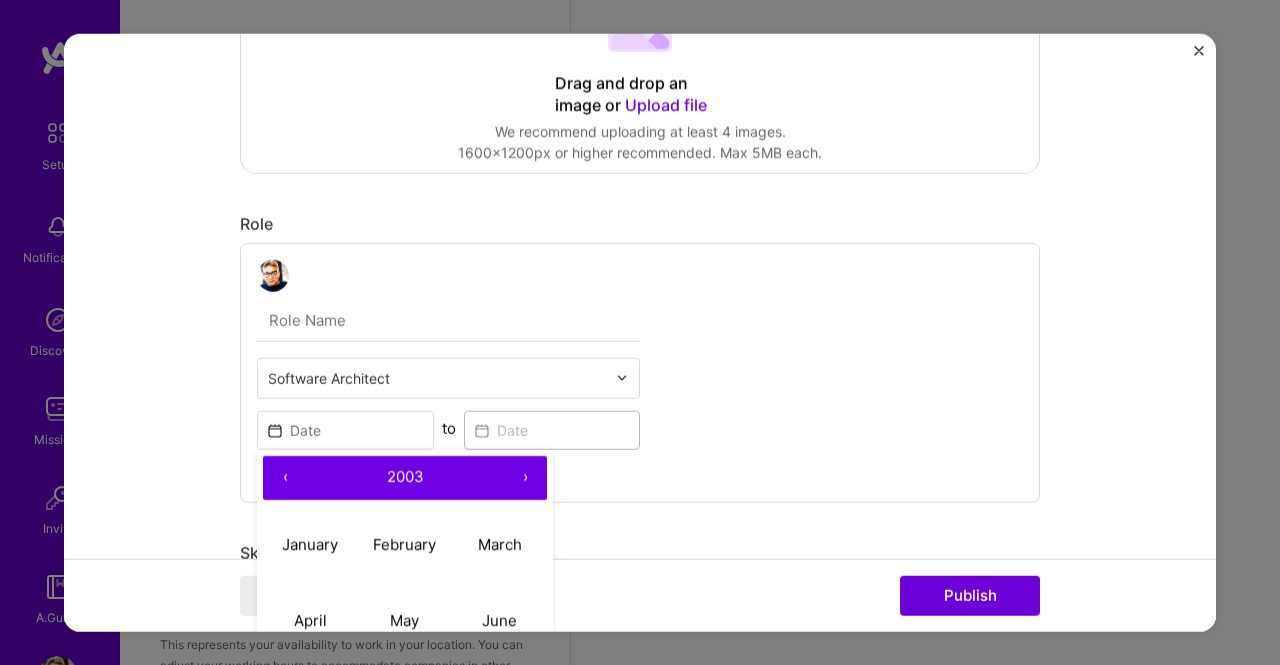 click on "‹" at bounding box center (285, 477) 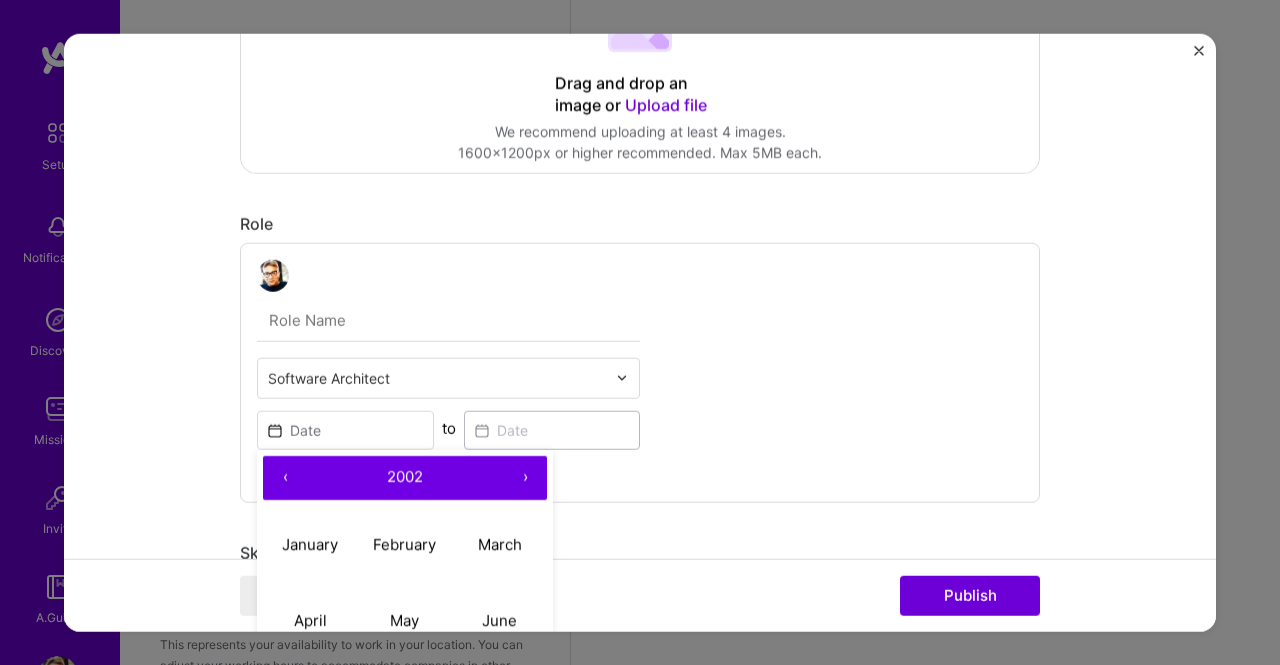 click on "‹" at bounding box center [285, 477] 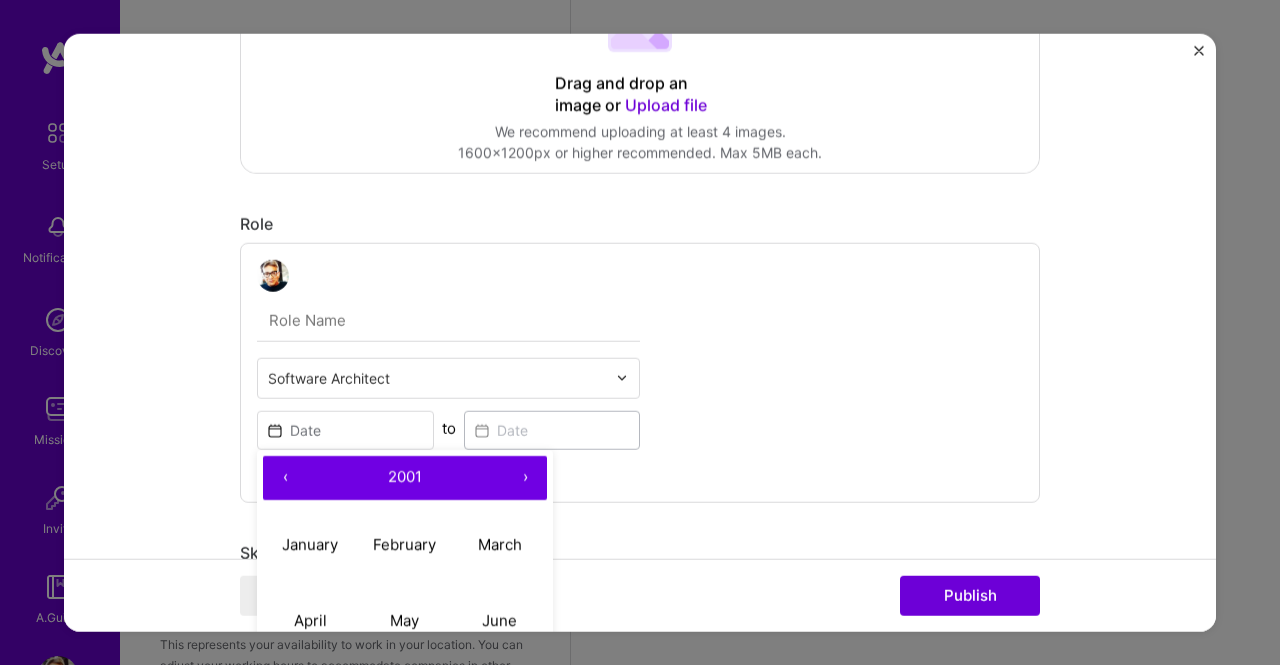 click on "‹" at bounding box center (285, 477) 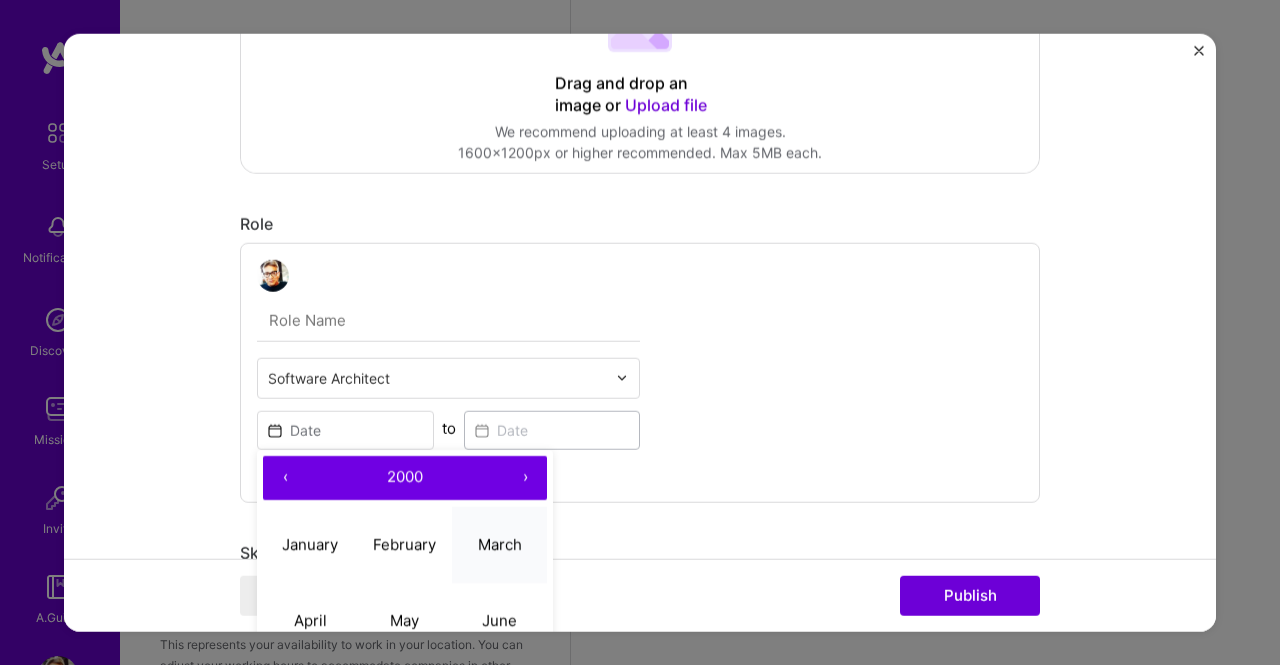 scroll, scrollTop: 484, scrollLeft: 0, axis: vertical 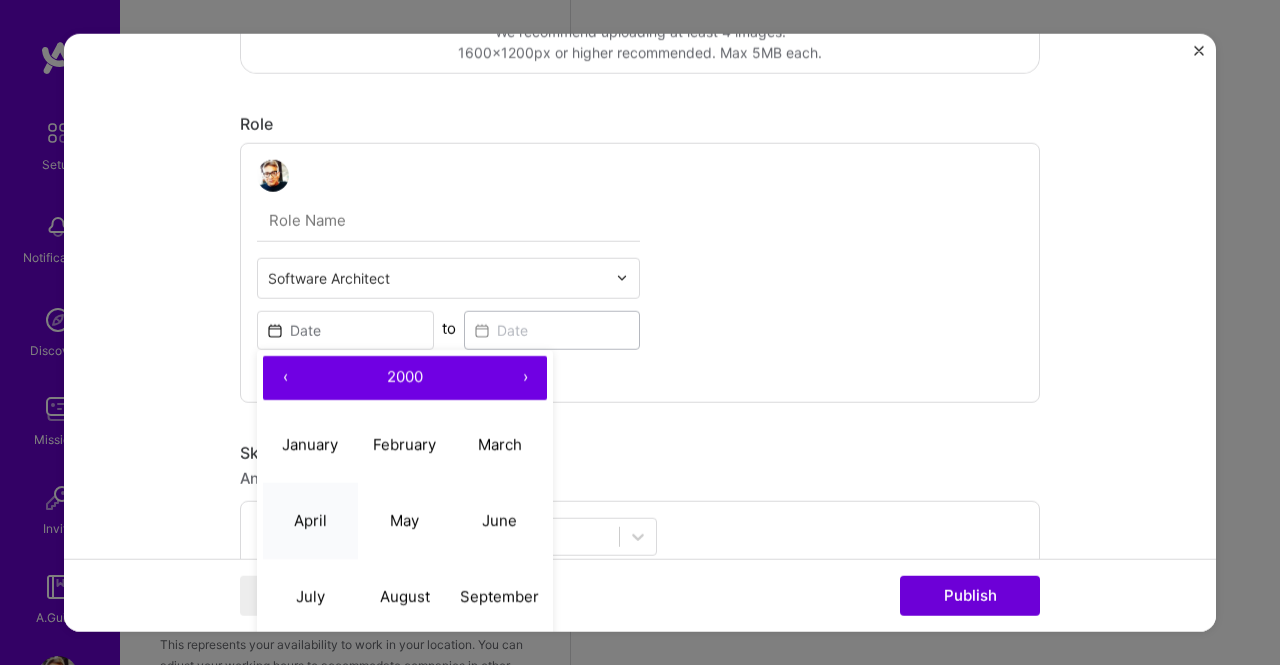 click on "April" at bounding box center [310, 520] 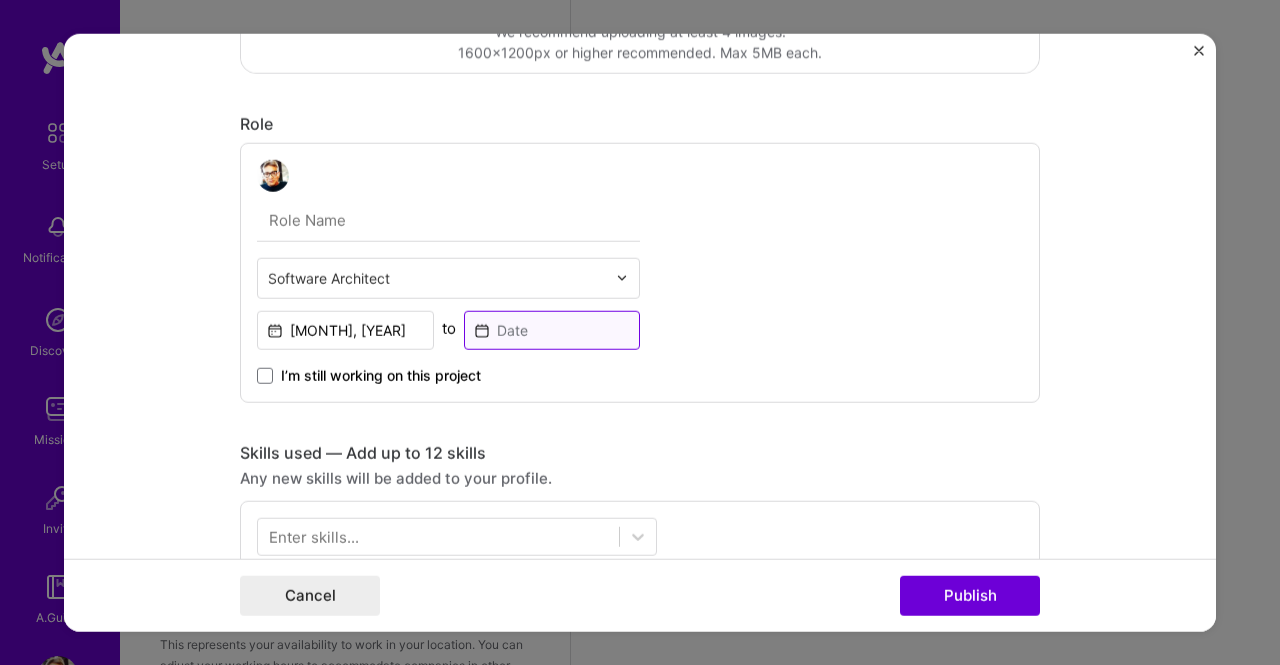 click at bounding box center (552, 329) 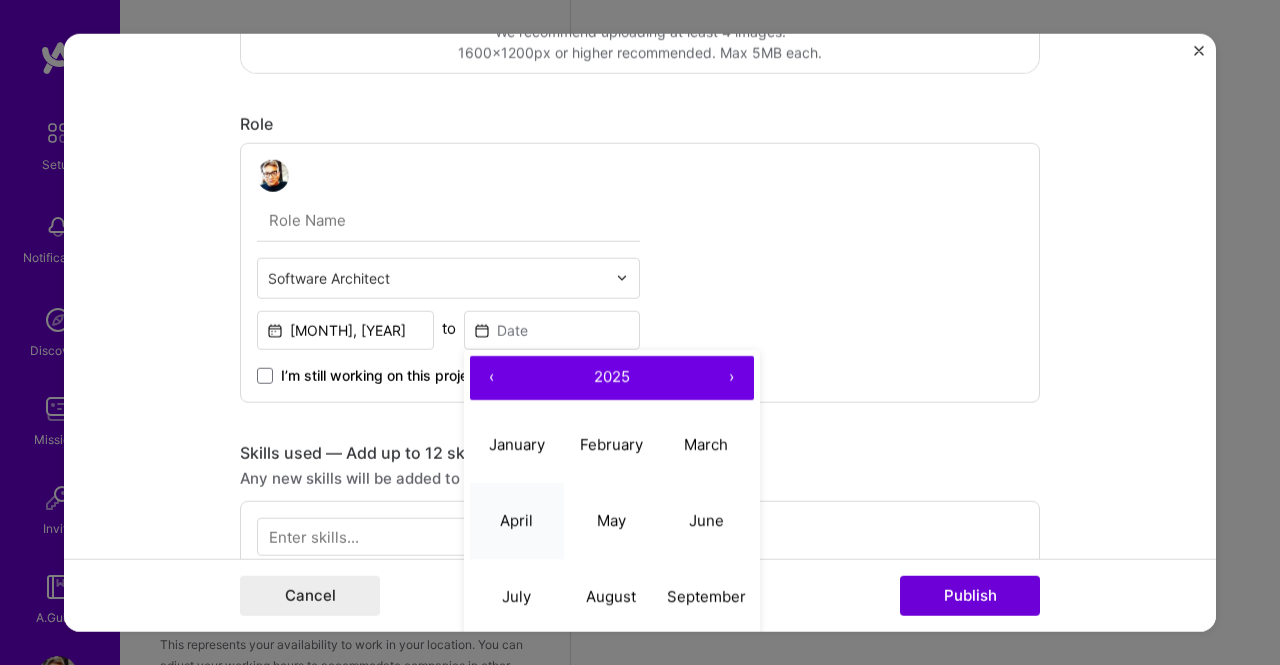click on "April" at bounding box center (516, 520) 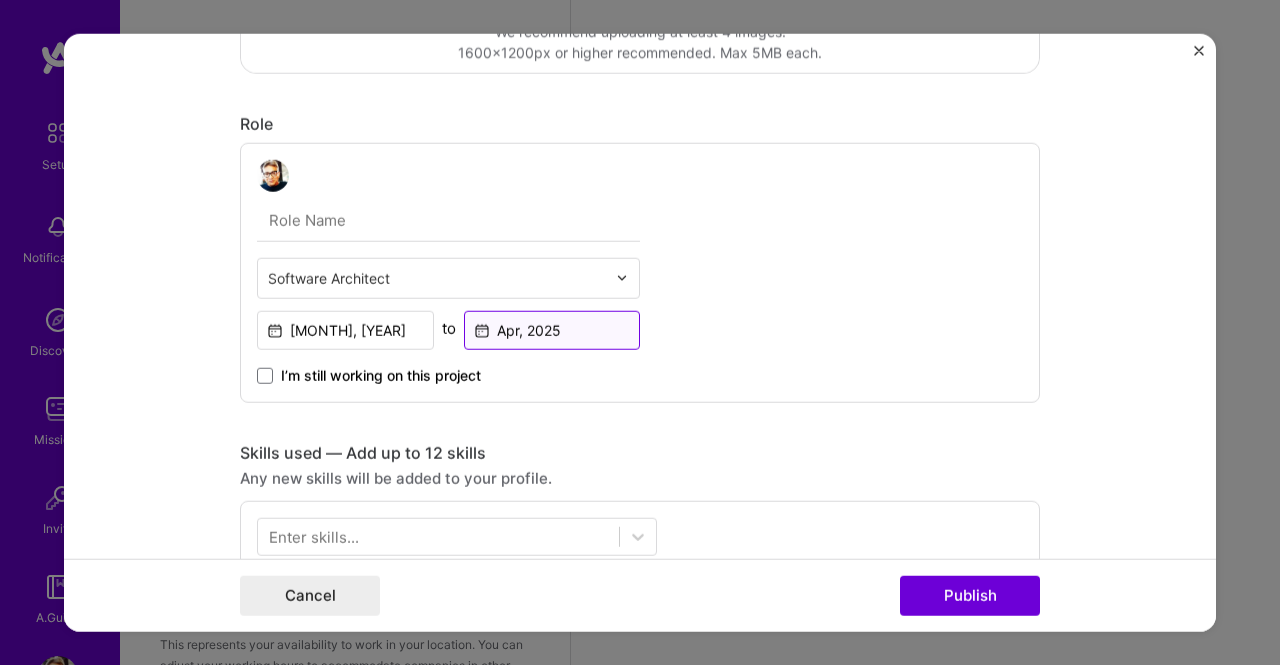 click on "Apr, 2025" at bounding box center [552, 329] 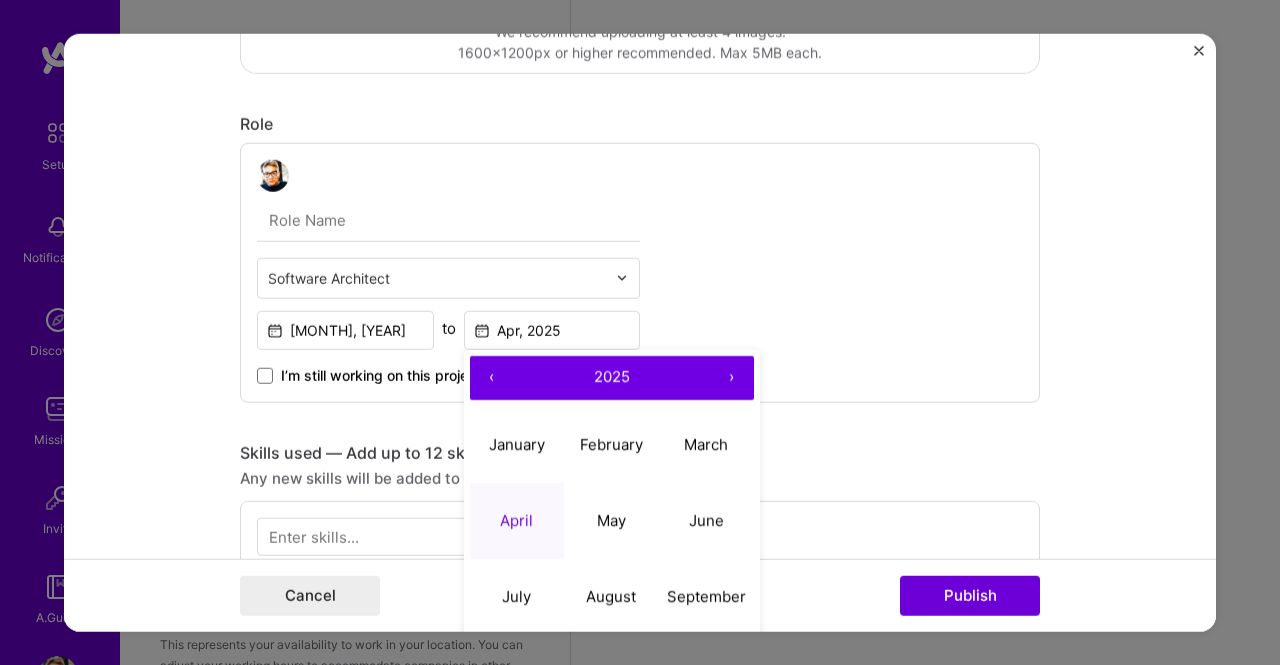 click on "‹" at bounding box center [492, 377] 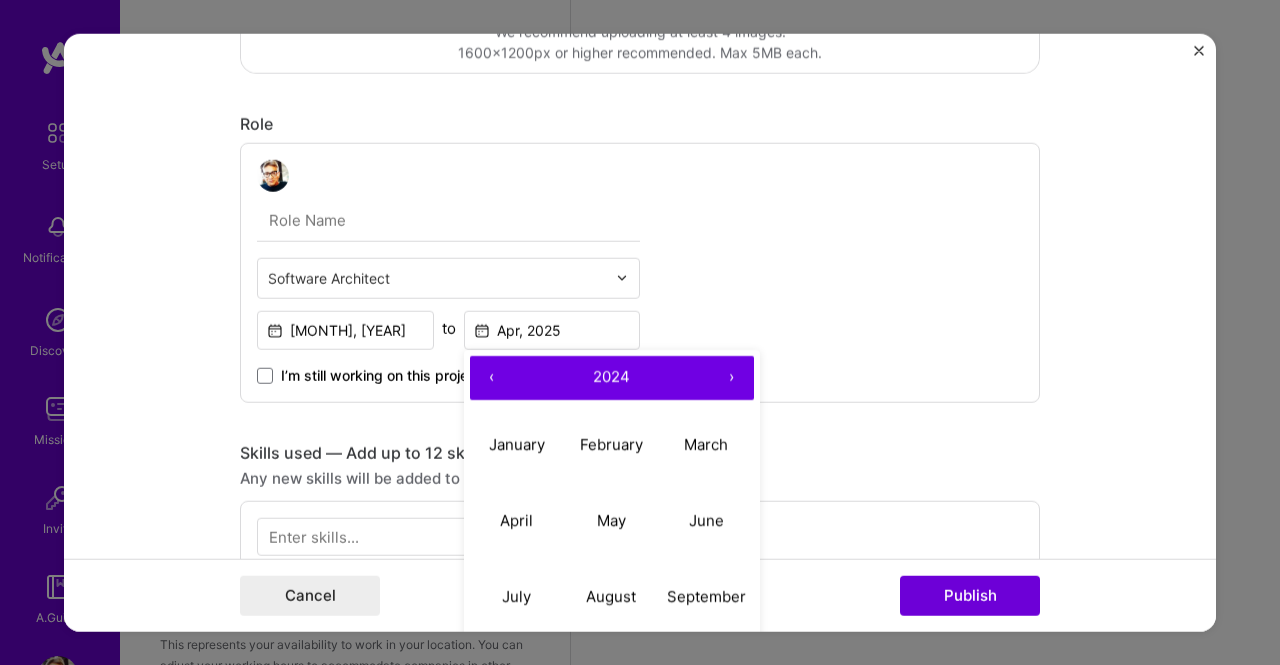 click on "‹" at bounding box center [492, 377] 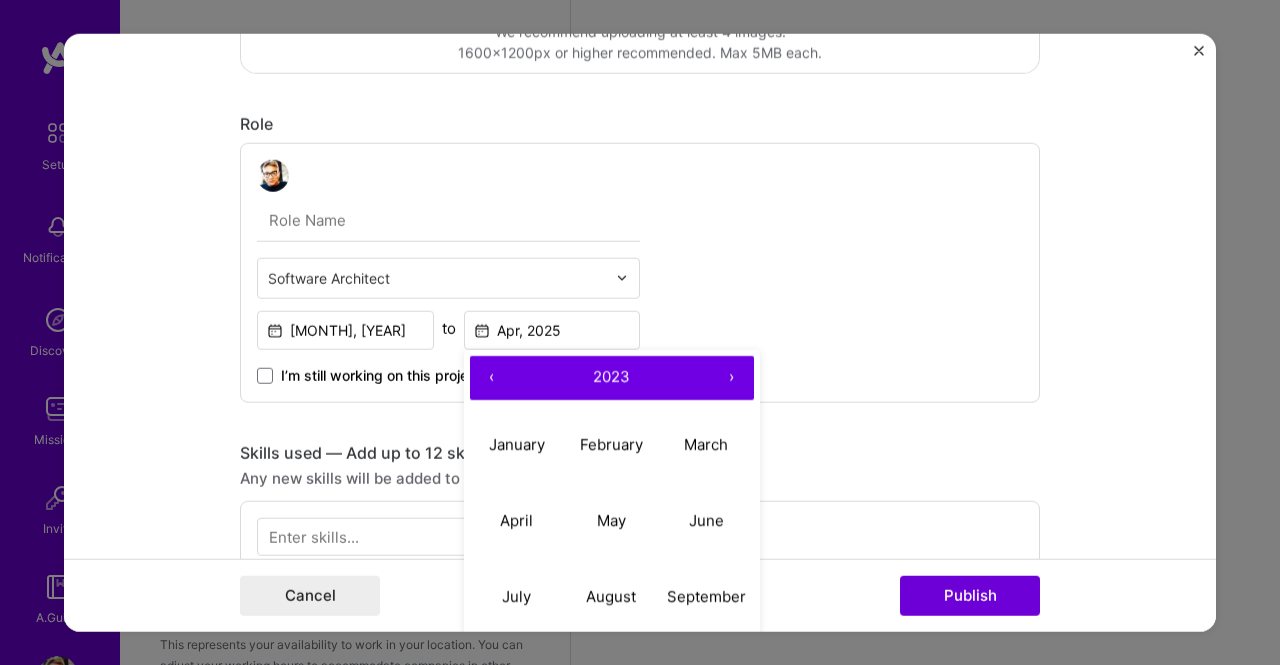 click on "‹" at bounding box center [492, 377] 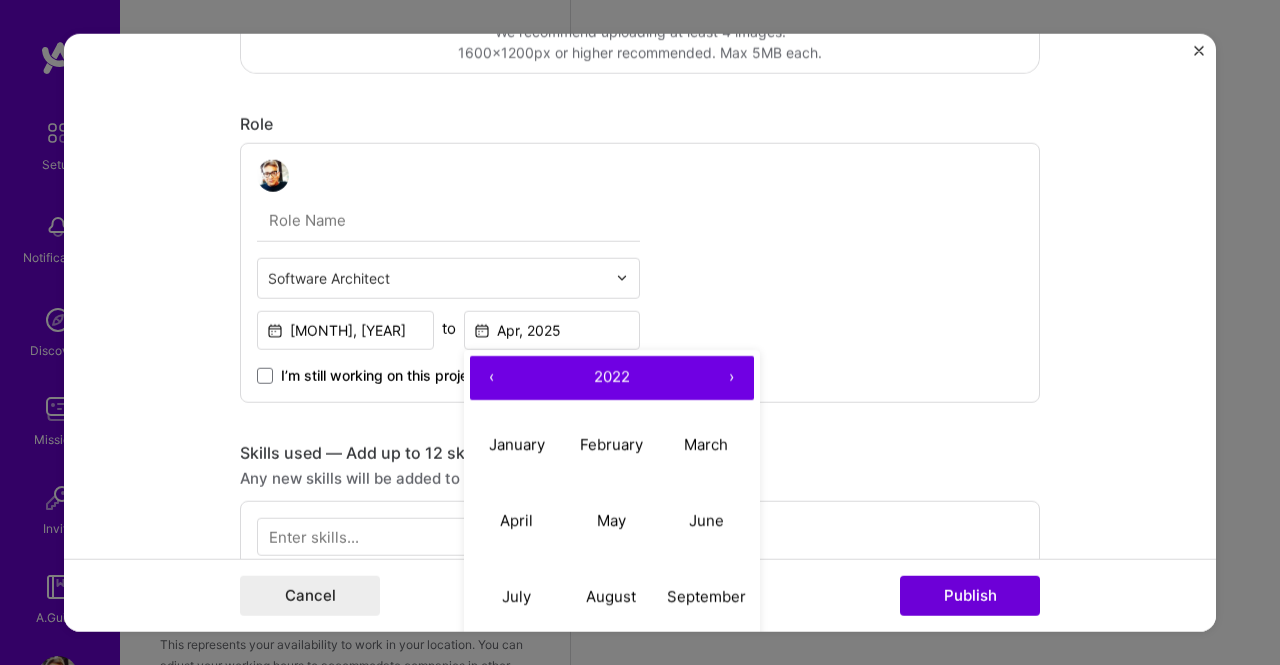 click on "‹" at bounding box center (492, 377) 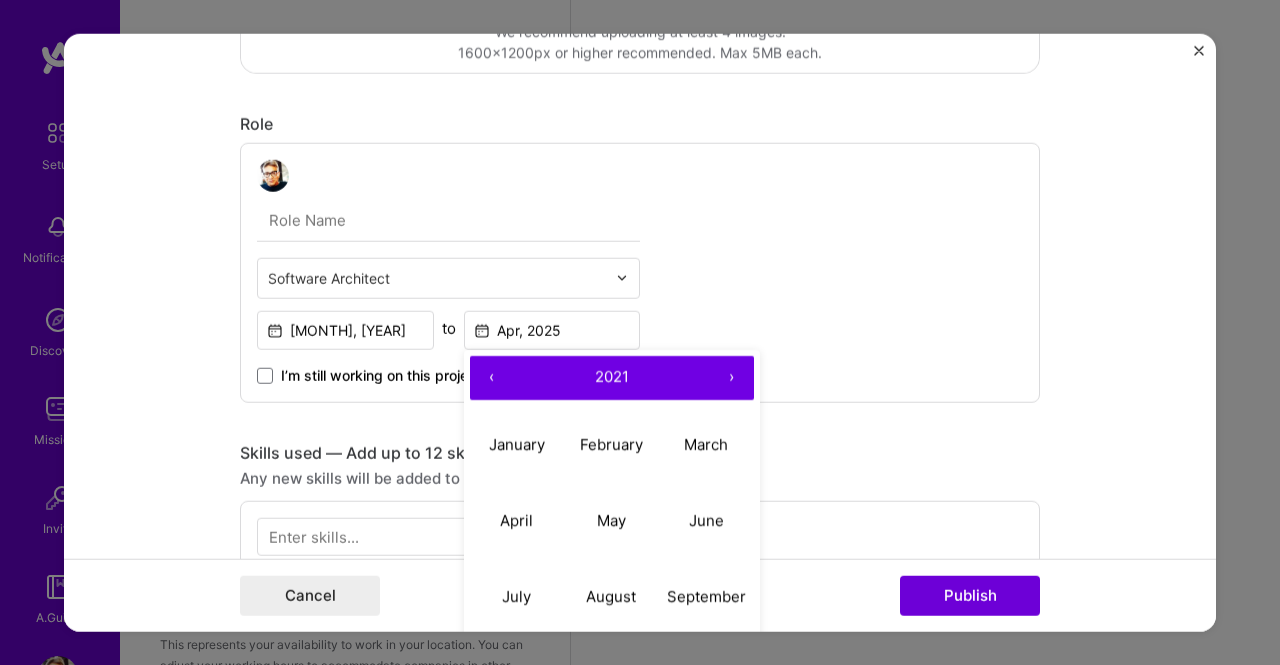 click on "‹" at bounding box center (492, 377) 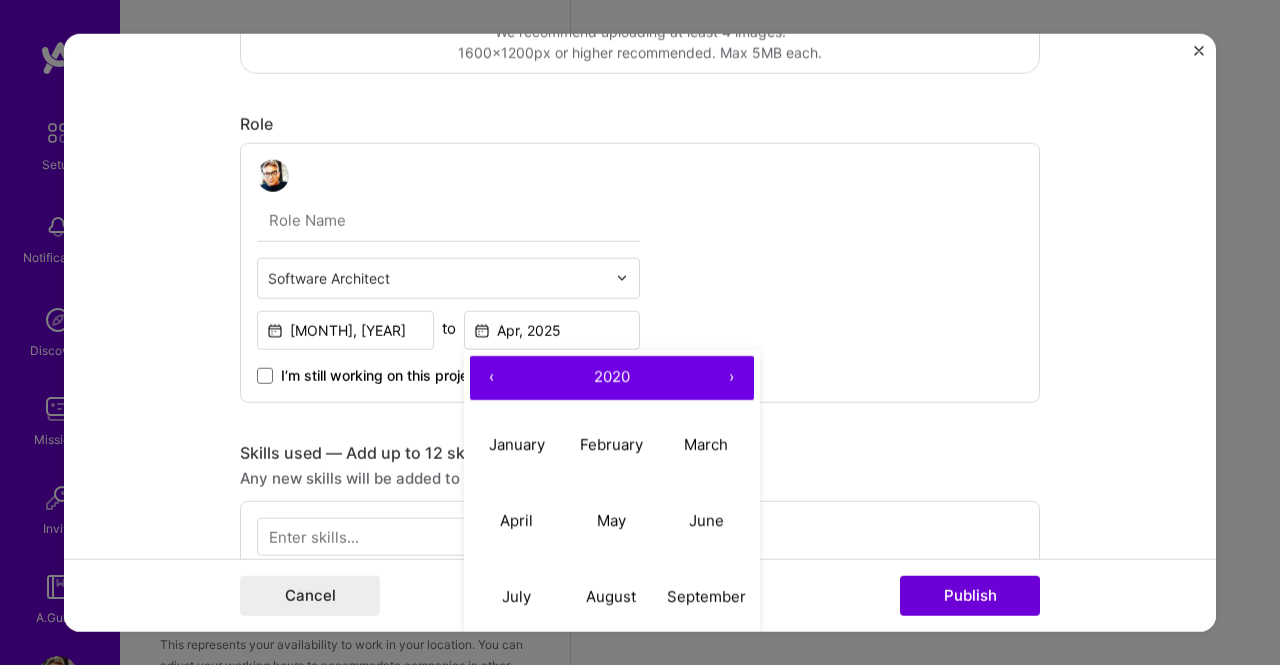 click on "‹" at bounding box center (492, 377) 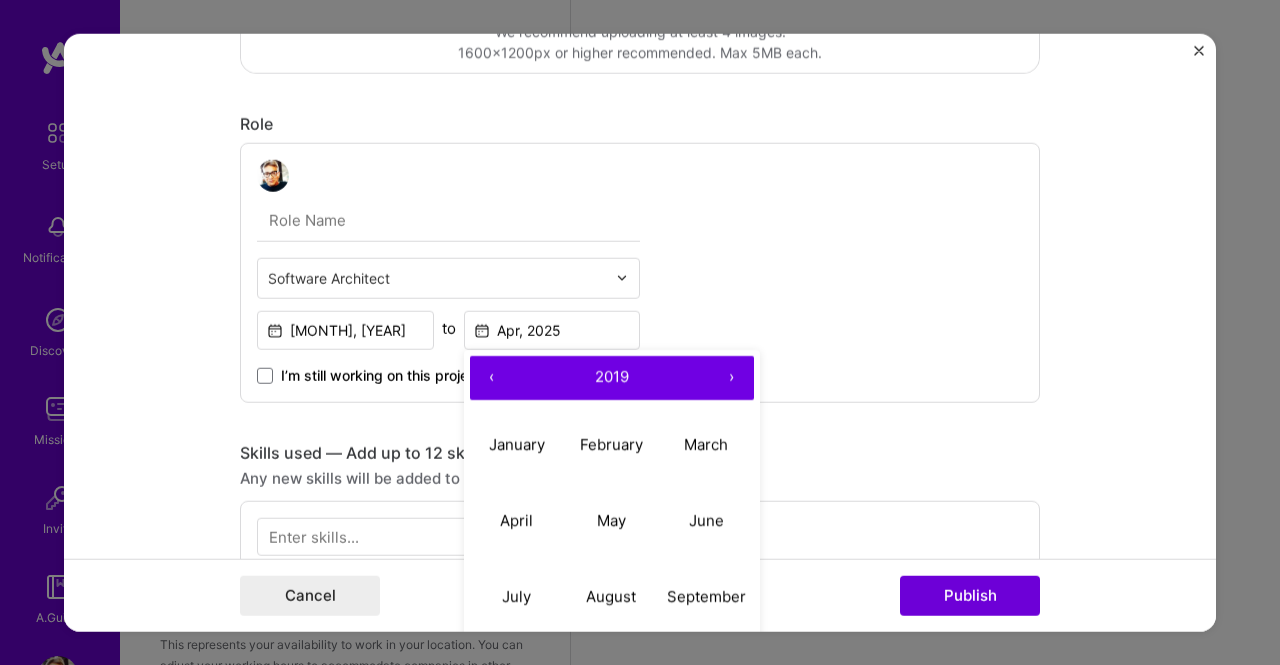 click on "‹" at bounding box center (492, 377) 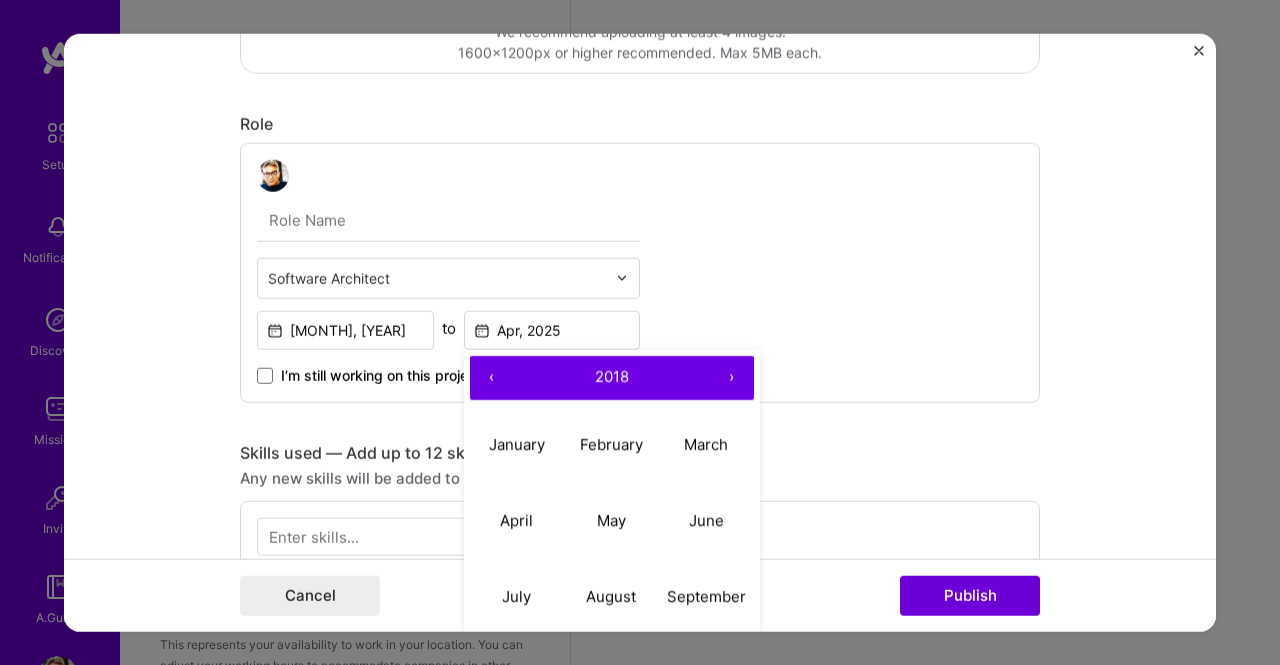 click on "‹" at bounding box center [492, 377] 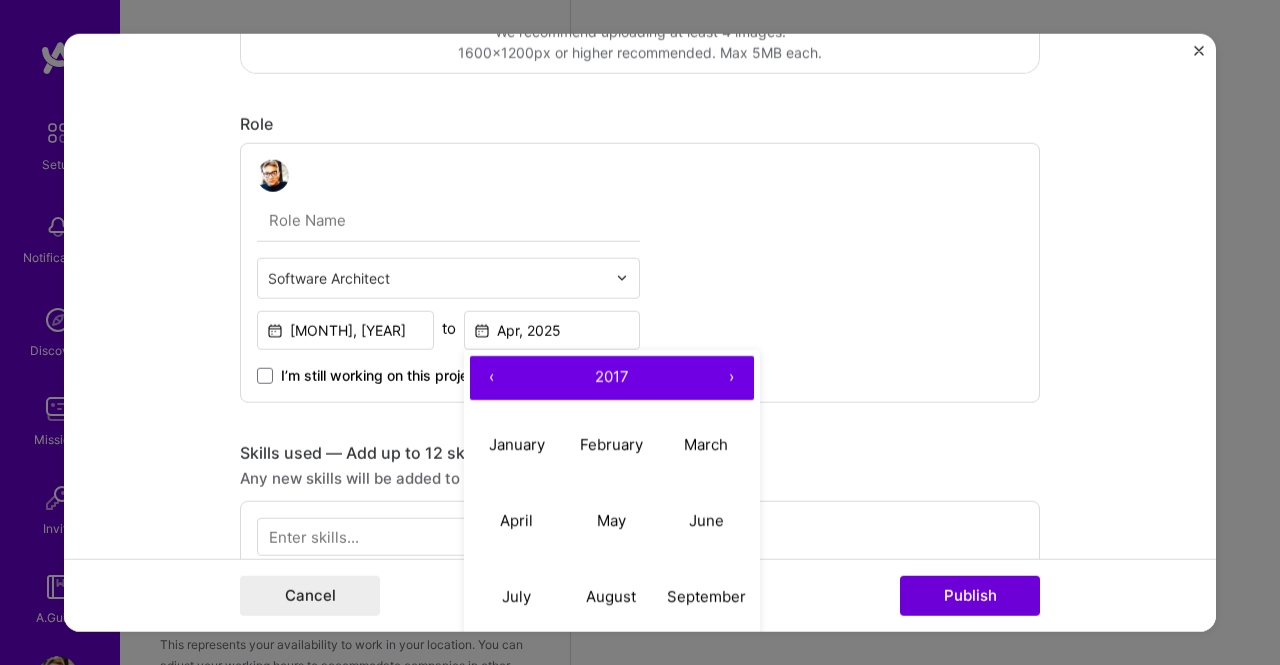 click on "‹" at bounding box center (492, 377) 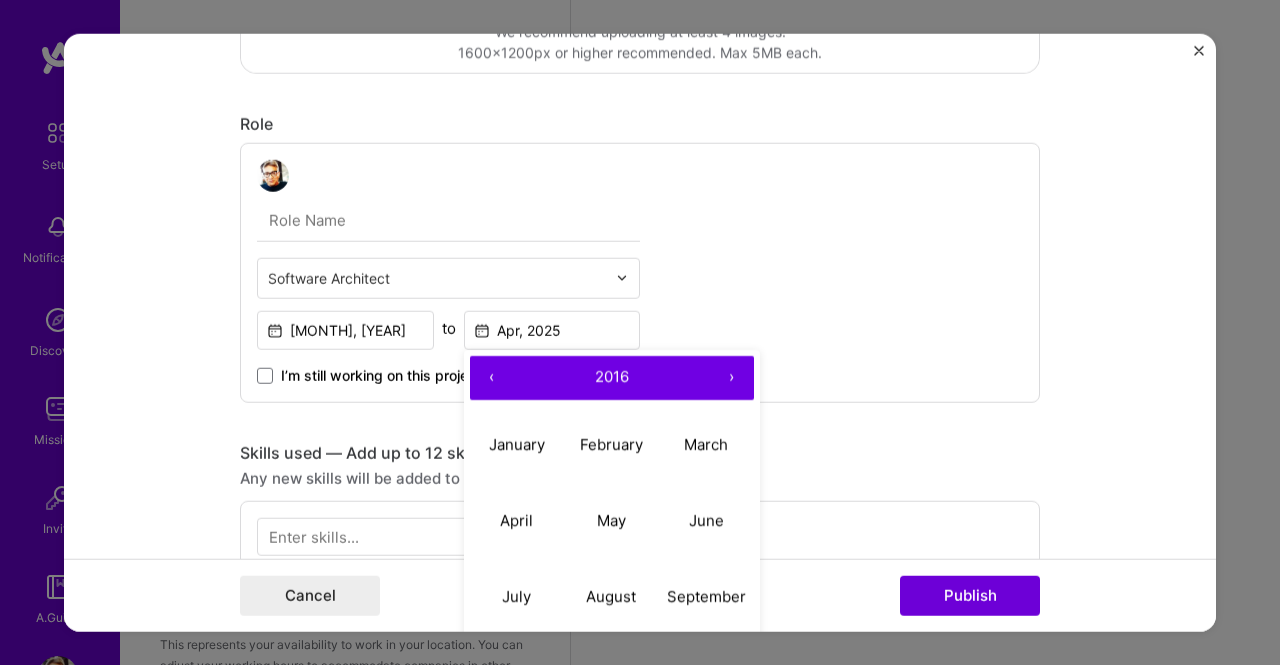 click on "‹" at bounding box center (492, 377) 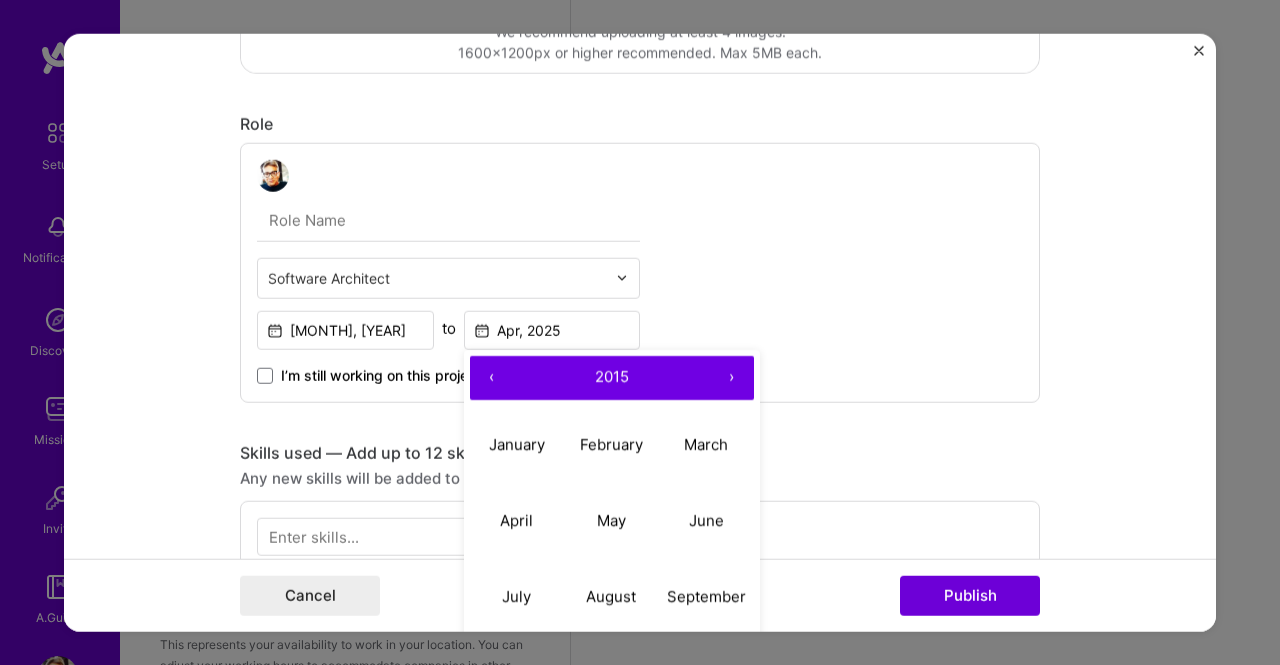 click on "‹" at bounding box center [492, 377] 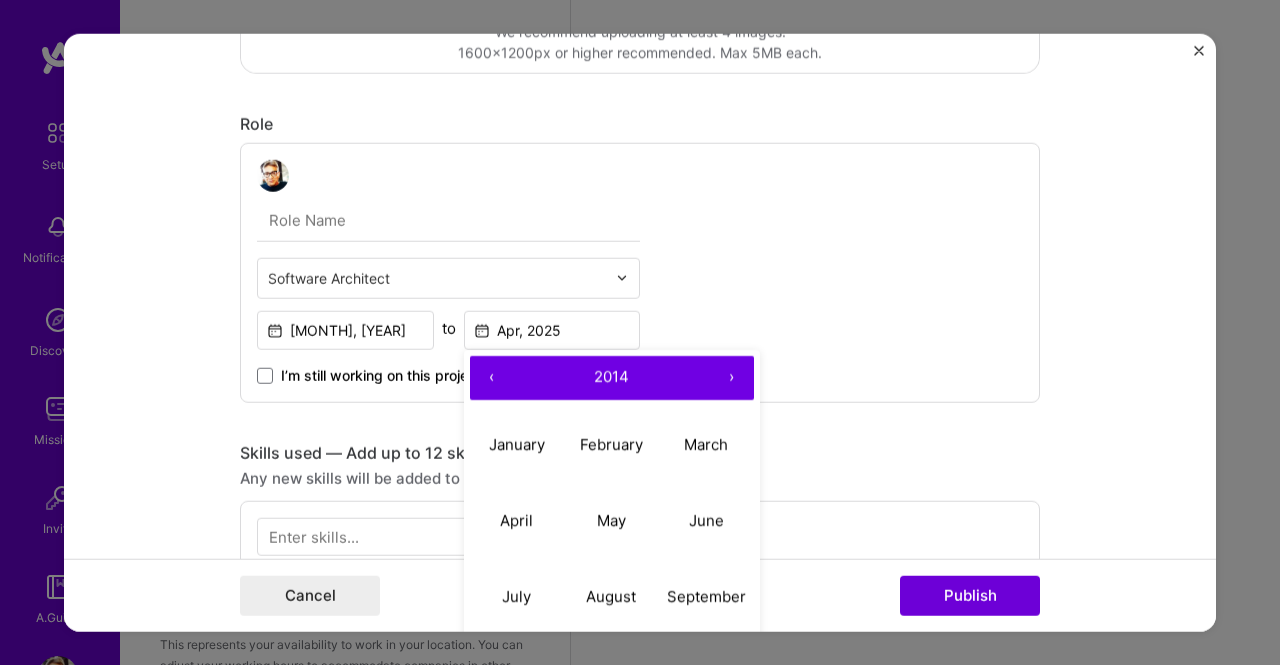 click on "‹" at bounding box center (492, 377) 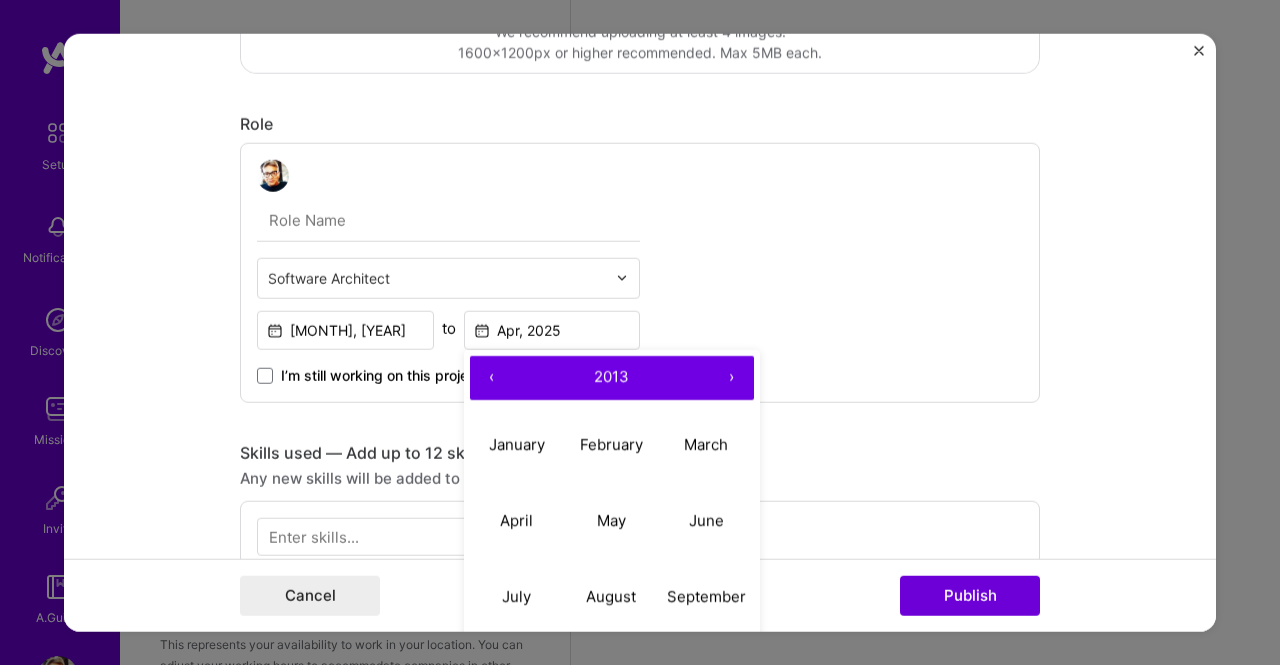 click on "‹" at bounding box center [492, 377] 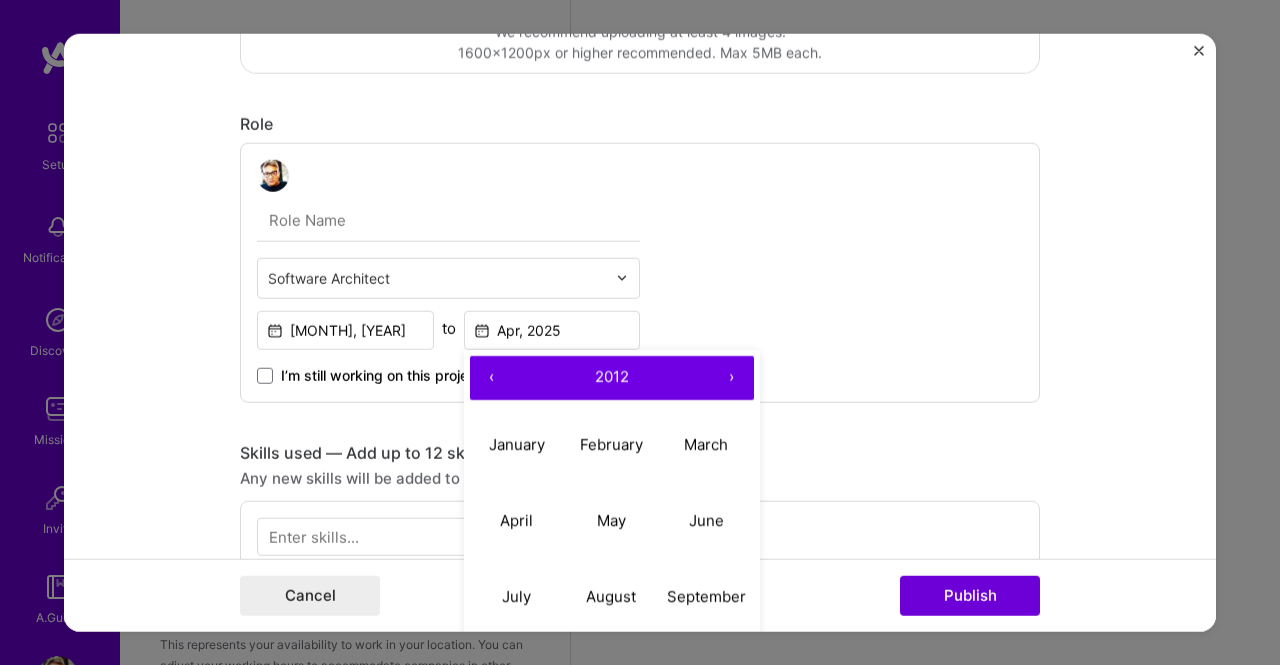 click on "‹" at bounding box center (492, 377) 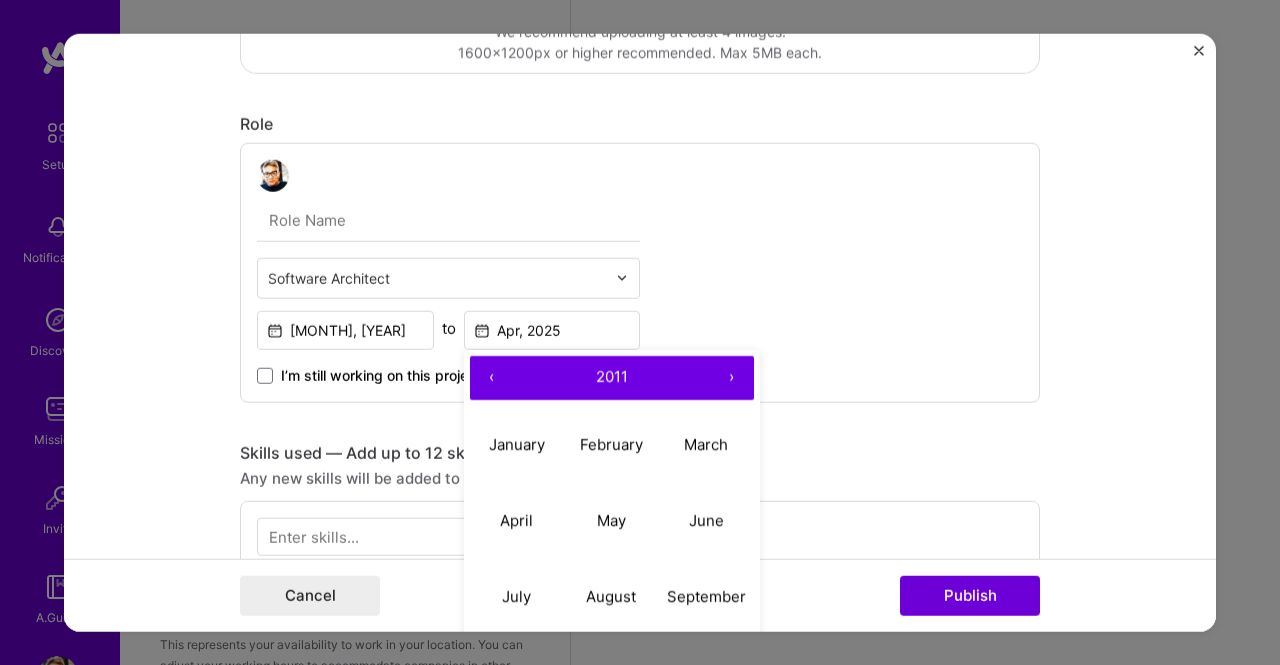 click on "‹" at bounding box center (492, 377) 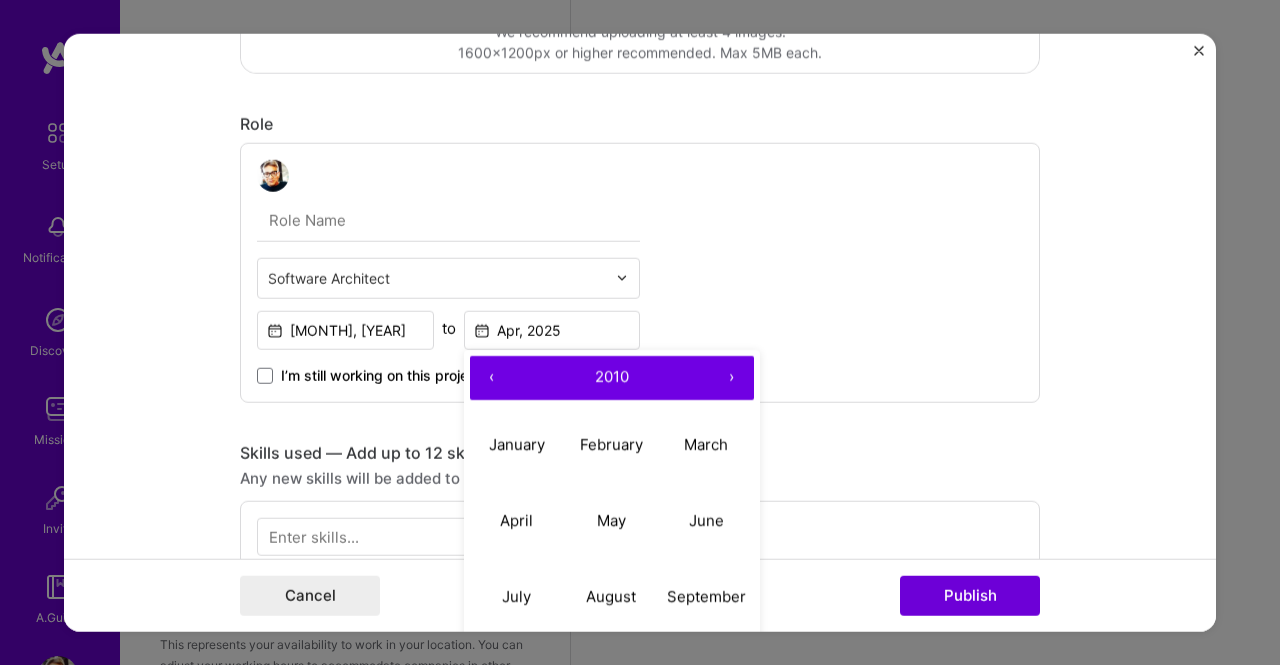 click on "‹" at bounding box center [492, 377] 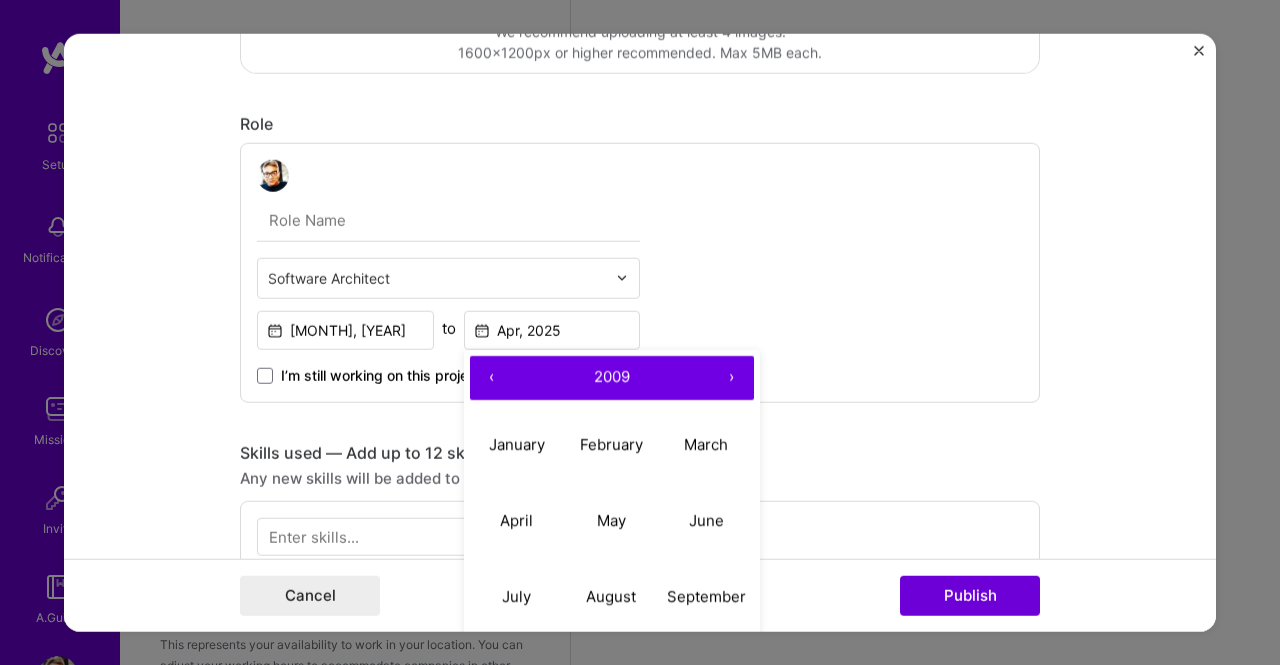 click on "‹" at bounding box center [492, 377] 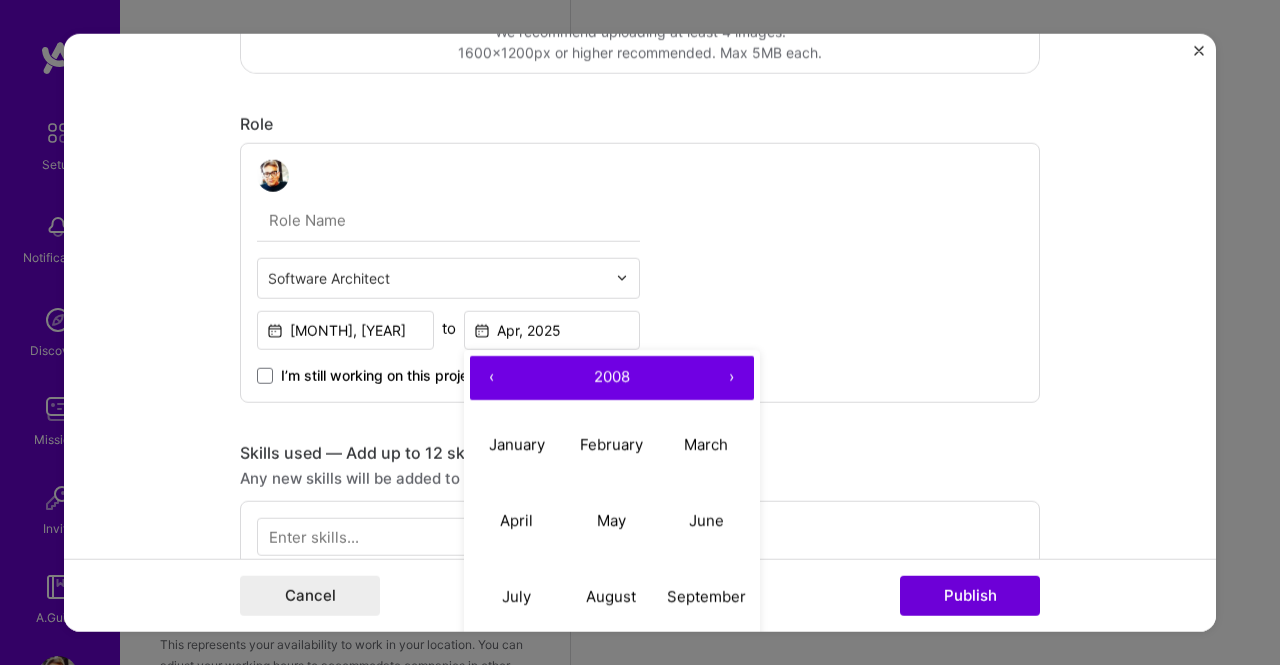 click on "‹" at bounding box center (492, 377) 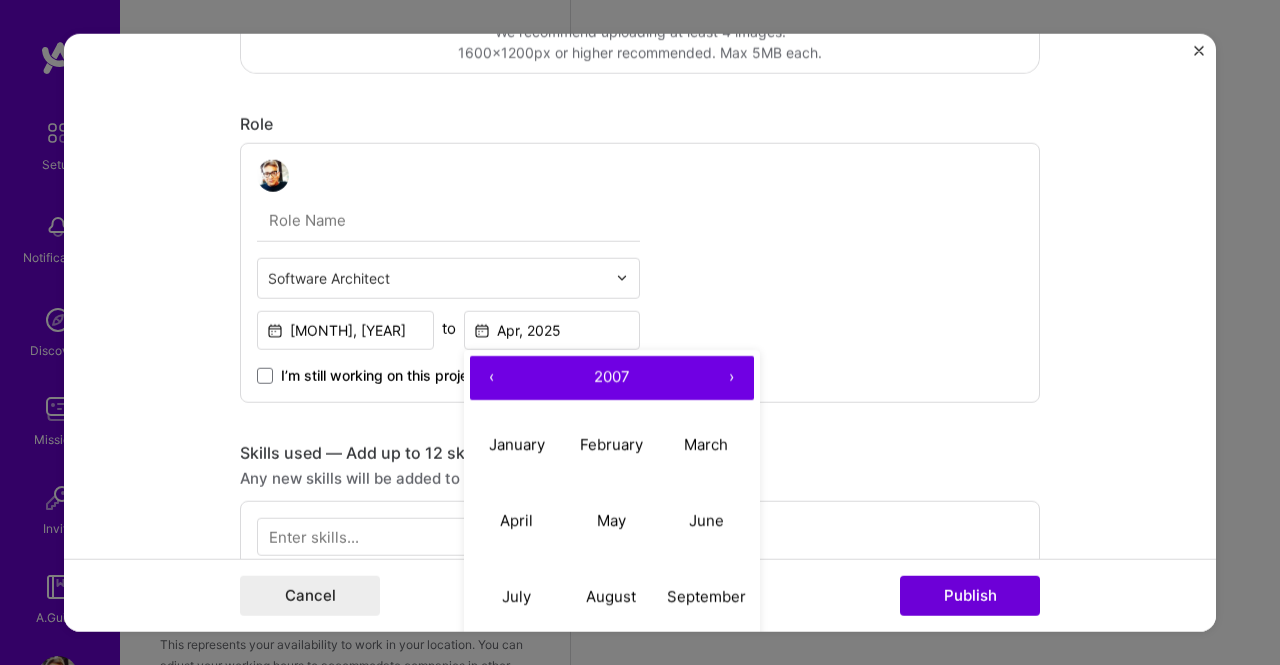 click on "‹" at bounding box center (492, 377) 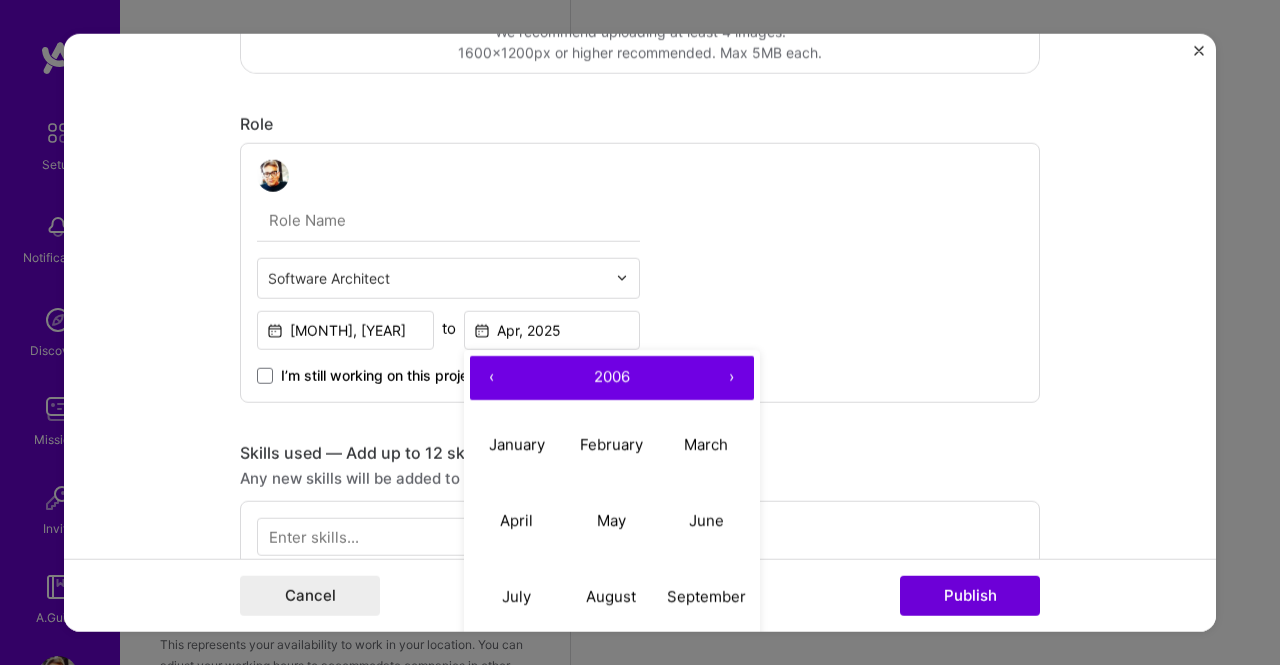 click on "‹" at bounding box center [492, 377] 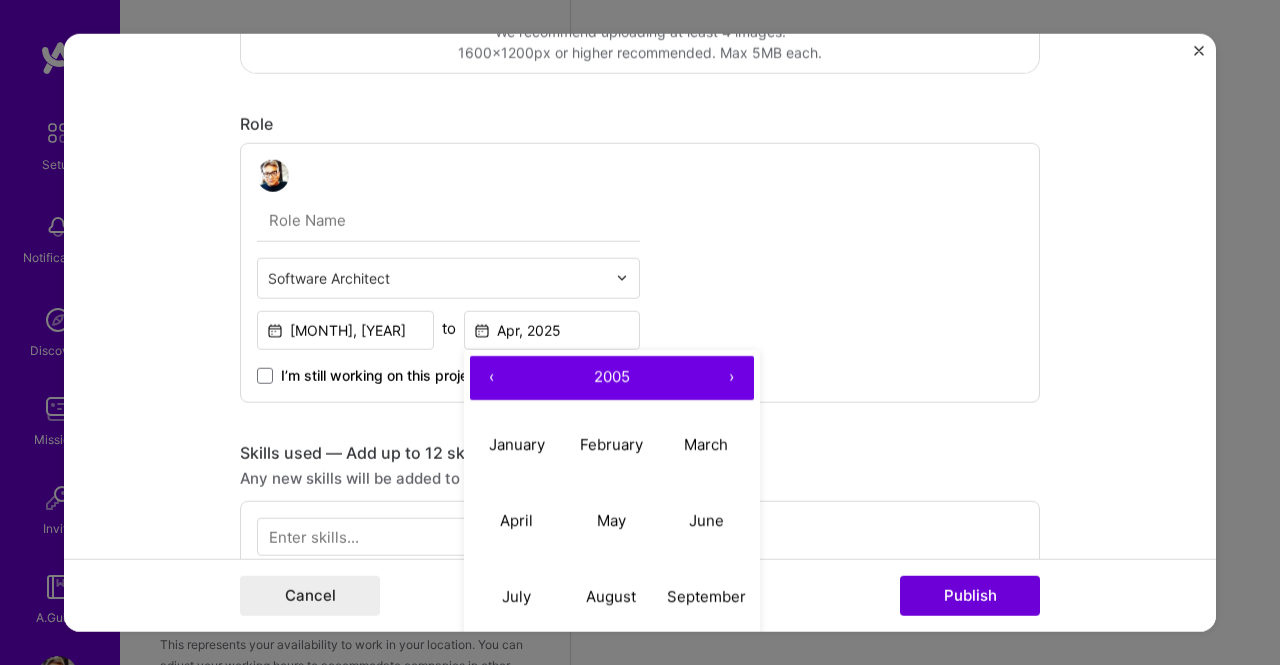 click on "‹" at bounding box center (492, 377) 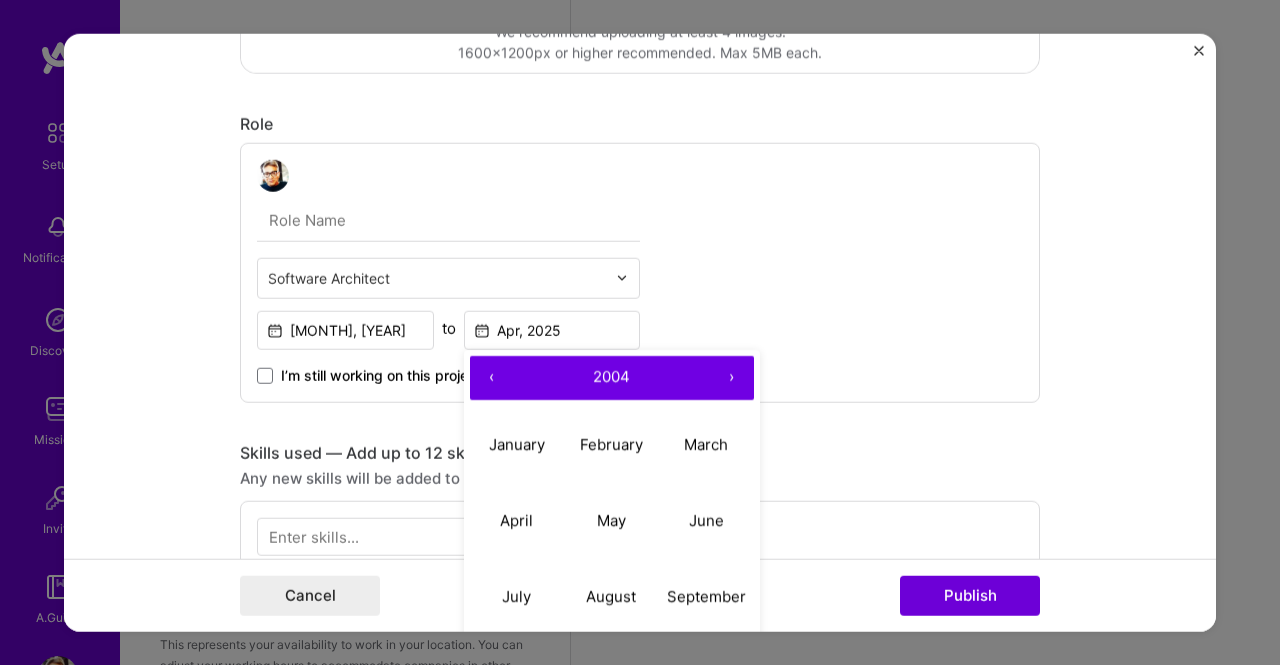 click on "‹" at bounding box center [492, 377] 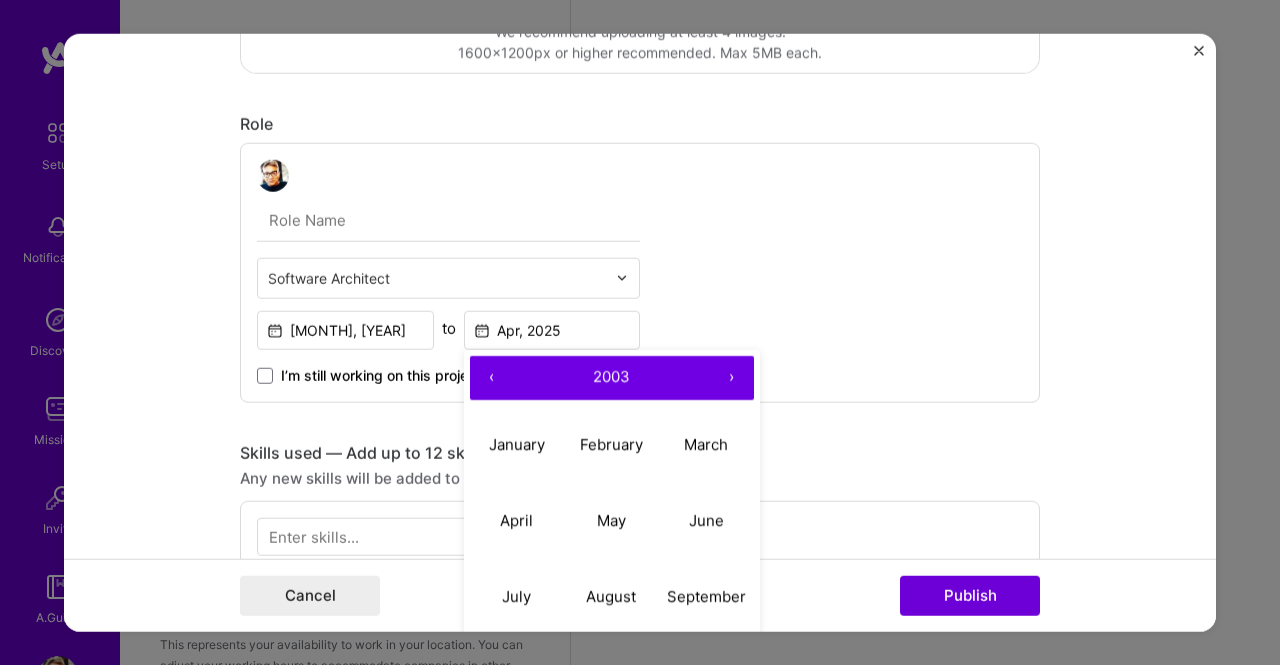click on "‹" at bounding box center [492, 377] 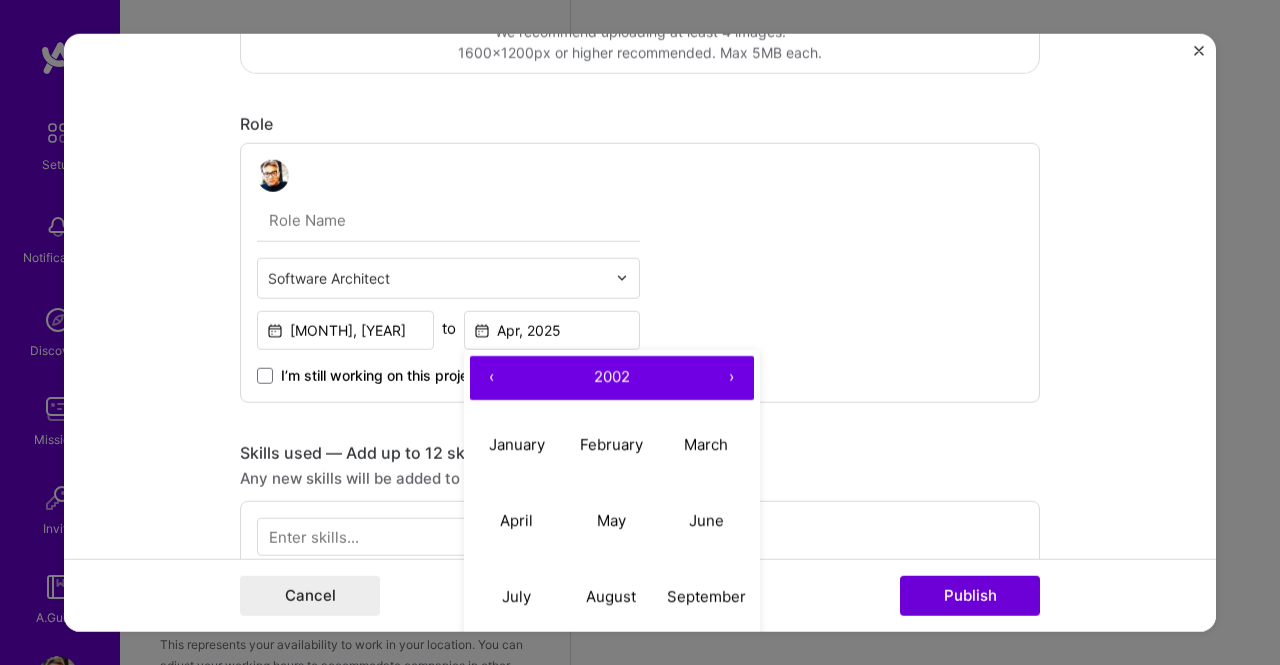 click on "‹" at bounding box center (492, 377) 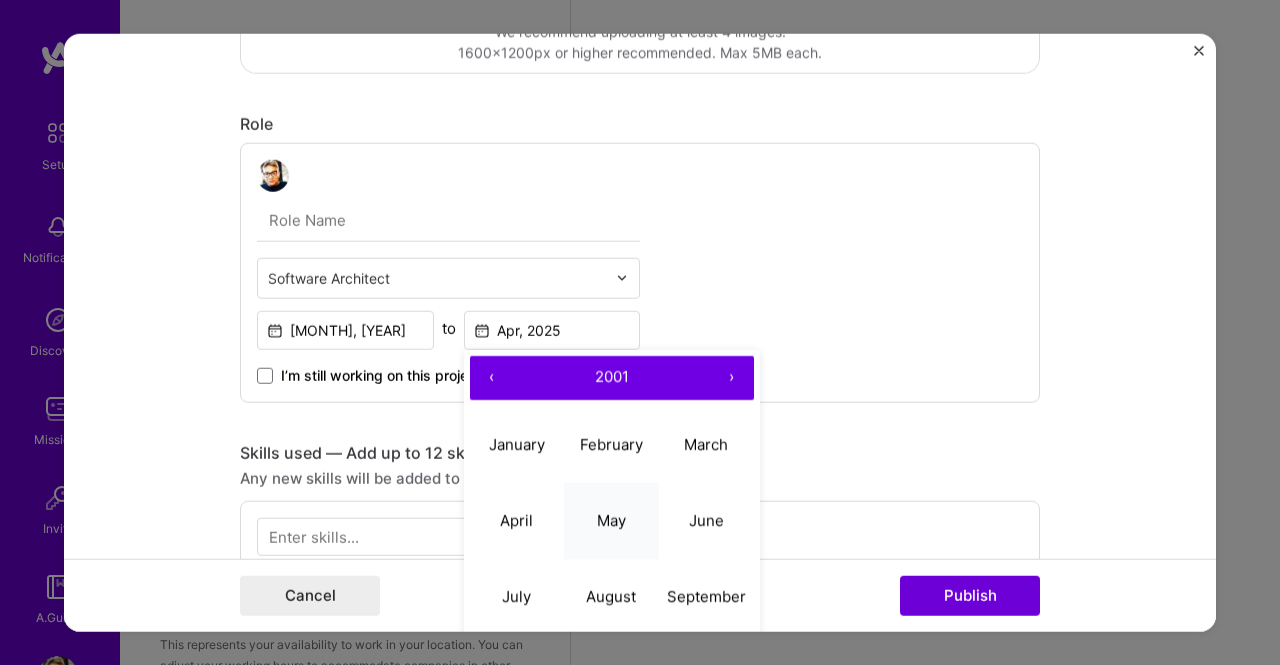 click on "May" at bounding box center (611, 520) 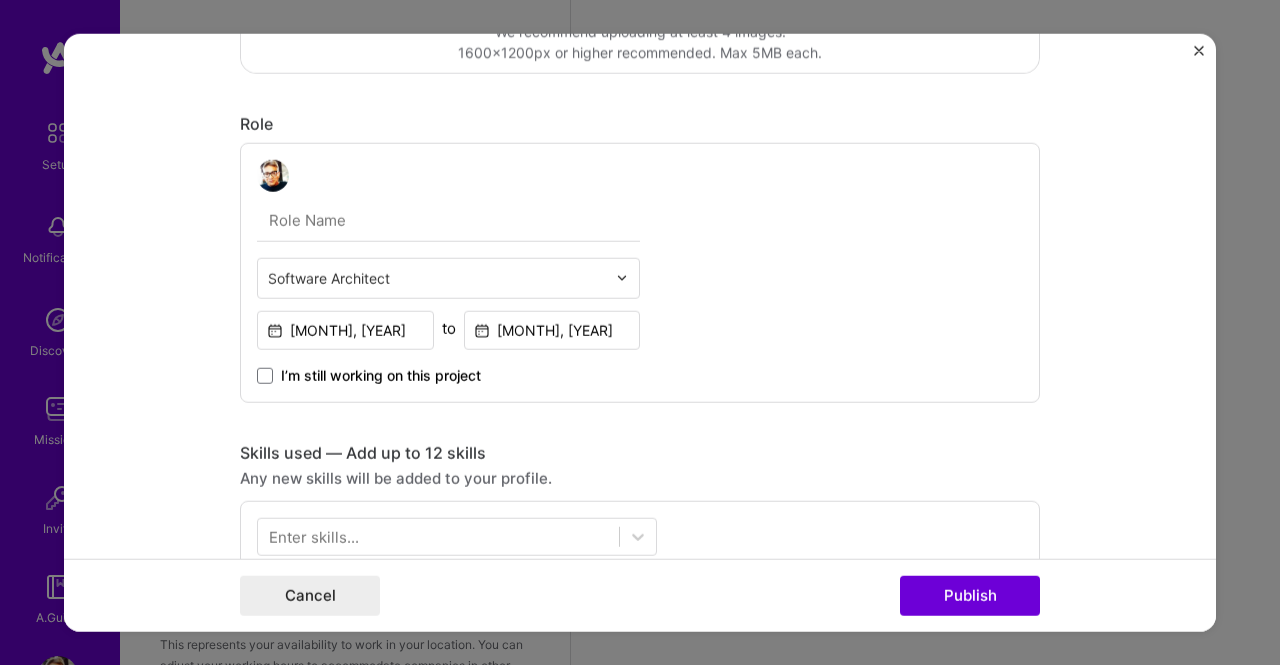 scroll, scrollTop: 616, scrollLeft: 0, axis: vertical 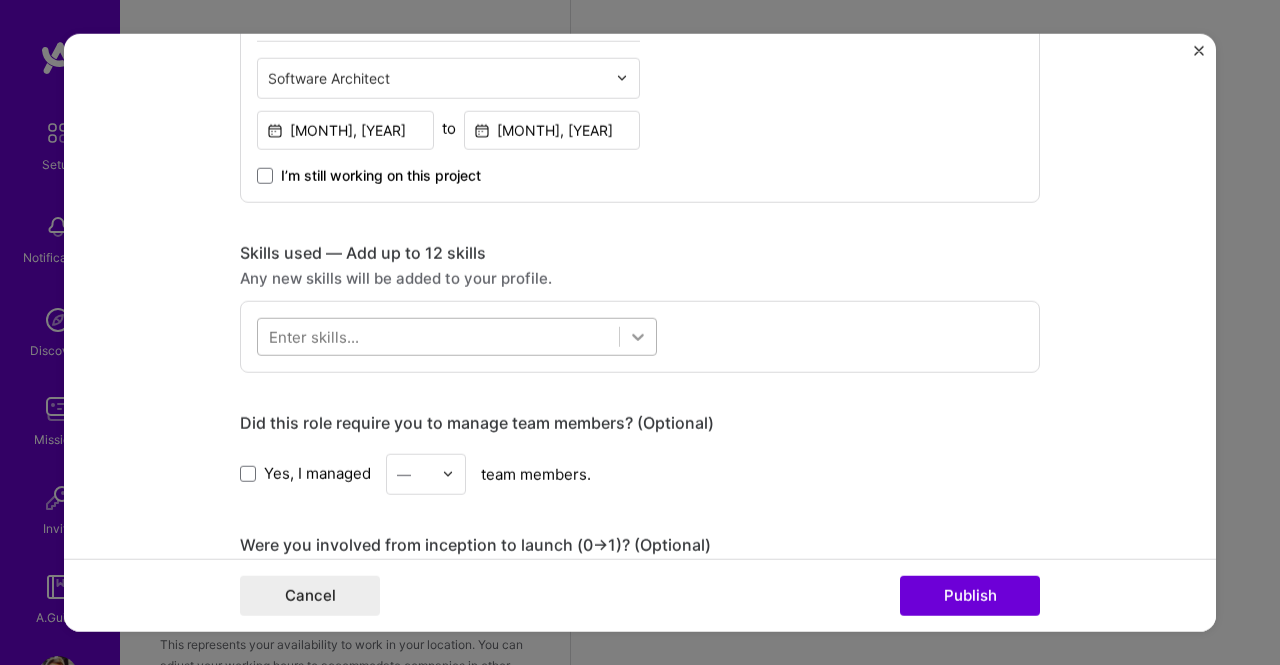 click 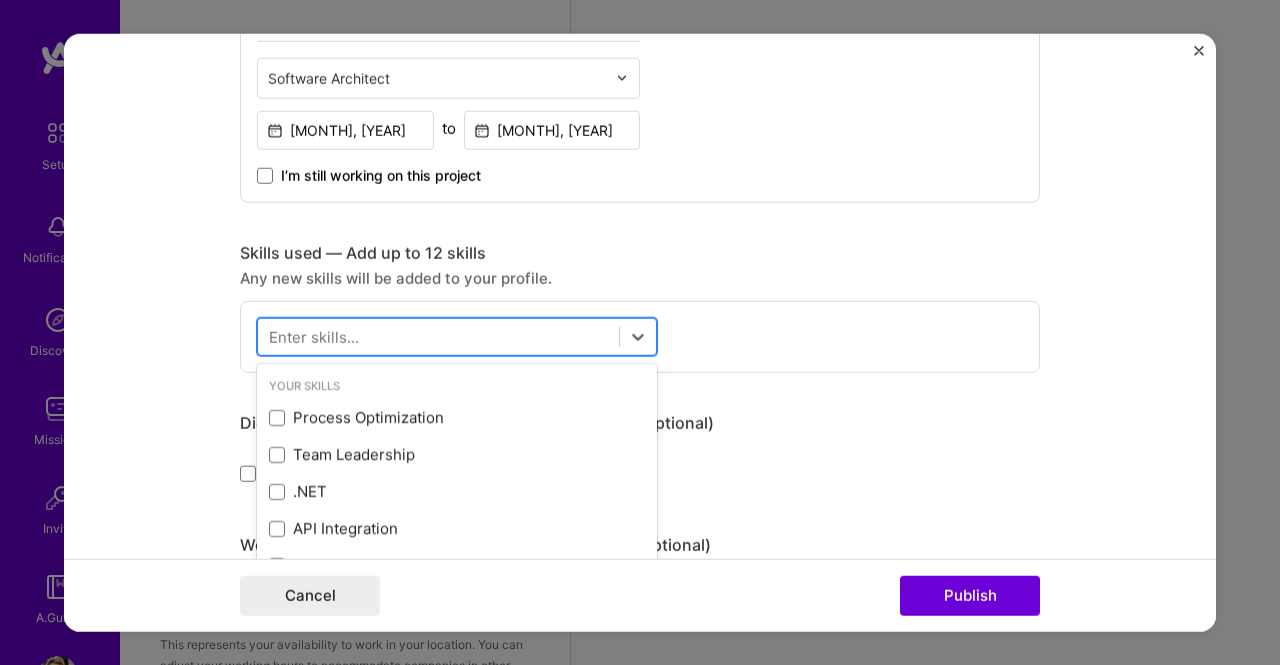 type on "S" 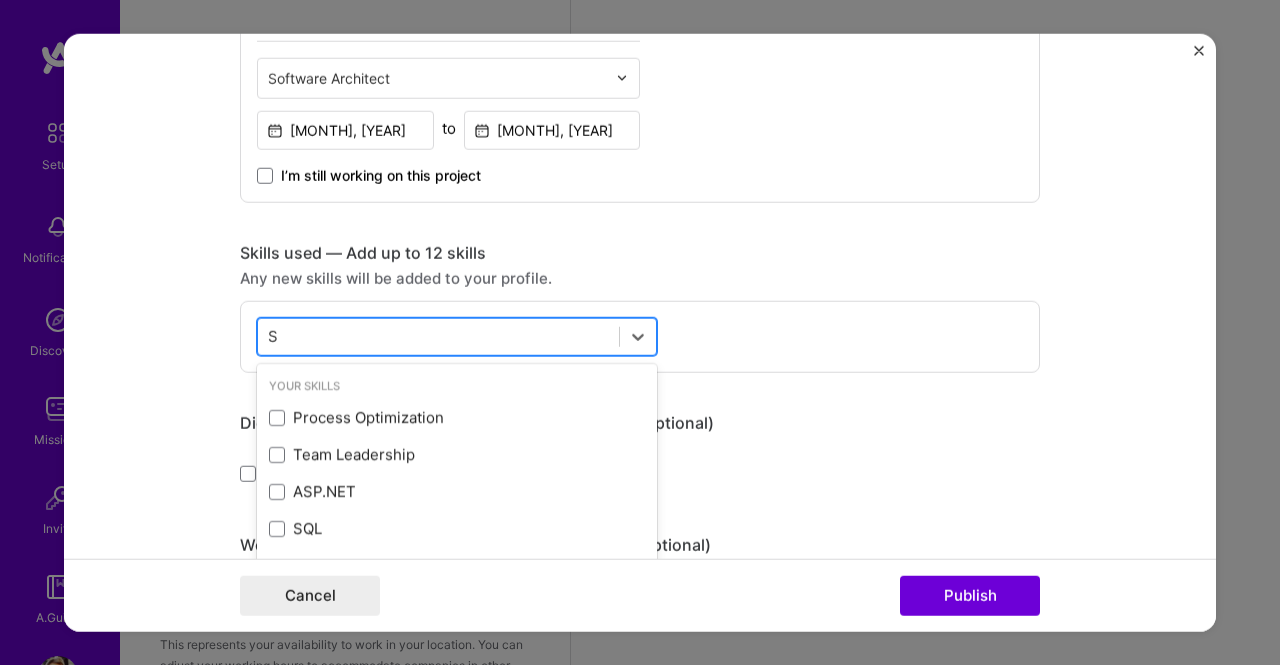 type 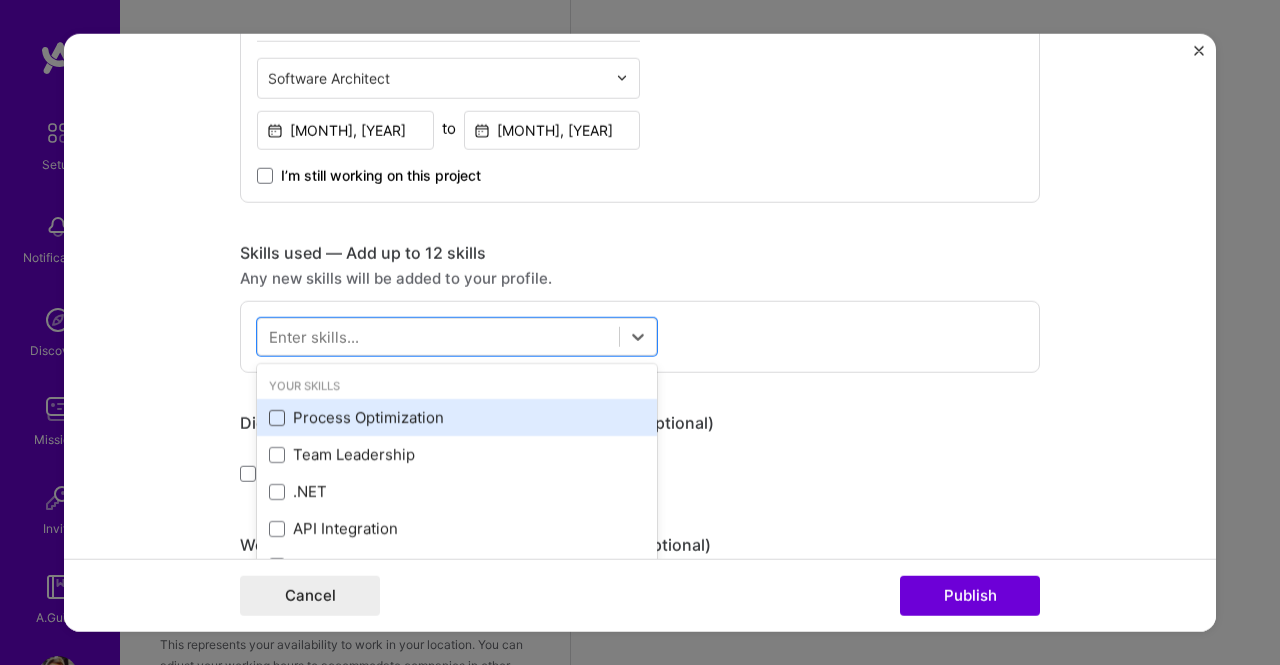 click at bounding box center [277, 418] 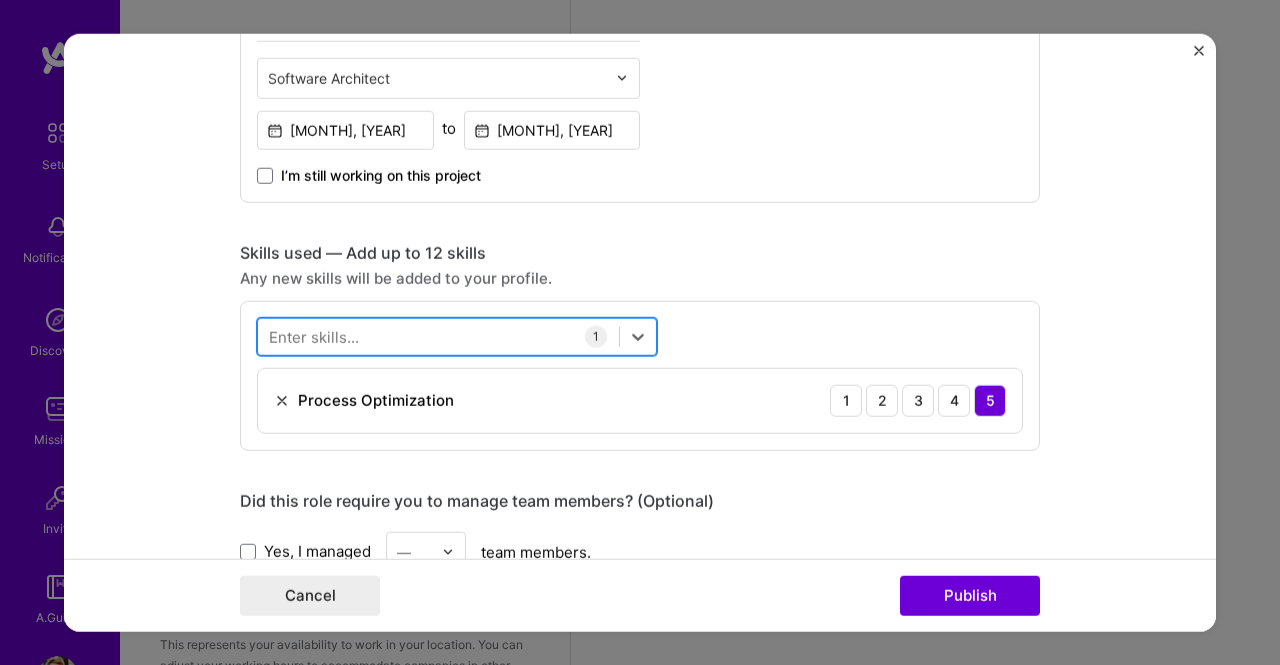 click at bounding box center (438, 336) 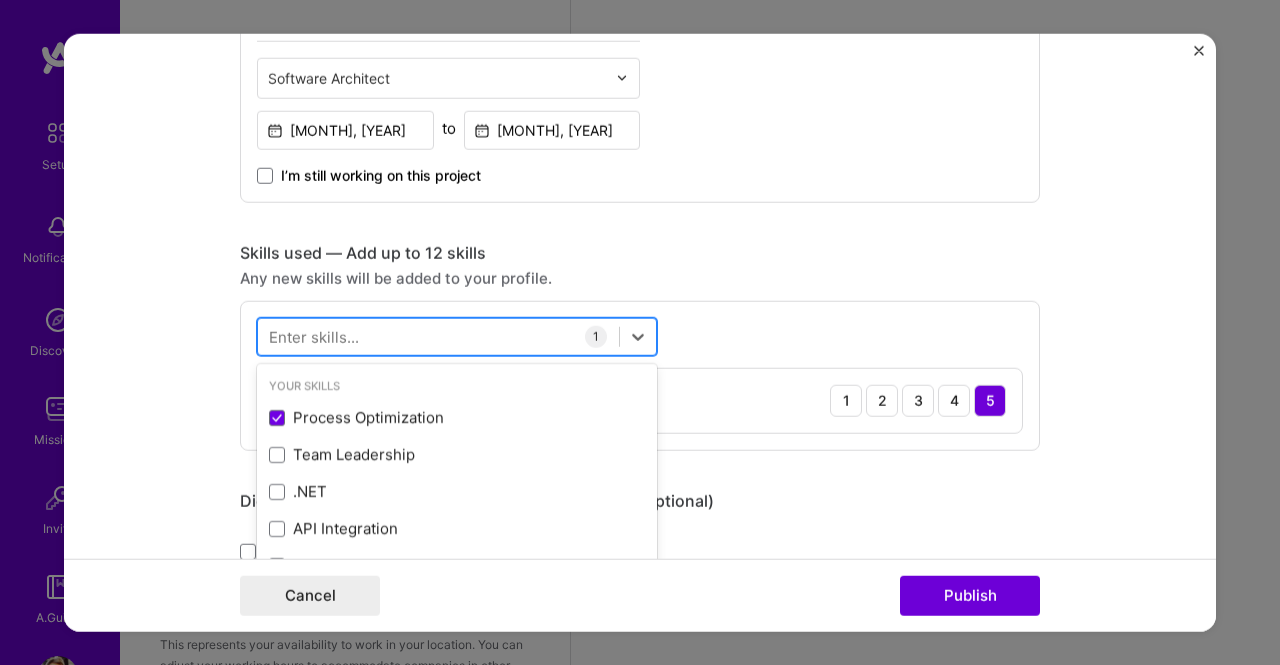 click at bounding box center [438, 336] 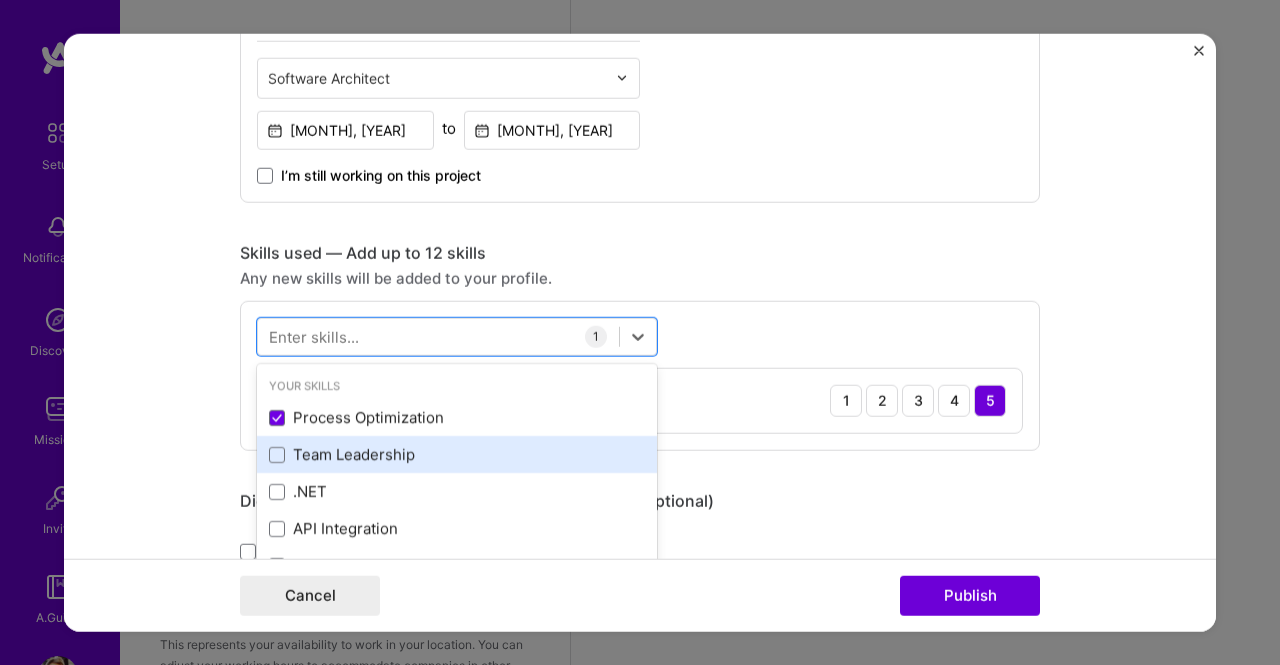 scroll, scrollTop: 200, scrollLeft: 0, axis: vertical 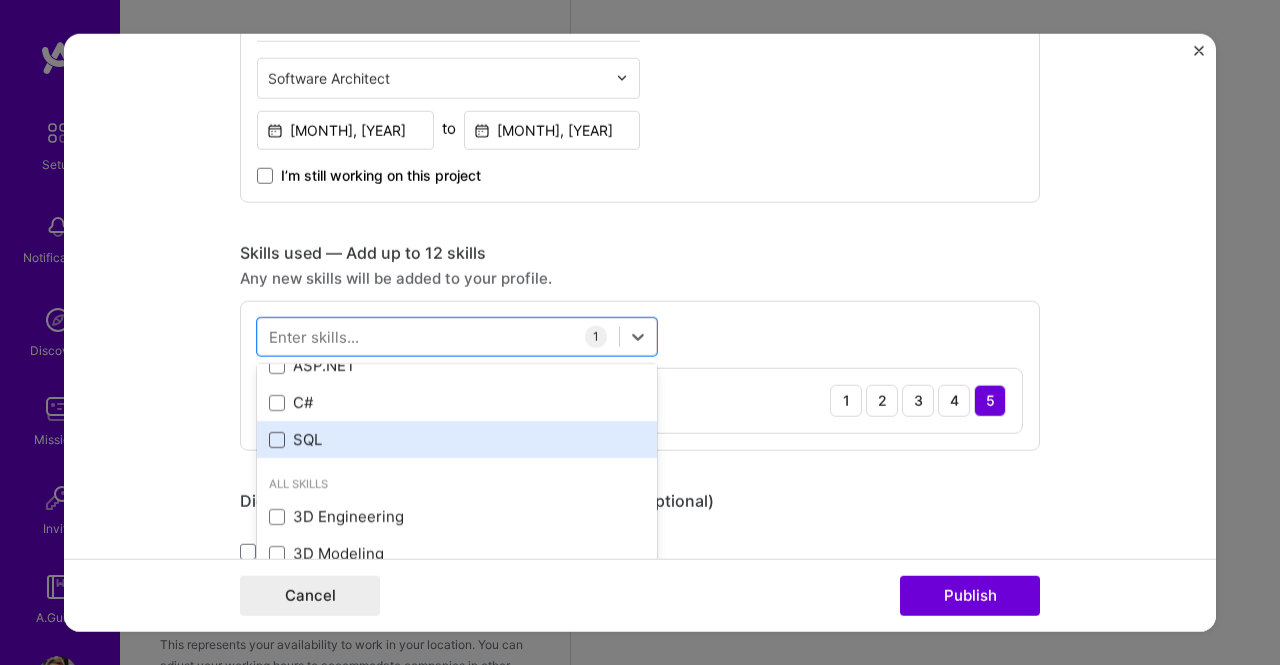 click at bounding box center (277, 440) 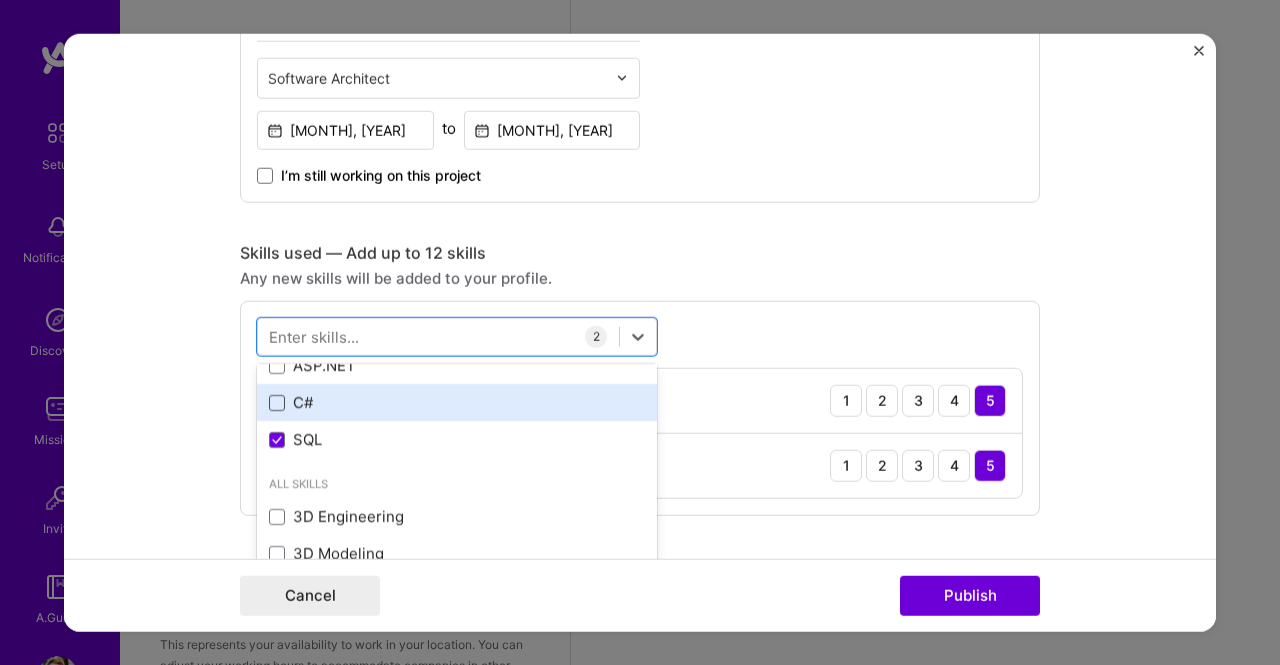 click at bounding box center [277, 403] 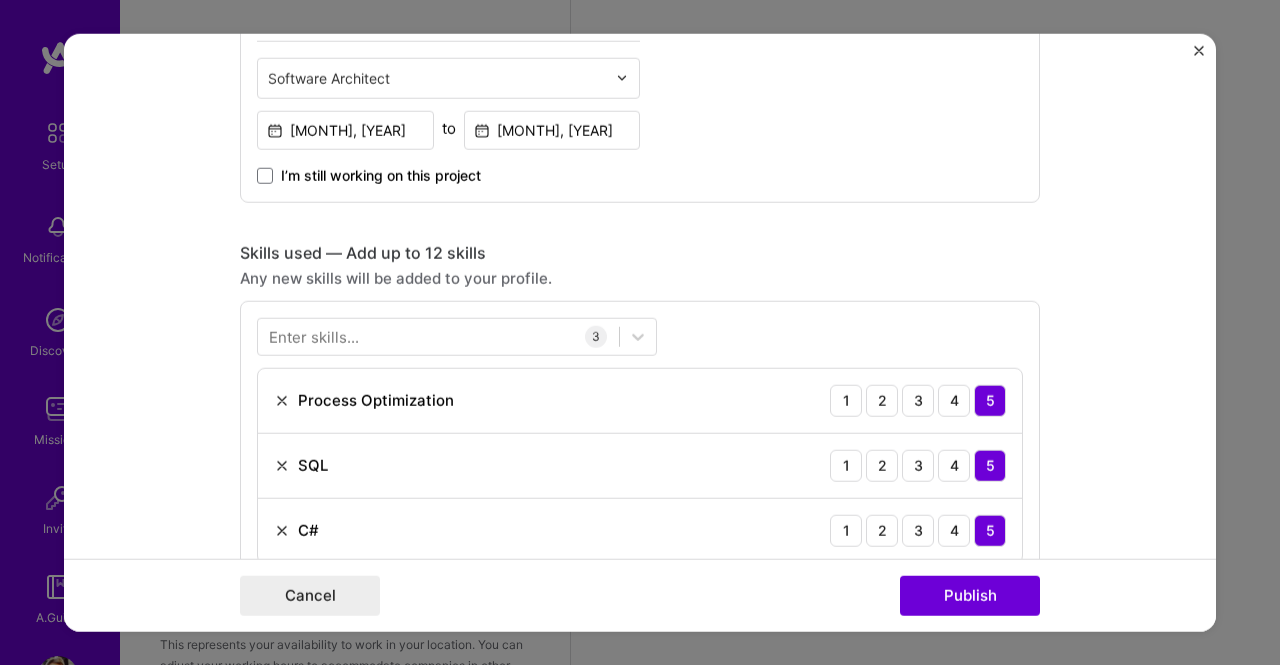 click on "Skills used — Add up to 12 skills Any new skills will be added to your profile. Enter skills... 3 Process Optimization 1 2 3 4 5 SQL 1 2 3 4 5 C# 1 2 3 4 5" at bounding box center (640, 411) 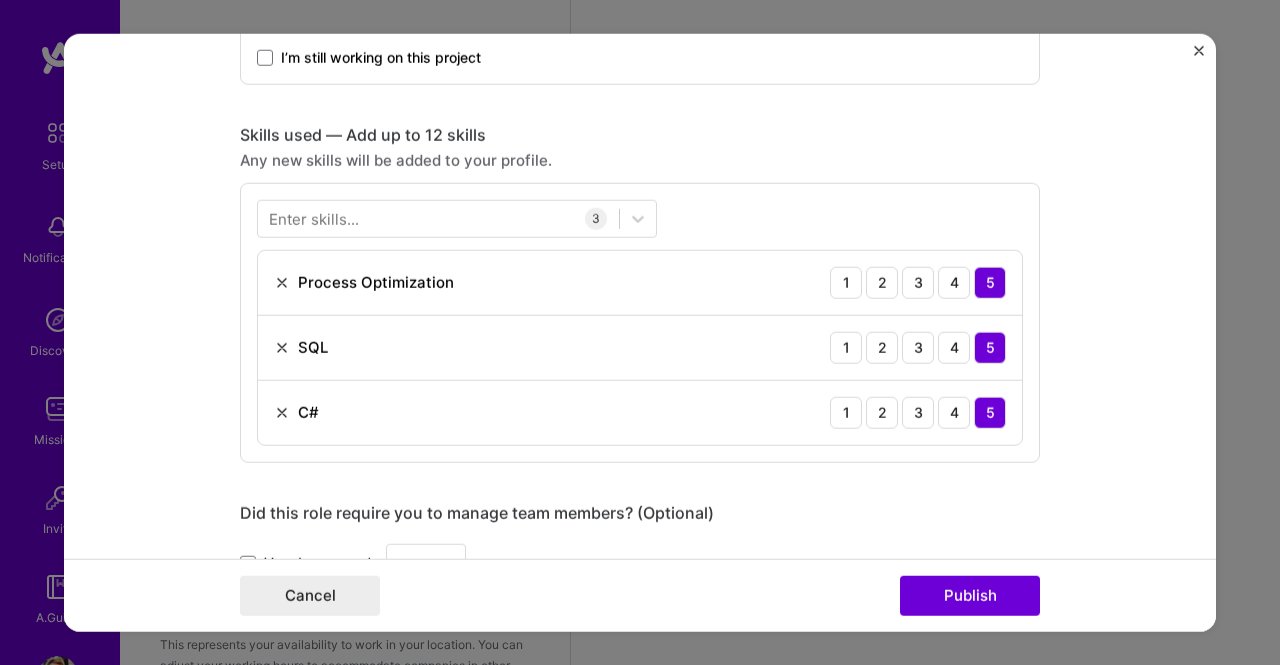 scroll, scrollTop: 900, scrollLeft: 0, axis: vertical 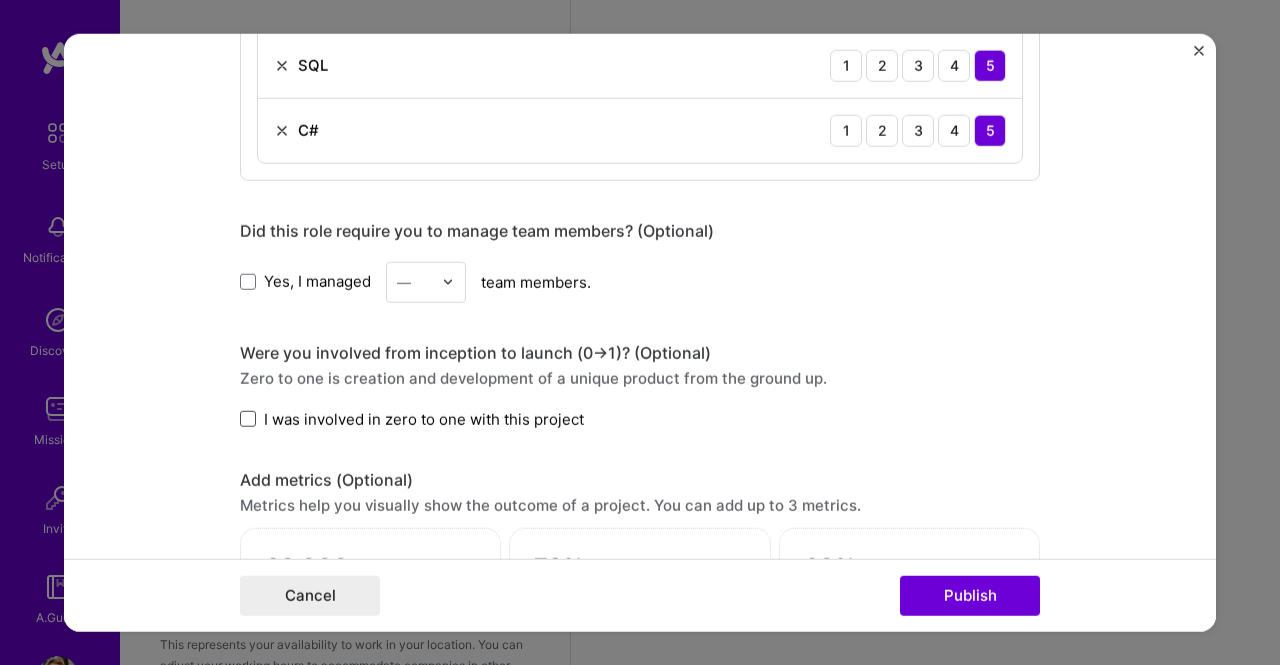 click at bounding box center (248, 419) 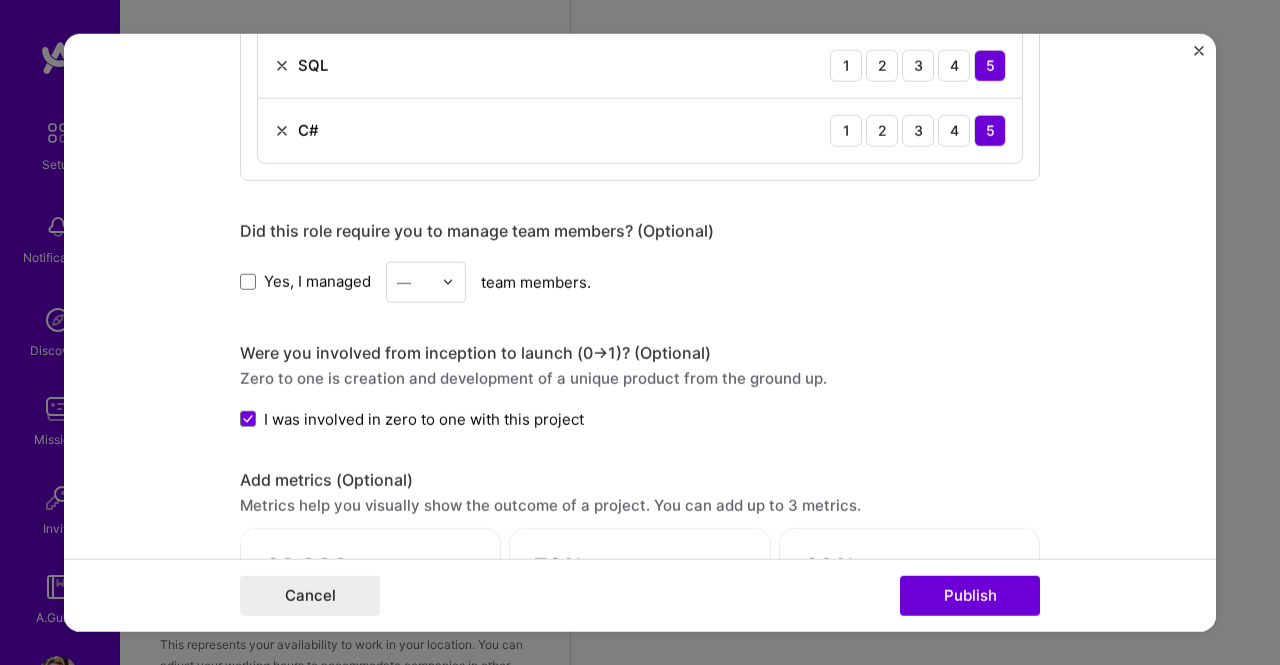 scroll, scrollTop: 1256, scrollLeft: 0, axis: vertical 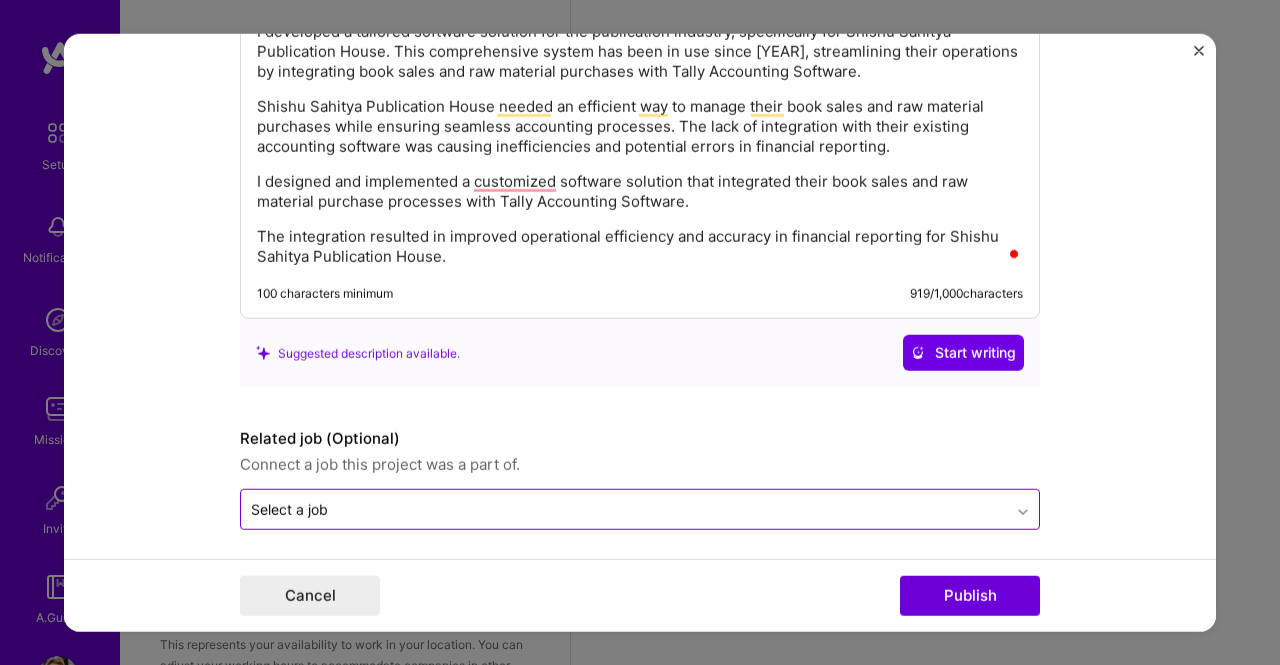 click 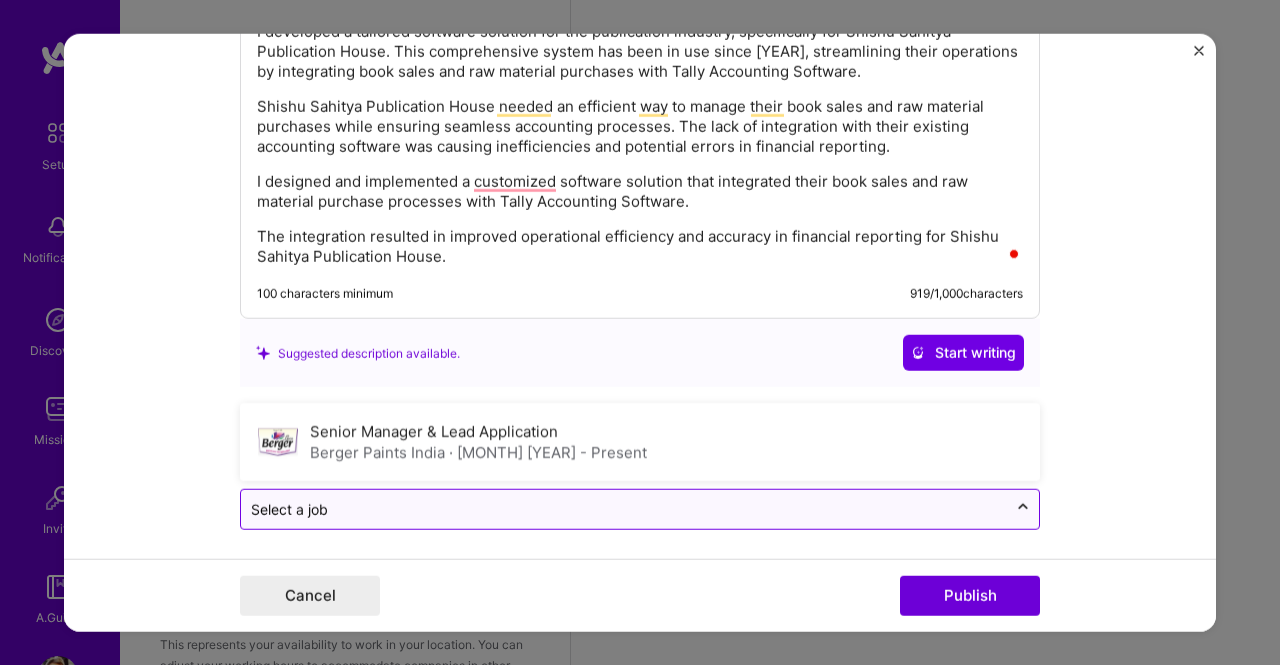 click 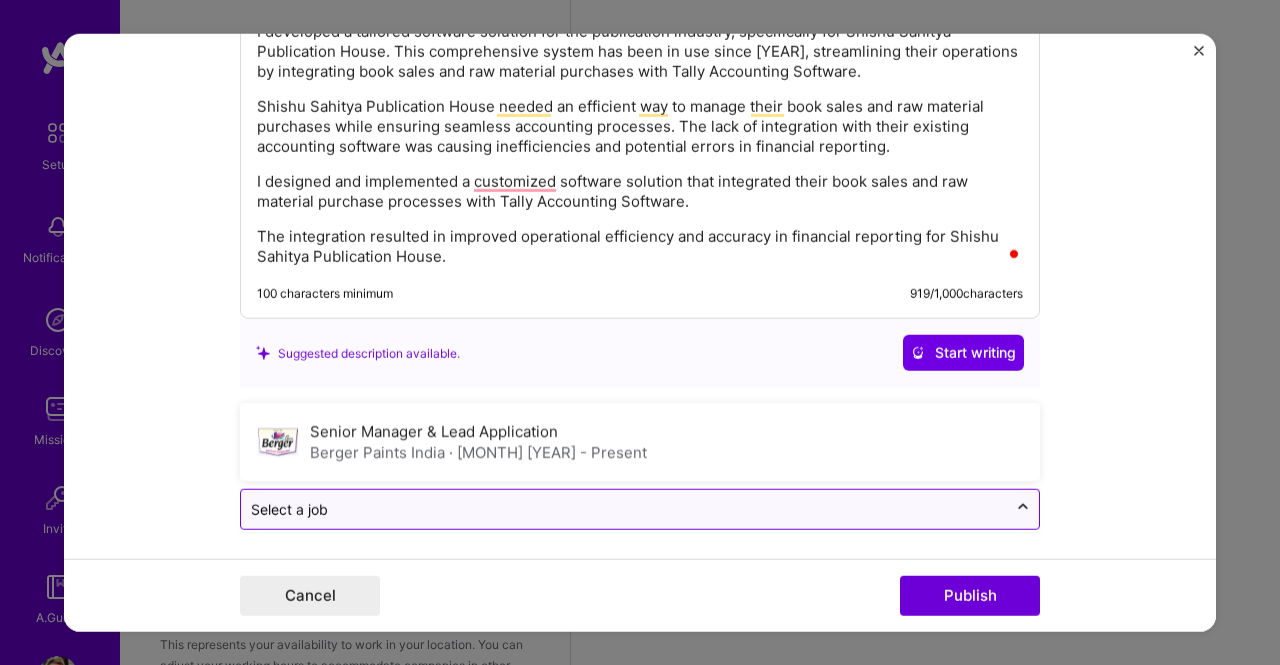 click 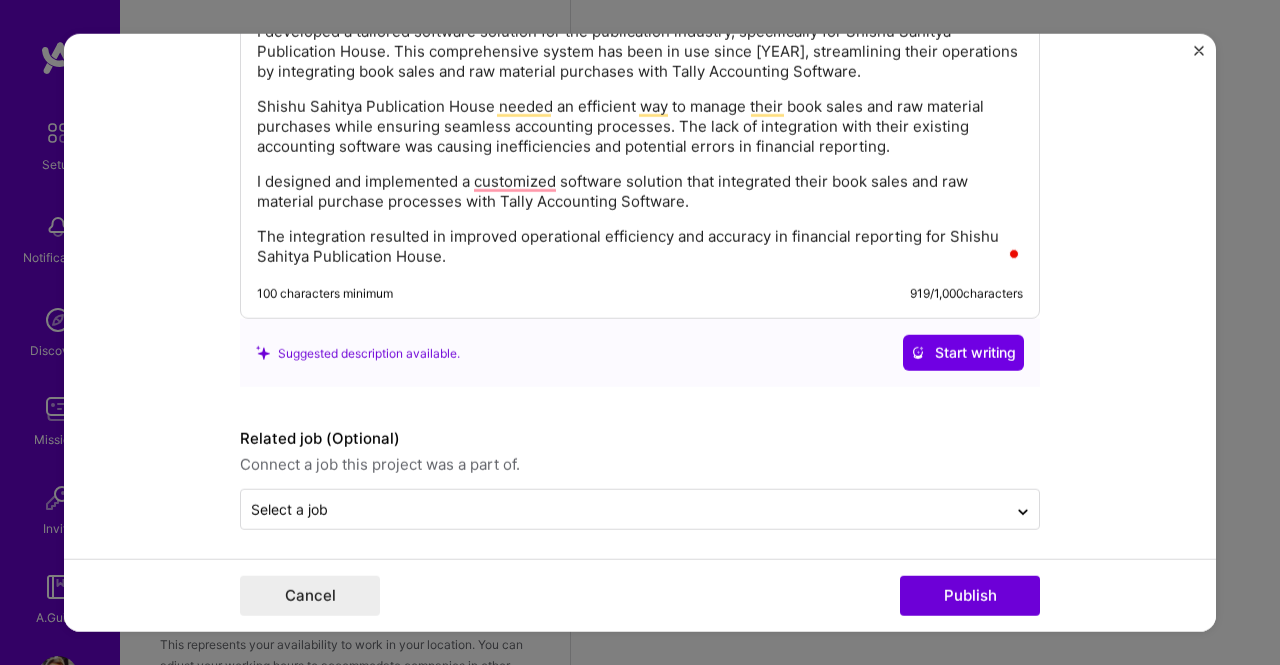 click on "Project title Customised product for Publication Industries Company Shishu Sahitya Samsad
Project industry Industry 1 Project Link (Optional)
Drag and drop an image or   Upload file Upload file We recommend uploading at least 4 images. 1600x1200px or higher recommended. Max 5MB each. Role Software Architect Apr, 2000
to May, 2001
I’m still working on this project Skills used — Add up to 12 skills Any new skills will be added to your profile. Enter skills... 3 Process Optimization 1 2 3 4 5 SQL 1 2 3 4 5 C# 1 2 3 4 5 Did this role require you to manage team members? (Optional) Yes, I managed — team members. Were you involved from inception to launch (0  ->  1)? (Optional) Zero to one is creation and development of a unique product from the ground up. I was involved in zero to one with this project Add metrics (Optional) Project details   100 characters minimum 919 / 1,000 Cancel" at bounding box center [640, 332] 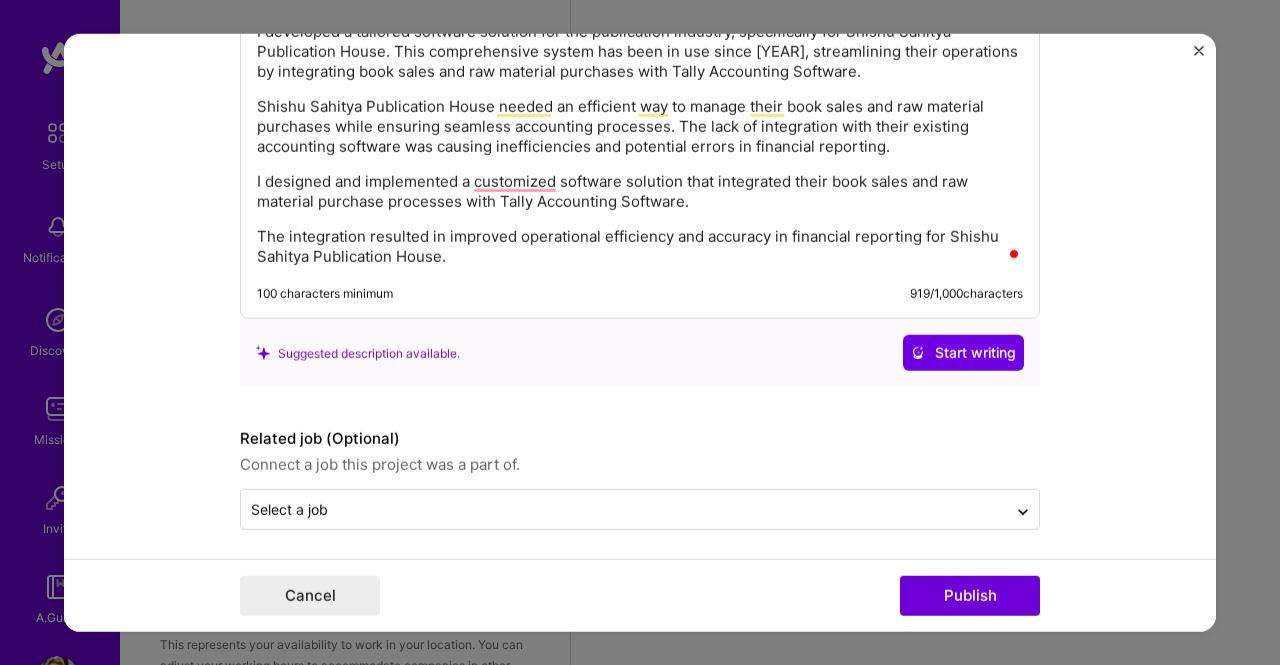 scroll, scrollTop: 1554, scrollLeft: 0, axis: vertical 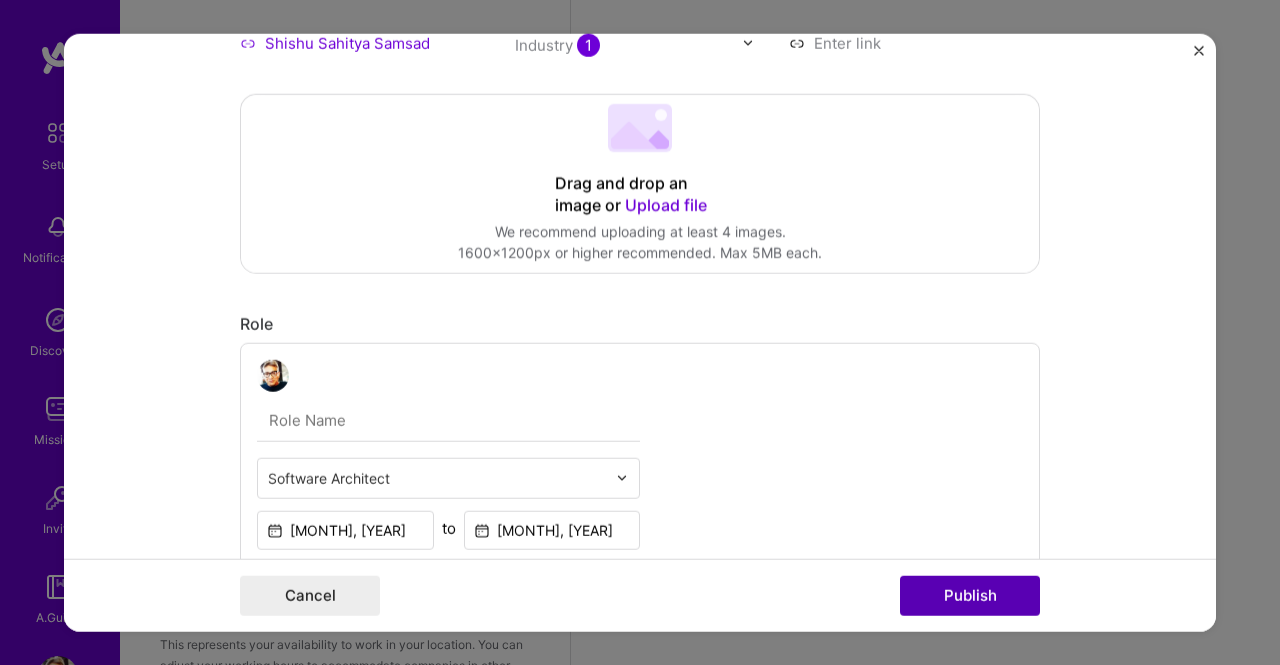 click on "Publish" at bounding box center (970, 596) 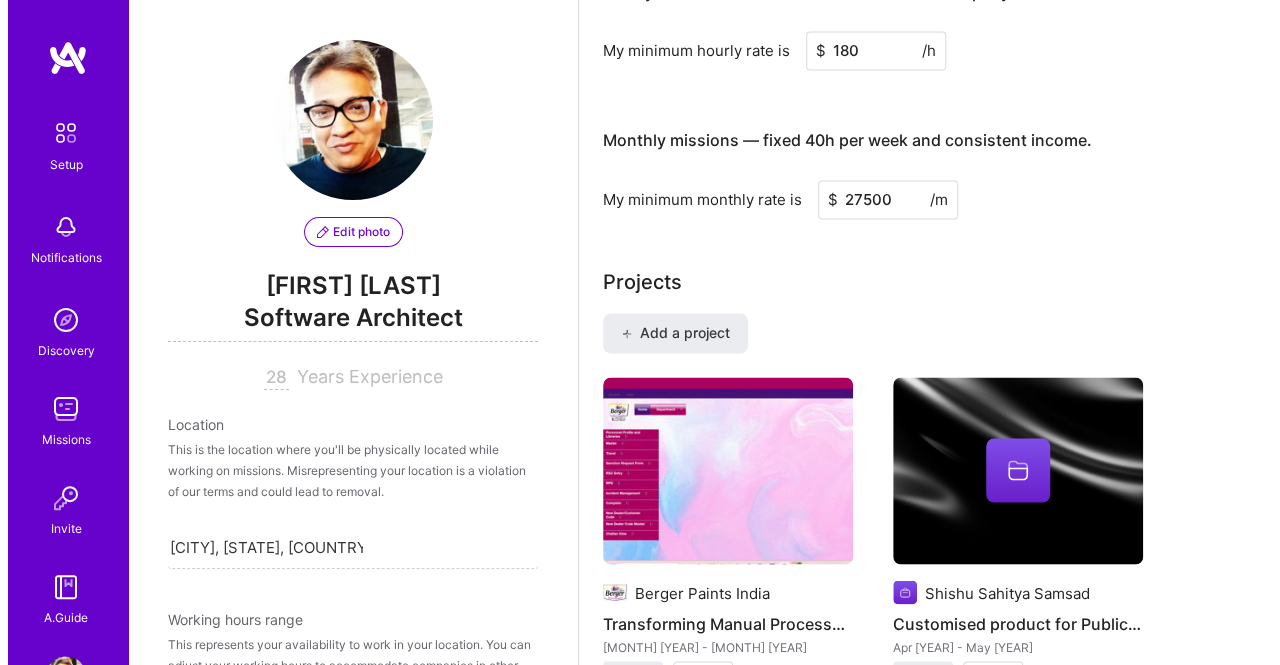 scroll, scrollTop: 1471, scrollLeft: 0, axis: vertical 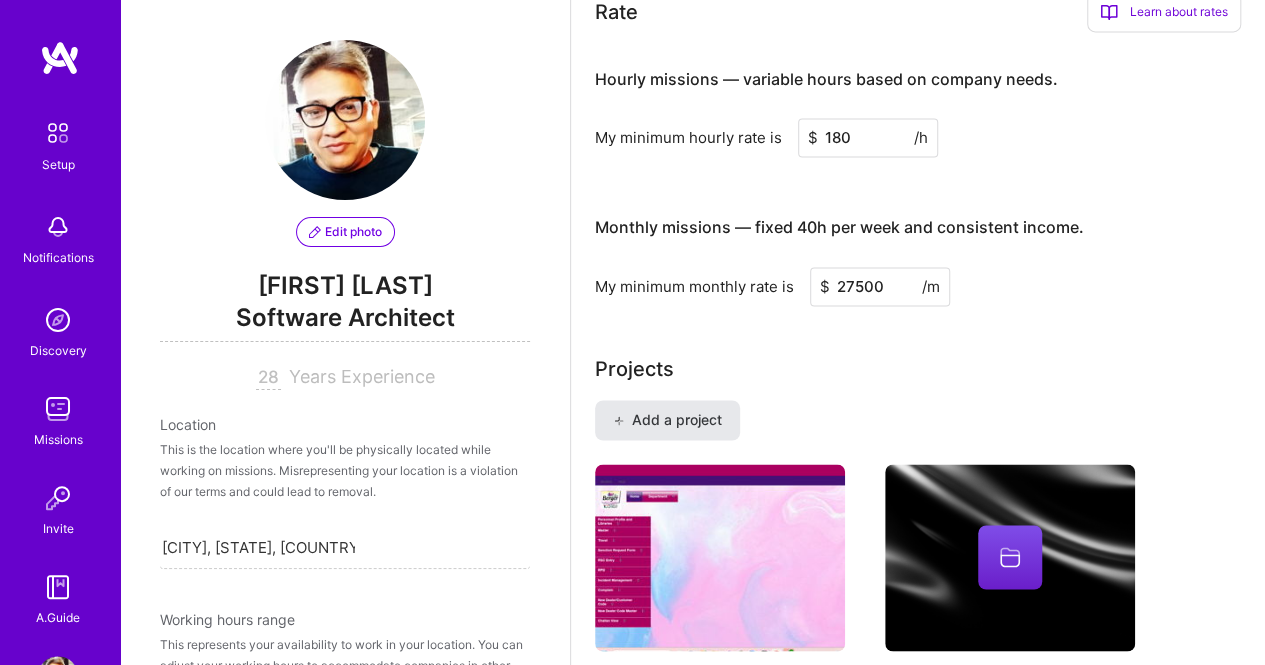 click on "Add a project" at bounding box center (667, 420) 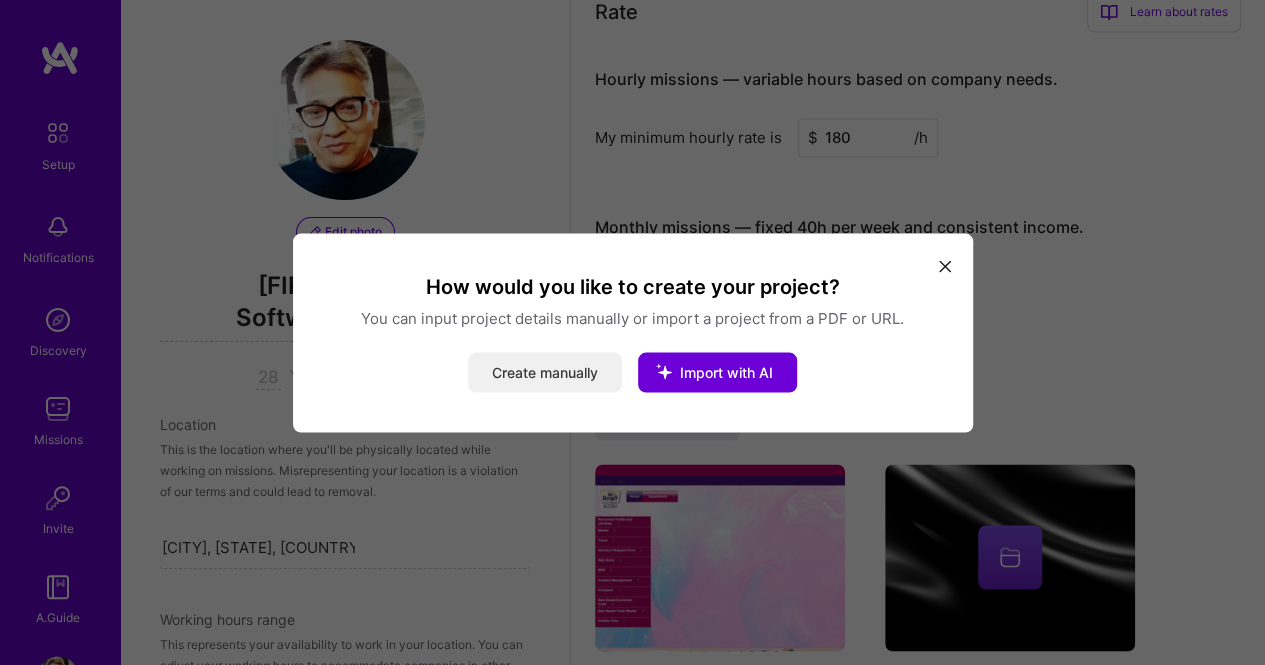 click on "Create manually" at bounding box center (545, 372) 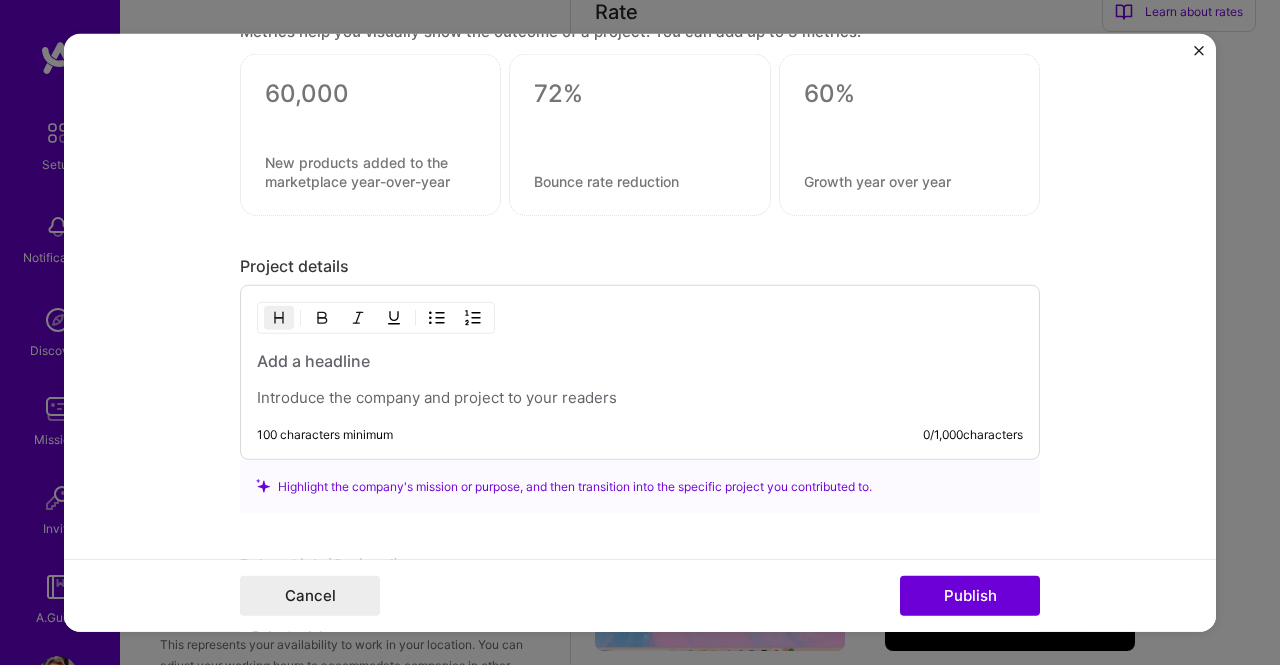 scroll, scrollTop: 1210, scrollLeft: 0, axis: vertical 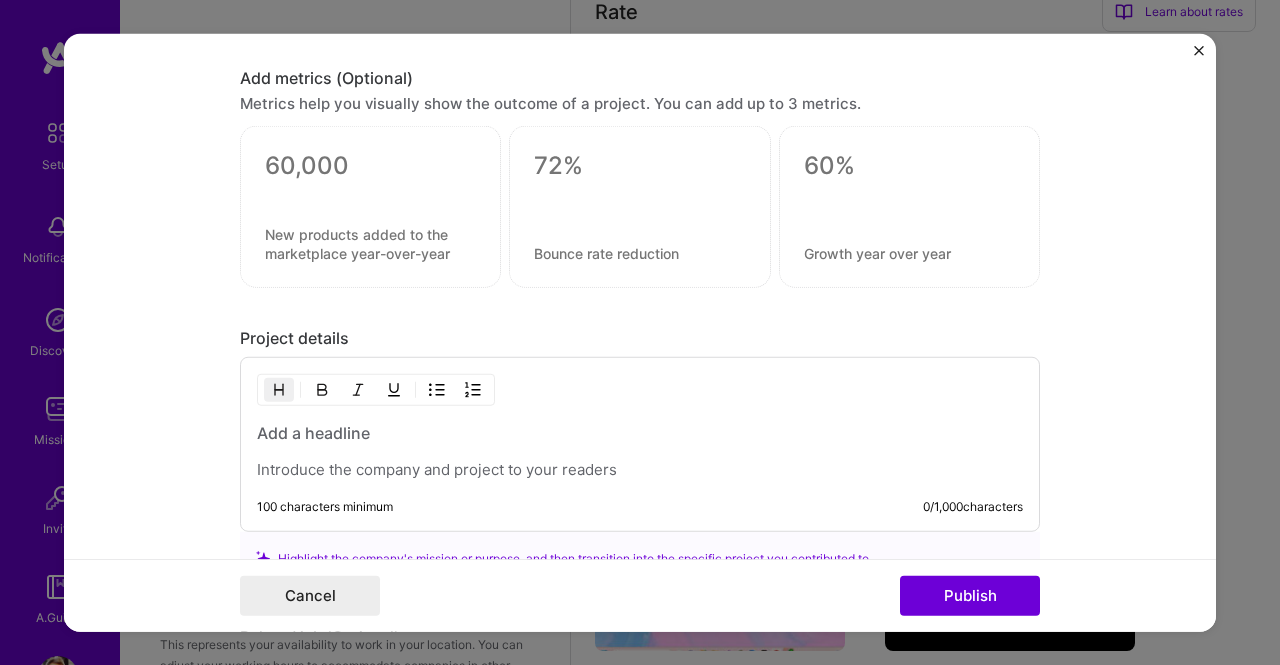 click at bounding box center [640, 470] 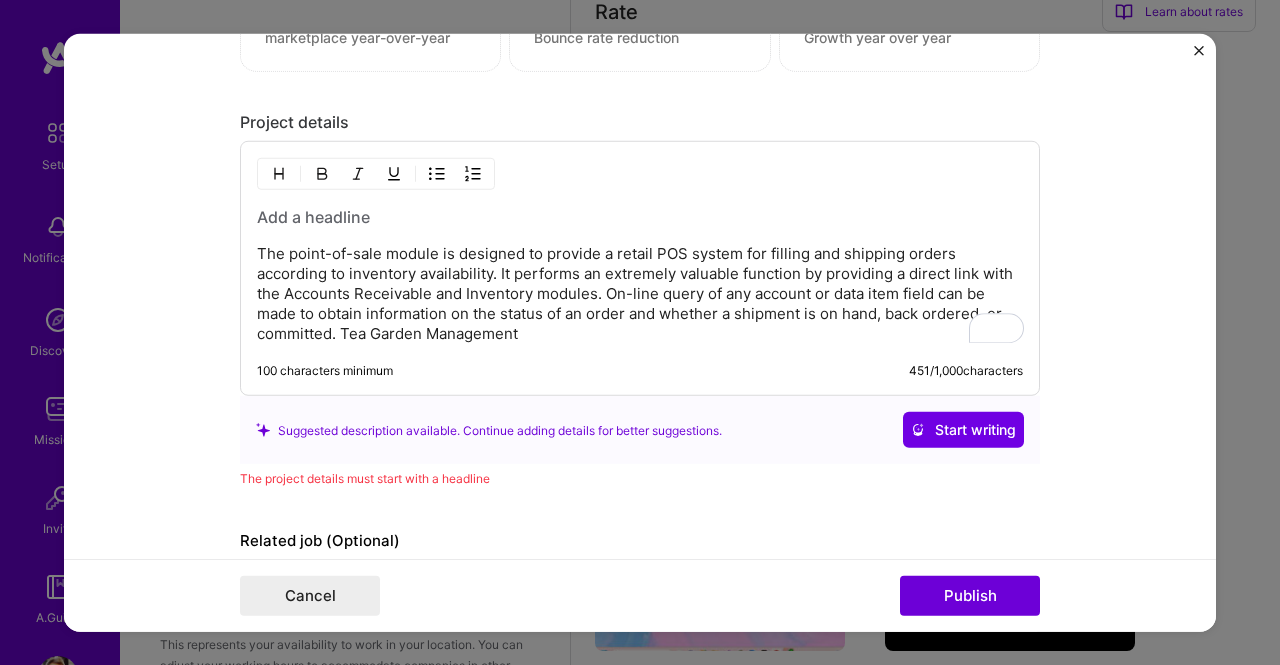 scroll, scrollTop: 1593, scrollLeft: 0, axis: vertical 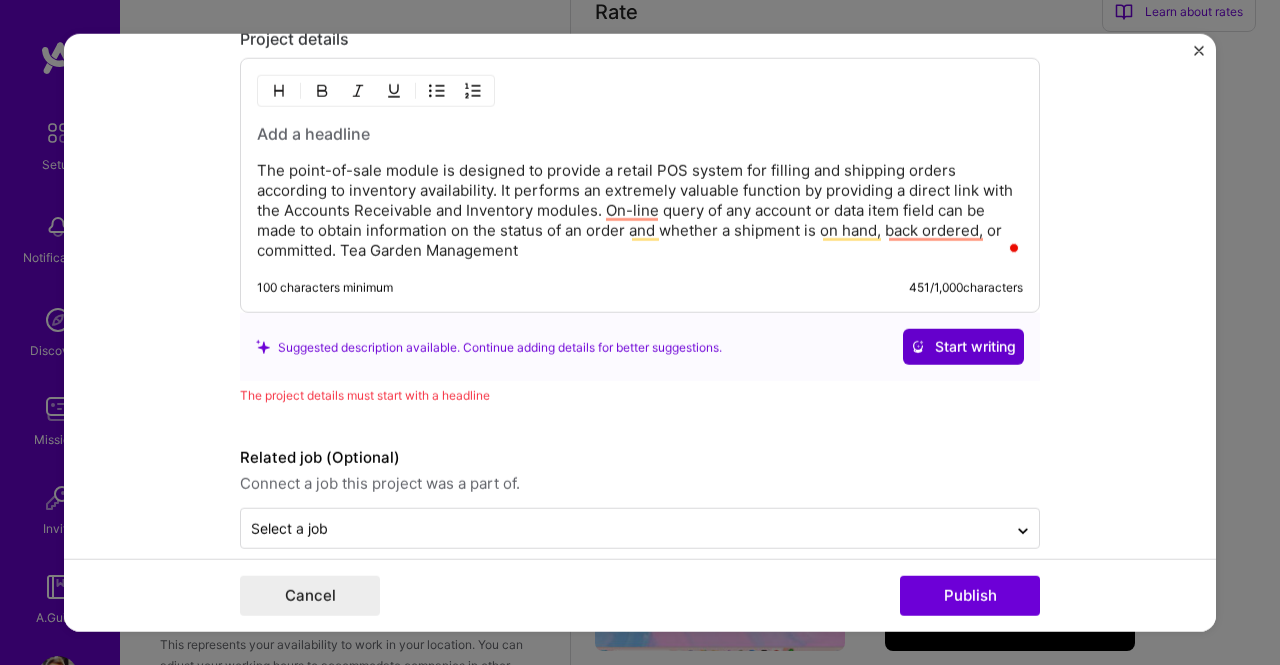 click on "Start writing" at bounding box center [963, 347] 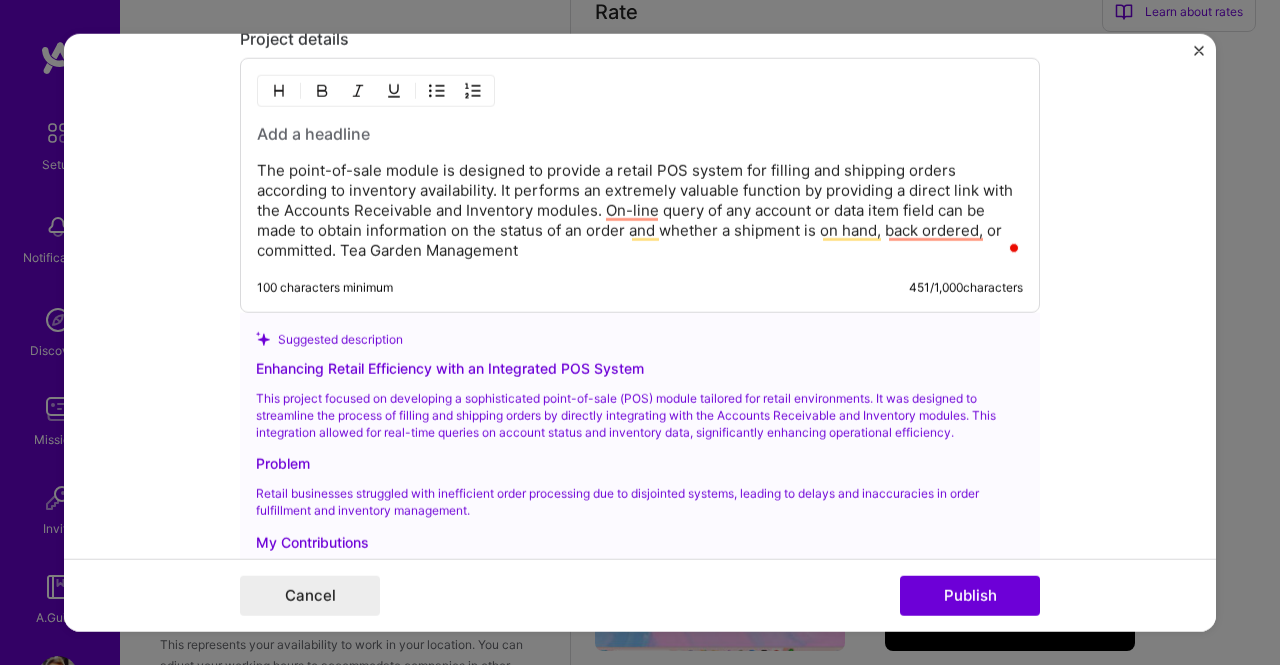 scroll, scrollTop: 1668, scrollLeft: 0, axis: vertical 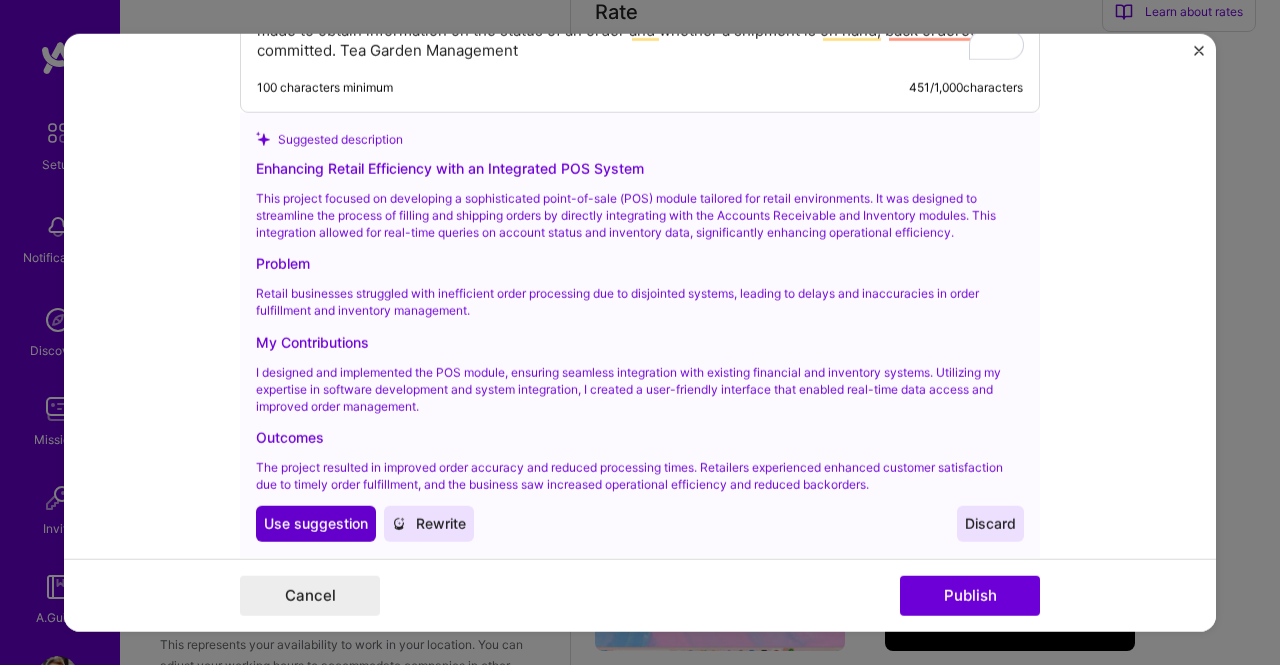 click on "Use suggestion" at bounding box center (316, 524) 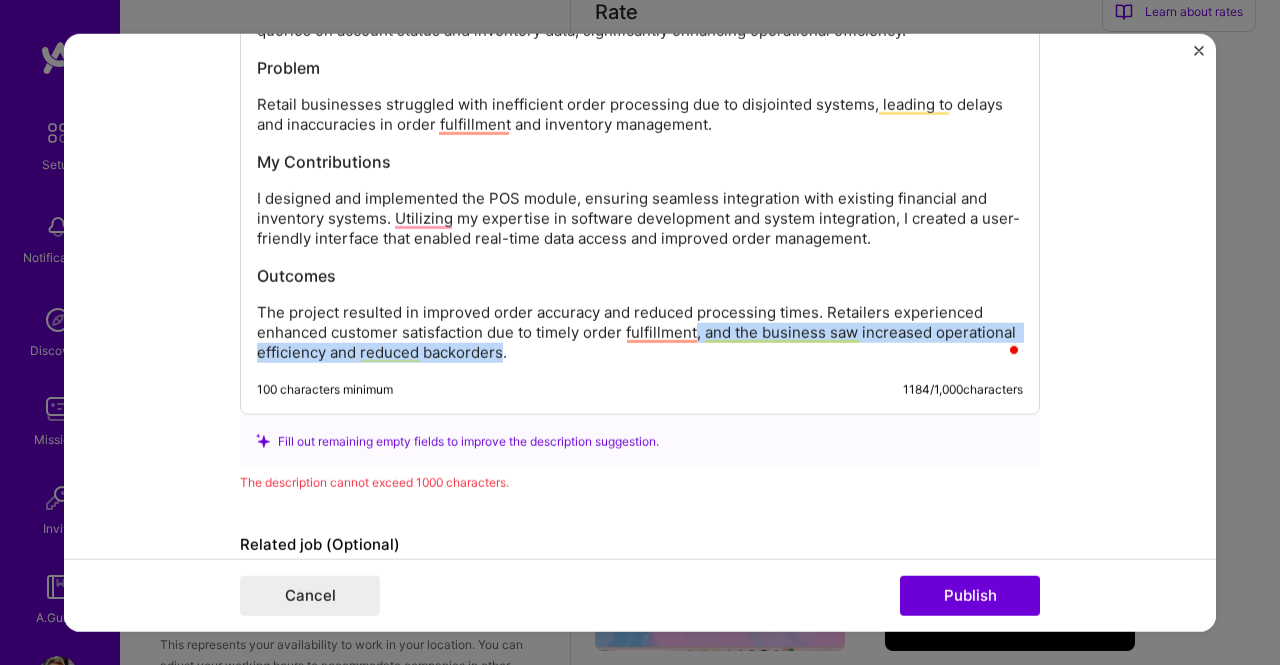 drag, startPoint x: 690, startPoint y: 329, endPoint x: 494, endPoint y: 346, distance: 196.73587 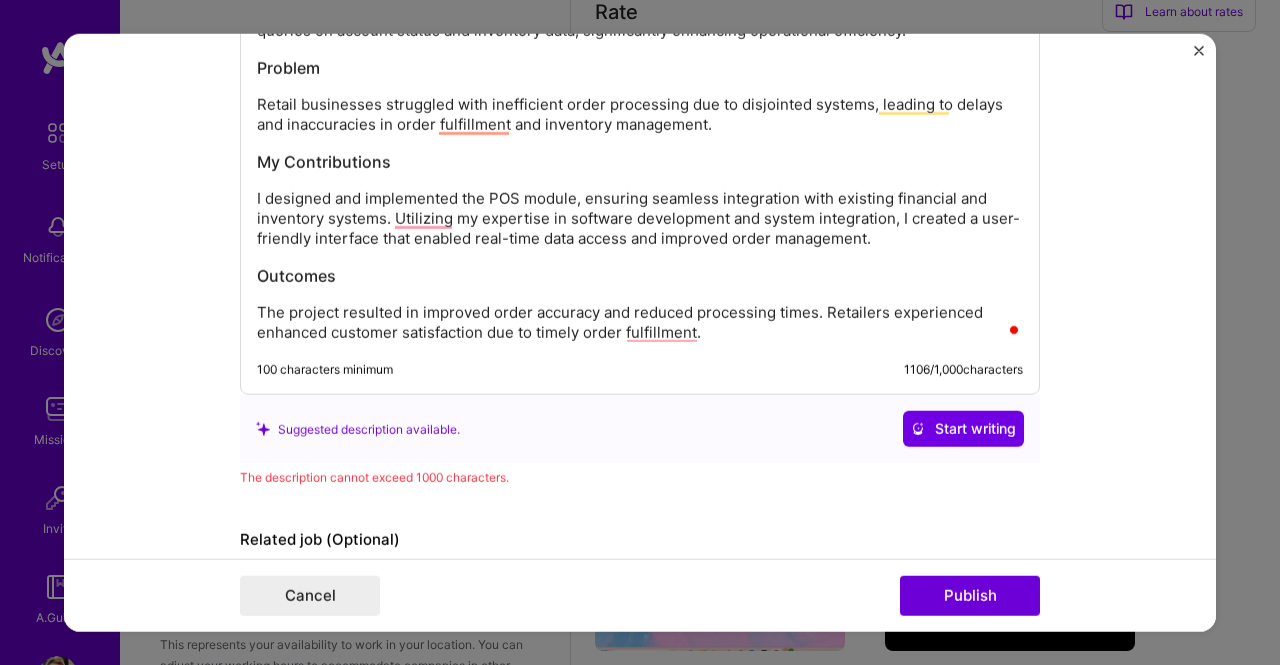 scroll, scrollTop: 1893, scrollLeft: 0, axis: vertical 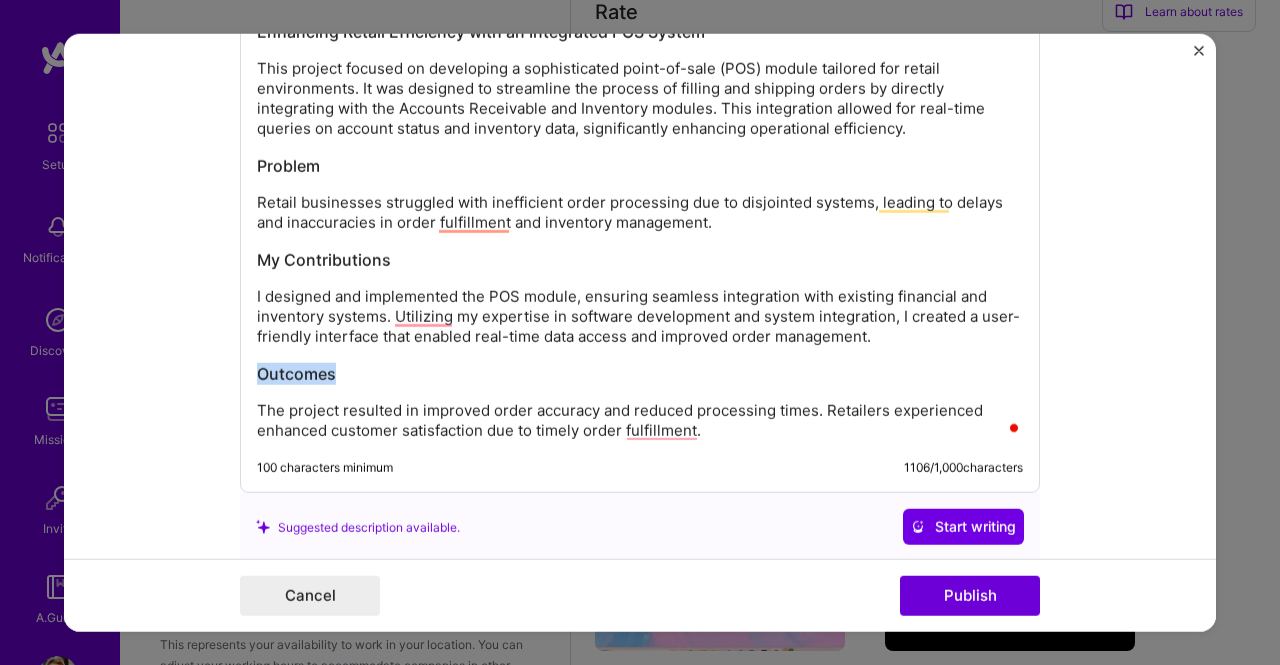 drag, startPoint x: 349, startPoint y: 369, endPoint x: 171, endPoint y: 368, distance: 178.0028 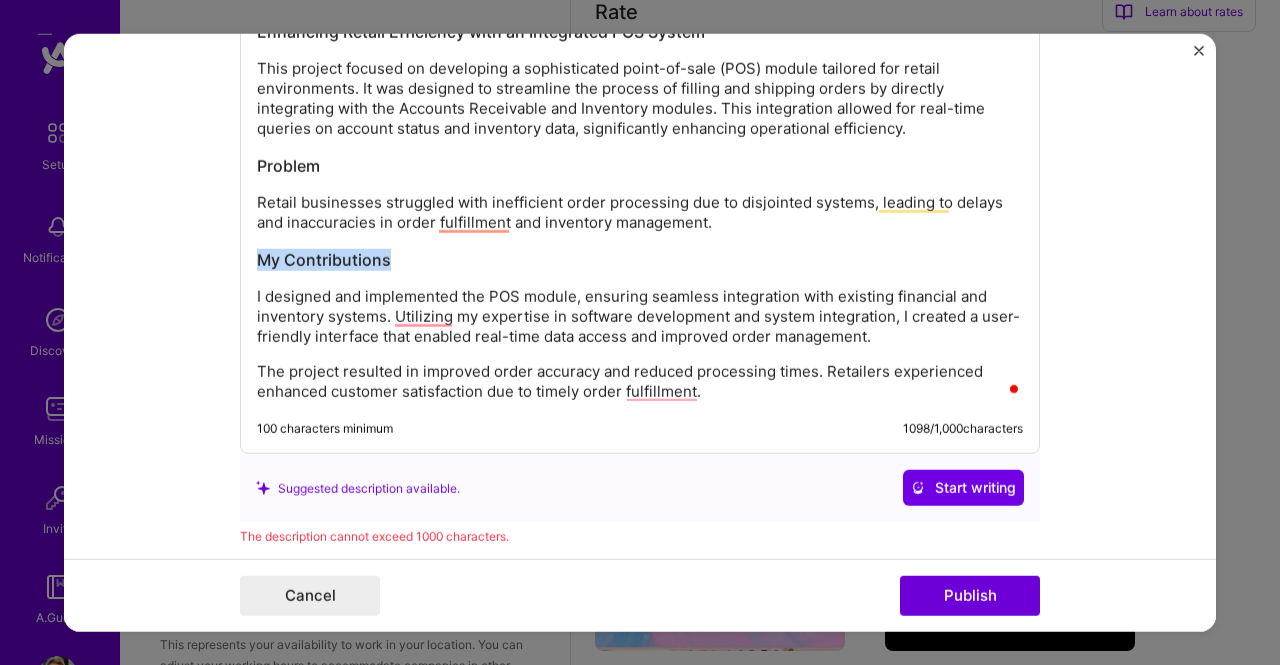 drag, startPoint x: 402, startPoint y: 259, endPoint x: 208, endPoint y: 257, distance: 194.01031 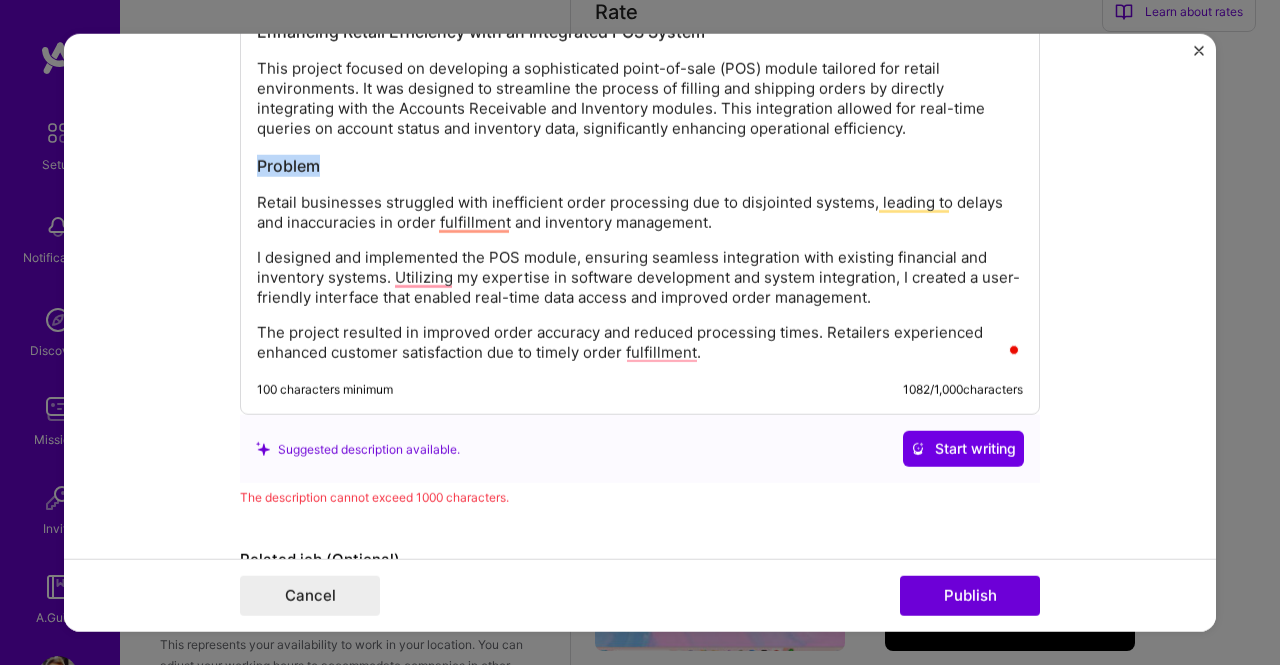 drag, startPoint x: 338, startPoint y: 166, endPoint x: 210, endPoint y: 165, distance: 128.0039 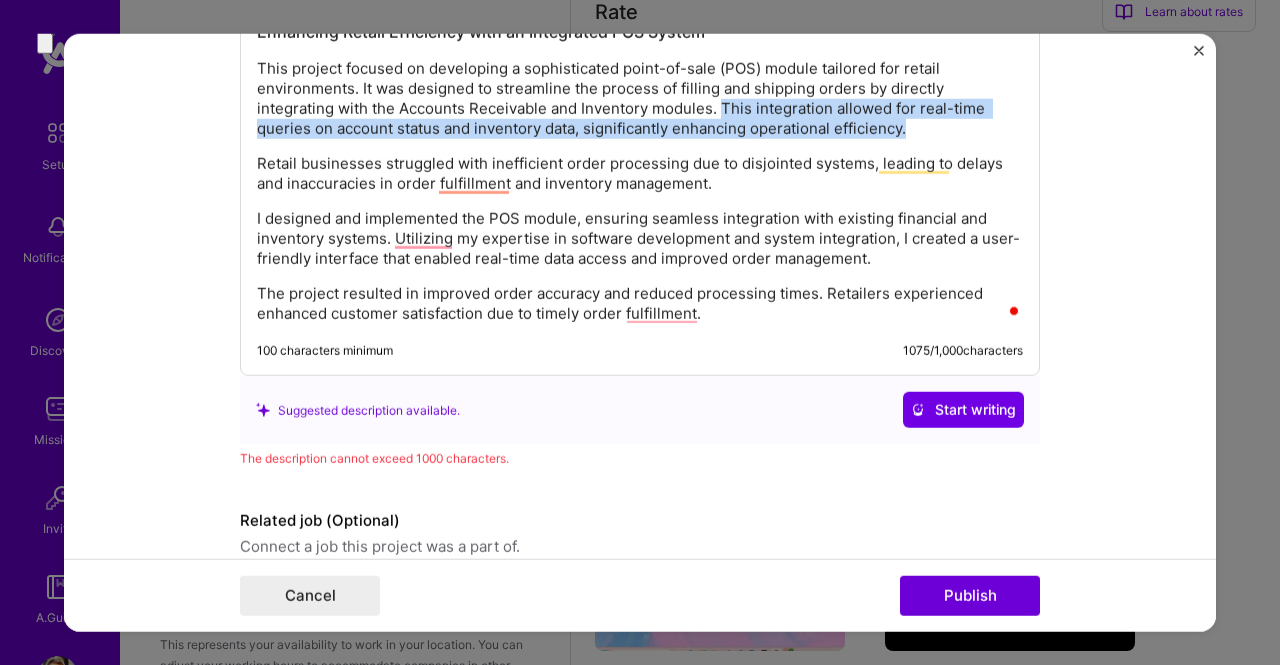 drag, startPoint x: 716, startPoint y: 99, endPoint x: 906, endPoint y: 127, distance: 192.05208 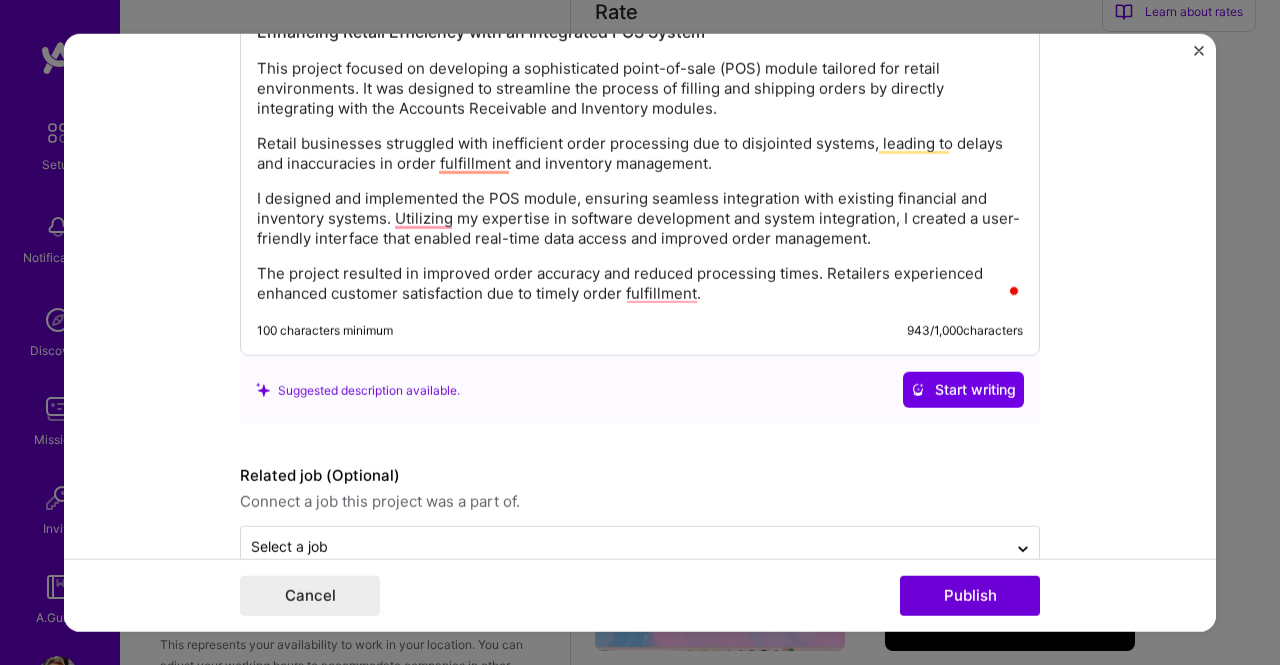 scroll, scrollTop: 1495, scrollLeft: 0, axis: vertical 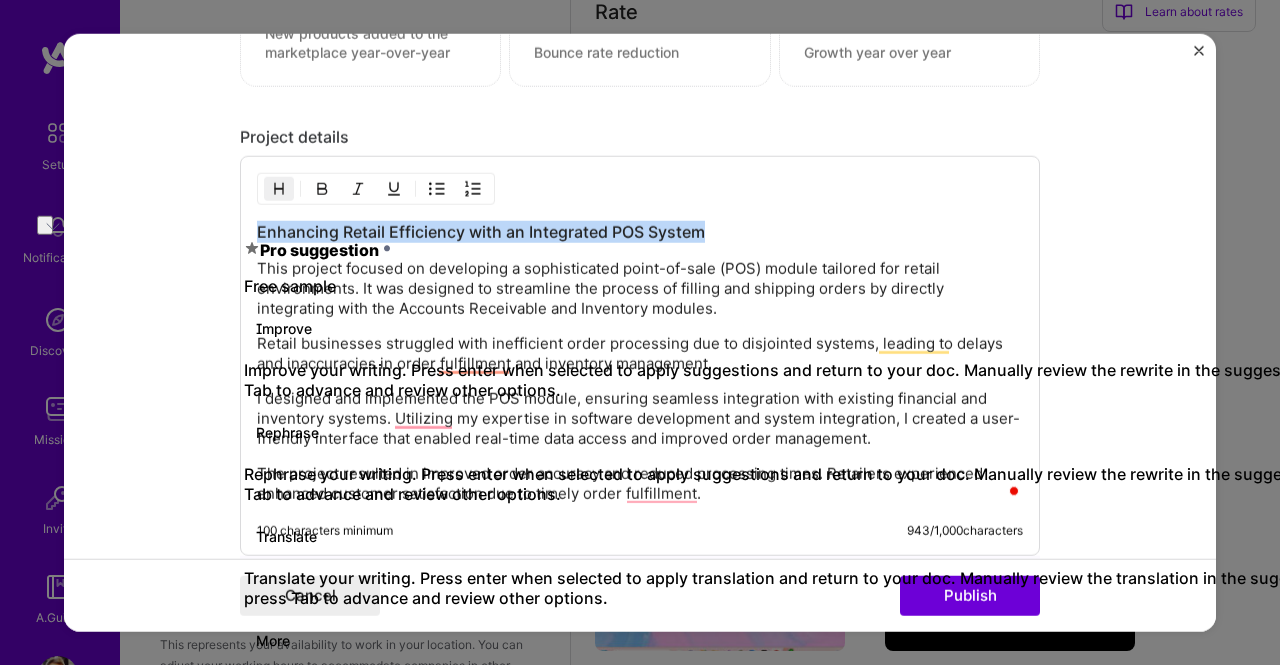 drag, startPoint x: 732, startPoint y: 219, endPoint x: 226, endPoint y: 226, distance: 506.04843 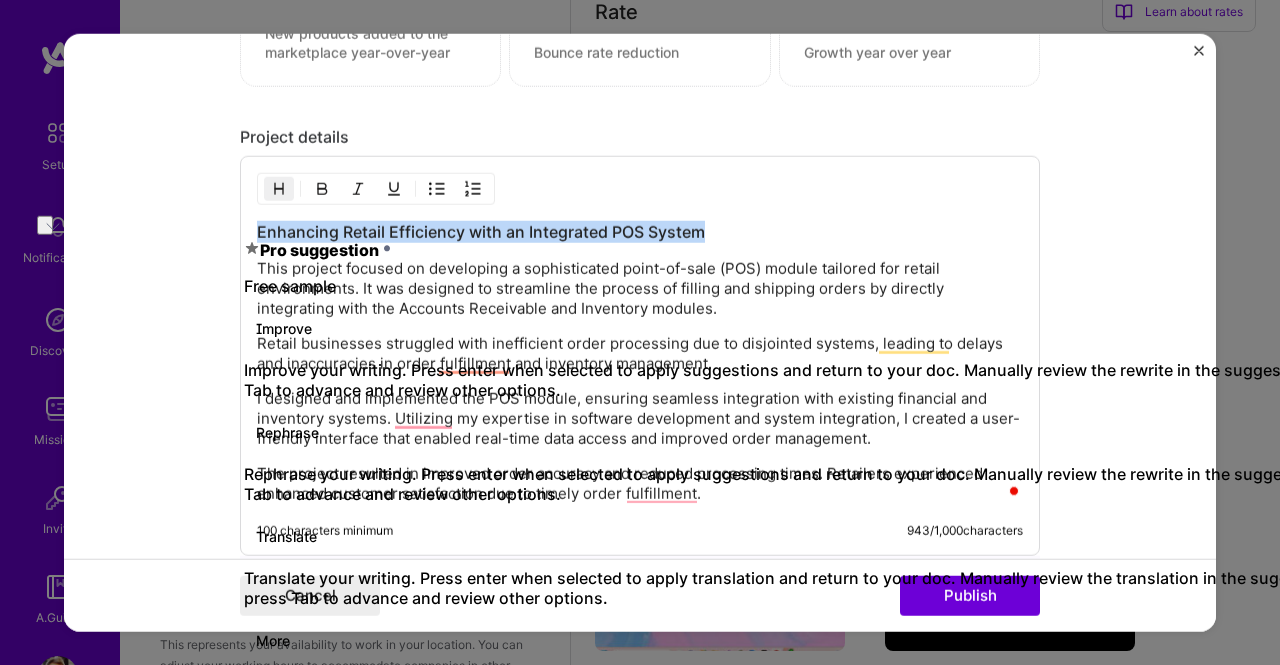 click on "Project title Company
Project industry Industry Project Link (Optional)
Drag and drop an image or   Upload file Upload file We recommend uploading at least 4 images. 1600x1200px or higher recommended. Max 5MB each. Role Software Architect
to
I’m still working on this project Skills used — Add up to 12 skills Any new skills will be added to your profile. Enter skills... Did this role require you to manage team members? (Optional) Yes, I managed — team members. Were you involved from inception to launch (0  ->  1)? (Optional) Zero to one is creation and development of a unique product from the ground up. I was involved in zero to one with this project Add metrics (Optional) Metrics help you visually show the outcome of a project. You can add up to 3 metrics. Project details   Enhancing Retail Efficiency with an Integrated POS System 100 characters minimum 943 / 1,000  characters Suggested description available. Start writing Related job (Optional) Select a job" at bounding box center (640, 332) 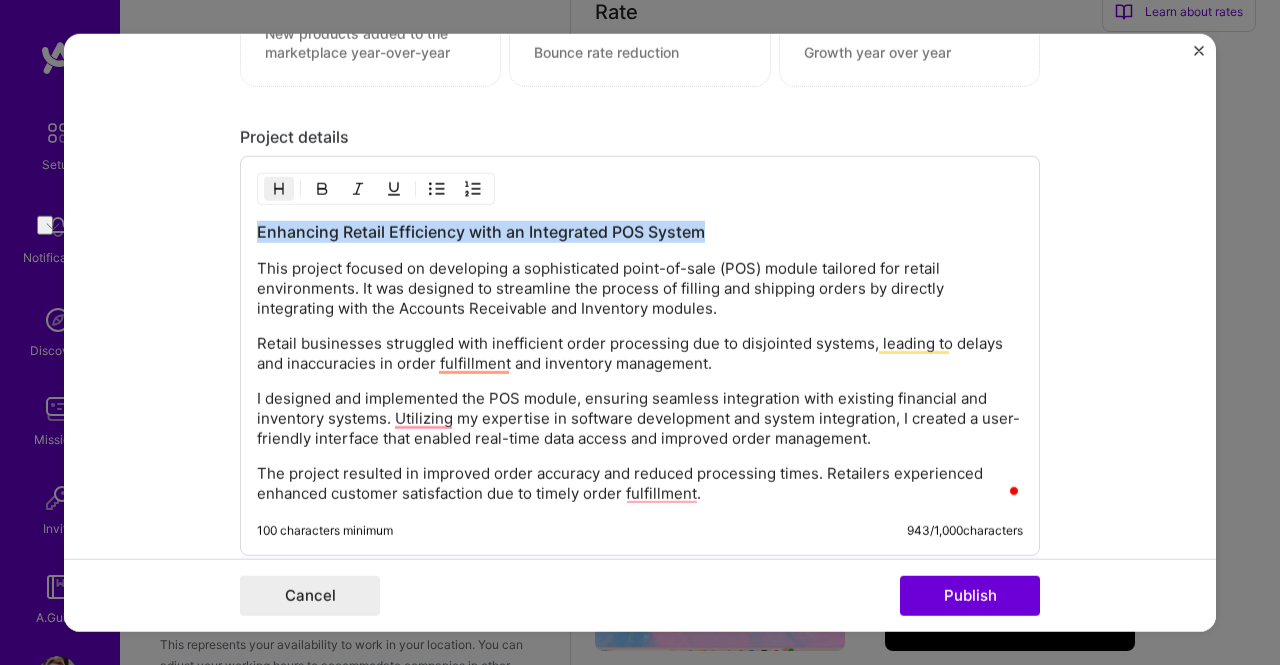 copy on "Enhancing Retail Efficiency with an Integrated POS System" 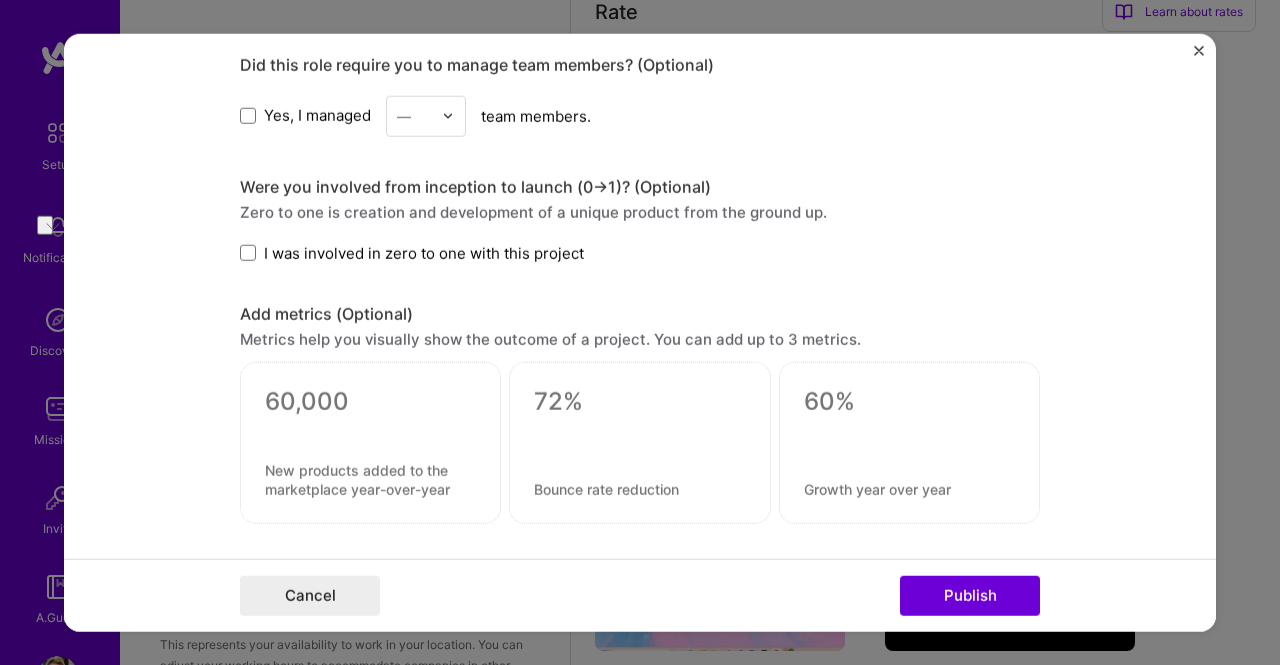 scroll, scrollTop: 1058, scrollLeft: 0, axis: vertical 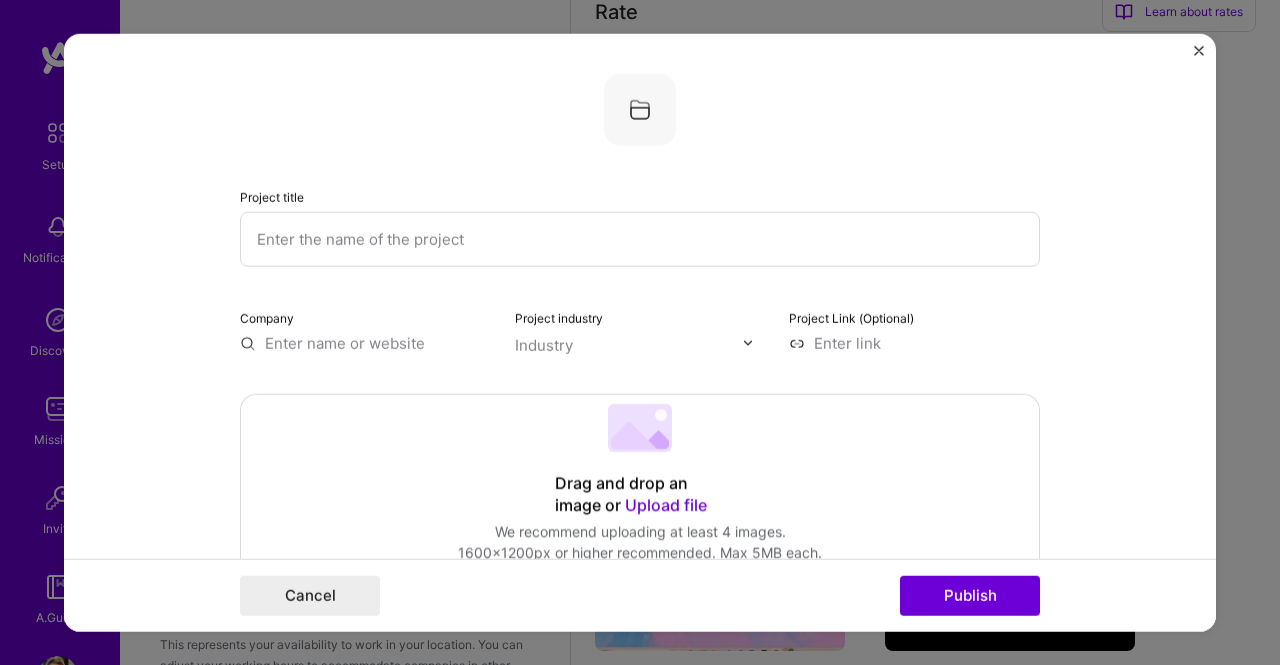 click at bounding box center (640, 238) 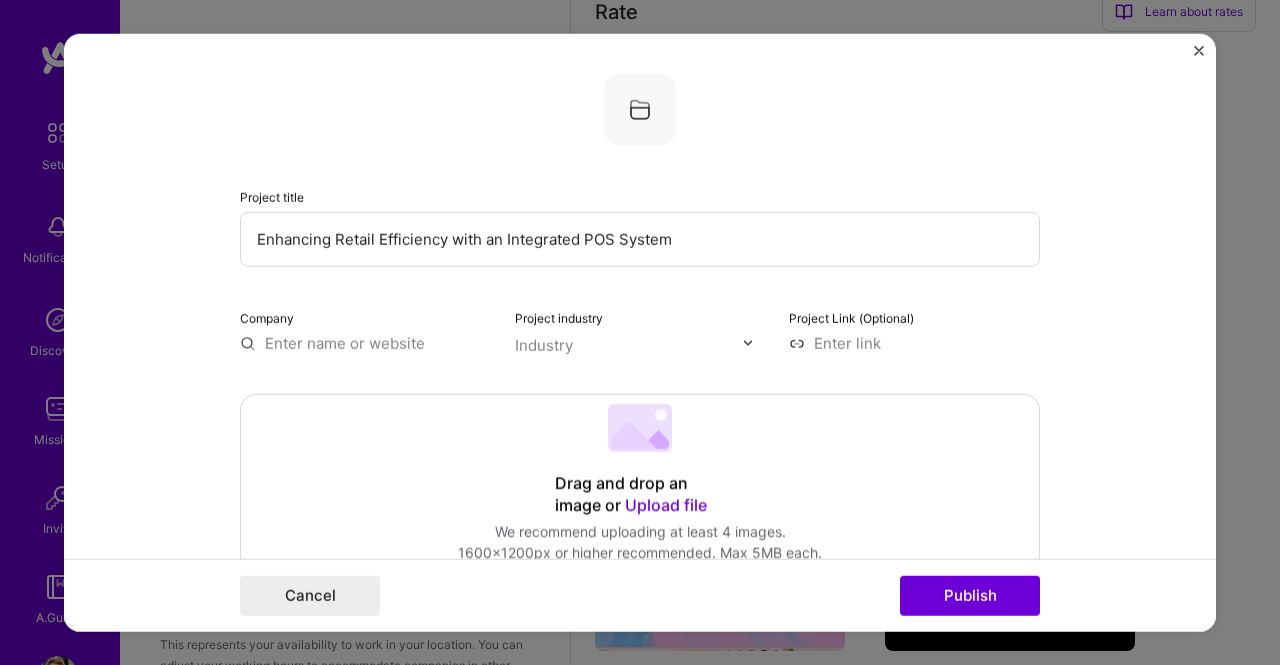 type on "Enhancing Retail Efficiency with an Integrated POS System" 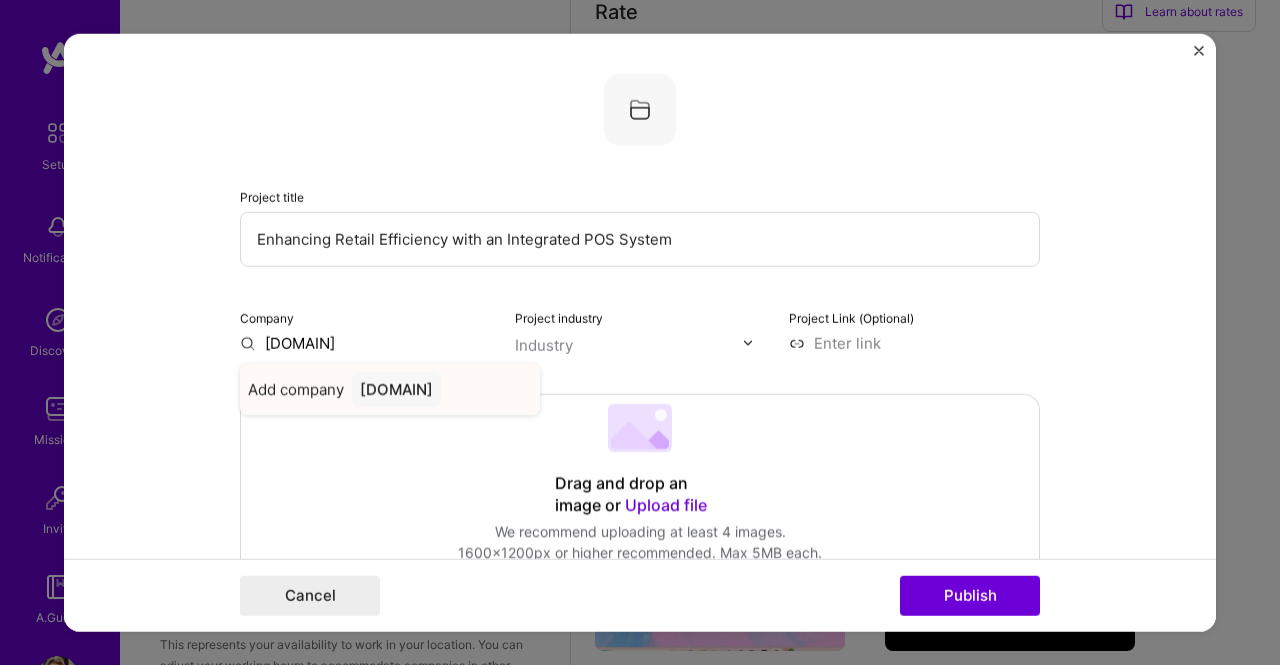 type on "https://www.borosil.com/" 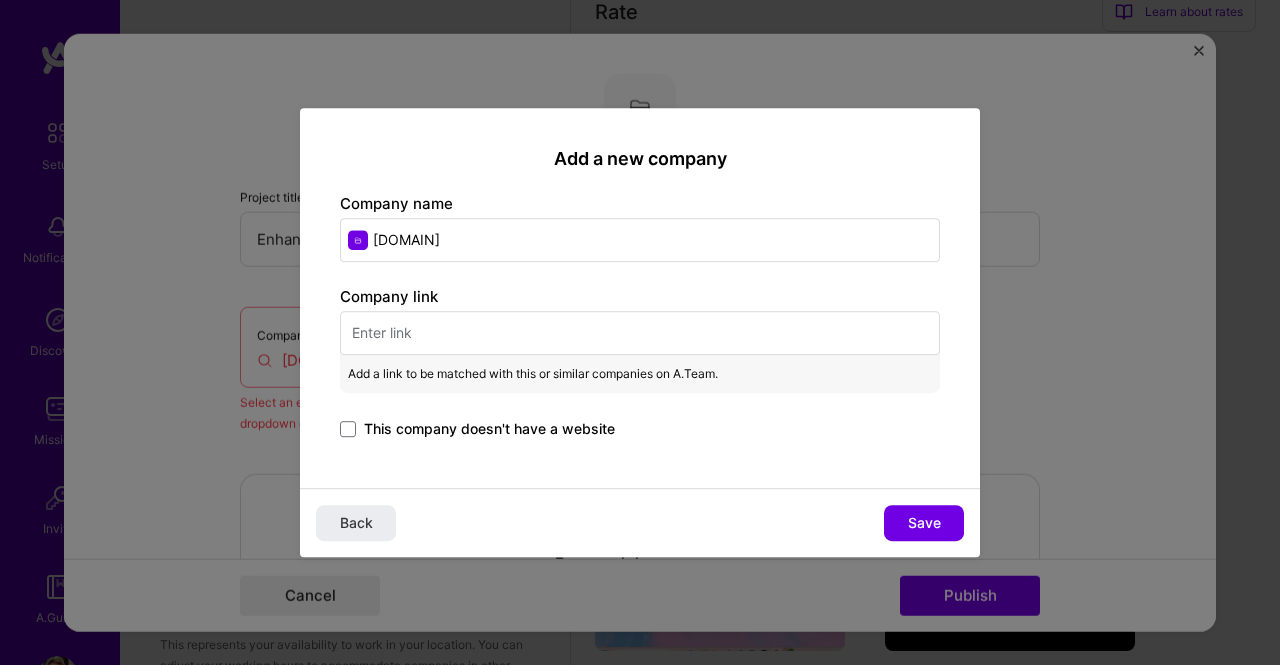 drag, startPoint x: 574, startPoint y: 238, endPoint x: 344, endPoint y: 238, distance: 230 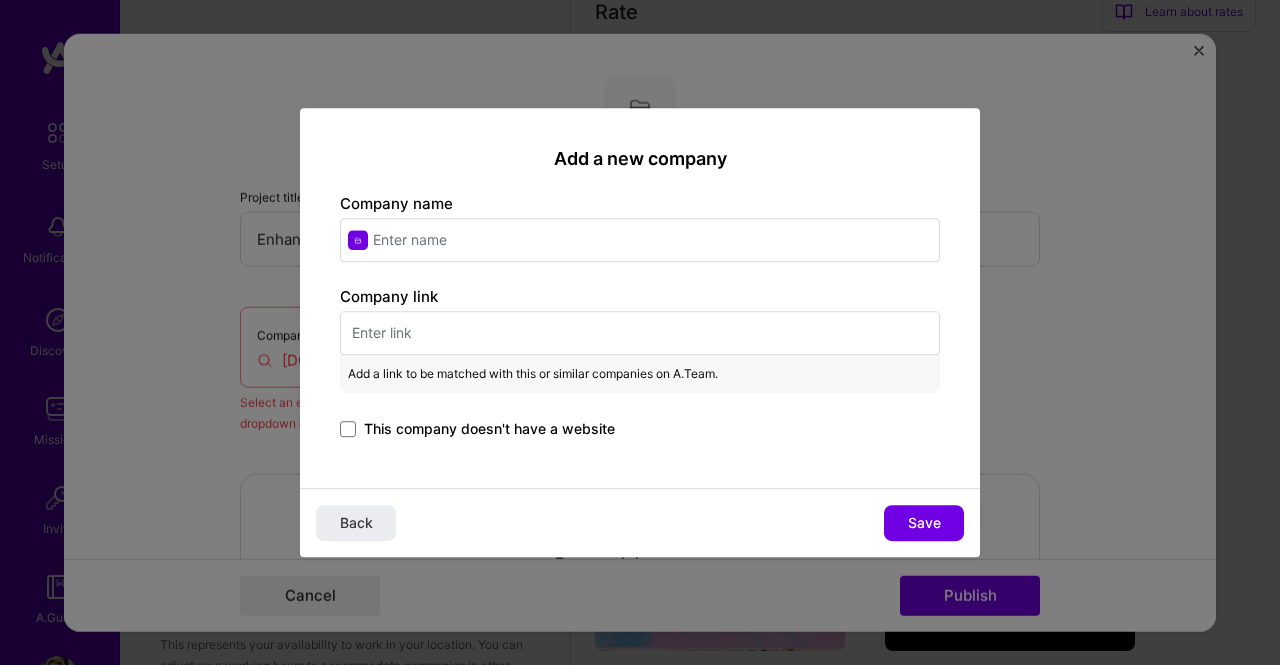 type 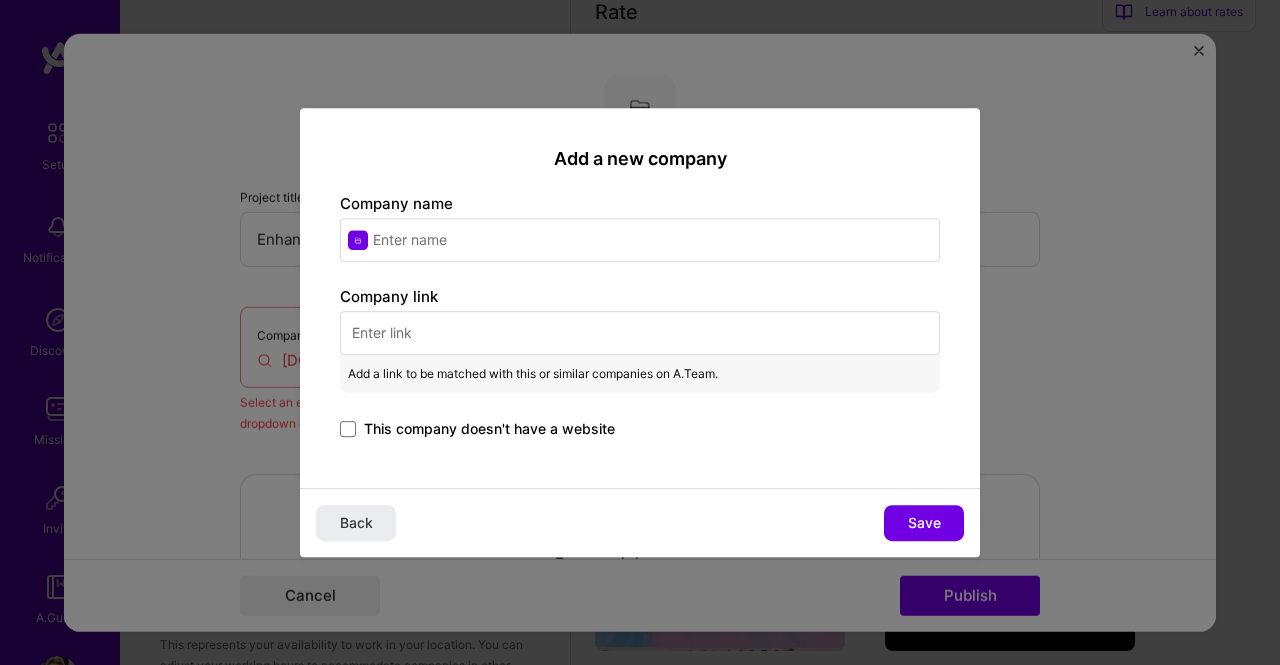 click at bounding box center (640, 333) 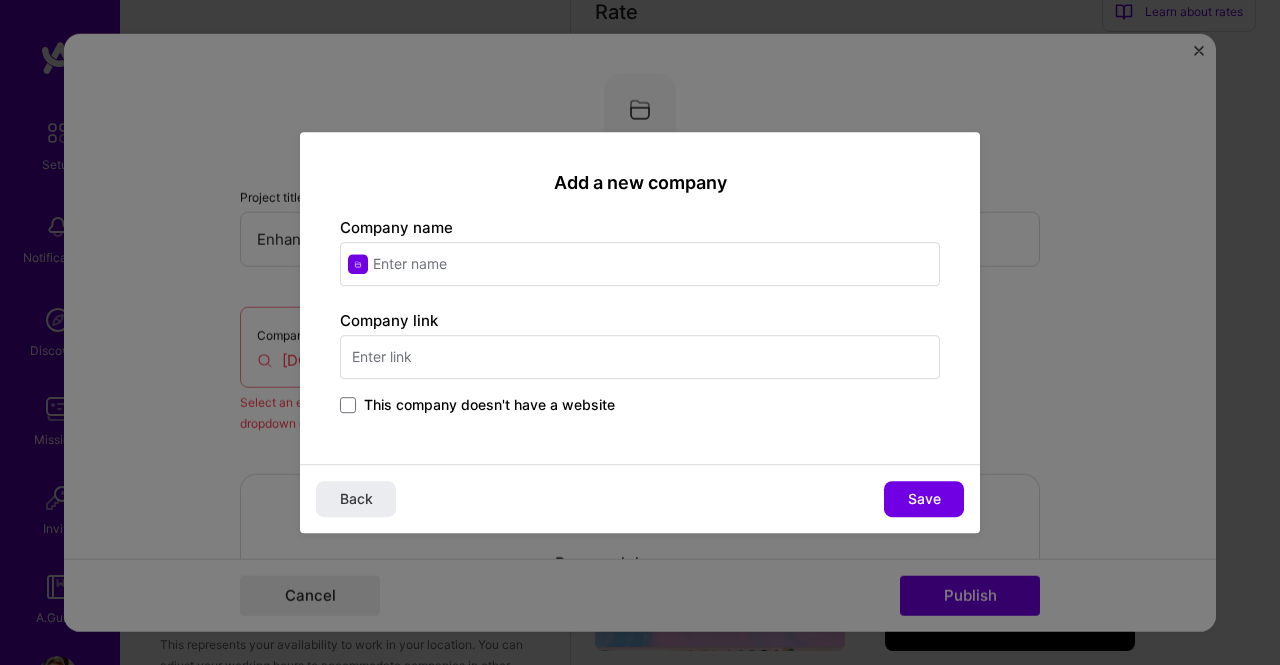paste on "https://www.borosil.com/" 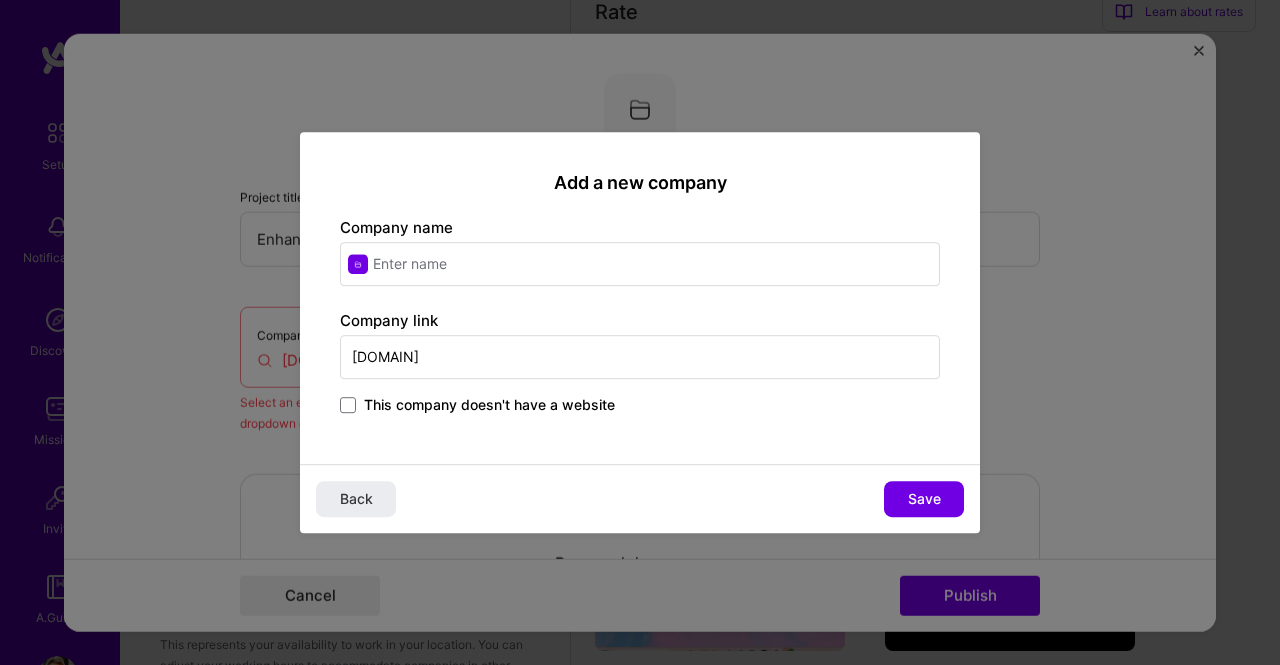 type on "https://www.borosil.com/" 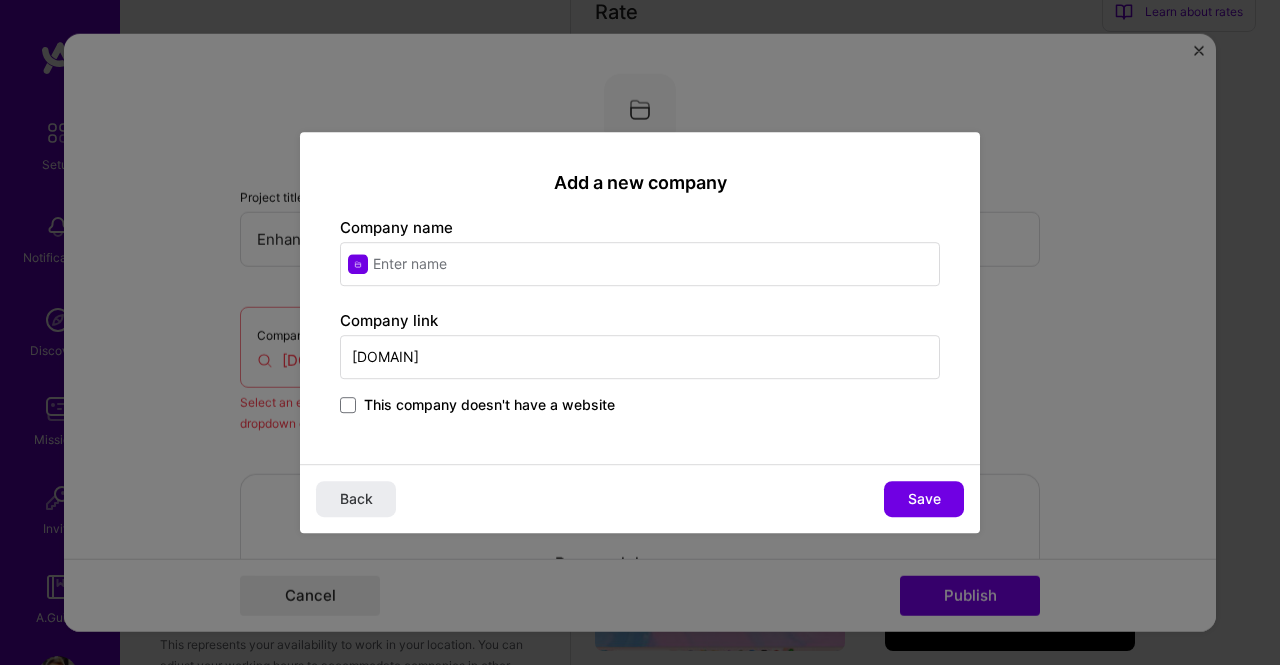 click at bounding box center [640, 264] 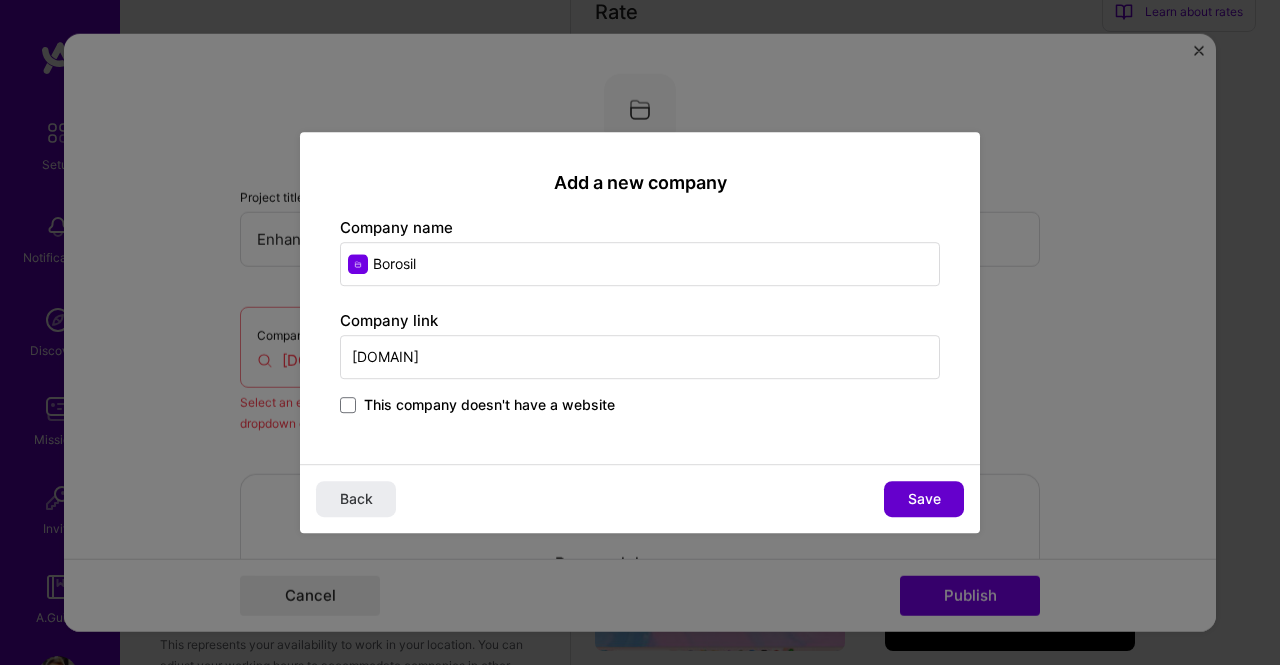 type on "Borosil" 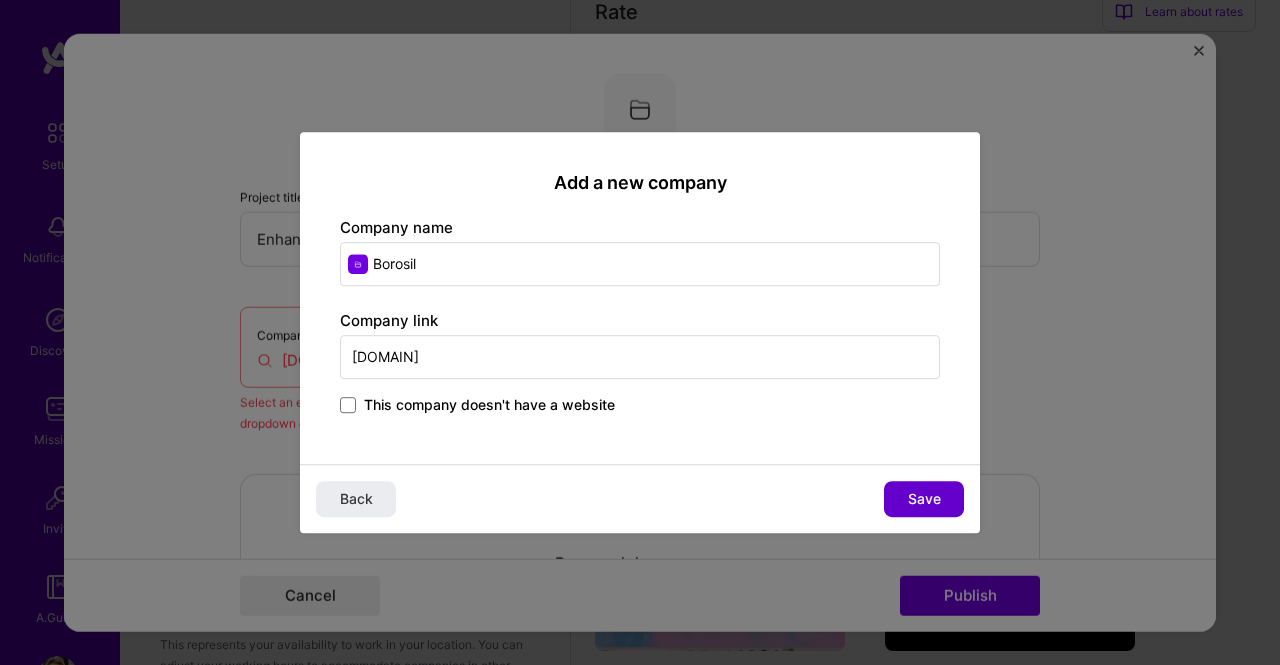 click on "Save" at bounding box center [924, 499] 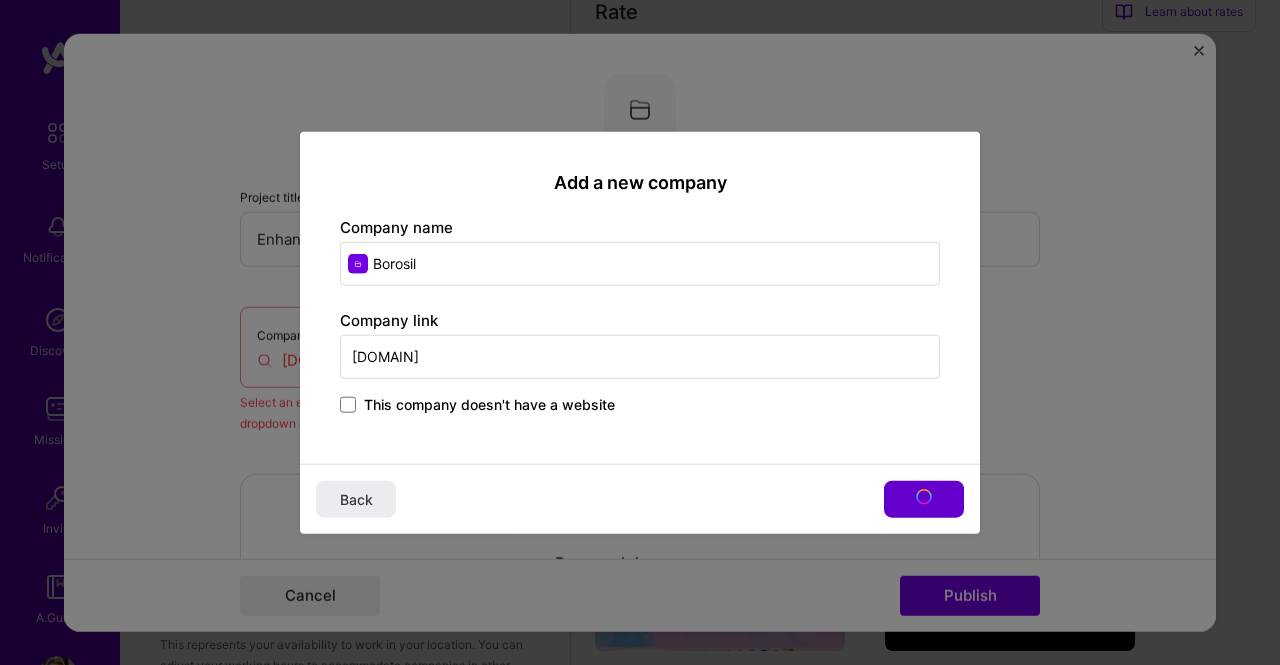 type on "Borosil" 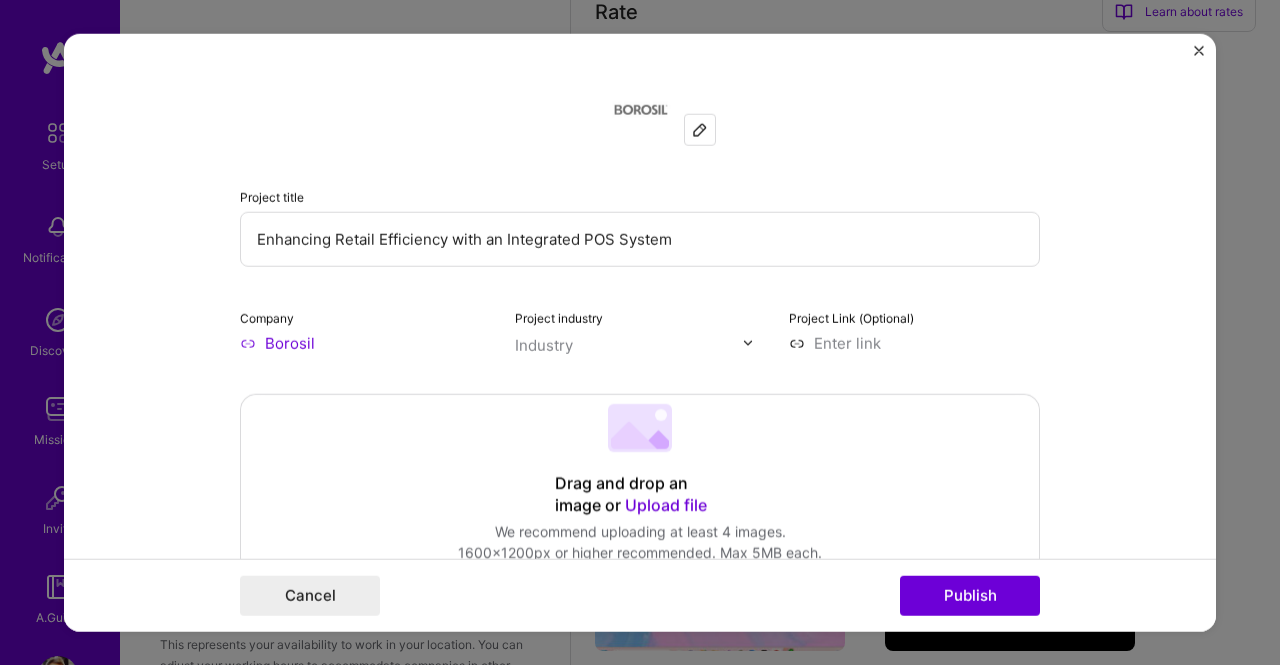 click at bounding box center (748, 343) 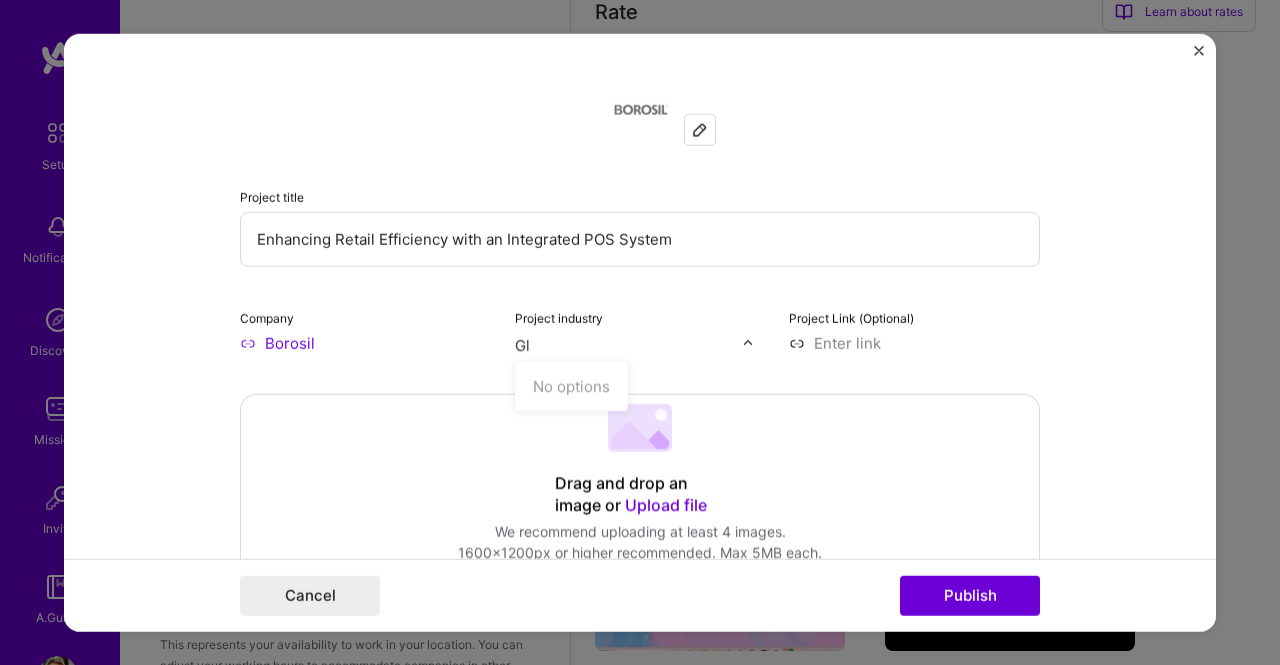type on "G" 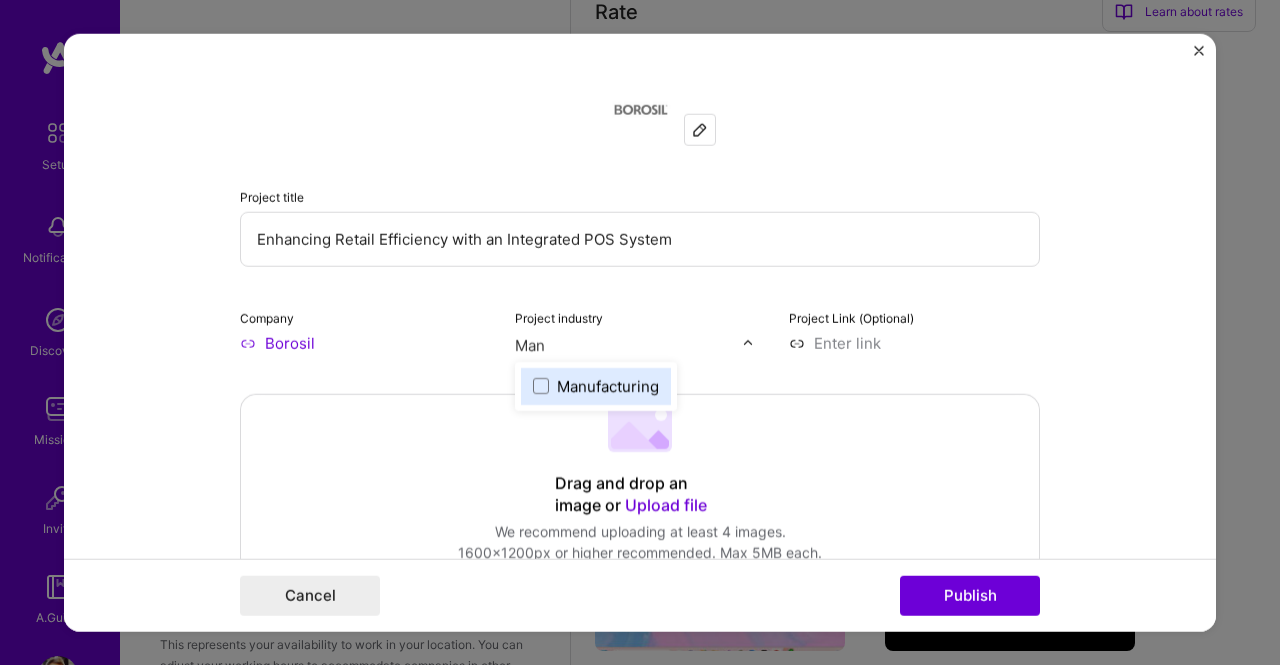 type on "Manu" 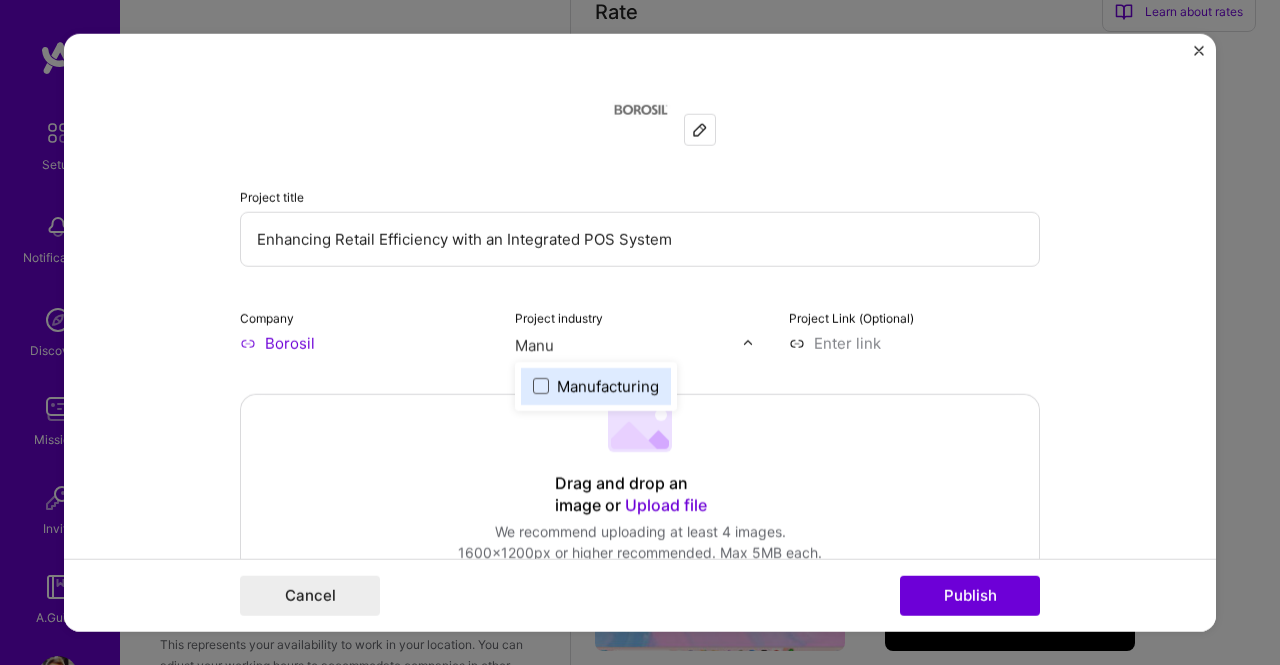 click at bounding box center (541, 386) 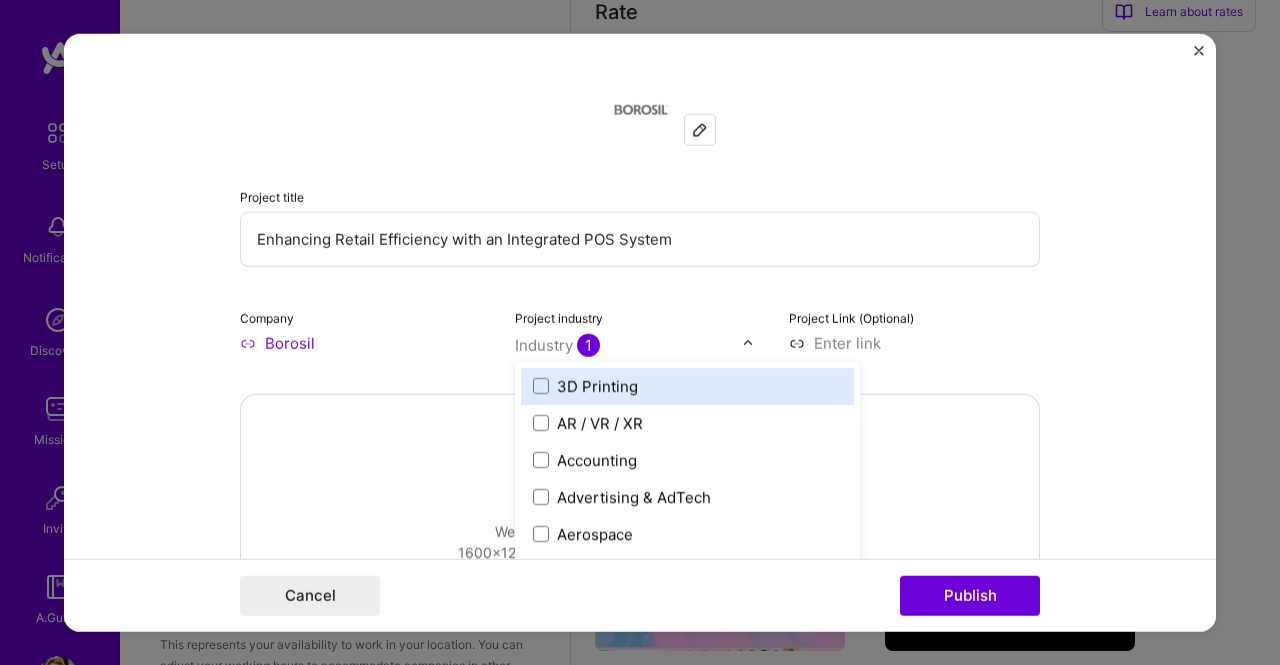 click on "Project title Enhancing Retail Efficiency with an Integrated POS System Company Borosil
Project industry option Manufacturing, selected. option 3D Printing focused, 1 of 120. 120 results available. Use Up and Down to choose options, press Enter to select the currently focused option, press Escape to exit the menu, press Tab to select the option and exit the menu. Industry 1 3D Printing AR / VR / XR Accounting Advertising & AdTech Aerospace Agriculture / AgTech Airlines / Aviation Architecture / Interior Design Art & Museums Artifical Intelligence / Machine Learning Arts / Culture Augmented & Virtual Reality (AR/VR) Automotive Automotive & Self Driving Cars Aviation B2B B2B2C B2C BPA / RPA Banking Beauty Big Data BioTech Blockchain CMS CPG CRM Cannabis Charity & Nonprofit Circular Economy CivTech Climate Tech Cloud Services Coaching Community Tech Construction Consulting Consumer Electronics Crowdfunding Crypto Customer Success Cybersecurity DTC Databases Dating Defense Delivery Developer Tools" at bounding box center [640, 332] 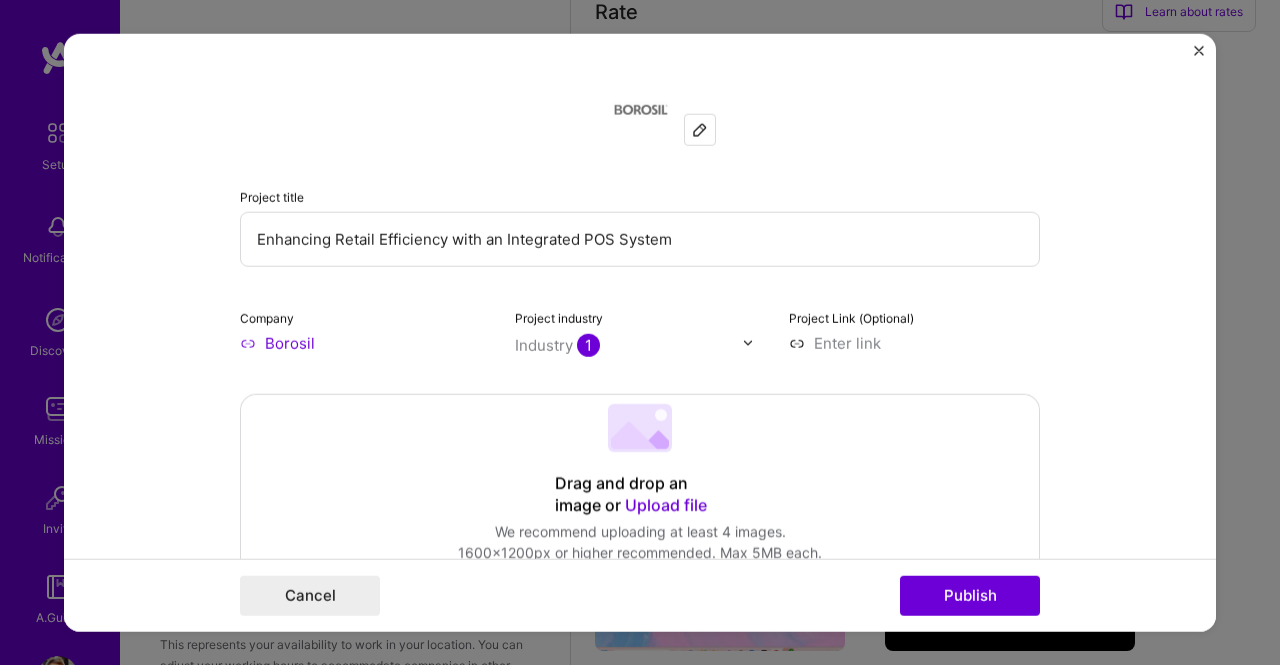 scroll, scrollTop: 300, scrollLeft: 0, axis: vertical 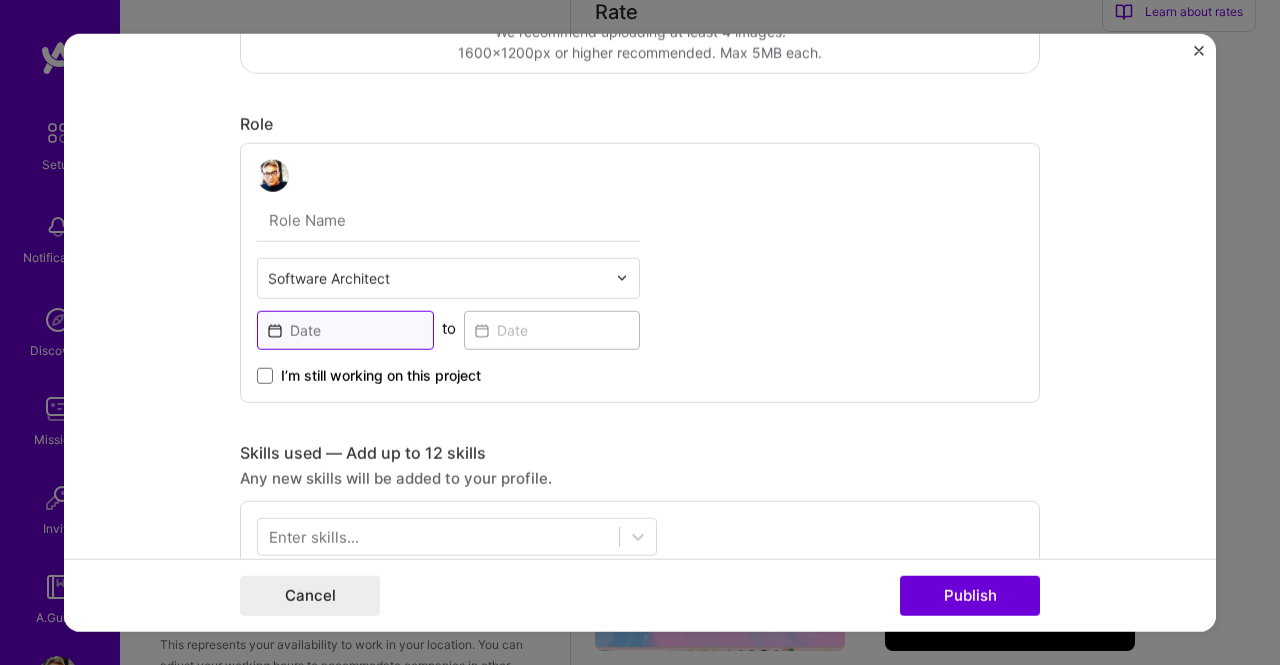 click at bounding box center [345, 329] 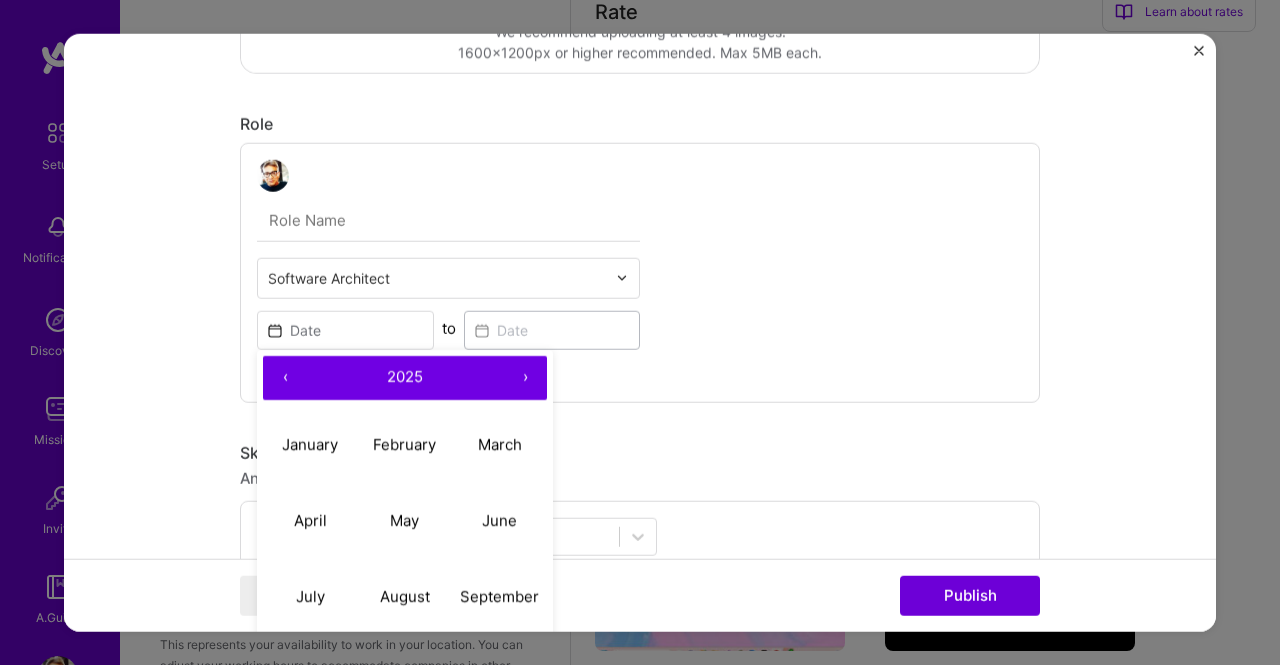 click on "‹" at bounding box center [285, 377] 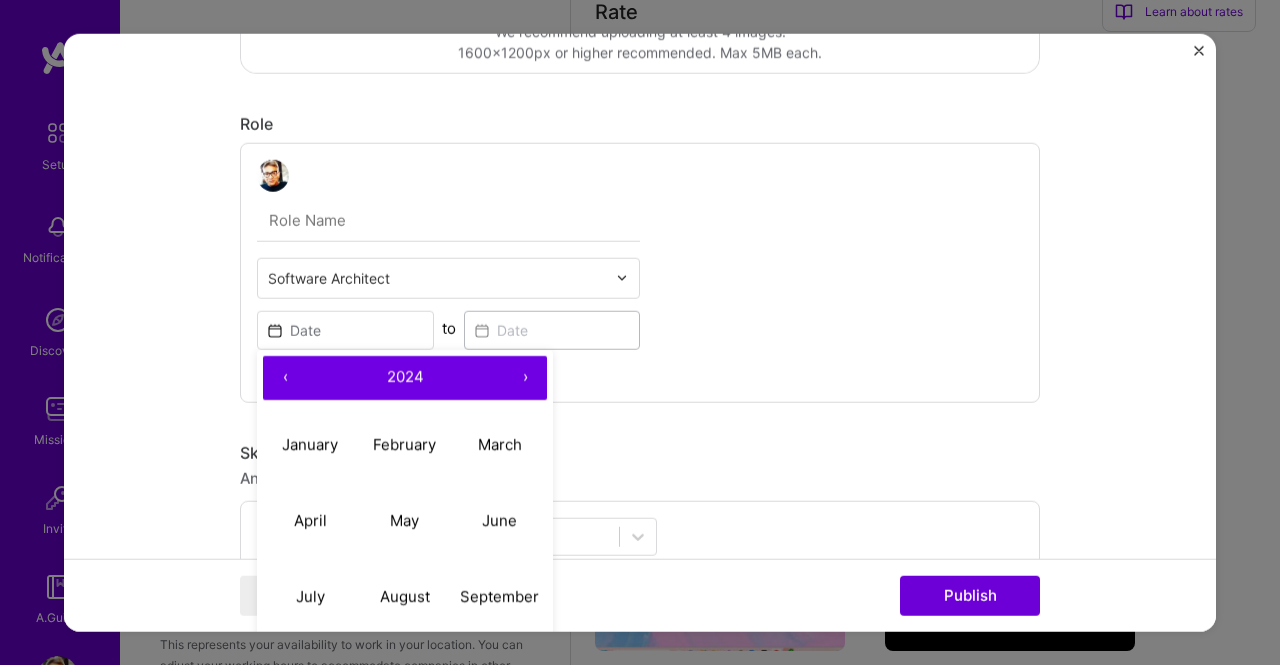 click on "‹" at bounding box center [285, 377] 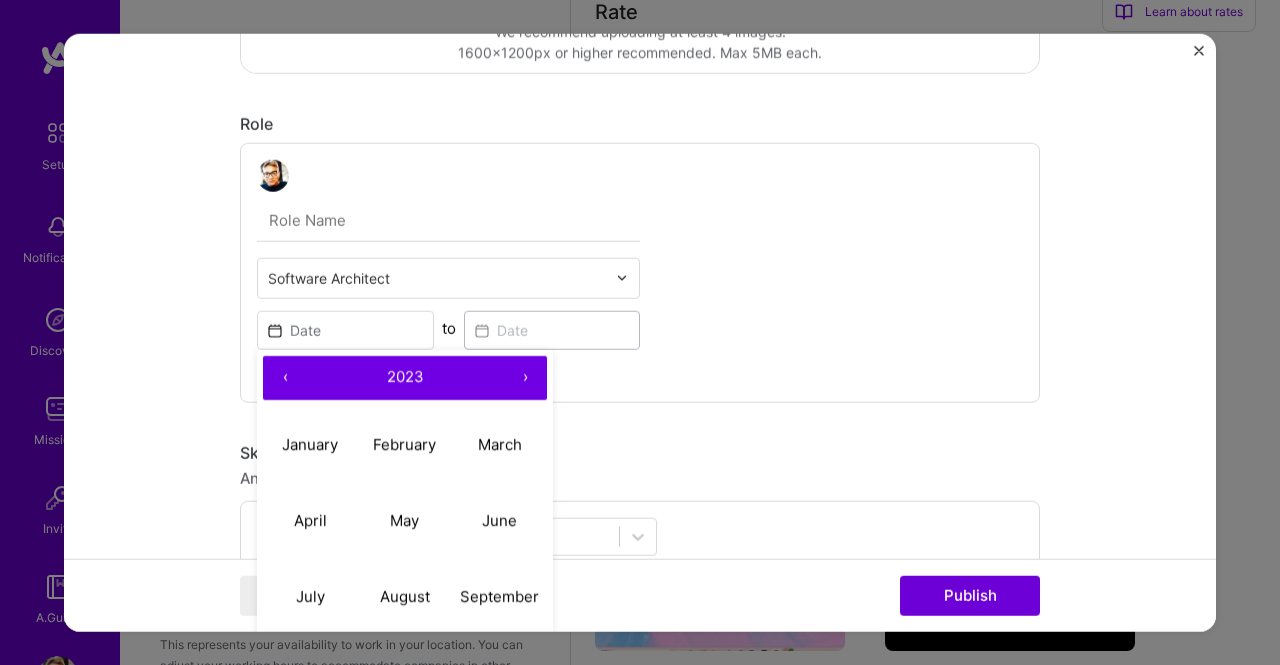click on "‹" at bounding box center [285, 377] 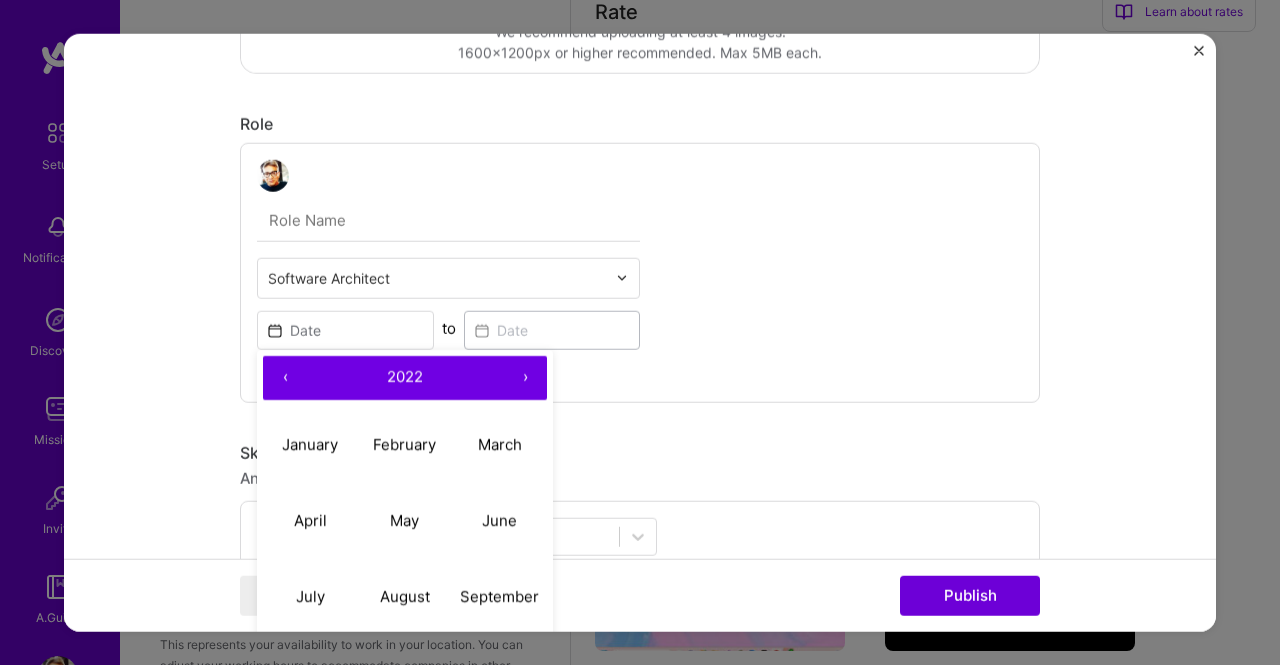 click on "‹" at bounding box center (285, 377) 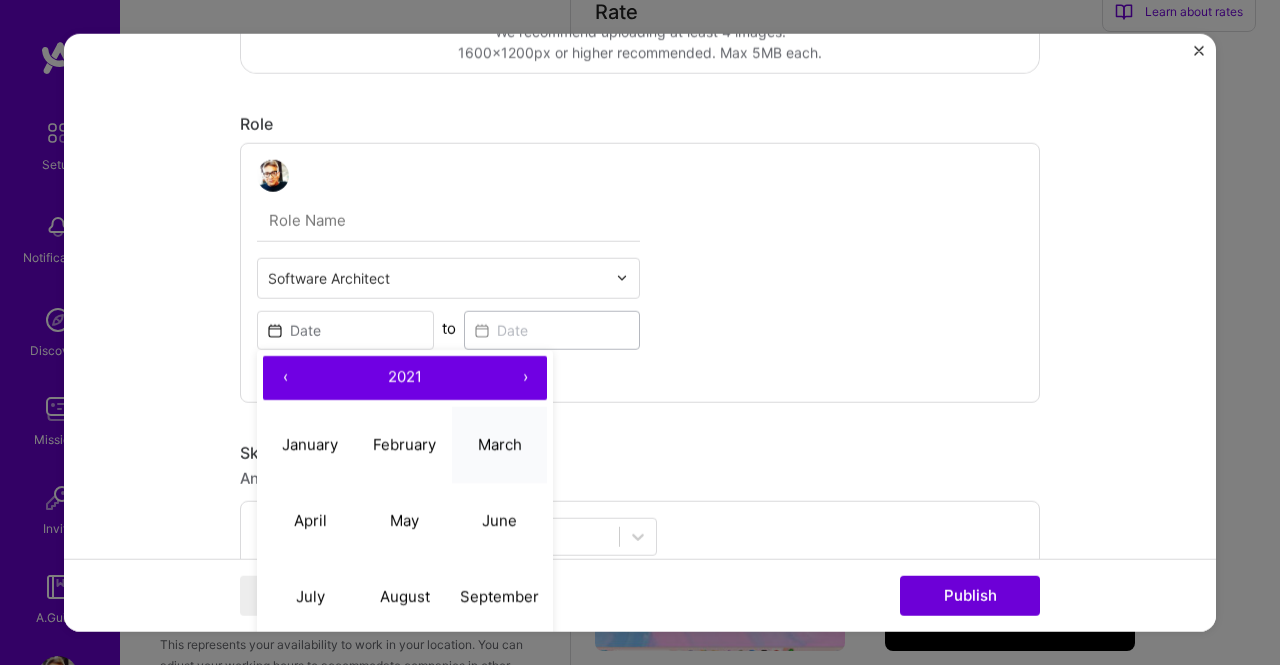 click on "March" at bounding box center [500, 444] 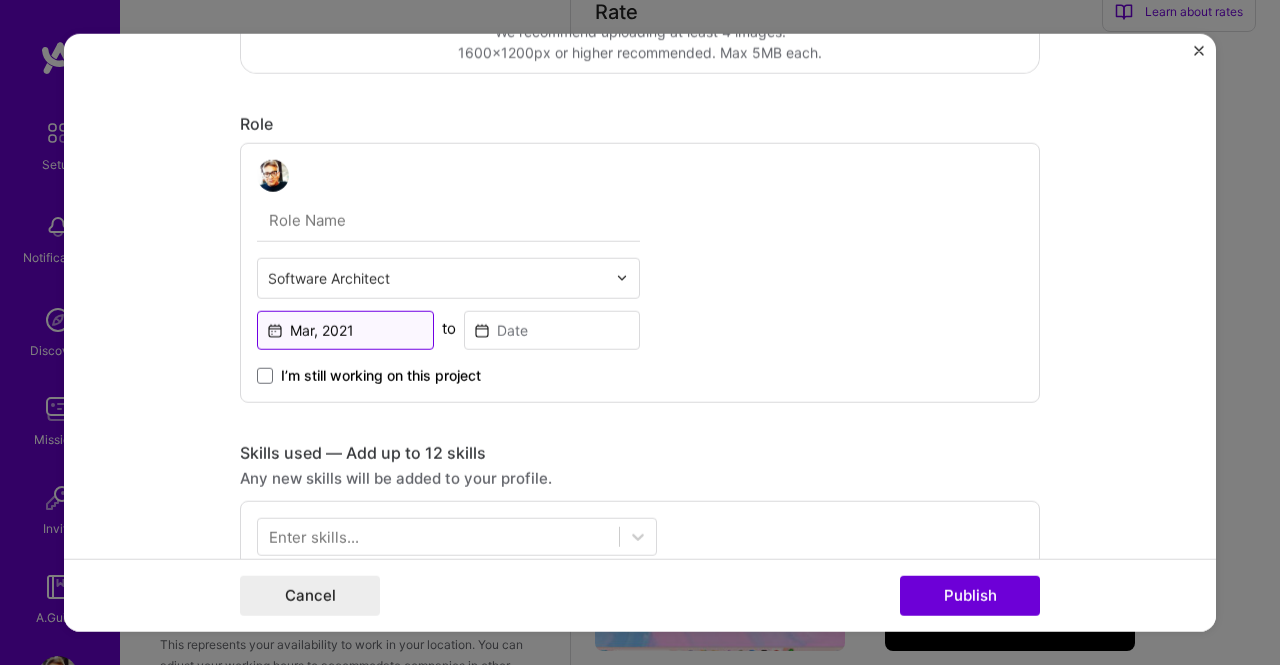 click on "Mar, 2021" at bounding box center [345, 329] 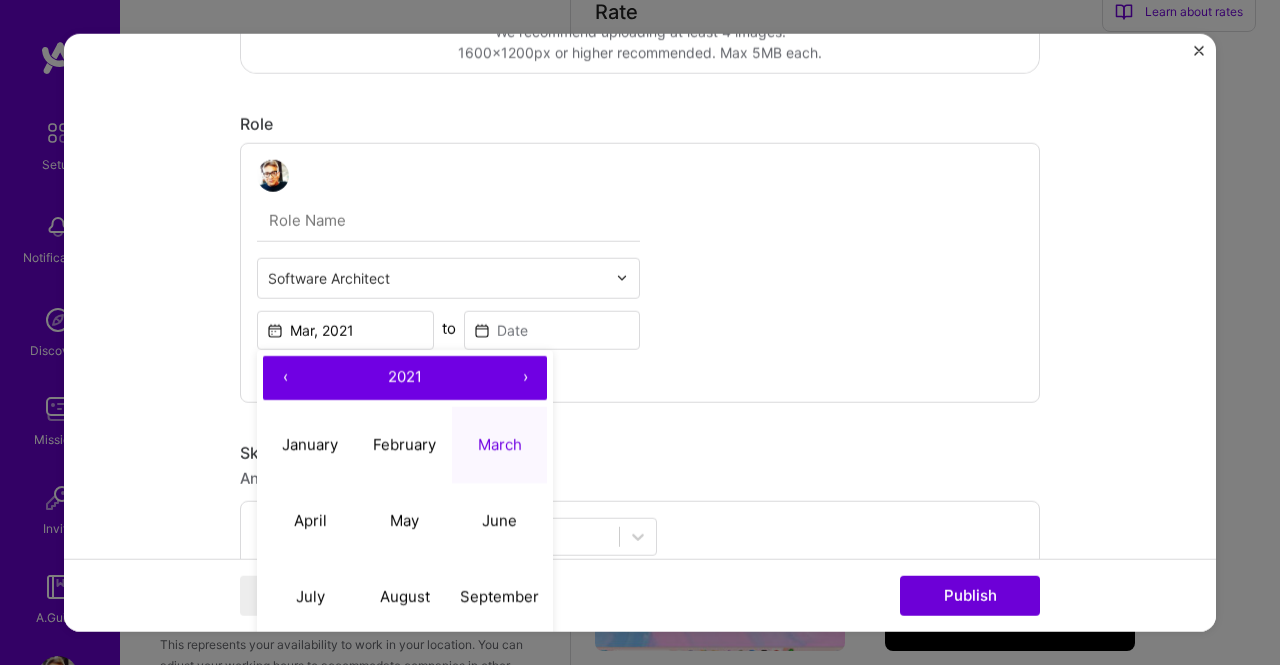 click on "‹" at bounding box center [285, 377] 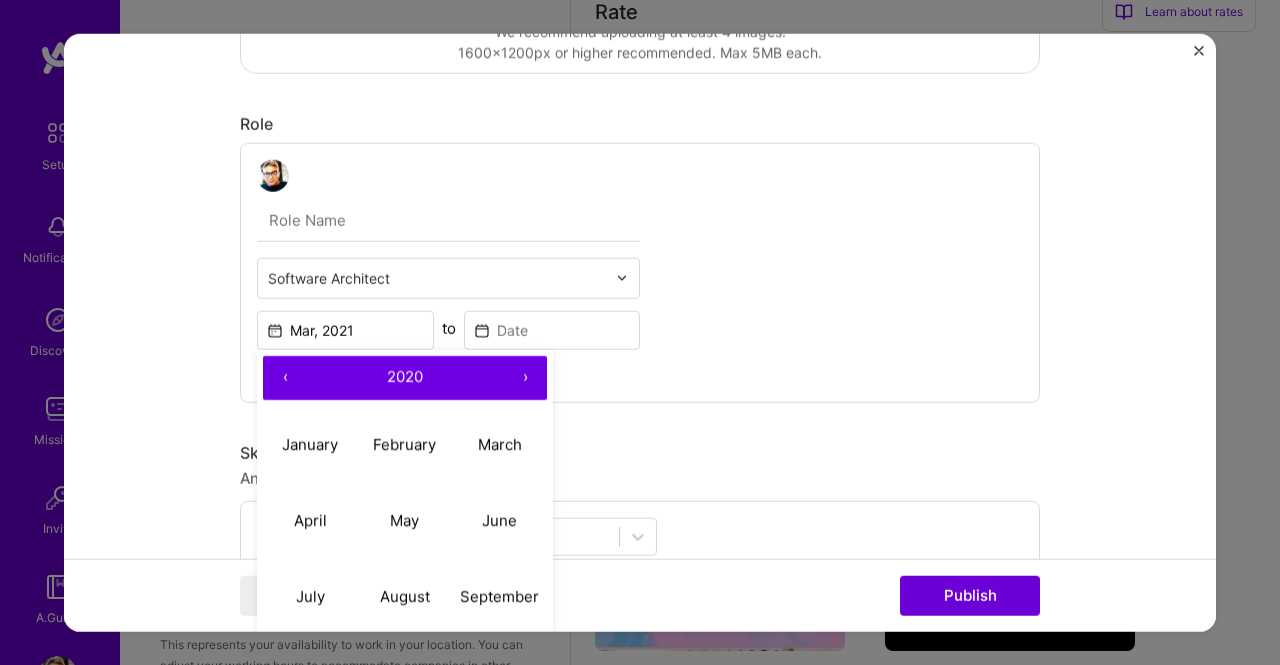 click on "‹" at bounding box center (285, 377) 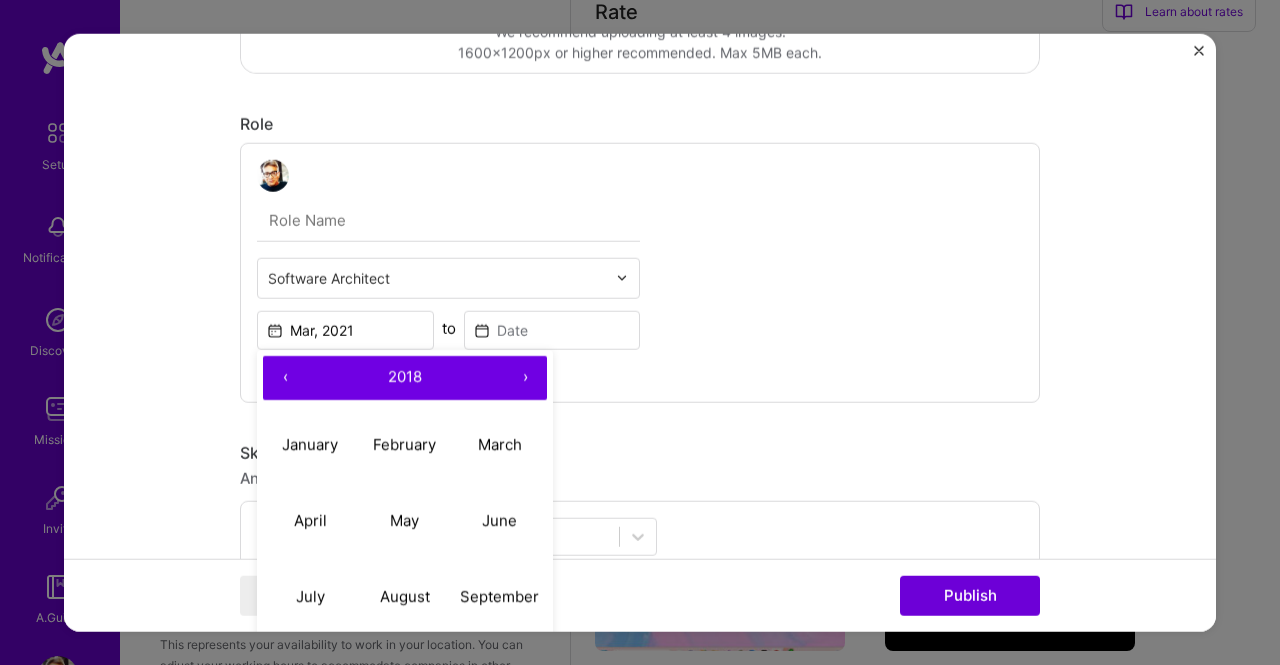 click on "‹" at bounding box center (285, 377) 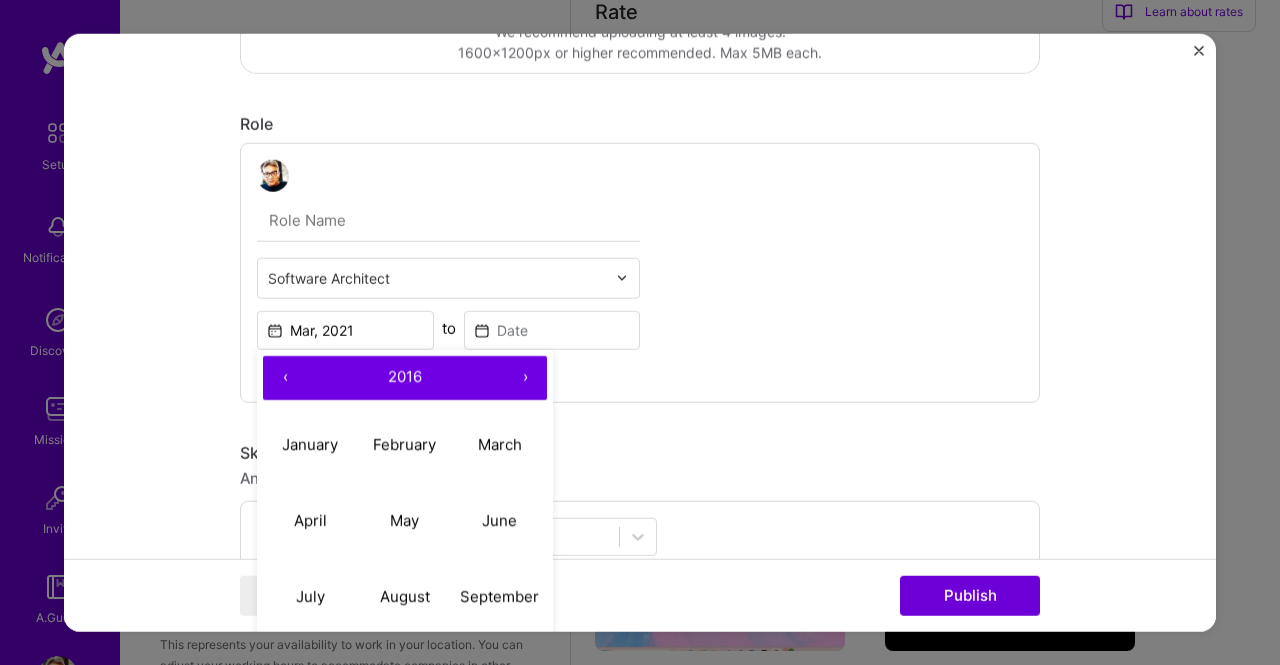 click on "‹" at bounding box center [285, 377] 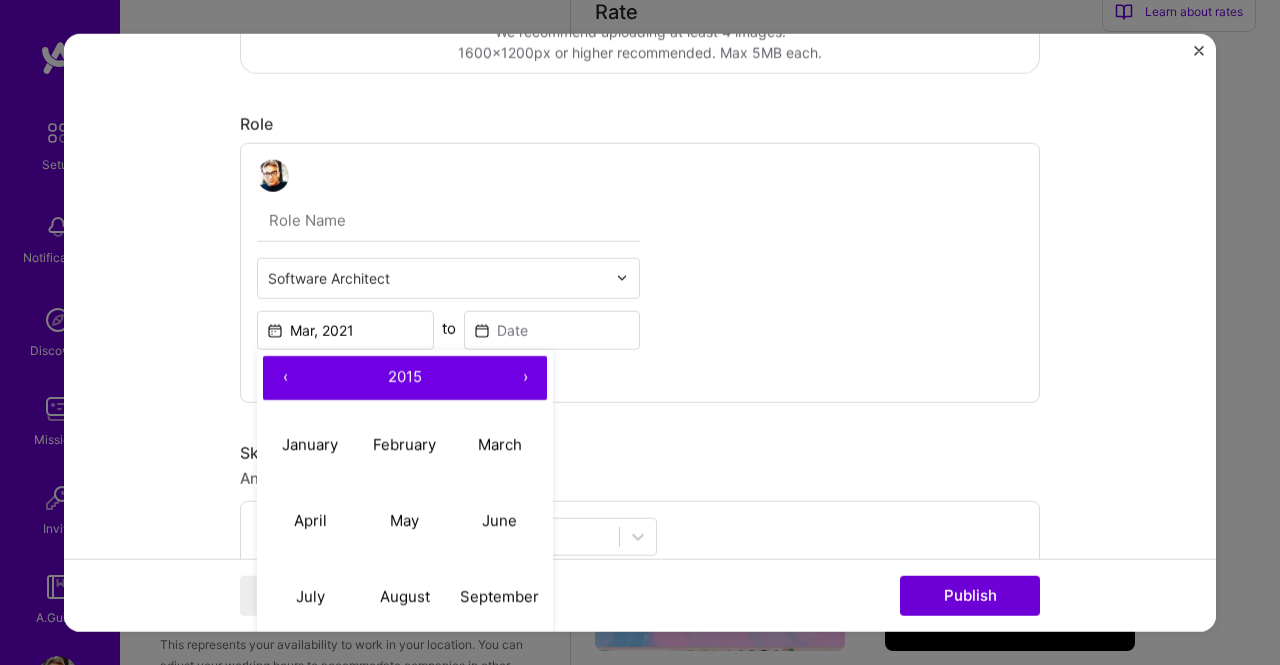 click on "‹" at bounding box center (285, 377) 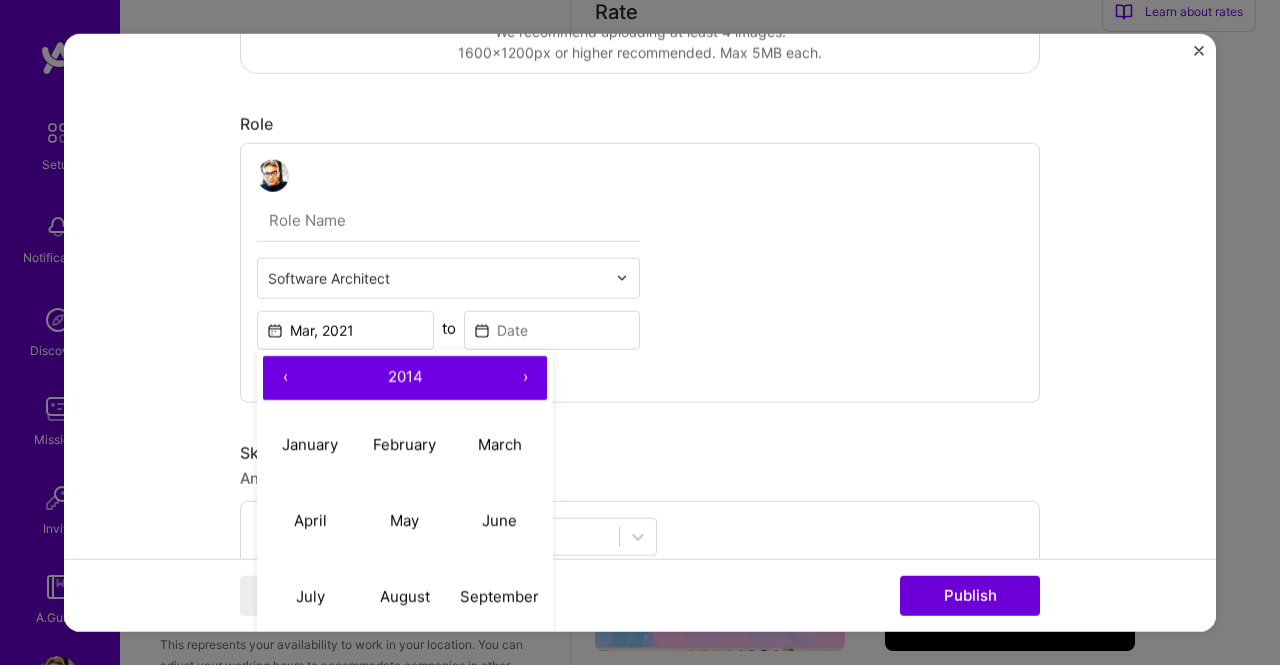 click on "‹" at bounding box center (285, 377) 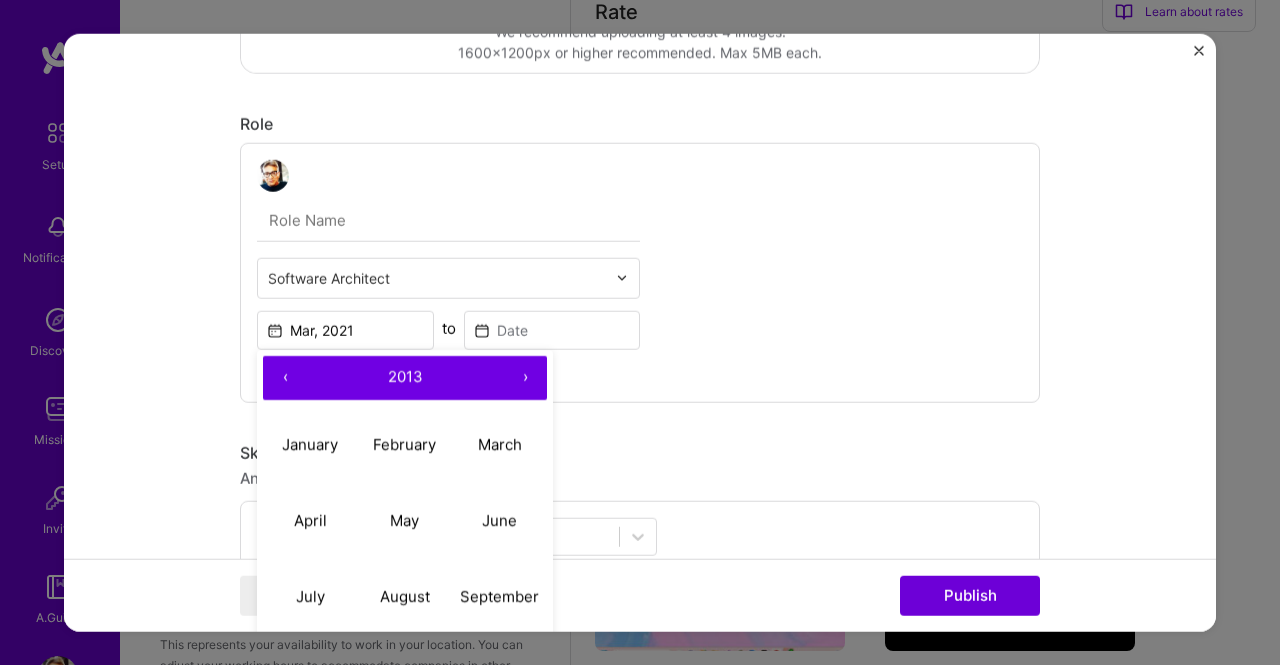 click on "‹" at bounding box center [285, 377] 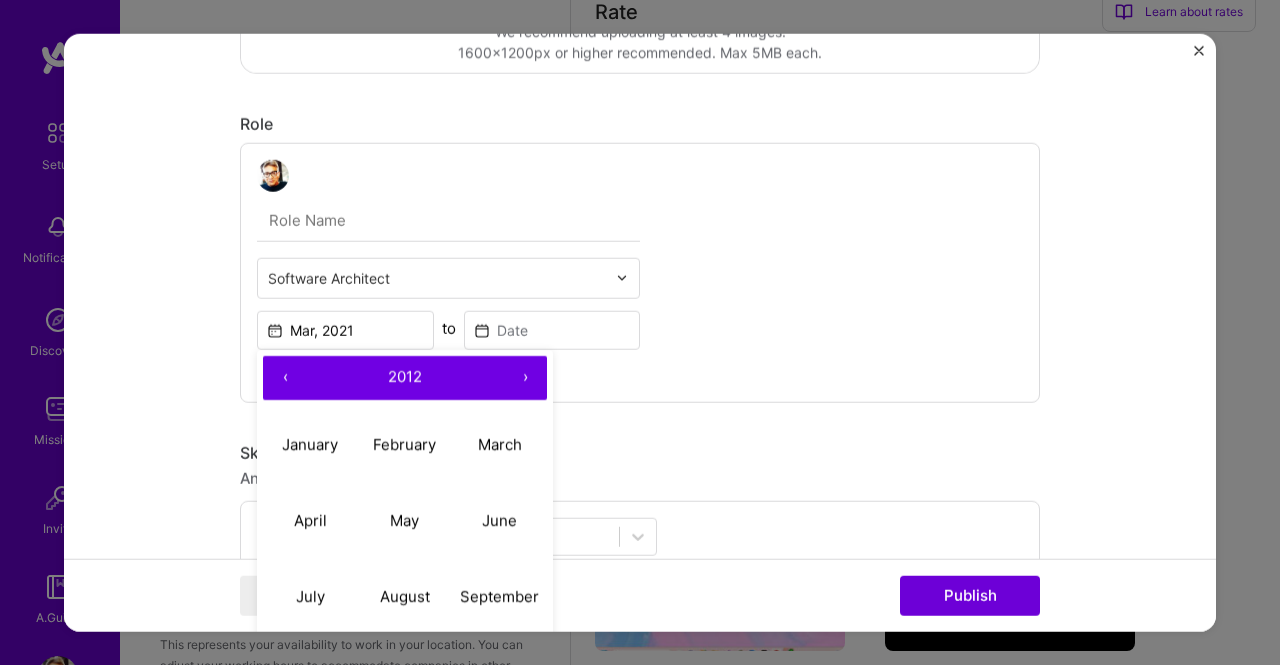 click on "‹" at bounding box center (285, 377) 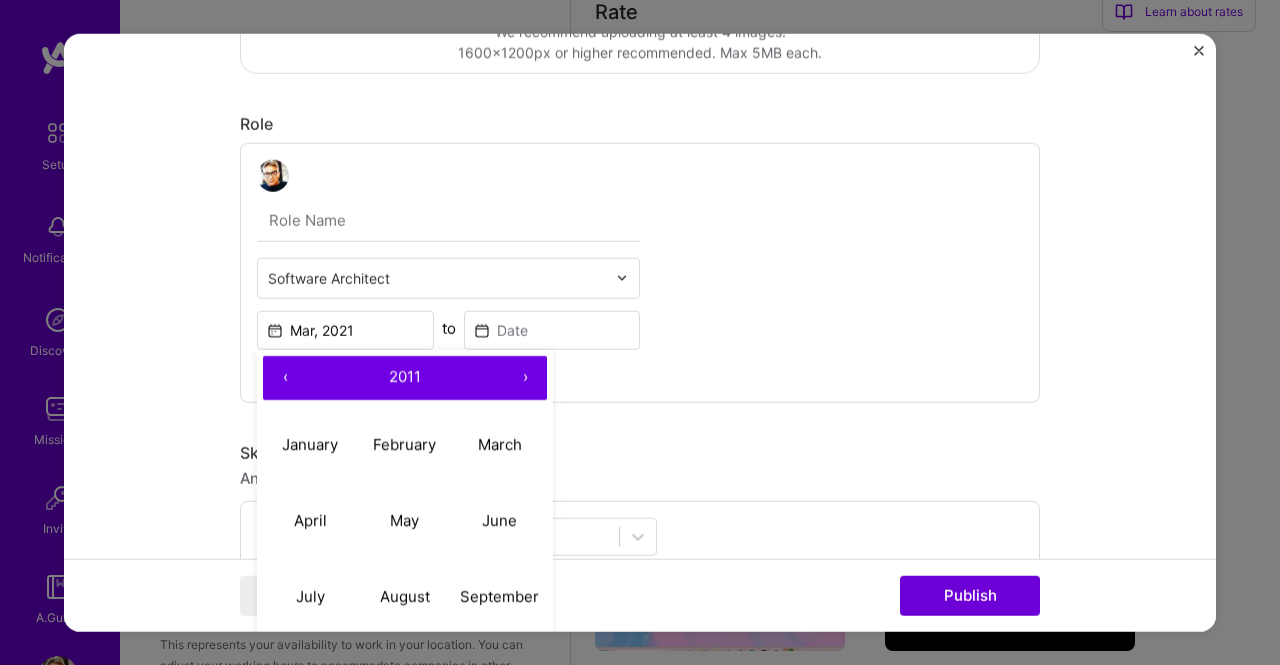 click on "‹" at bounding box center [285, 377] 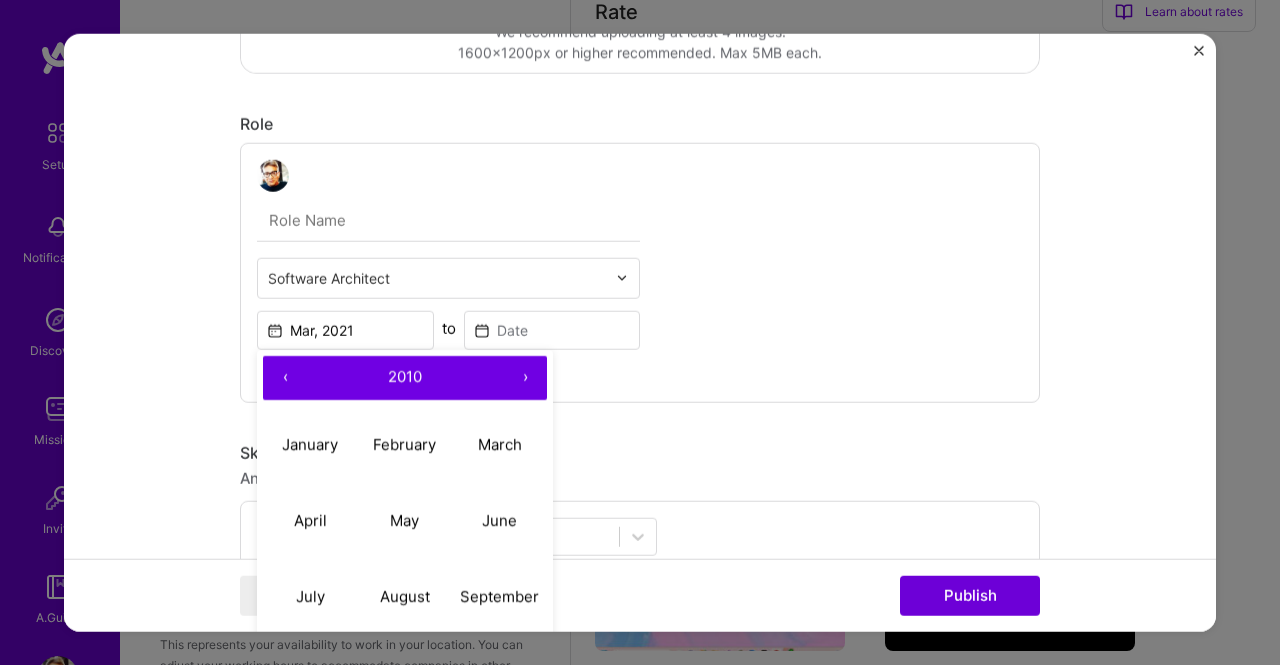 click on "‹" at bounding box center (285, 377) 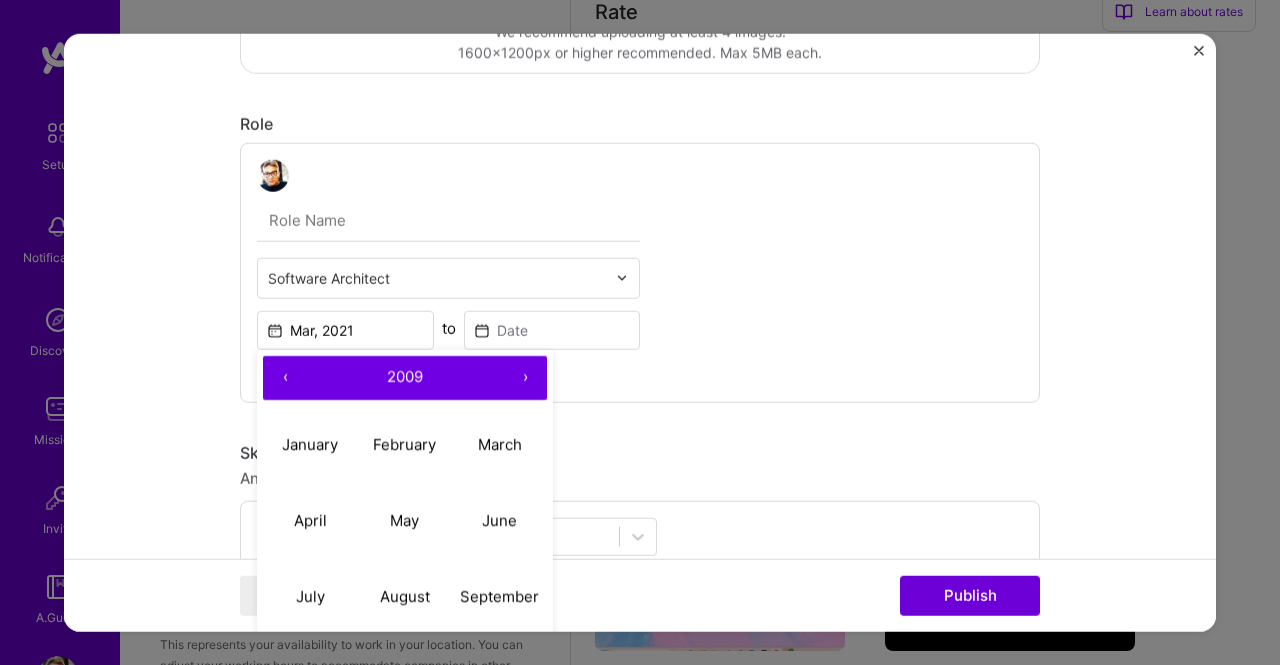 click on "‹" at bounding box center (285, 377) 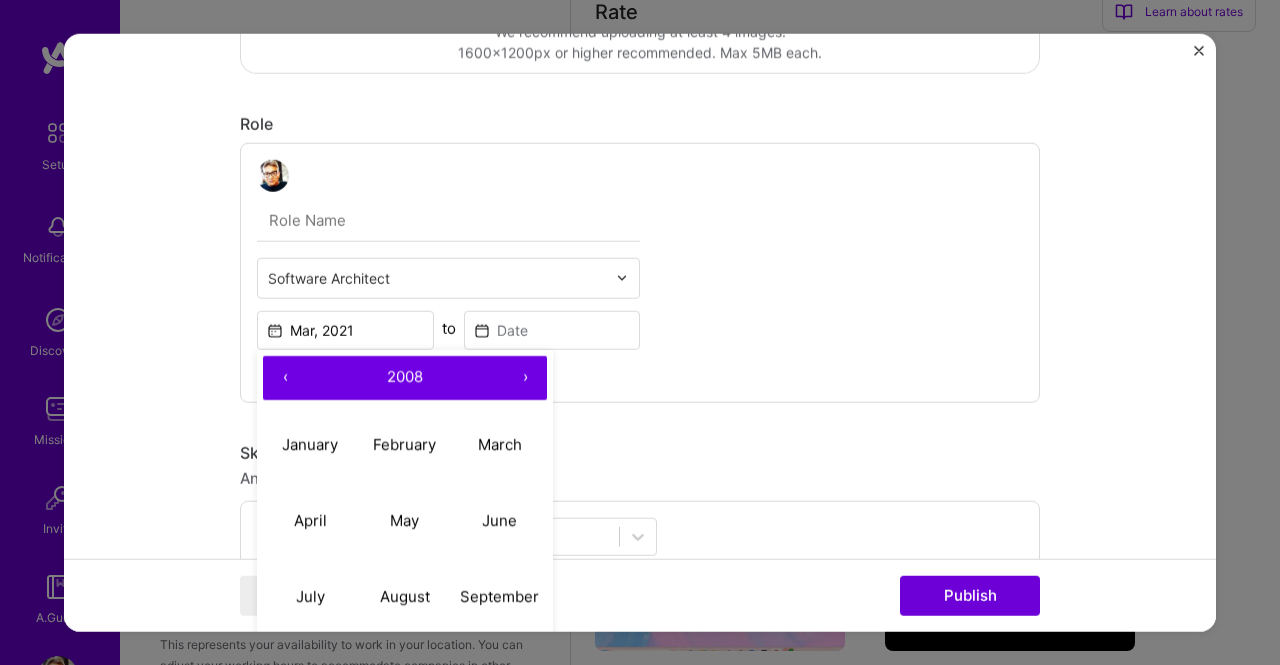 click on "‹" at bounding box center [285, 377] 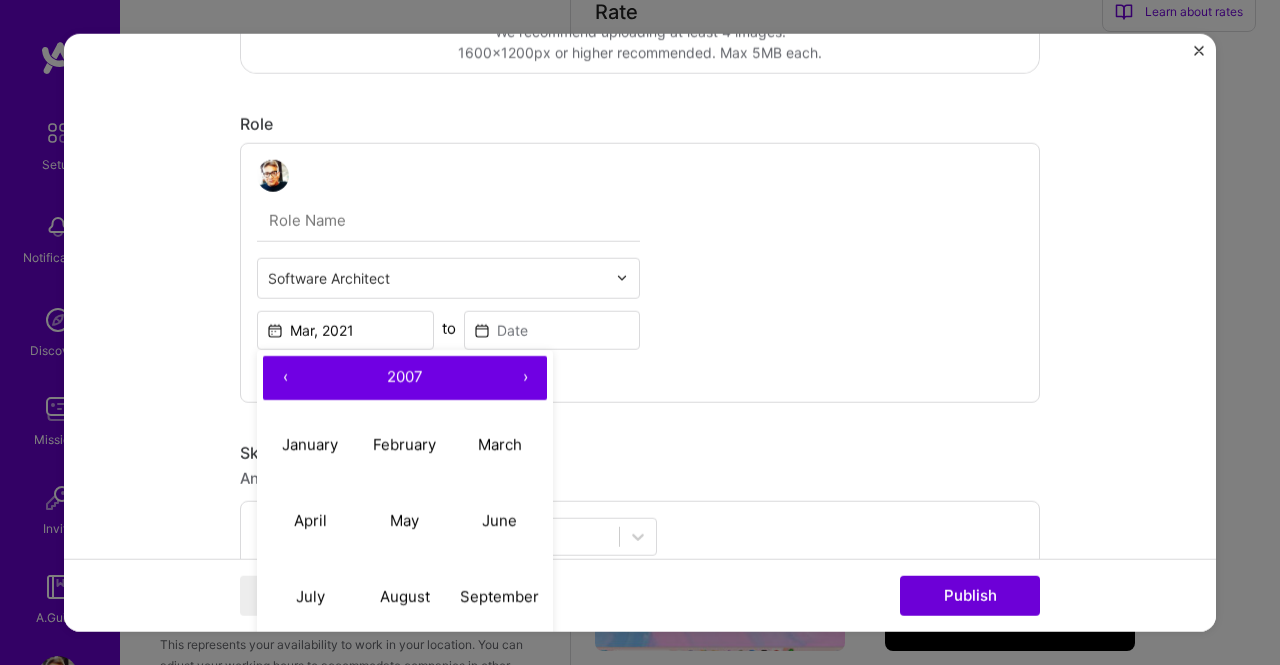 click on "‹" at bounding box center (285, 377) 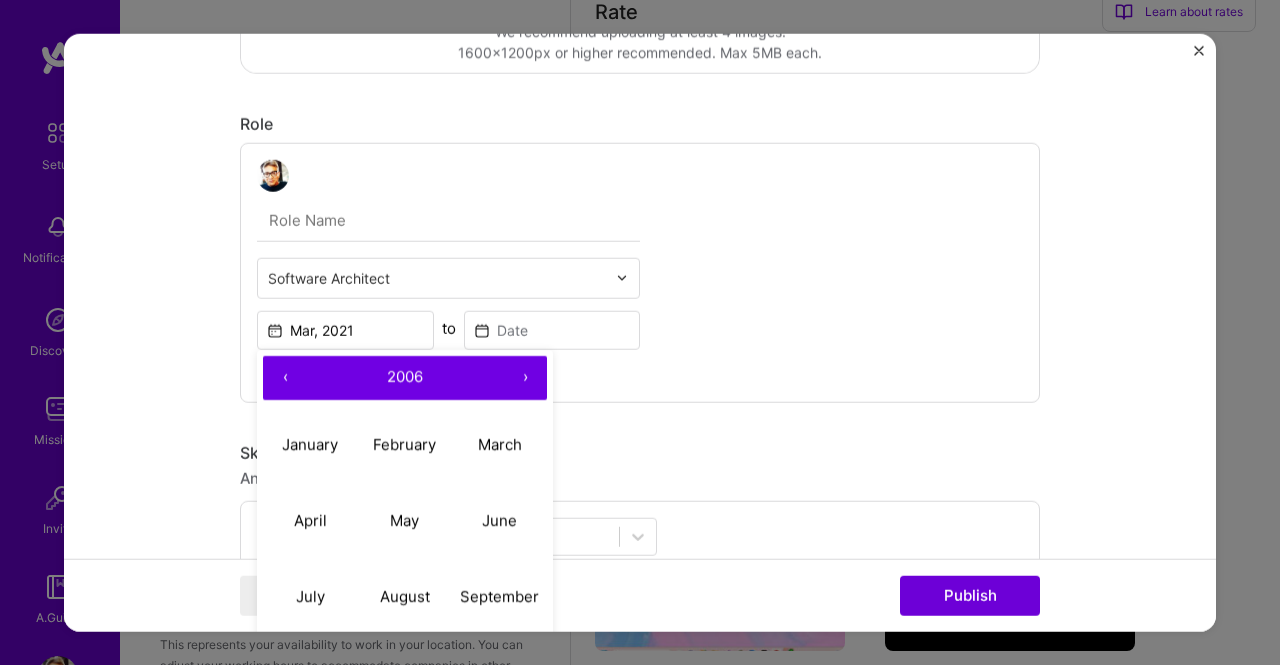 click on "‹" at bounding box center [285, 377] 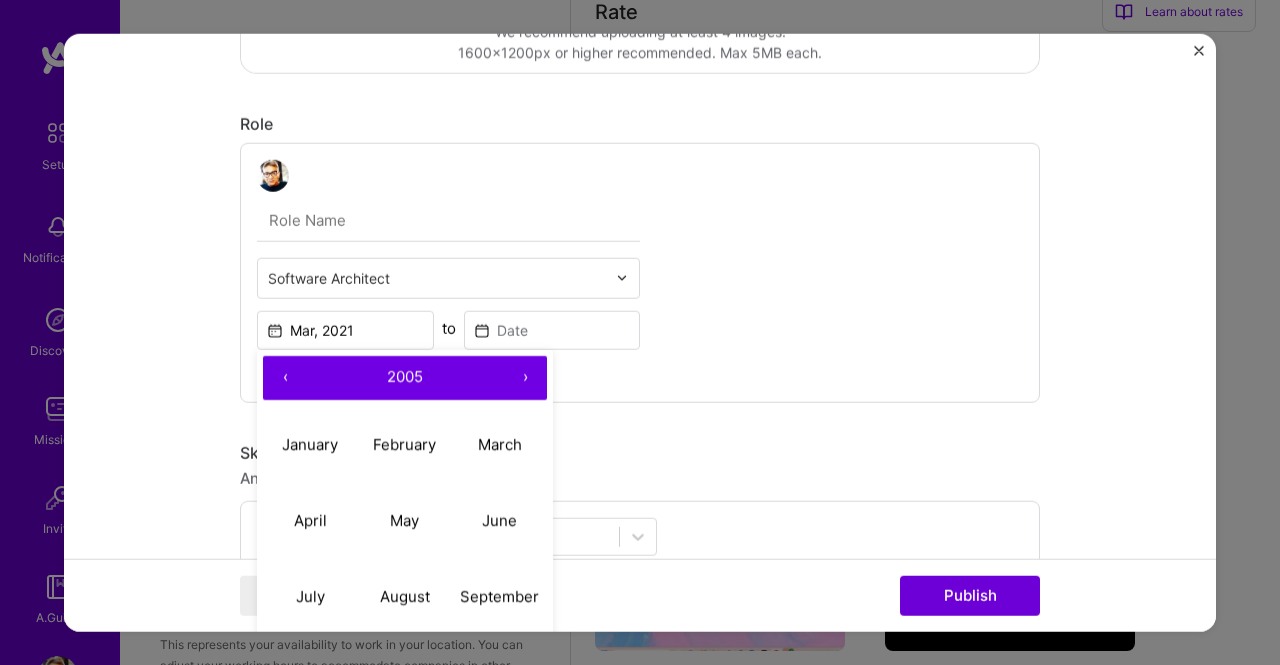 click on "‹" at bounding box center [285, 377] 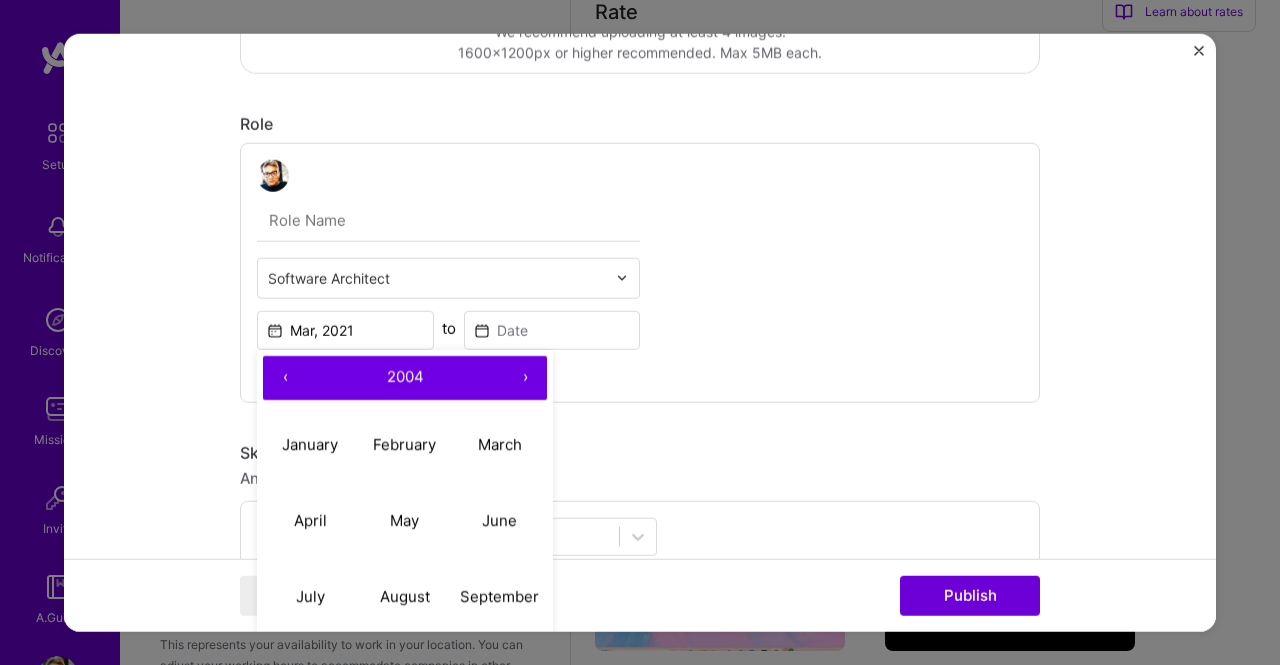 click on "‹" at bounding box center (285, 377) 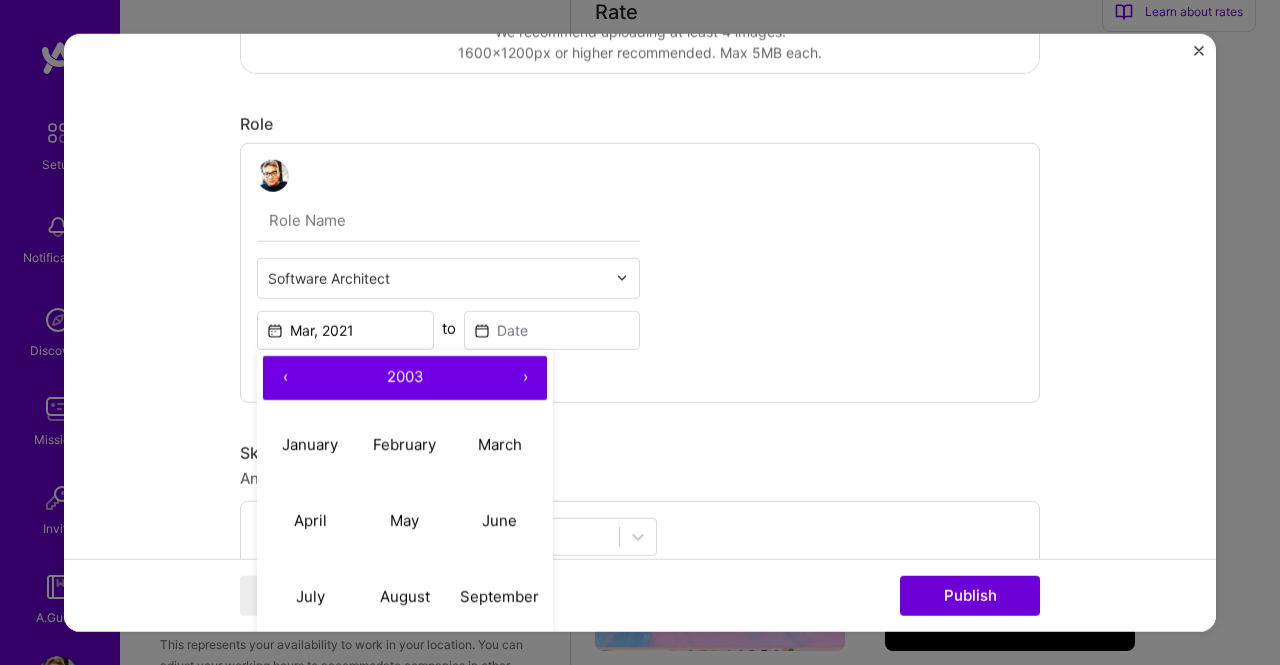 click on "‹" at bounding box center [285, 377] 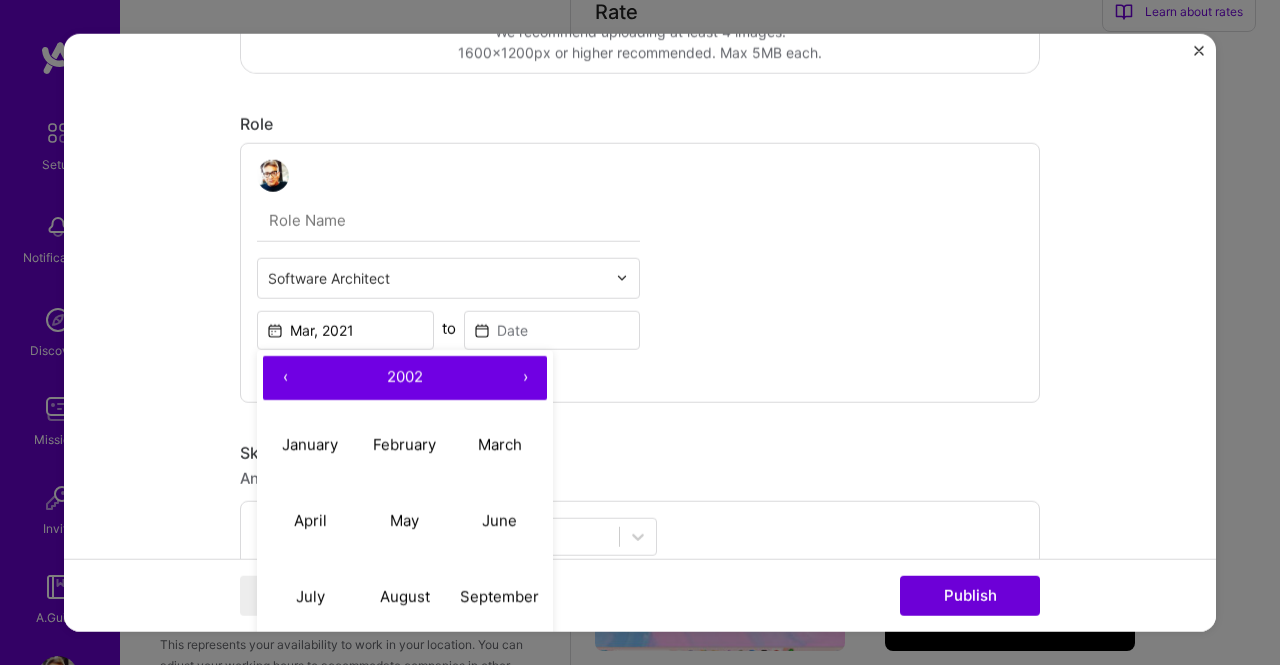 click on "‹" at bounding box center [285, 377] 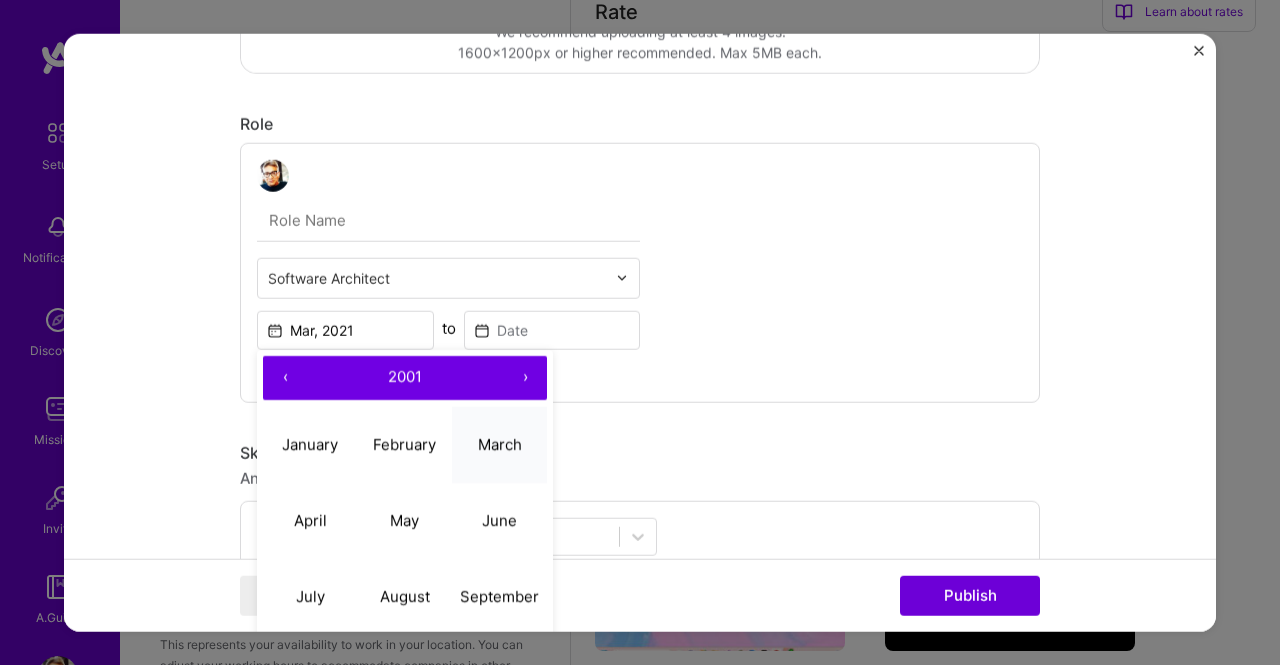 click on "March" at bounding box center (500, 444) 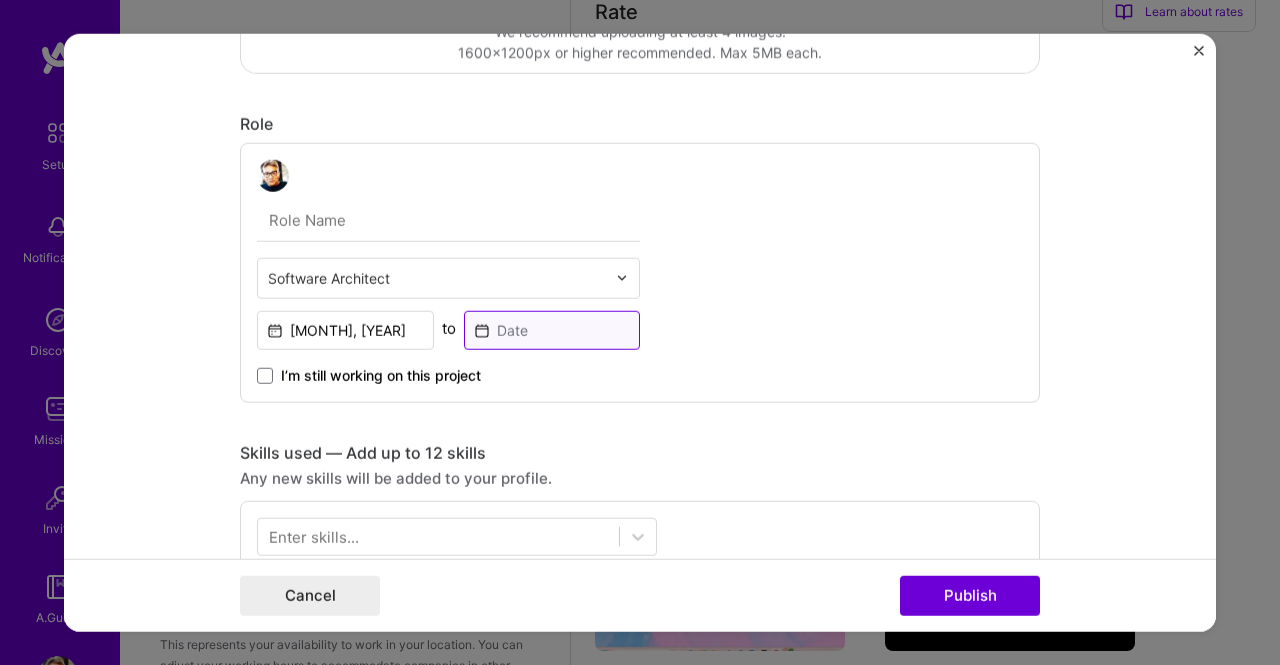 click at bounding box center (552, 329) 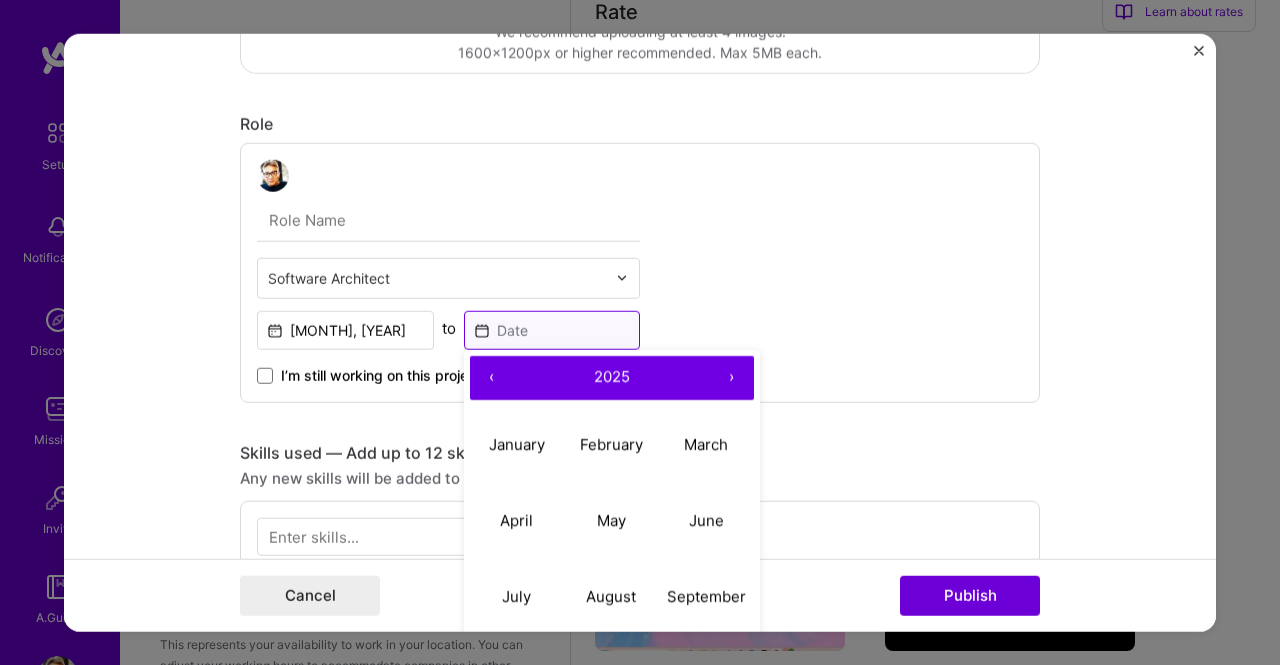 click at bounding box center (552, 329) 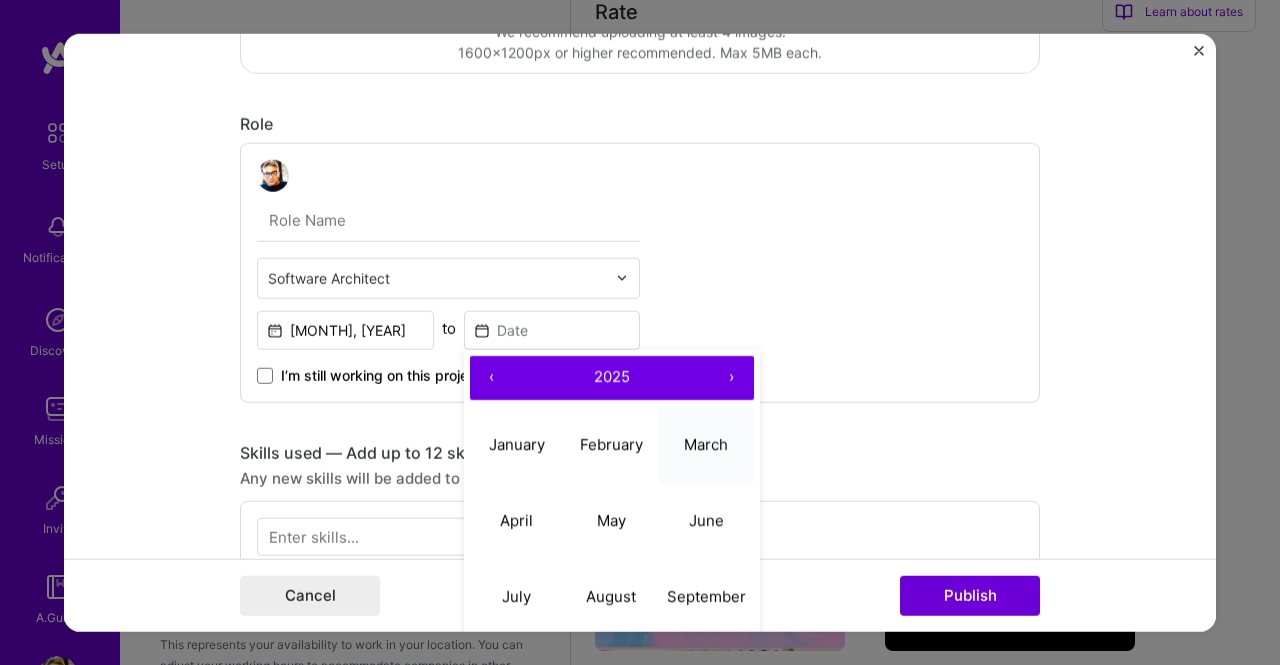 click on "March" at bounding box center [706, 445] 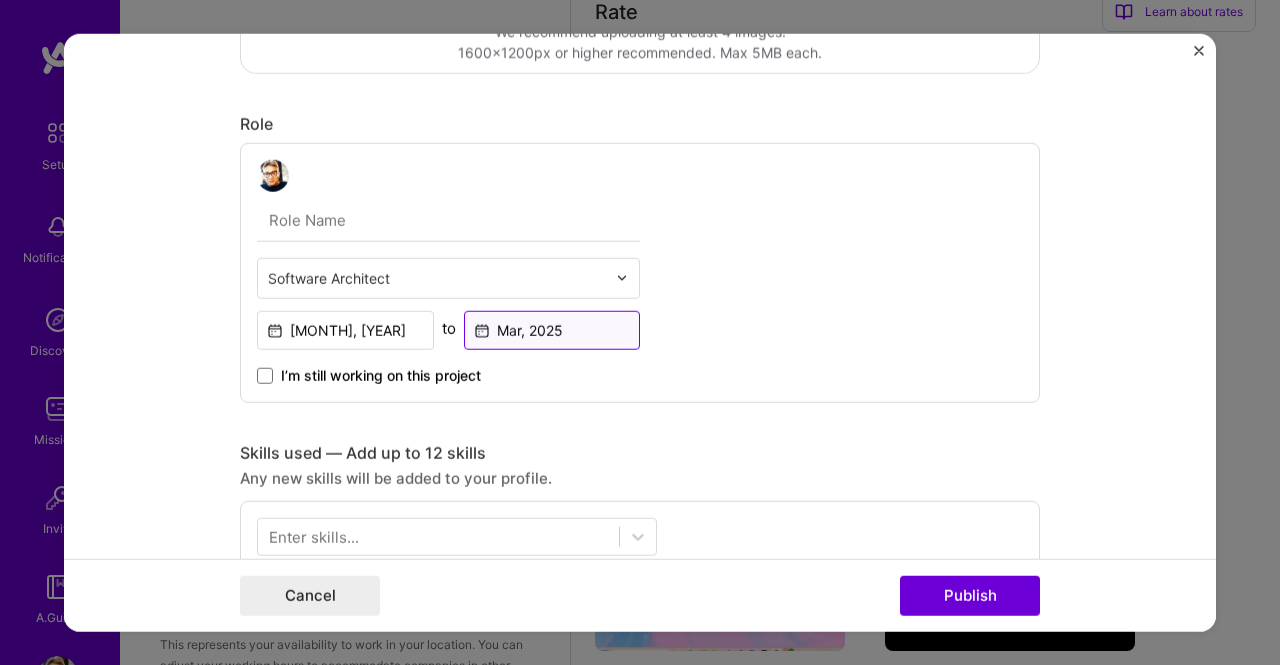 click on "Mar, 2025" at bounding box center (552, 329) 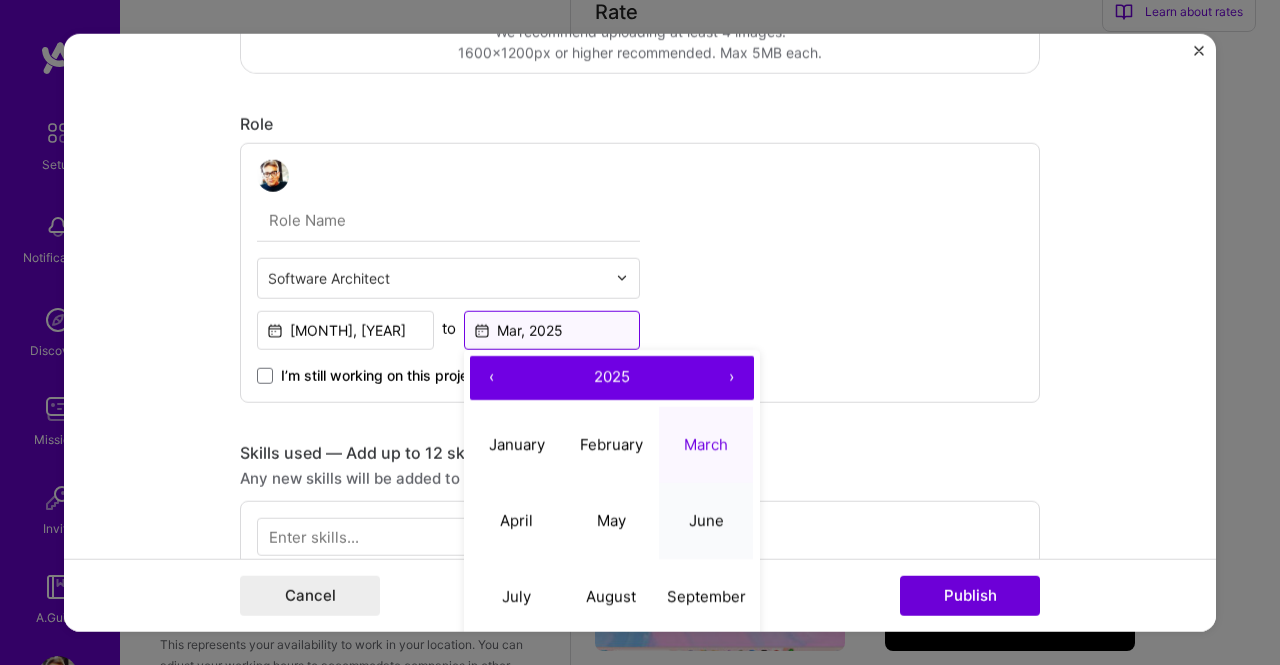 scroll, scrollTop: 606, scrollLeft: 0, axis: vertical 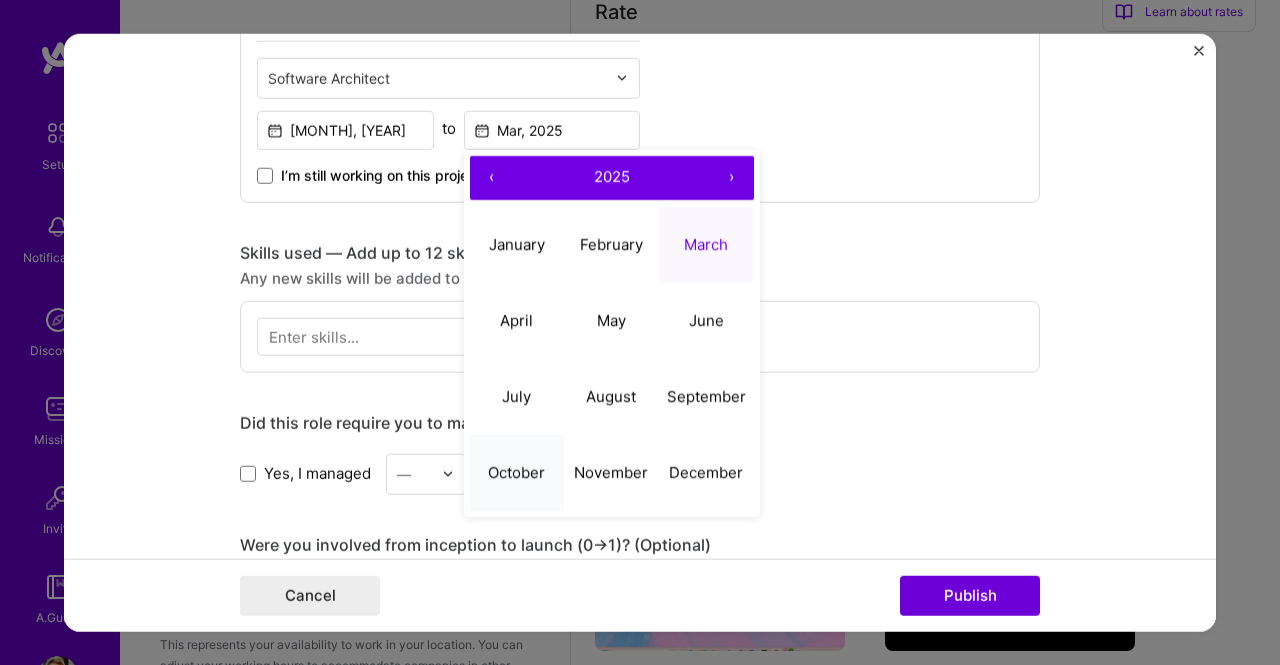 click on "October" at bounding box center (516, 472) 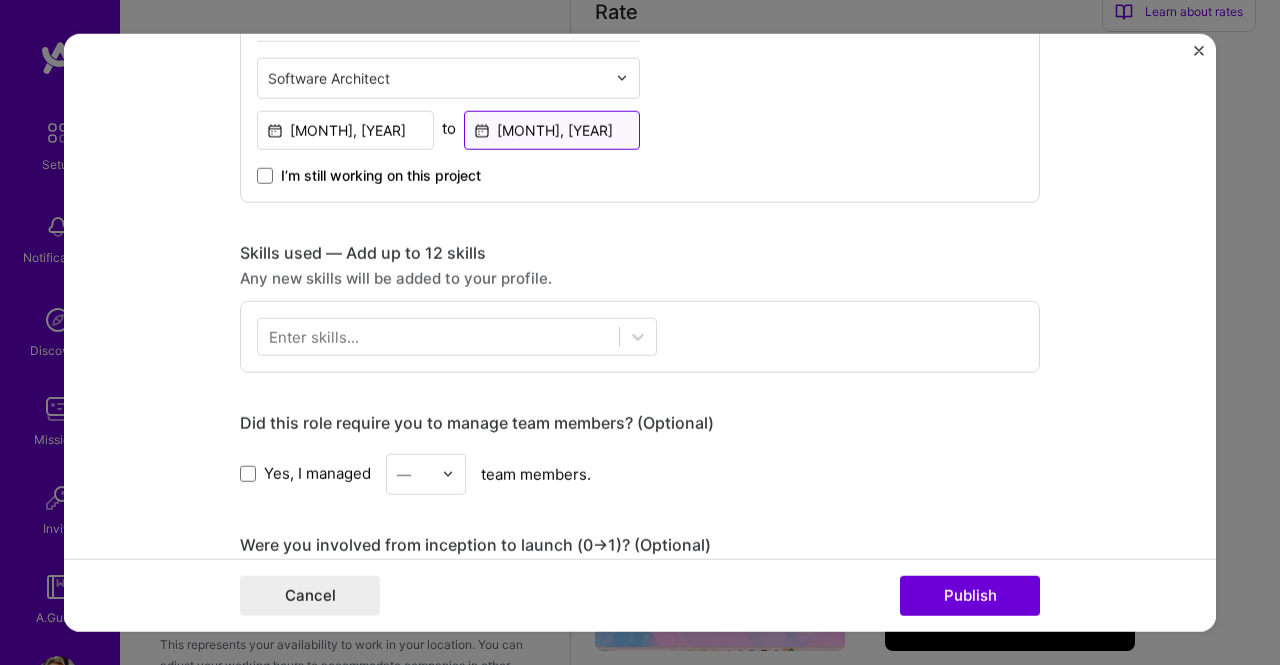 click on "Oct, 2025" at bounding box center [552, 129] 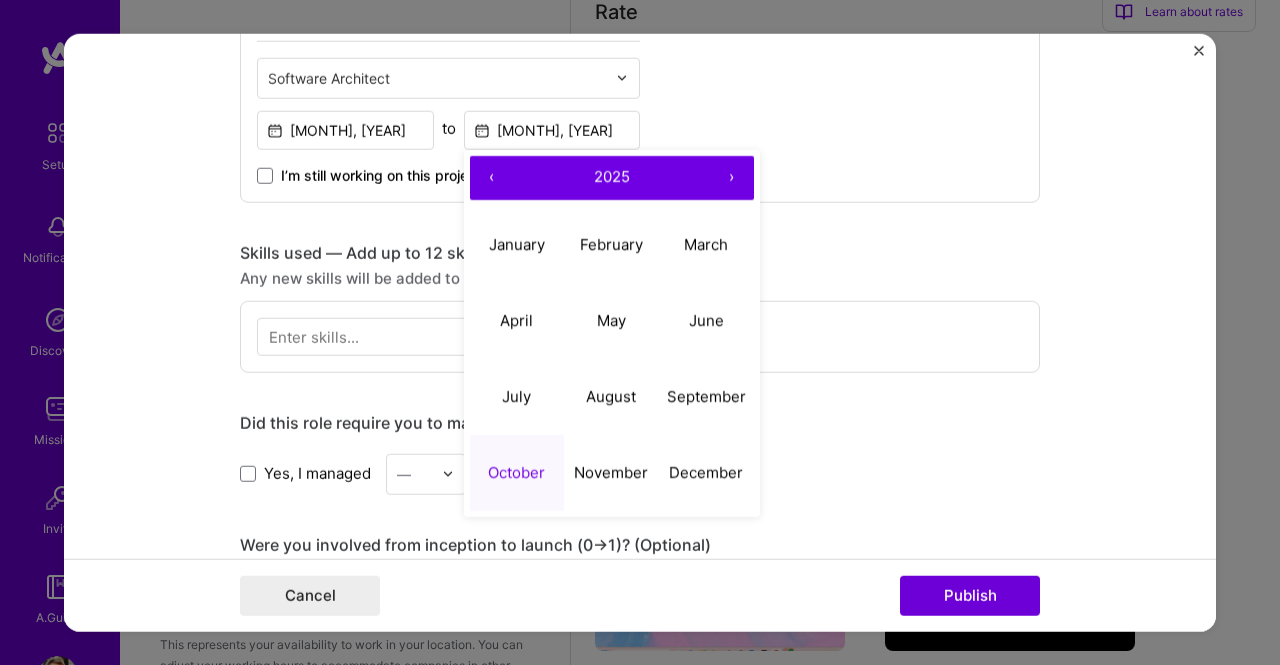 click on "‹" at bounding box center [492, 177] 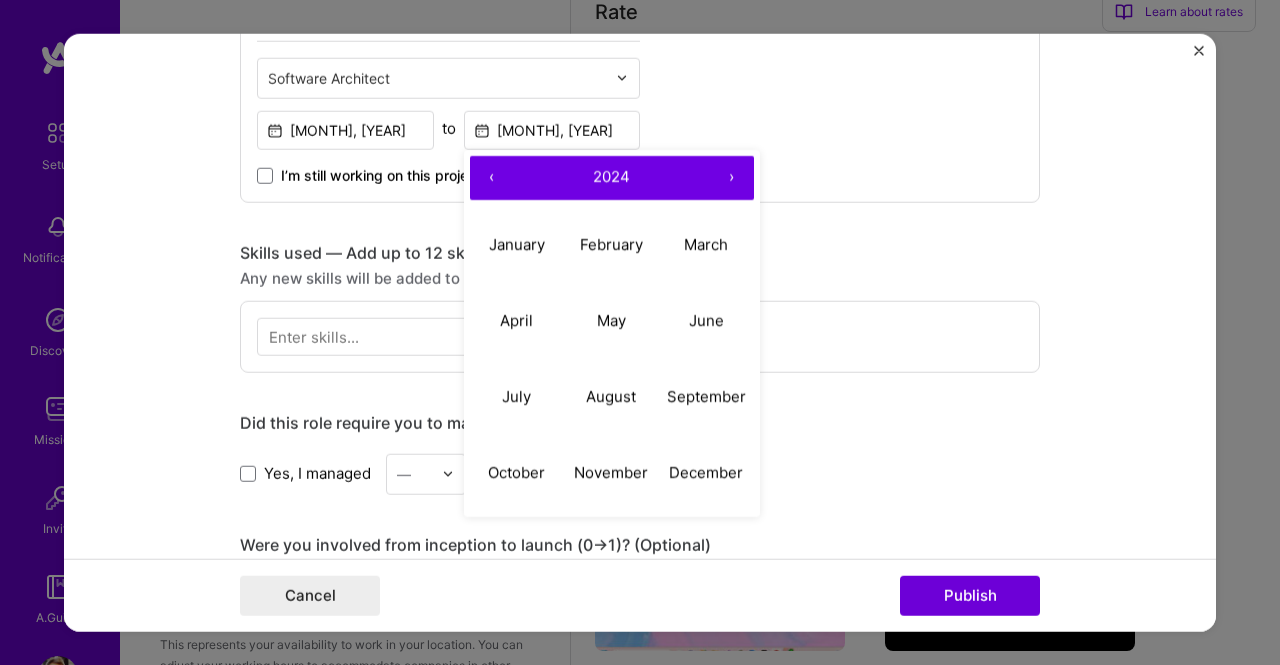 click on "‹" at bounding box center [492, 177] 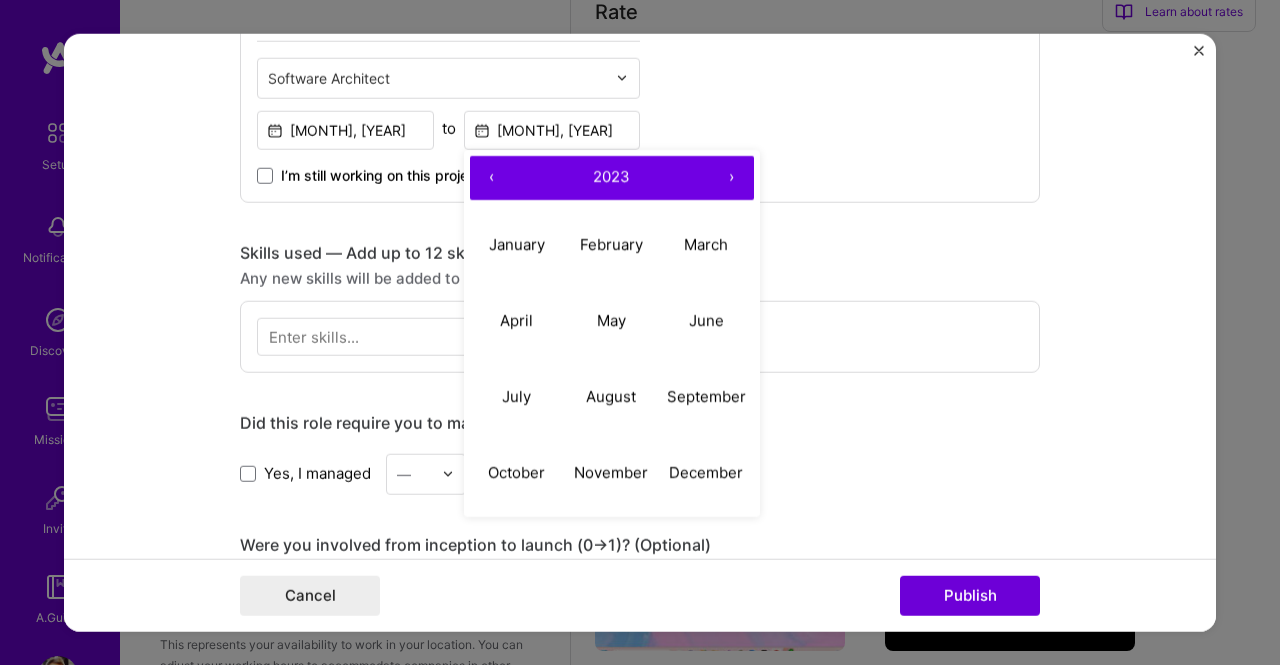 click on "‹" at bounding box center (492, 177) 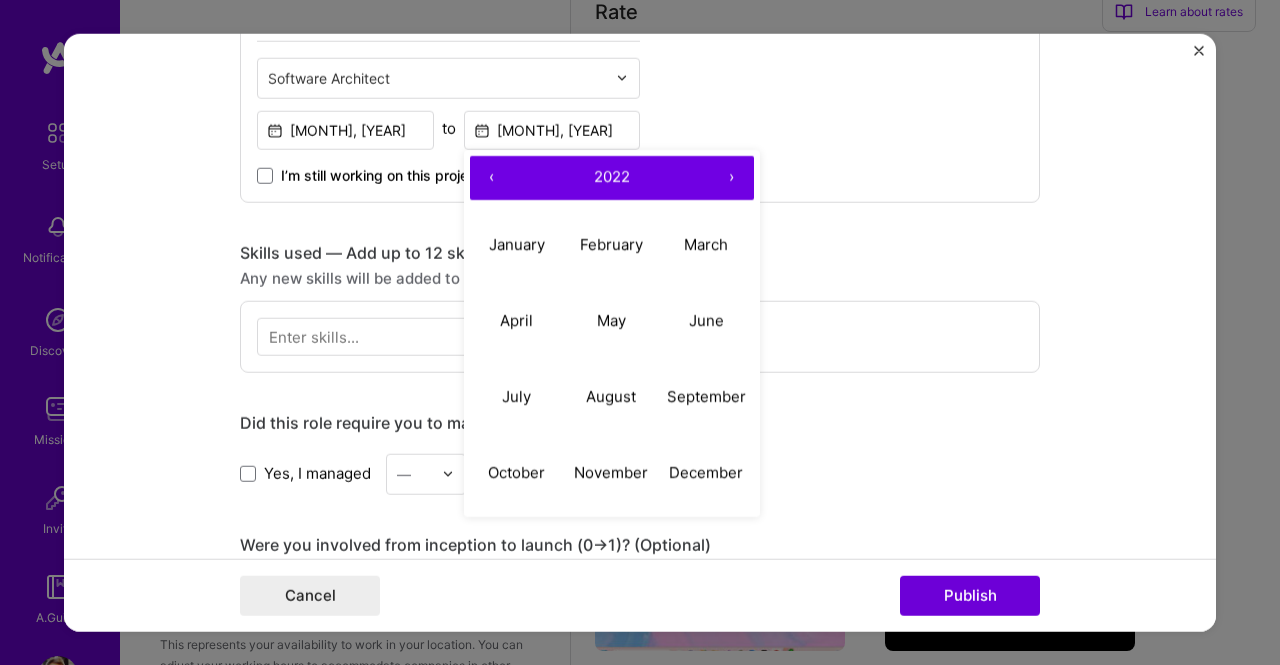 click on "‹" at bounding box center (492, 177) 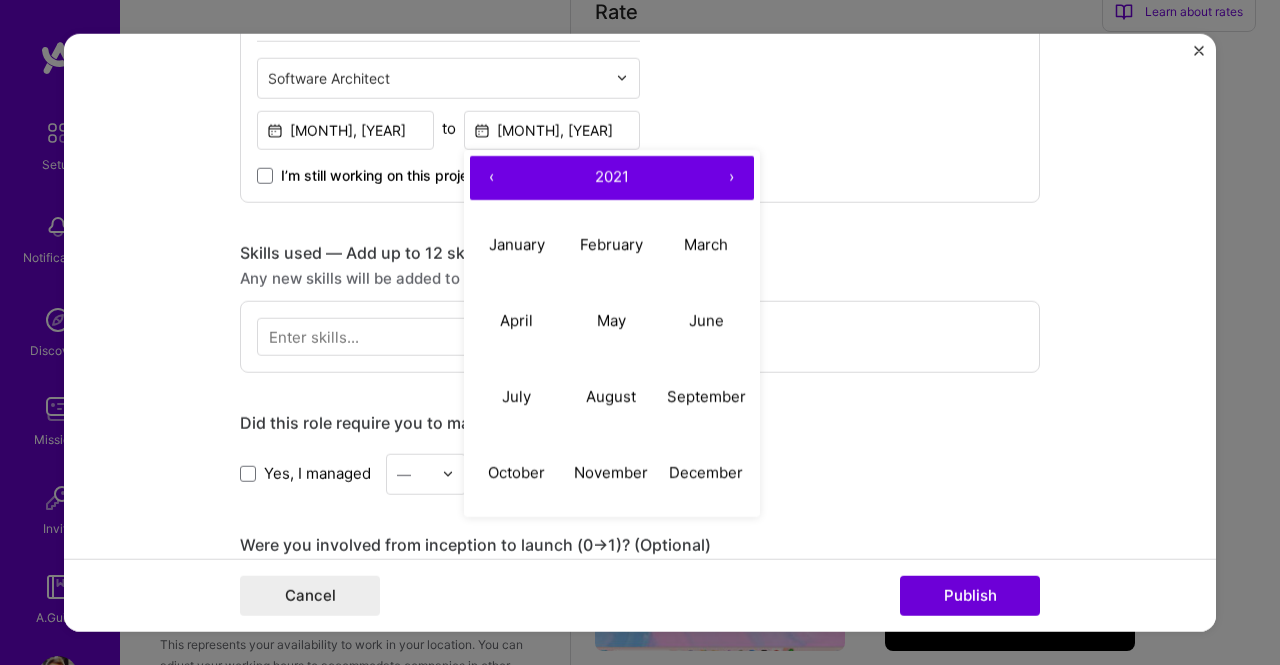 click on "‹" at bounding box center (492, 177) 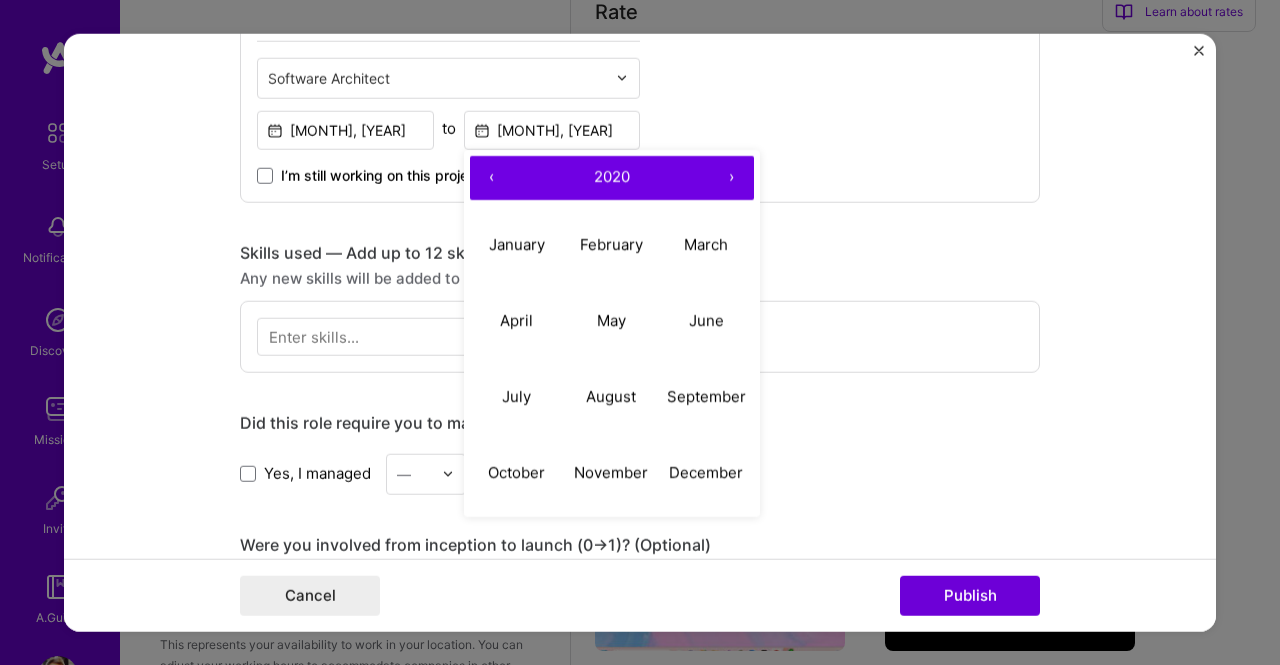 click on "‹" at bounding box center (492, 177) 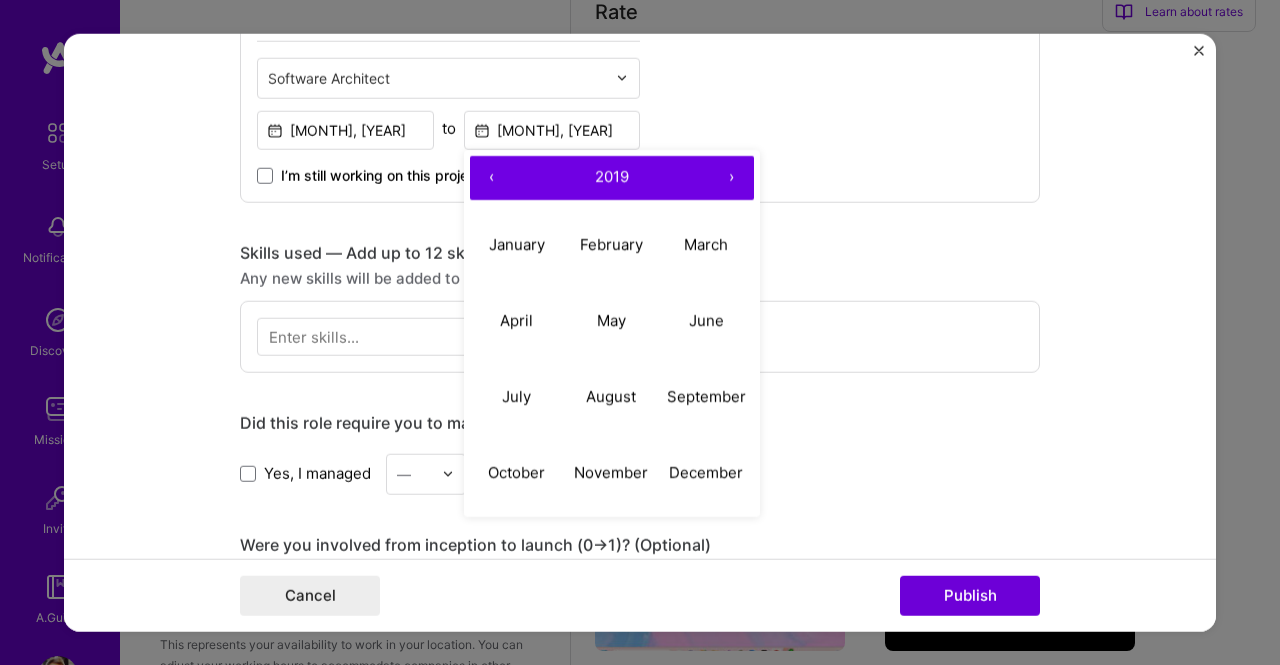 click on "‹" at bounding box center [492, 177] 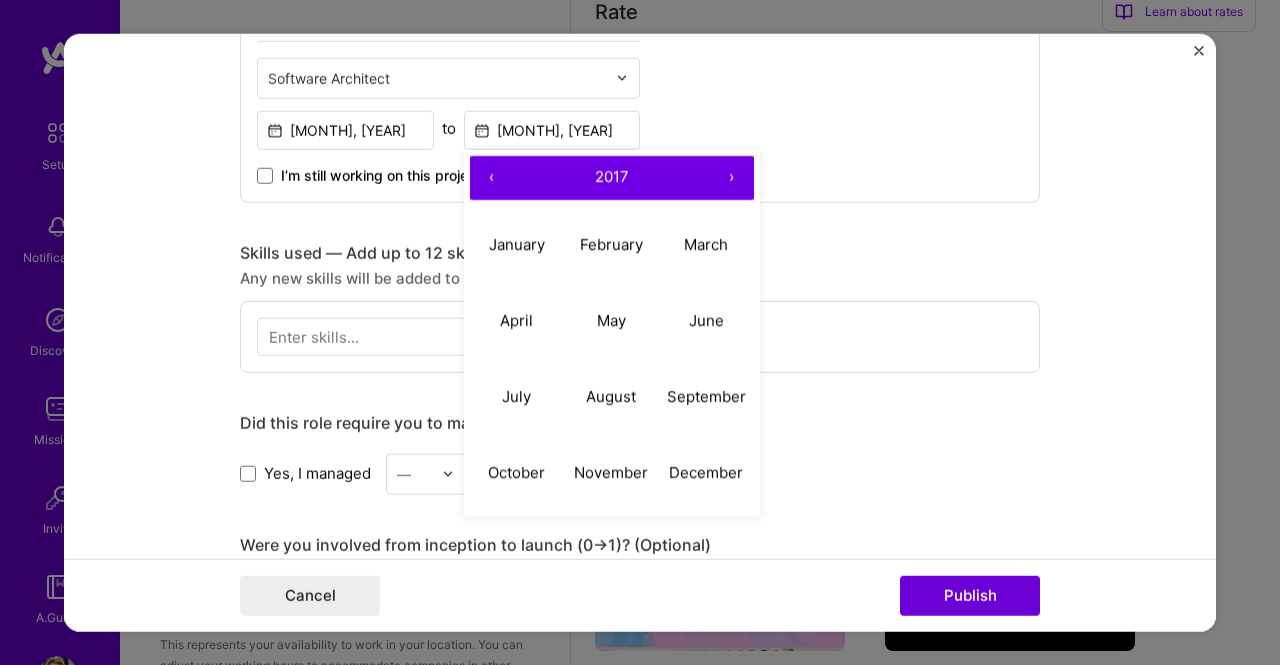click on "‹" at bounding box center (492, 177) 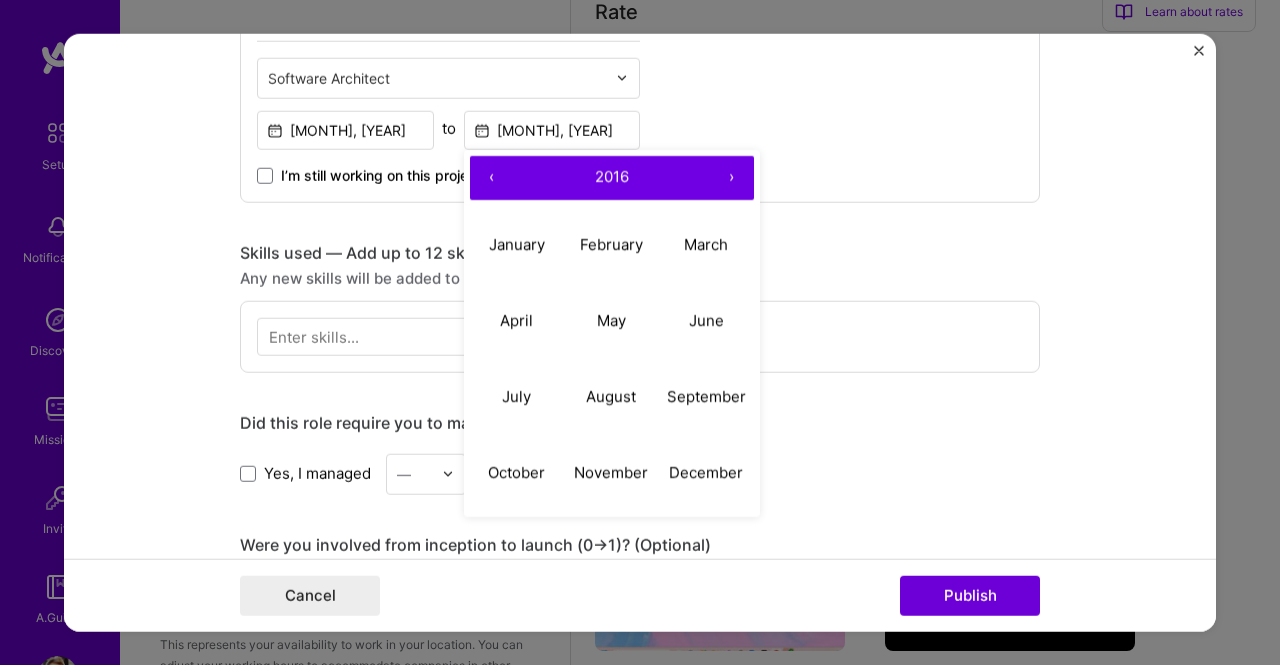 click on "‹" at bounding box center [492, 177] 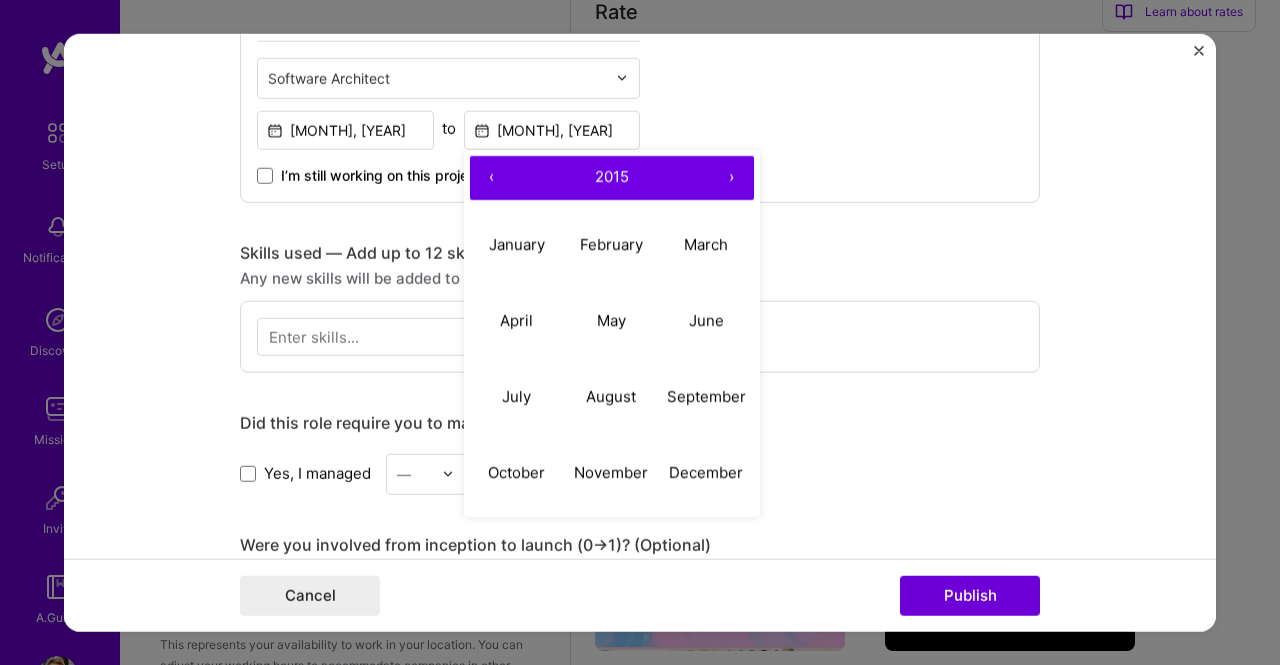 click on "‹" at bounding box center (492, 177) 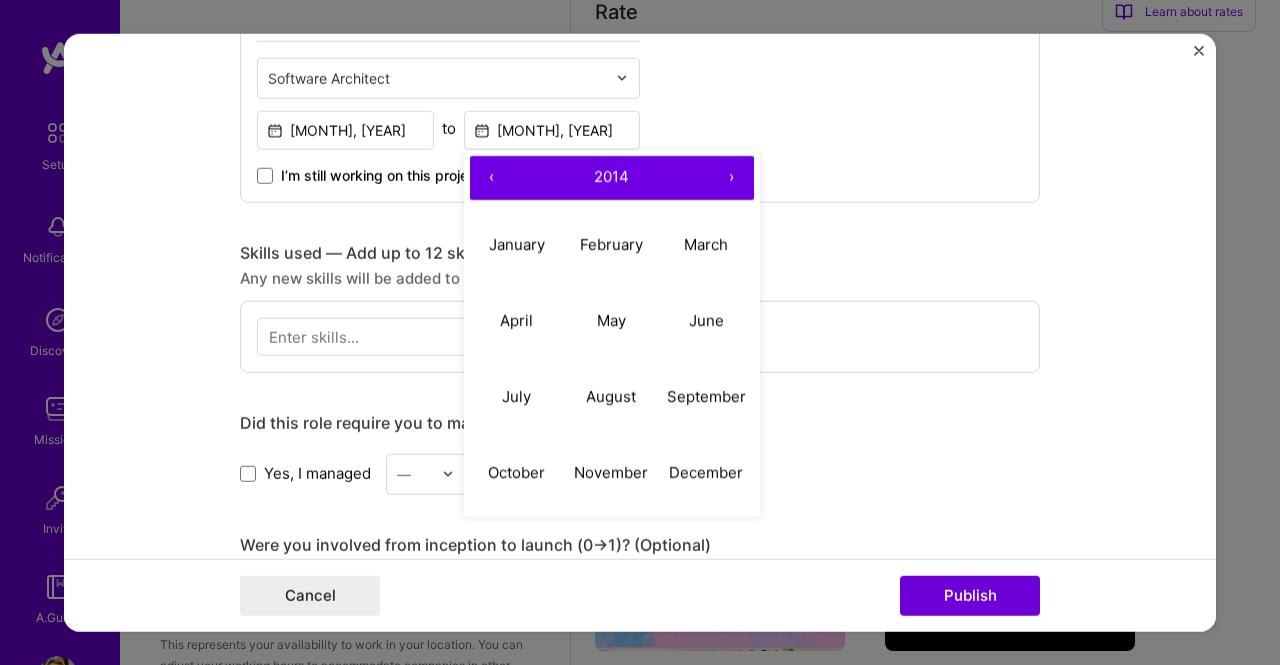 click on "‹" at bounding box center (492, 177) 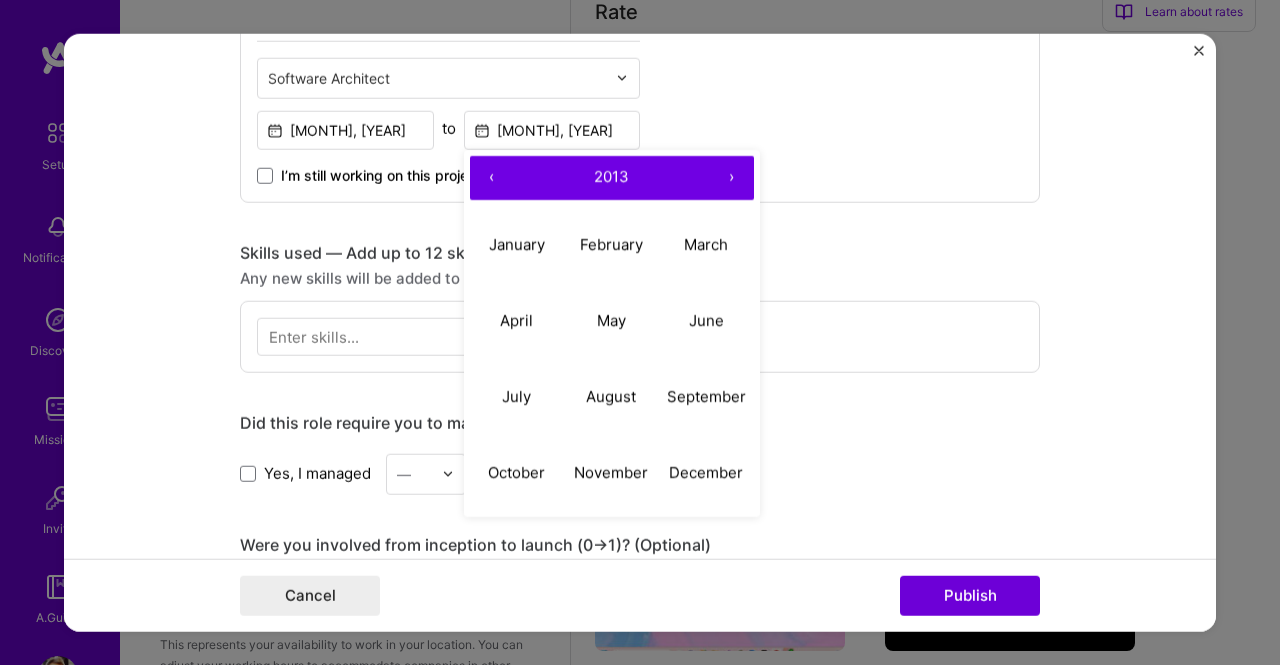 click on "‹" at bounding box center (492, 177) 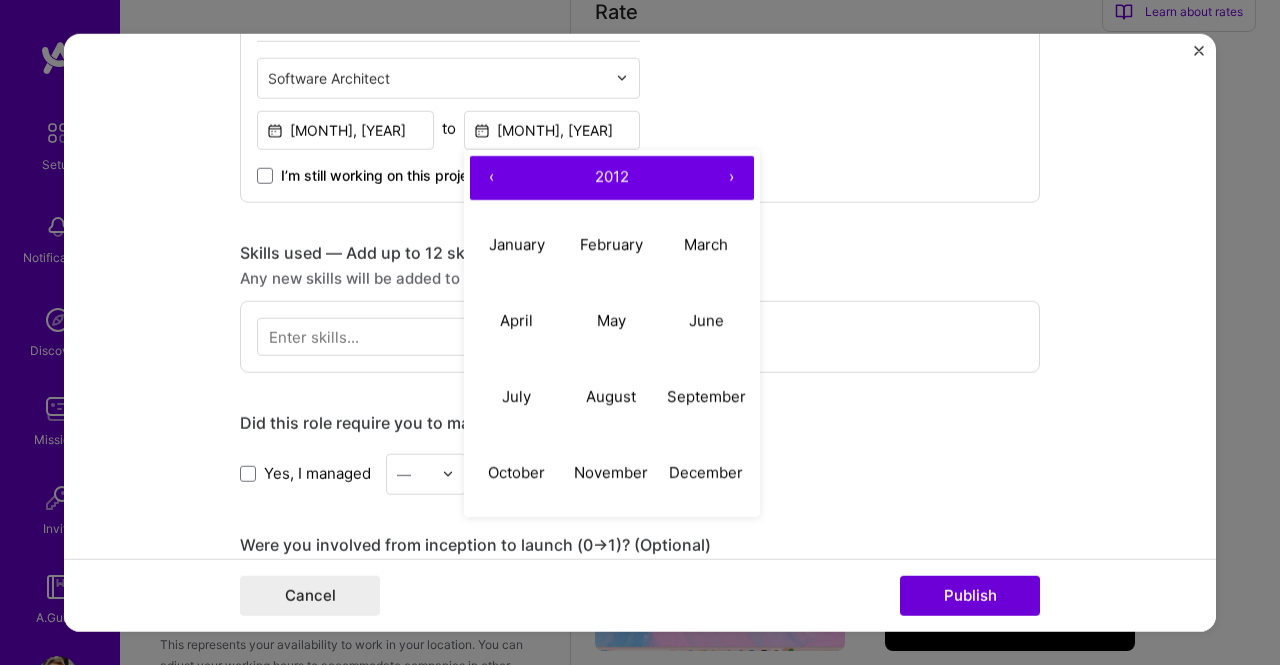 click on "‹" at bounding box center (492, 177) 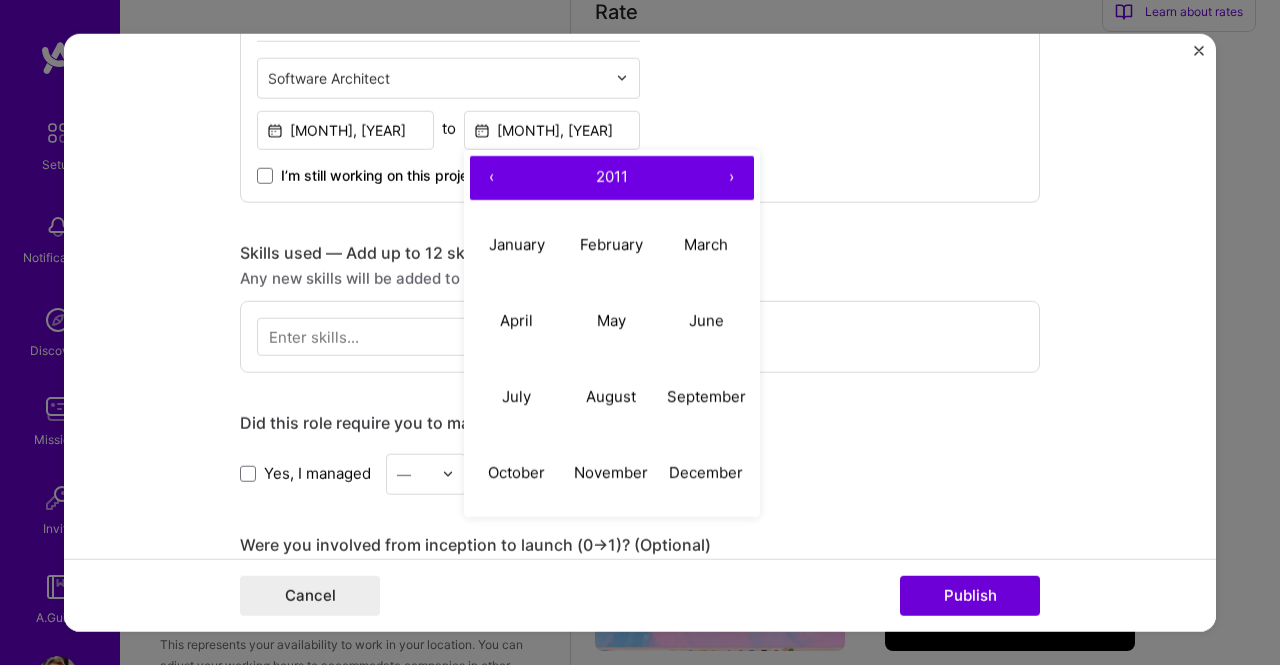 click on "‹" at bounding box center (492, 177) 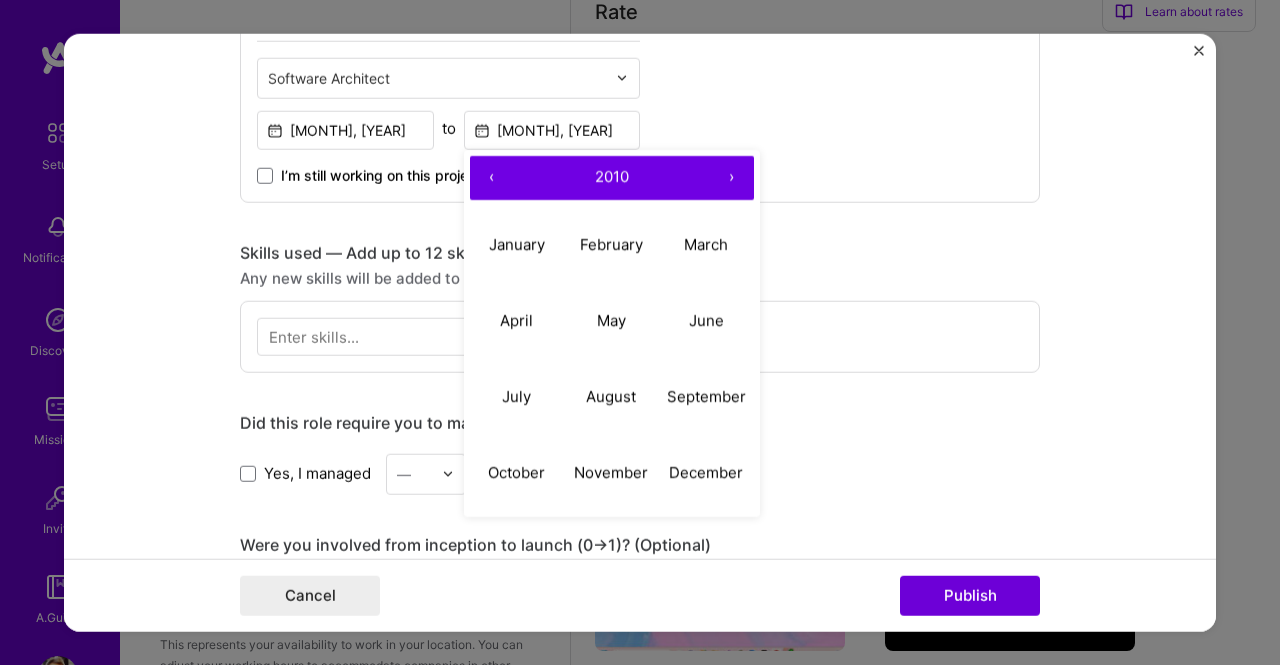 click on "‹" at bounding box center (492, 177) 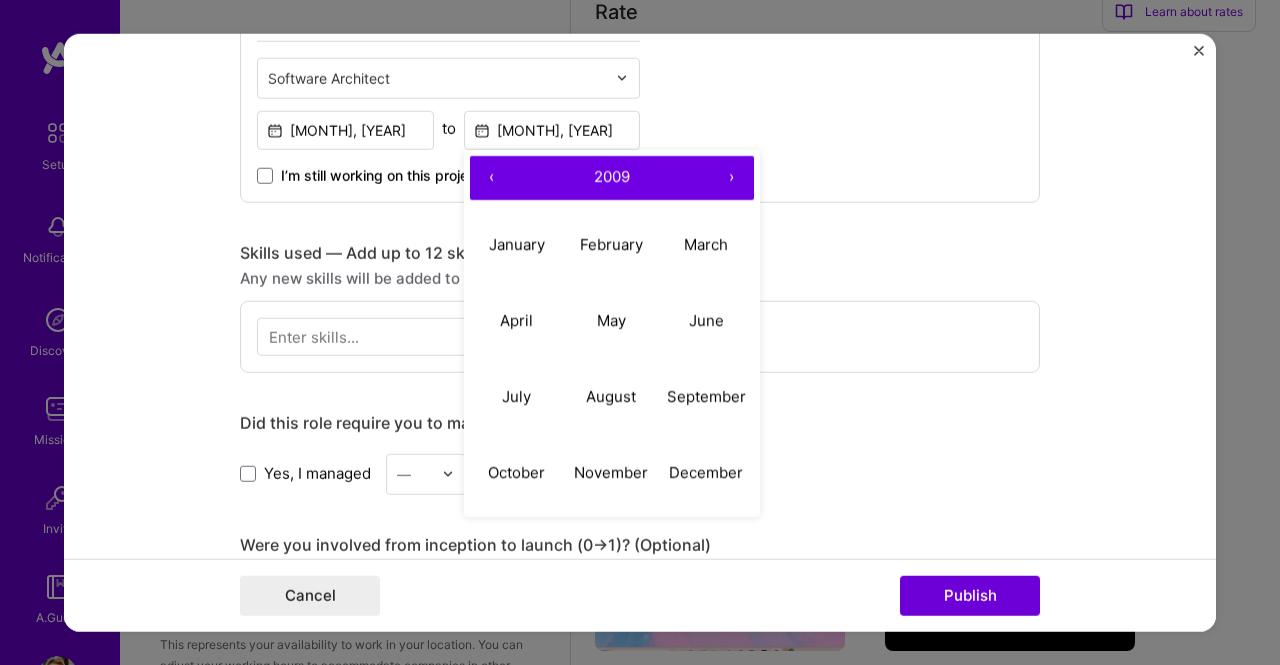 click on "‹" at bounding box center [492, 177] 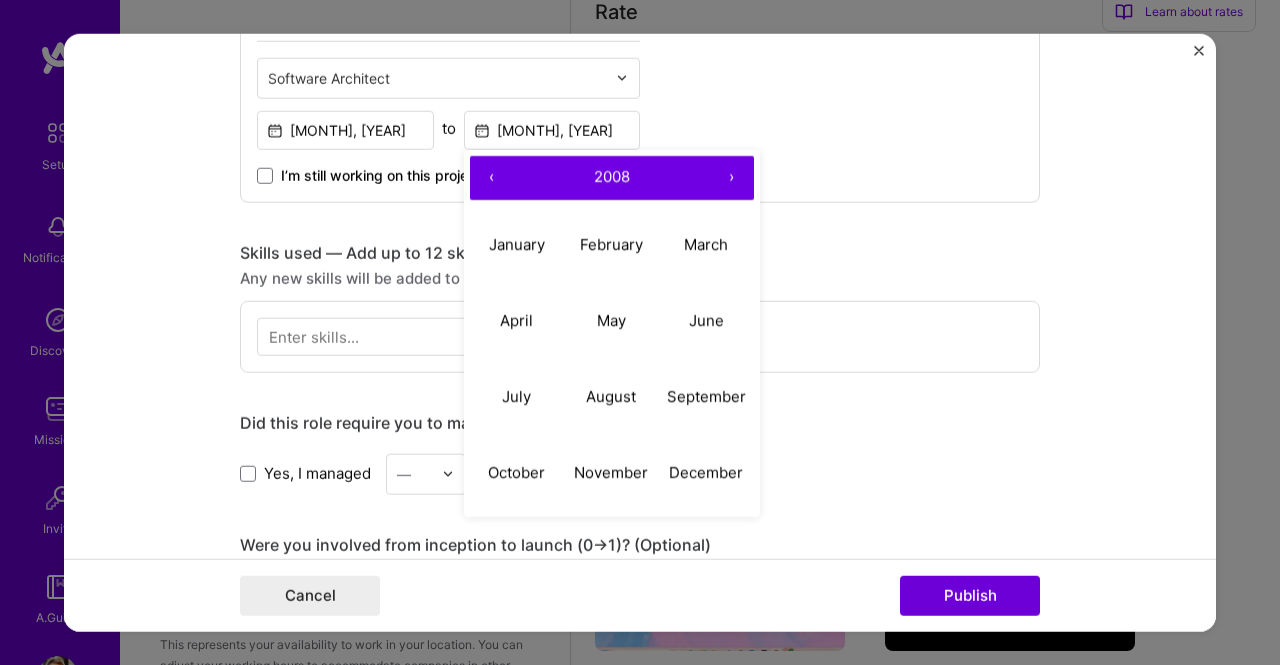 click on "‹" at bounding box center (492, 177) 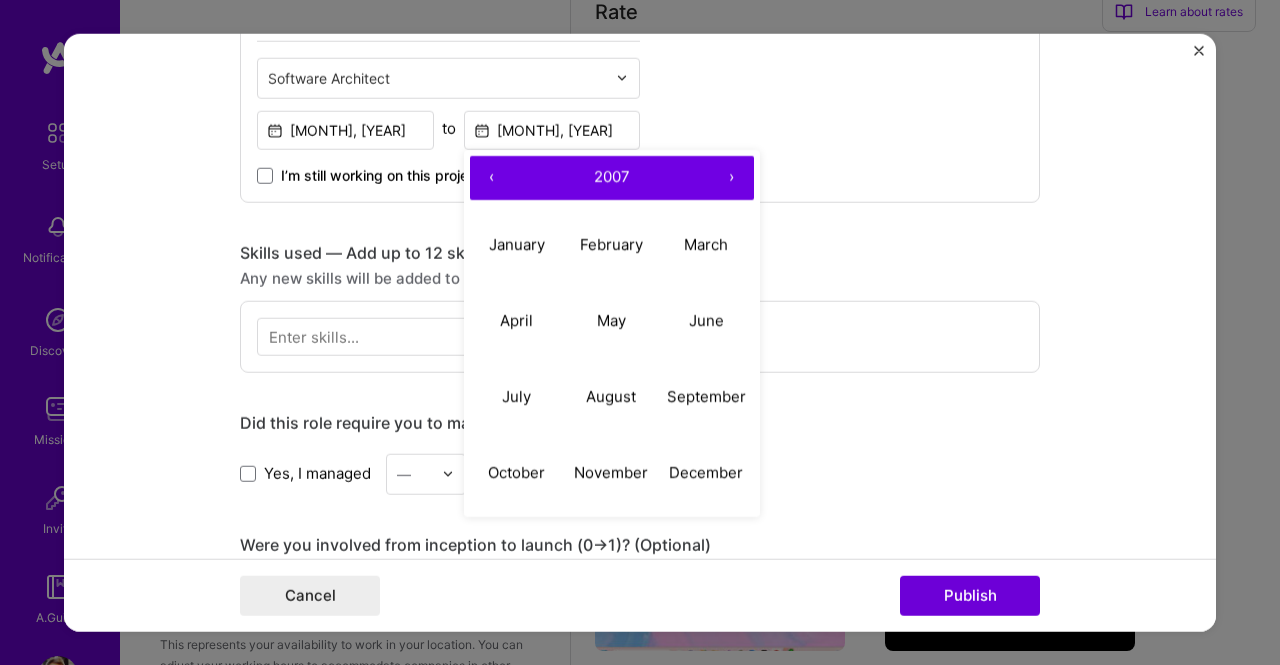 click on "‹" at bounding box center [492, 177] 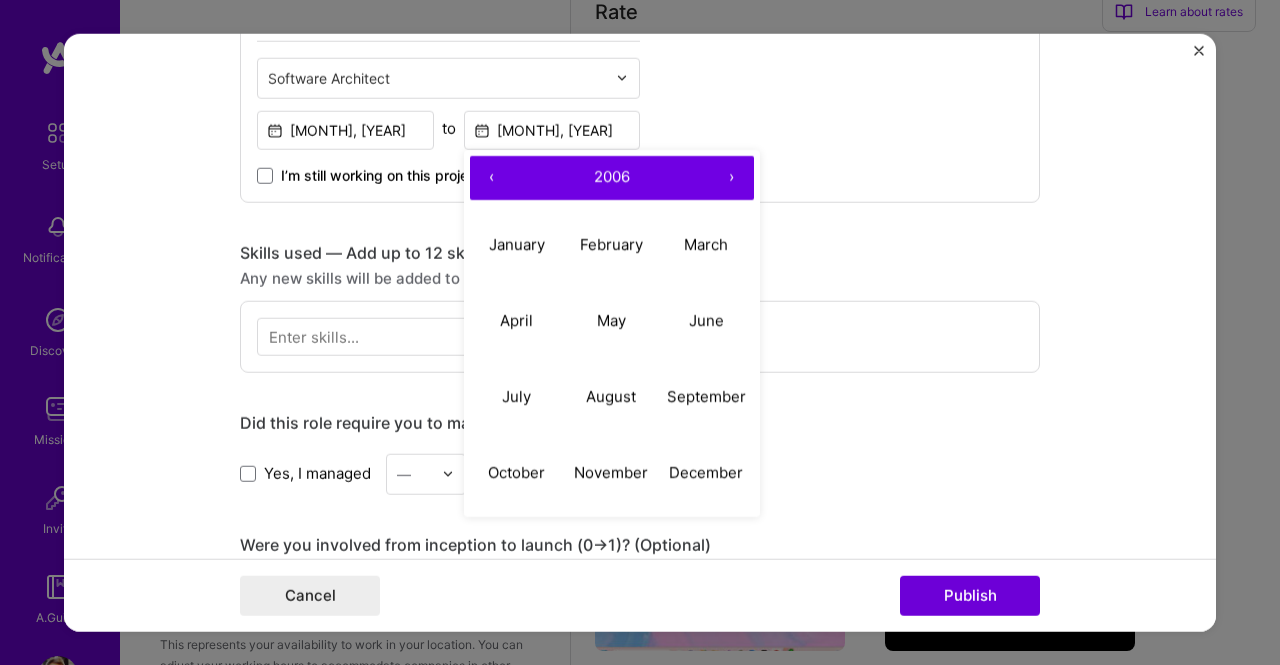 click on "‹" at bounding box center (492, 177) 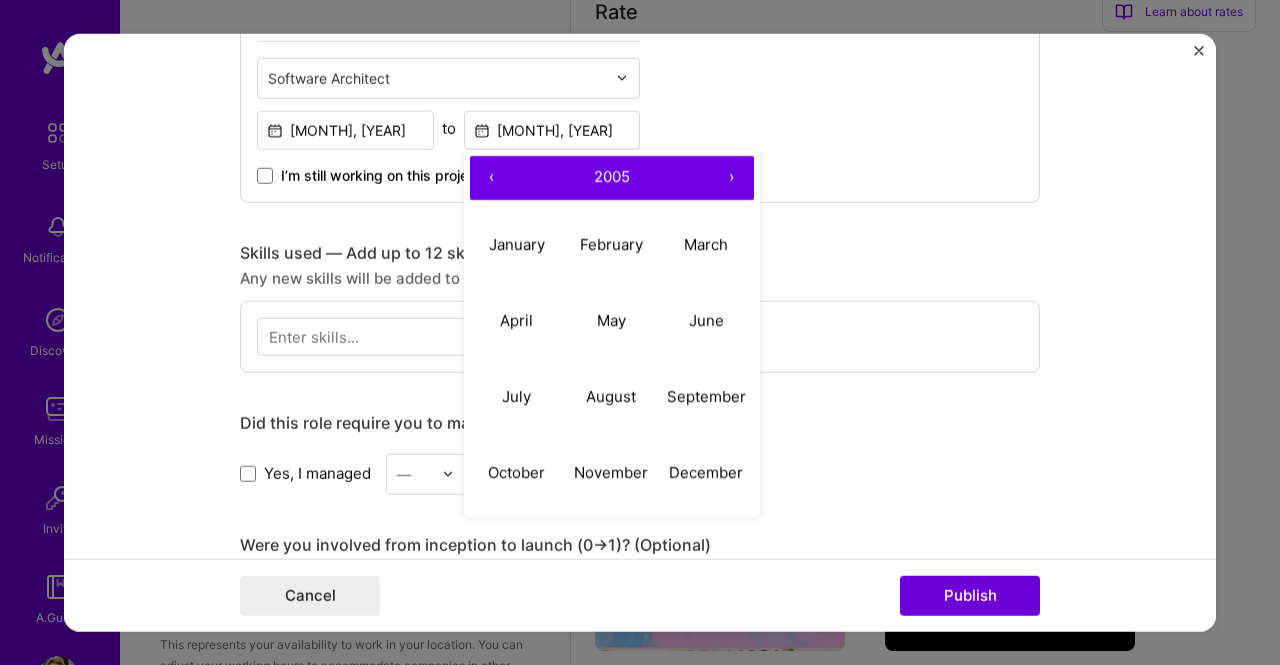 click on "‹" at bounding box center (492, 177) 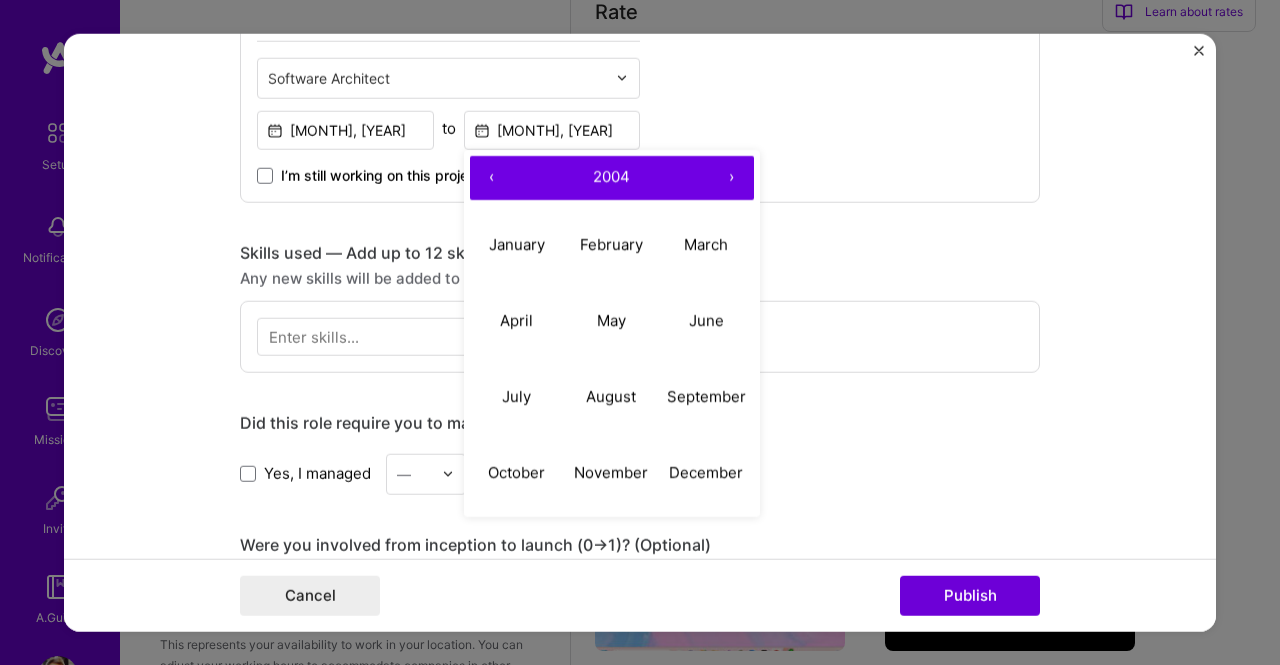 click on "‹" at bounding box center [492, 177] 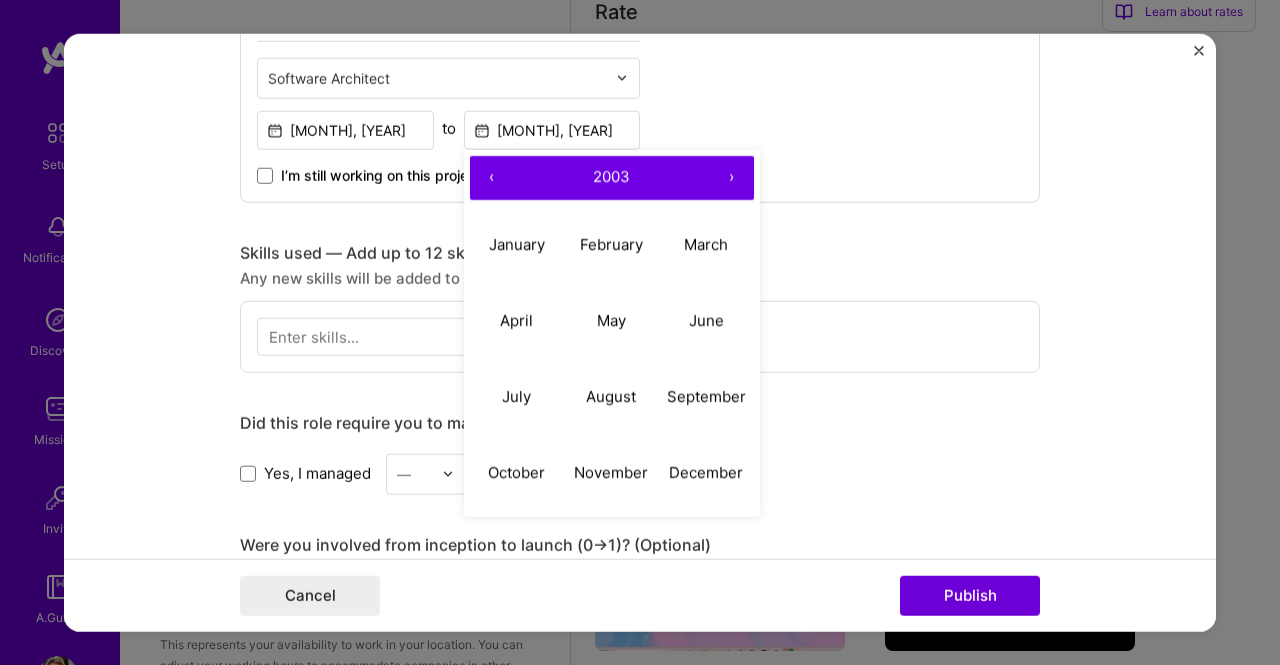 click on "2003" at bounding box center (611, 176) 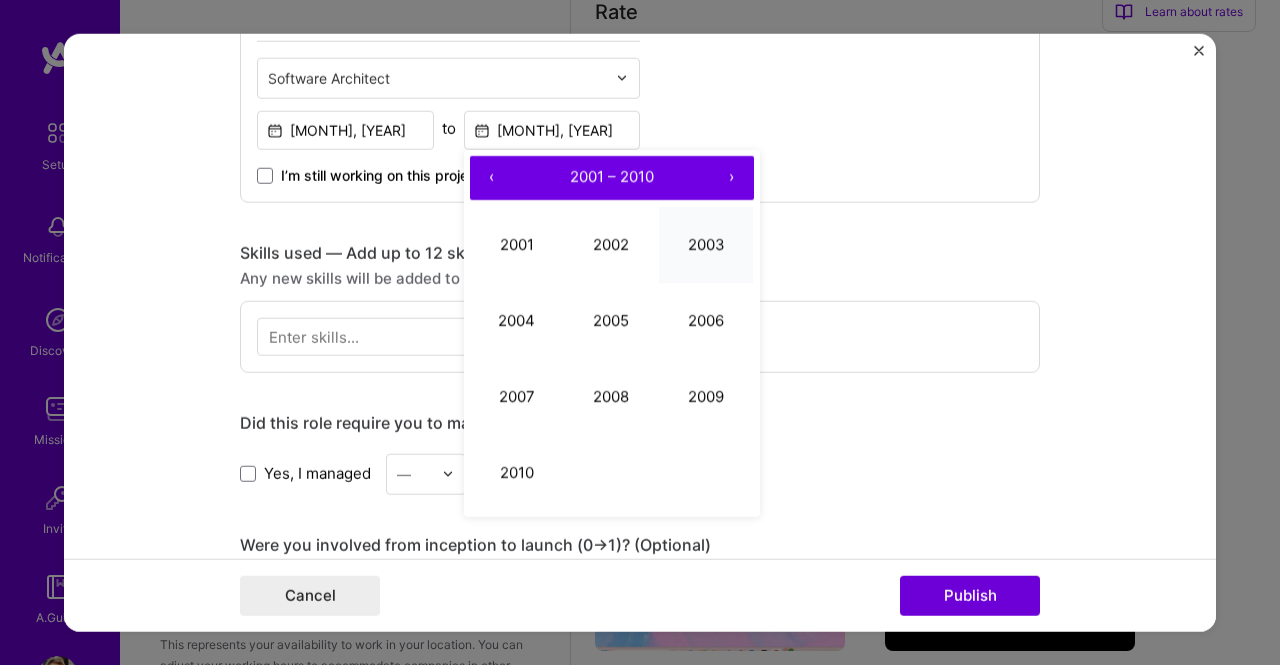 click on "2003" at bounding box center [706, 245] 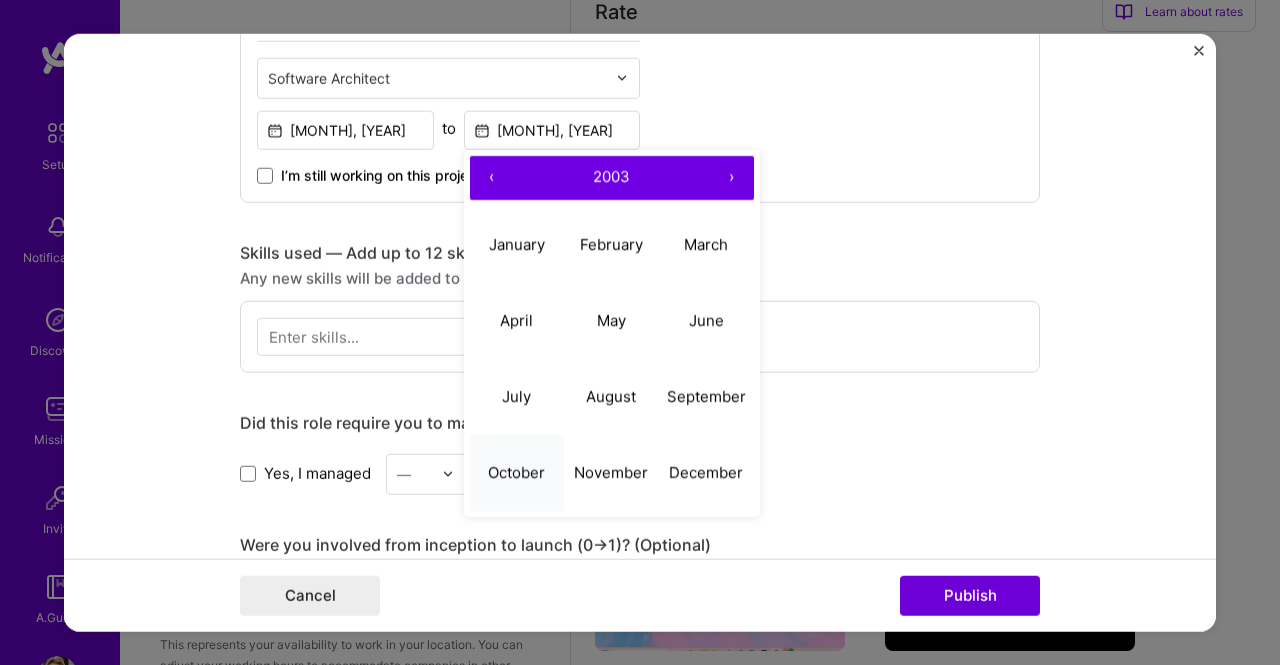 click on "October" at bounding box center [517, 473] 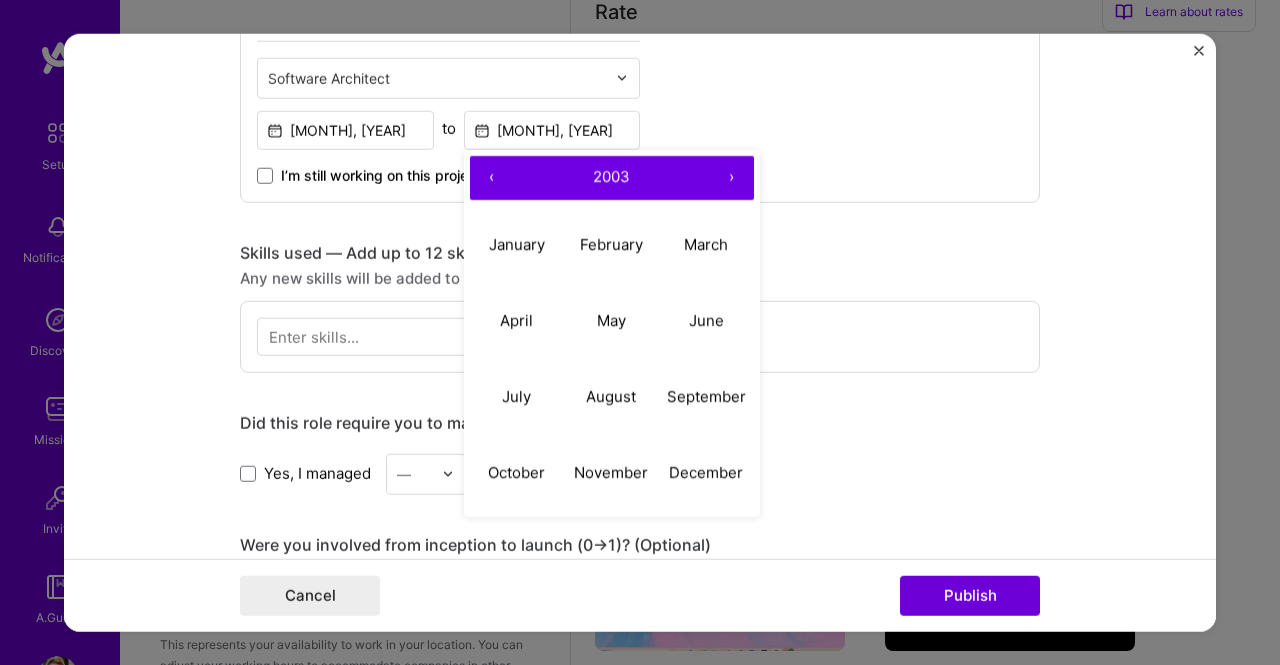 type on "Oct, 2003" 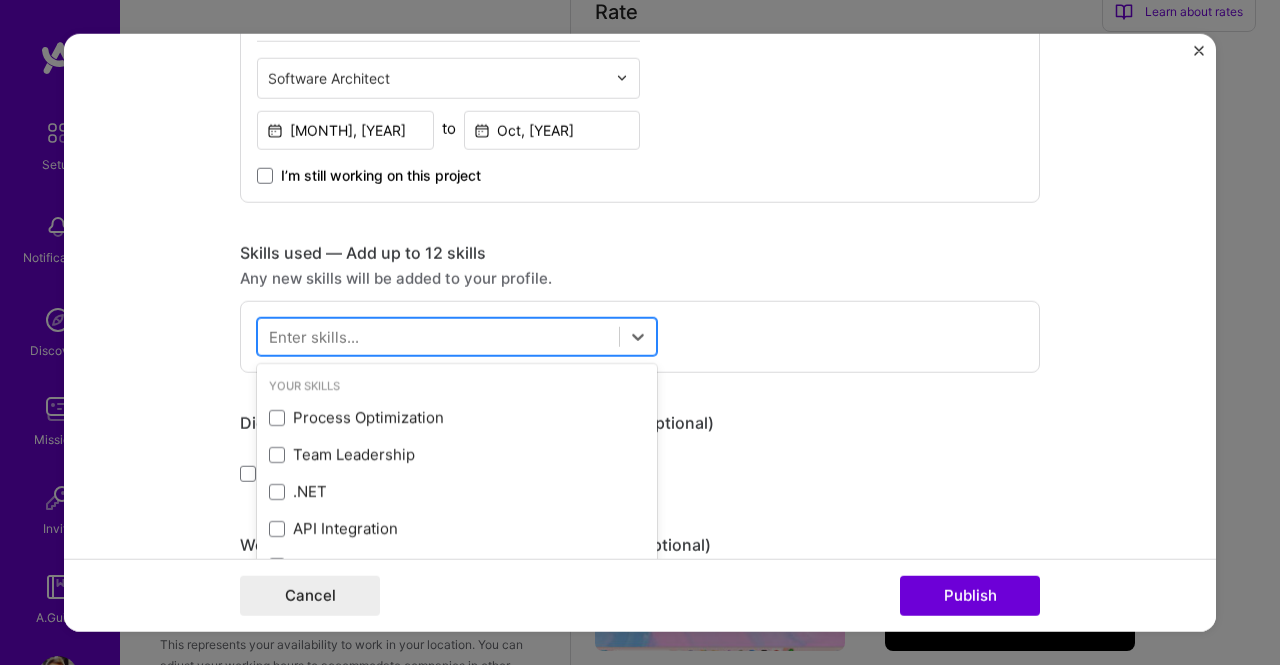 click at bounding box center (438, 336) 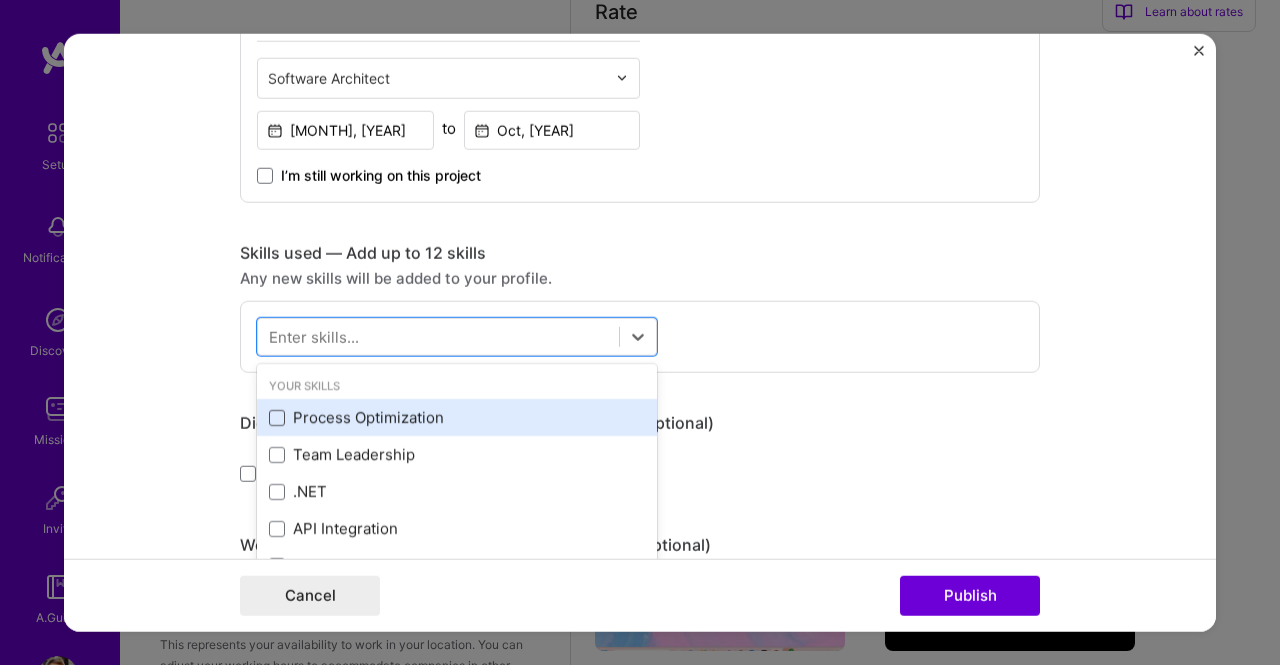 click at bounding box center [277, 418] 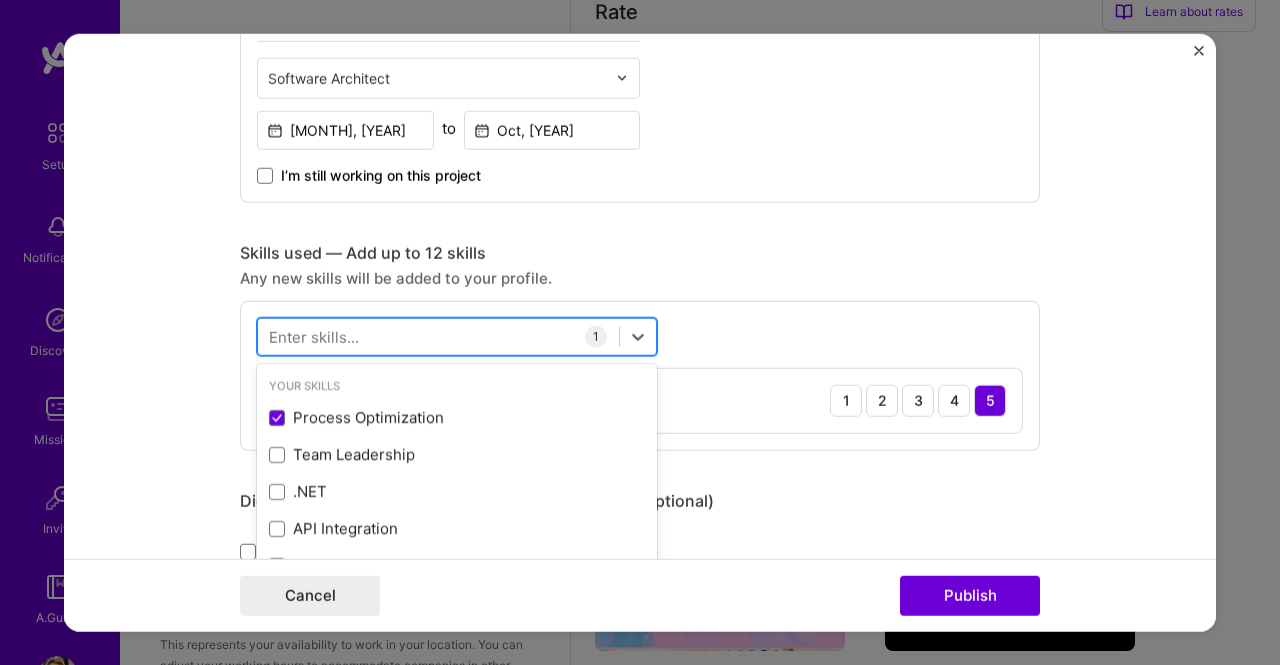click at bounding box center [438, 336] 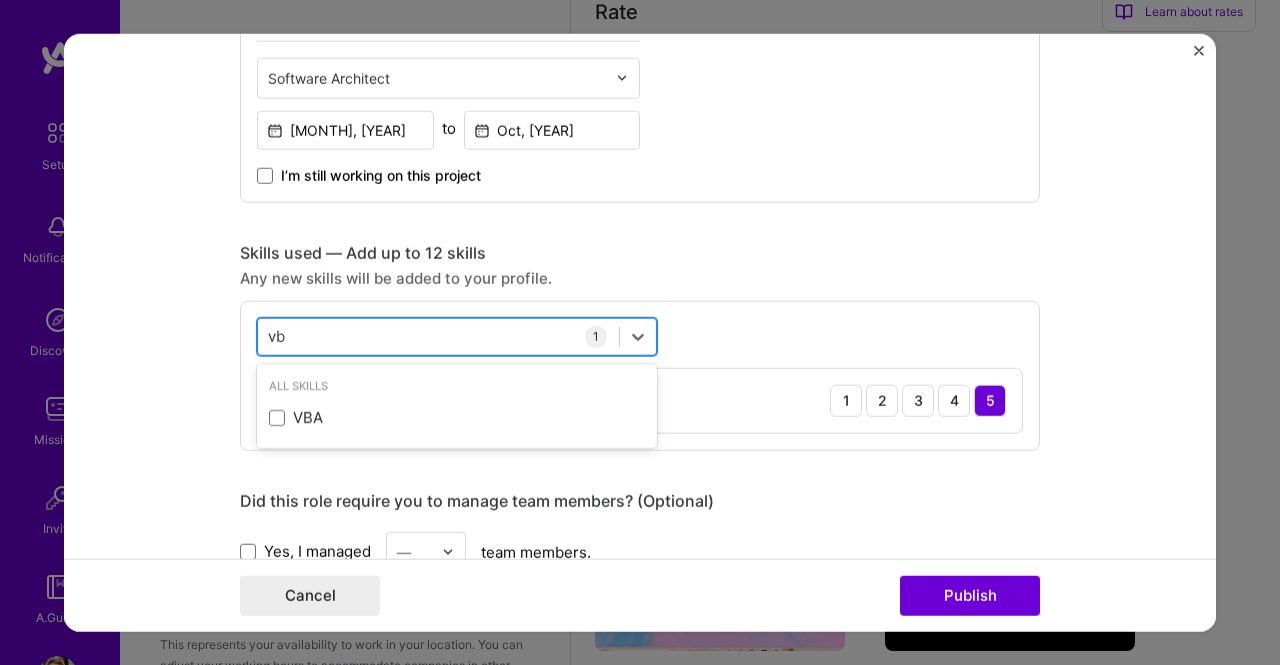 type on "v" 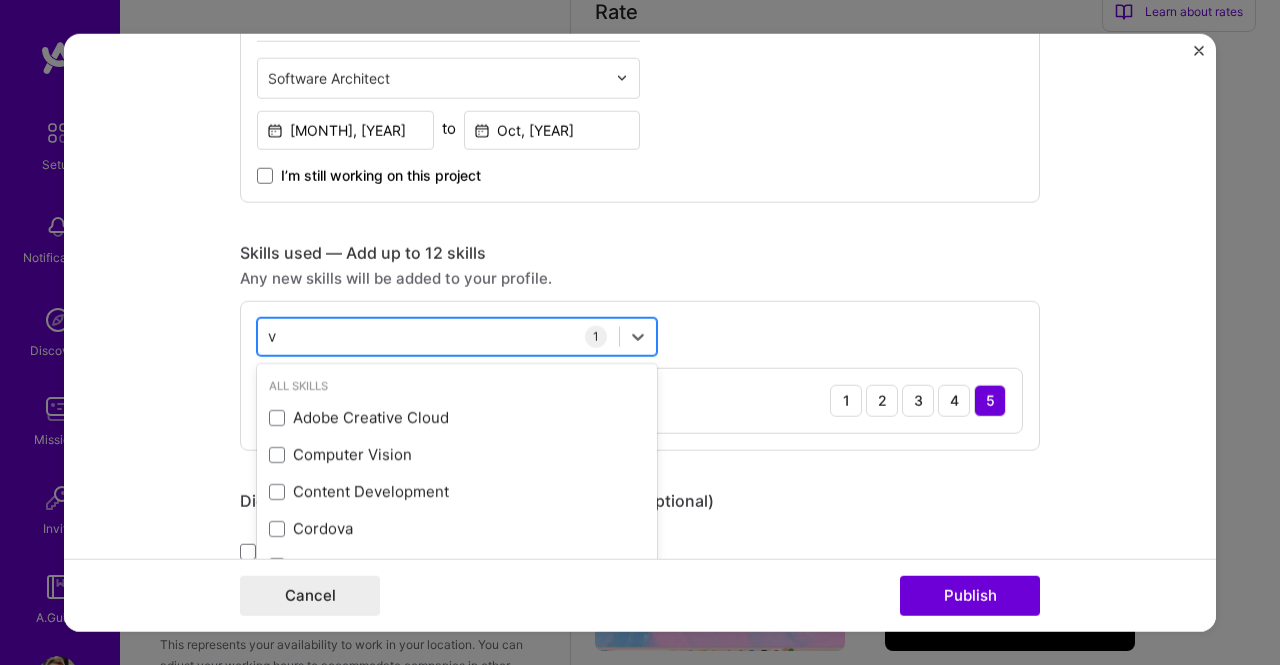 type 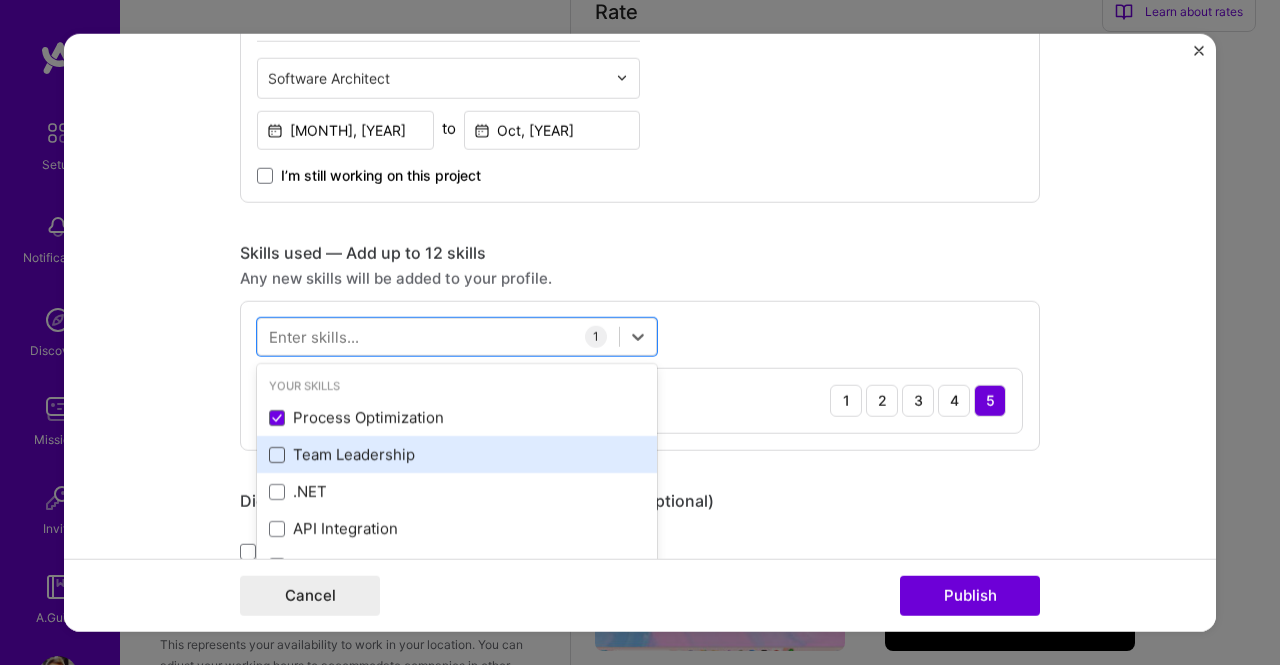 click at bounding box center (277, 455) 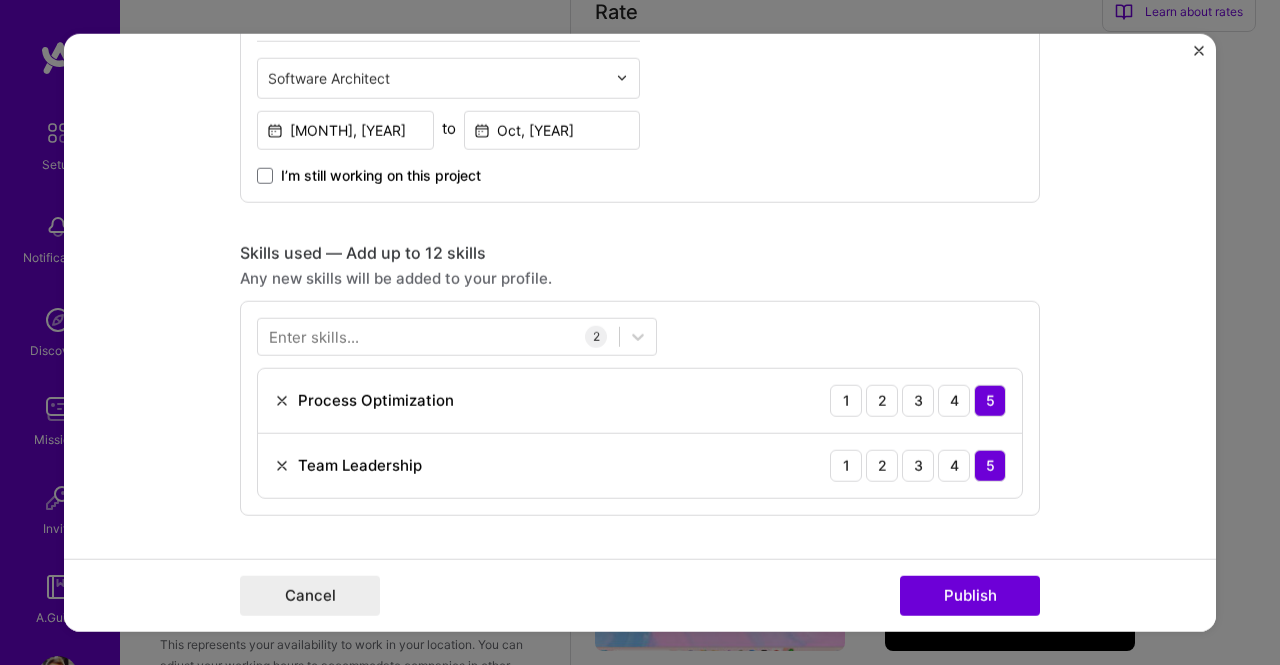 click on "Skills used — Add up to 12 skills Any new skills will be added to your profile. Enter skills... 2 Process Optimization 1 2 3 4 5 Team Leadership 1 2 3 4 5" at bounding box center (640, 378) 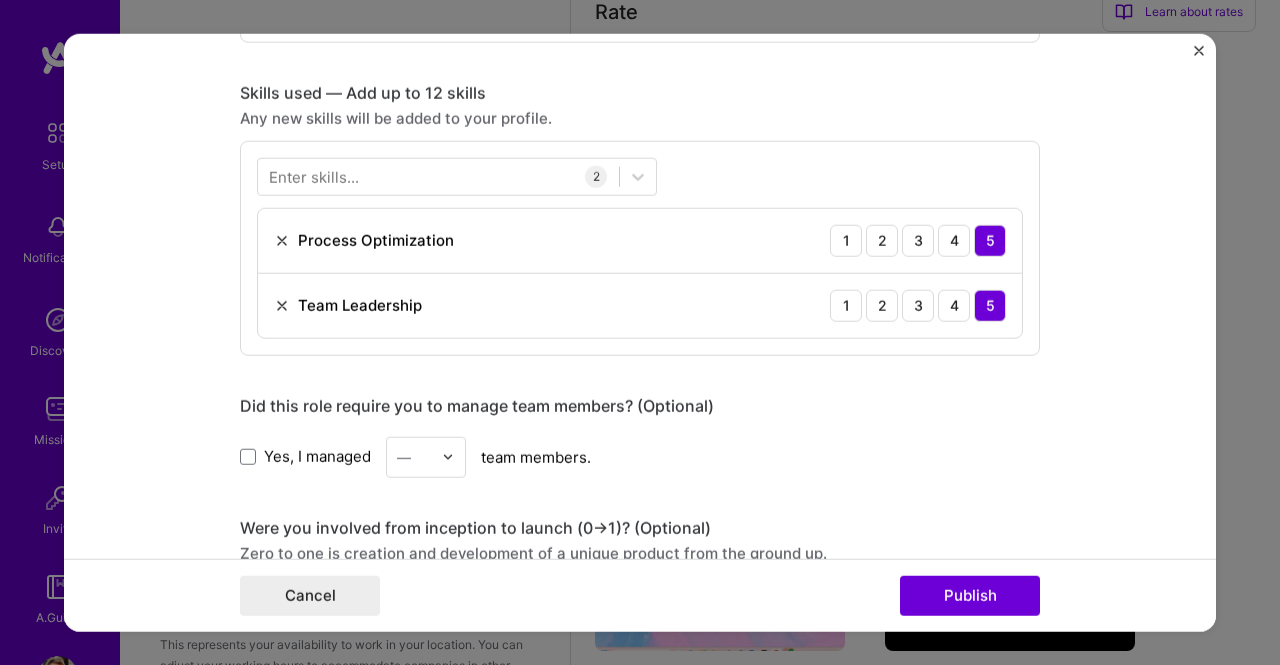 scroll, scrollTop: 860, scrollLeft: 0, axis: vertical 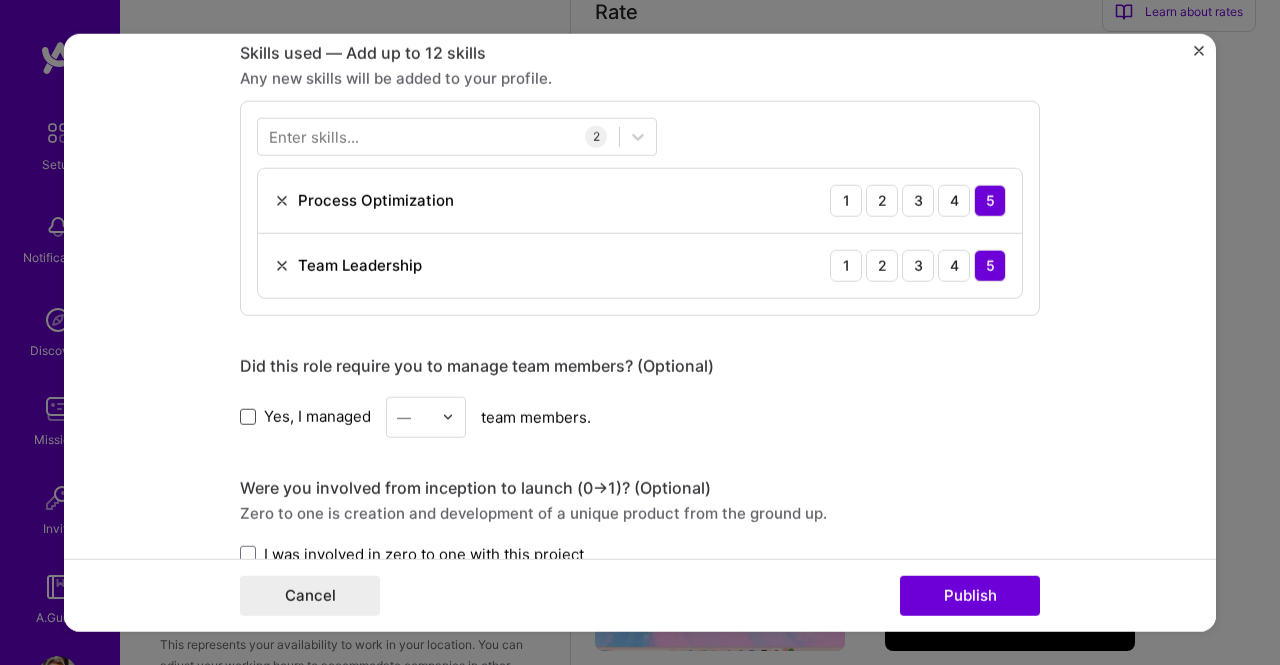 click at bounding box center (248, 417) 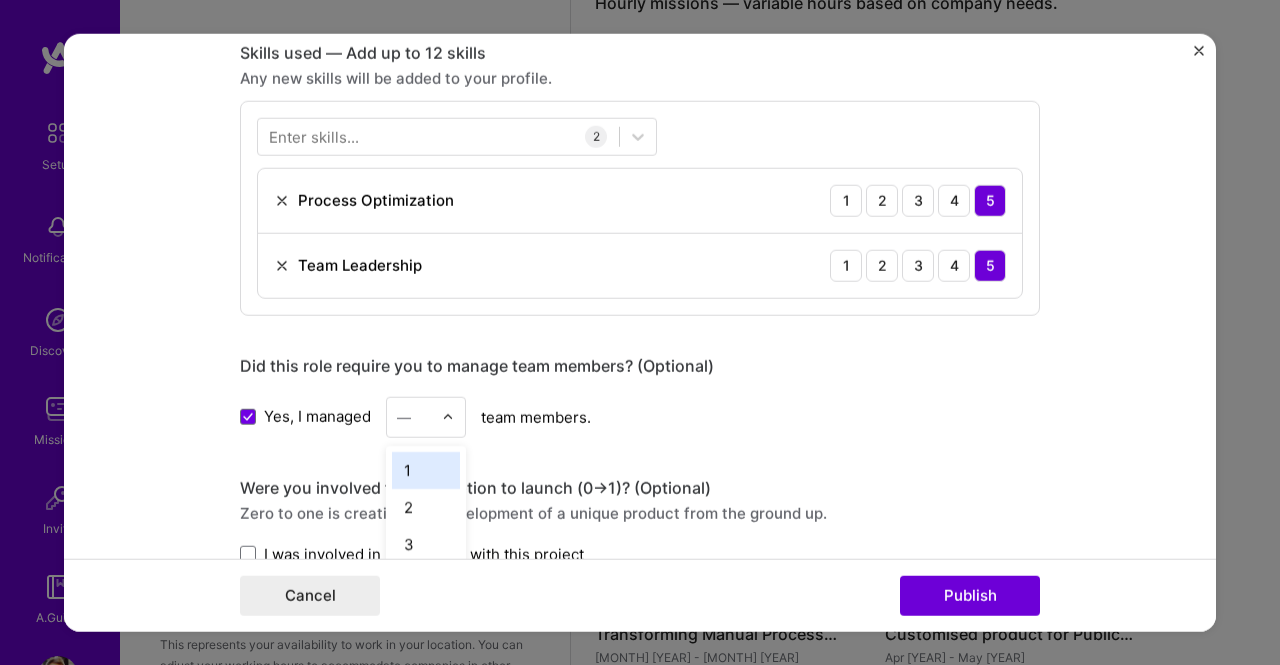 click on "—" at bounding box center (414, 416) 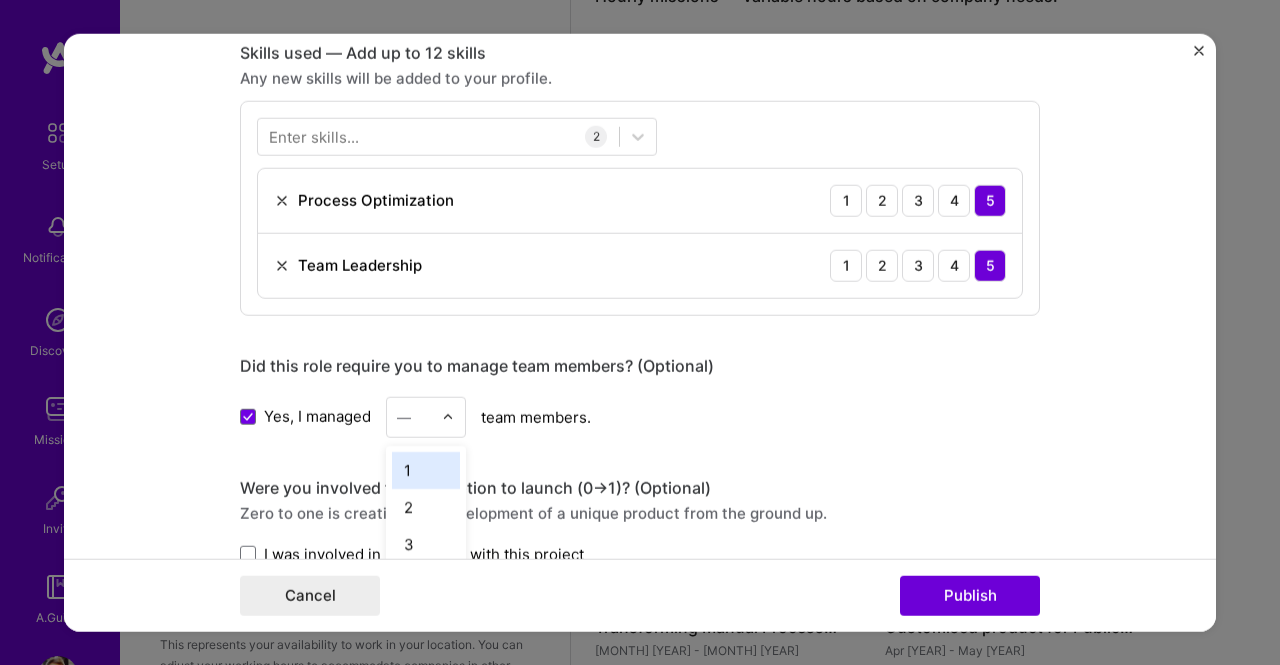 scroll, scrollTop: 1555, scrollLeft: 0, axis: vertical 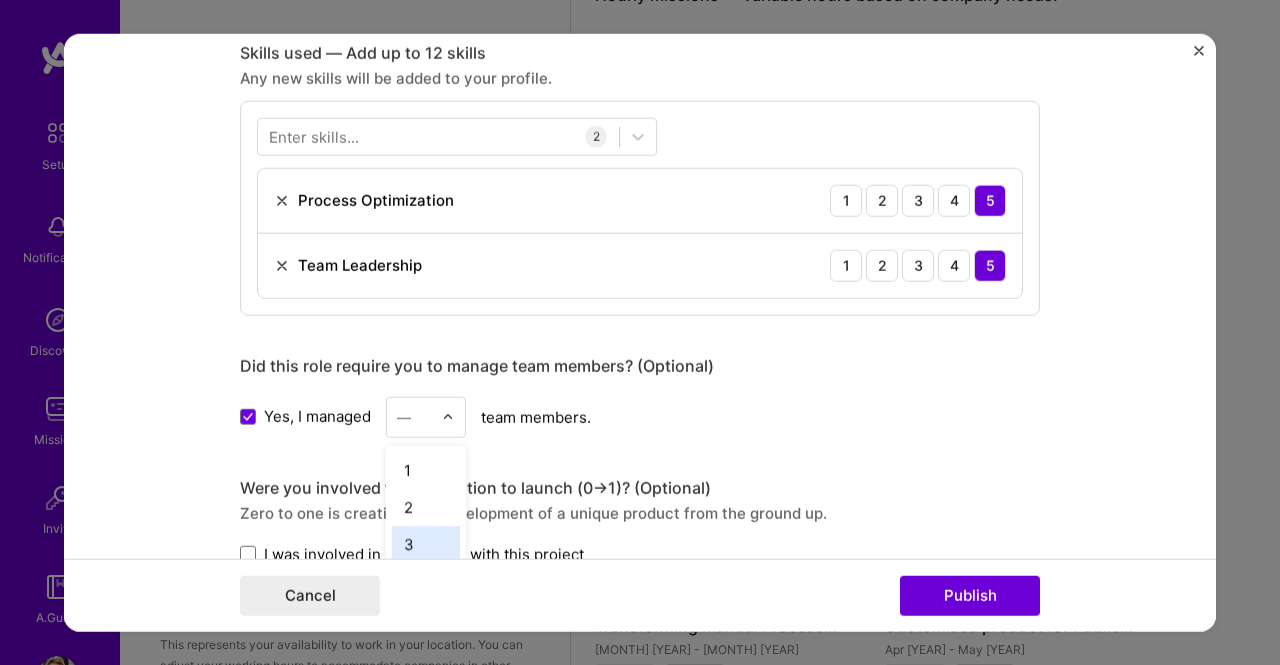 click on "3" at bounding box center (426, 543) 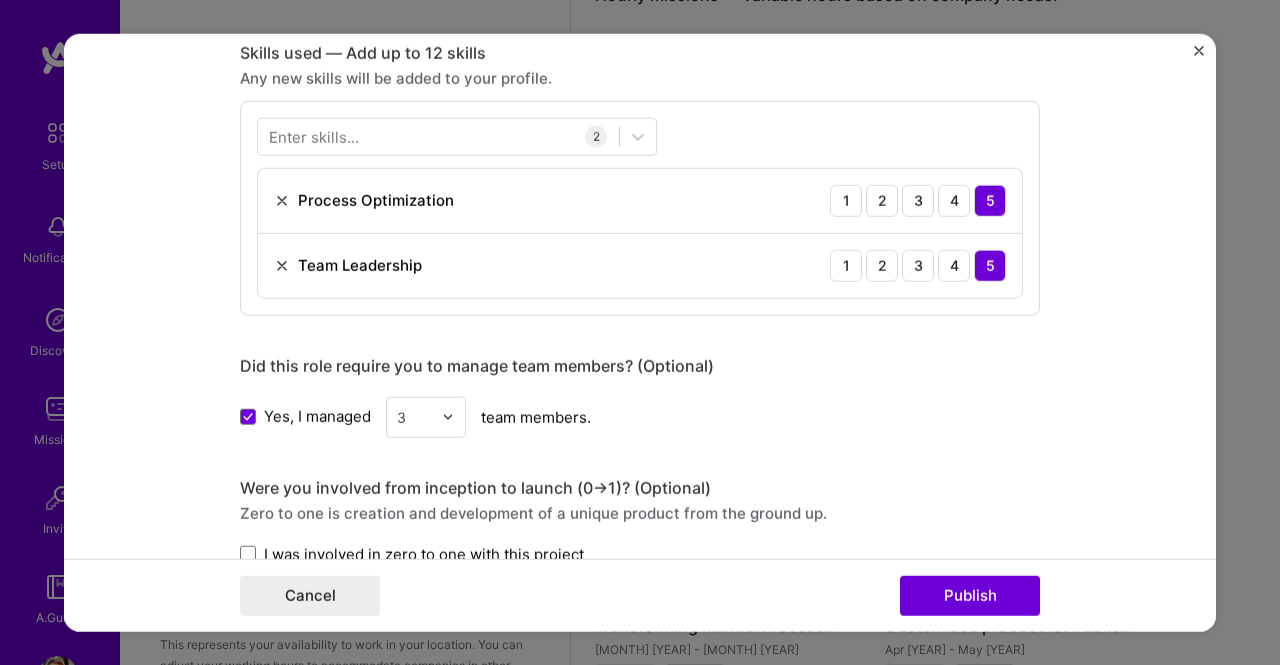 scroll, scrollTop: 1092, scrollLeft: 0, axis: vertical 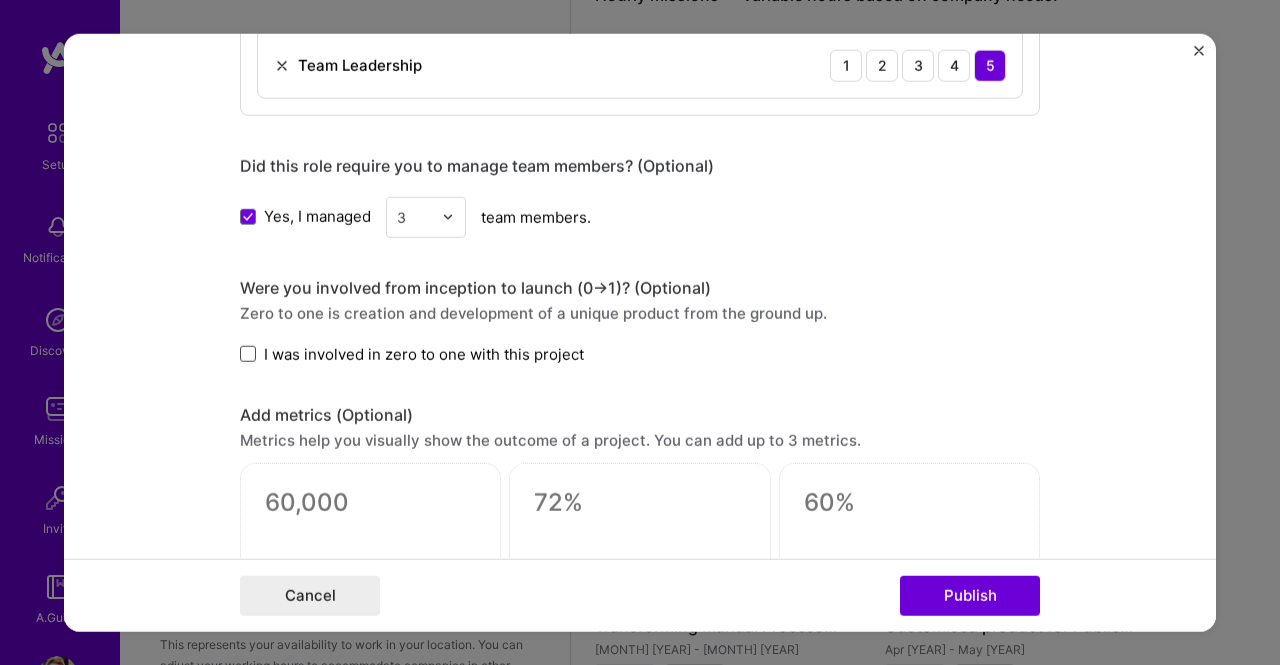 click at bounding box center (248, 354) 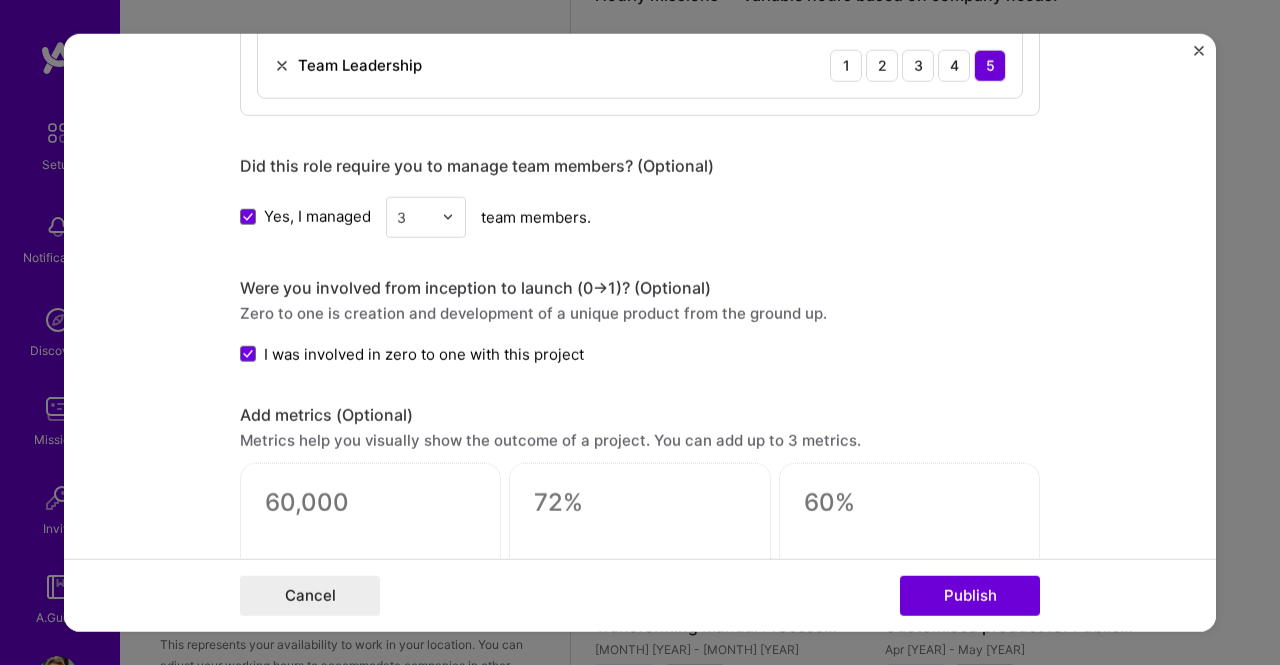 scroll, scrollTop: 1500, scrollLeft: 0, axis: vertical 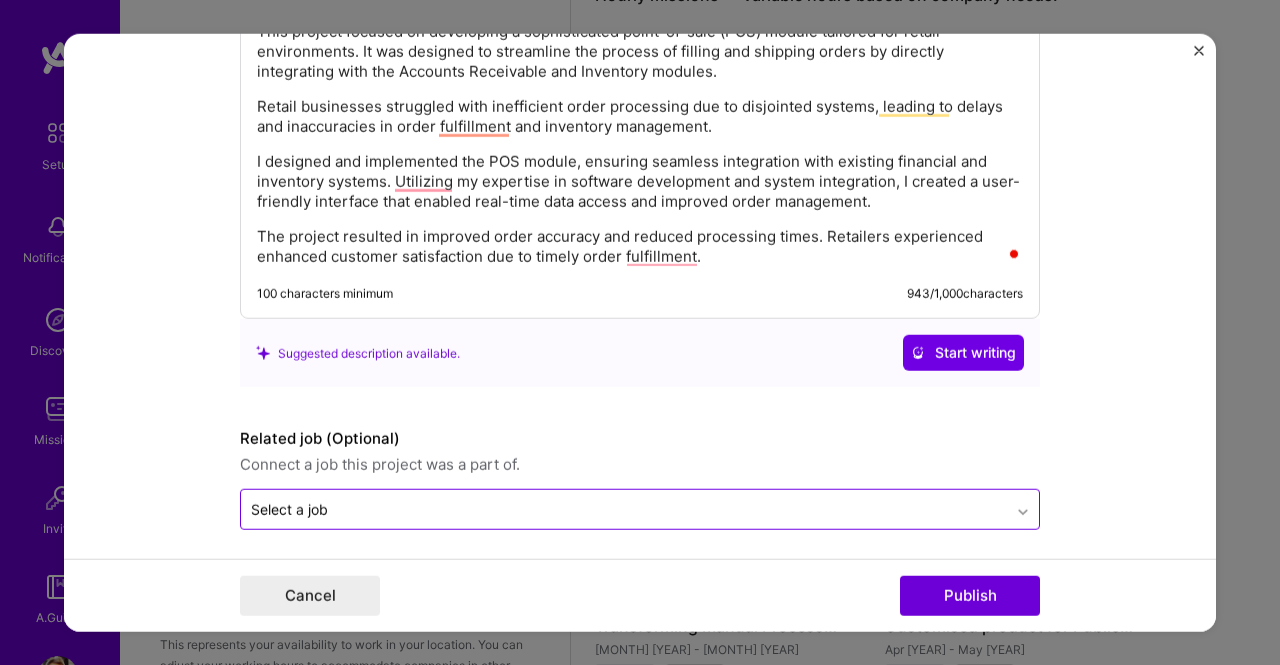 click at bounding box center [1023, 509] 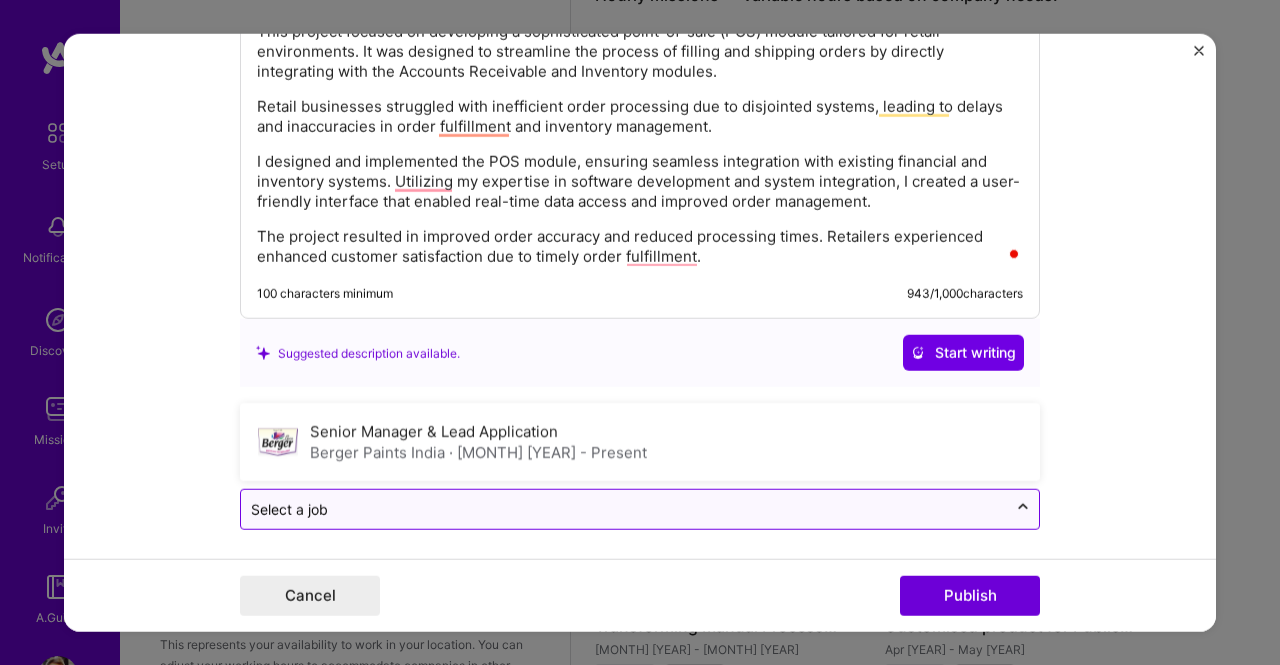 type on "n" 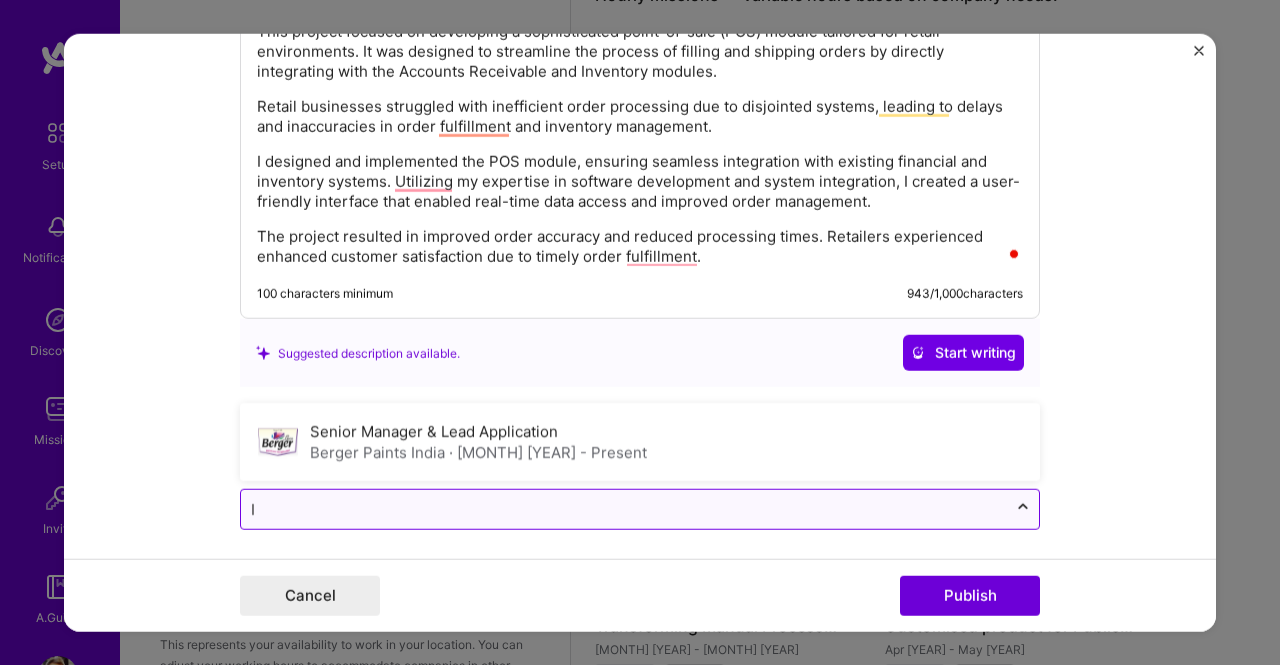 type on "I" 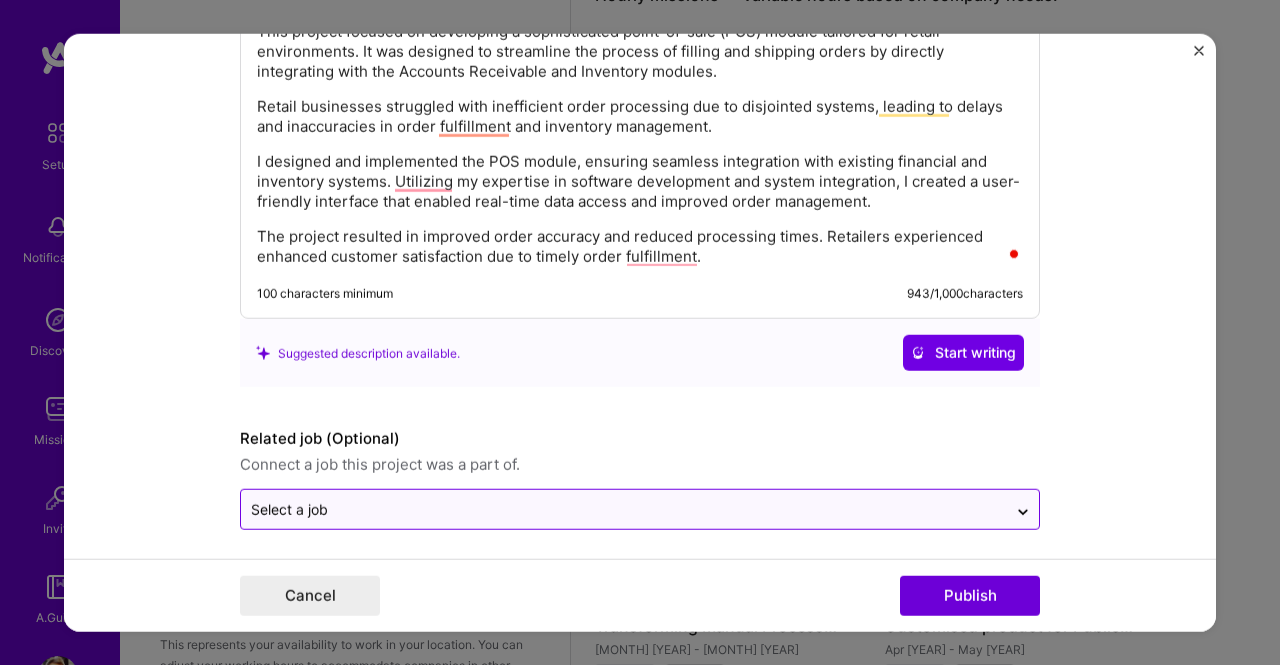 paste on "Navigators Software Pvt. Ltd" 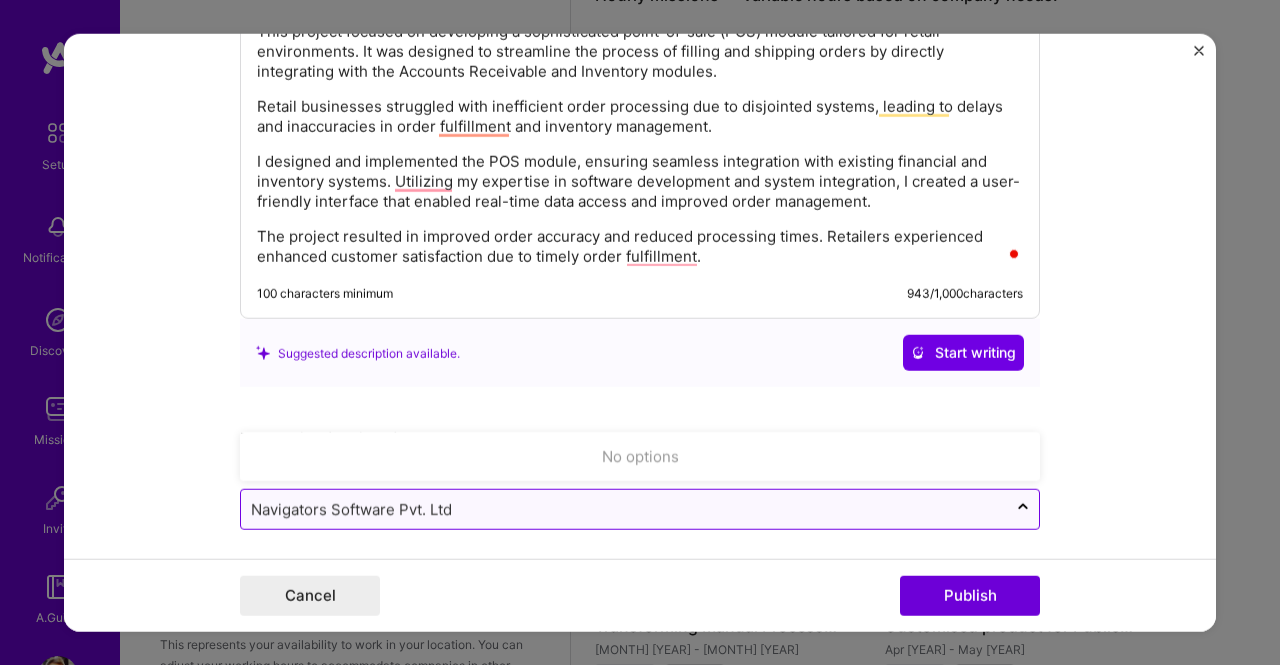 scroll, scrollTop: 1457, scrollLeft: 0, axis: vertical 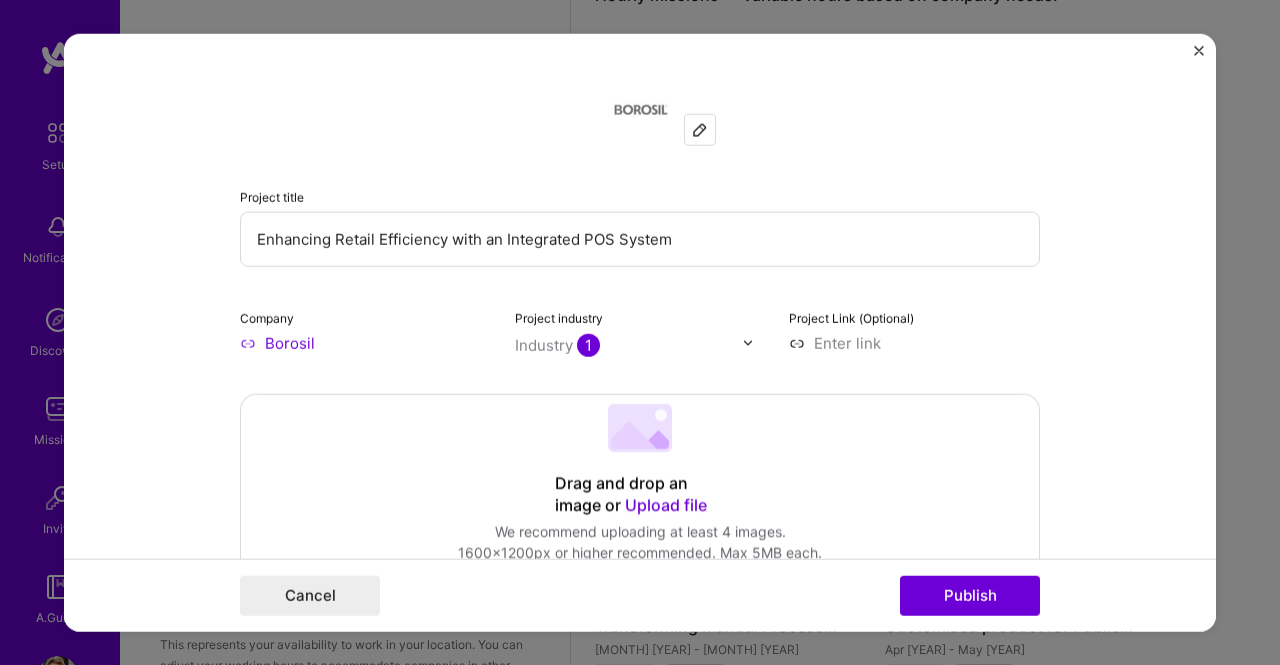type on "Navigators Software Pvt. Ltd" 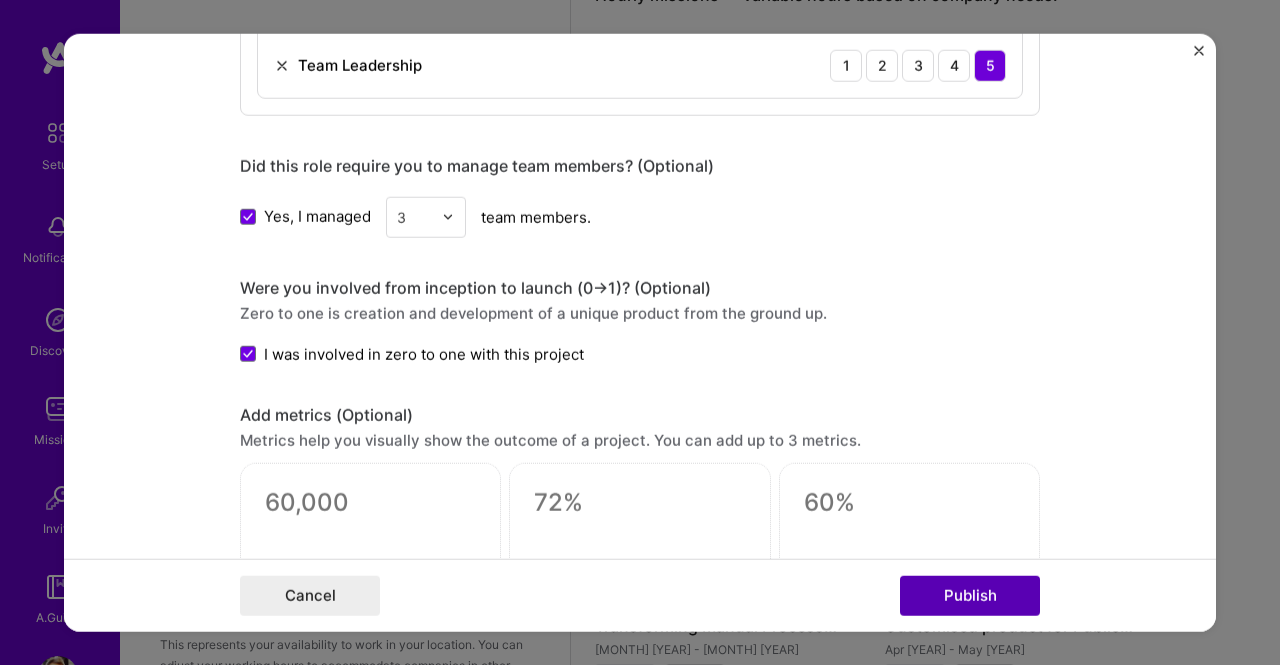 click on "Publish" at bounding box center (970, 596) 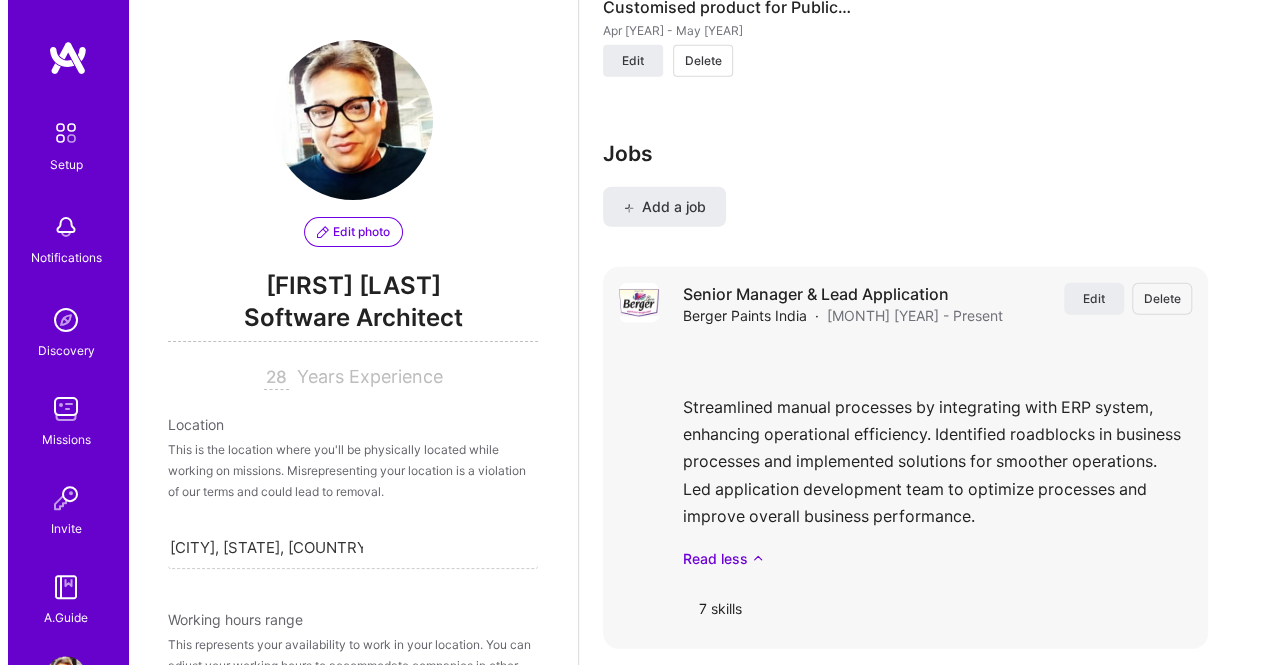 scroll, scrollTop: 2655, scrollLeft: 0, axis: vertical 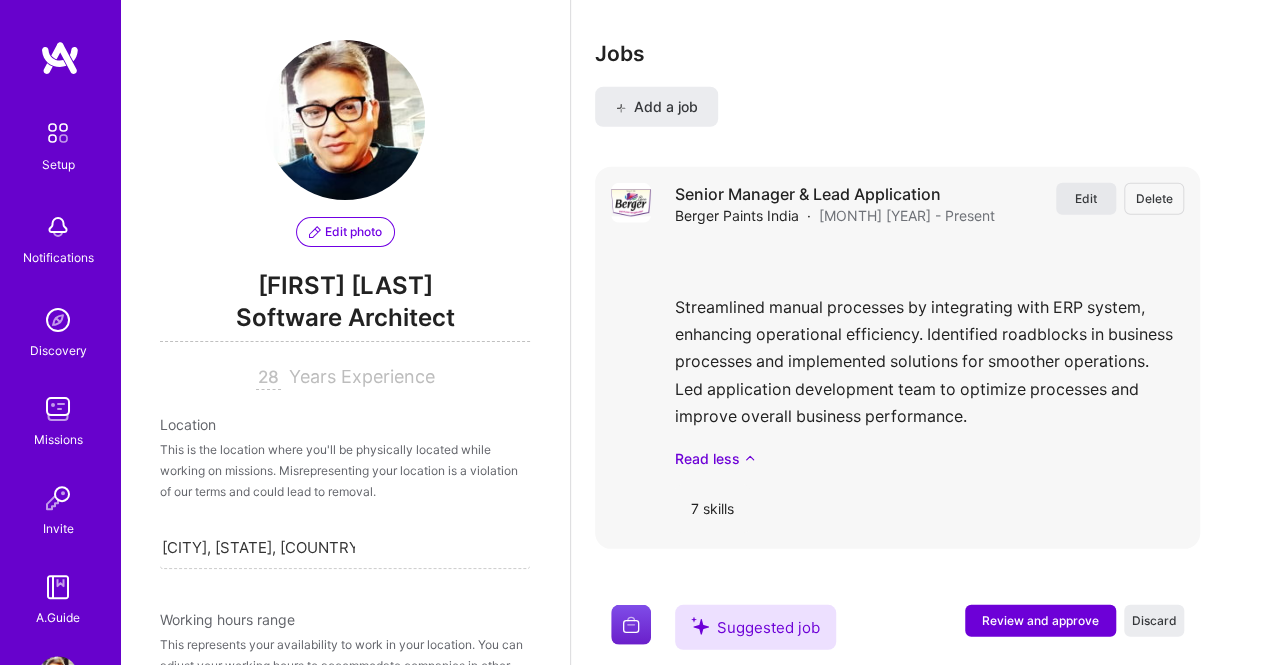 click on "Edit" at bounding box center [1086, 198] 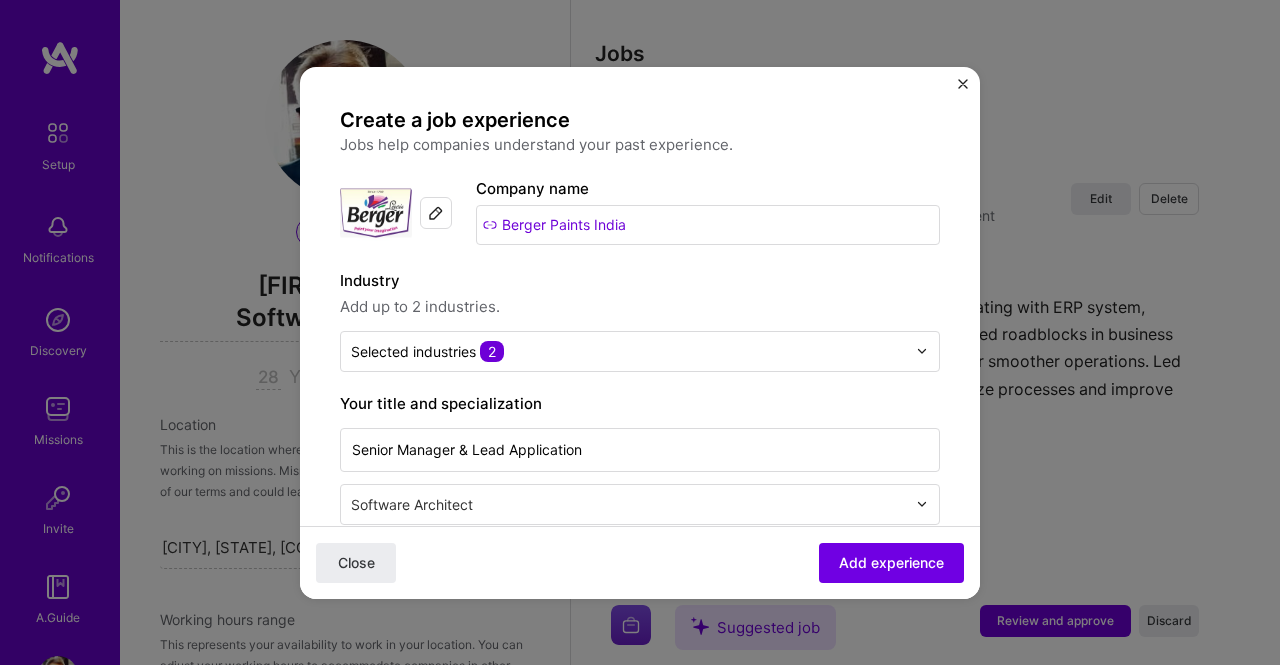 scroll, scrollTop: 300, scrollLeft: 0, axis: vertical 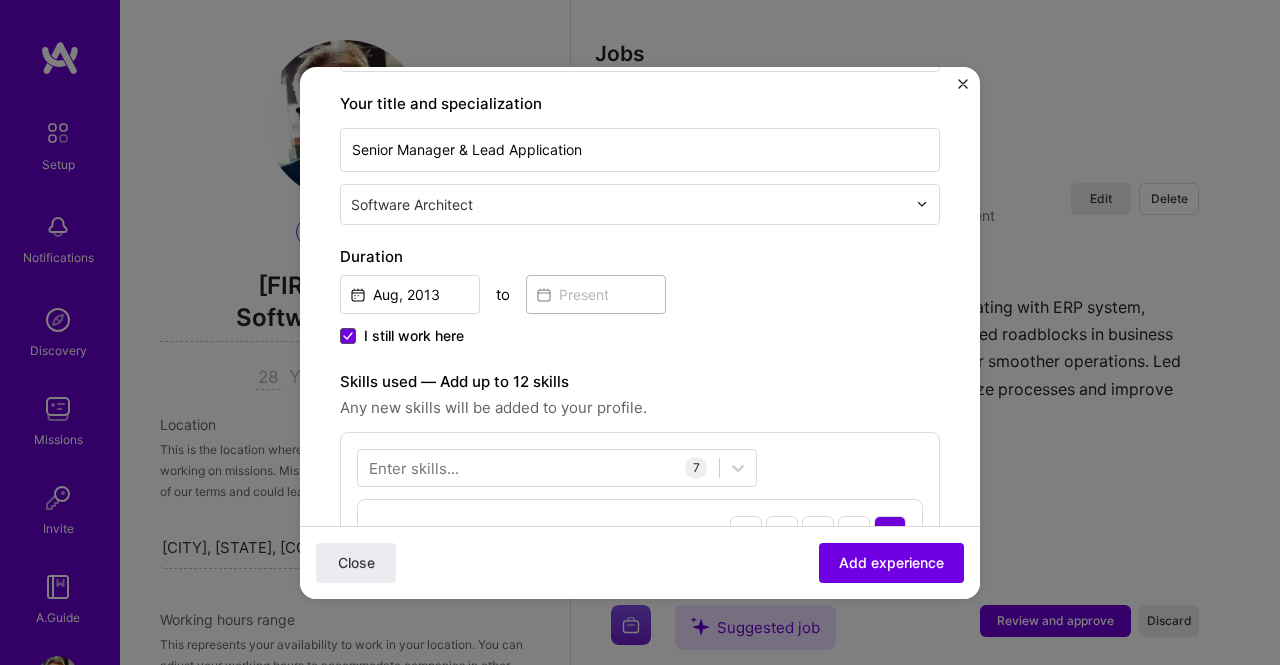 click at bounding box center [348, 336] 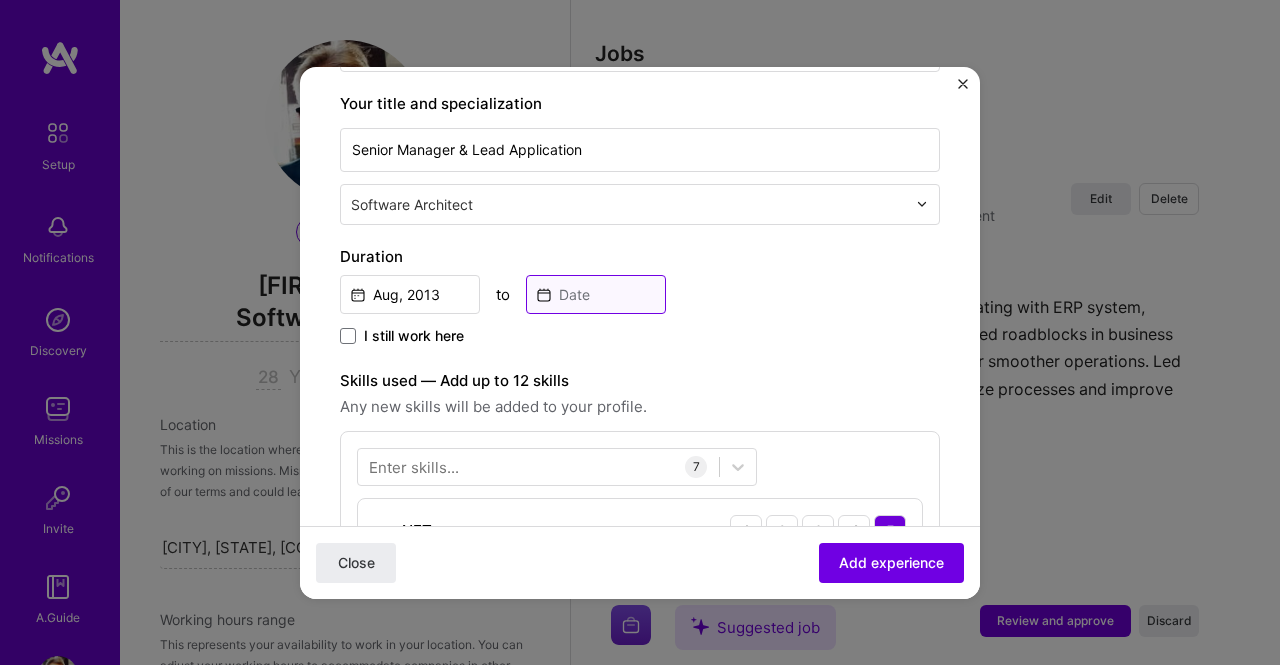 click at bounding box center (596, 294) 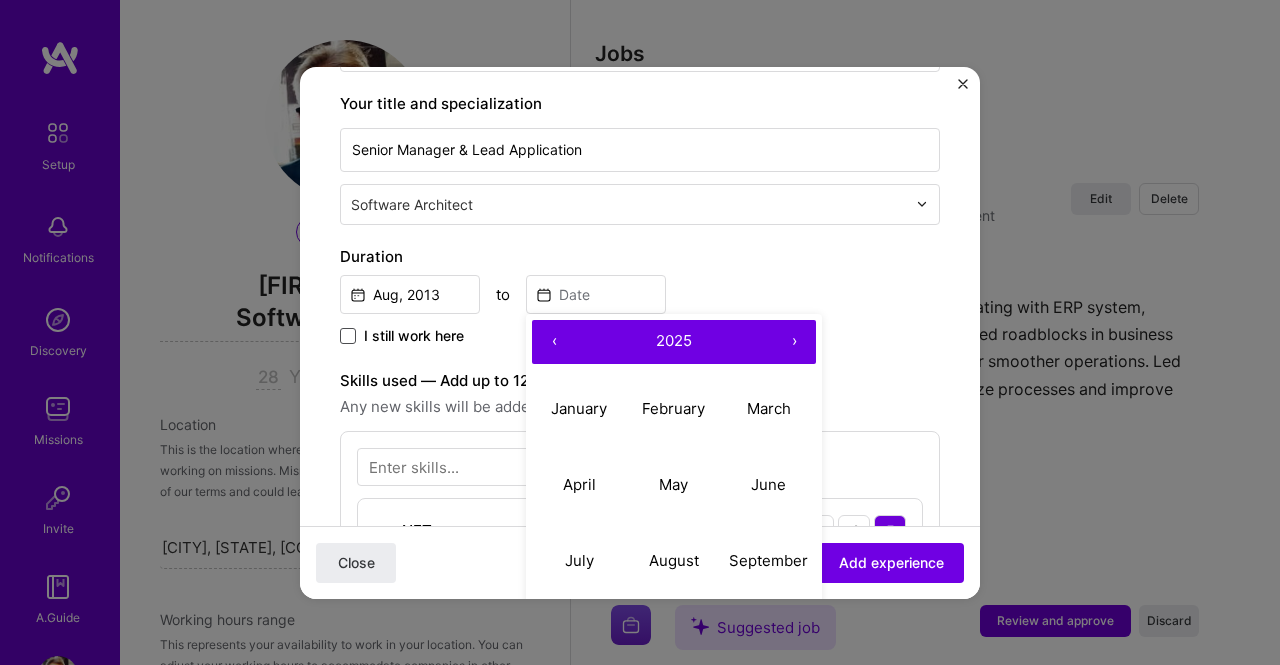 click at bounding box center [348, 336] 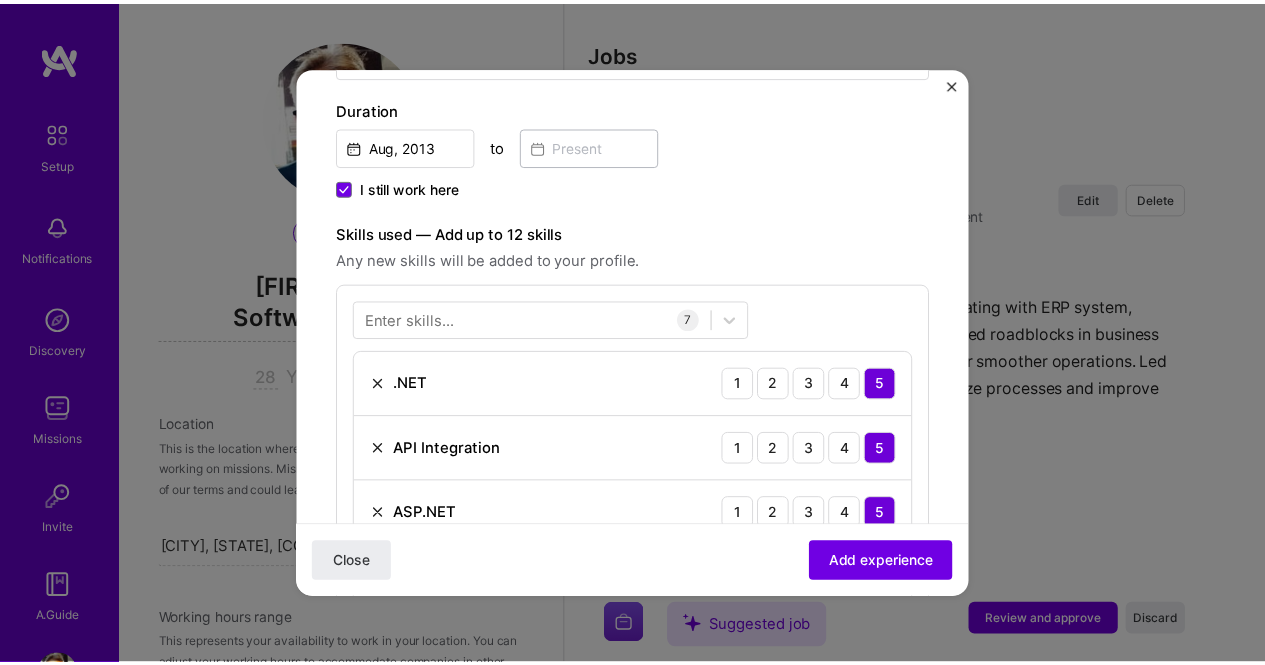scroll, scrollTop: 600, scrollLeft: 0, axis: vertical 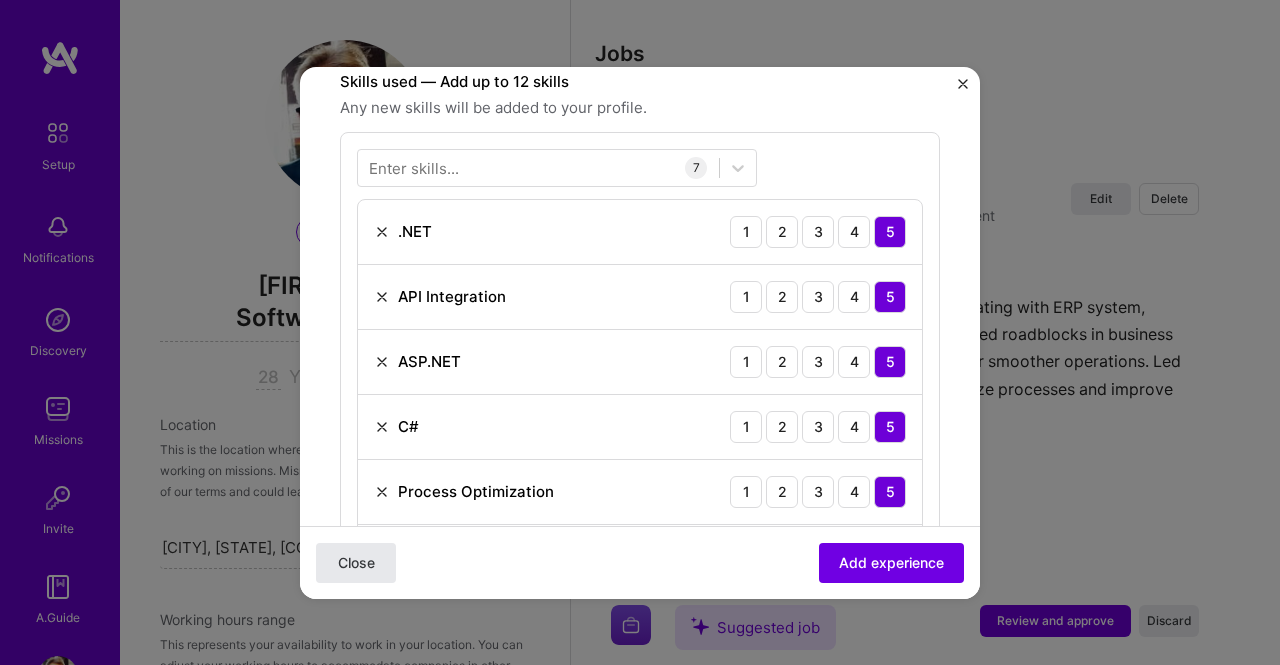 click on "Close" at bounding box center (356, 562) 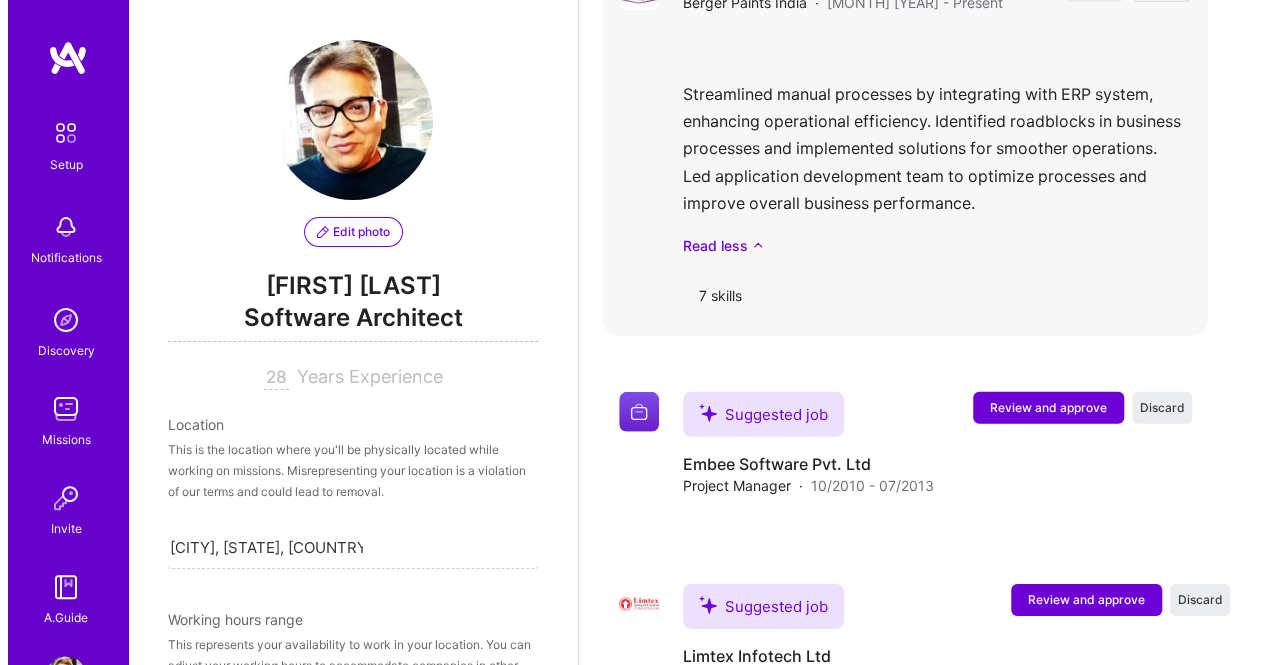 scroll, scrollTop: 2955, scrollLeft: 0, axis: vertical 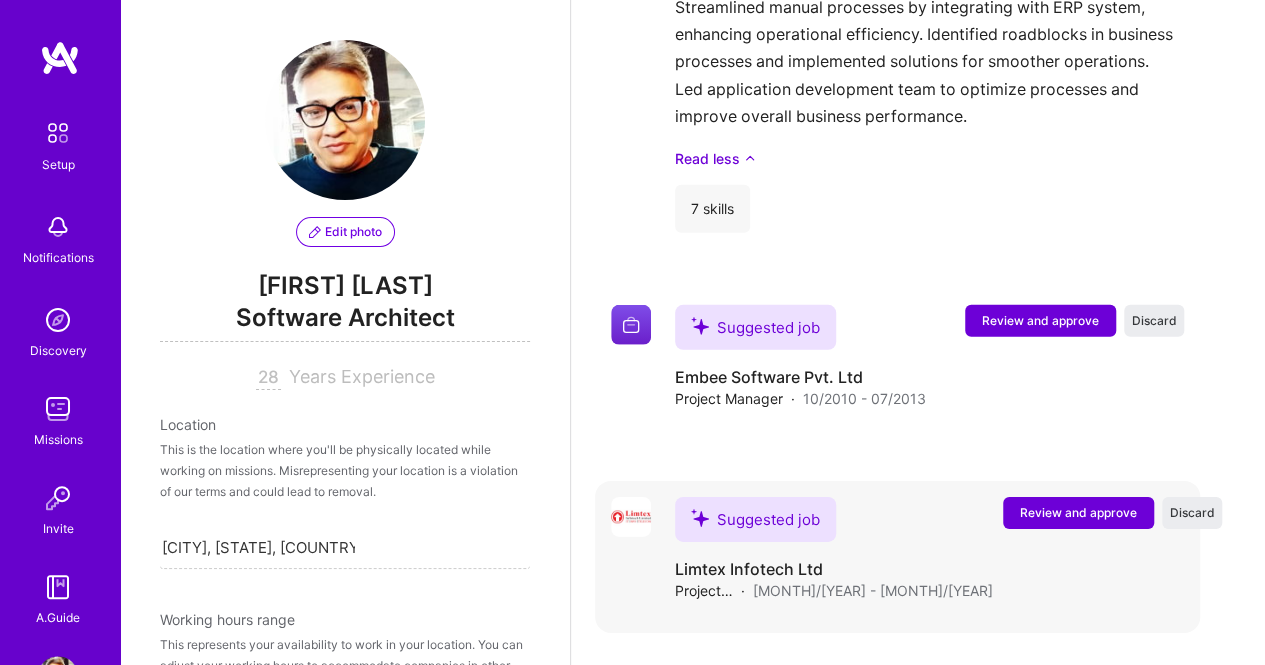 click on "Review and approve" at bounding box center (1078, 512) 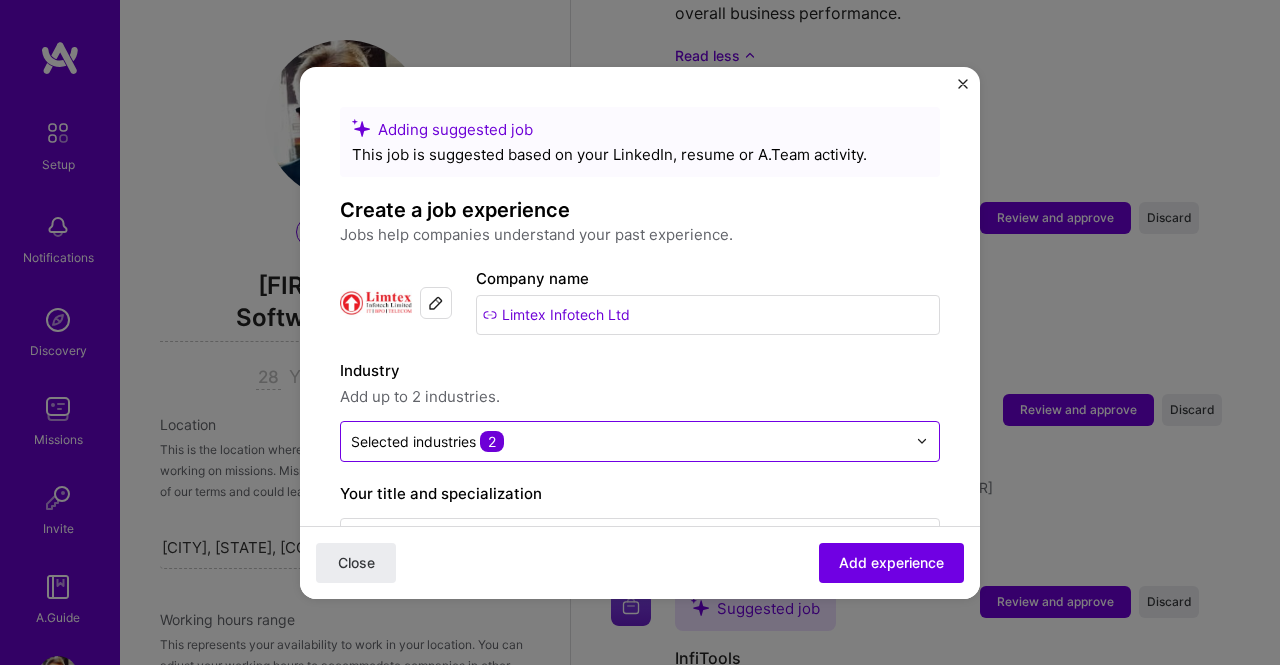 click at bounding box center [922, 441] 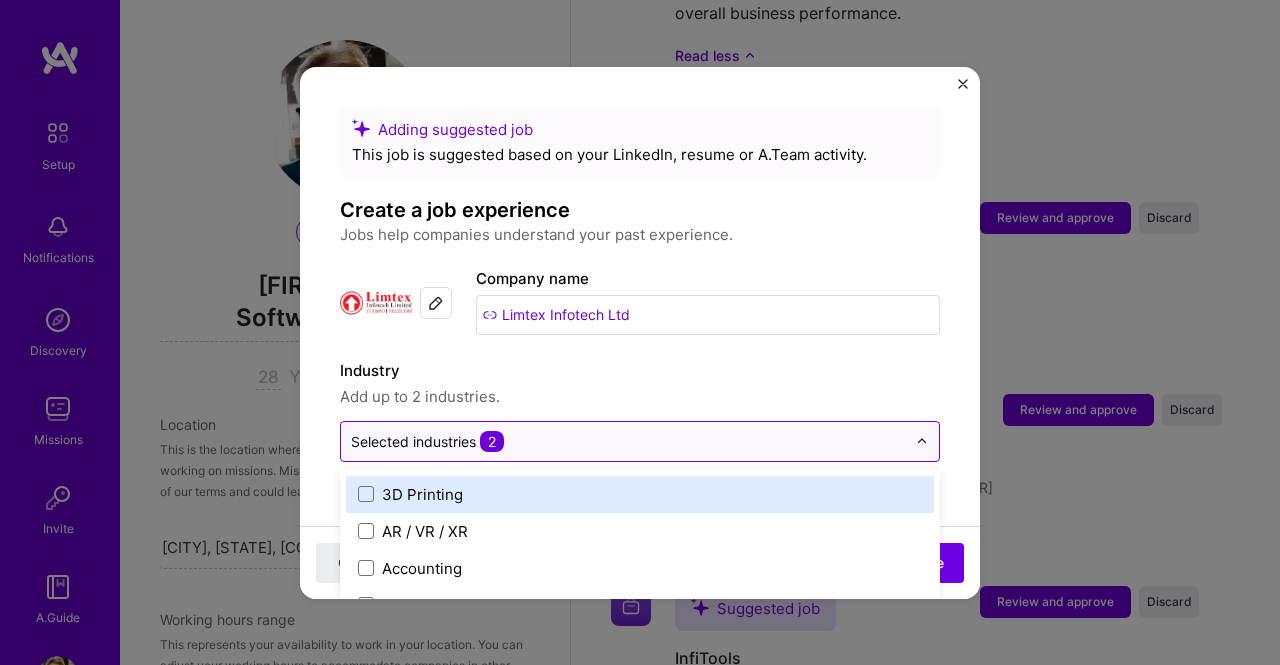 scroll, scrollTop: 3067, scrollLeft: 0, axis: vertical 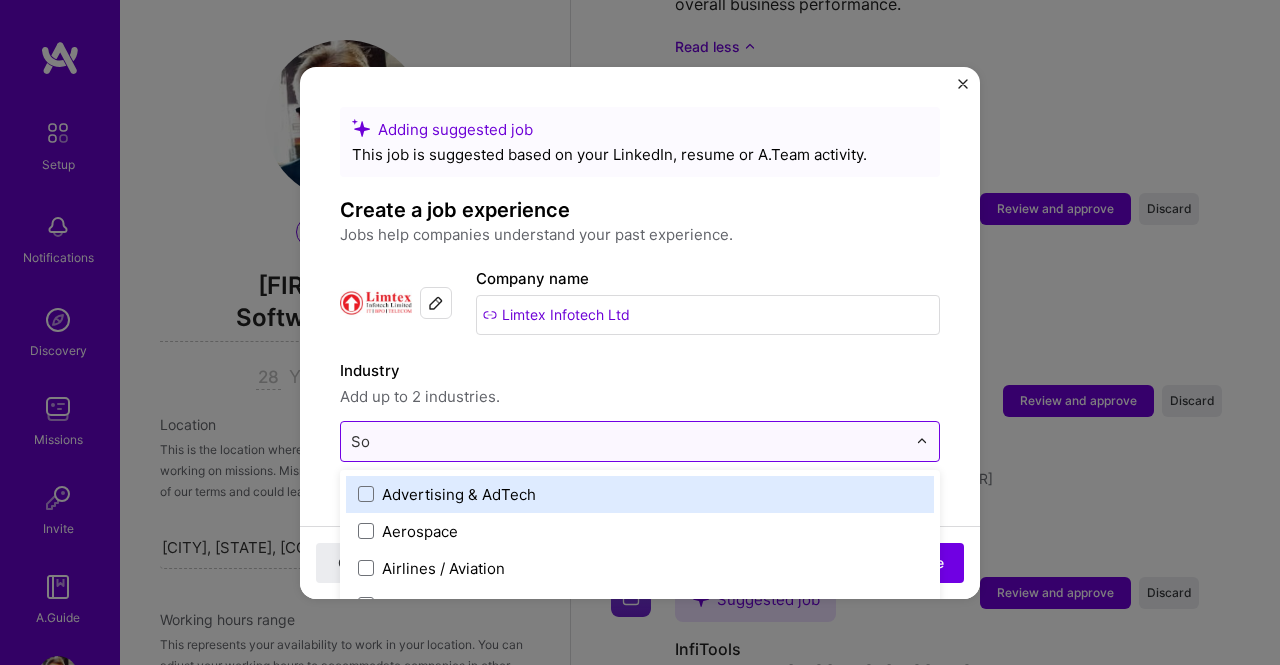 type on "Sof" 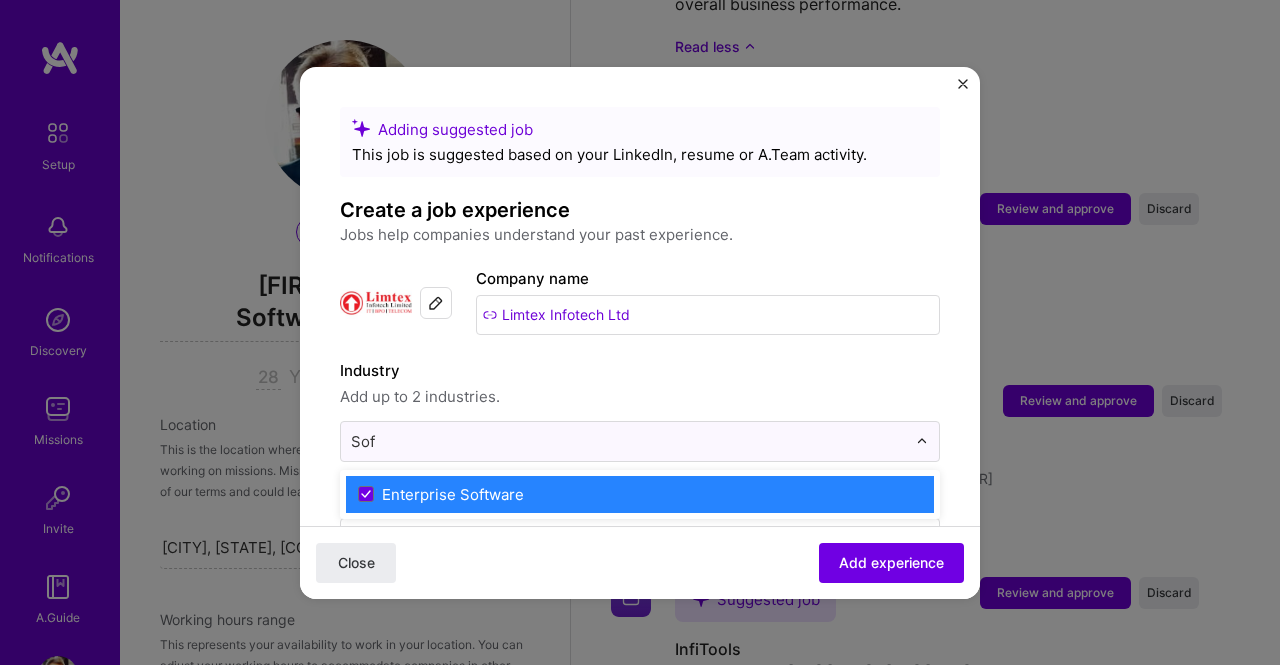 click on "Enterprise Software" at bounding box center [640, 494] 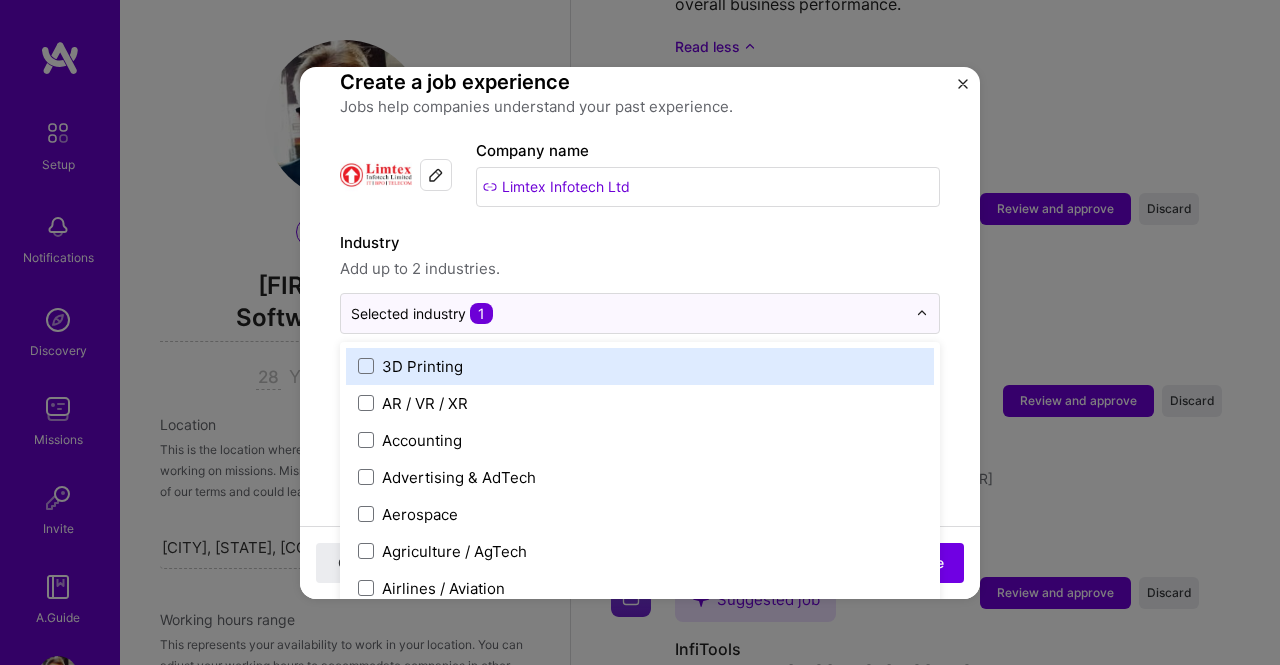 scroll, scrollTop: 200, scrollLeft: 0, axis: vertical 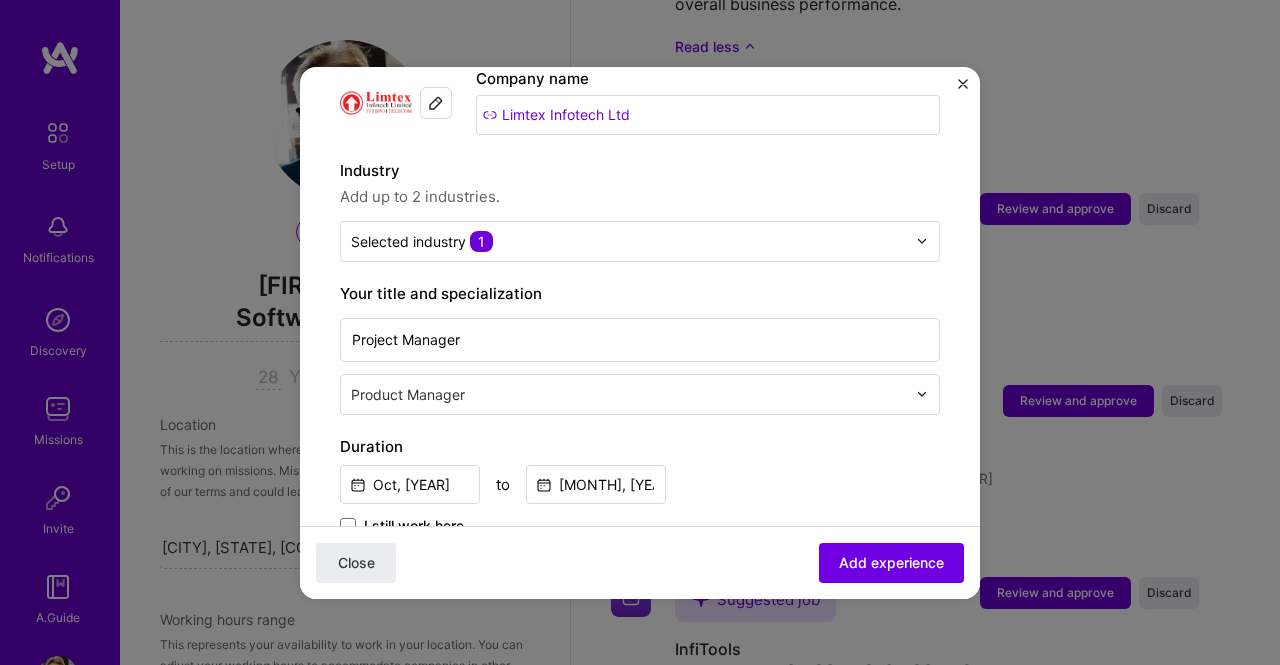 click on "Adding suggested job This job is suggested based on your LinkedIn, resume or A.Team activity. Create a job experience Jobs help companies understand your past experience. Company logo Company name Limtex Infotech Ltd
Industry Add up to 2 industries. Selected industry 1 Your title and specialization Project Manager Product Manager Duration Oct, 2007
to Jul, 2010
I still work here Skills used — Add up to 12 skills Any new skills will be added to your profile. Enter skills... Description Implemented processes to support customer growth by understanding their needs. Organized weekly steering committee meetings to track project progress and ensure adherence to timelines and budget. 100 characters minimum 195 / 2,000  characters Did this role require you to manage team members? (Optional) Yes, I managed 0 team members. Were you involved from inception to launch (0 - >  1)? (Optional) Select projects" at bounding box center (640, 630) 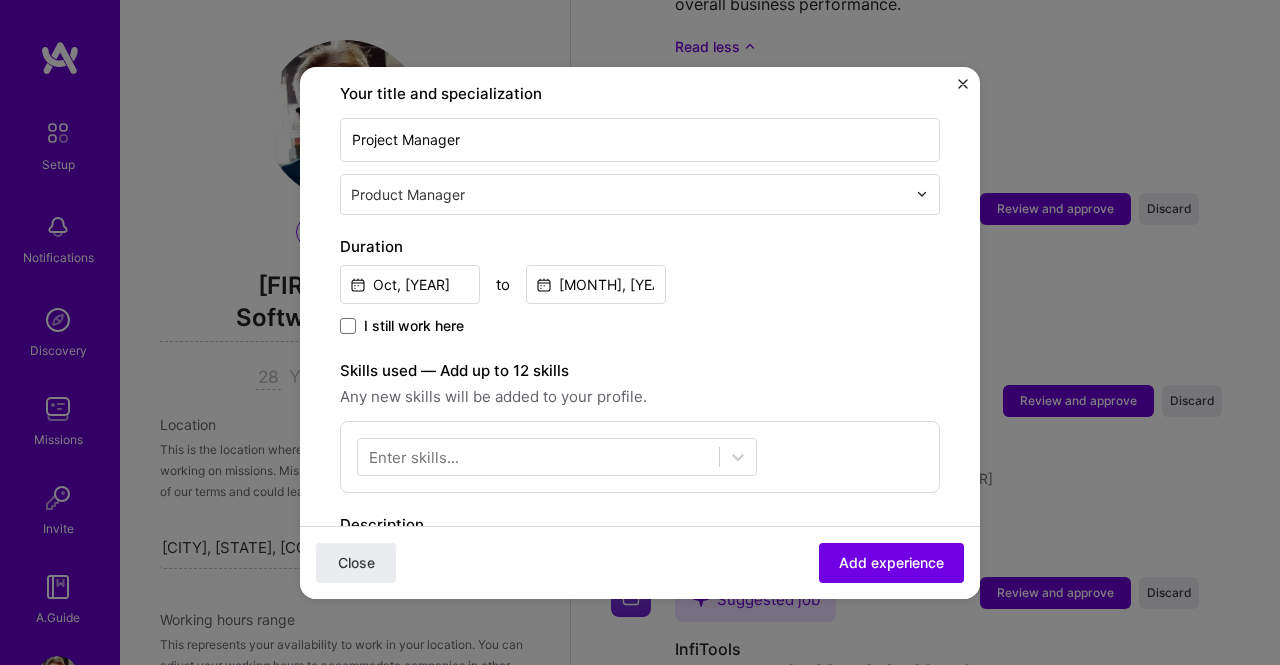 scroll, scrollTop: 800, scrollLeft: 0, axis: vertical 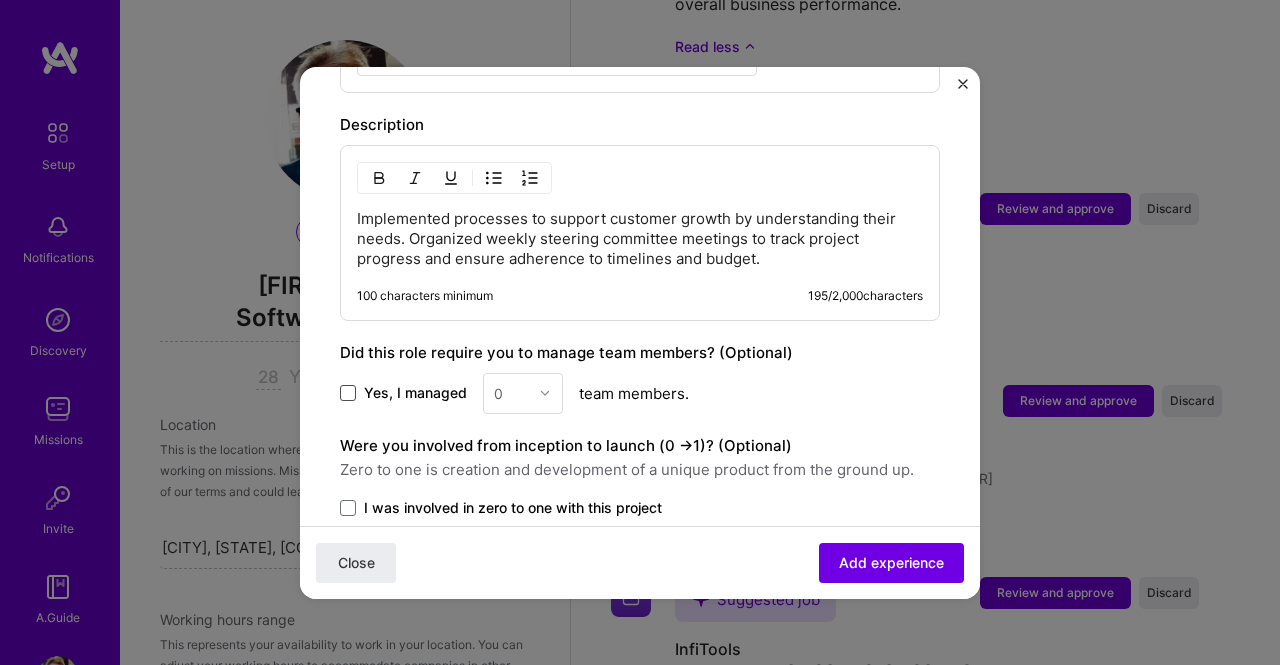 click at bounding box center [348, 393] 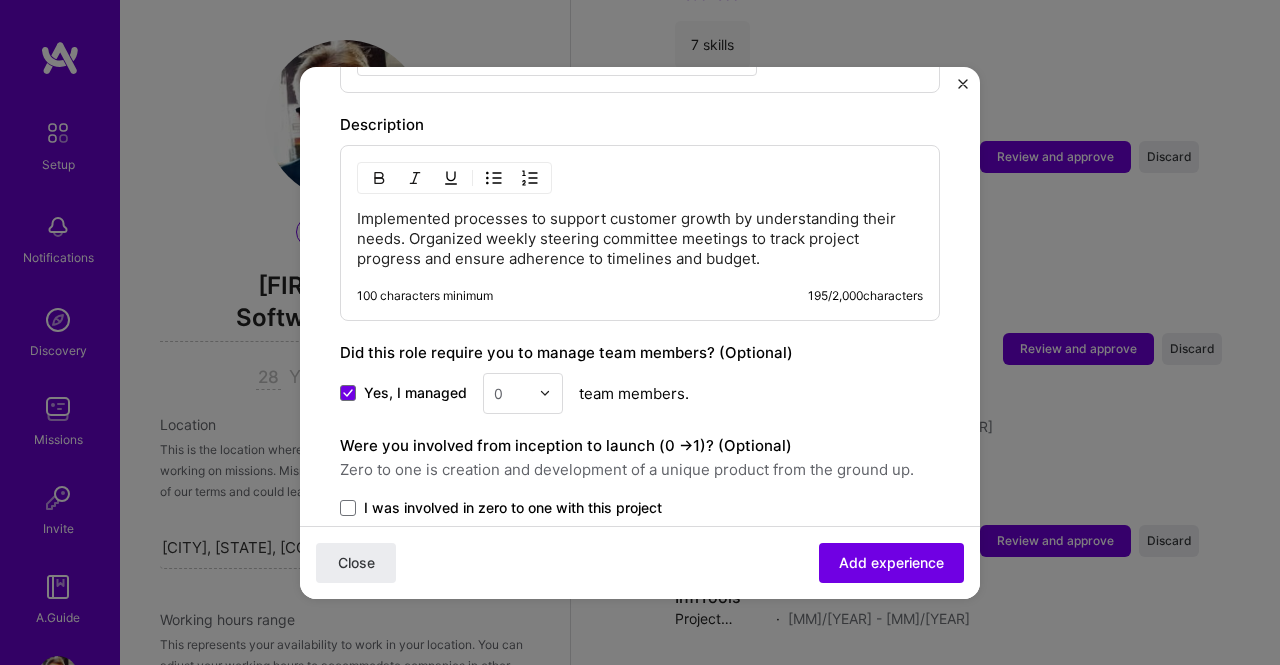 click at bounding box center (545, 393) 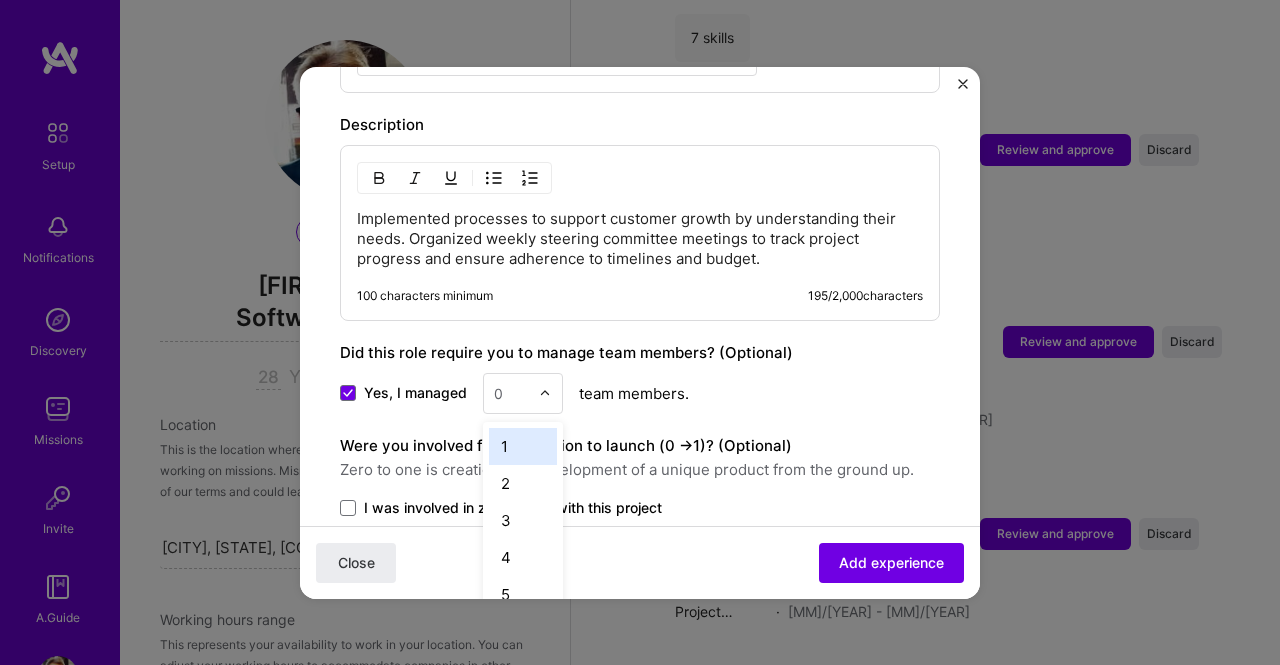 scroll, scrollTop: 3126, scrollLeft: 0, axis: vertical 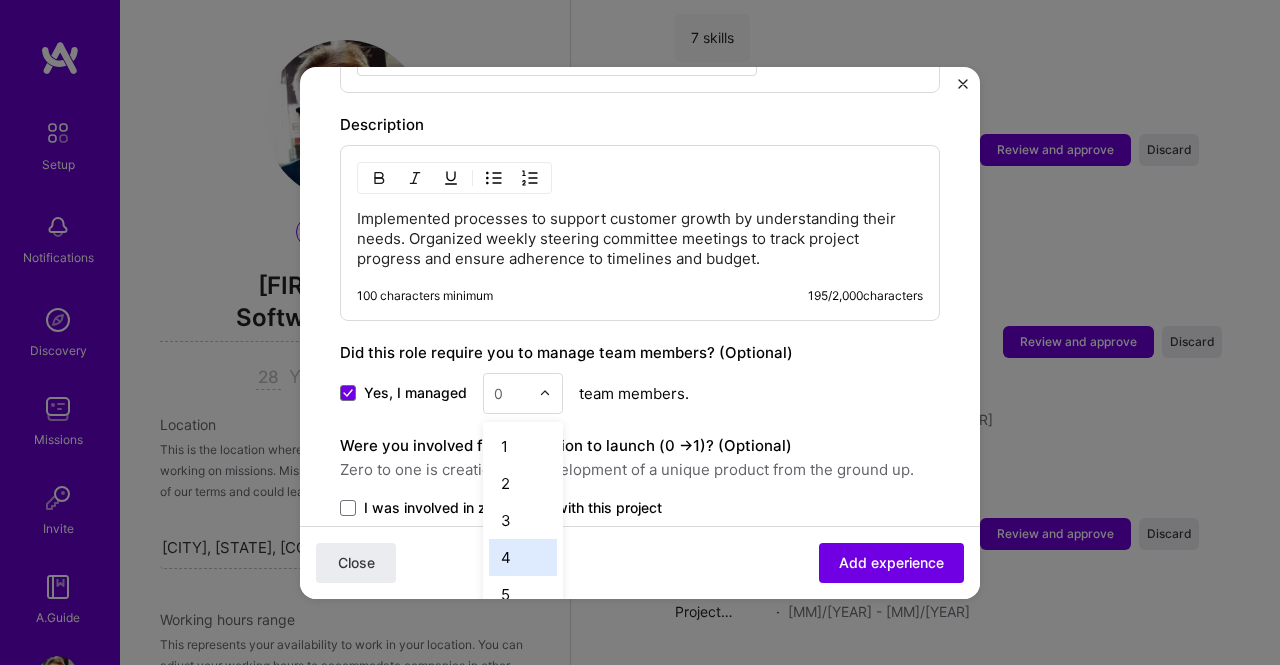click on "4" at bounding box center (523, 557) 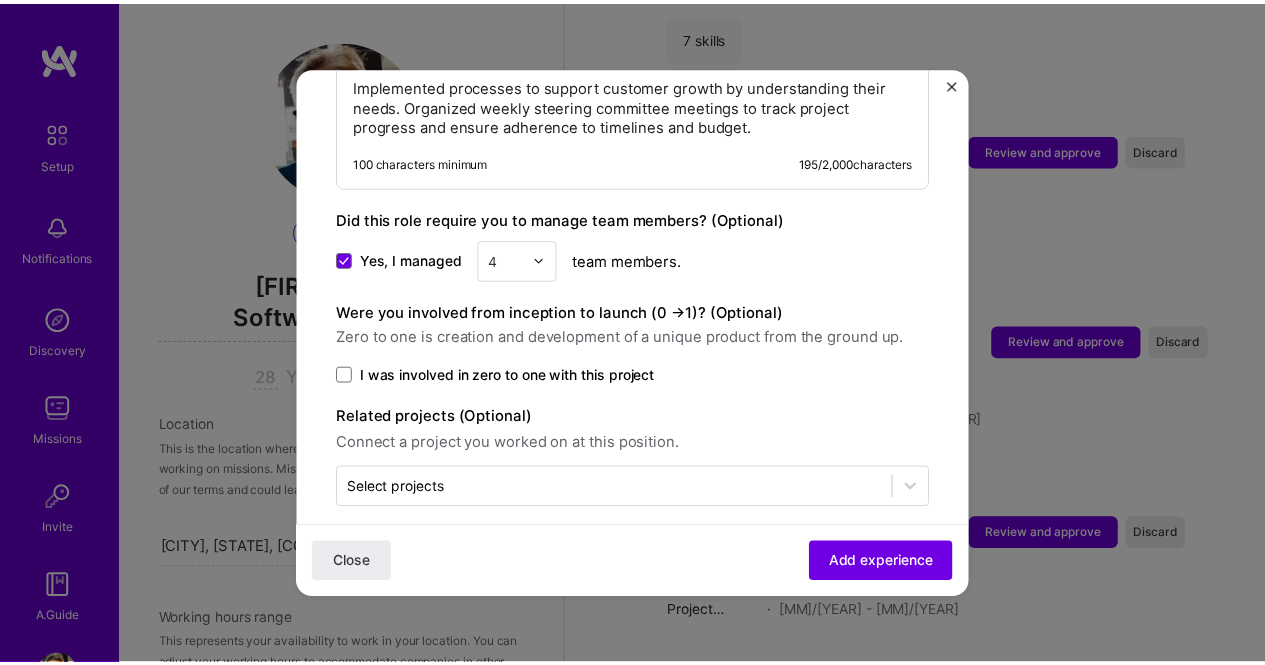 scroll, scrollTop: 948, scrollLeft: 0, axis: vertical 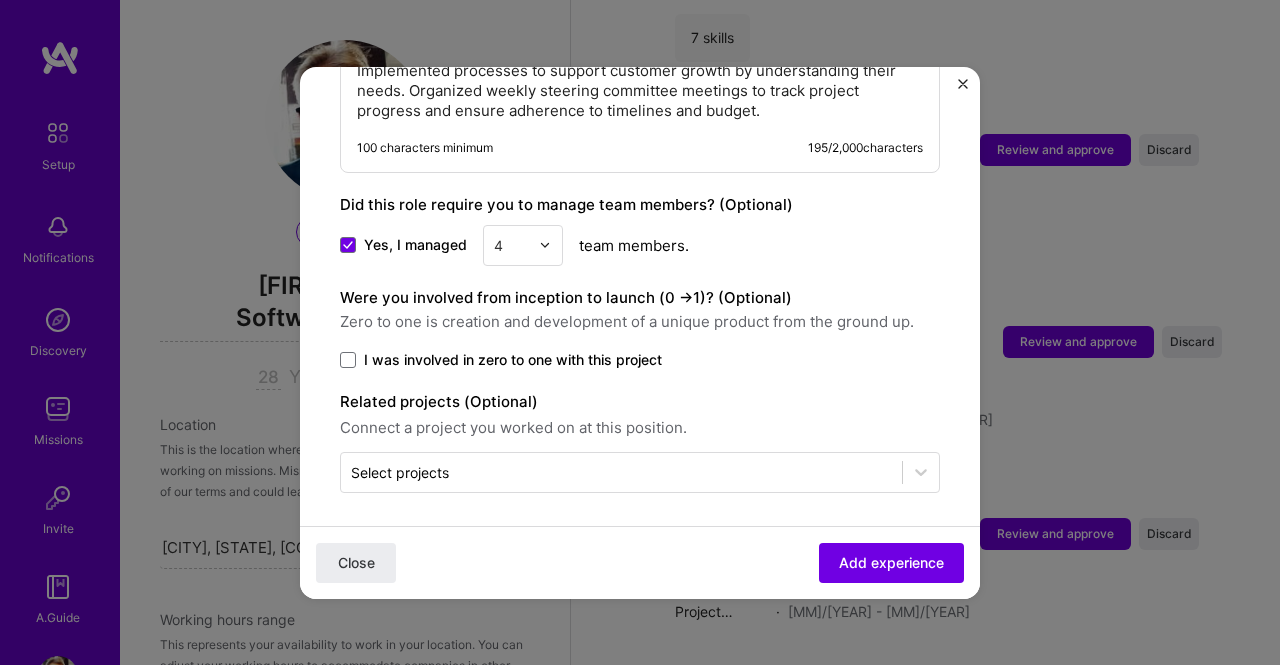 click on "I was involved in zero to one with this project" at bounding box center [640, 360] 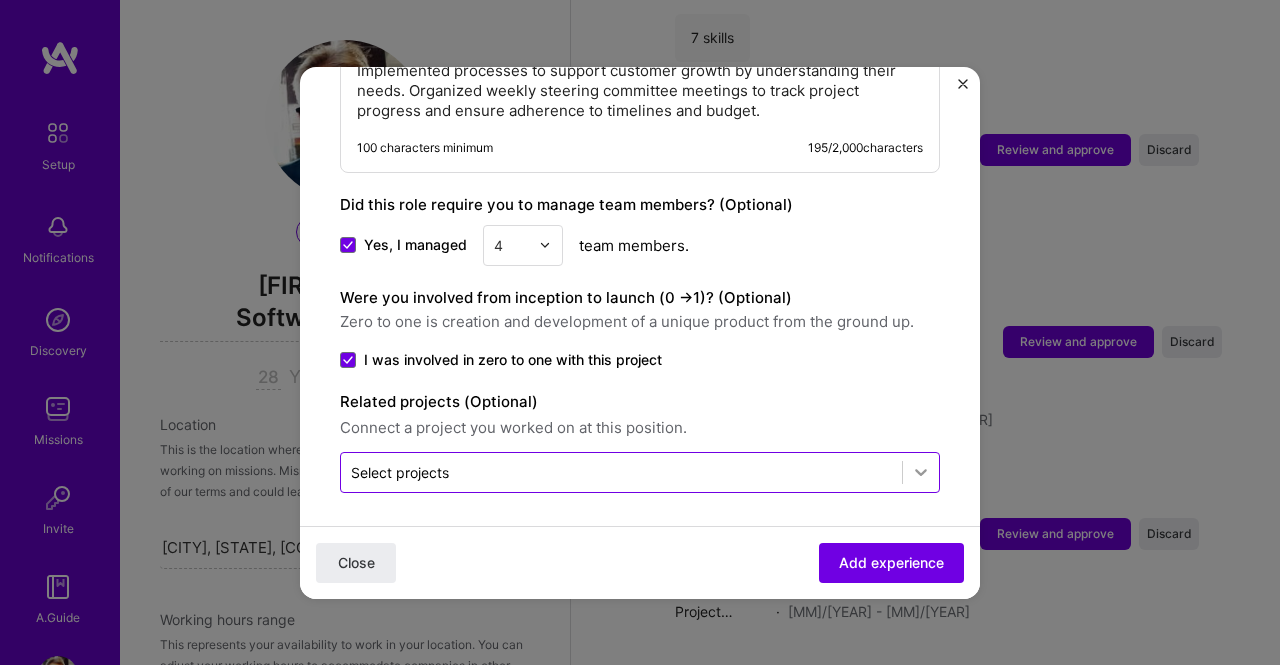 click 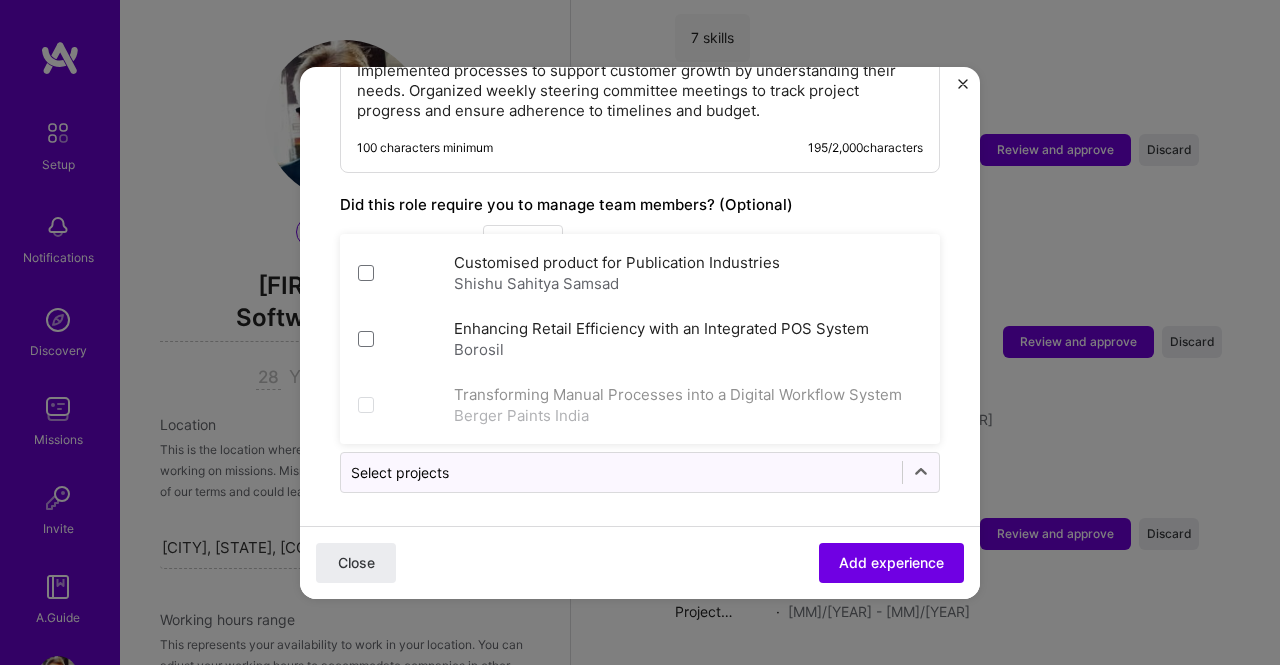 click on "Adding suggested job This job is suggested based on your LinkedIn, resume or A.Team activity. Create a job experience Jobs help companies understand your past experience. Company logo Company name Limtex Infotech Ltd
Industry Add up to 2 industries. Selected industry 1 Your title and specialization Project Manager Product Manager Duration Oct, 2007
to Jul, 2010
I still work here Skills used — Add up to 12 skills Any new skills will be added to your profile. Enter skills... Description Implemented processes to support customer growth by understanding their needs. Organized weekly steering committee meetings to track project progress and ensure adherence to timelines and budget. 100 characters minimum 195 / 2,000  characters Did this role require you to manage team members? (Optional) Yes, I managed 4 team members. Were you involved from inception to launch (0 - >  1)? (Optional) Select projects" at bounding box center (640, 332) 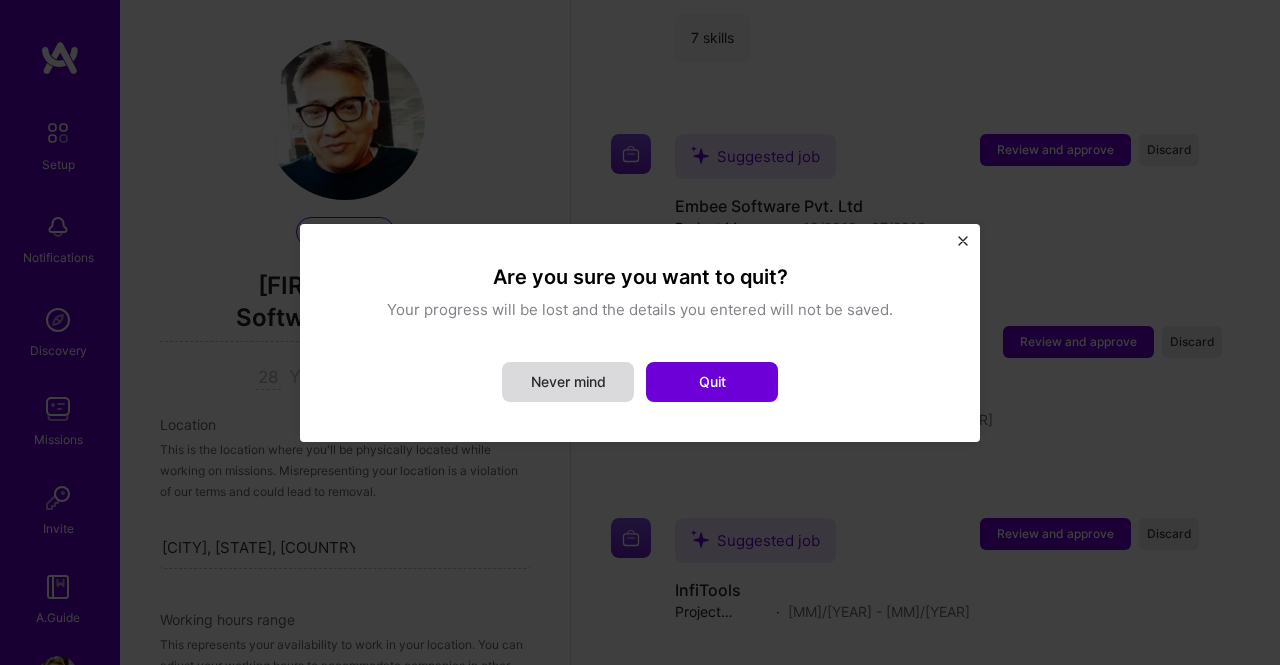 click on "Never mind" at bounding box center [568, 382] 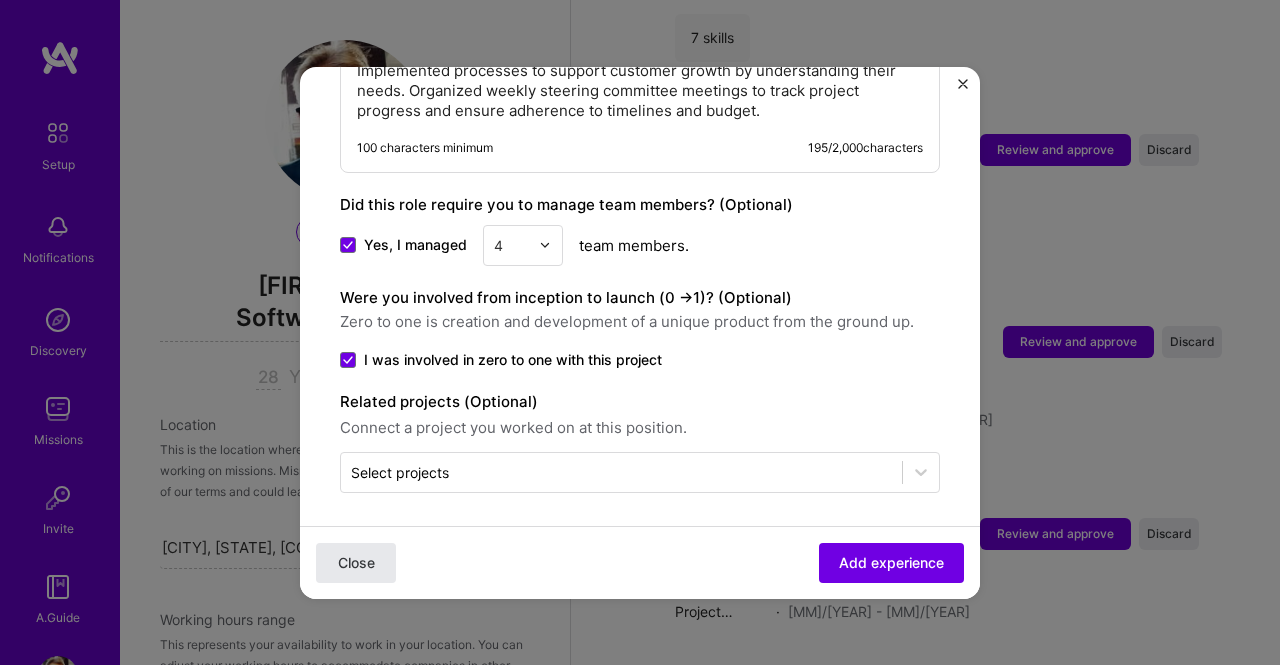 click on "Close" at bounding box center [356, 562] 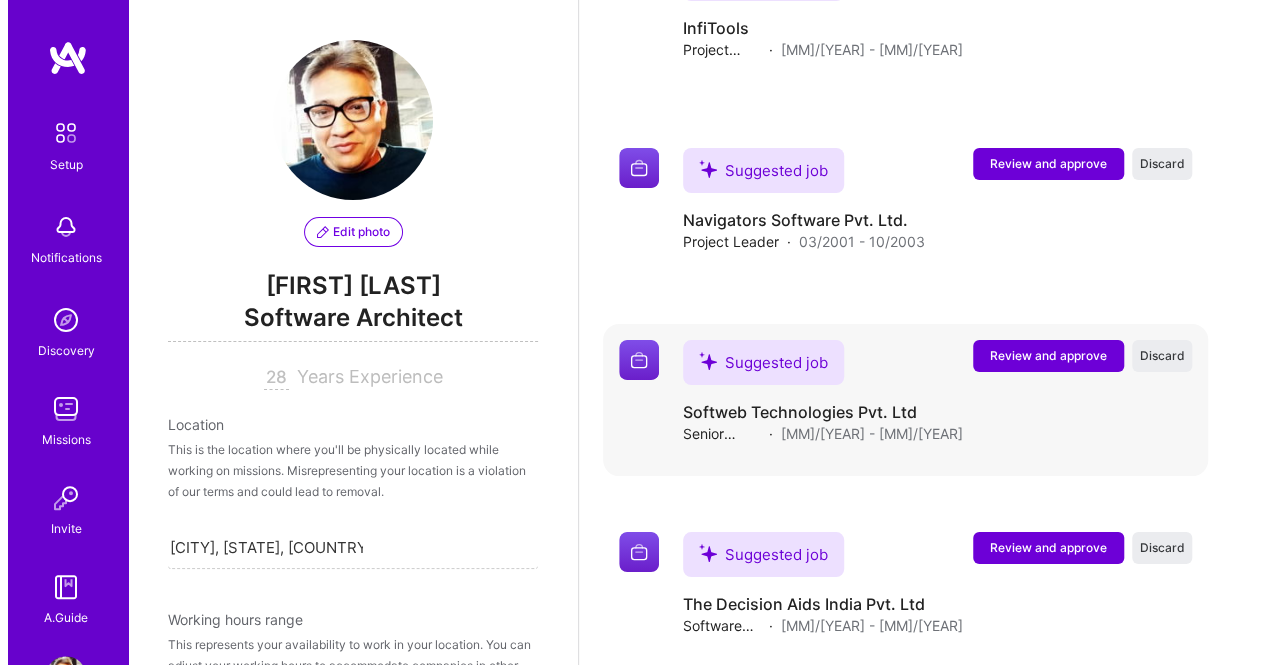 scroll, scrollTop: 3735, scrollLeft: 0, axis: vertical 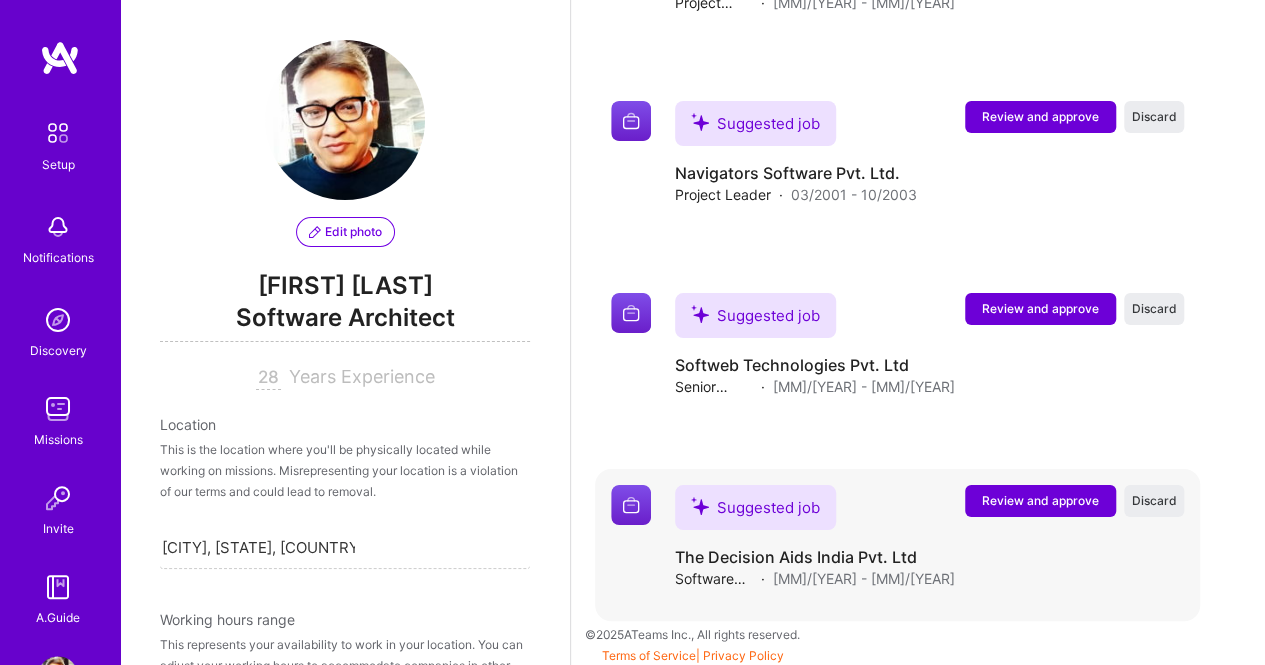 click on "Review and approve" at bounding box center (1040, 500) 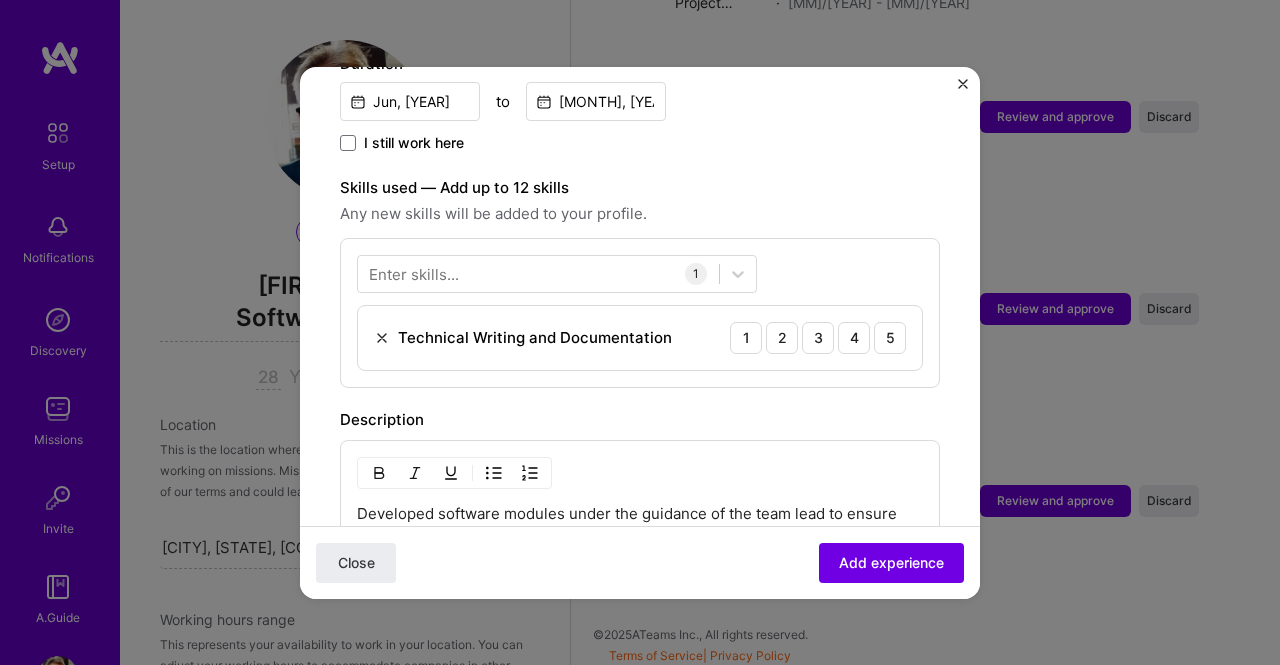 scroll, scrollTop: 578, scrollLeft: 0, axis: vertical 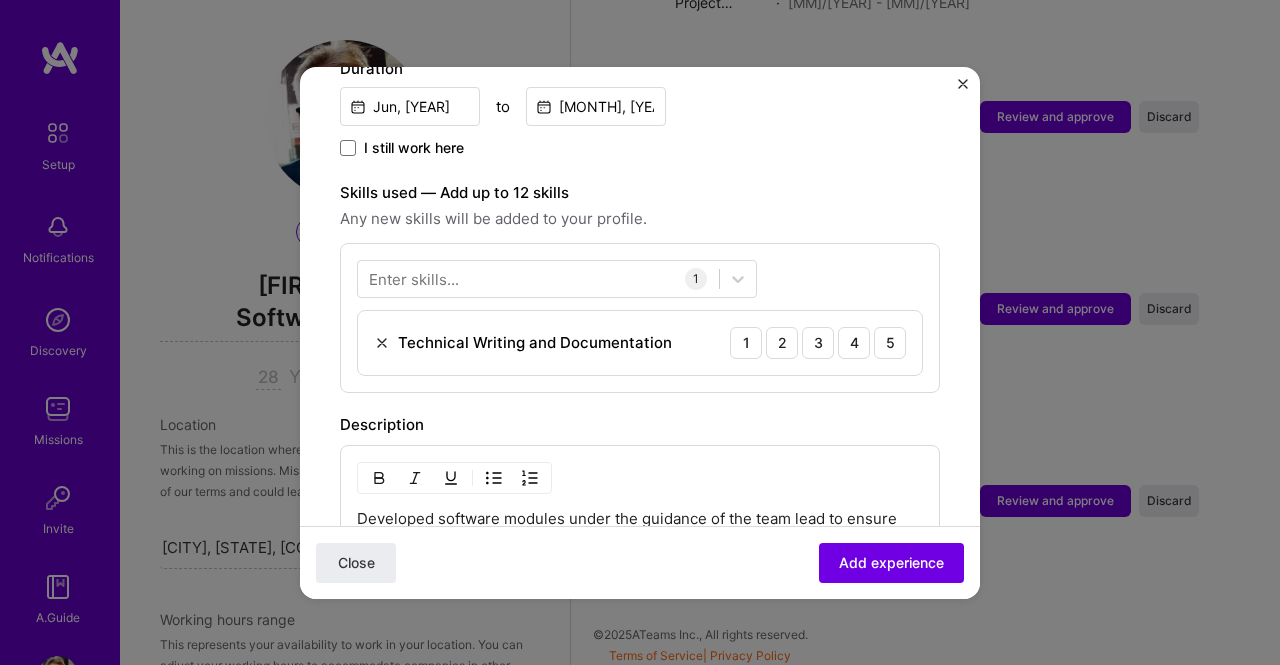 click at bounding box center (382, 343) 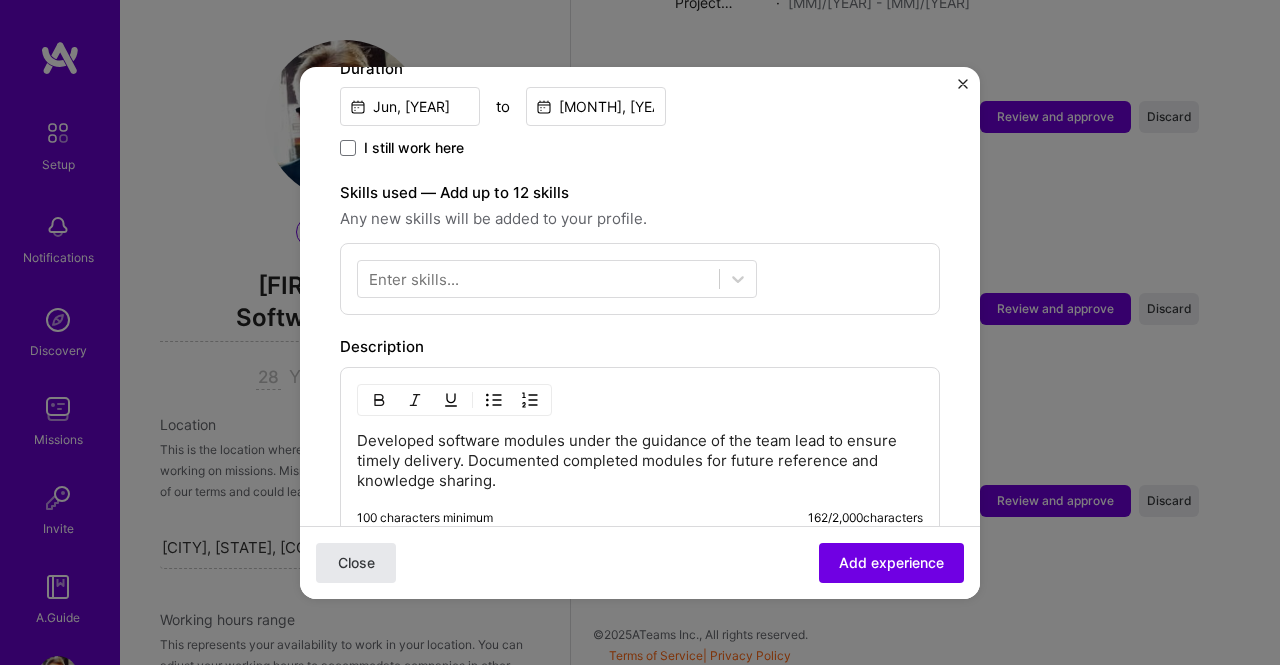 click on "Close" at bounding box center (356, 562) 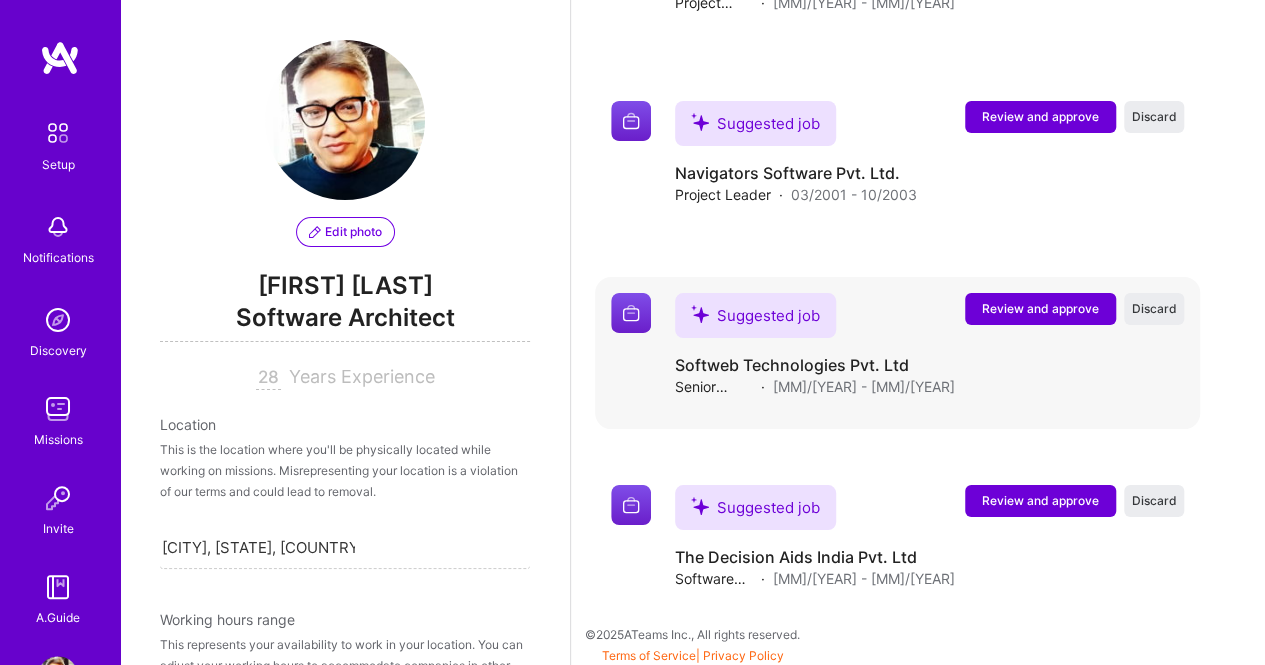 click on "Review and approve" at bounding box center (1040, 308) 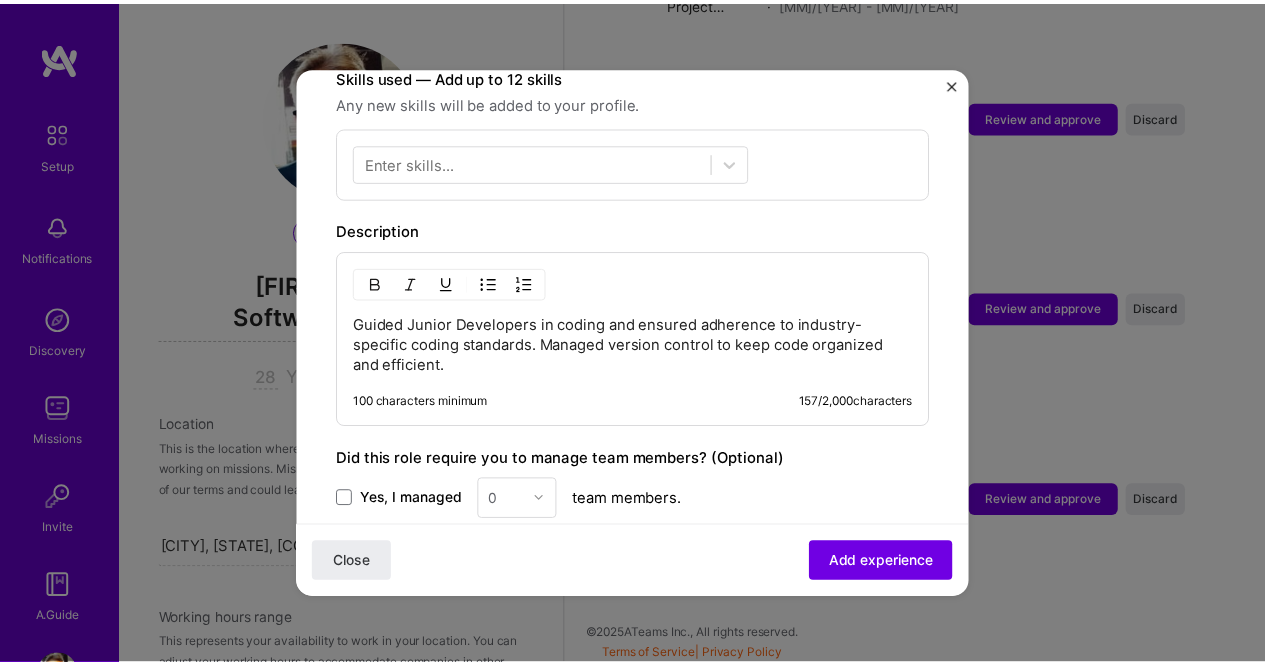scroll, scrollTop: 700, scrollLeft: 0, axis: vertical 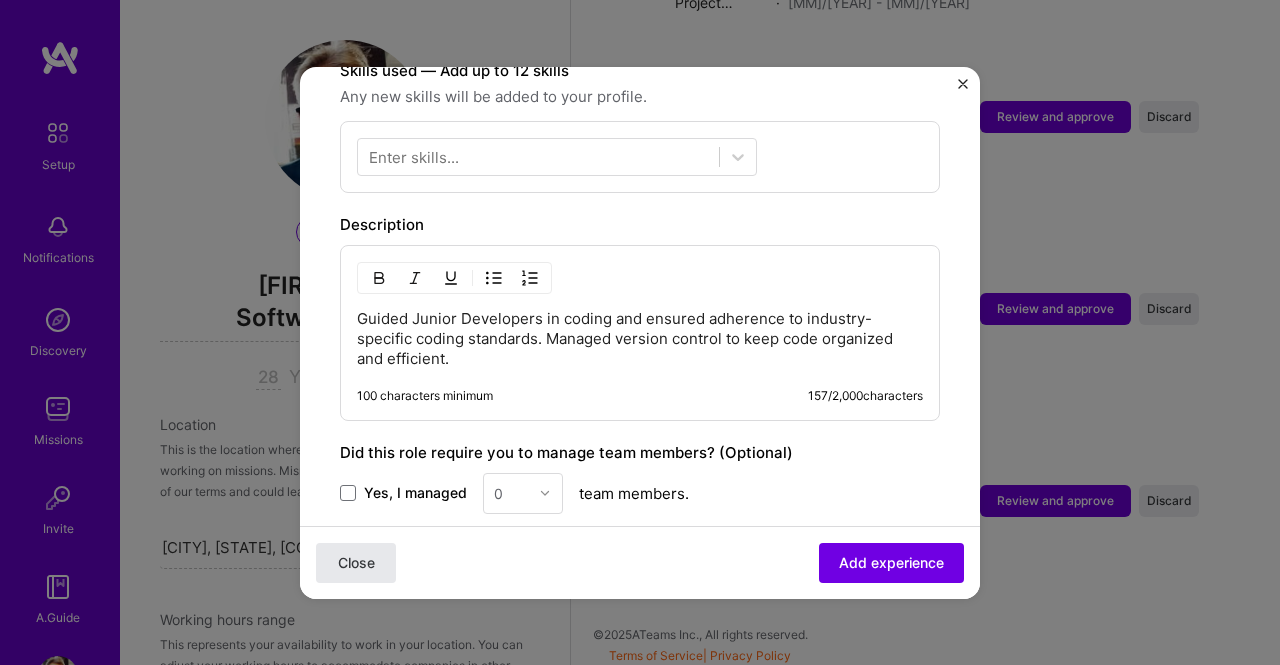 click on "Close" at bounding box center (356, 562) 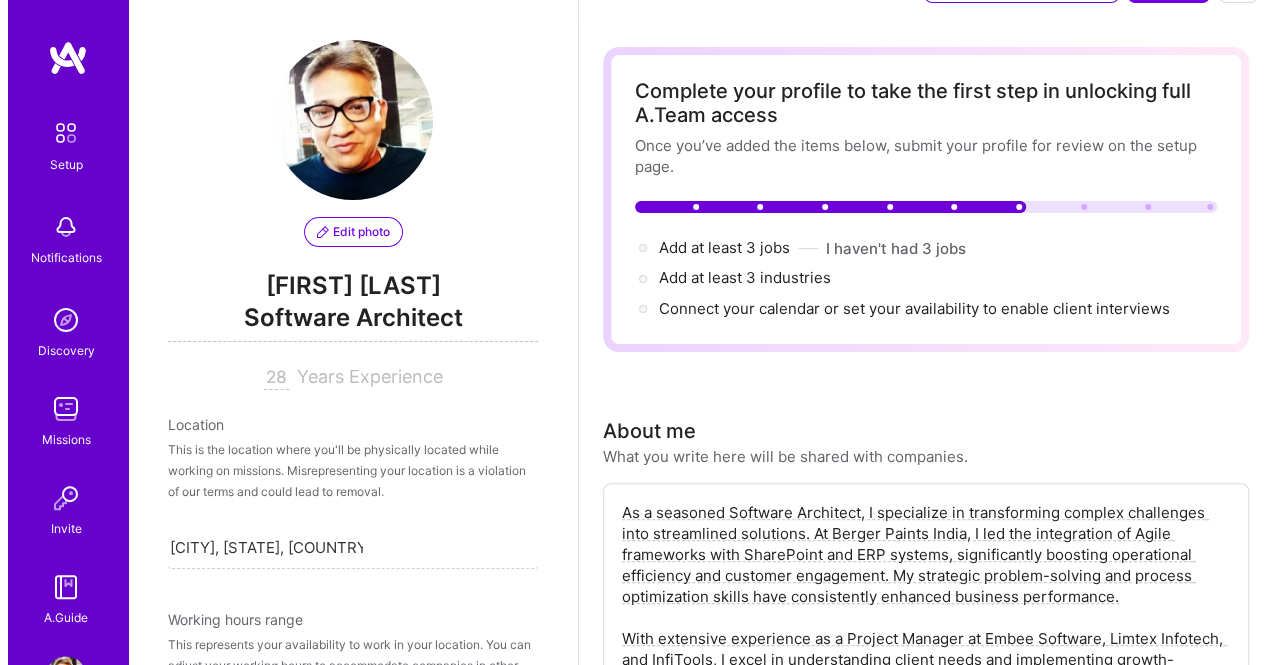 scroll, scrollTop: 0, scrollLeft: 0, axis: both 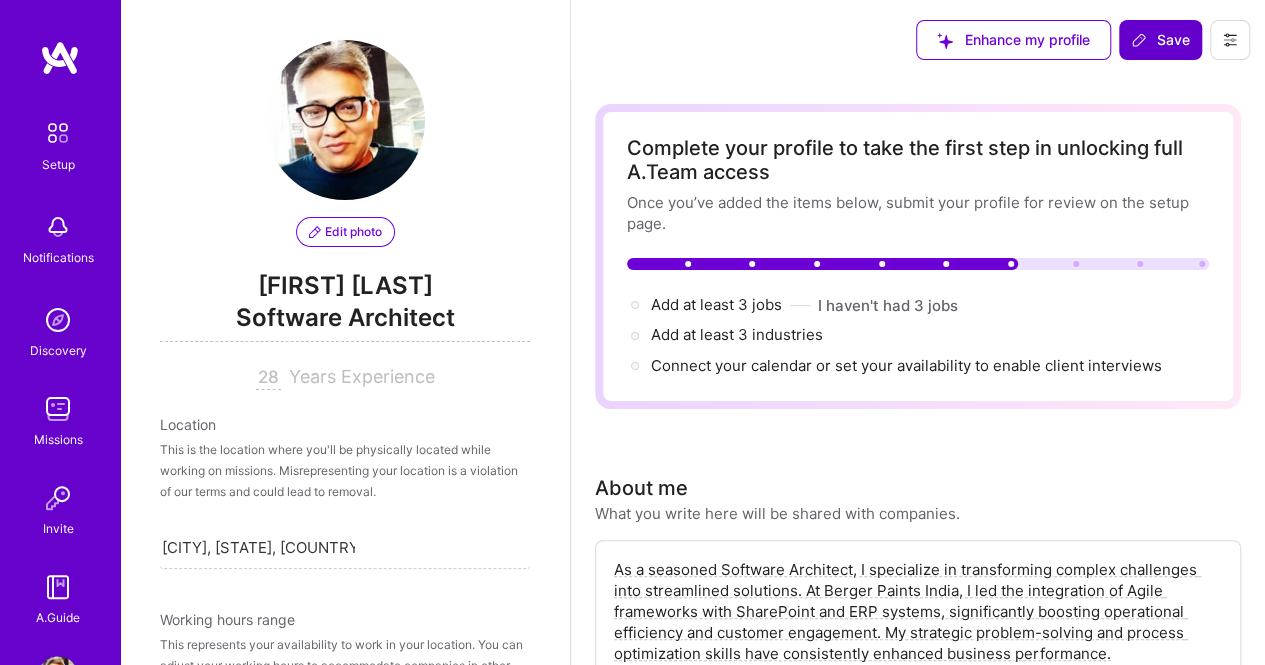 click on "Save" at bounding box center [1160, 40] 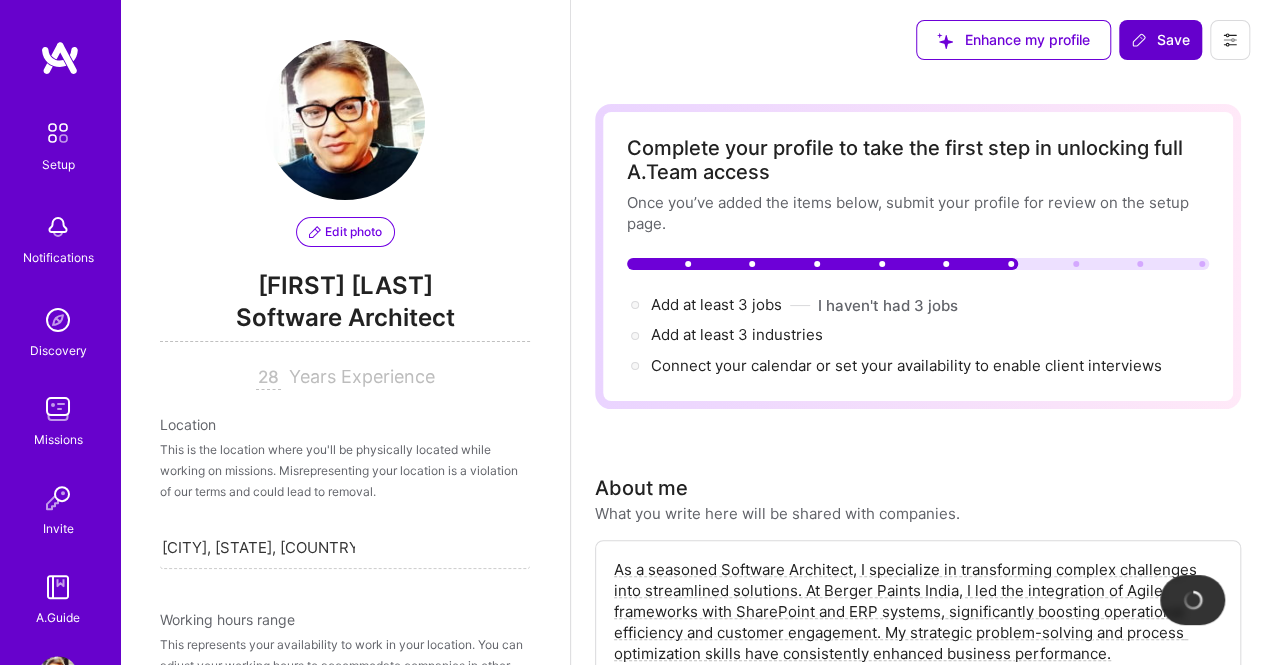 select on "Right Now" 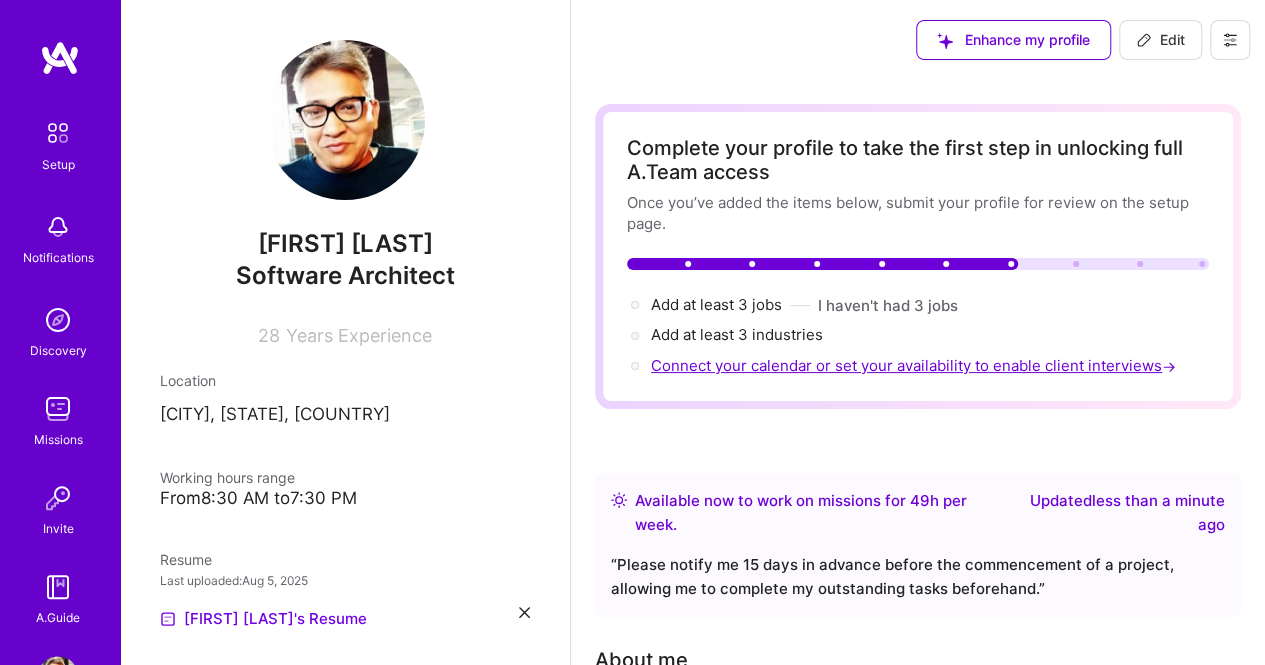 click on "Connect your calendar or set your availability to enable client interviews  →" at bounding box center (915, 365) 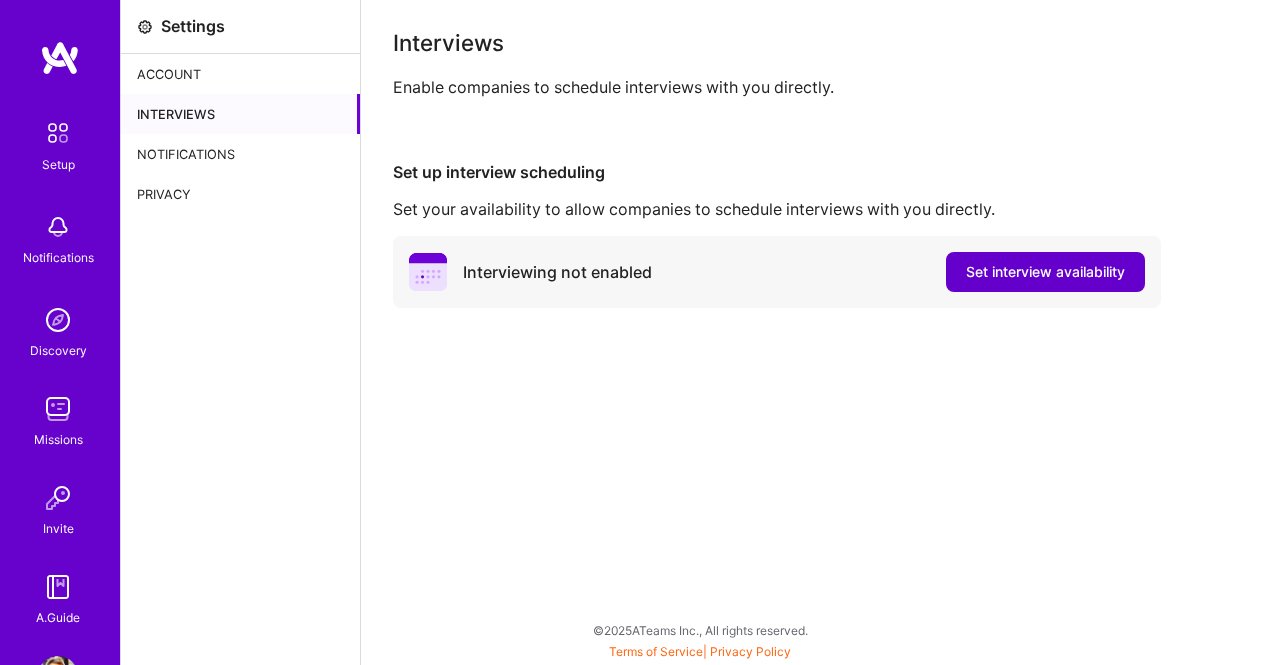 click on "Set interview availability" at bounding box center [1045, 272] 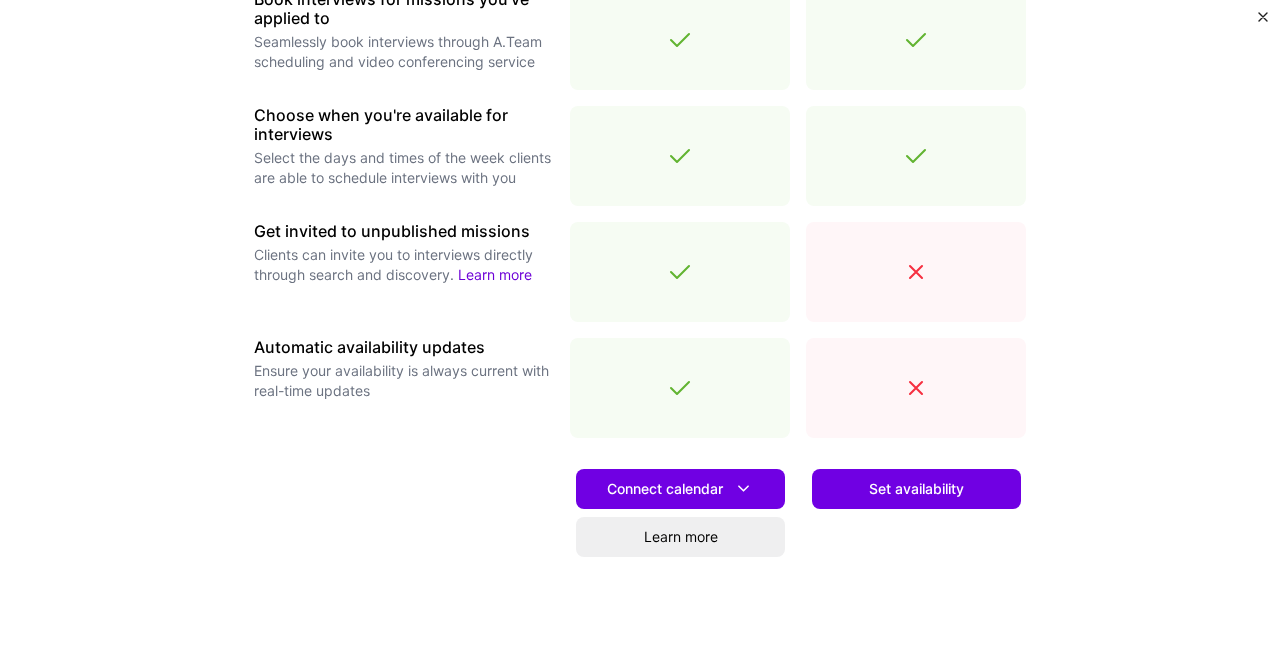 scroll, scrollTop: 700, scrollLeft: 0, axis: vertical 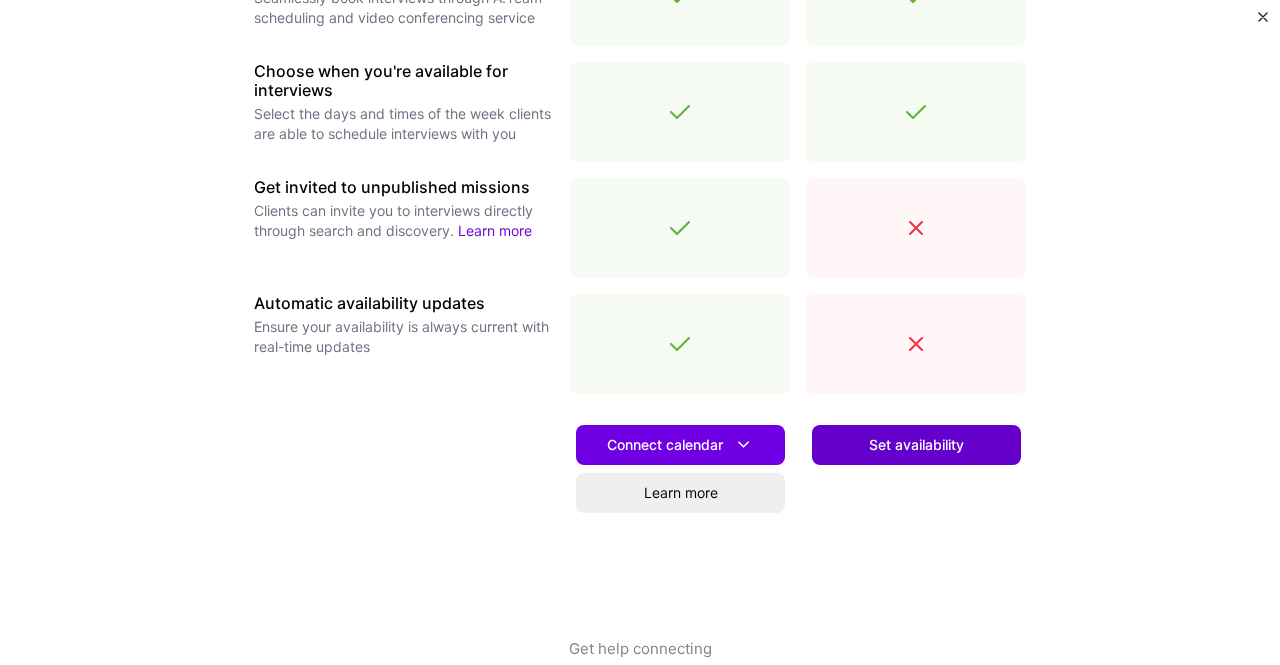 click on "Set availability" at bounding box center (916, 445) 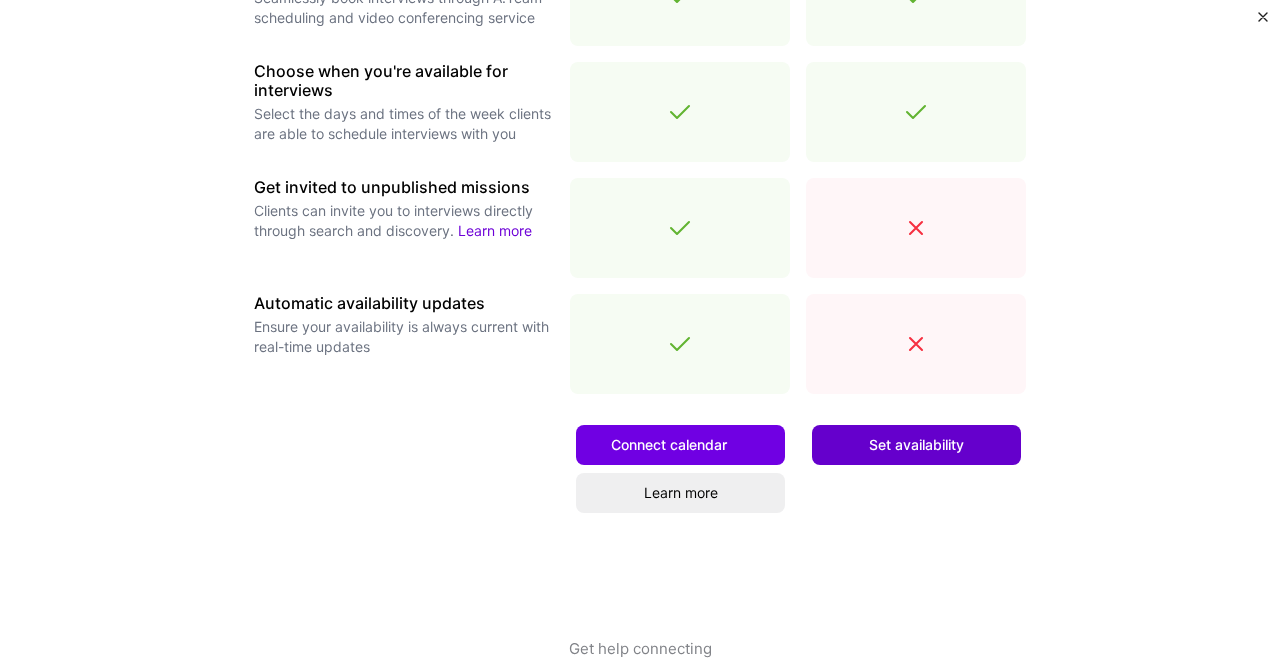 scroll, scrollTop: 0, scrollLeft: 0, axis: both 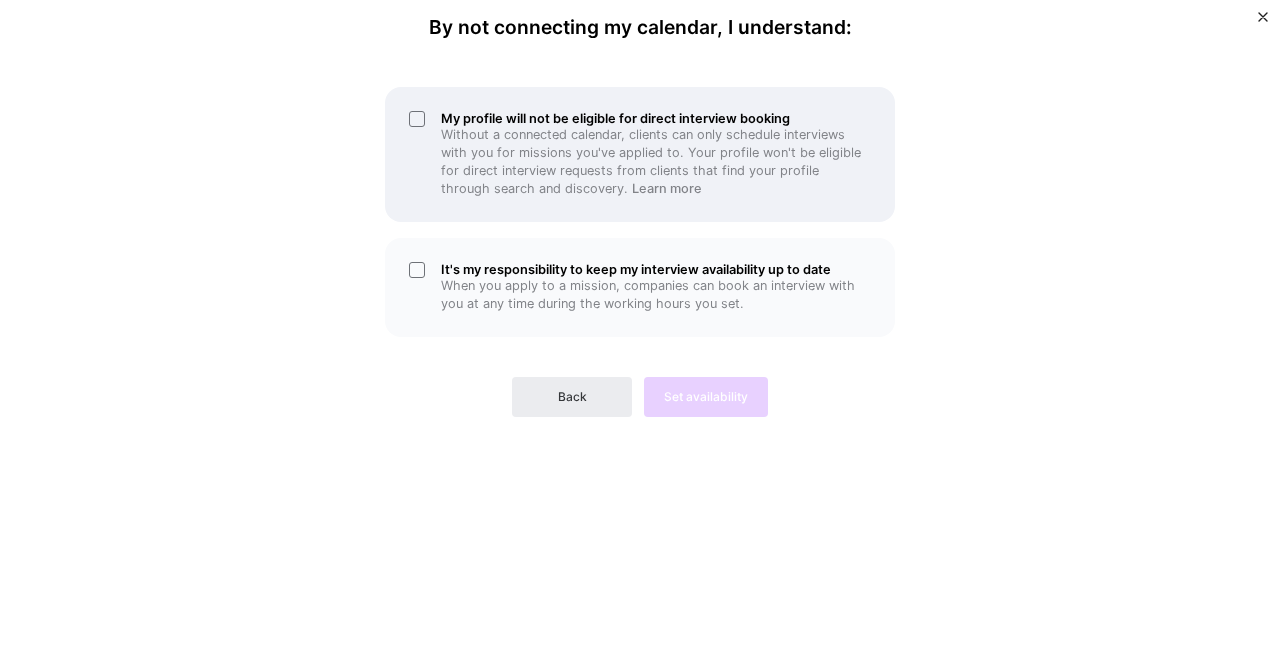 click on "My profile will not be eligible for direct interview booking Without a connected calendar, clients can only schedule interviews with you for missions you've applied to. Your profile won't be eligible for direct interview requests from clients that find your profile through search and discovery.   Learn more" at bounding box center (640, 154) 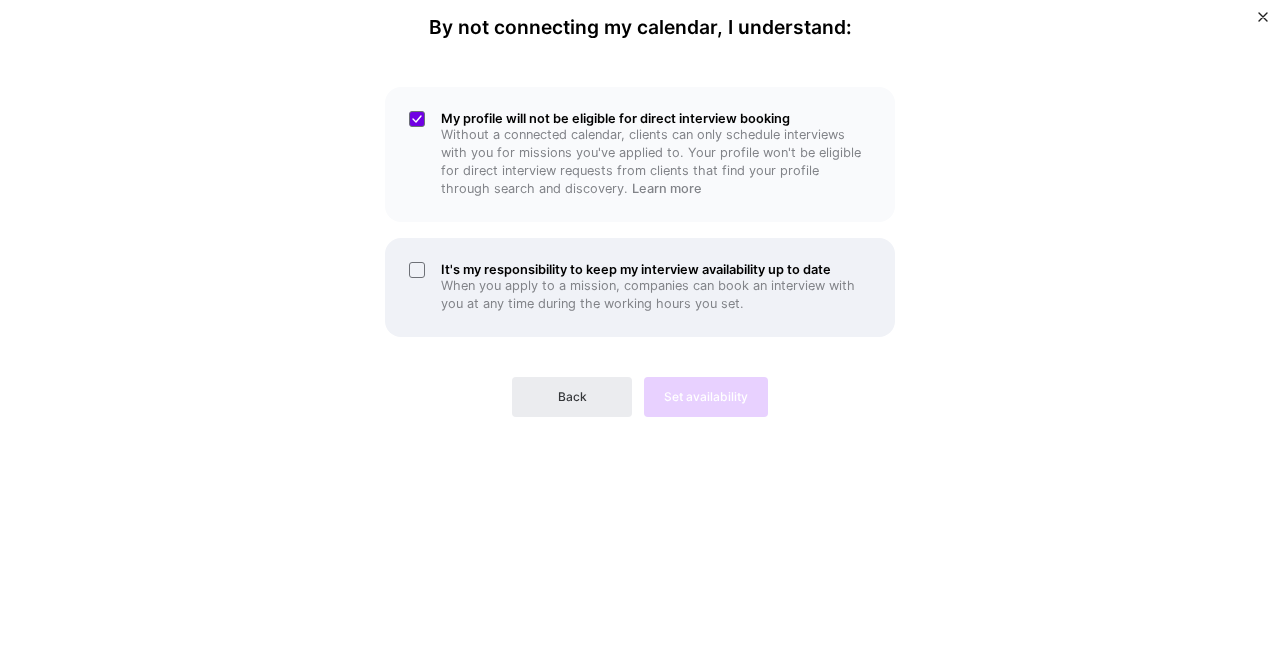 click on "It's my responsibility to keep my interview availability up to date When you apply to a mission, companies can book an interview with you at any time during the working hours you set." at bounding box center [640, 287] 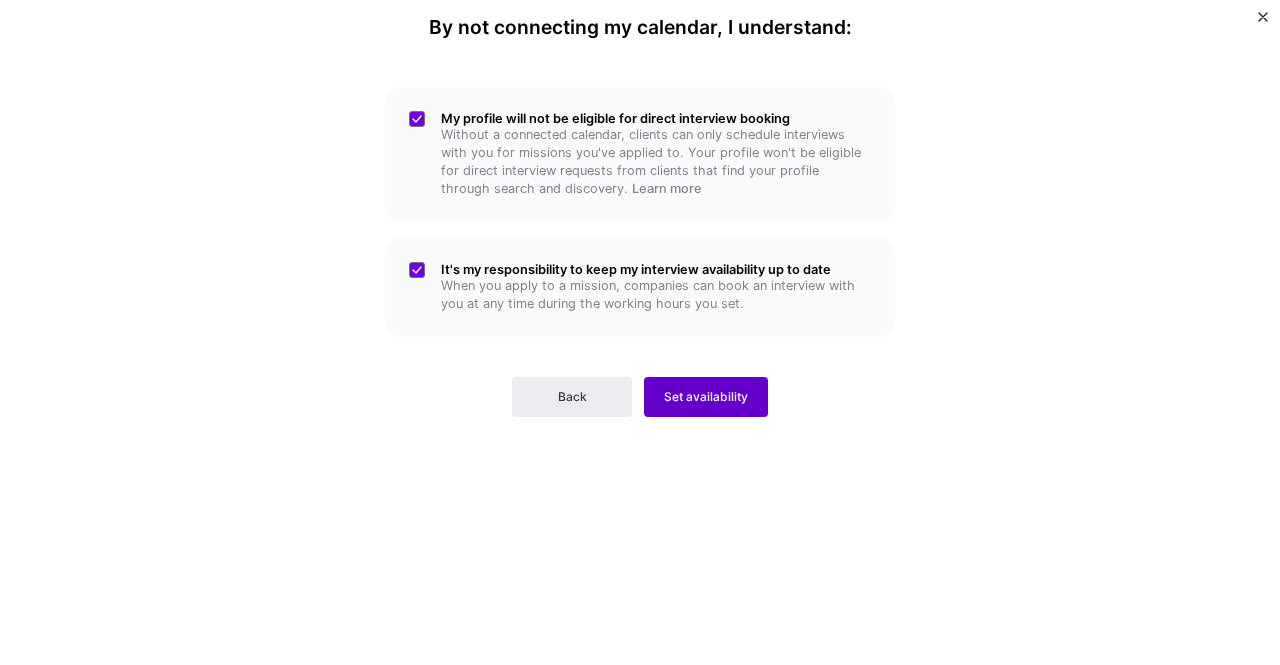 click on "Set availability" at bounding box center (706, 397) 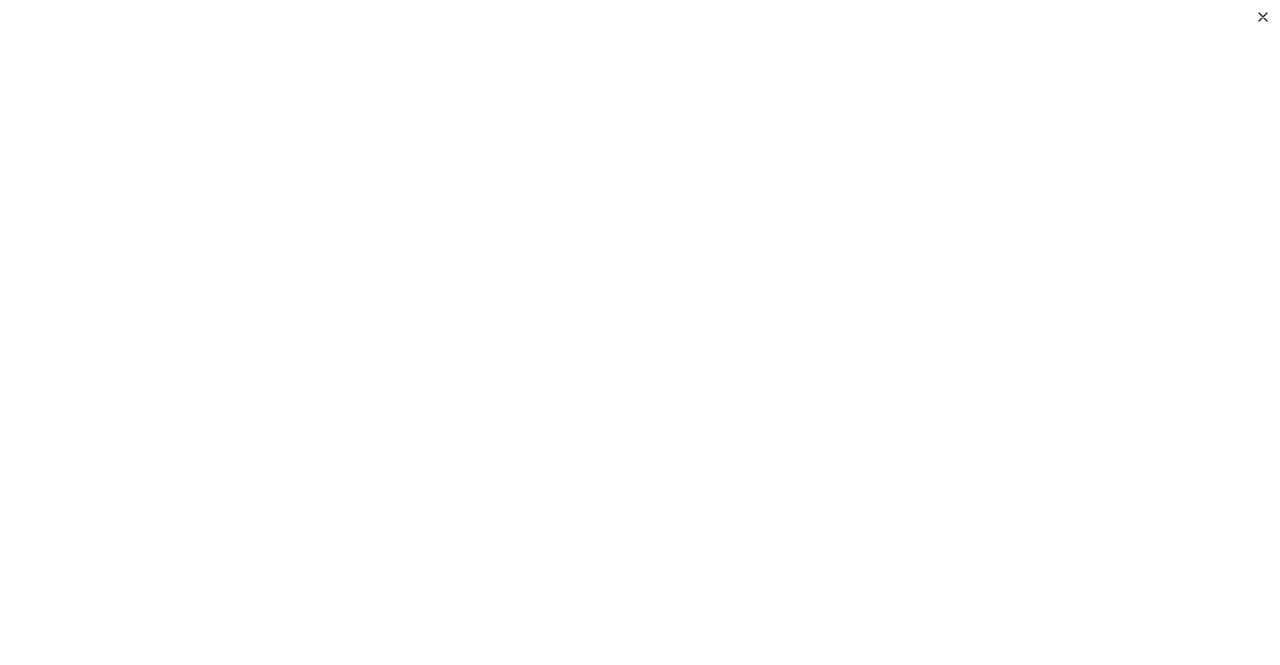 scroll, scrollTop: 300, scrollLeft: 0, axis: vertical 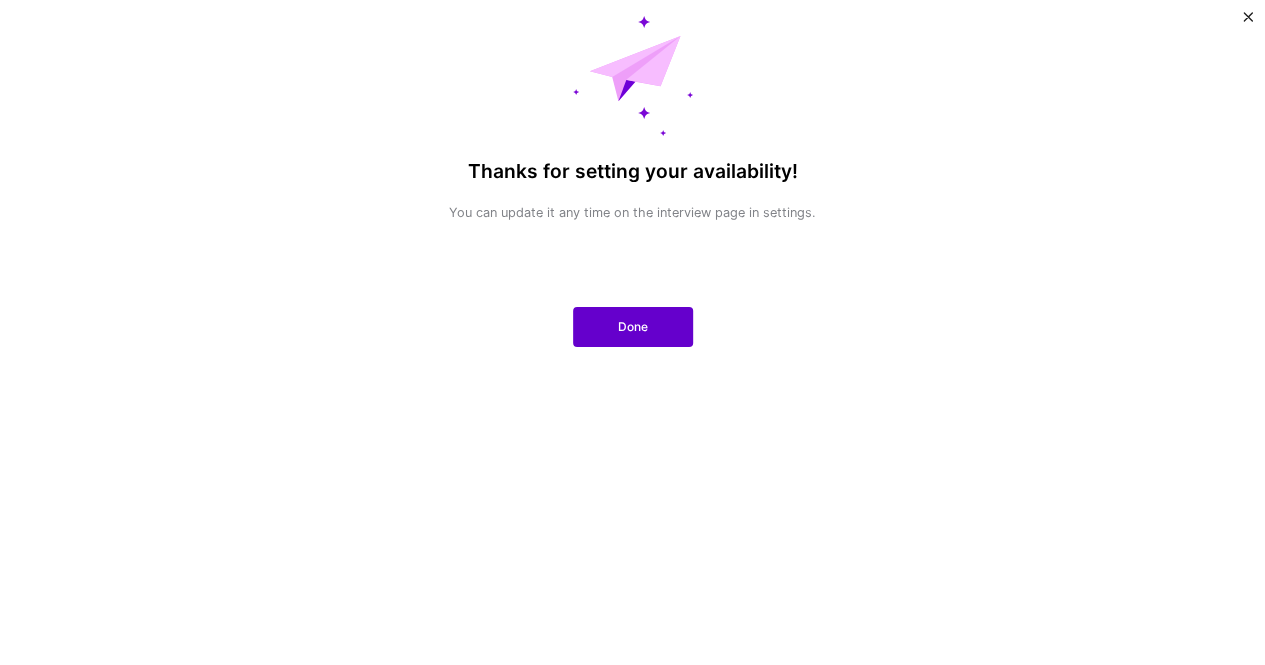 click on "Done" at bounding box center (633, 327) 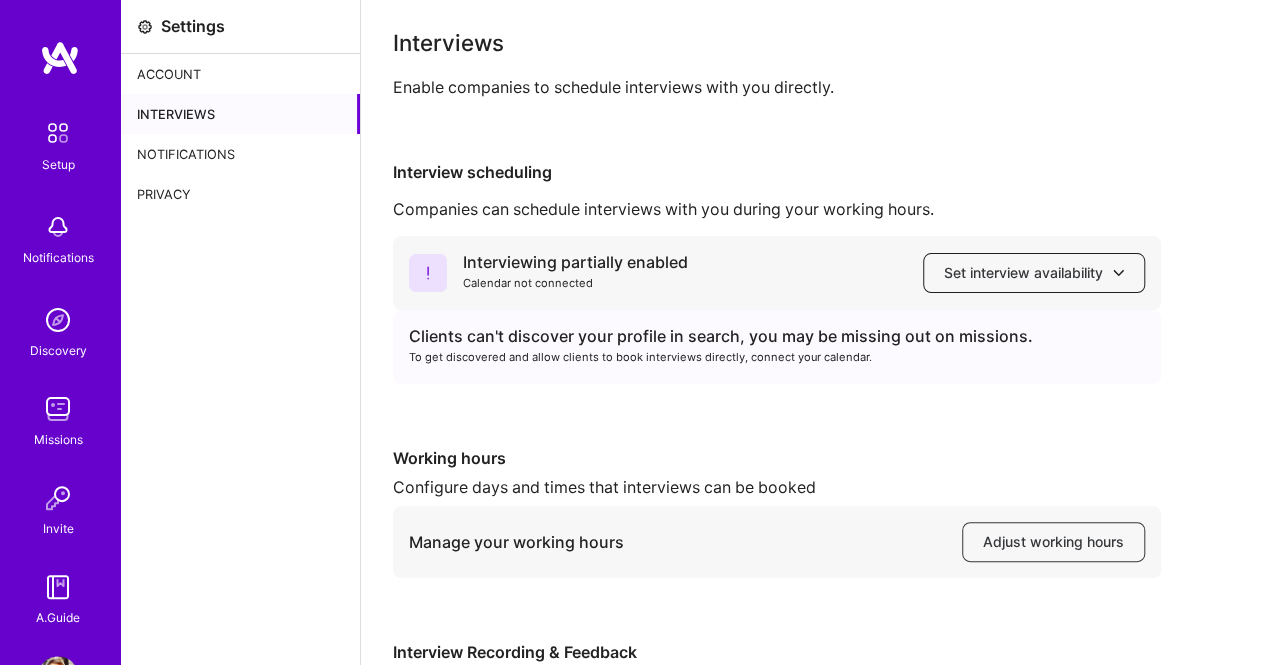 click on "Set interview availability" at bounding box center [1034, 273] 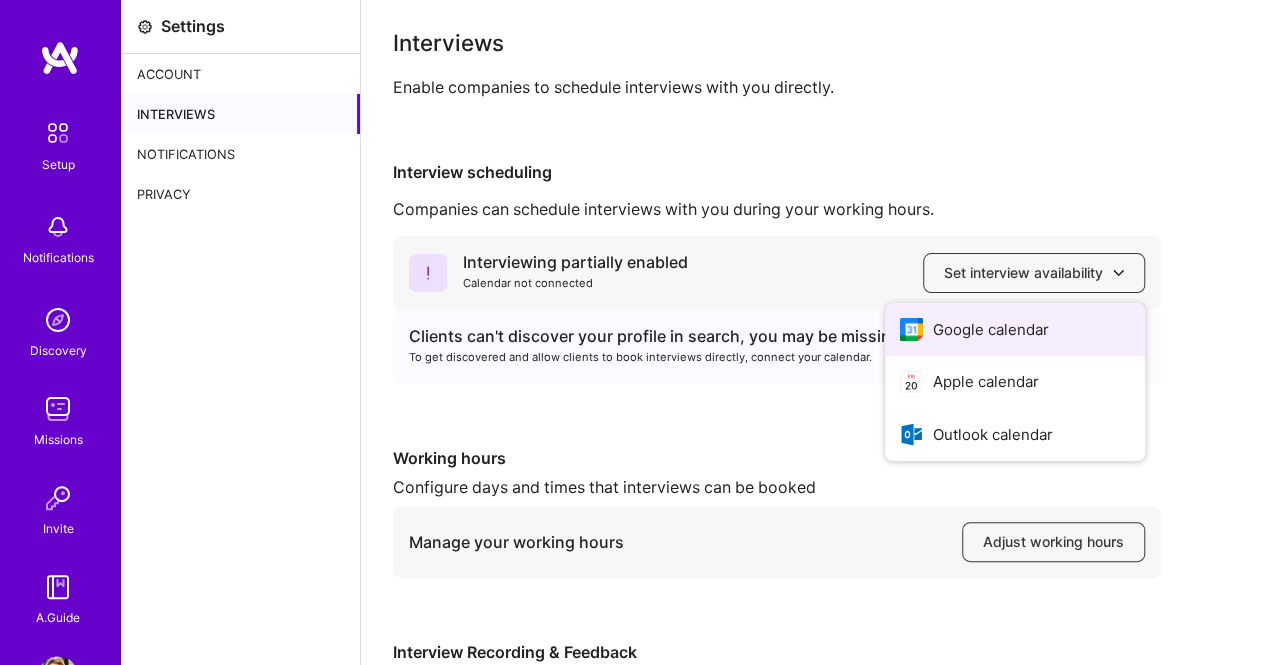 click on "Google calendar" at bounding box center [1015, 329] 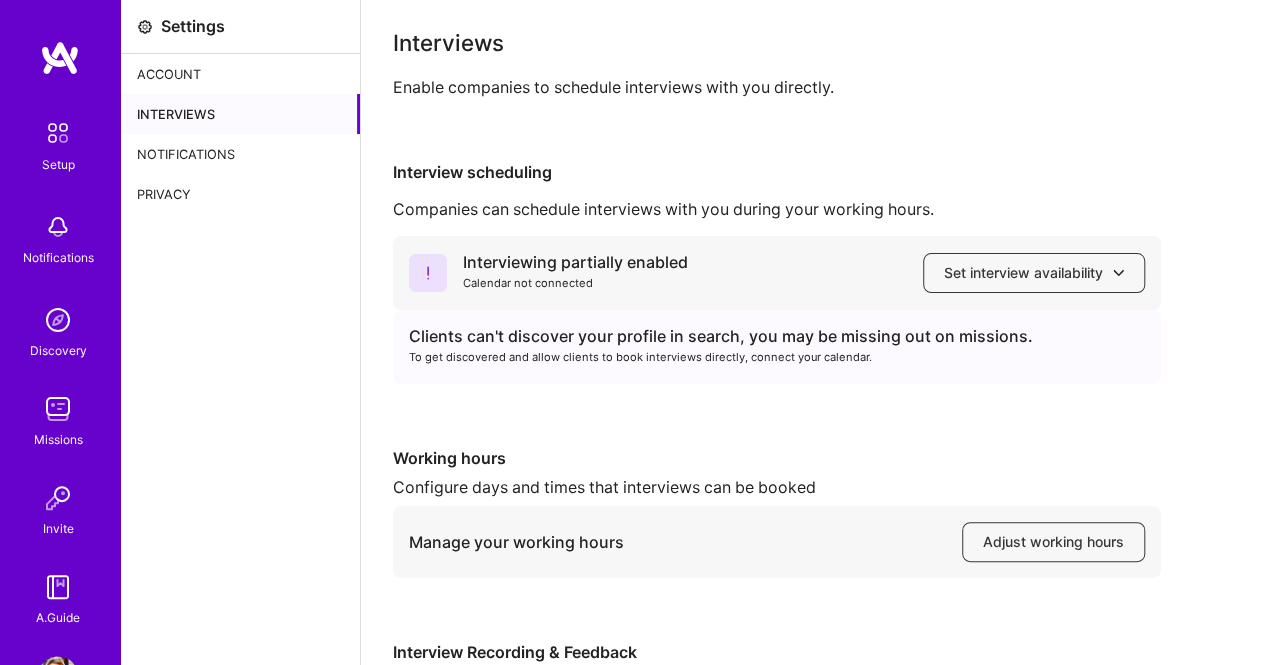 scroll, scrollTop: 200, scrollLeft: 0, axis: vertical 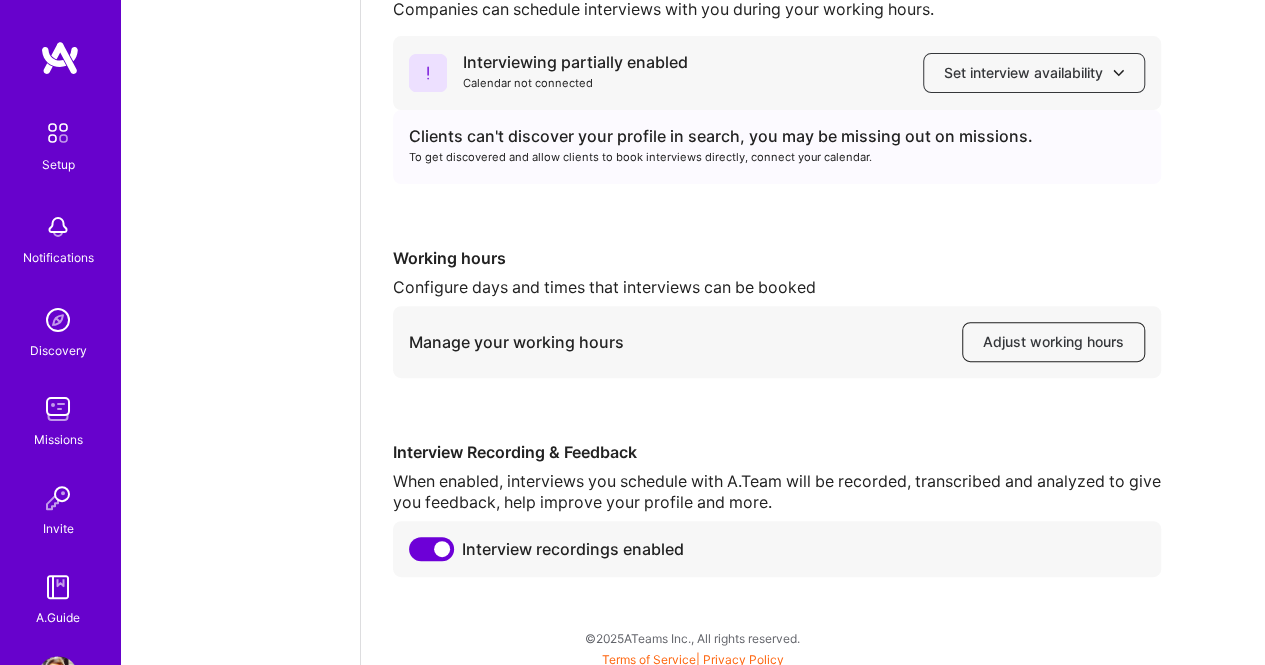 click on "Adjust working hours" at bounding box center (1053, 342) 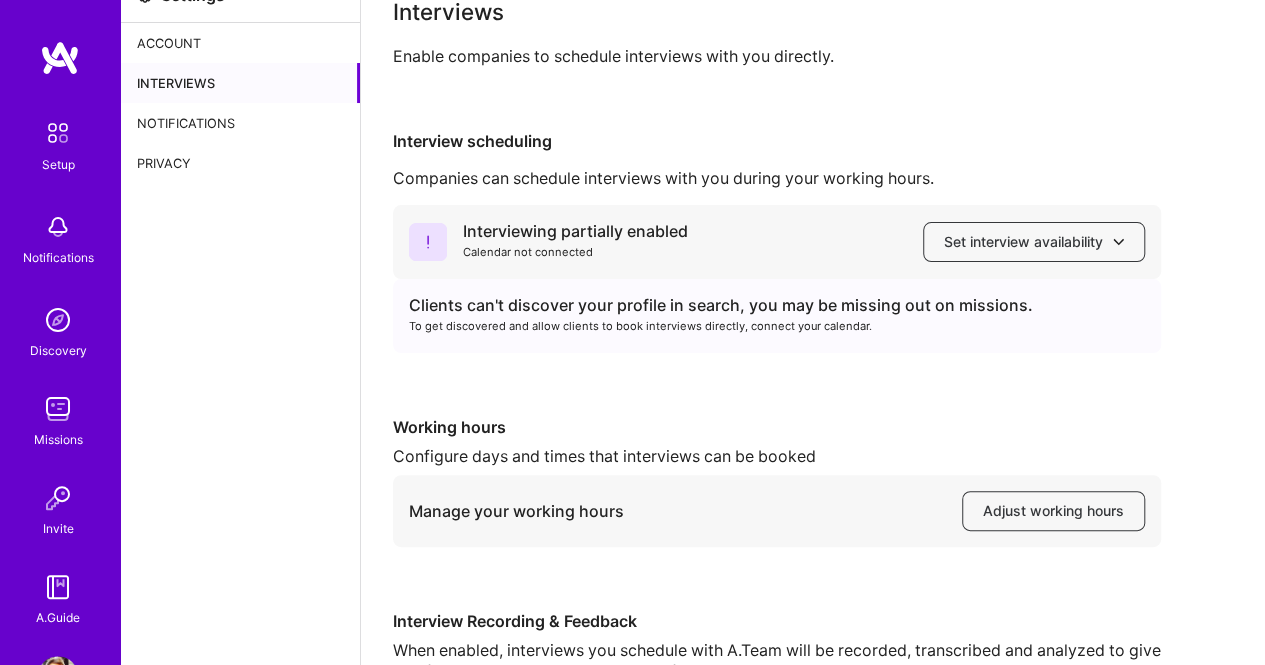 scroll, scrollTop: 0, scrollLeft: 0, axis: both 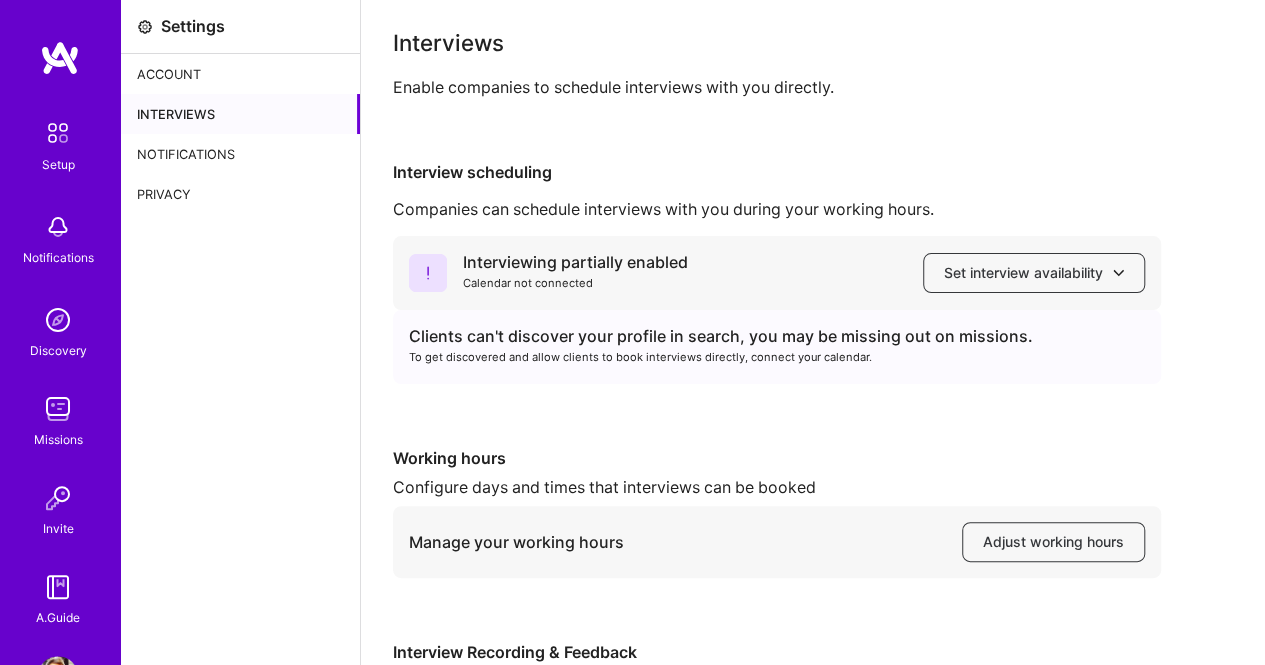click at bounding box center [58, 133] 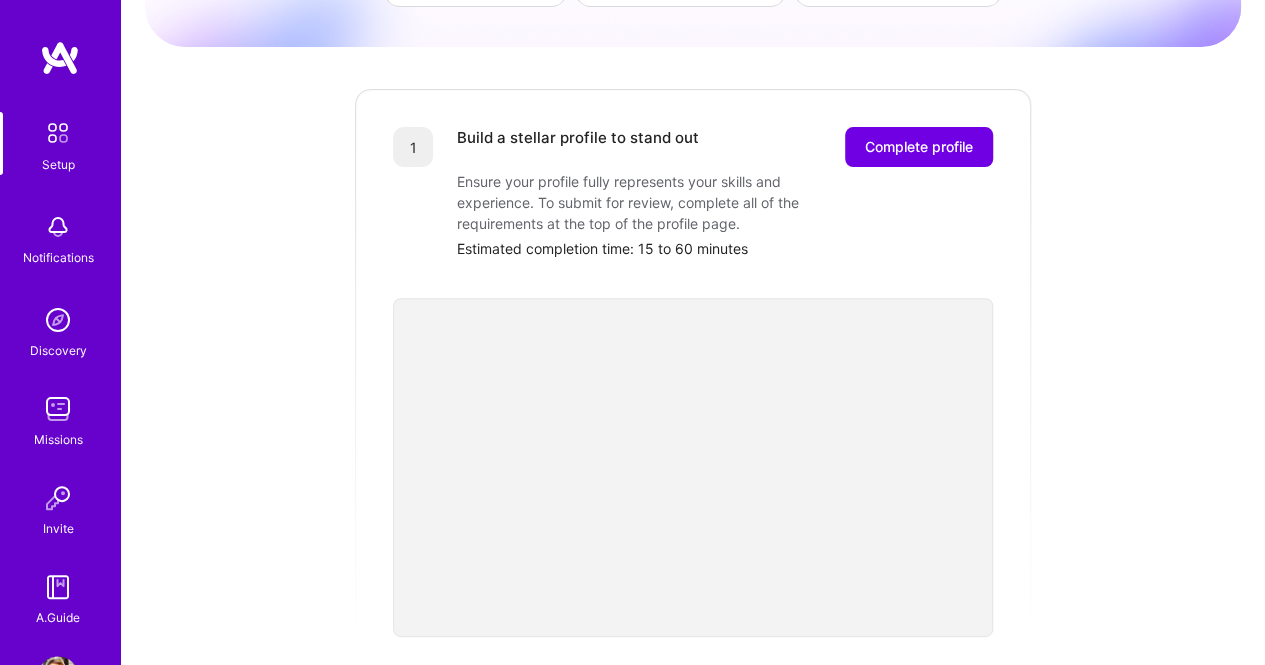 scroll, scrollTop: 200, scrollLeft: 0, axis: vertical 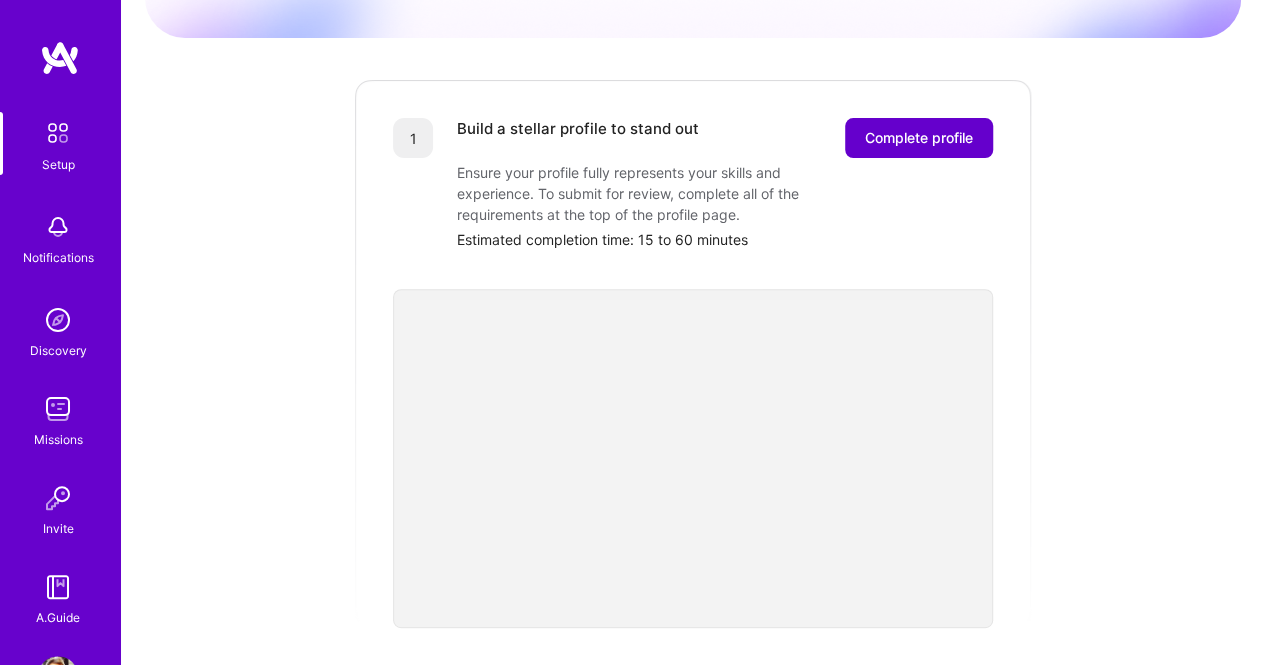 click on "Complete profile" at bounding box center (919, 138) 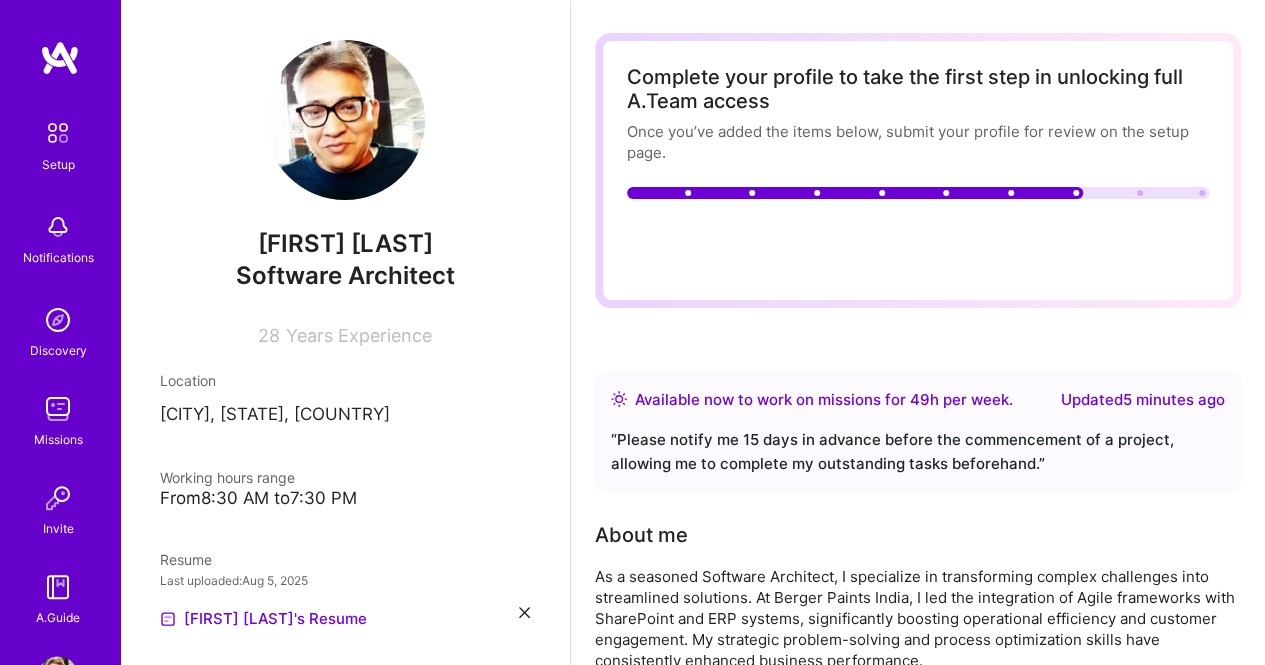 scroll, scrollTop: 100, scrollLeft: 0, axis: vertical 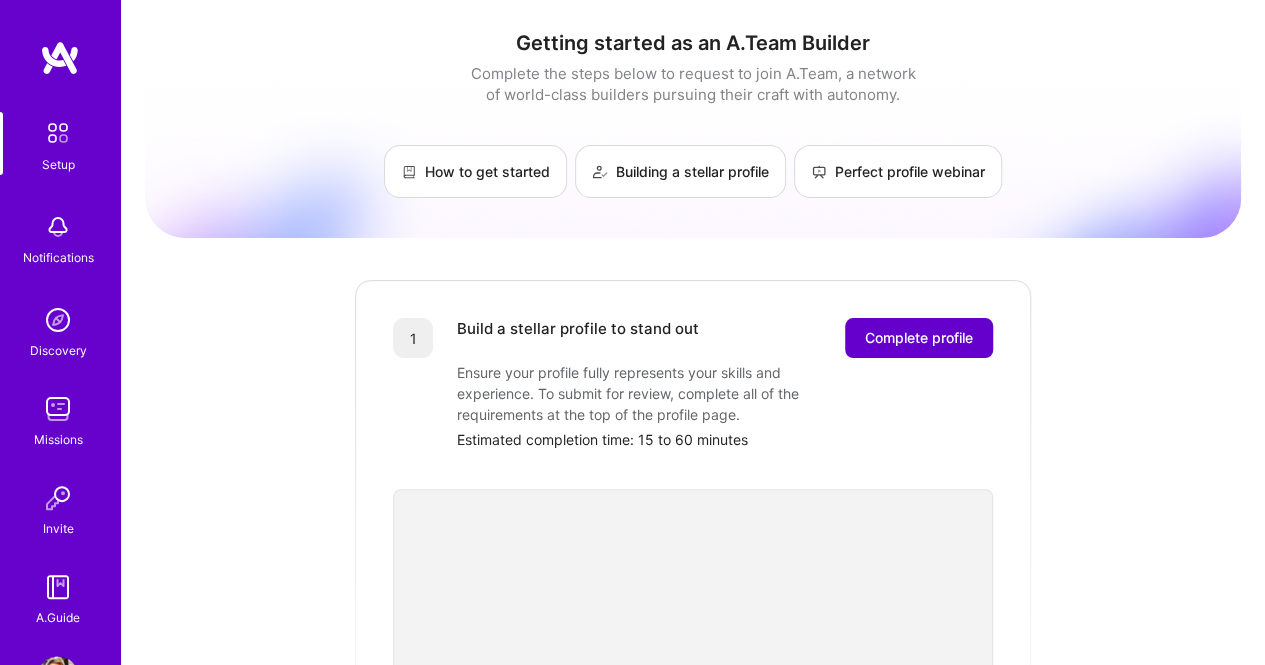 click on "Complete profile" at bounding box center [919, 338] 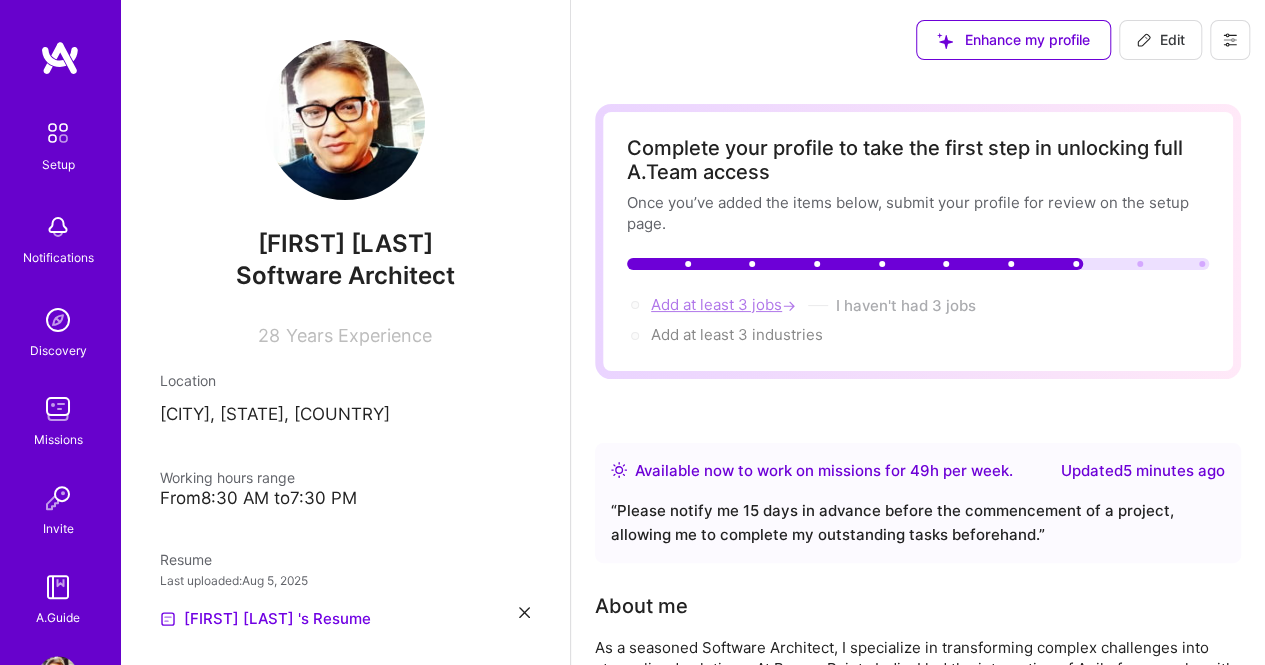 click on "Add at least 3 jobs  →" at bounding box center [725, 304] 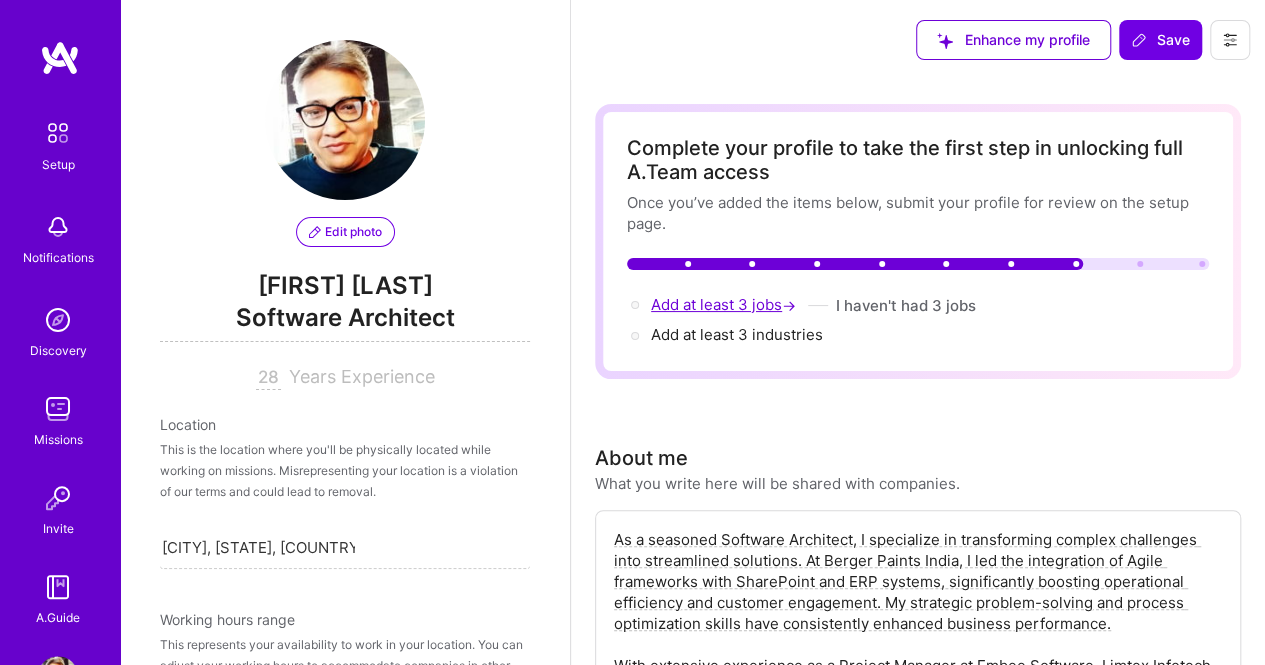 scroll, scrollTop: 834, scrollLeft: 0, axis: vertical 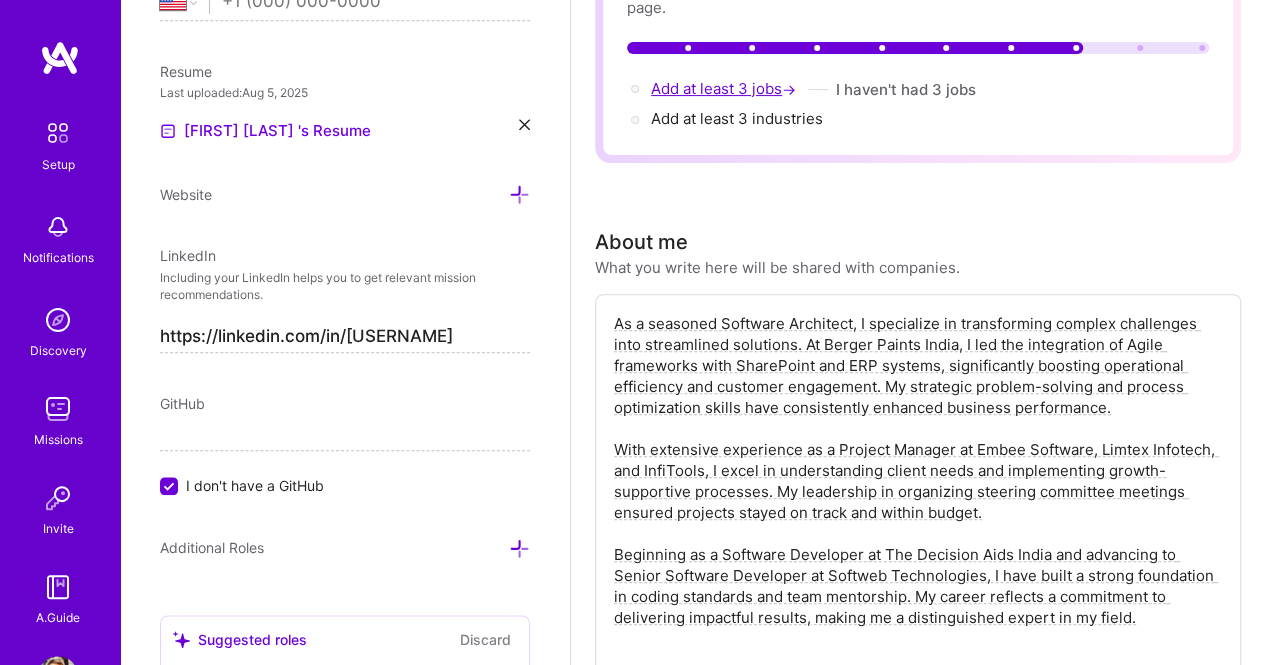 click on "Add at least 3 jobs  →" at bounding box center [725, 88] 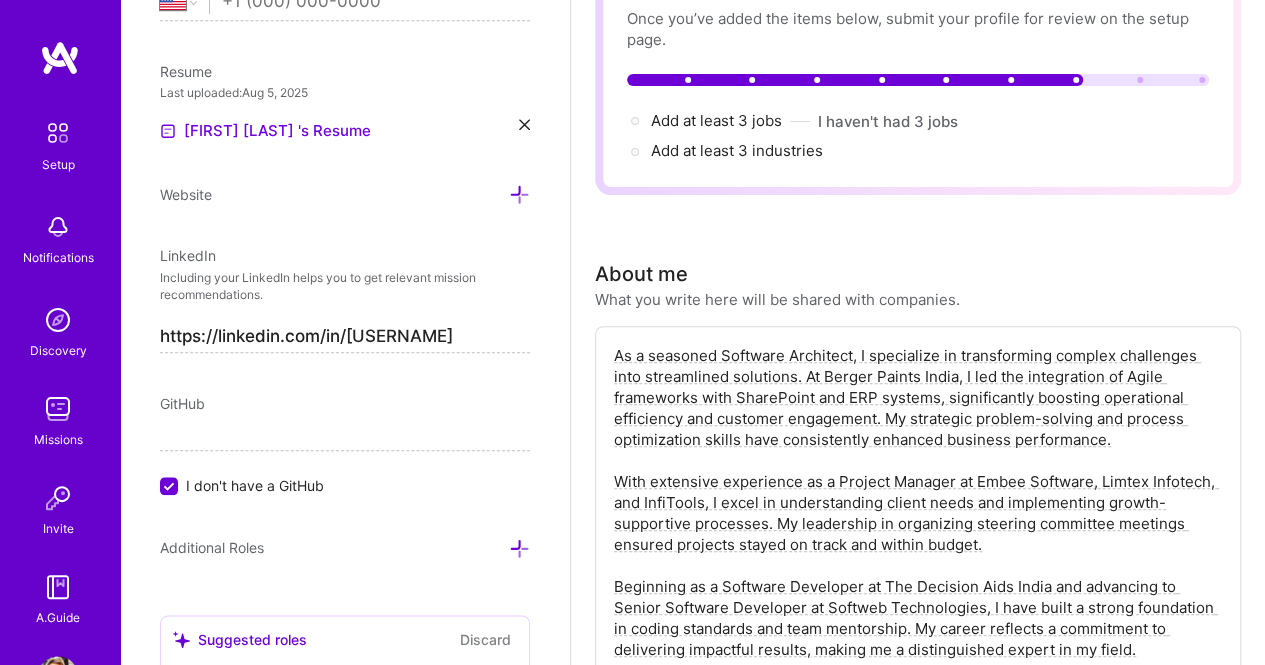 scroll, scrollTop: 0, scrollLeft: 0, axis: both 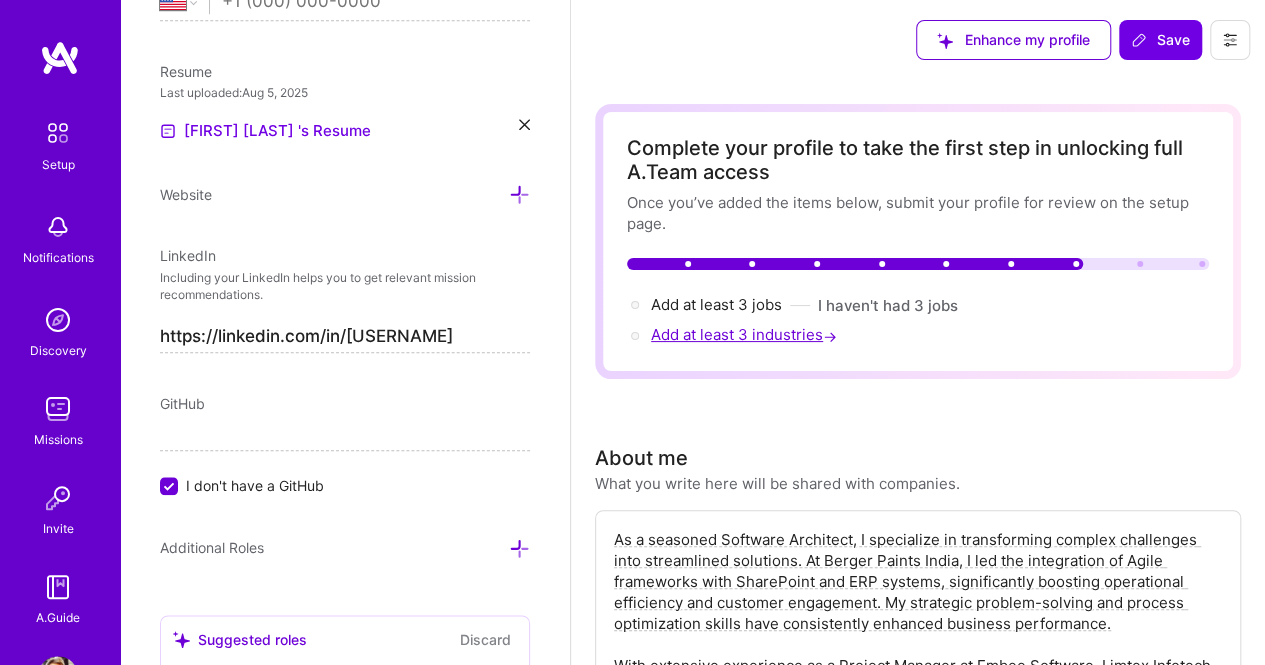 click on "Add at least 3 industries  →" at bounding box center (746, 334) 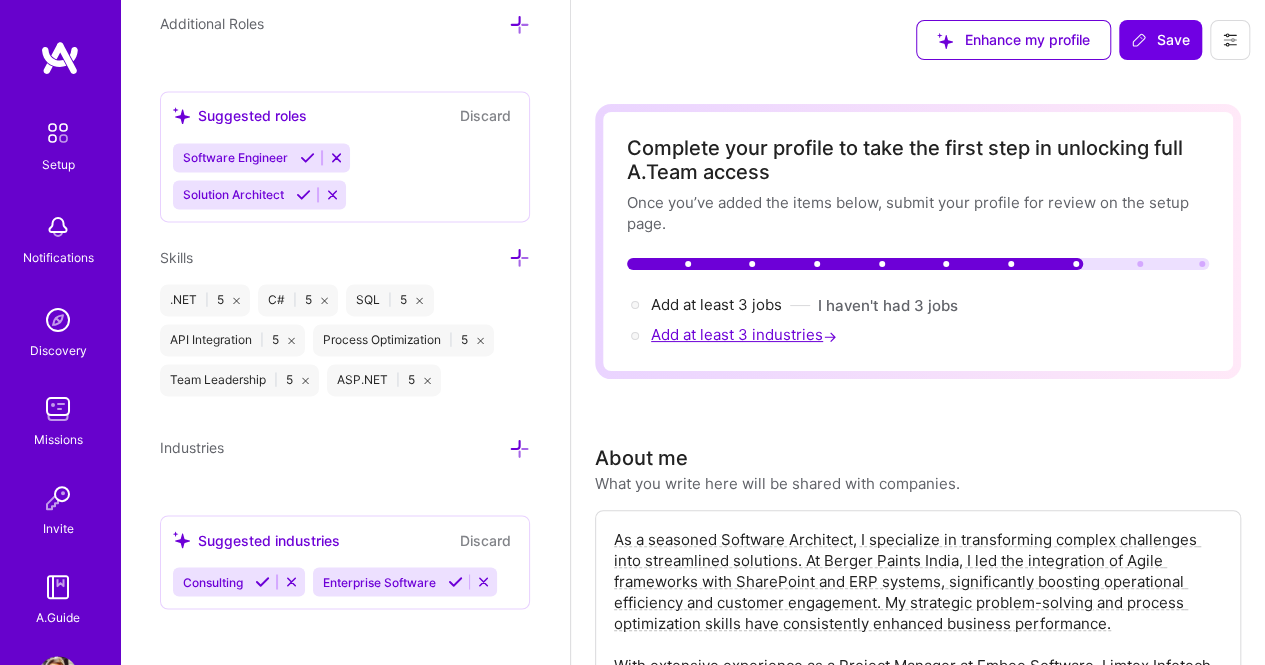 scroll, scrollTop: 1358, scrollLeft: 0, axis: vertical 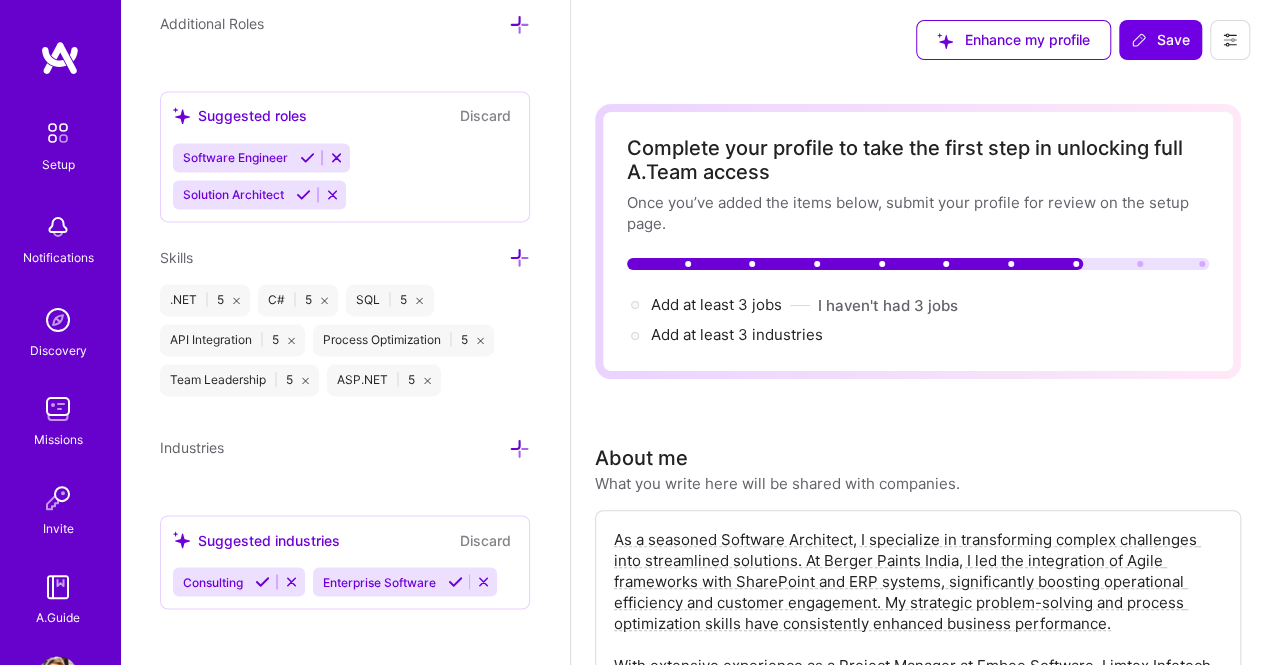 click at bounding box center (519, 448) 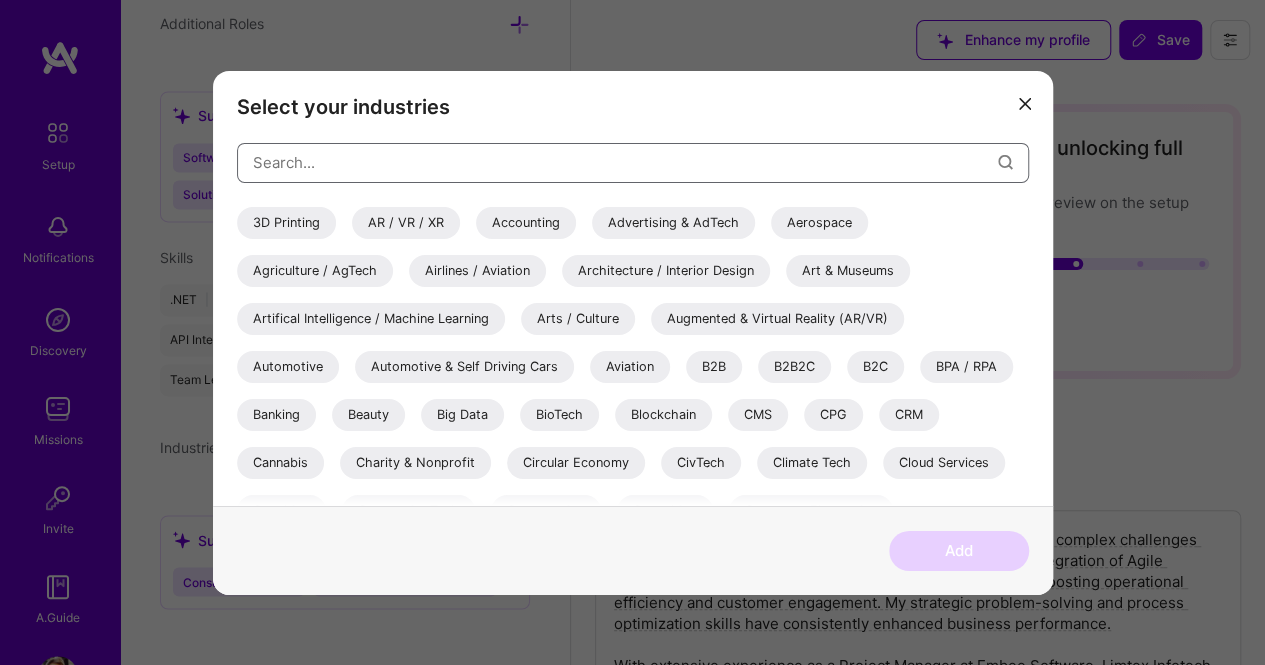 click at bounding box center [625, 162] 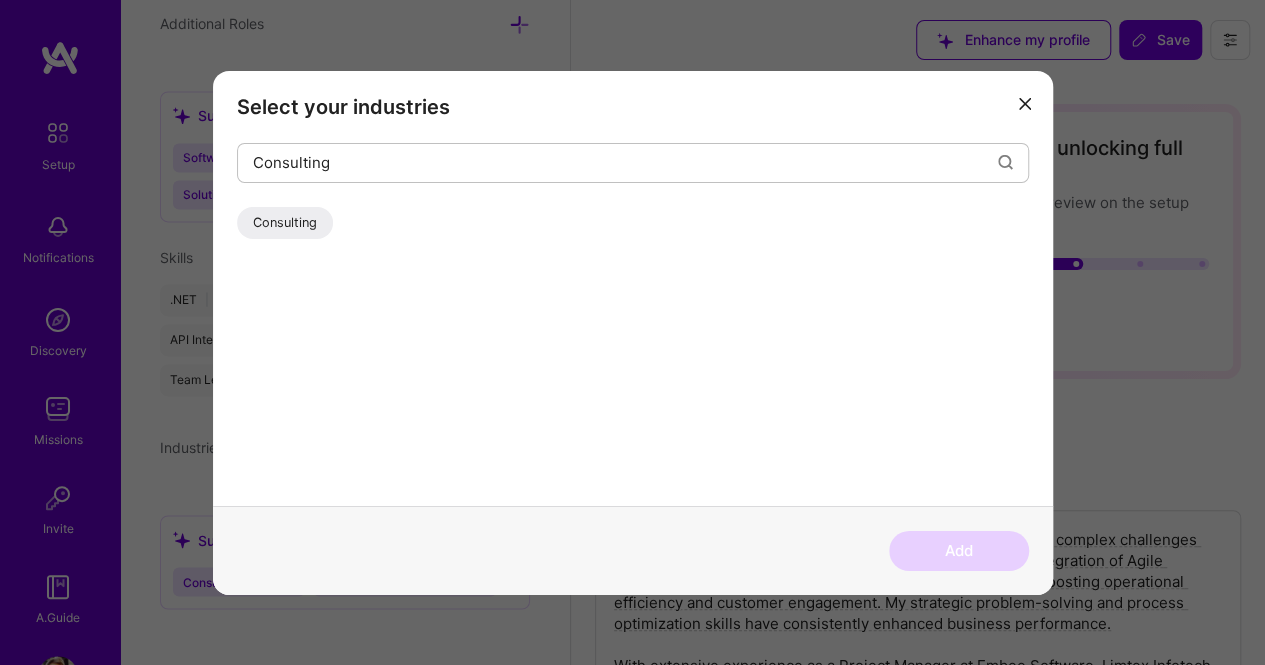 click on "Consulting" at bounding box center (285, 222) 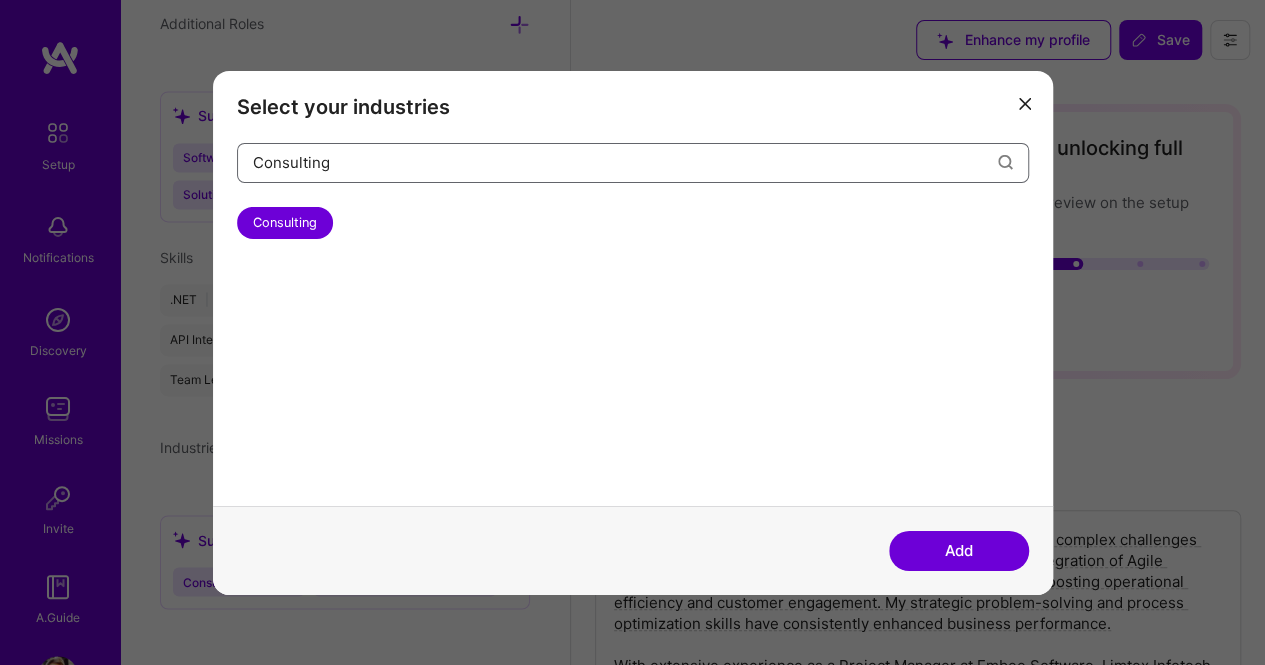 click on "Consulting" at bounding box center [625, 162] 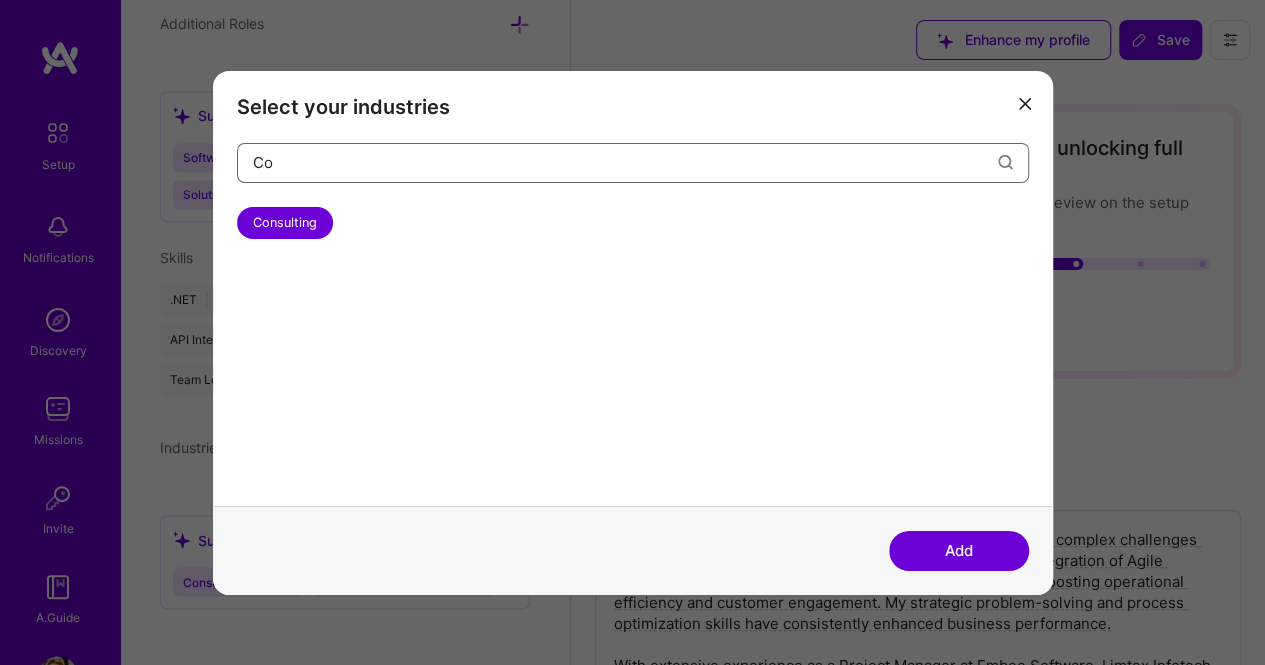 type on "C" 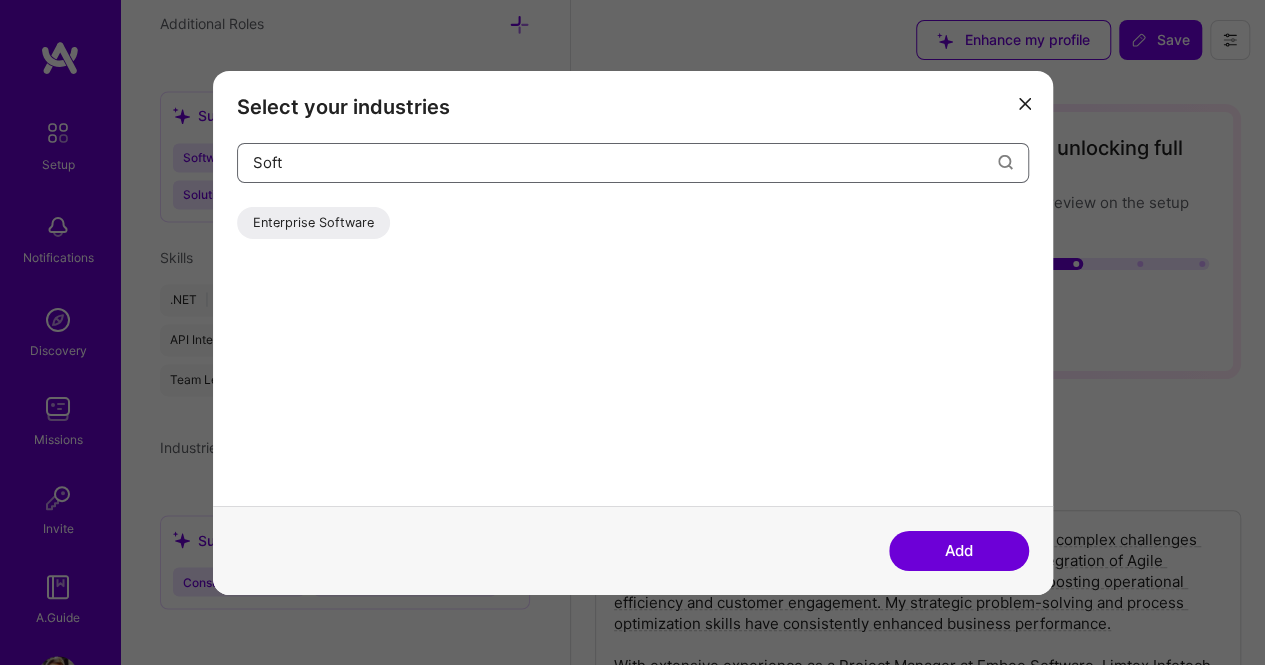 type on "Soft" 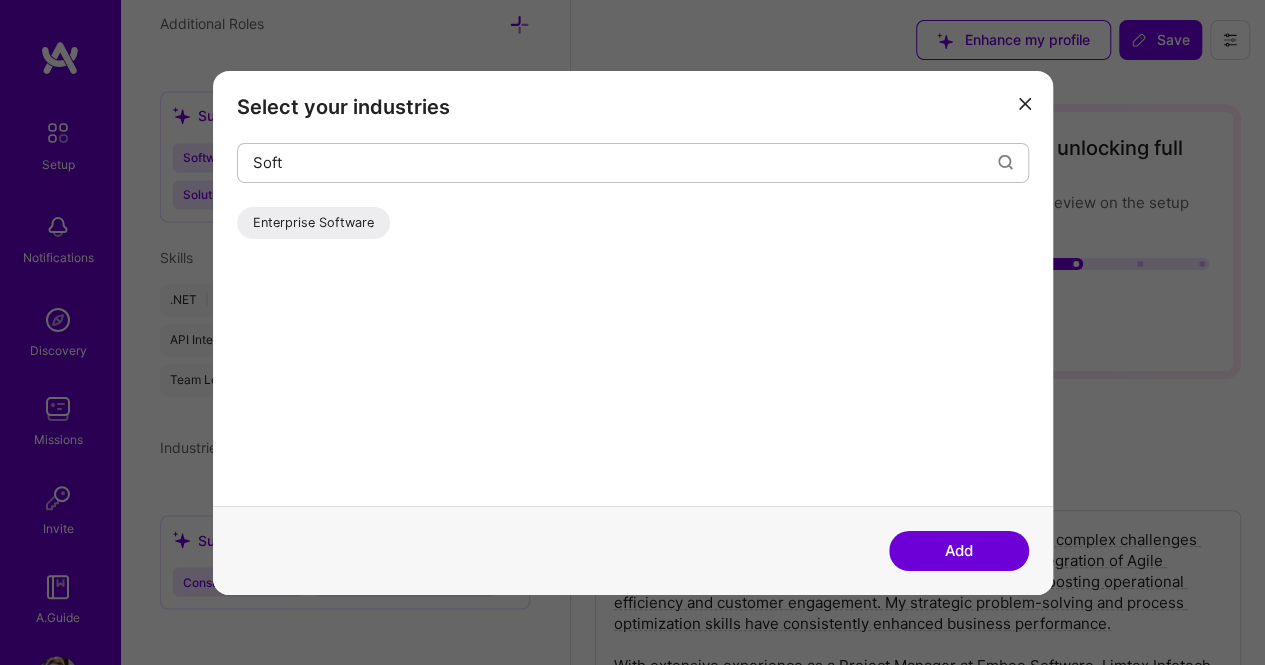 click on "Enterprise Software" at bounding box center [313, 222] 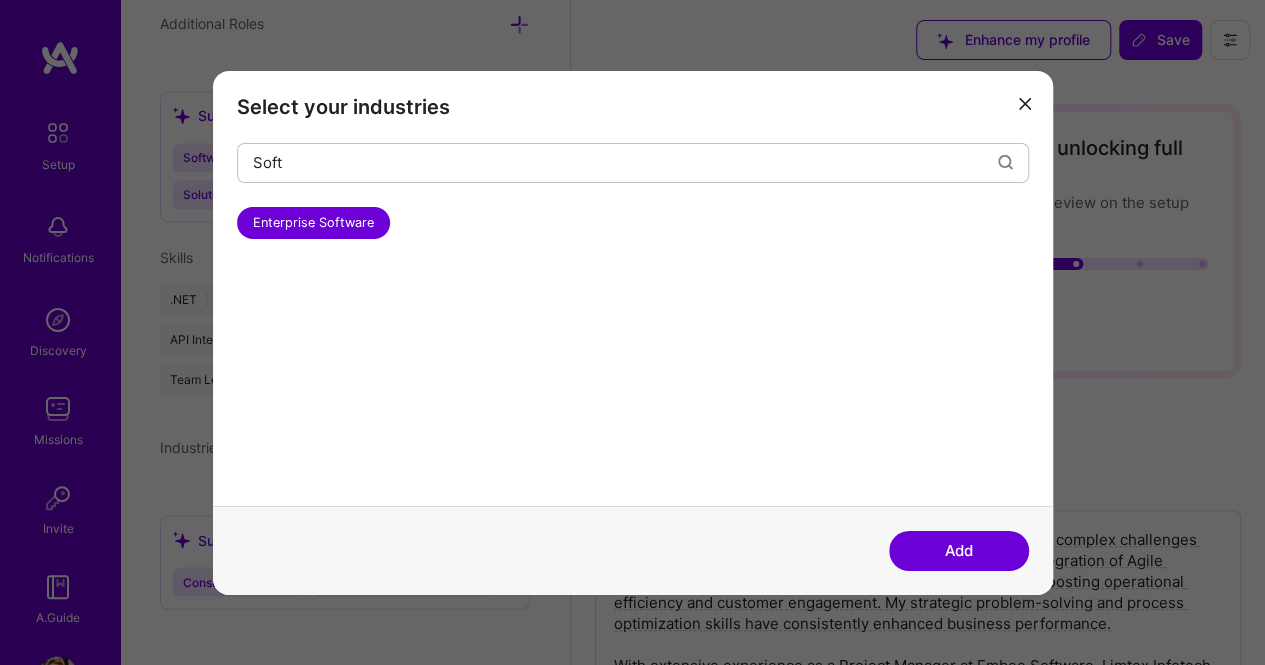click on "Add" at bounding box center [959, 551] 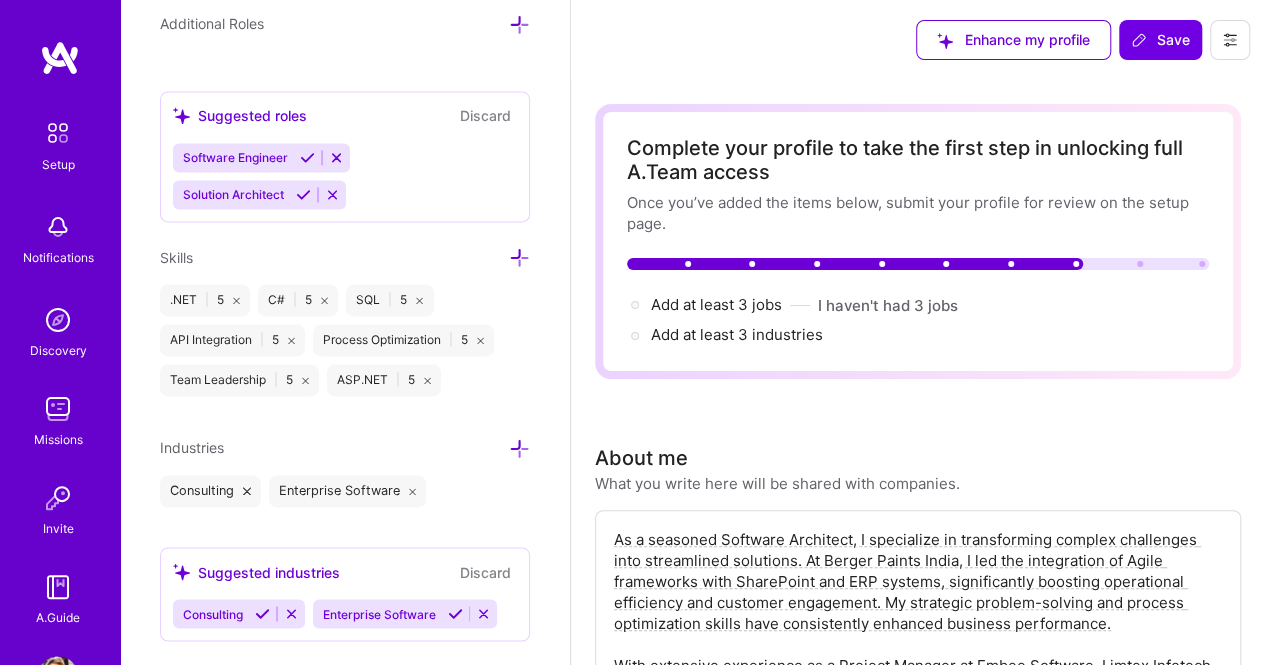 click on "Industries" at bounding box center [345, 447] 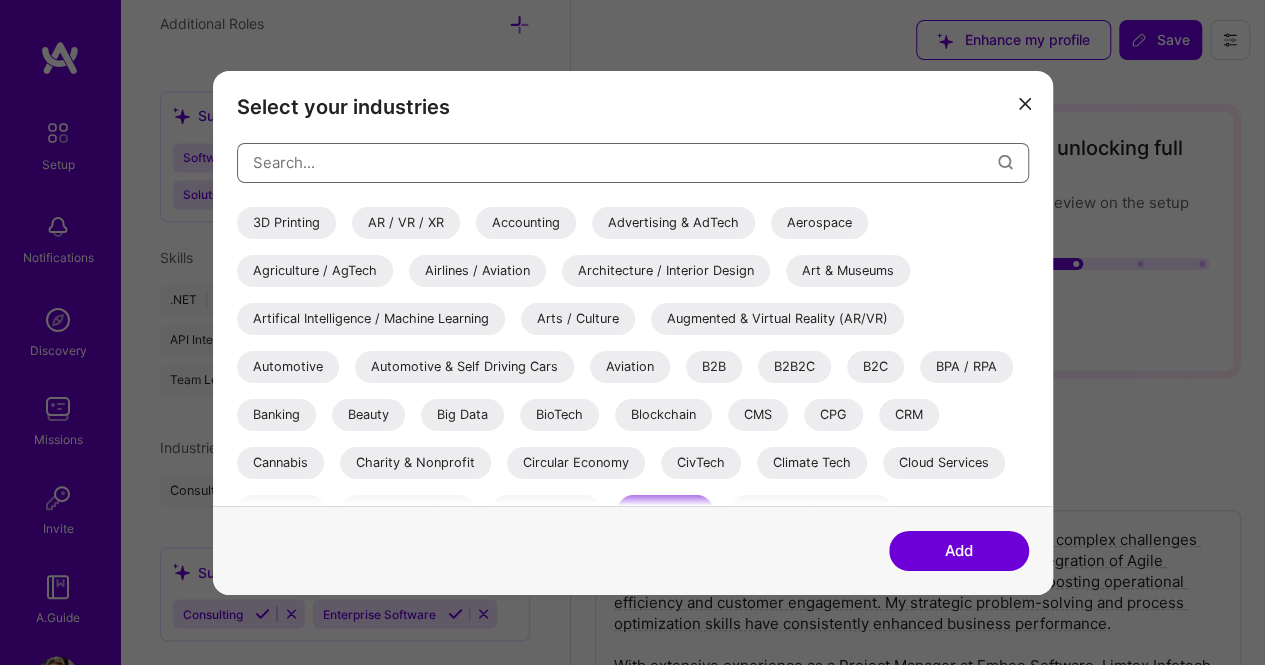 click at bounding box center [625, 162] 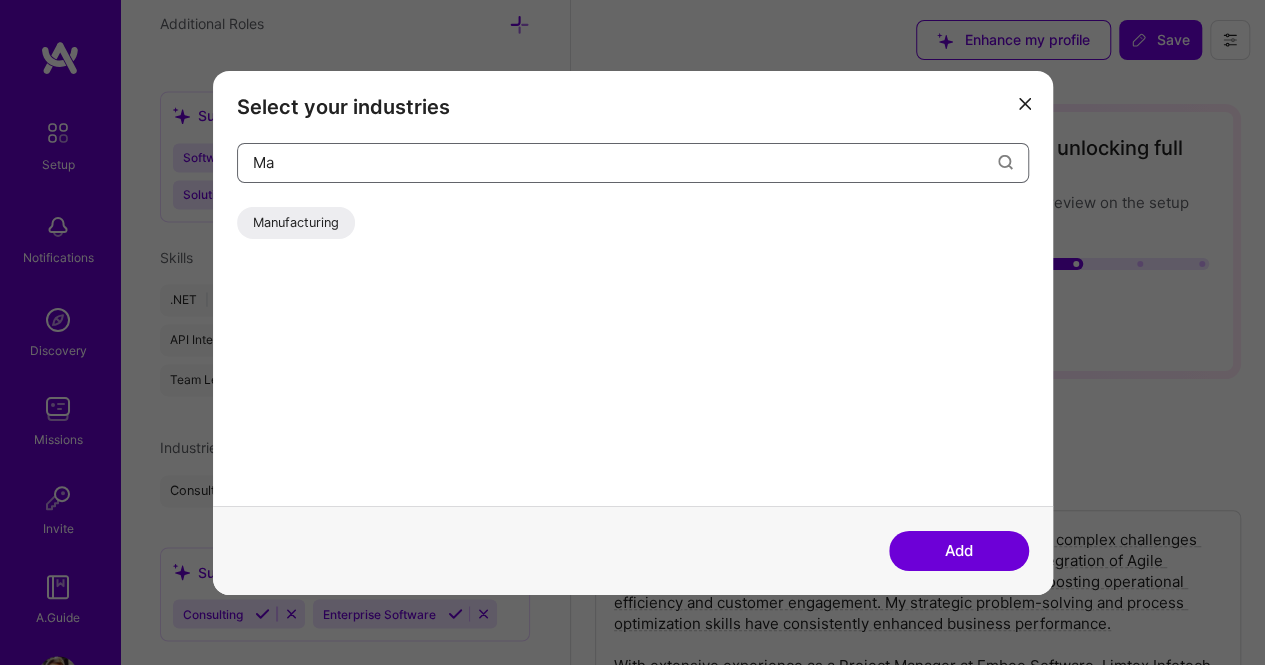 type on "M" 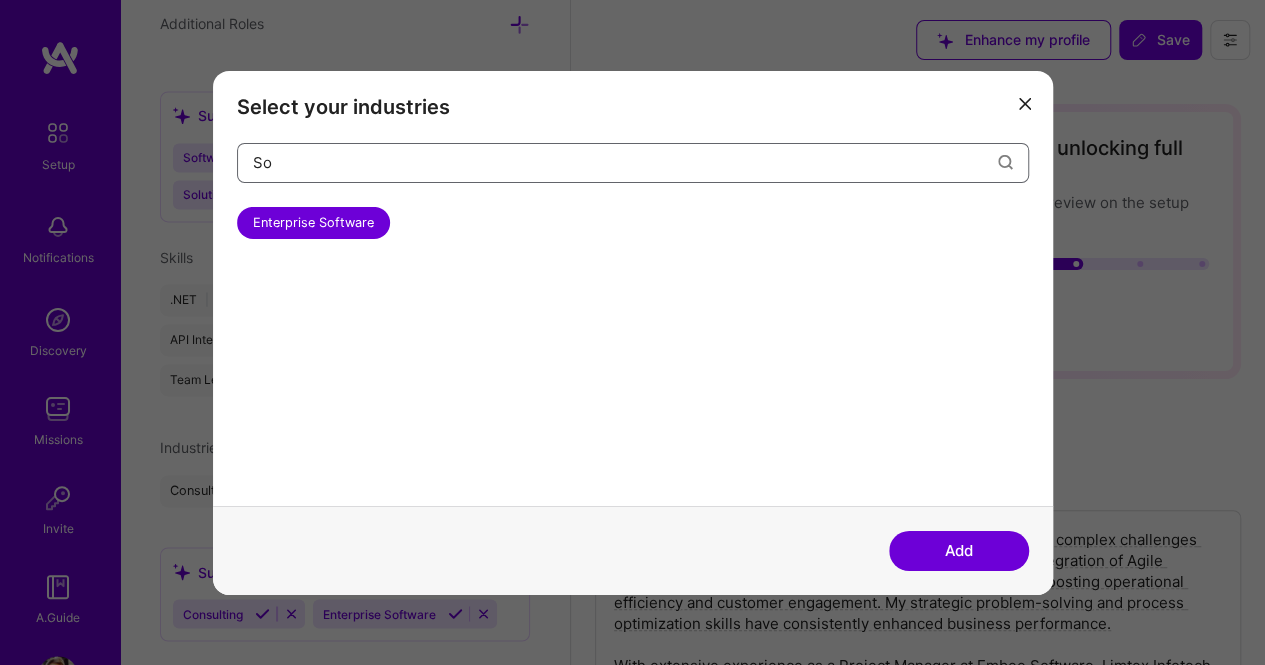 type on "S" 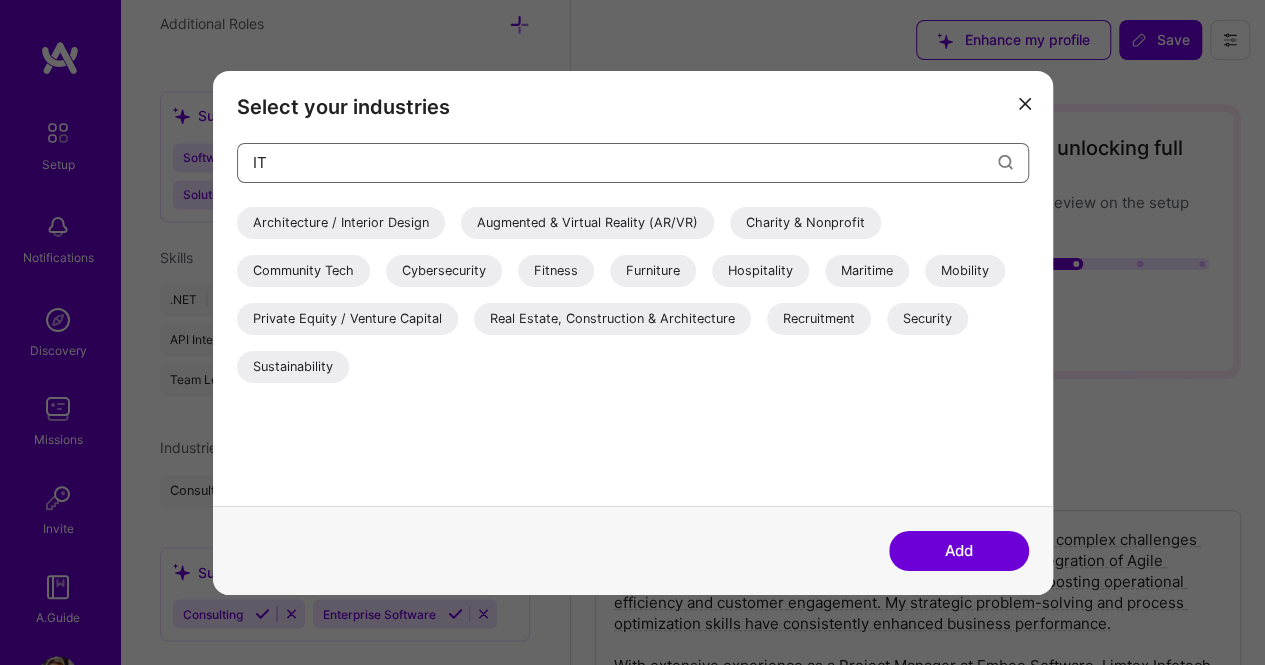 type on "I" 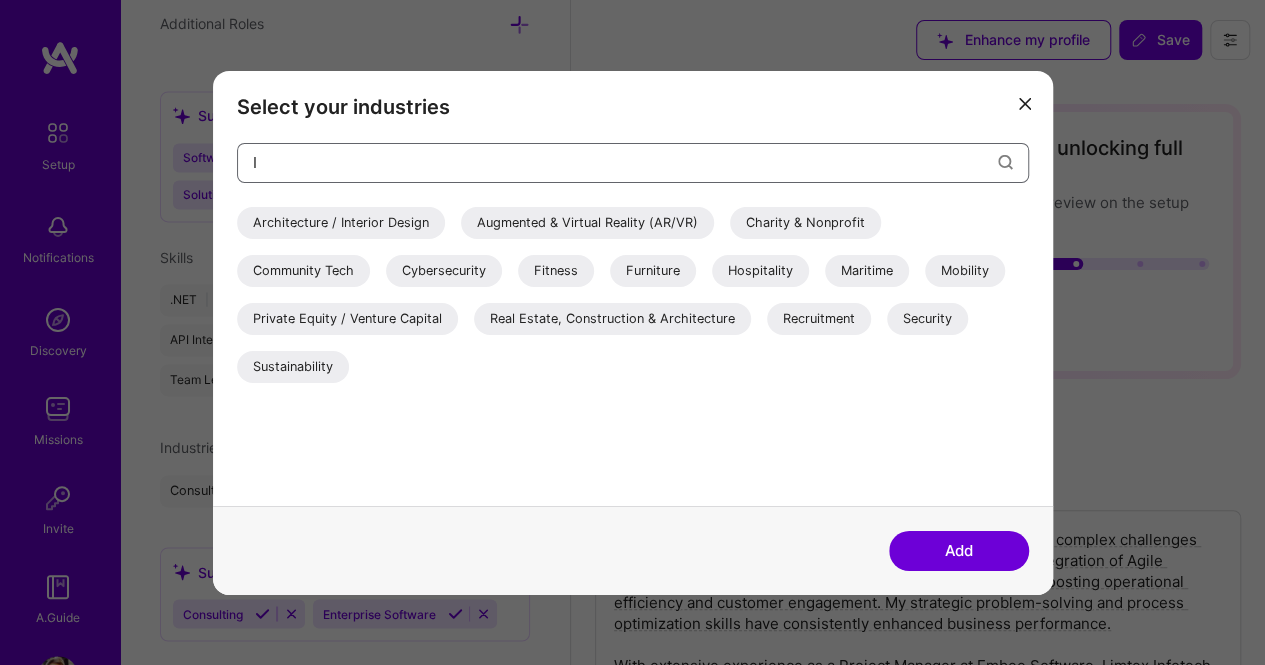 type 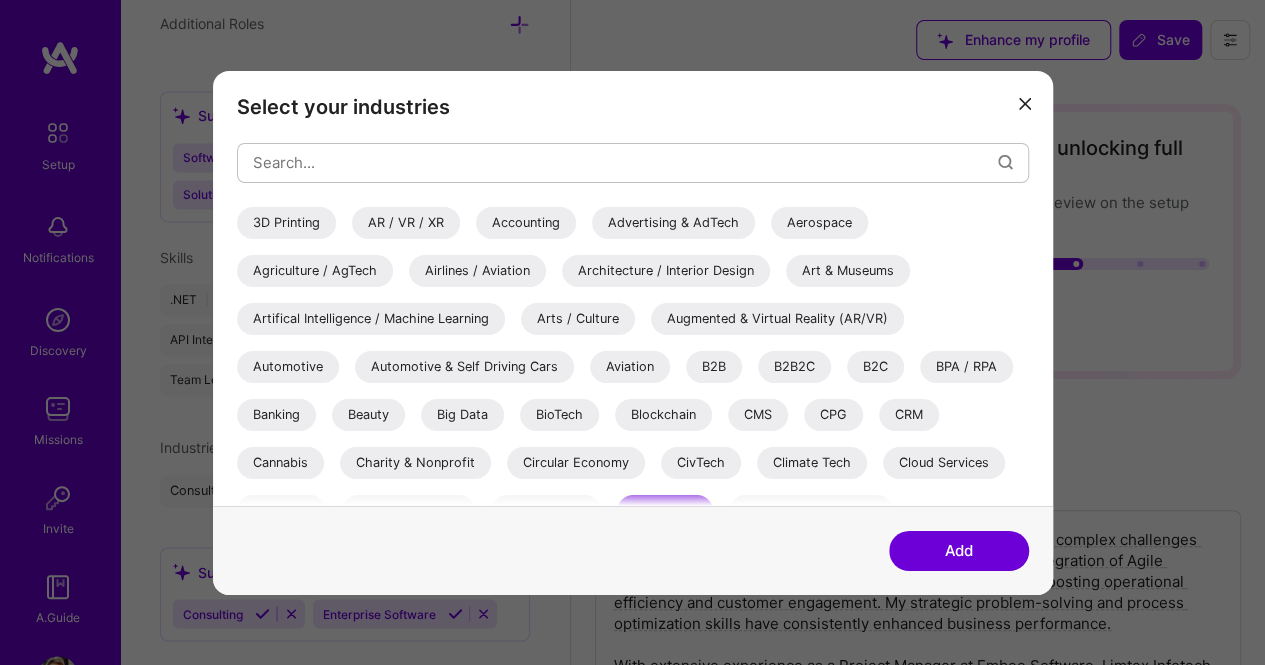 click at bounding box center (1025, 104) 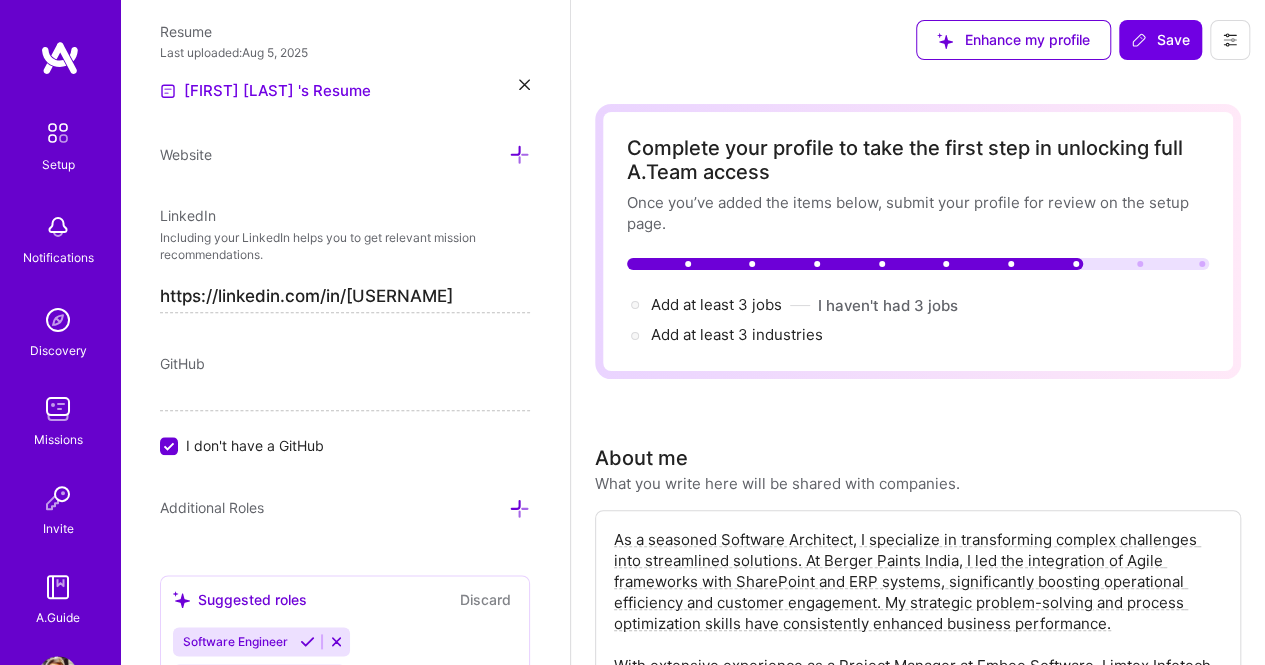 scroll, scrollTop: 858, scrollLeft: 0, axis: vertical 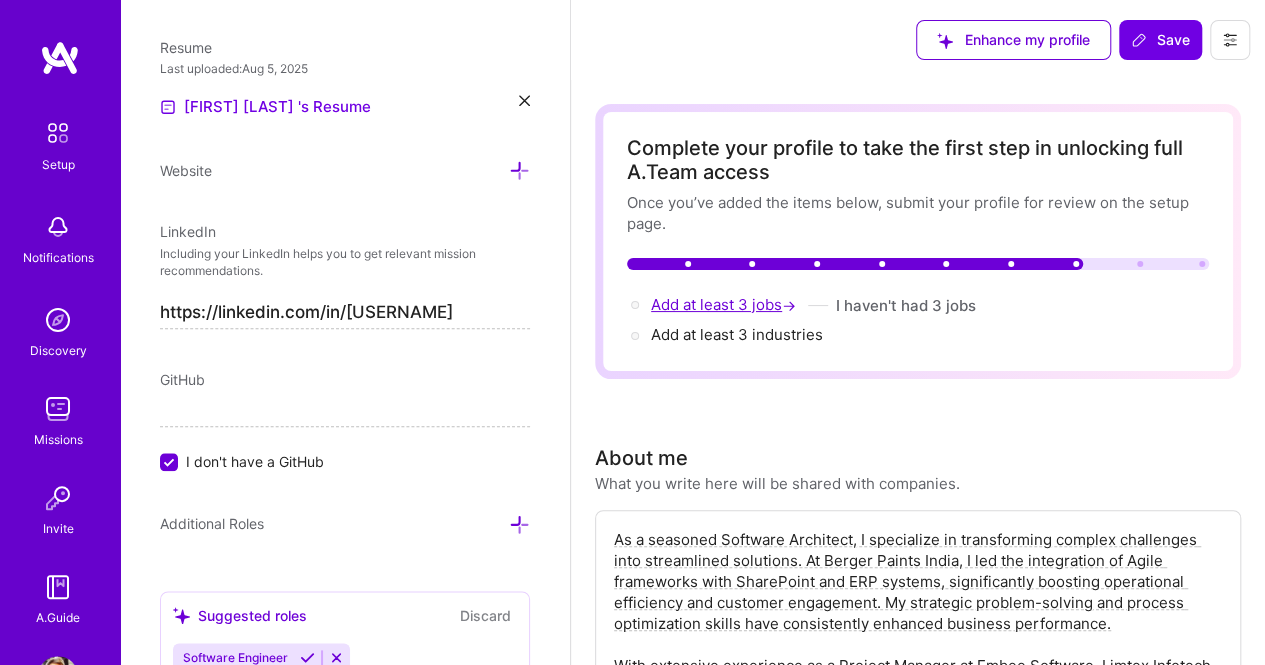 click on "Add at least 3 jobs  →" at bounding box center (725, 304) 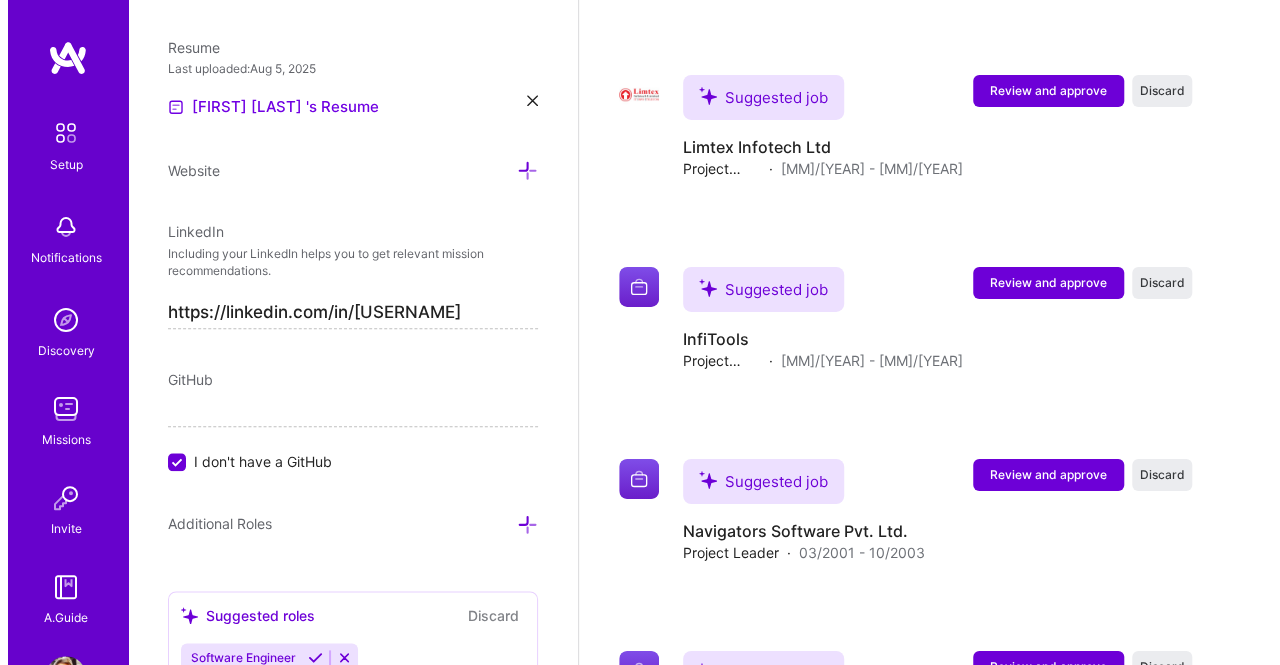 scroll, scrollTop: 3362, scrollLeft: 0, axis: vertical 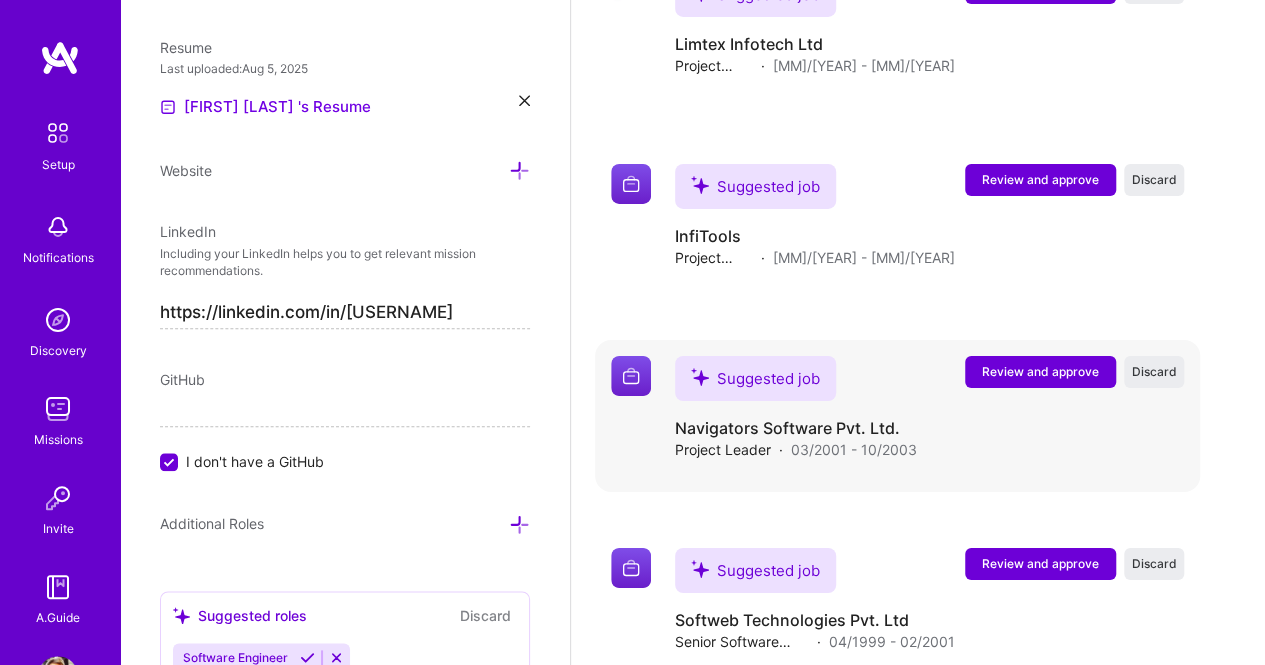 click on "Review and approve" at bounding box center (1040, 371) 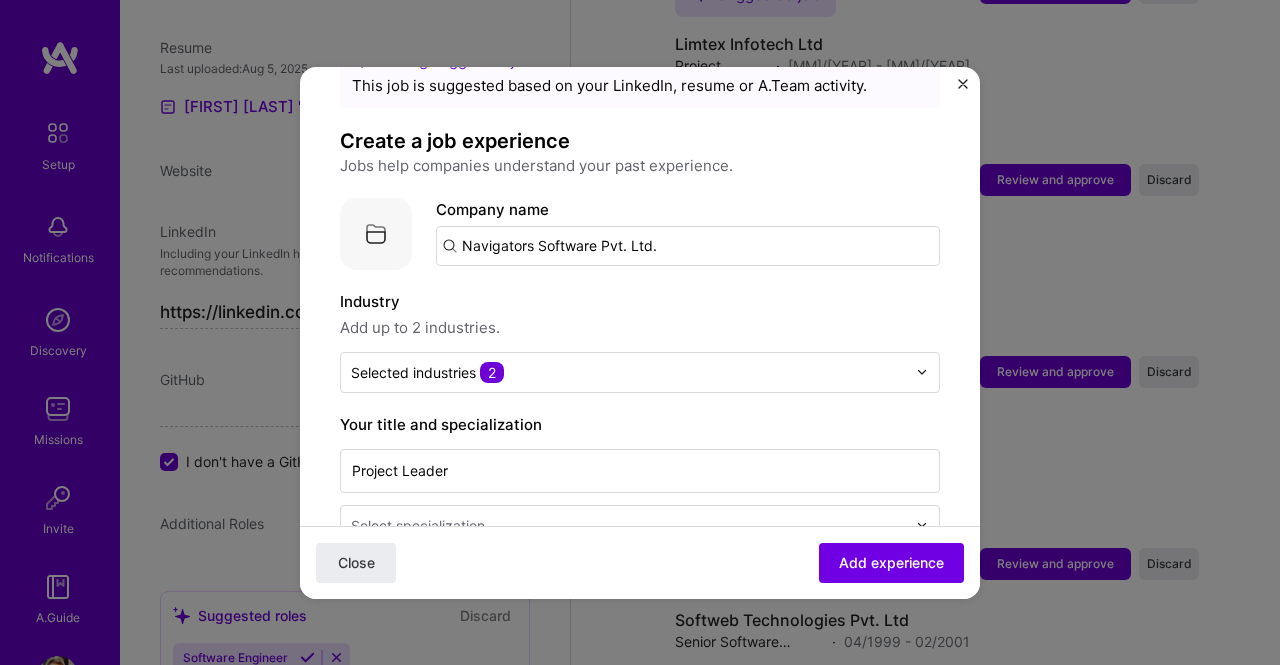 scroll, scrollTop: 100, scrollLeft: 0, axis: vertical 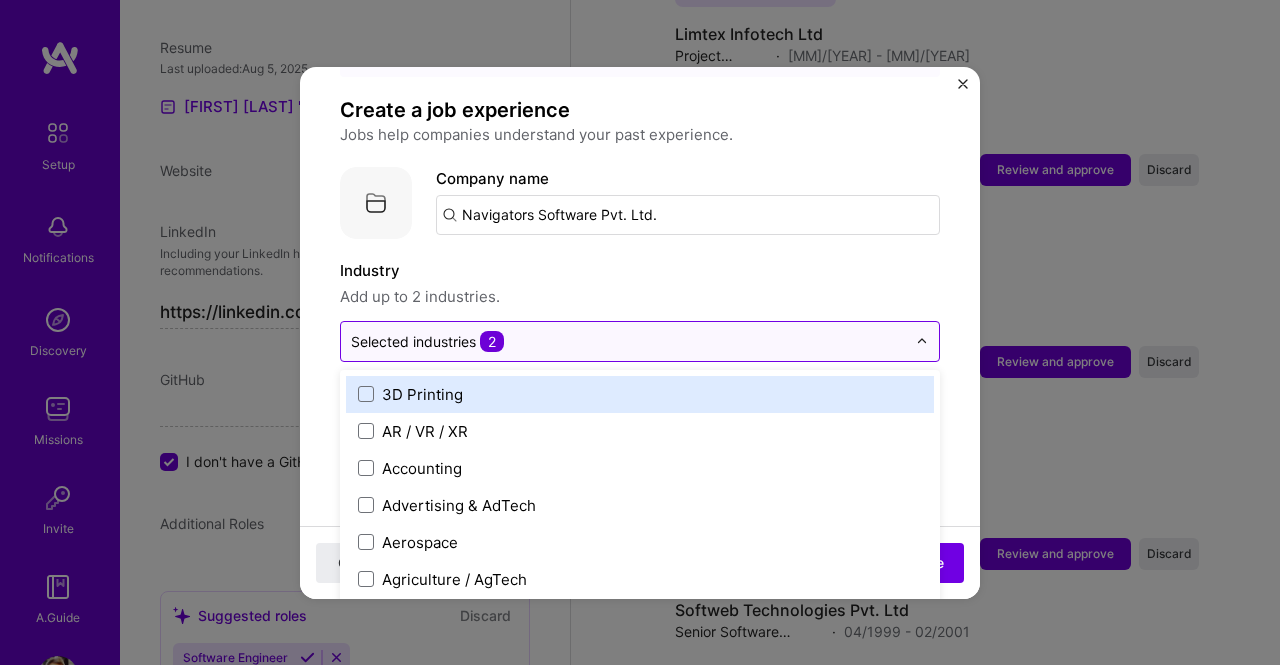 click at bounding box center [922, 341] 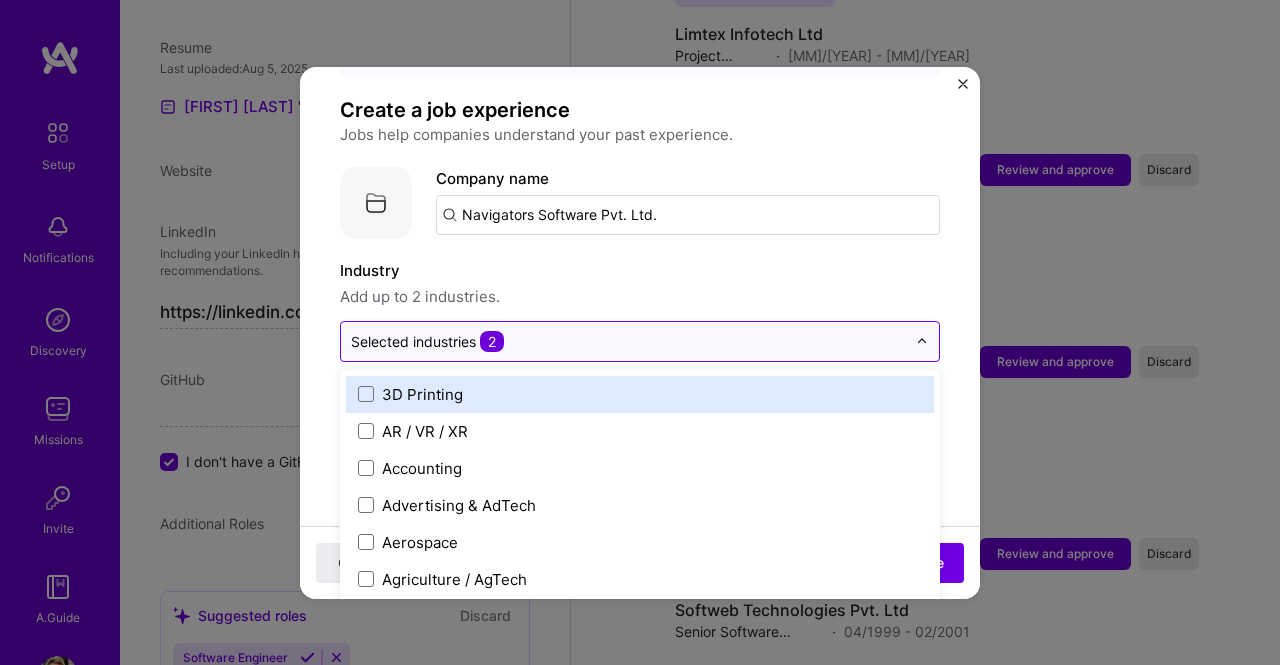 scroll, scrollTop: 3374, scrollLeft: 0, axis: vertical 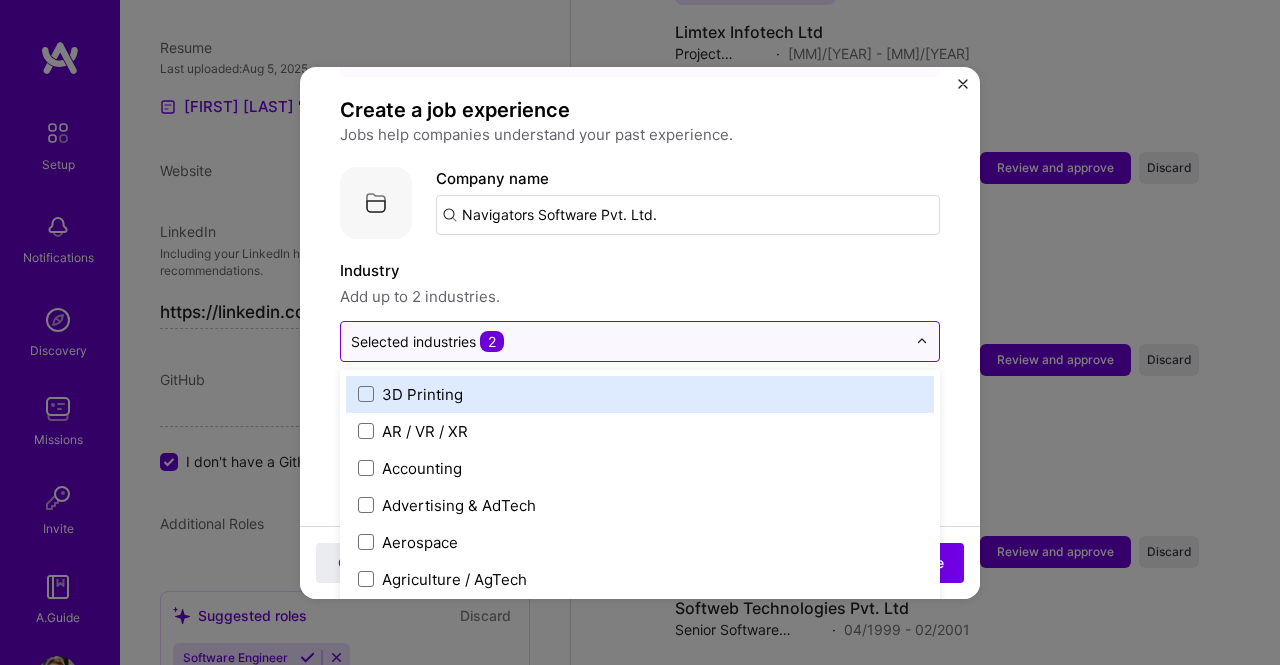 click at bounding box center (922, 341) 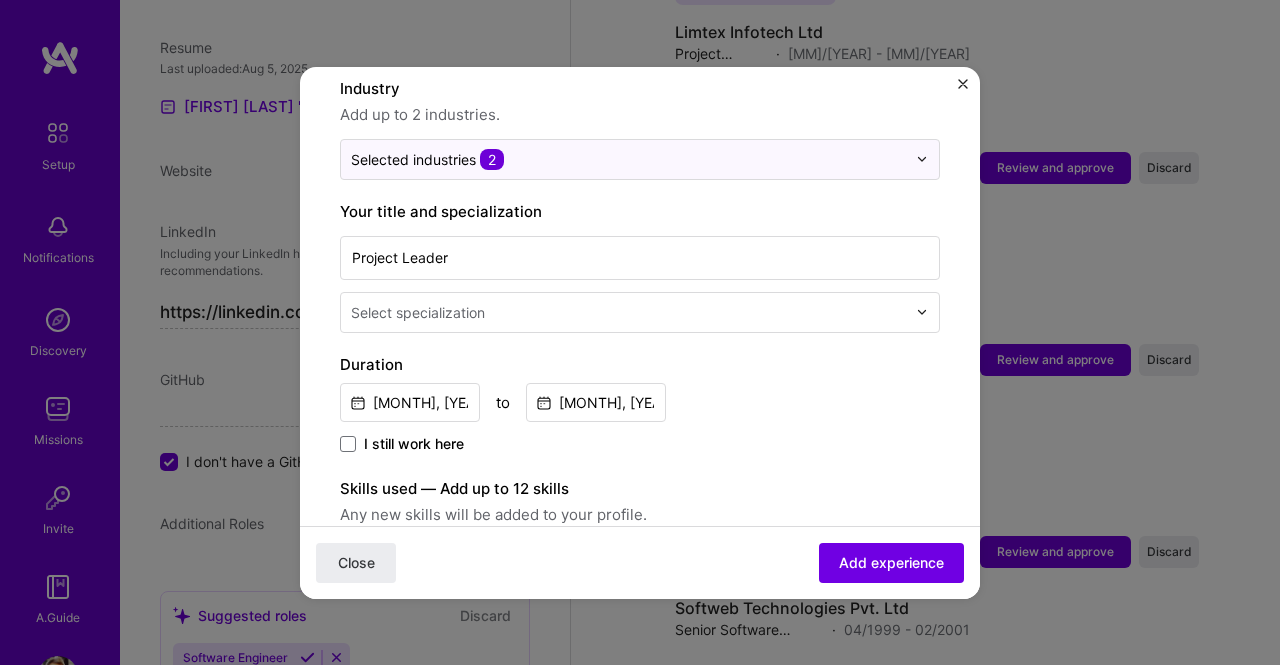 scroll, scrollTop: 300, scrollLeft: 0, axis: vertical 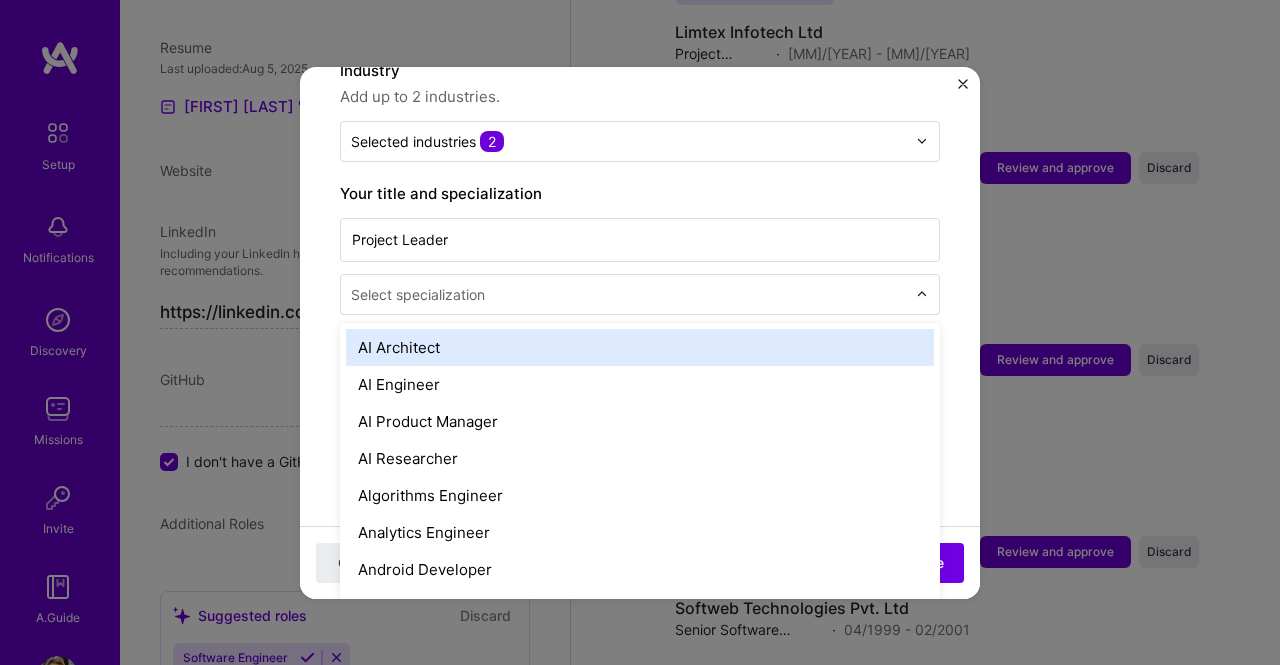 click at bounding box center [927, 294] 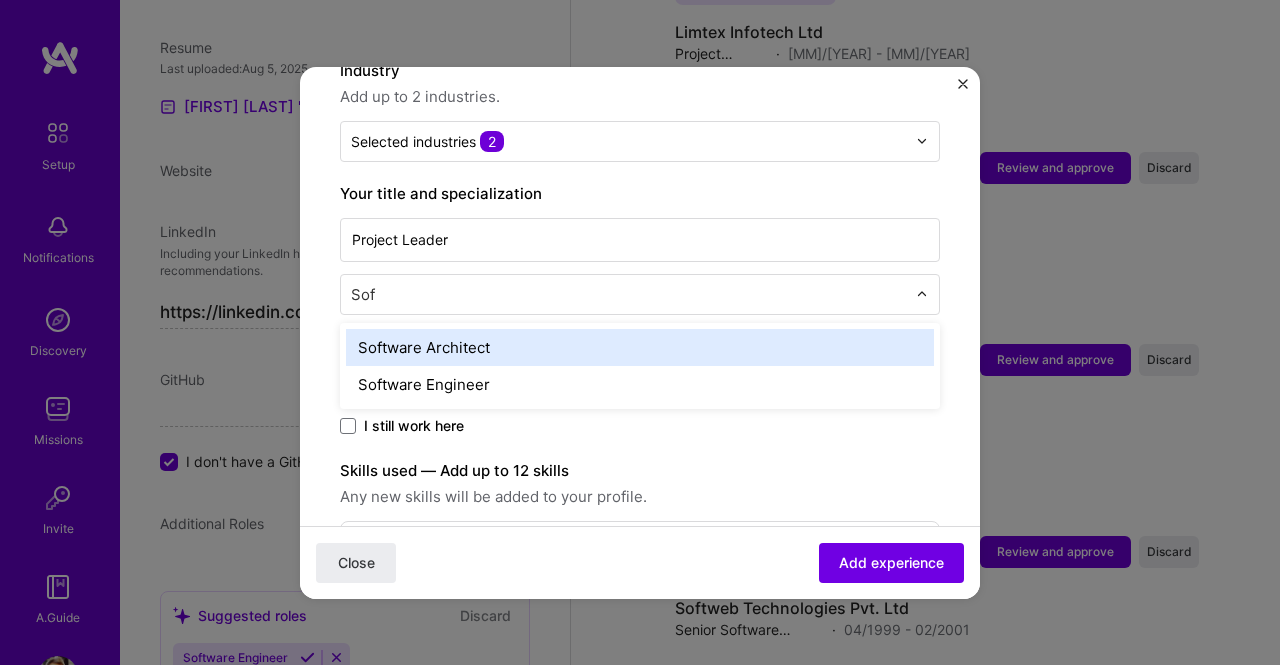 type on "Soft" 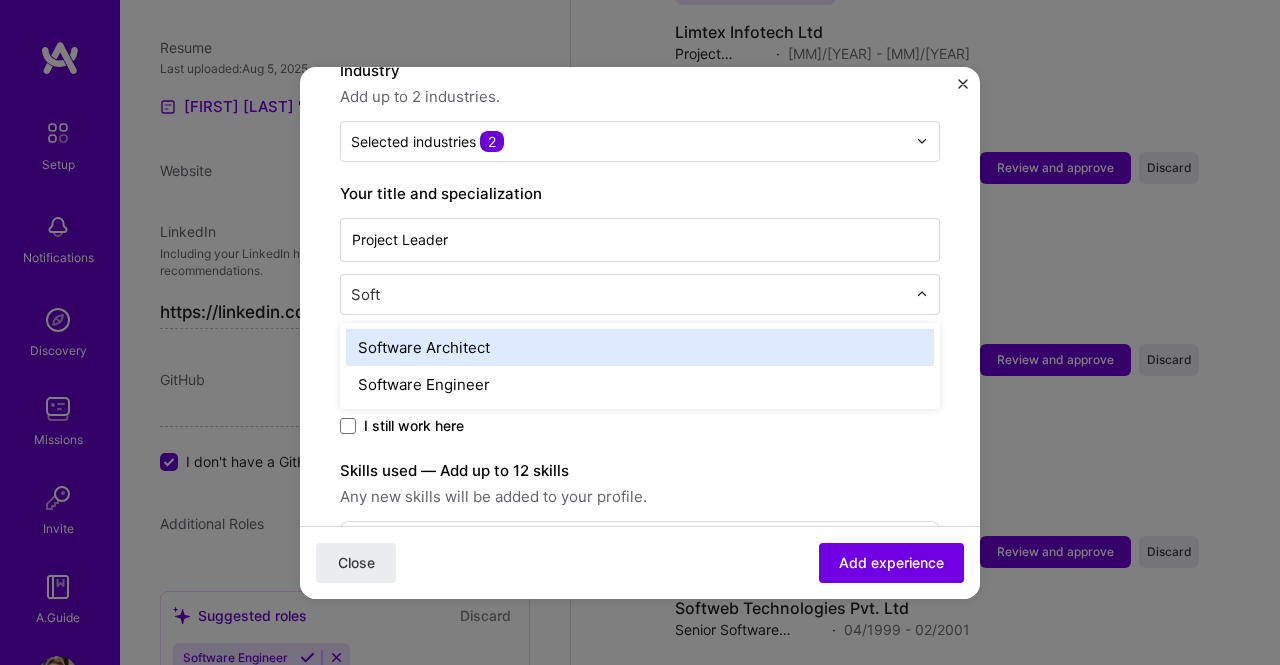 click on "Software Architect" at bounding box center [640, 347] 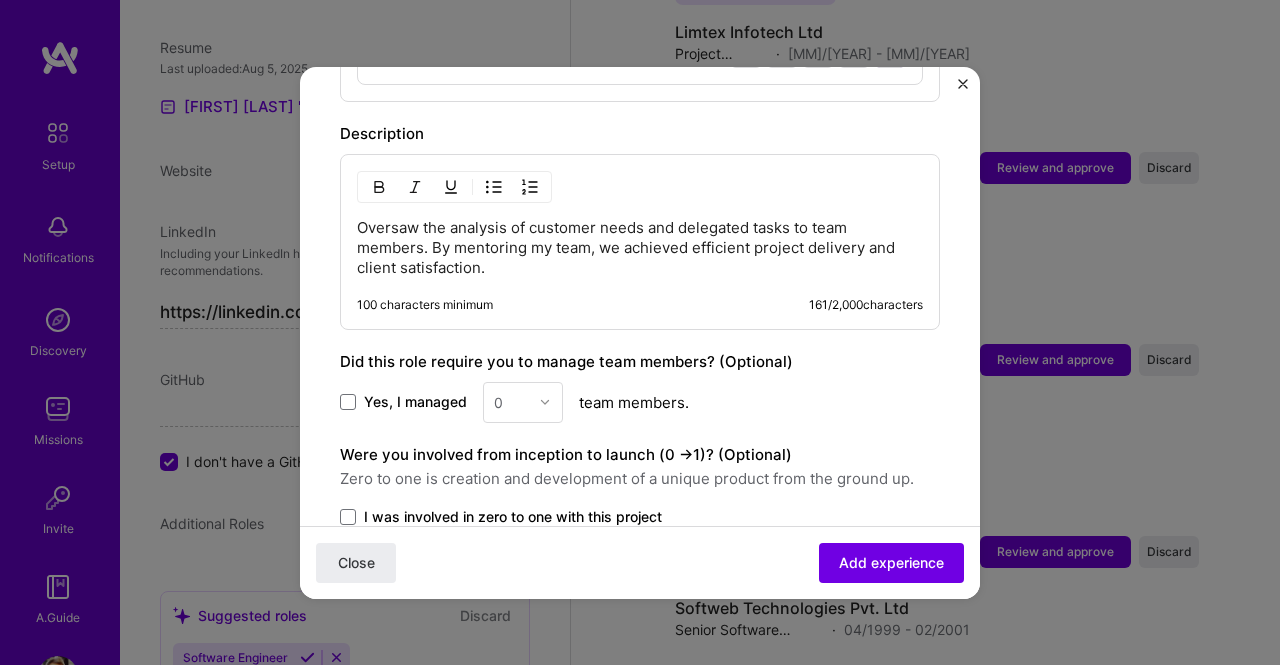 scroll, scrollTop: 900, scrollLeft: 0, axis: vertical 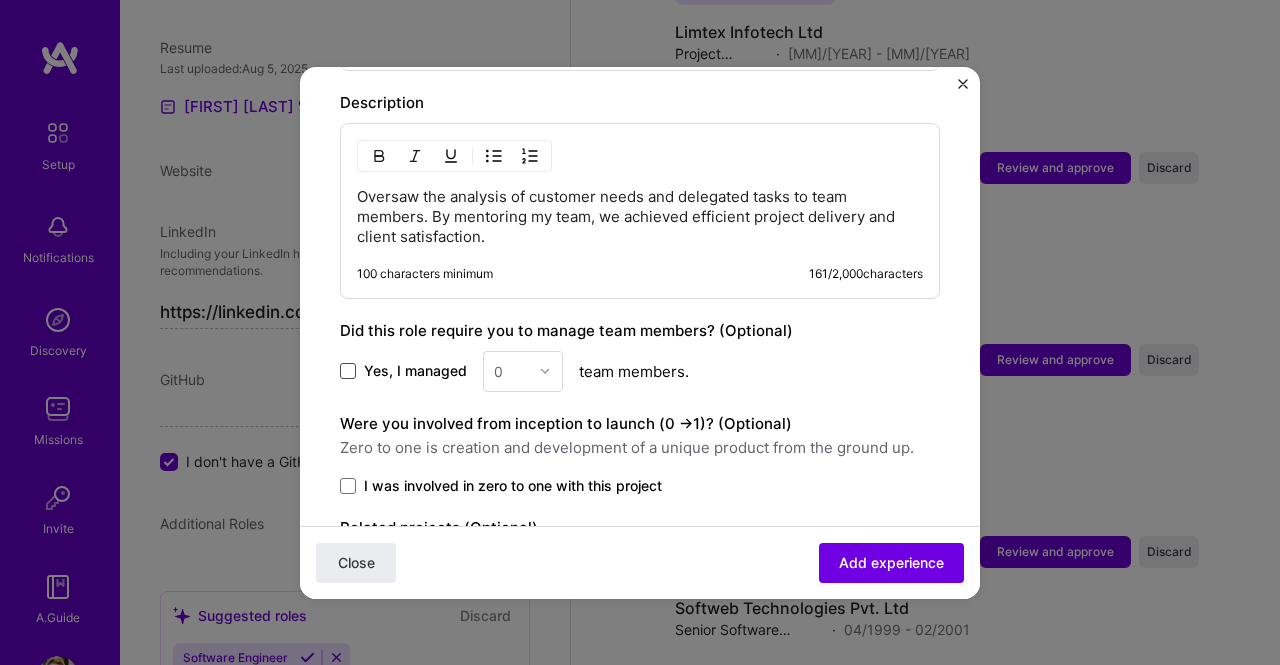 click at bounding box center [348, 371] 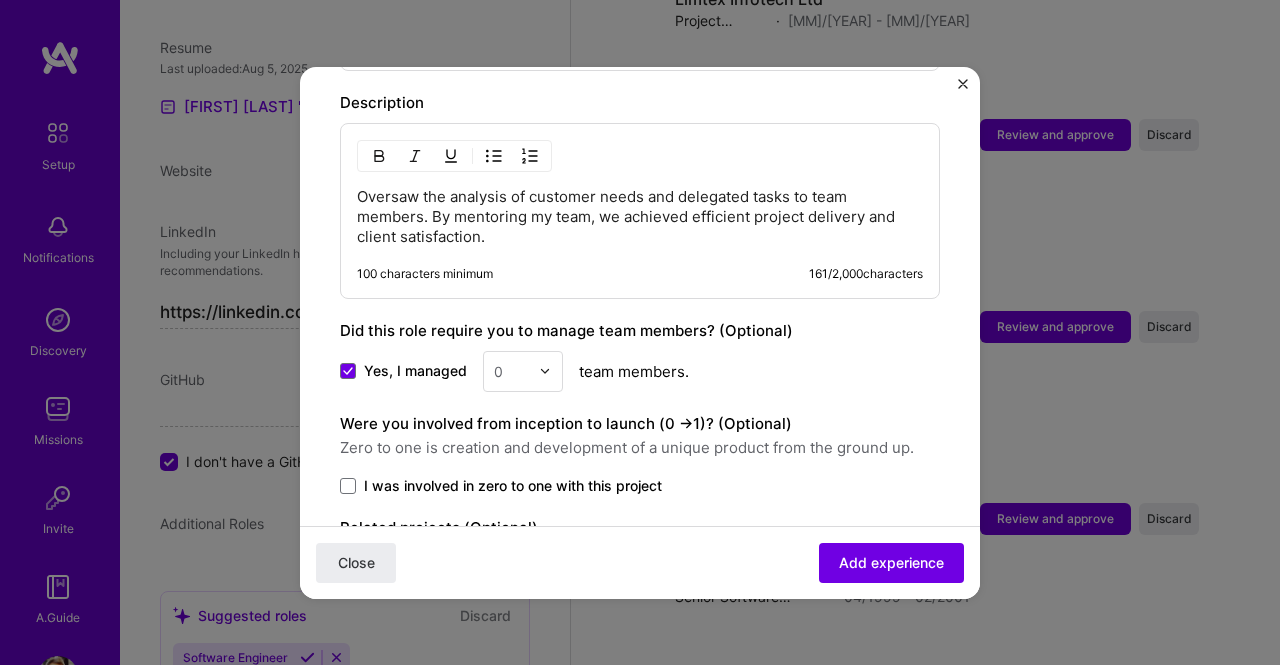 click at bounding box center (545, 371) 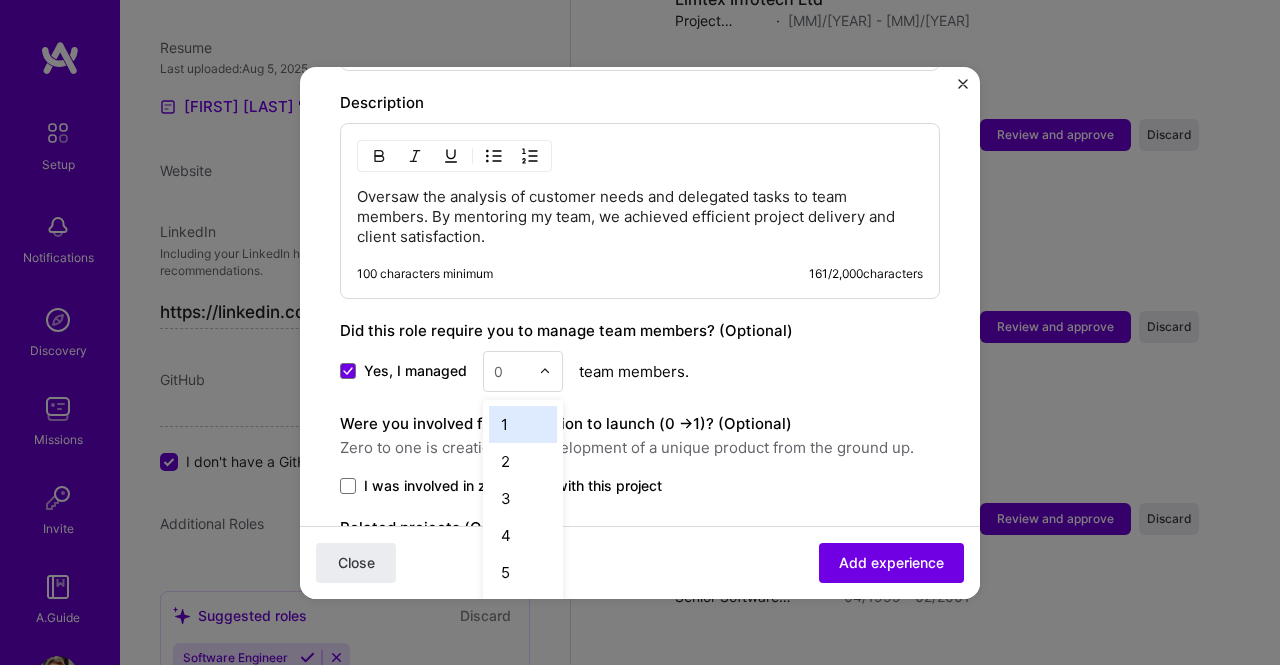 scroll, scrollTop: 3410, scrollLeft: 0, axis: vertical 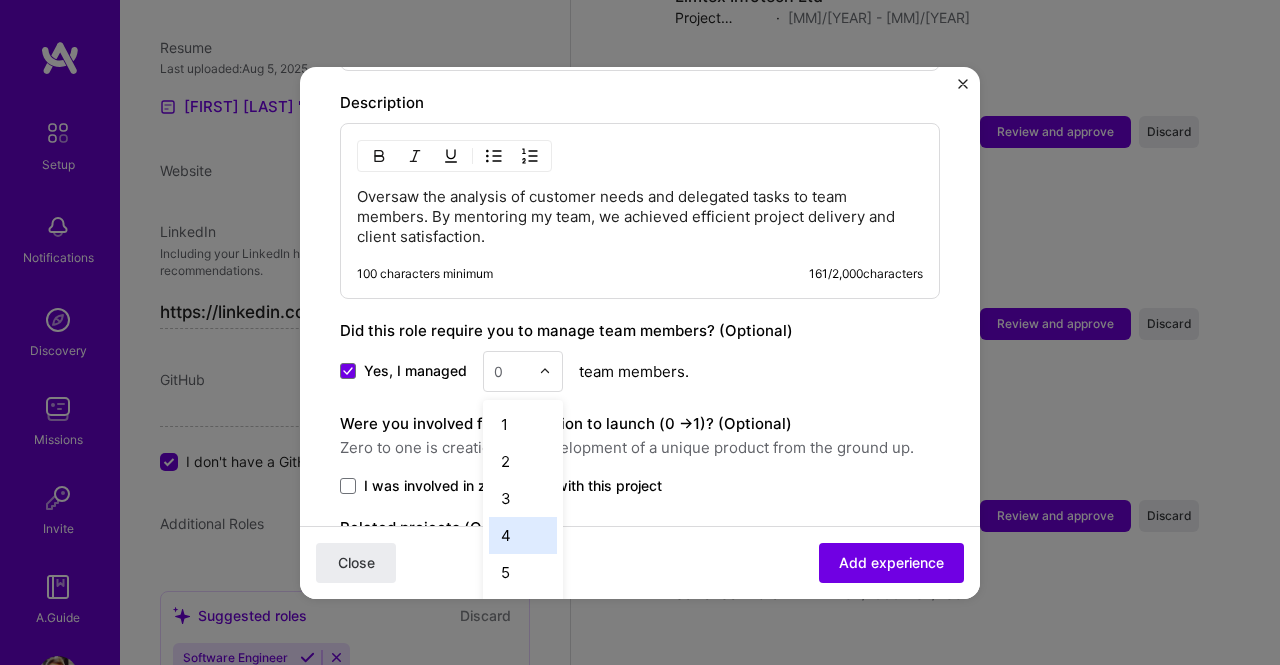 click on "4" at bounding box center [523, 535] 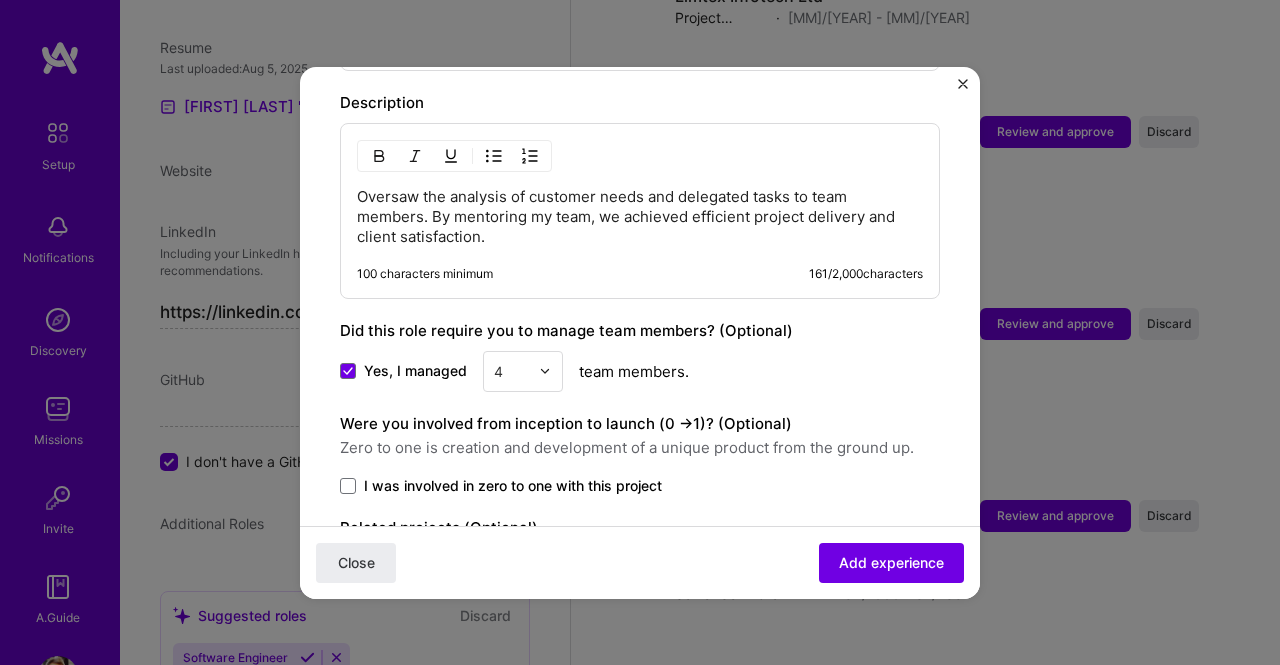 scroll, scrollTop: 1000, scrollLeft: 0, axis: vertical 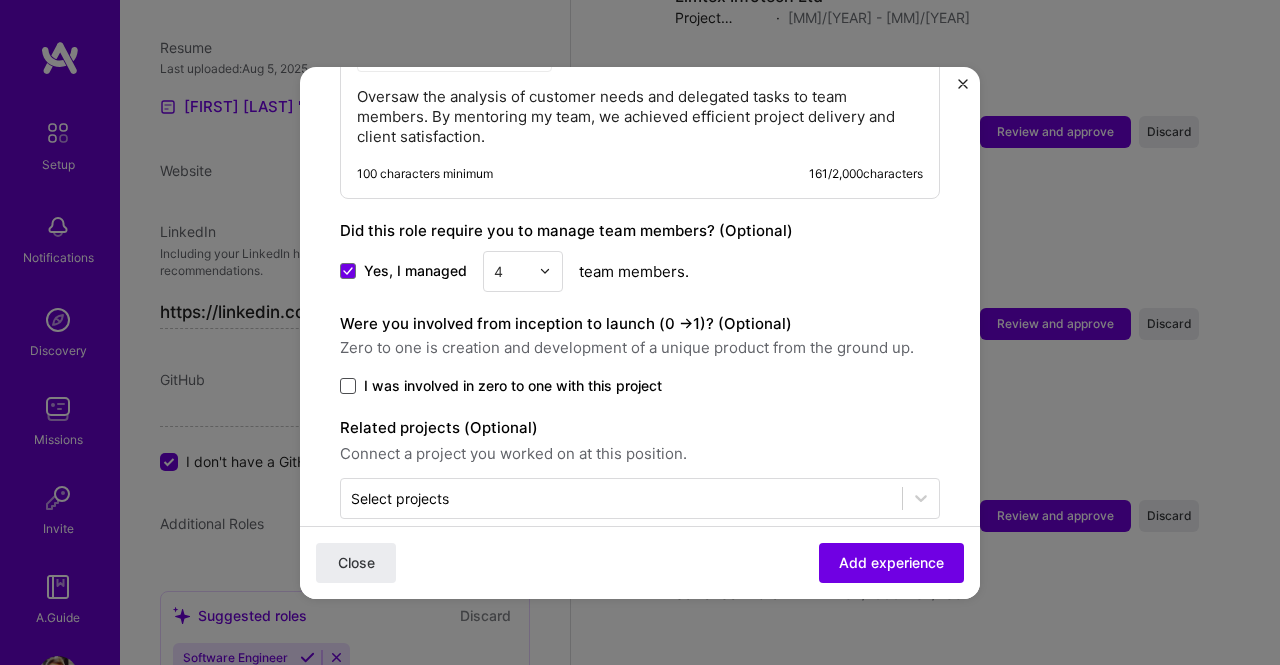 click at bounding box center [348, 386] 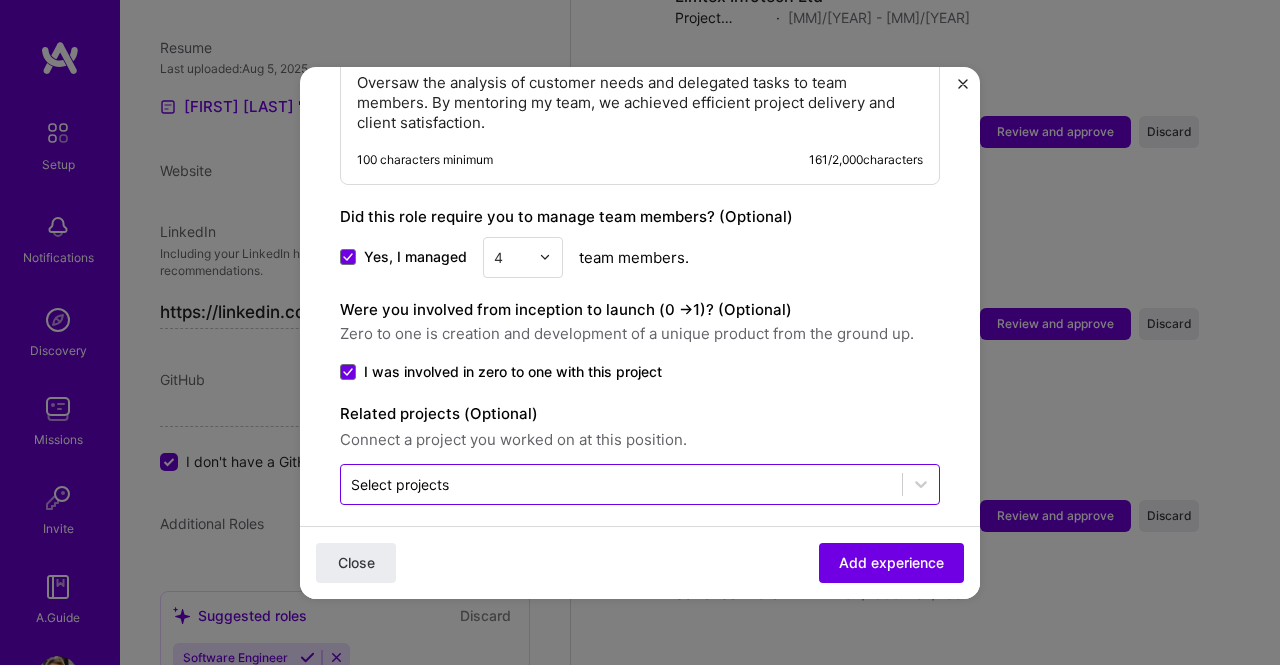 scroll, scrollTop: 1026, scrollLeft: 0, axis: vertical 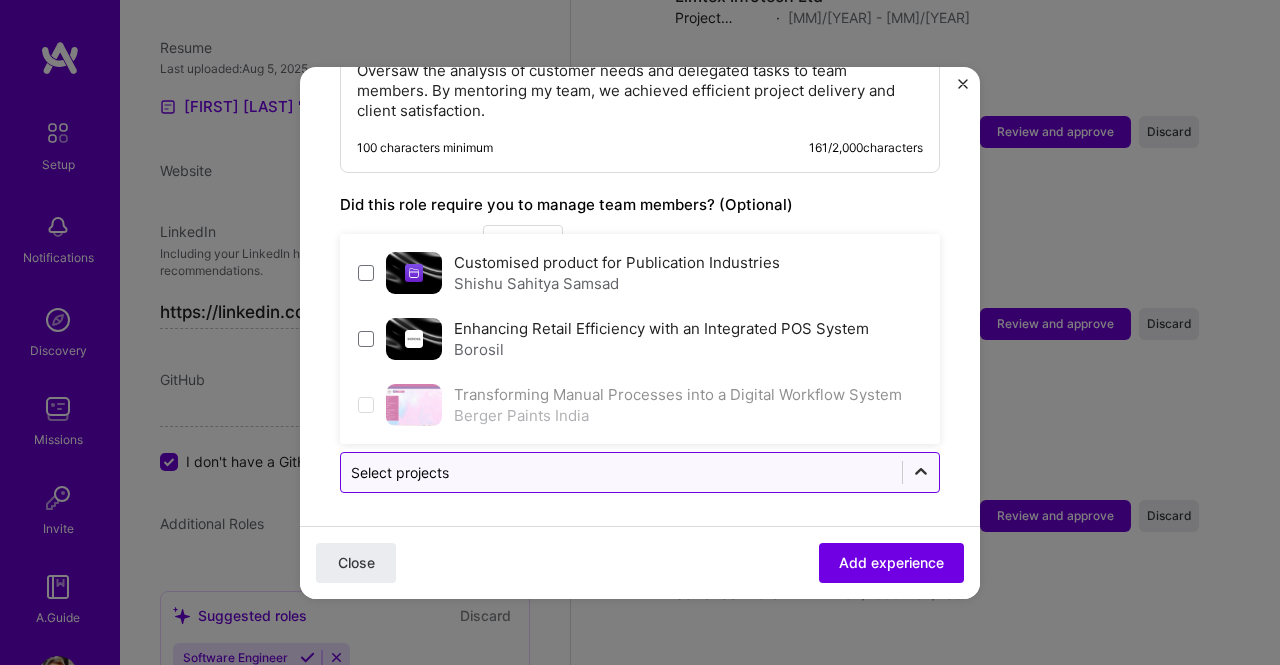 click 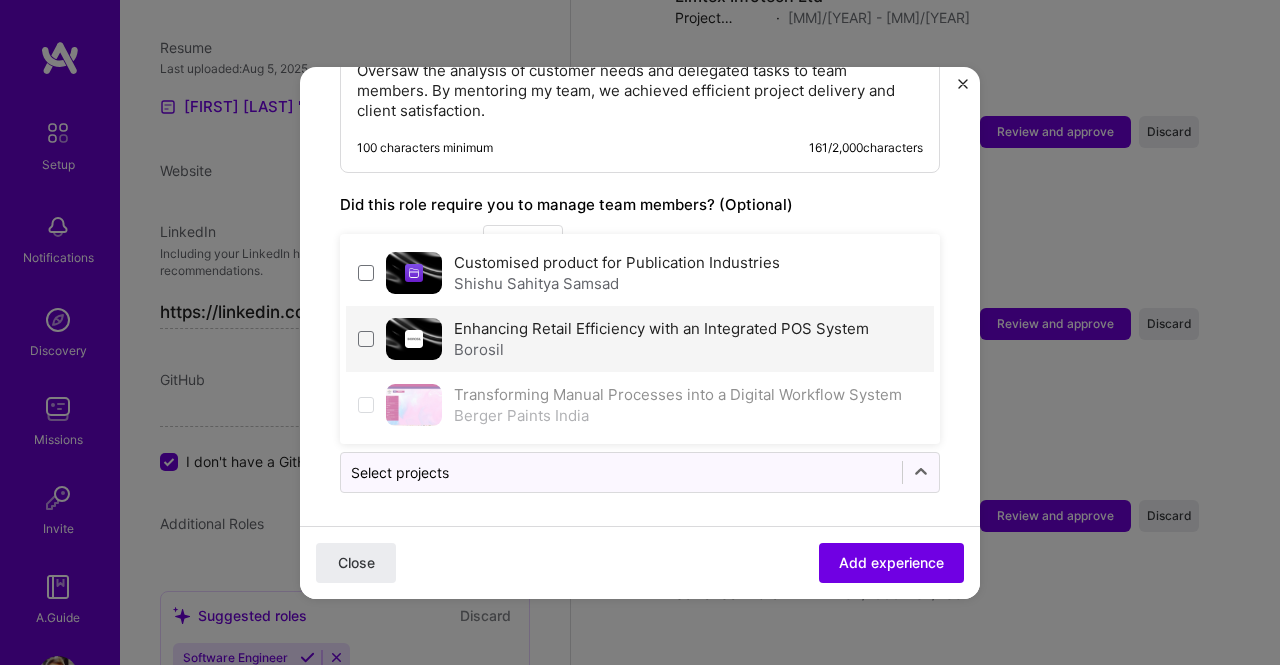 click on "Borosil" at bounding box center [661, 349] 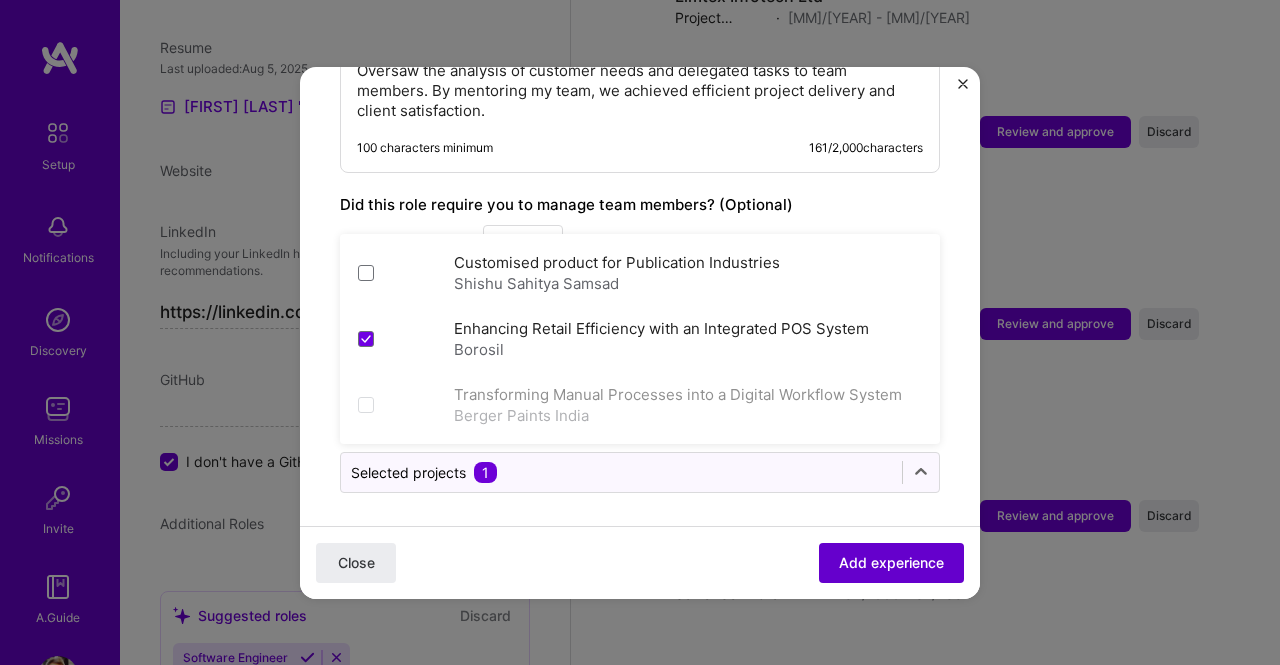 click on "Add experience" at bounding box center [891, 562] 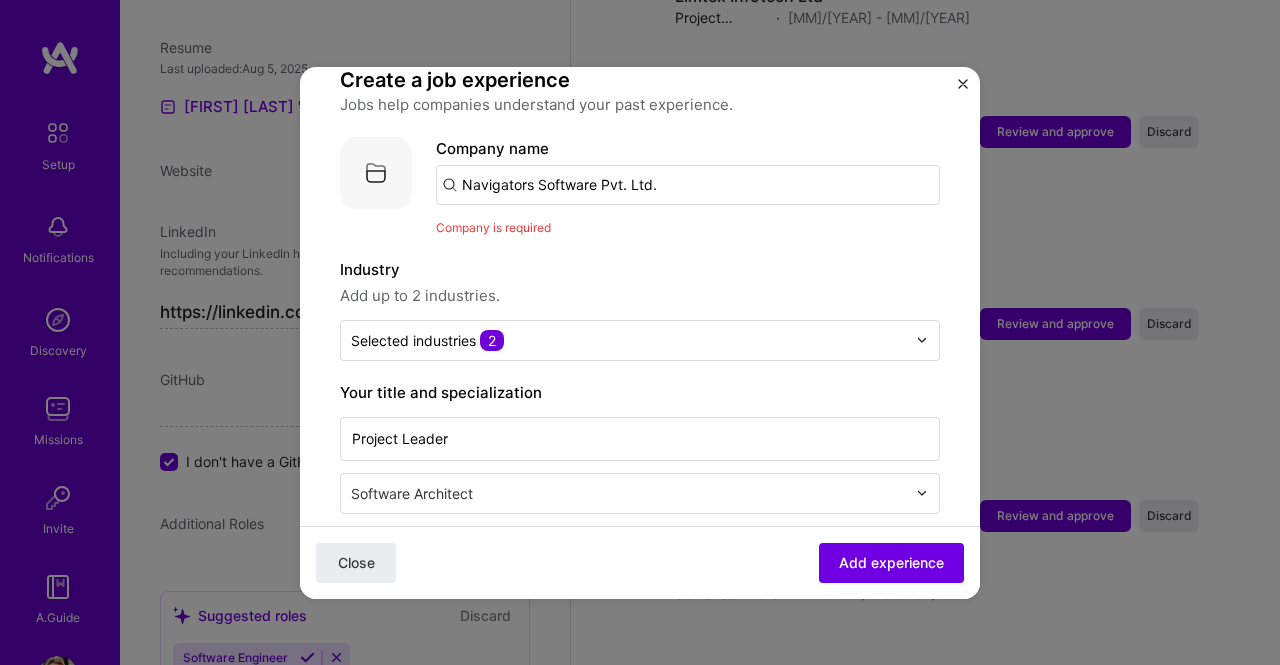 scroll, scrollTop: 100, scrollLeft: 0, axis: vertical 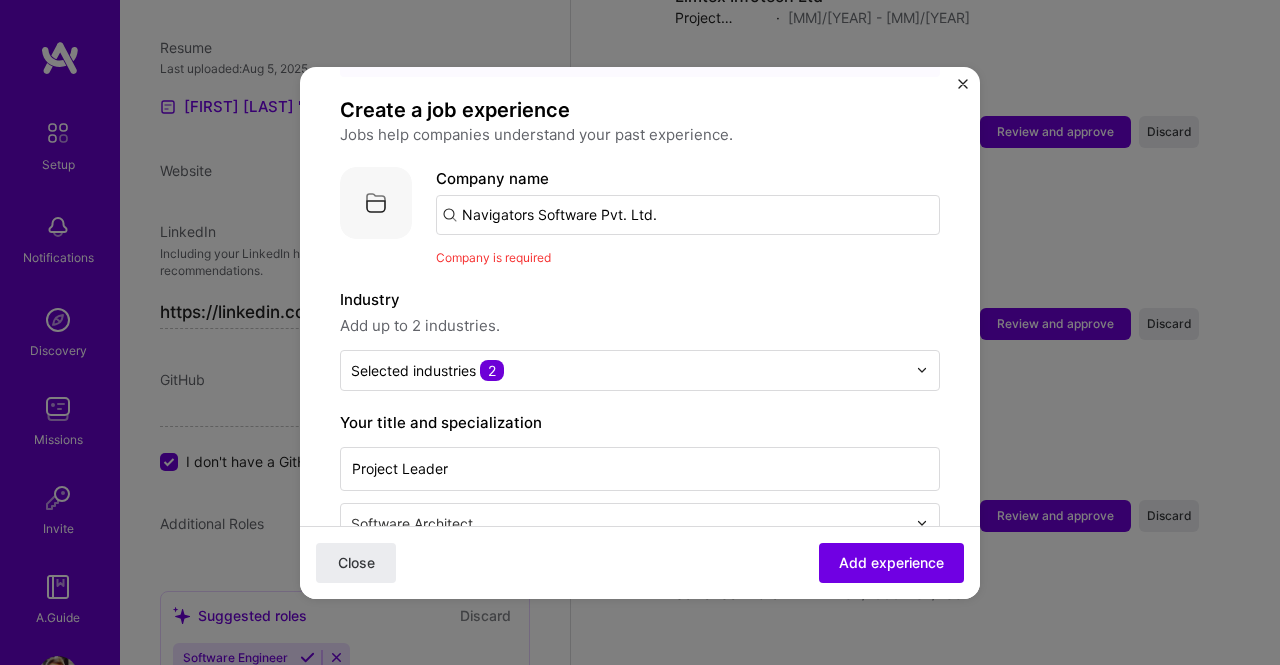 click on "Navigators Software Pvt. Ltd." at bounding box center (688, 215) 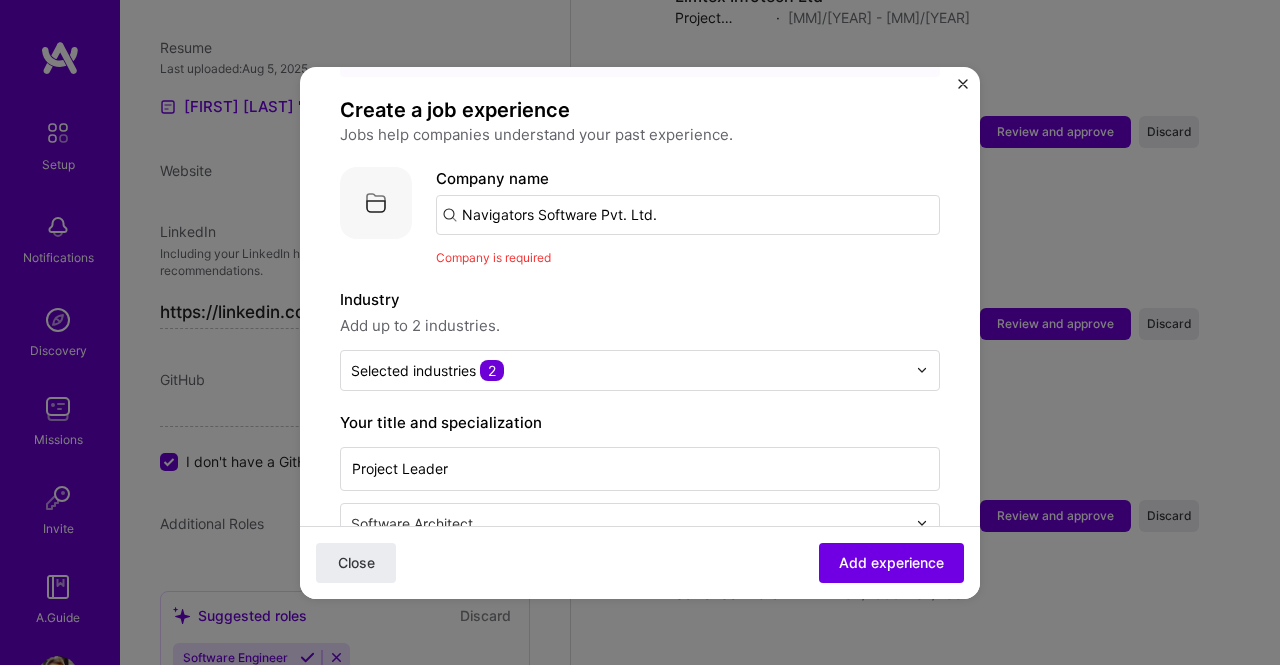 click on "Navigators Software Pvt. Ltd." at bounding box center [688, 215] 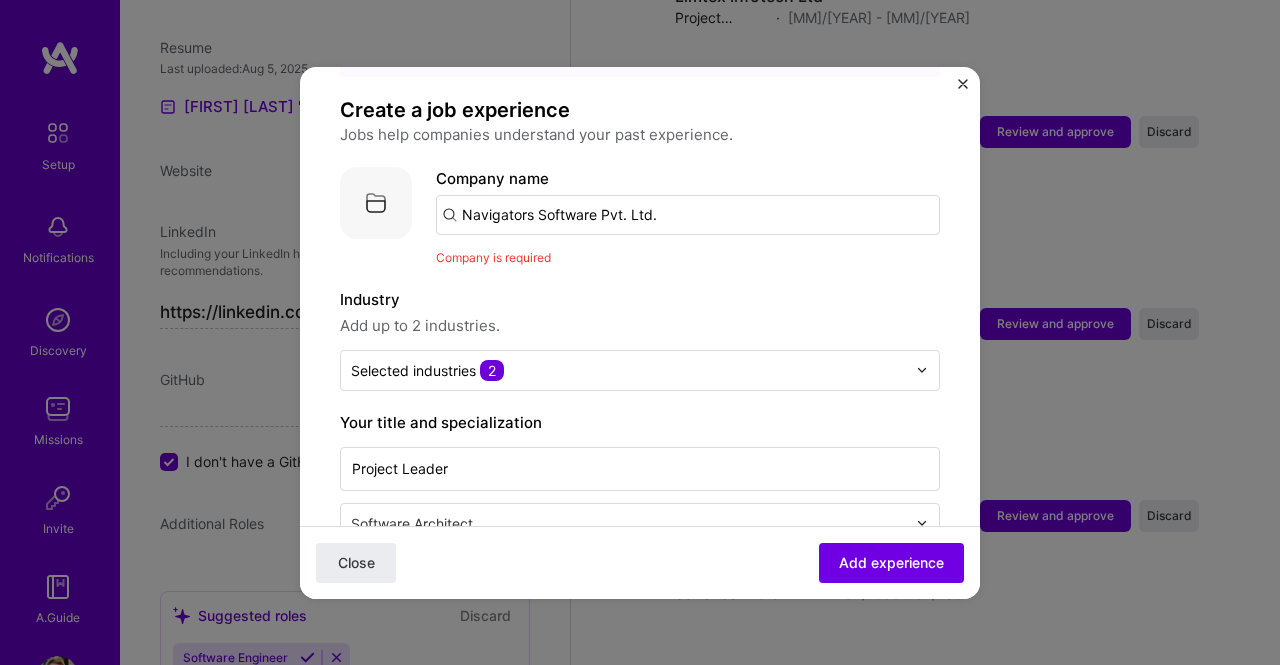 click at bounding box center [376, 203] 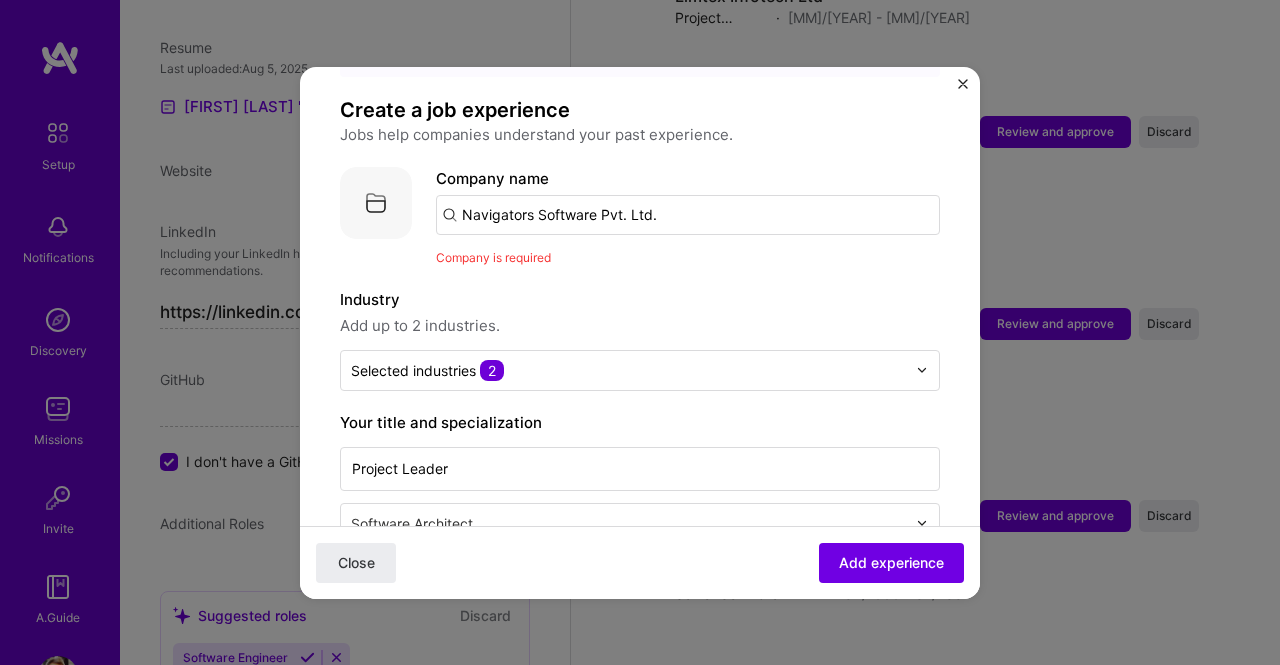 click on "Navigators Software Pvt. Ltd." at bounding box center (688, 215) 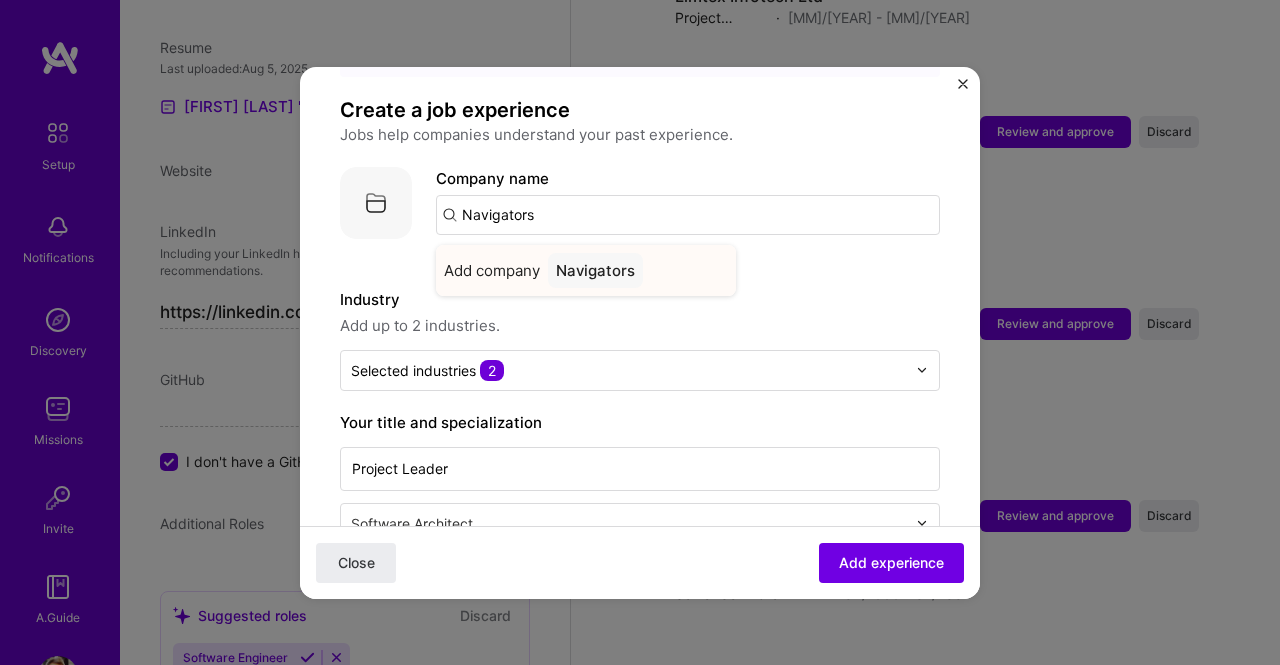 type on "Navigators" 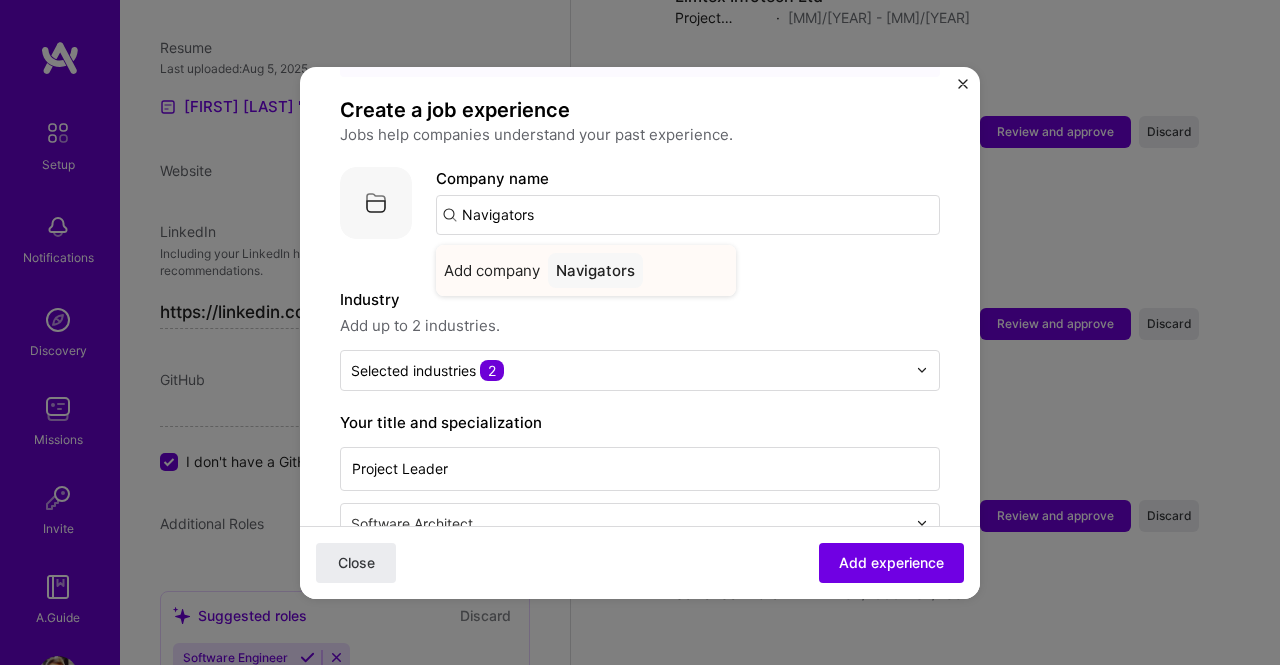 click on "Add company" at bounding box center (492, 270) 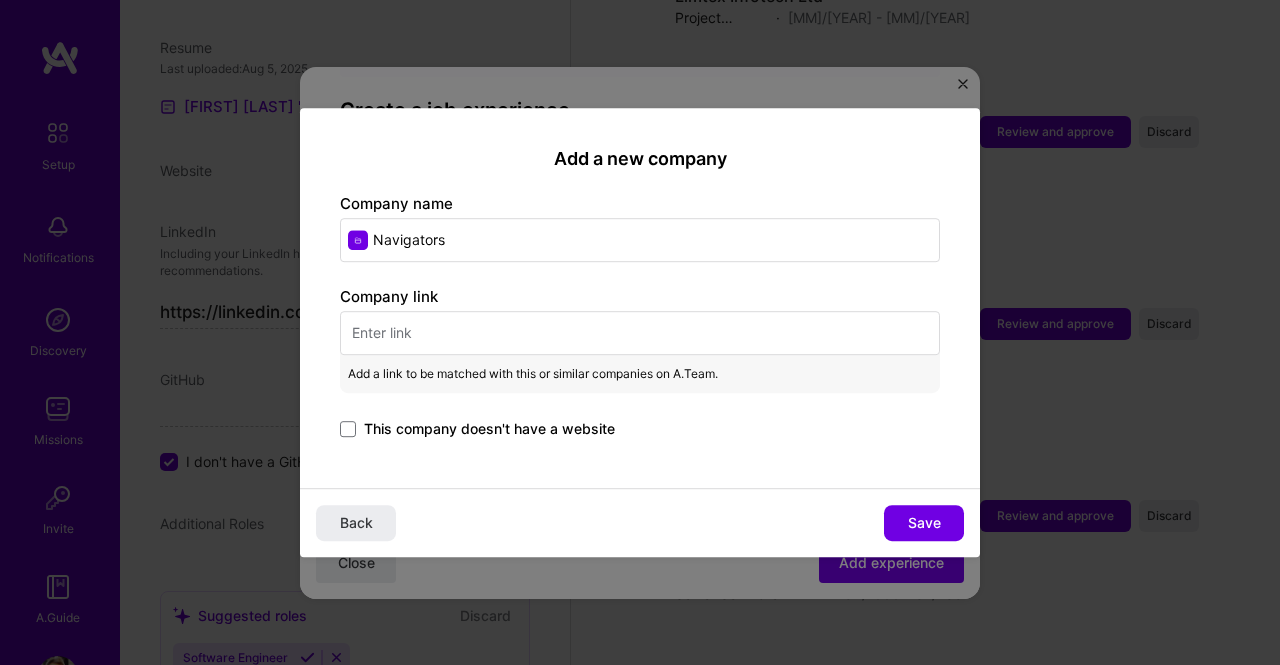 drag, startPoint x: 472, startPoint y: 239, endPoint x: 415, endPoint y: 239, distance: 57 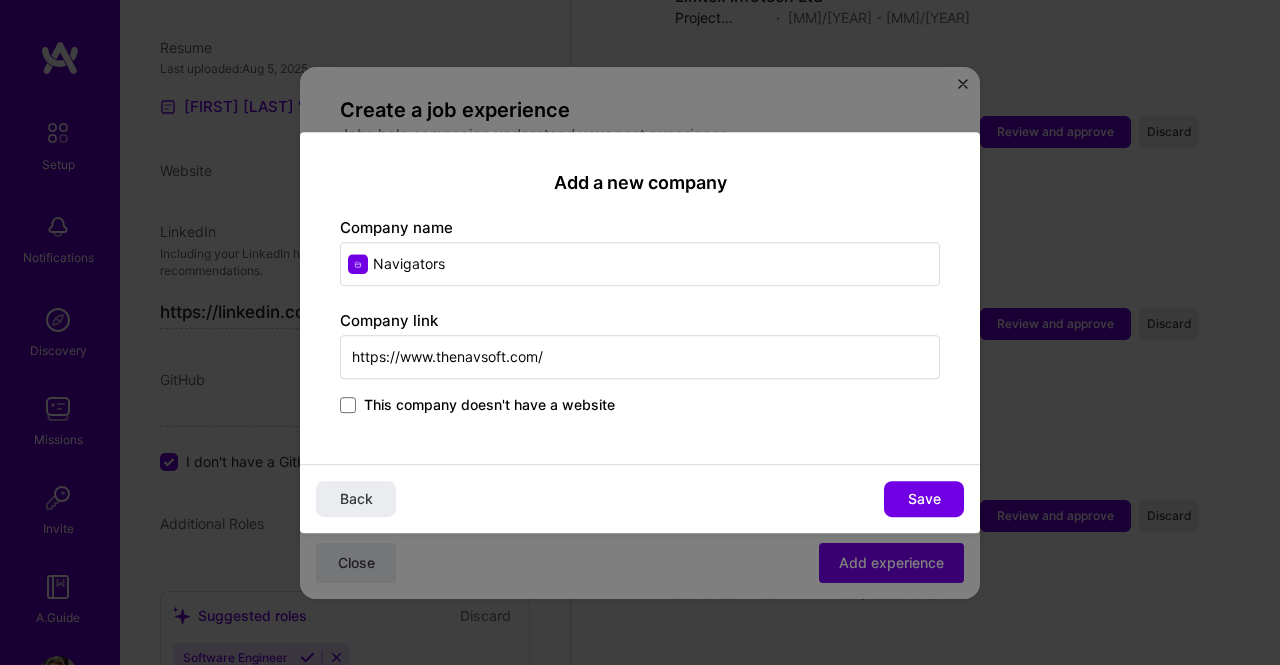 type on "https://www.thenavsoft.com/" 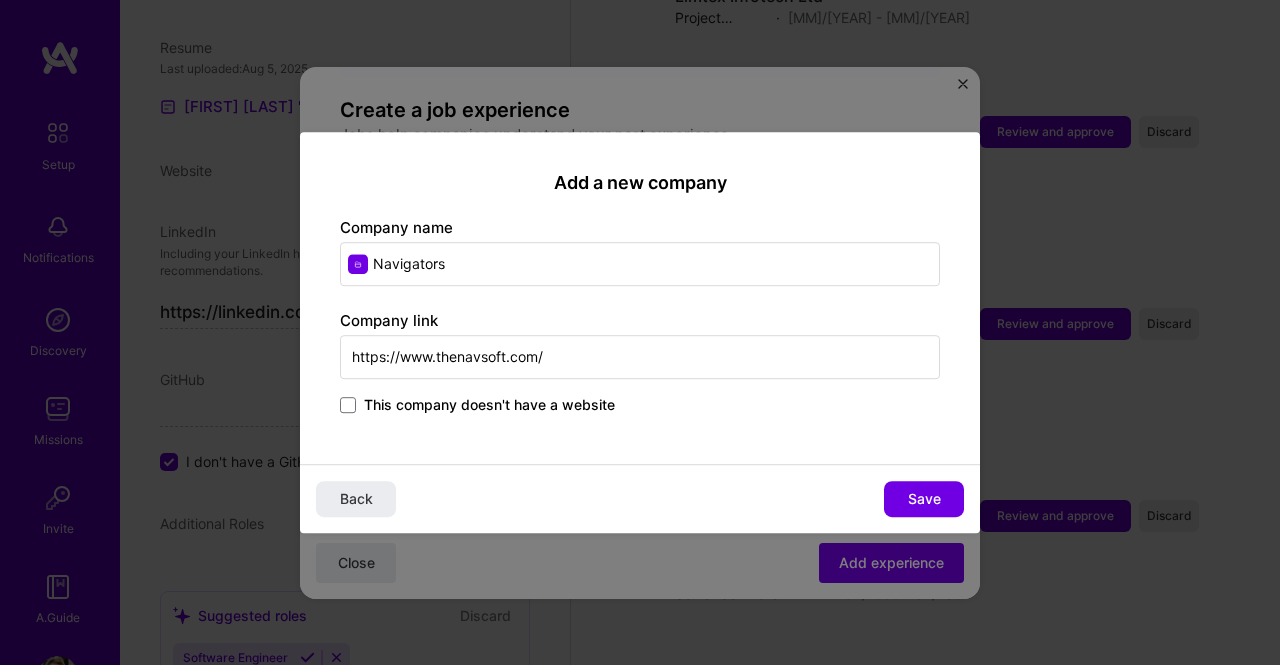 drag, startPoint x: 484, startPoint y: 261, endPoint x: 357, endPoint y: 261, distance: 127 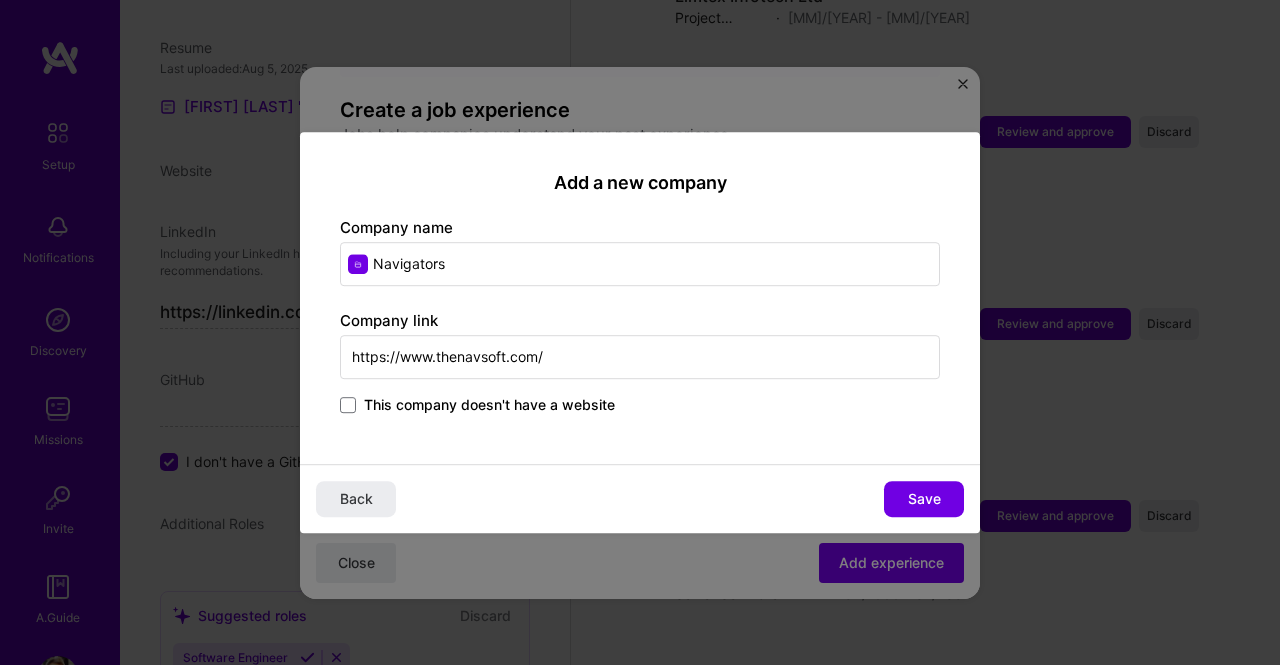 click on "Navigators" at bounding box center [640, 264] 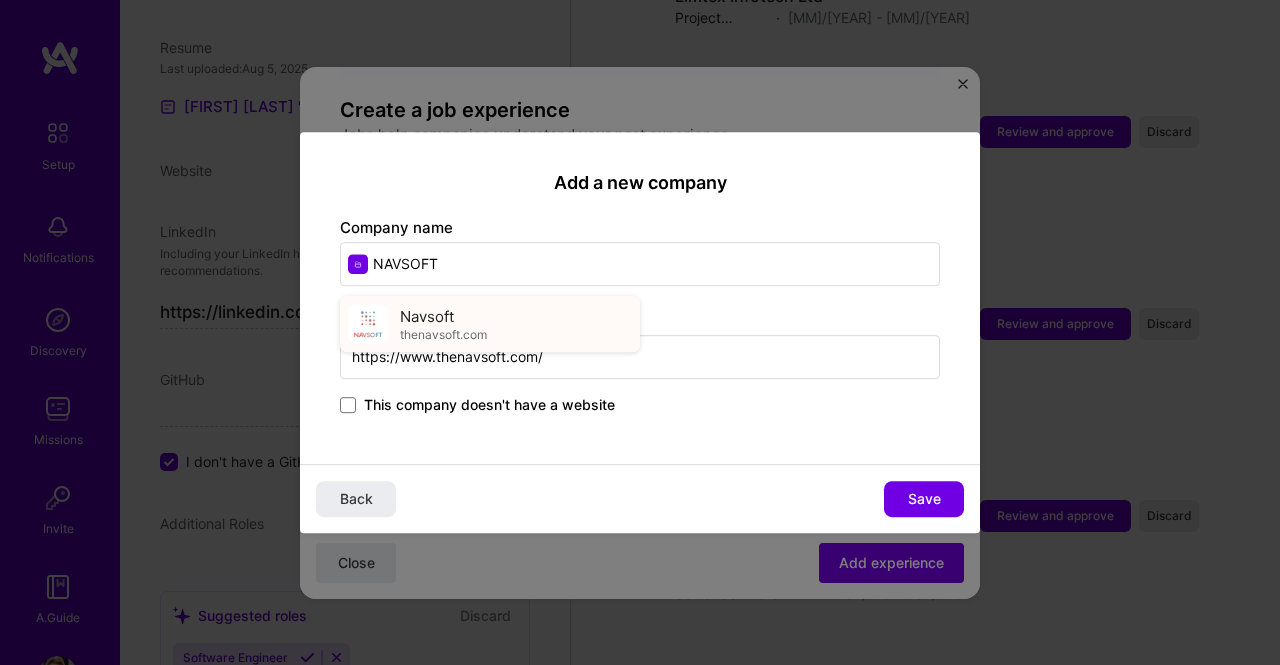 type on "NAVSOFT" 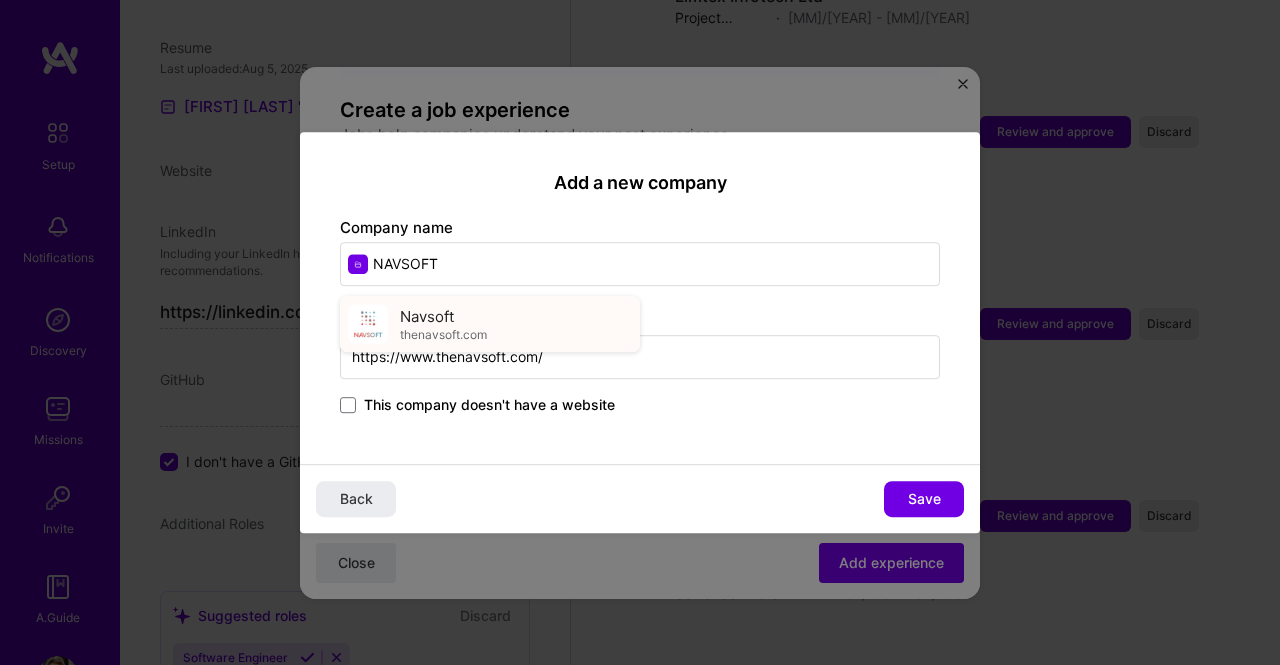 click on "Navsoft thenavsoft.com" at bounding box center [490, 324] 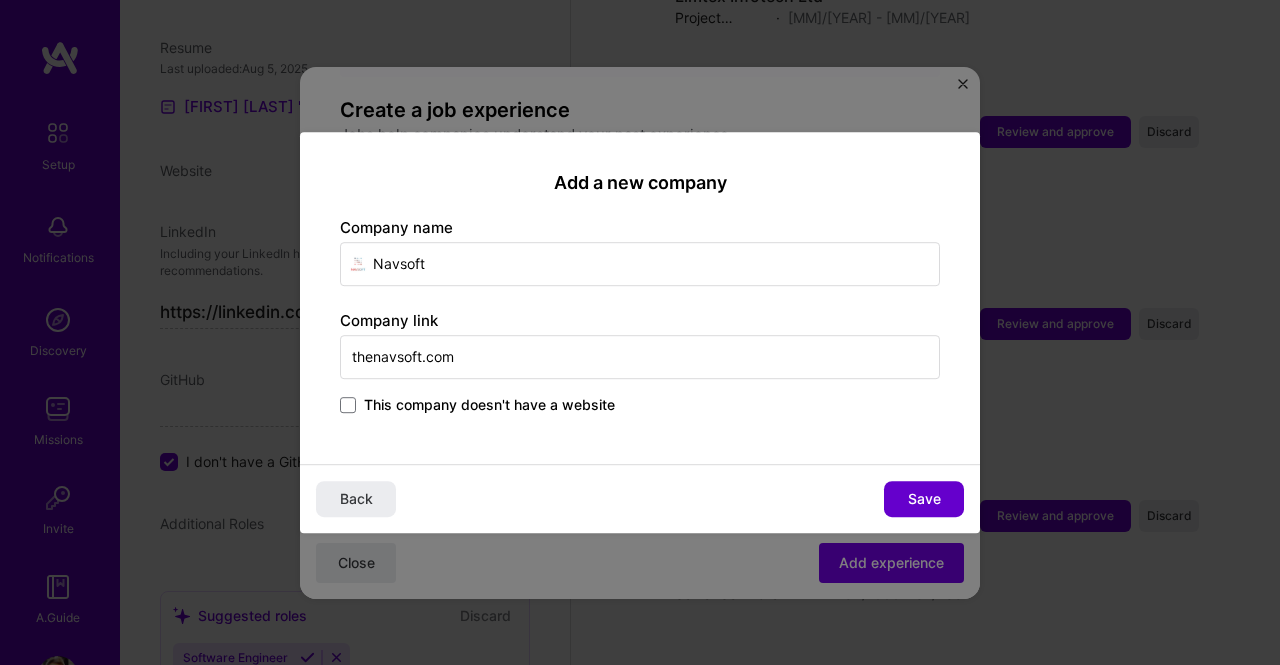 click on "Save" at bounding box center (924, 499) 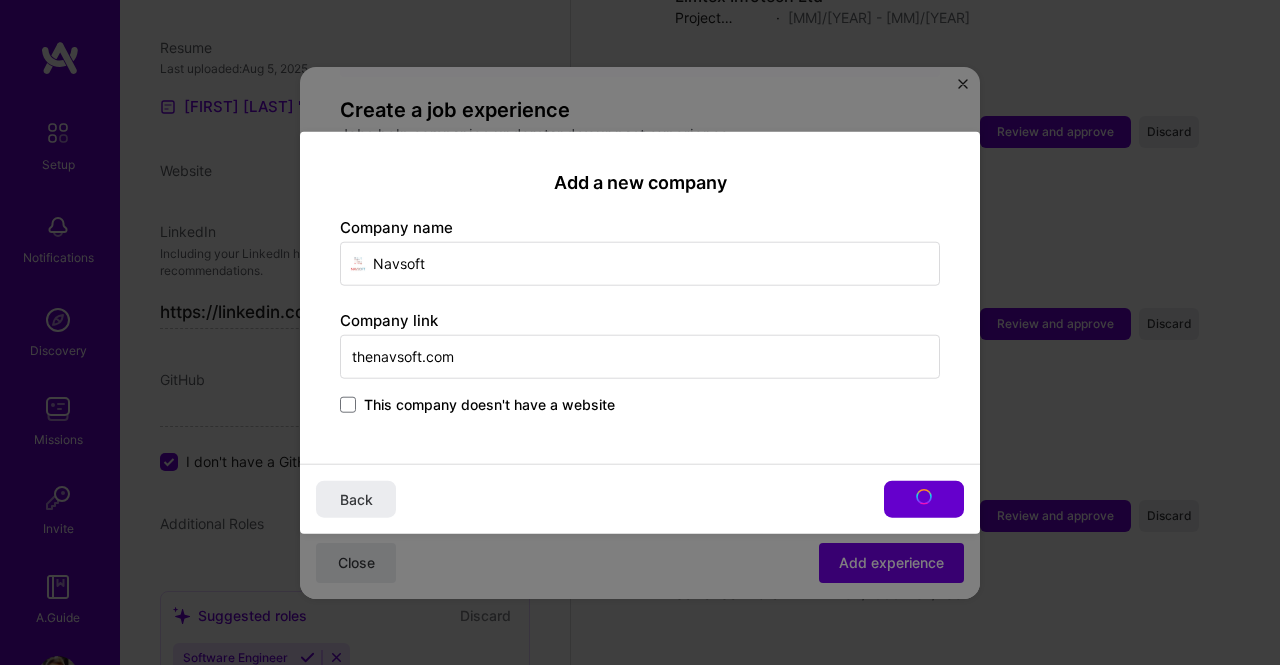 type on "Navsoft" 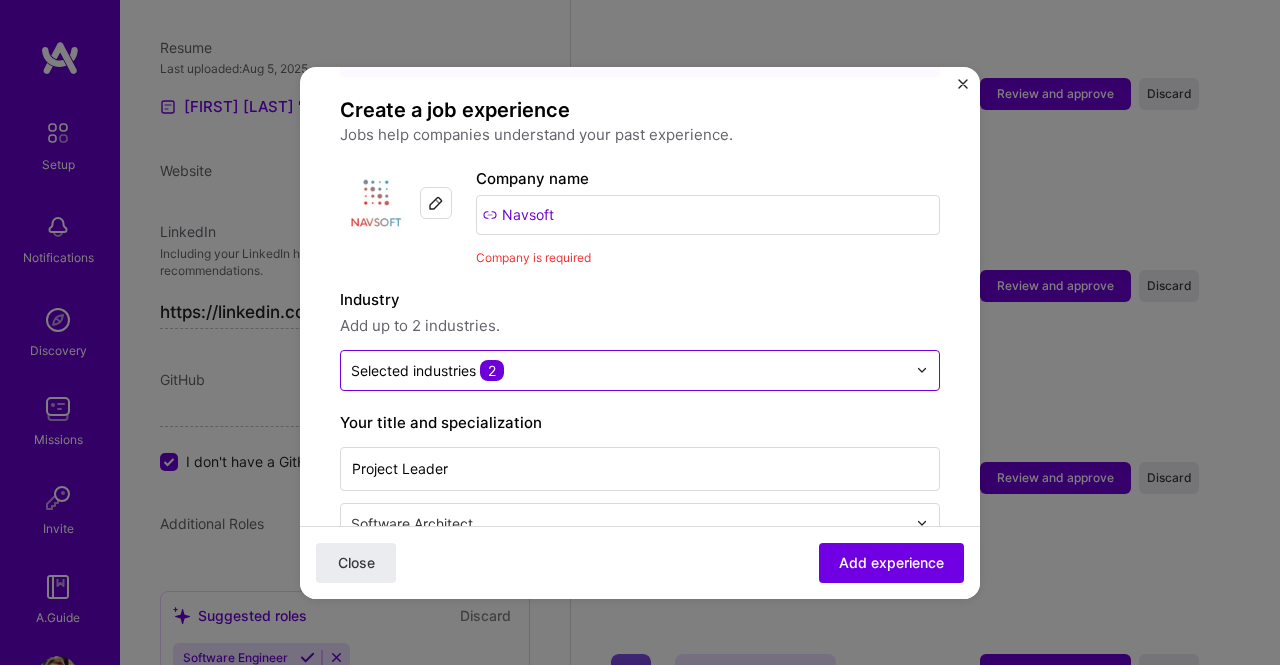 click at bounding box center [922, 370] 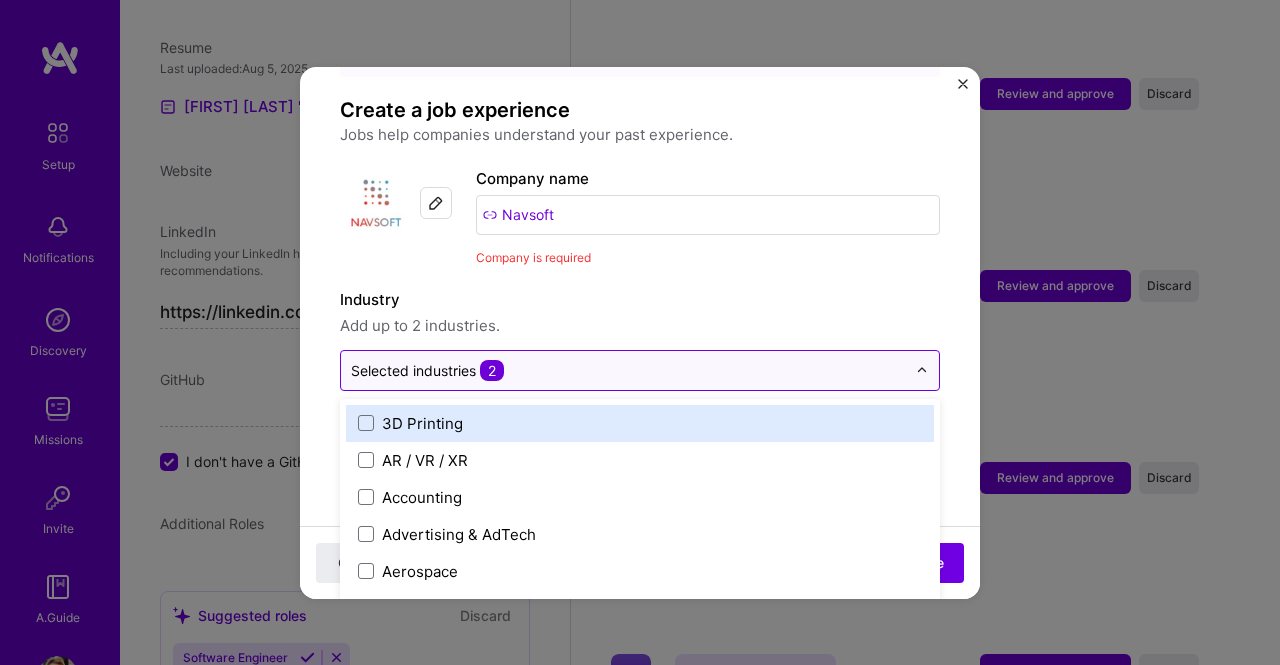 scroll, scrollTop: 3451, scrollLeft: 0, axis: vertical 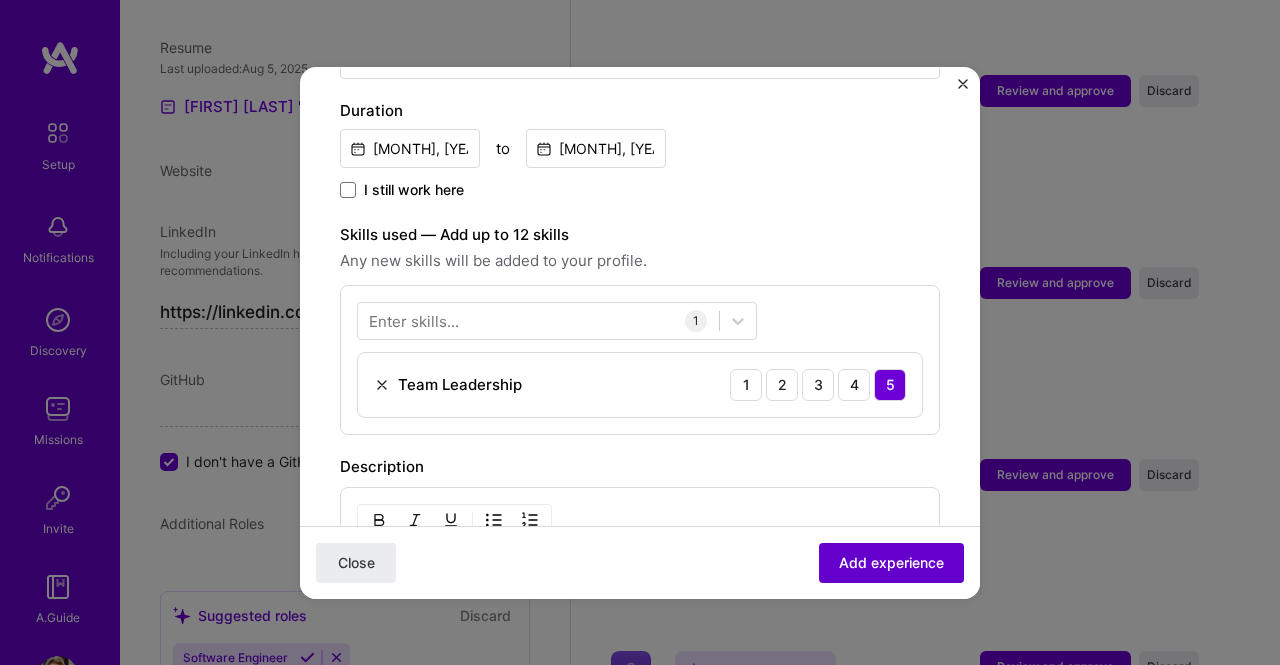 click on "Add experience" at bounding box center (891, 562) 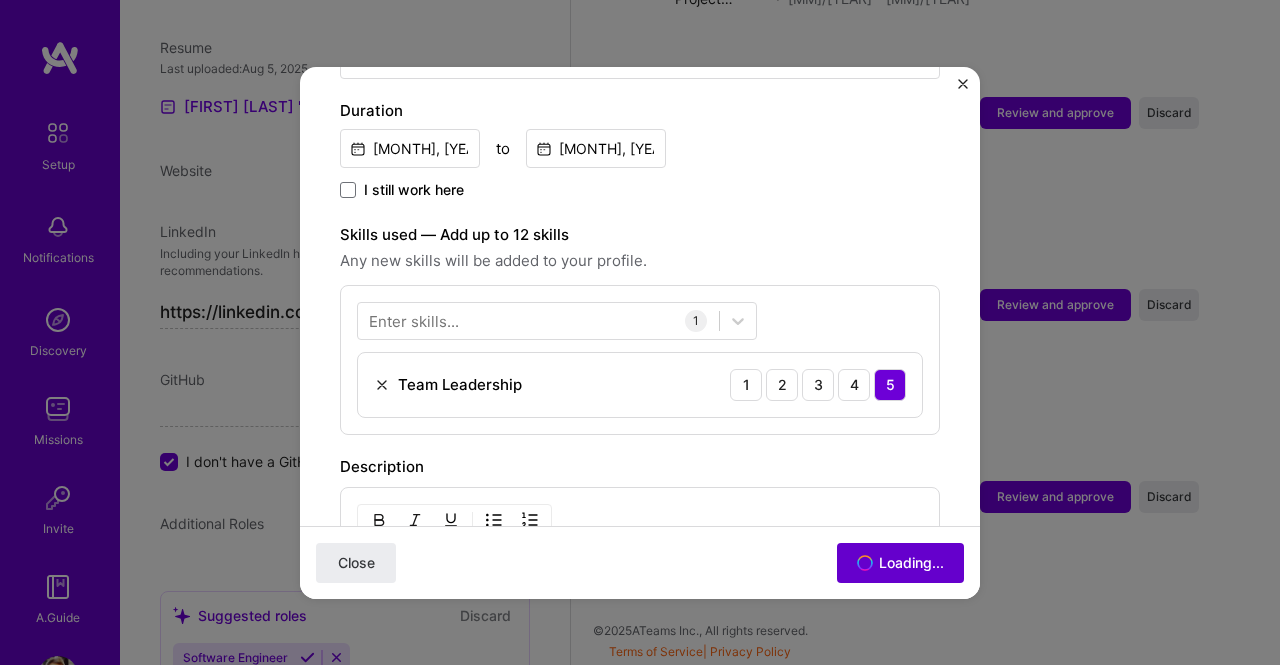 scroll, scrollTop: 3424, scrollLeft: 0, axis: vertical 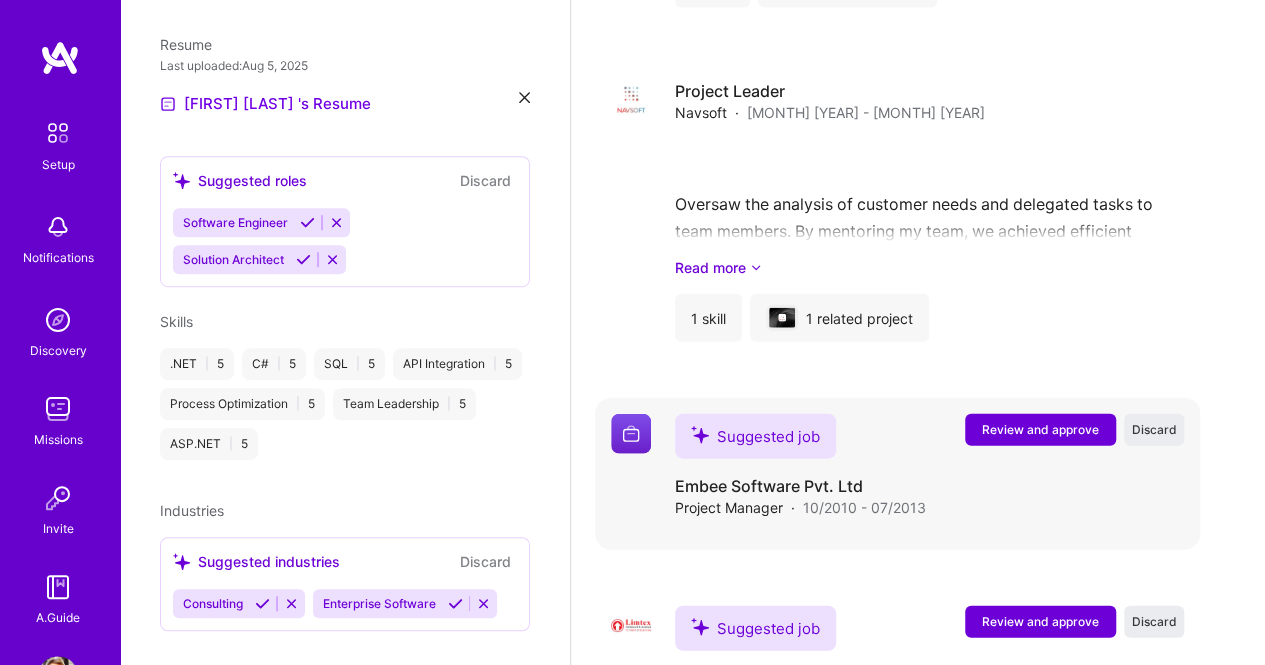 click on "Review and approve" at bounding box center (1040, 429) 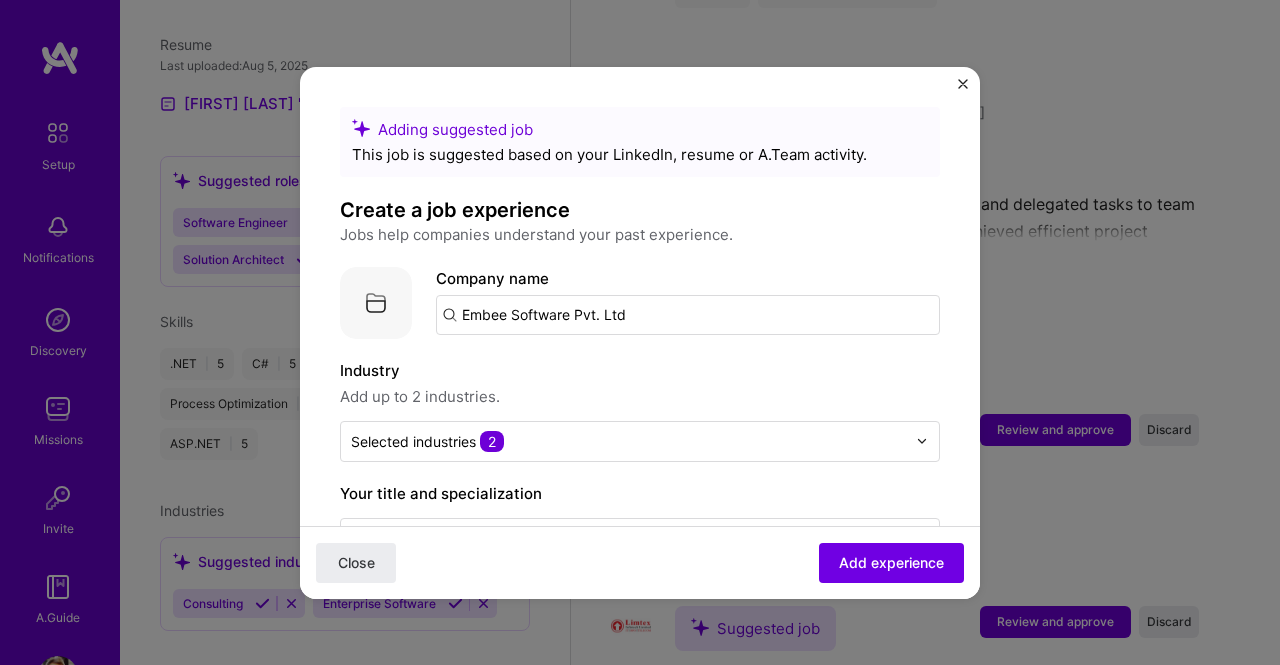 click on "Embee Software Pvt. Ltd" at bounding box center (688, 315) 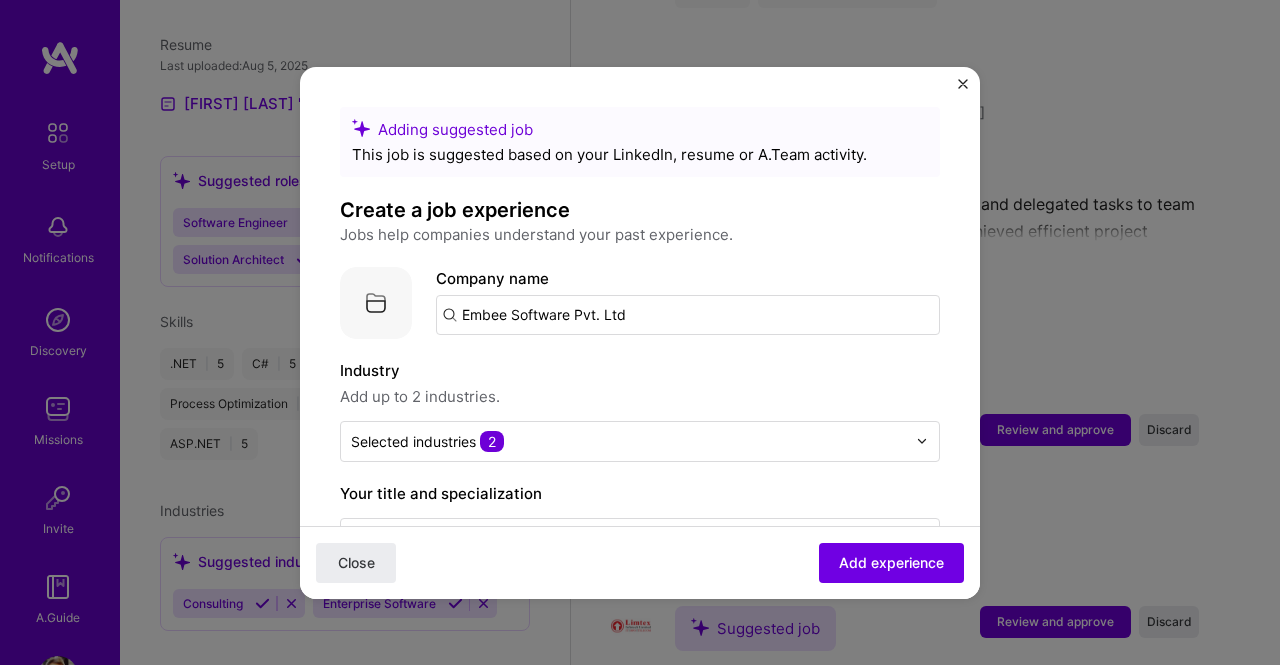 click on "Company name" at bounding box center (492, 278) 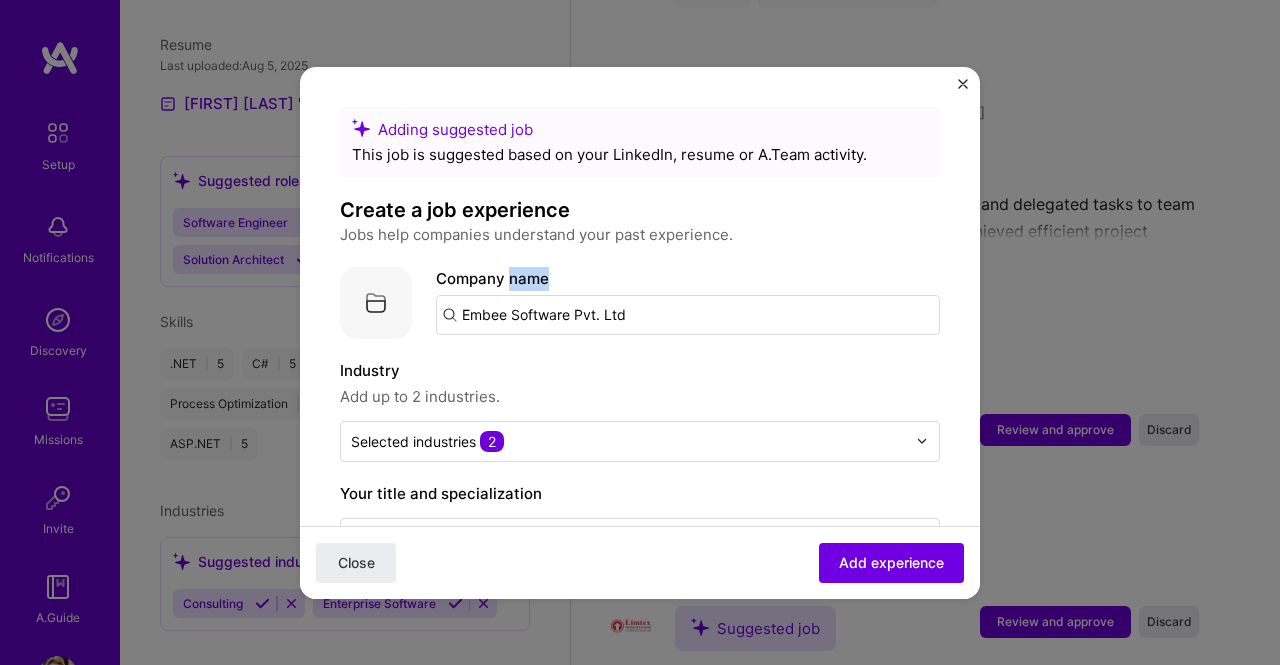 click on "Company name" at bounding box center [492, 278] 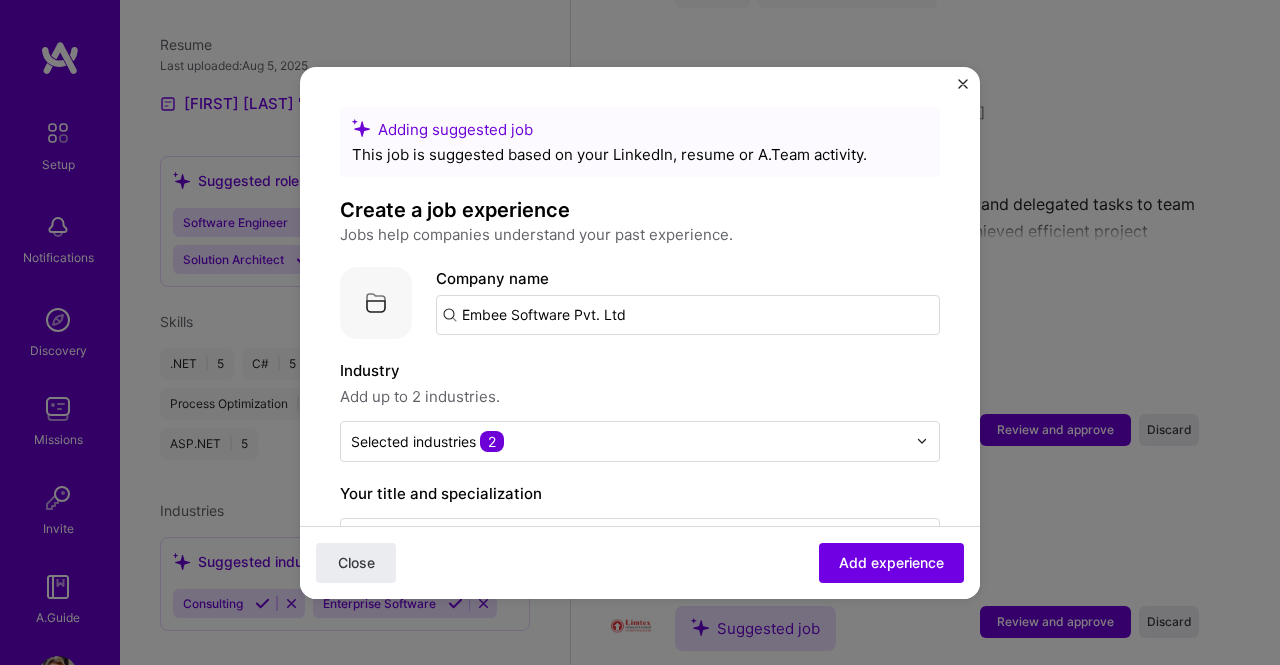 drag, startPoint x: 656, startPoint y: 313, endPoint x: 444, endPoint y: 311, distance: 212.00943 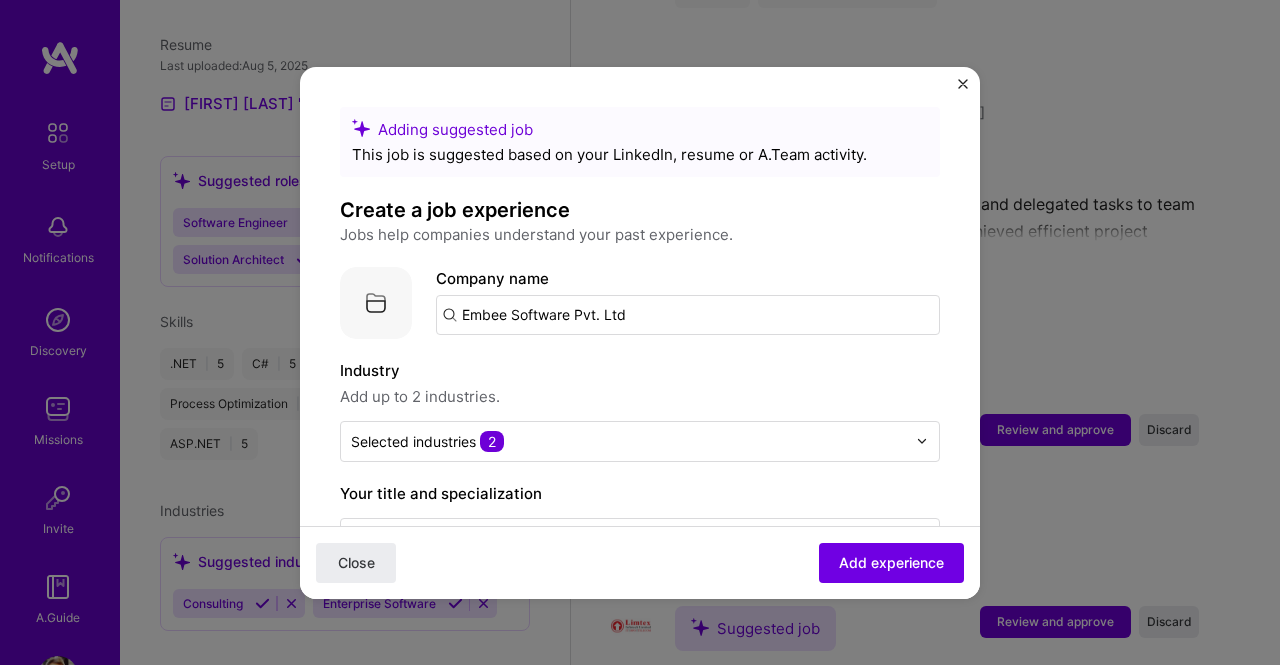 click on "Embee Software Pvt. Ltd" at bounding box center (688, 315) 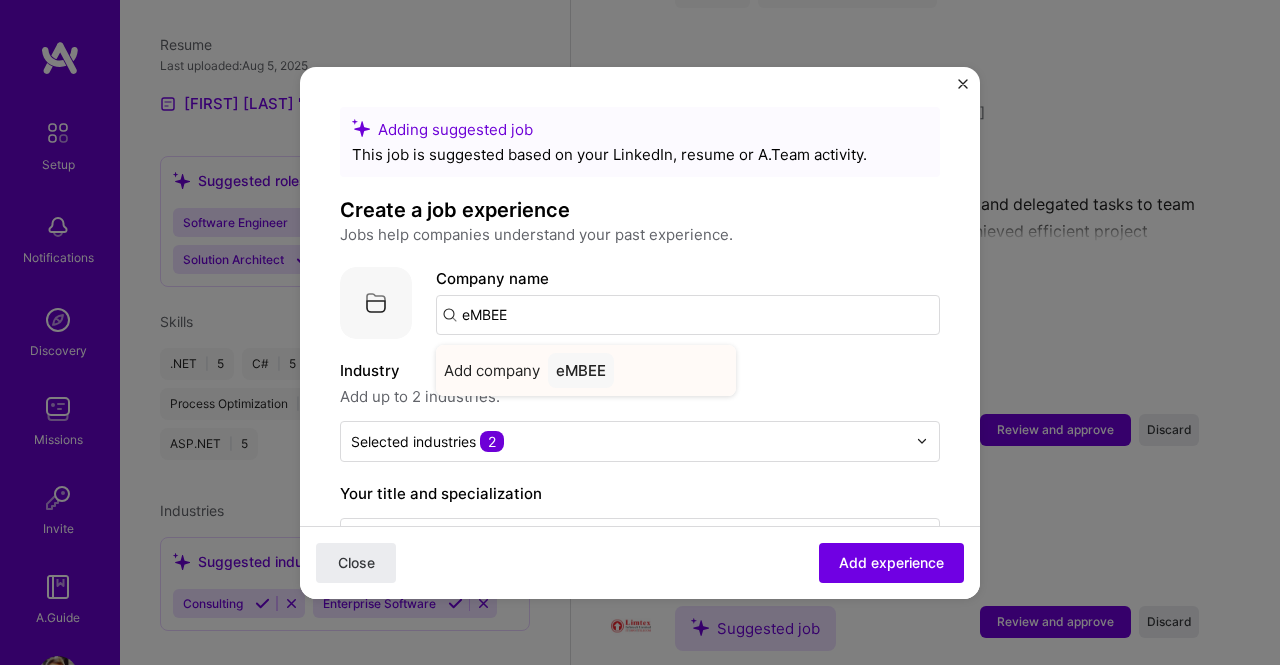 type on "eMBEE" 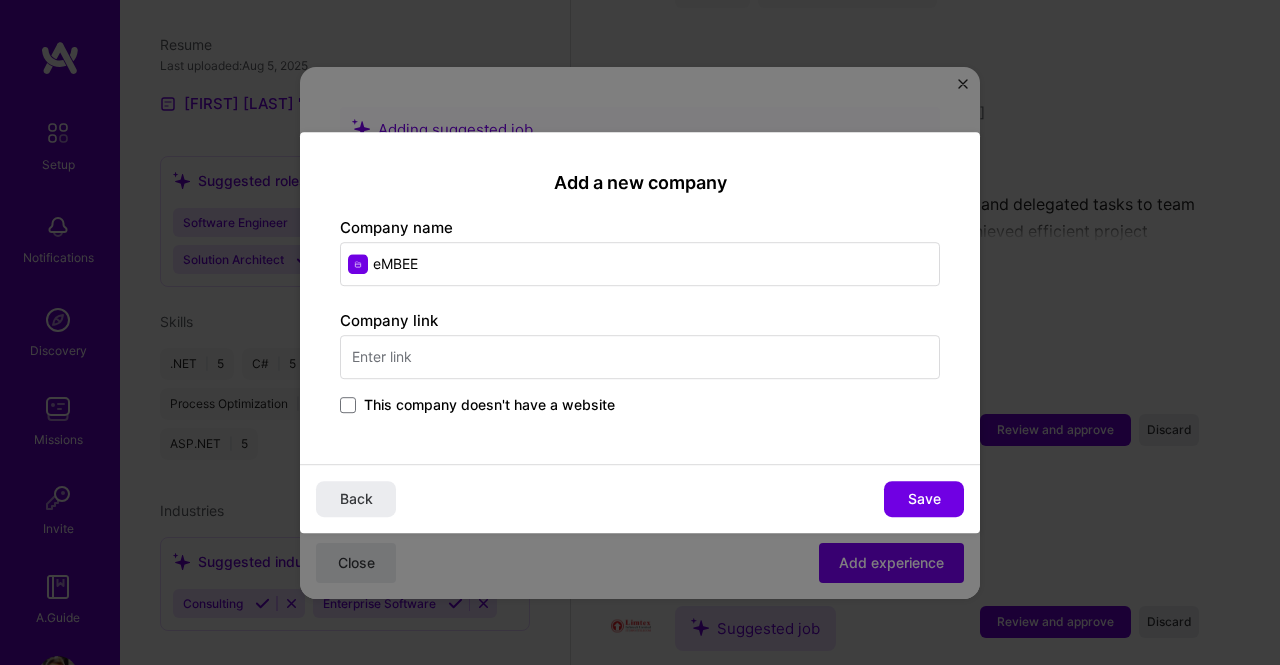 click at bounding box center [640, 357] 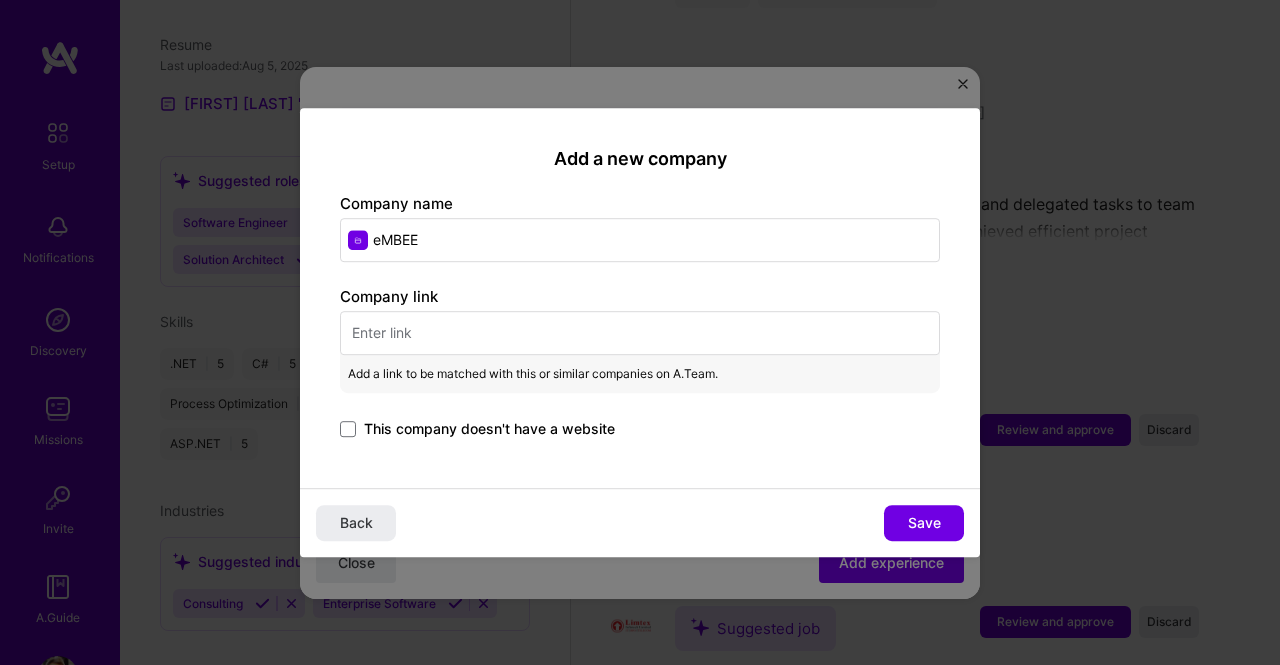 paste on "https://embee.co.in/" 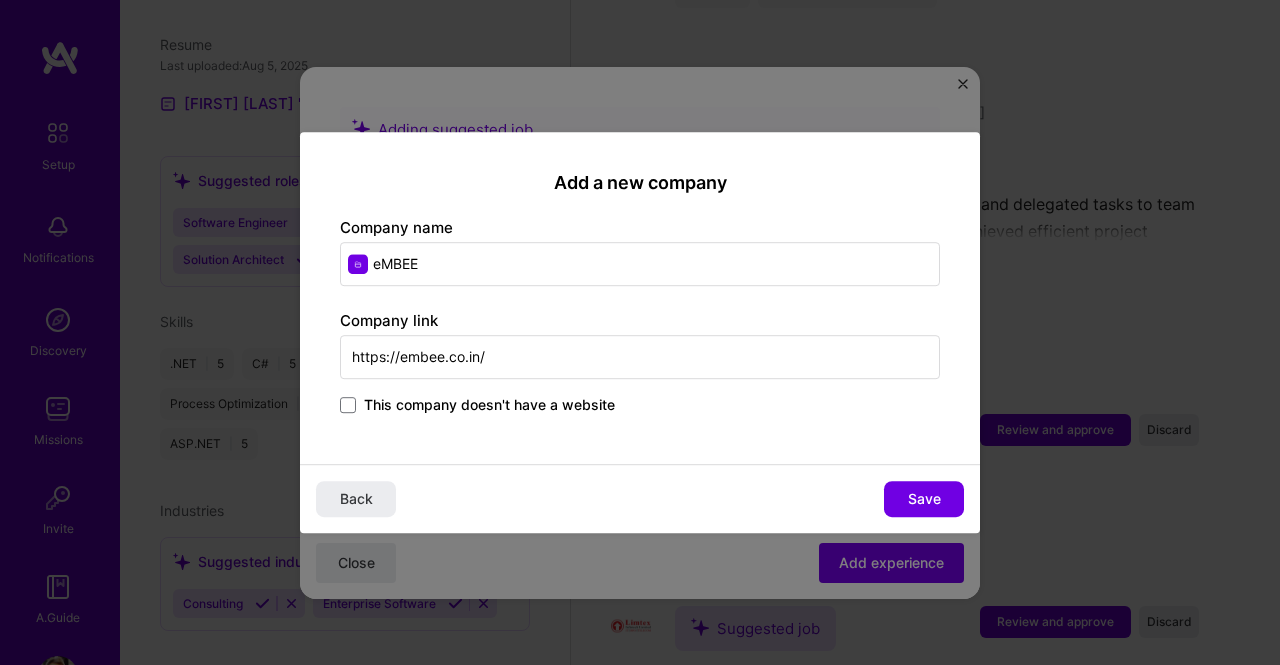 type on "https://embee.co.in/" 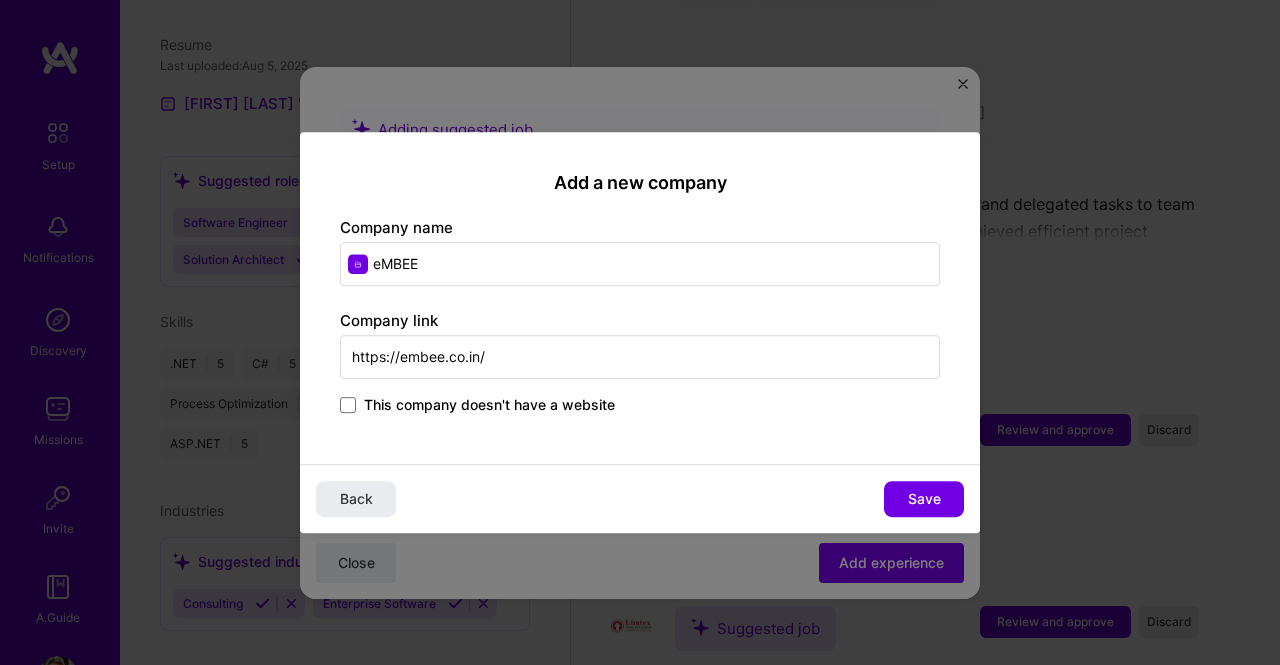 drag, startPoint x: 438, startPoint y: 270, endPoint x: 354, endPoint y: 266, distance: 84.095184 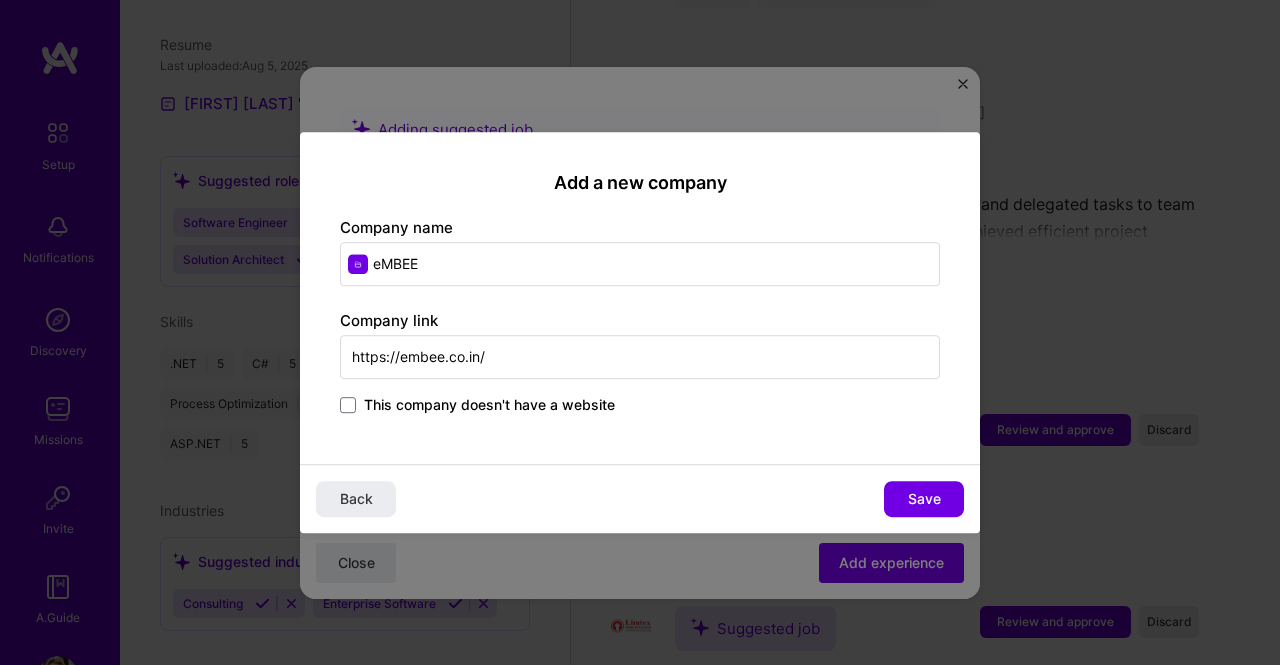 click on "eMBEE" at bounding box center (640, 264) 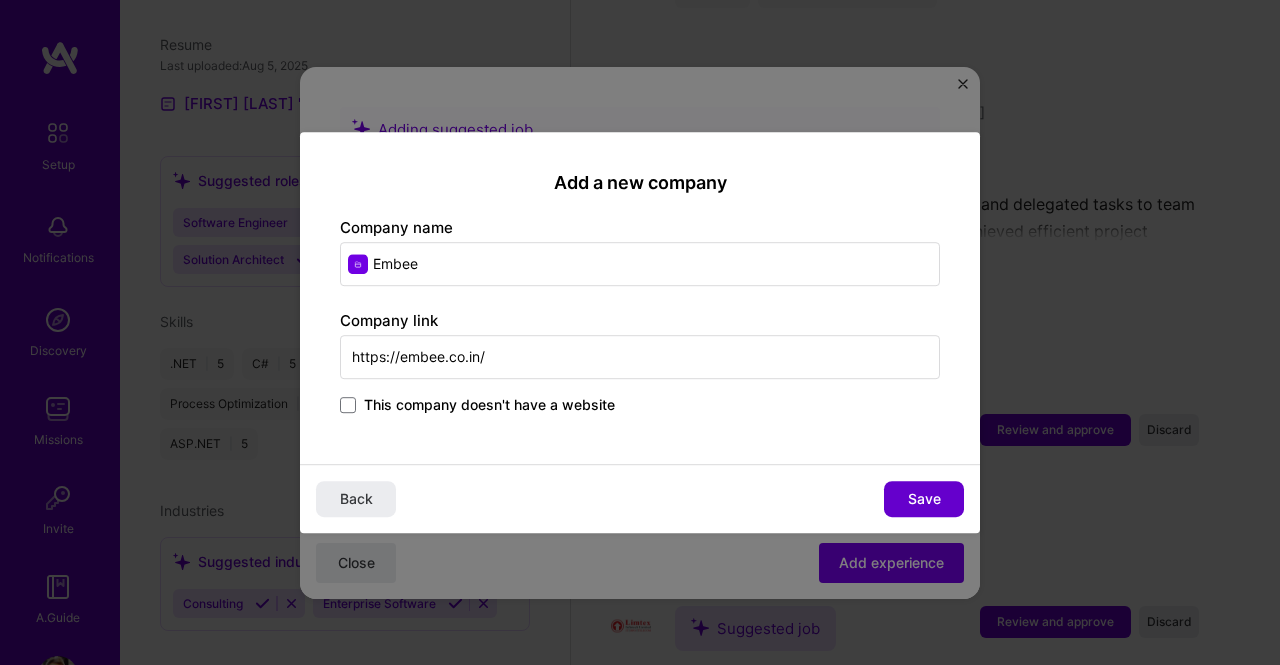 type on "Embee" 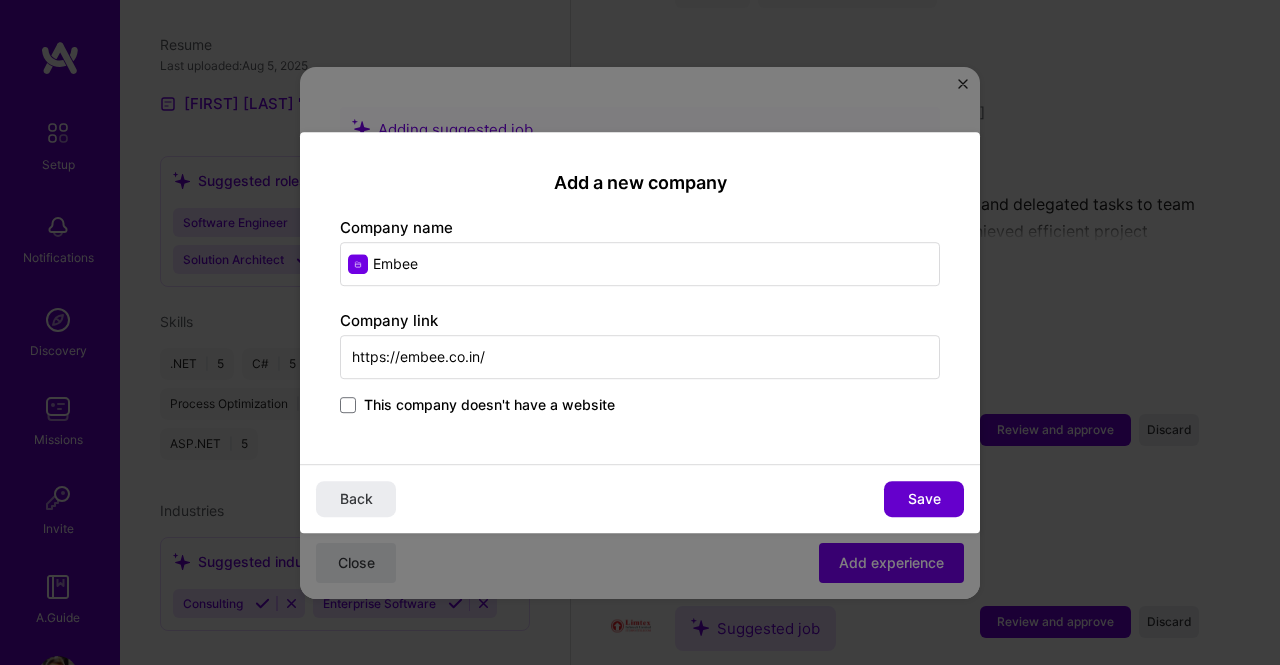 click on "Save" at bounding box center (924, 499) 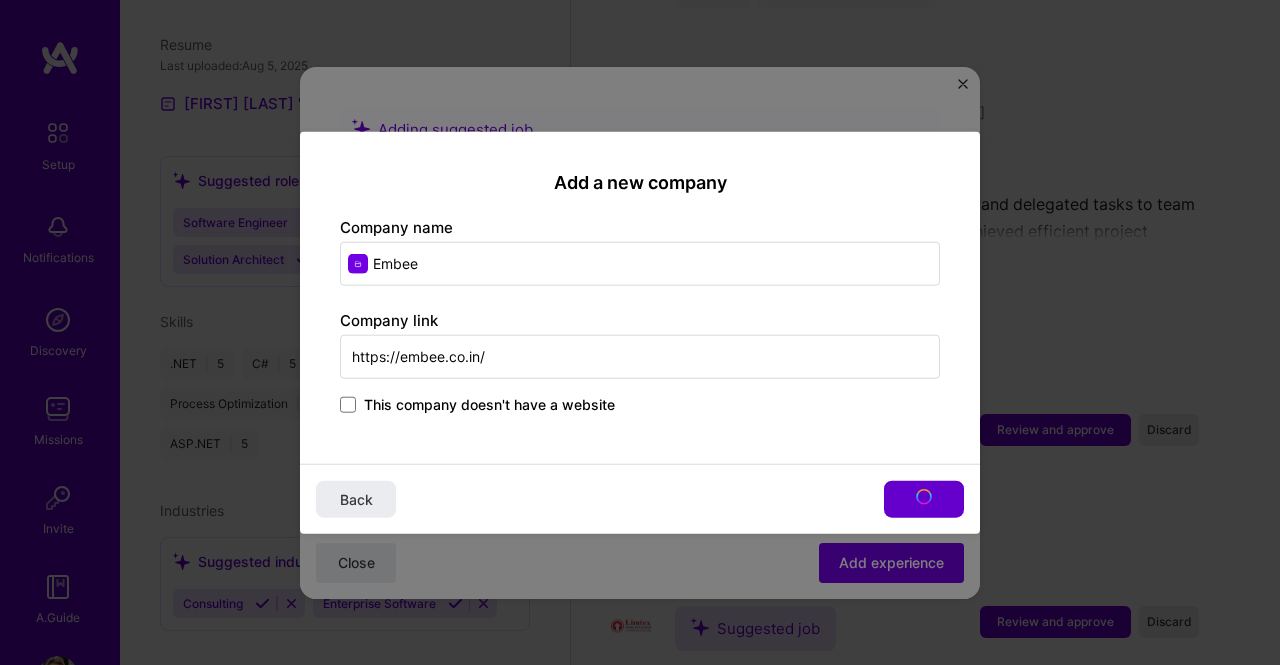 type on "Embee" 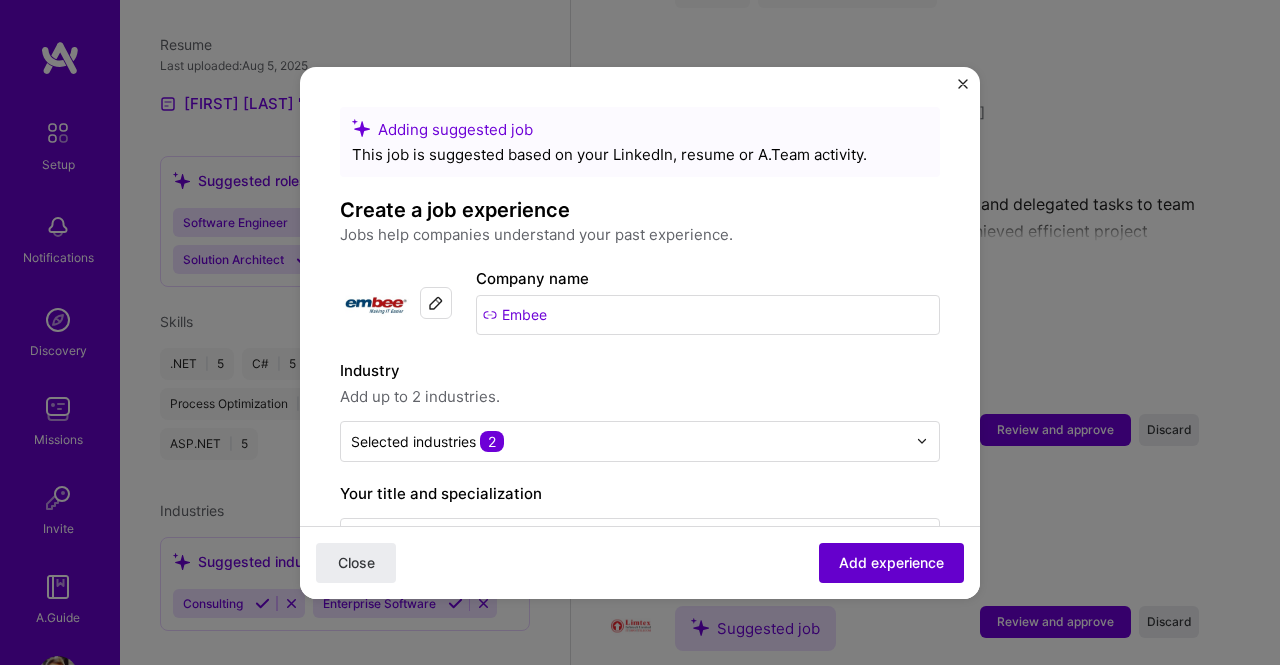 click on "Add experience" at bounding box center [891, 562] 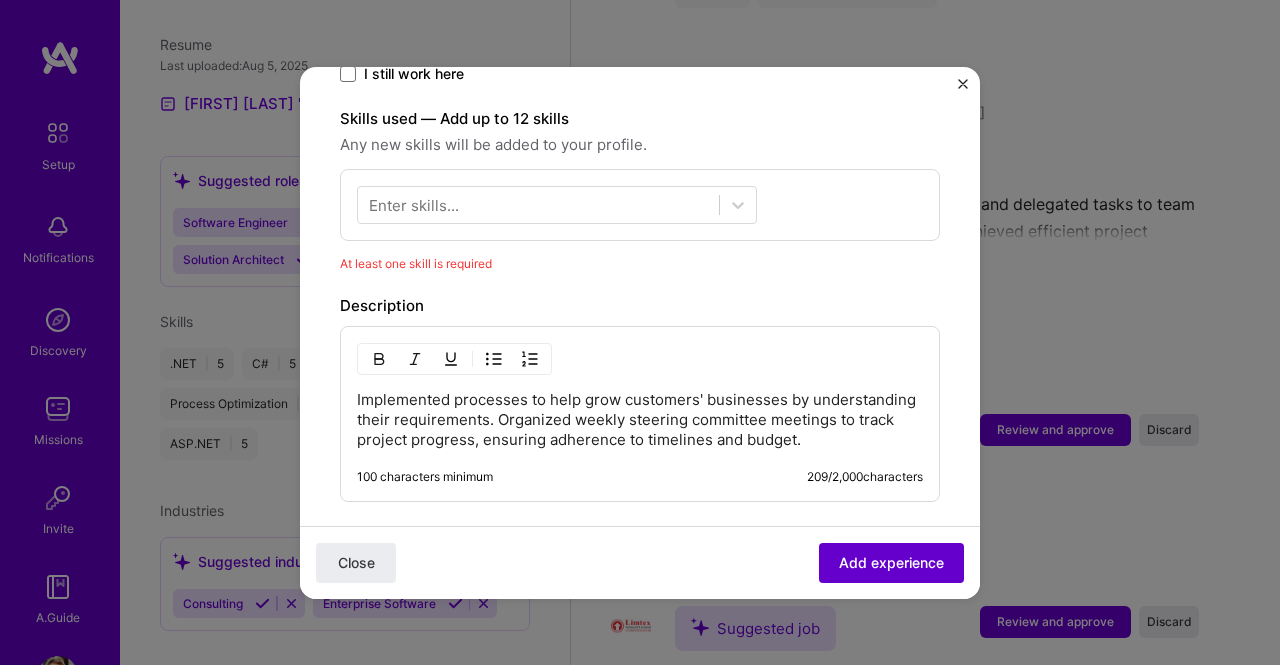 scroll, scrollTop: 689, scrollLeft: 0, axis: vertical 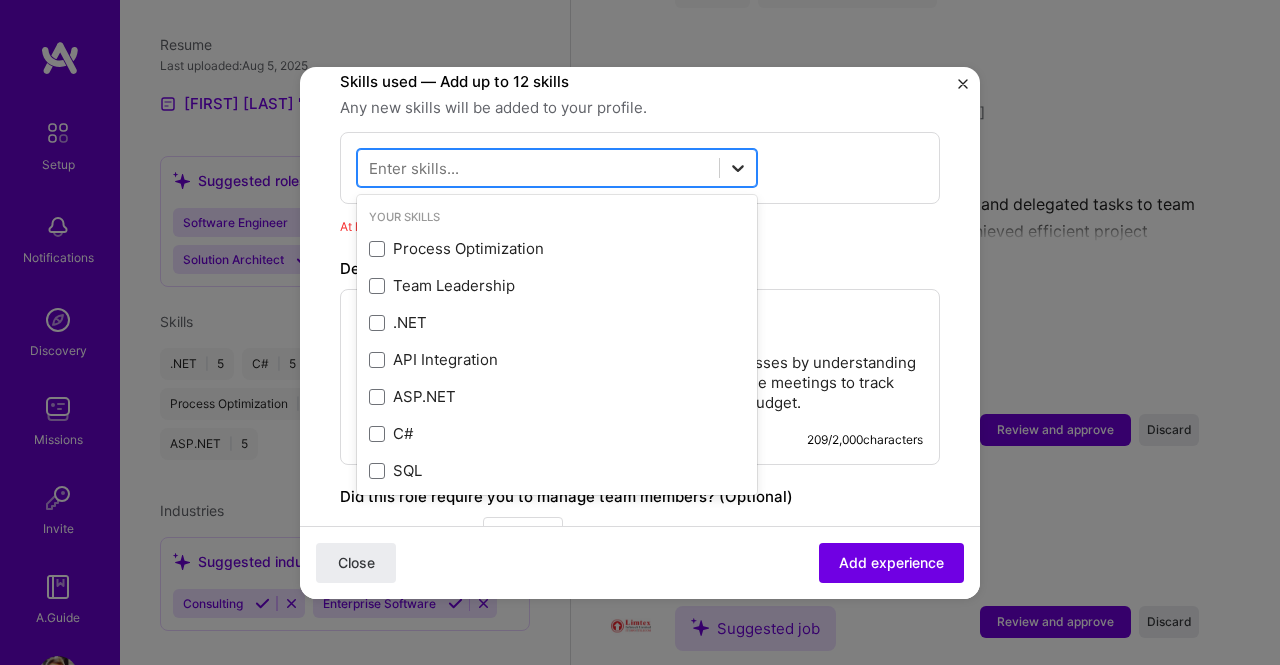 click 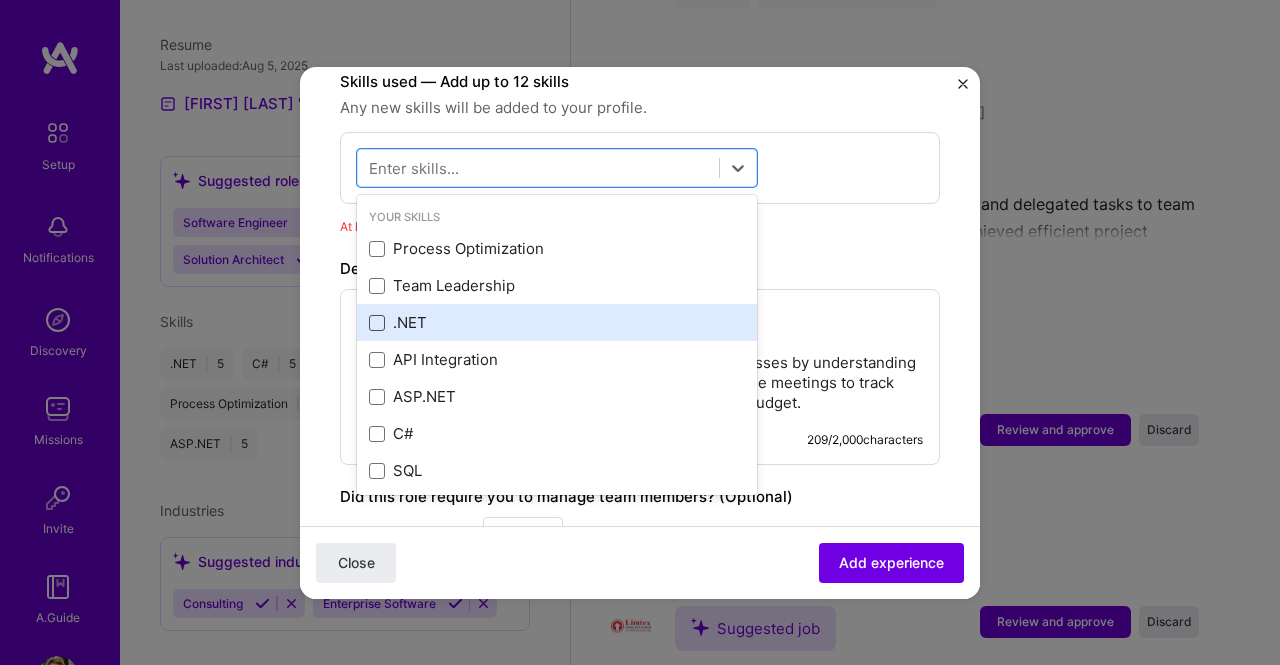 click at bounding box center (377, 323) 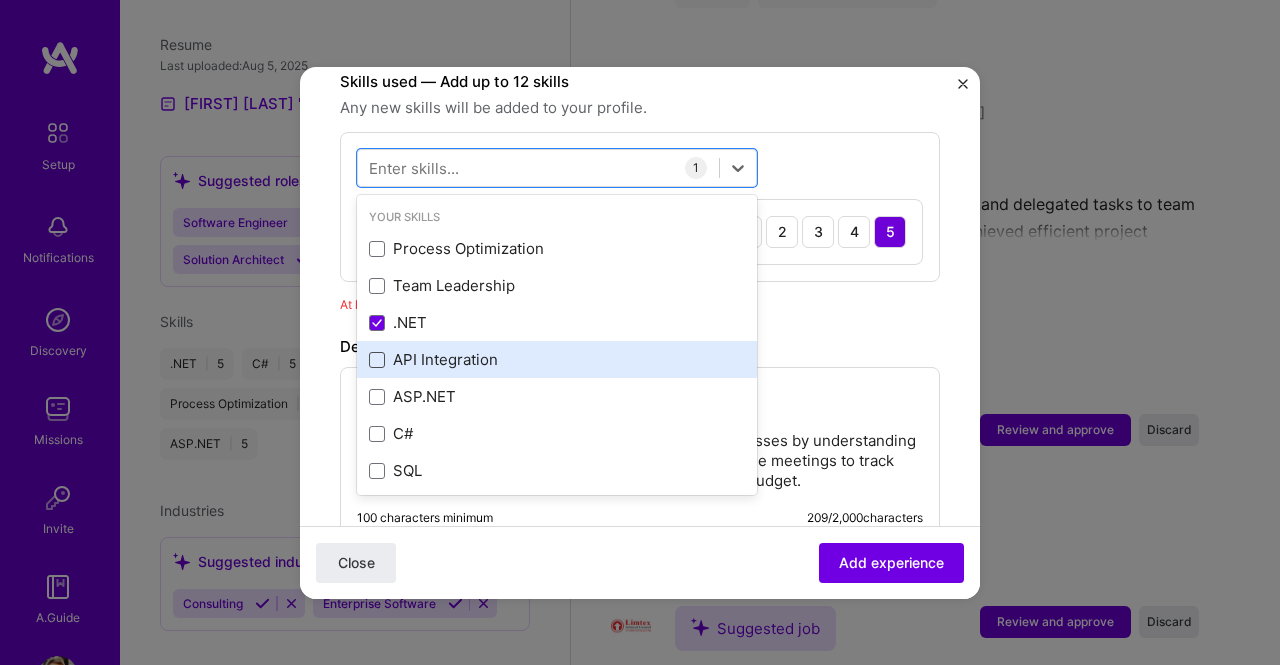 click at bounding box center (377, 360) 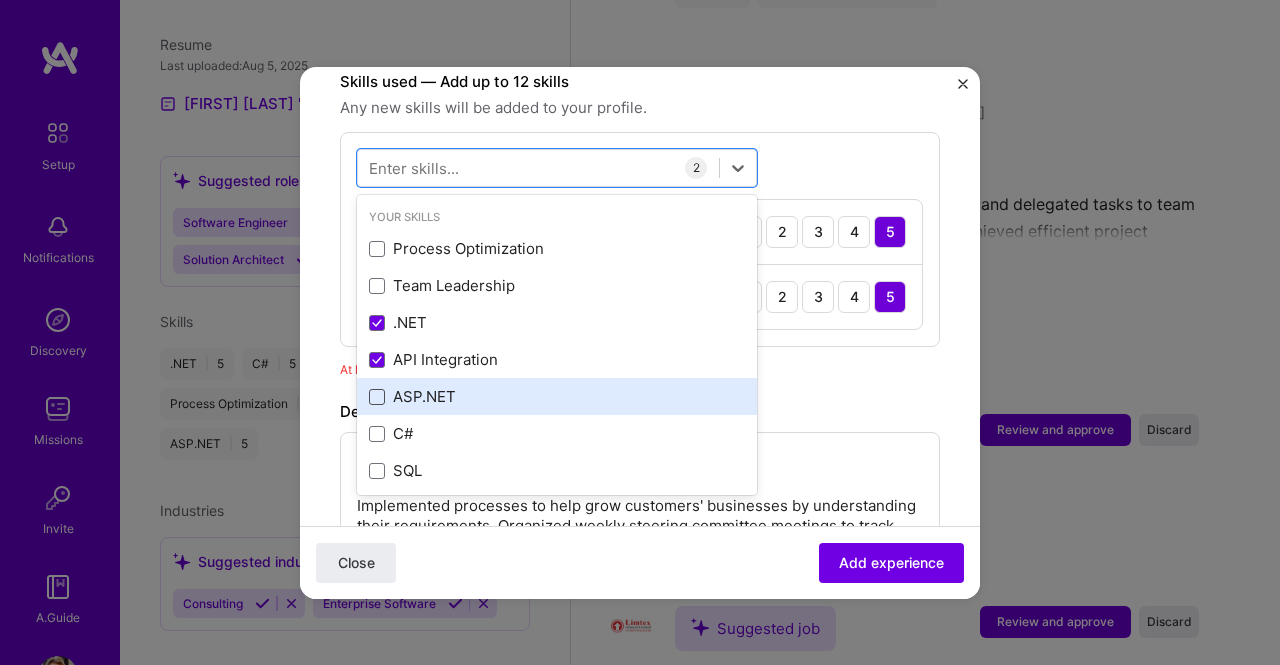 click at bounding box center (377, 397) 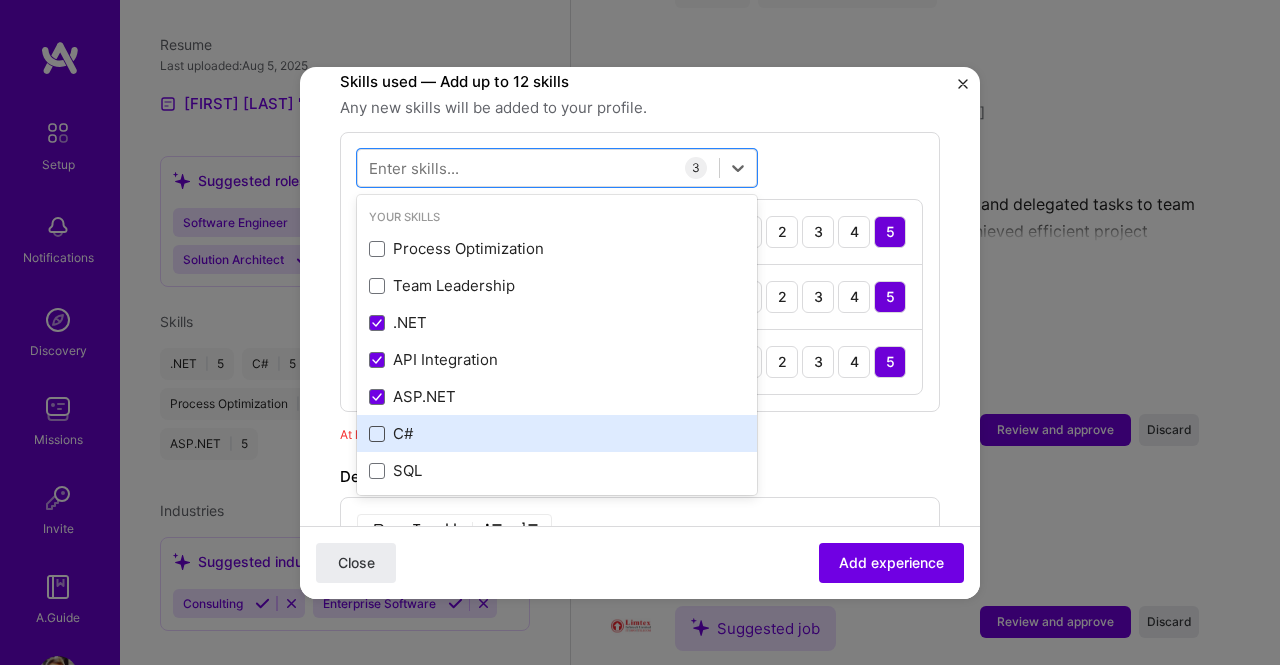 click at bounding box center (377, 434) 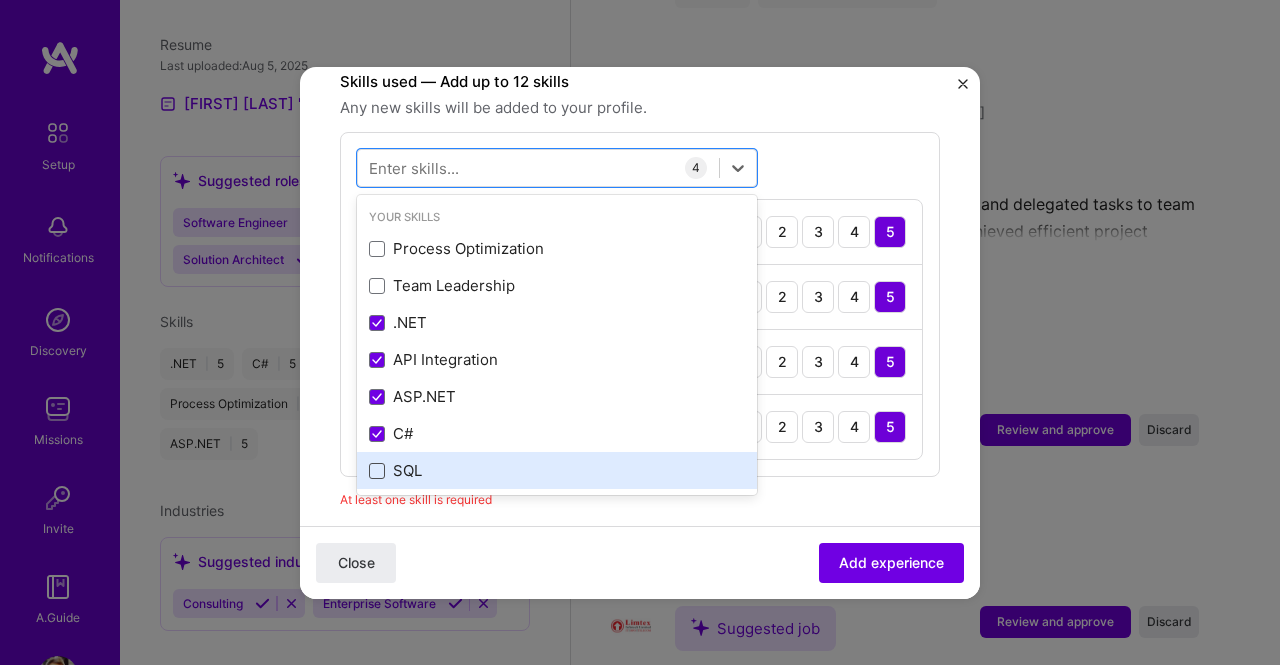 click at bounding box center [377, 471] 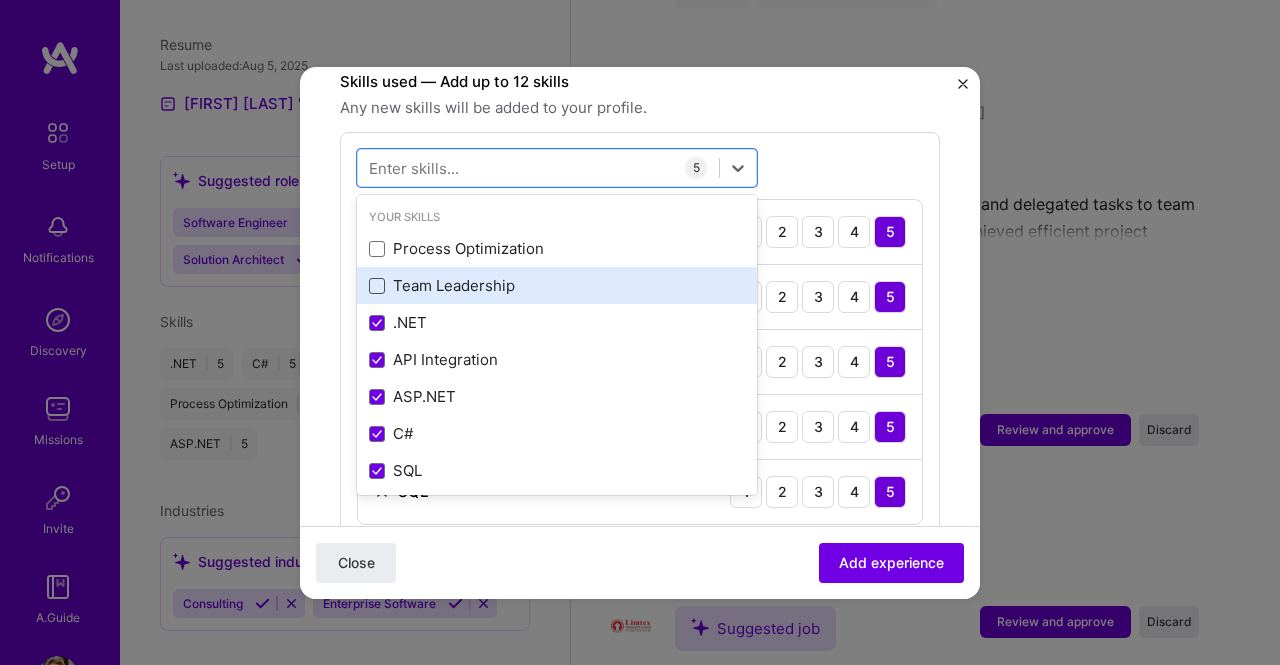 click at bounding box center (377, 286) 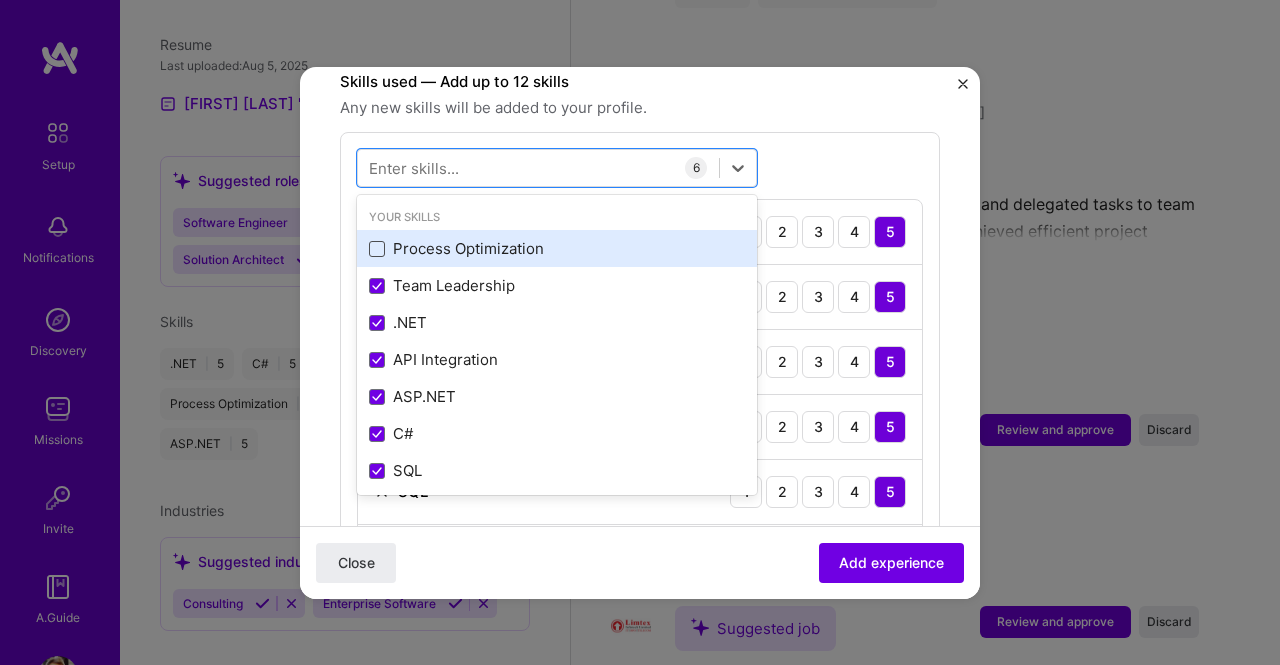 click at bounding box center (377, 249) 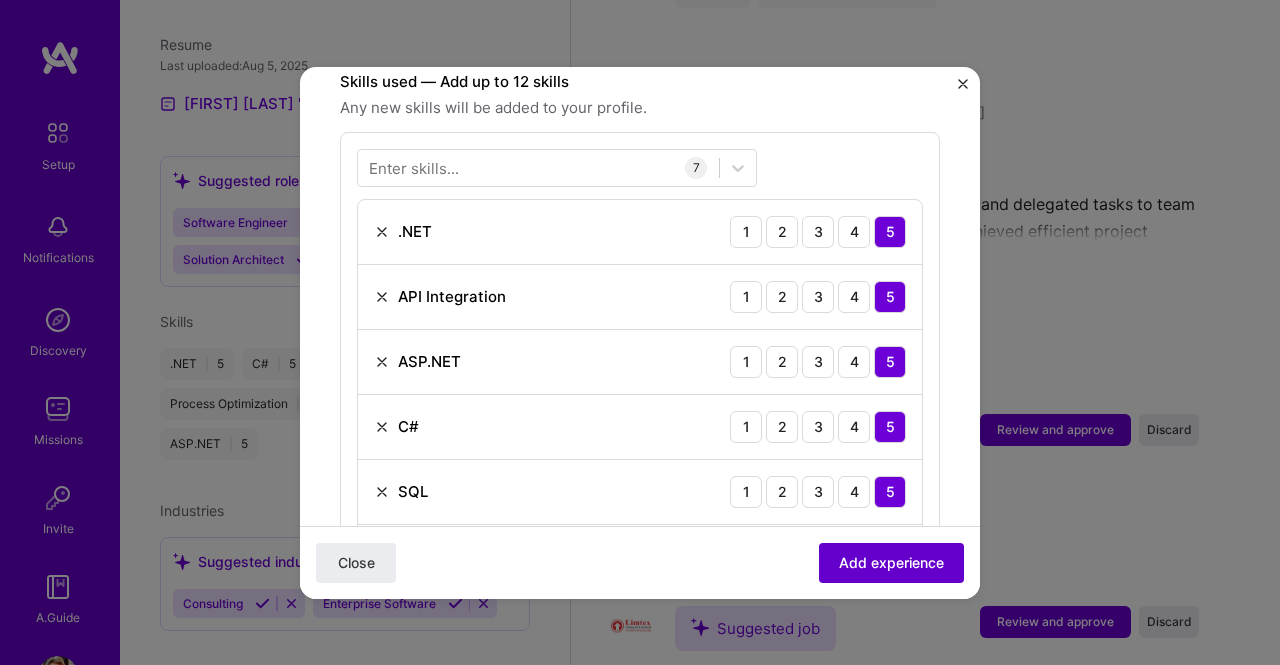 click on "Add experience" at bounding box center (891, 562) 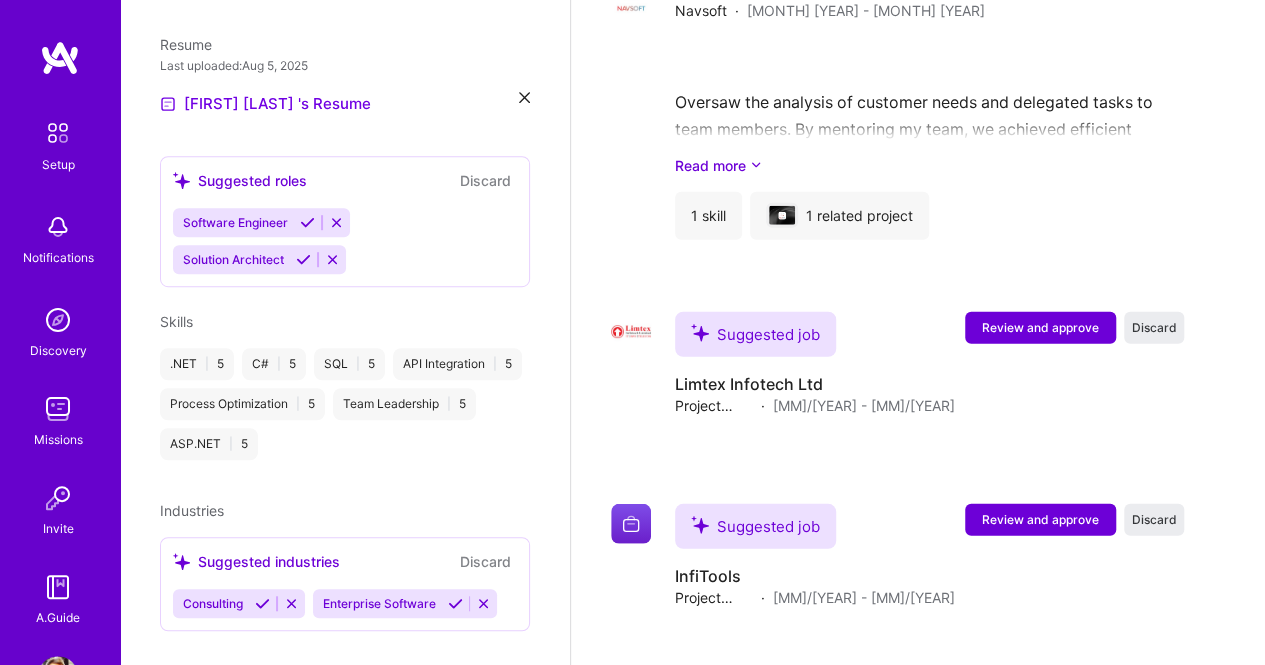 scroll, scrollTop: 2654, scrollLeft: 0, axis: vertical 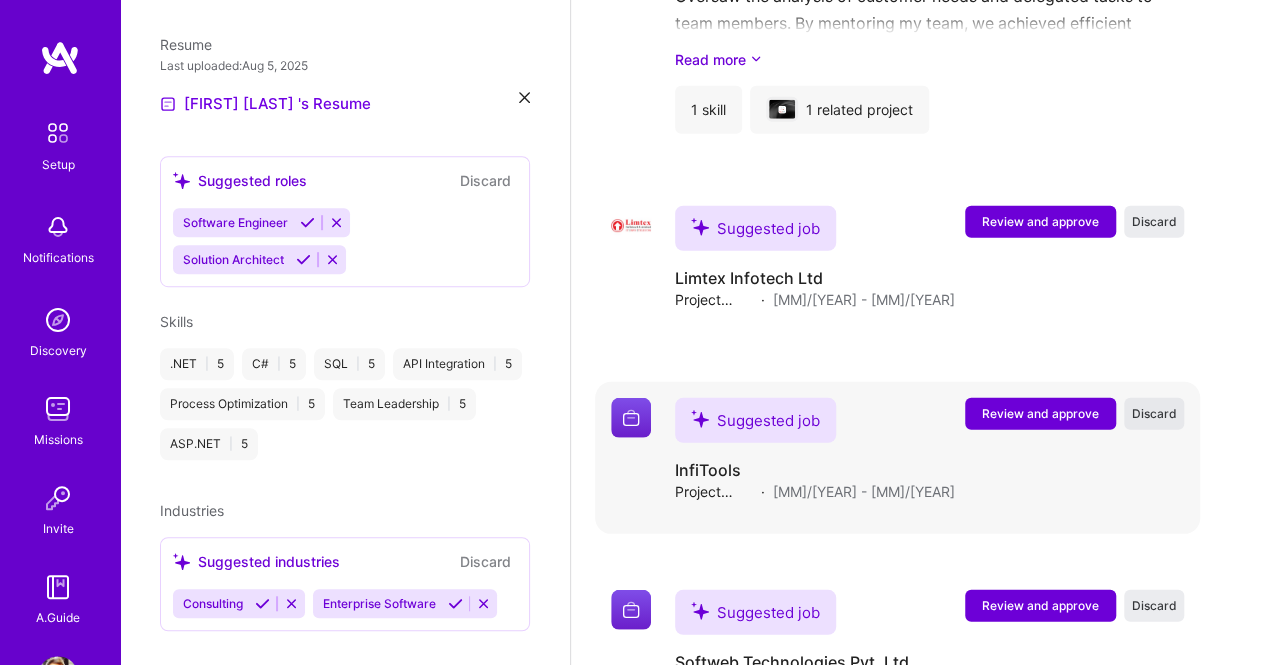 click on "Discard" at bounding box center (1154, 413) 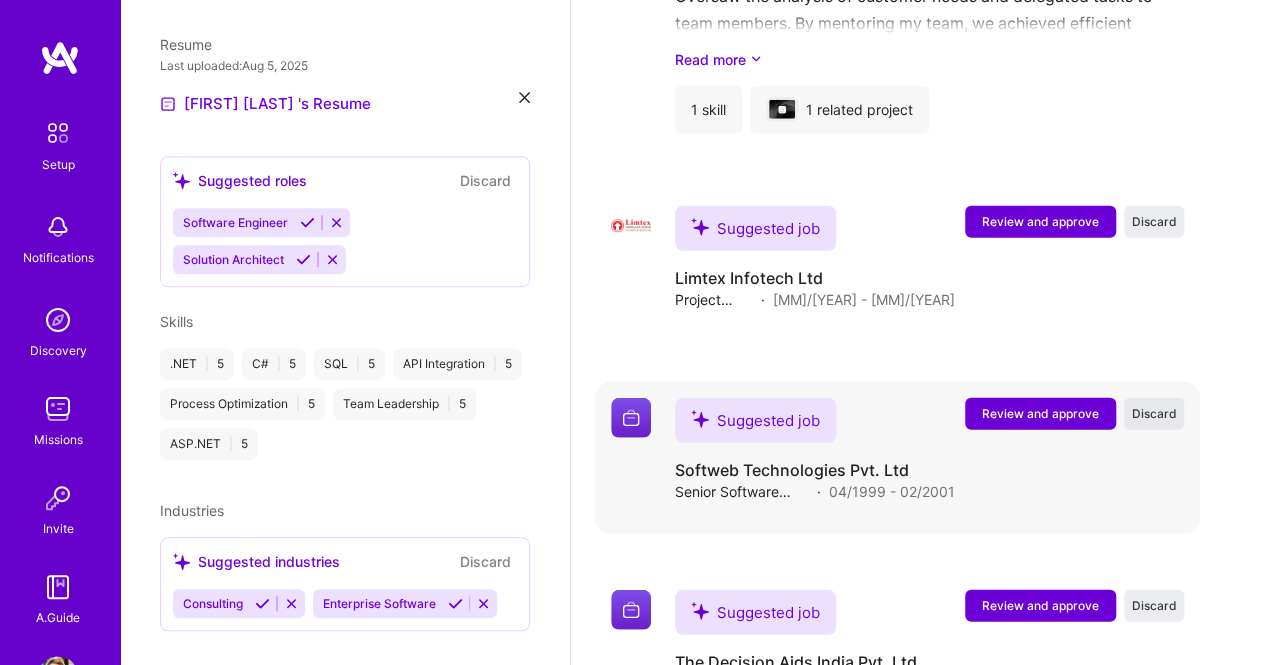 click on "Discard" at bounding box center [1154, 413] 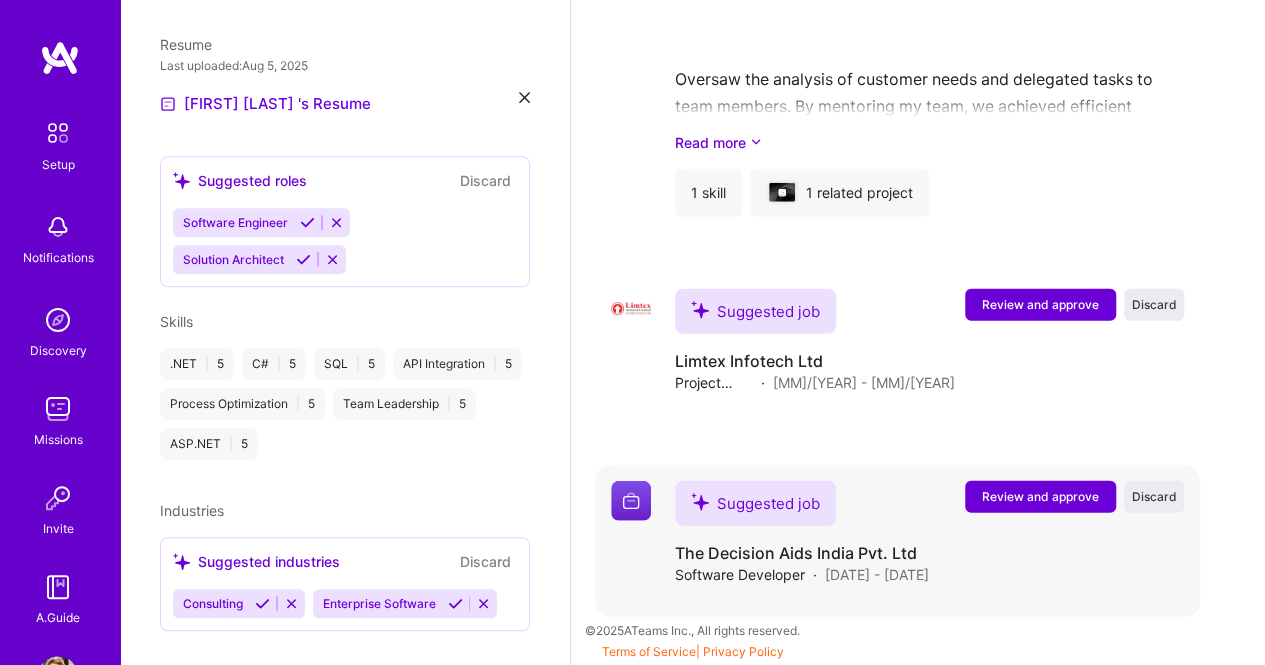 scroll, scrollTop: 2570, scrollLeft: 0, axis: vertical 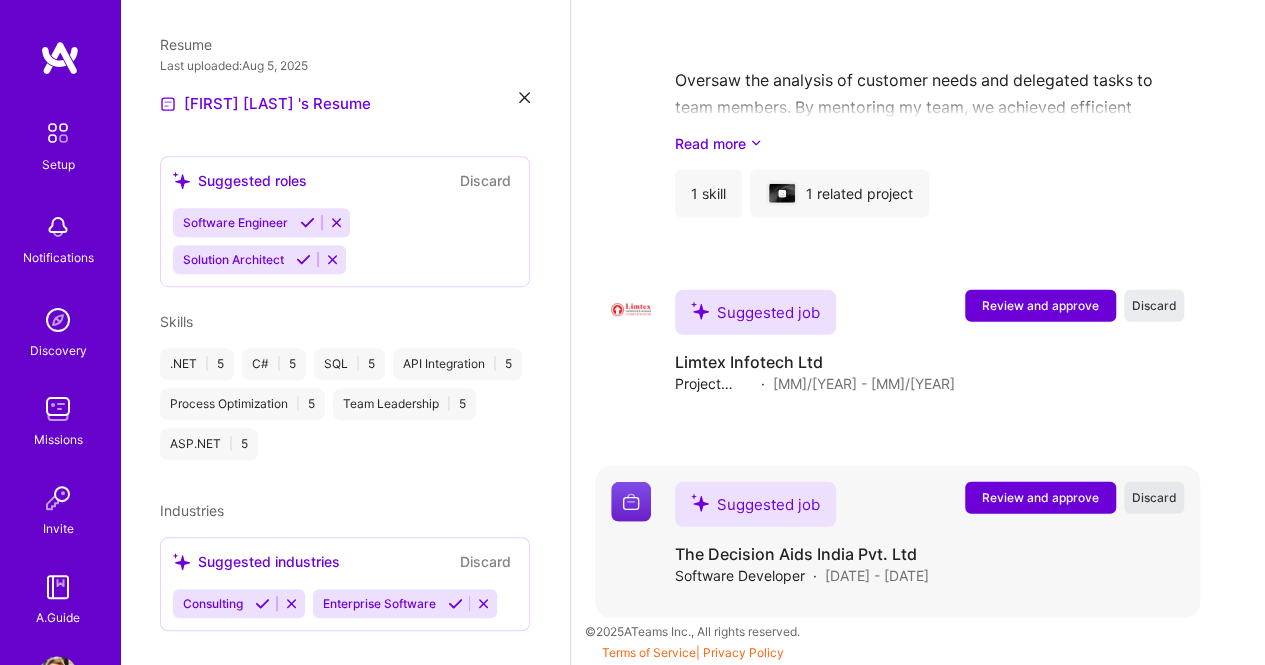 click on "Discard" at bounding box center [1154, 498] 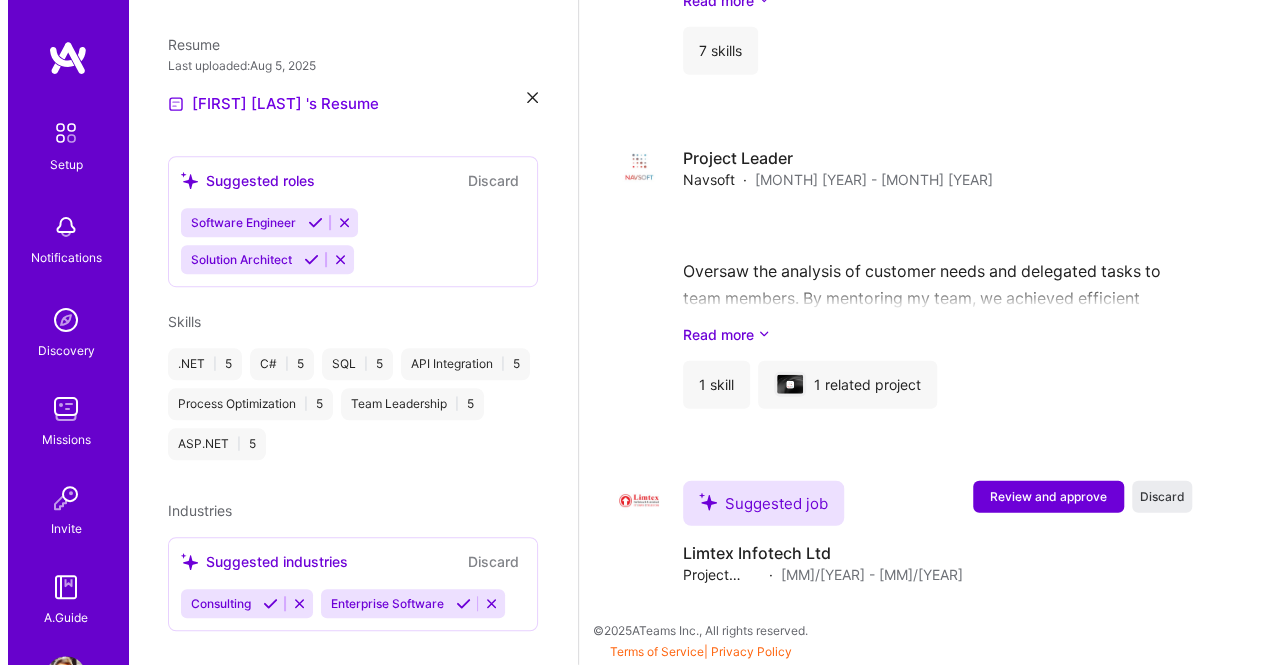 scroll, scrollTop: 2378, scrollLeft: 0, axis: vertical 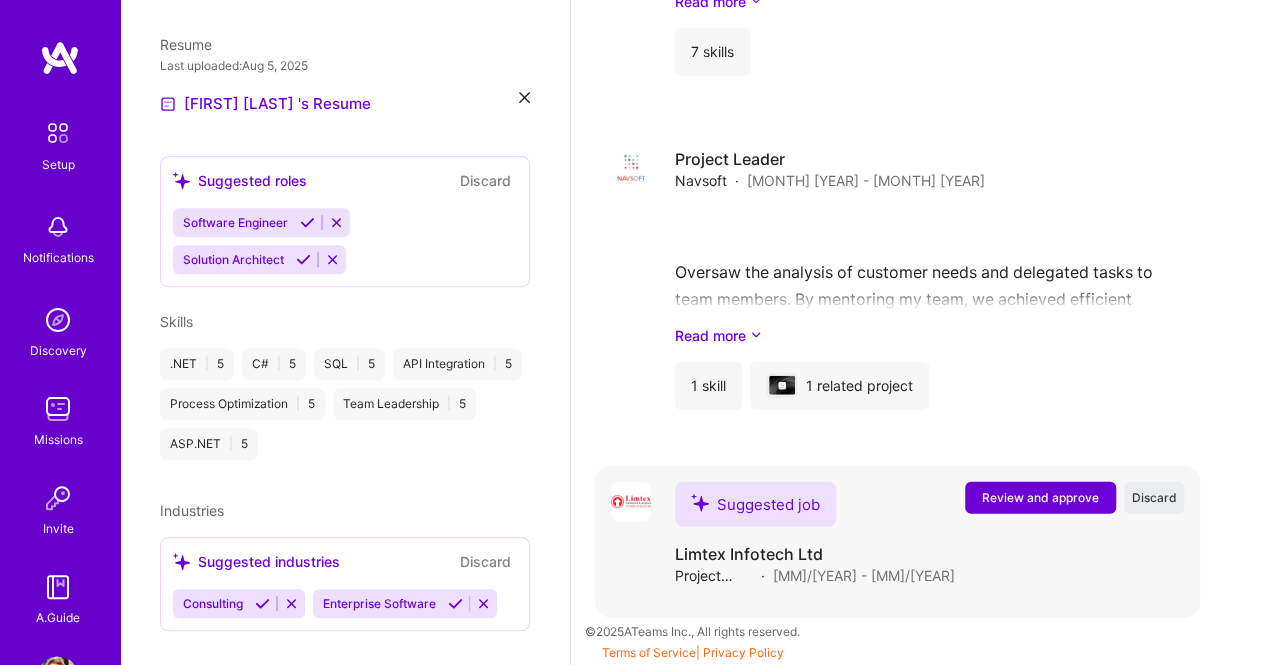 click on "Review and approve" at bounding box center (1040, 497) 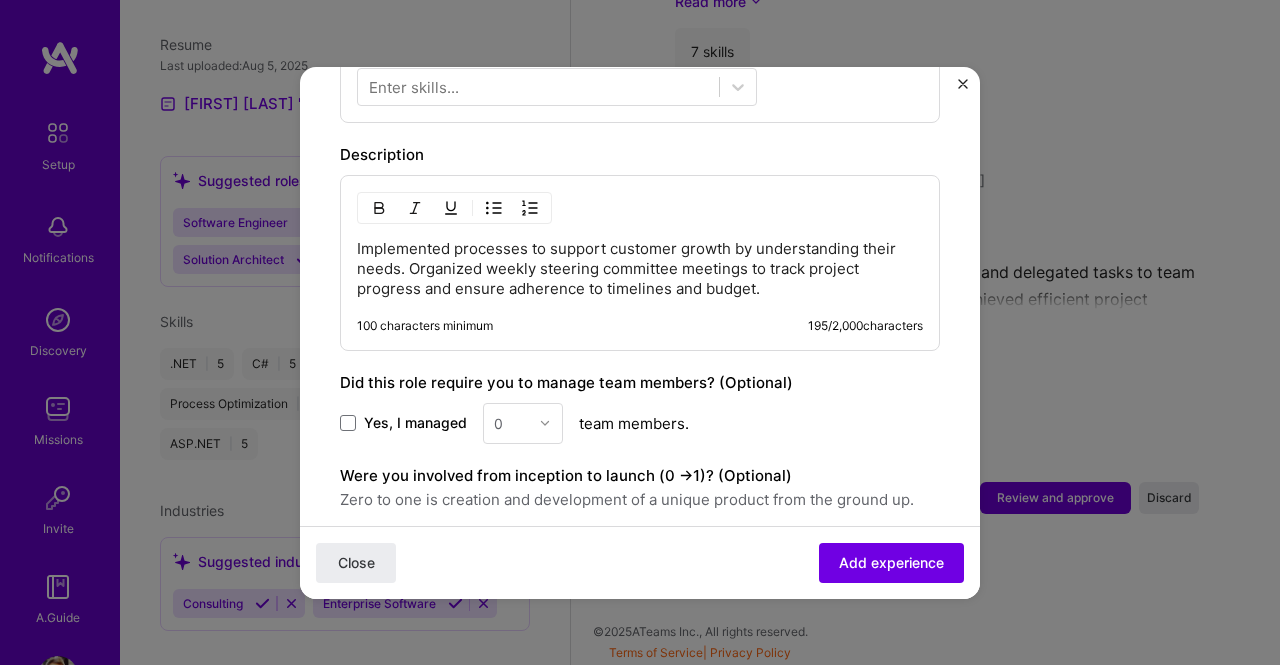 scroll, scrollTop: 800, scrollLeft: 0, axis: vertical 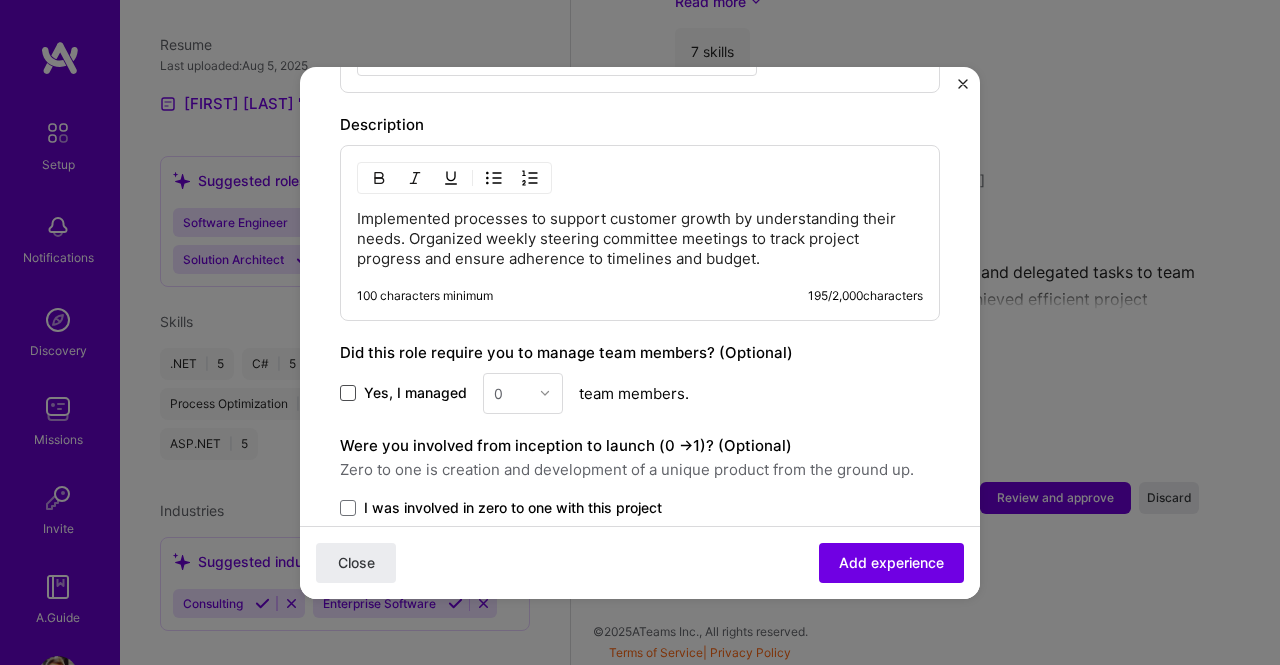 click at bounding box center (348, 393) 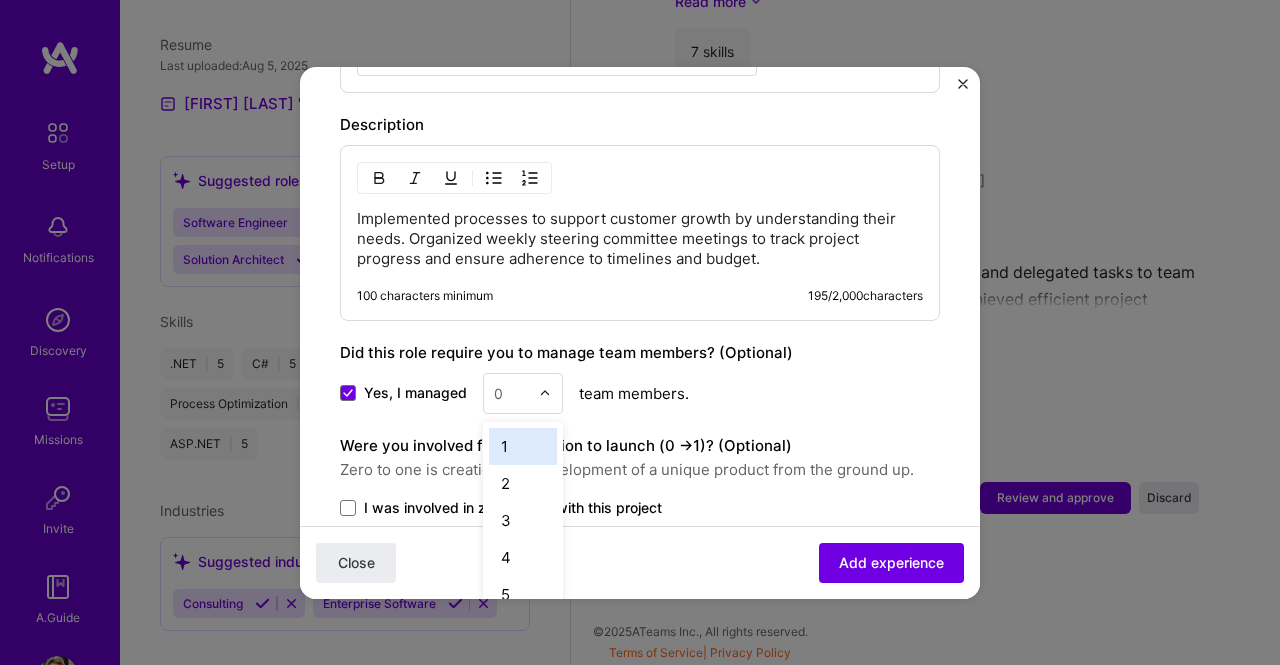 click at bounding box center (545, 393) 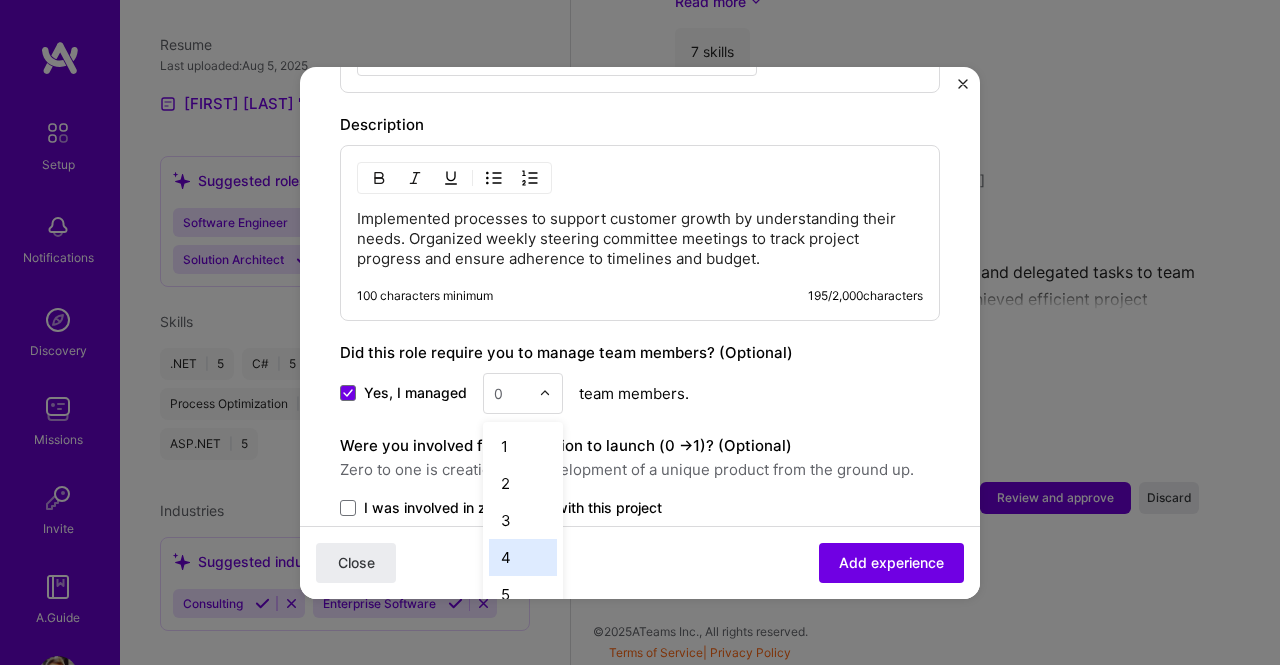 click on "4" at bounding box center [523, 557] 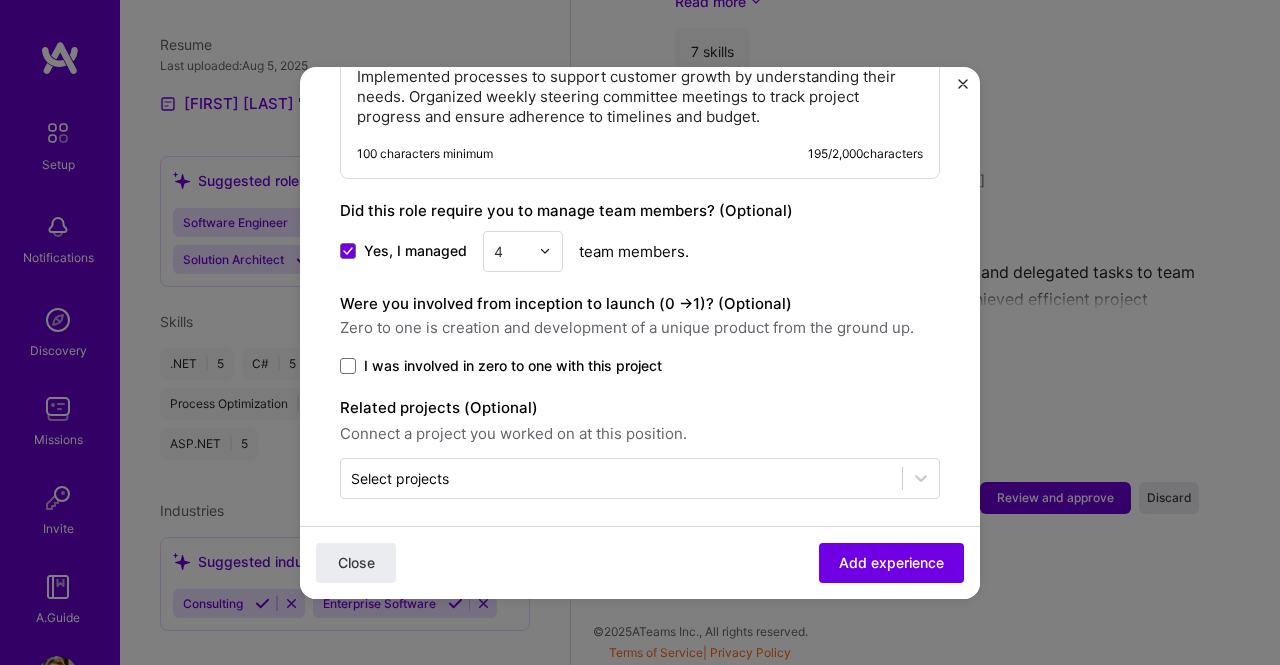 scroll, scrollTop: 948, scrollLeft: 0, axis: vertical 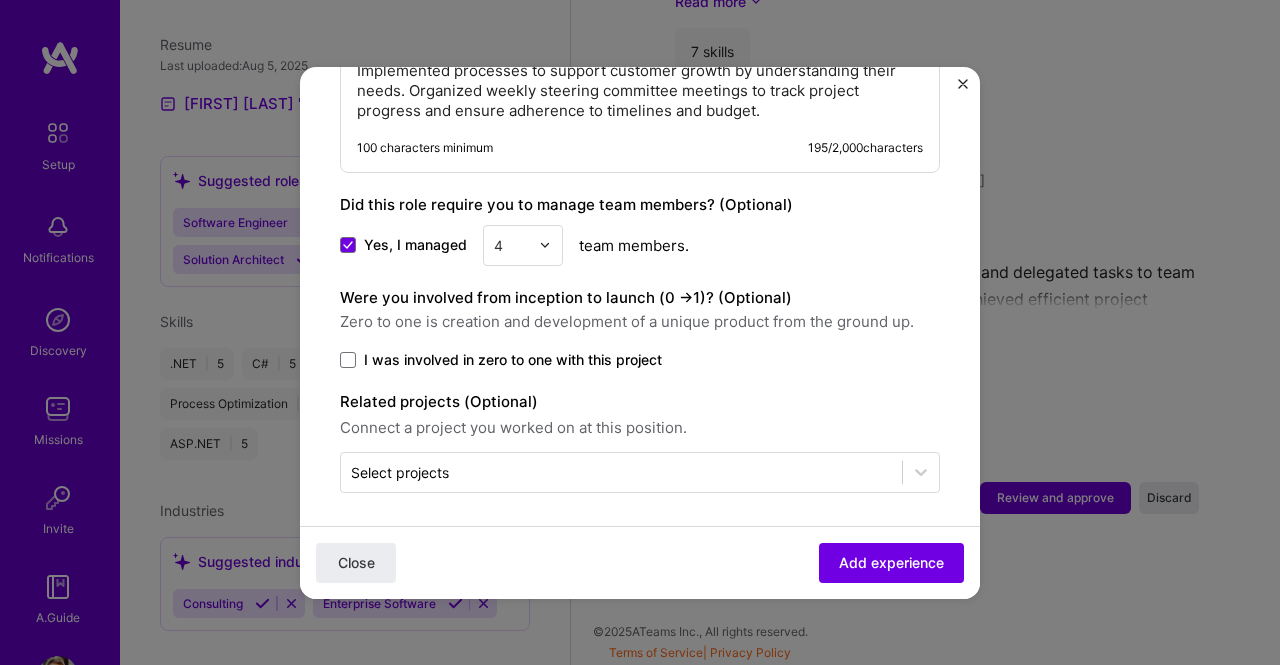 click on "I was involved in zero to one with this project" at bounding box center [640, 360] 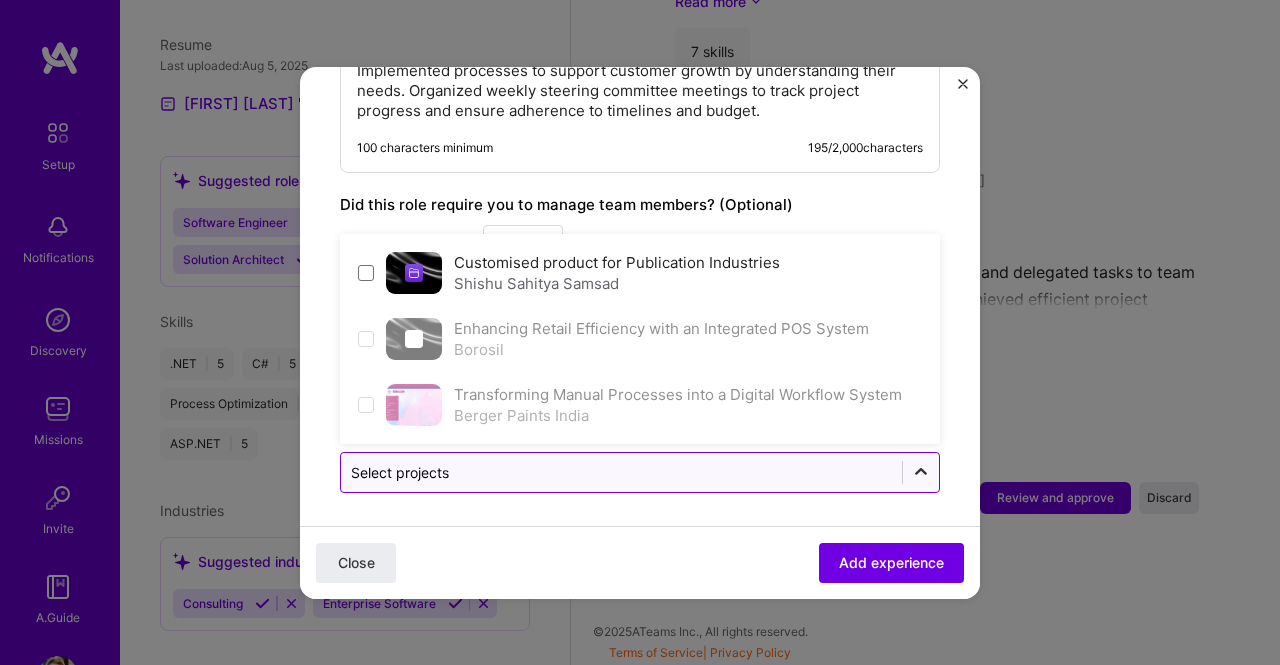 click 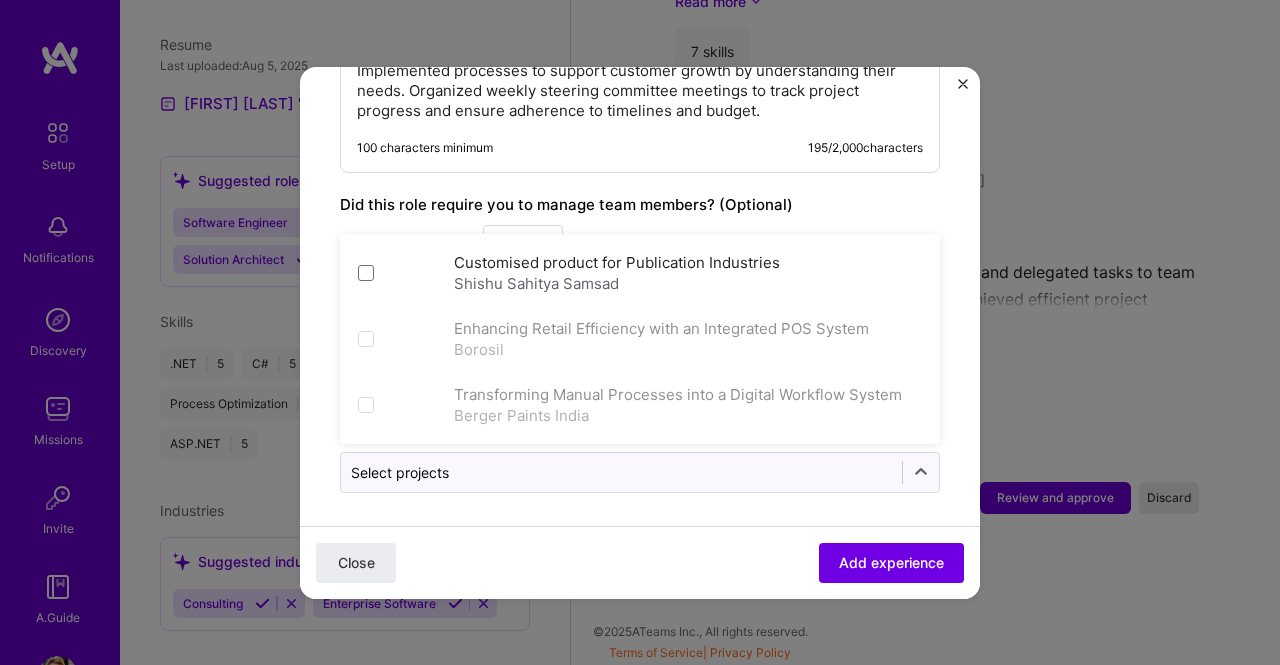 scroll, scrollTop: 483, scrollLeft: 0, axis: vertical 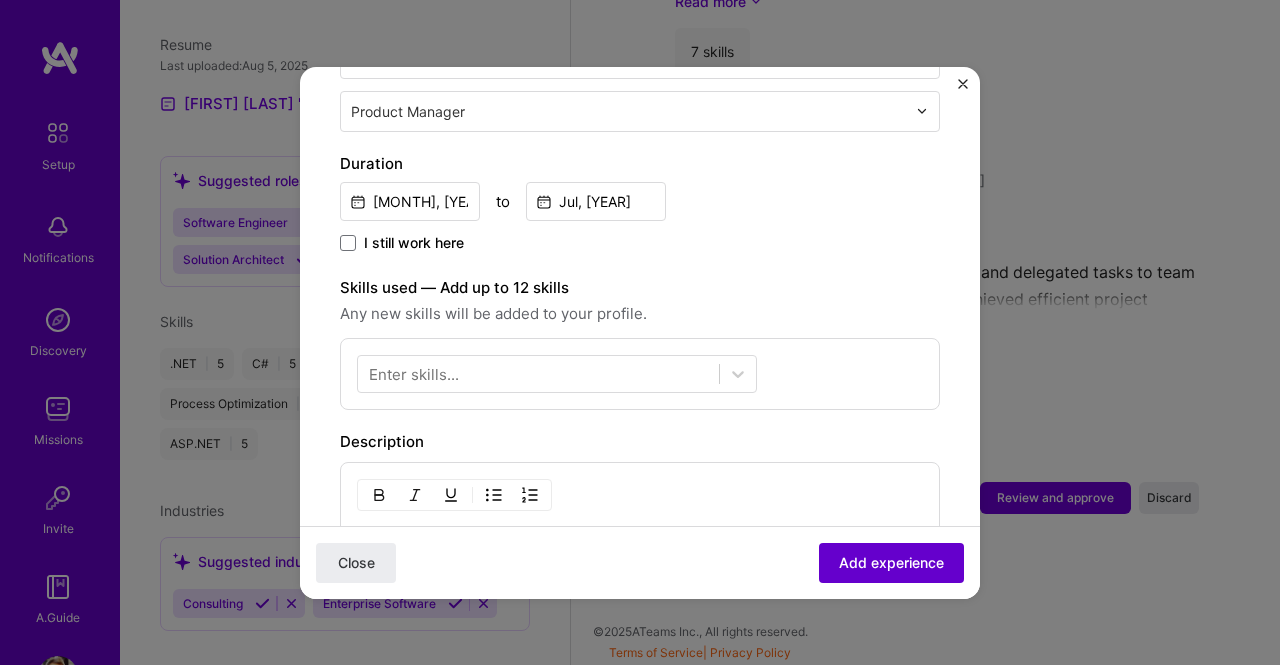 click on "Add experience" at bounding box center [891, 562] 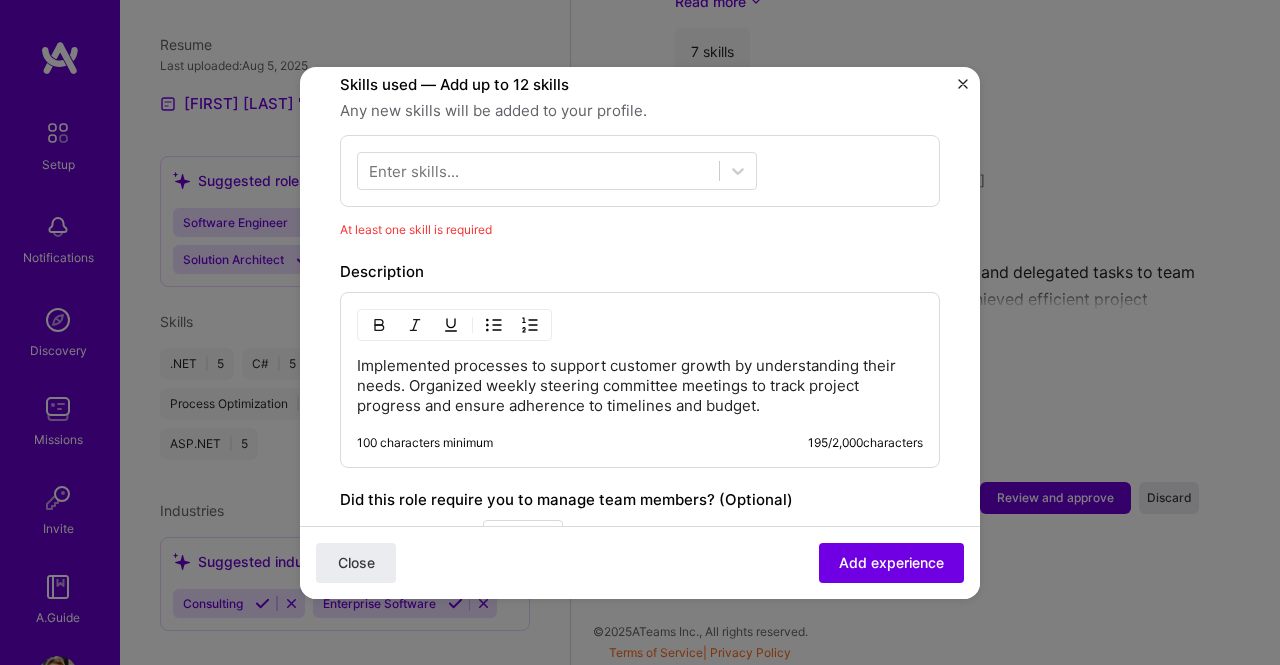 scroll, scrollTop: 689, scrollLeft: 0, axis: vertical 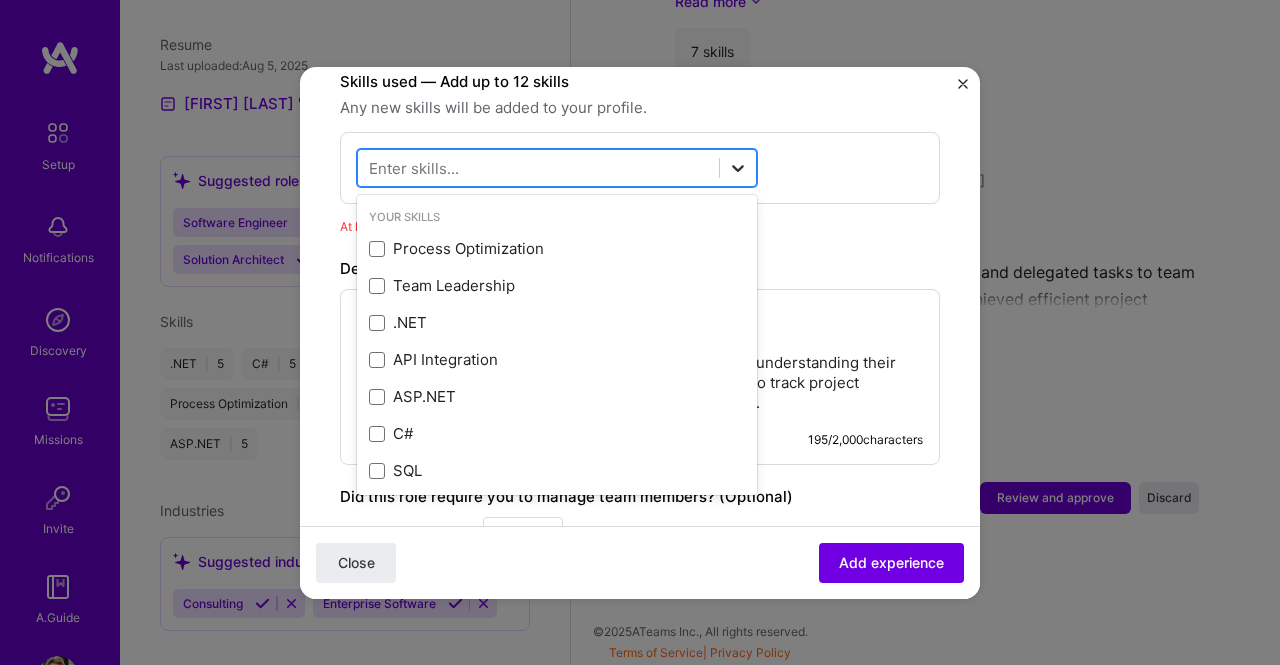 click at bounding box center (738, 168) 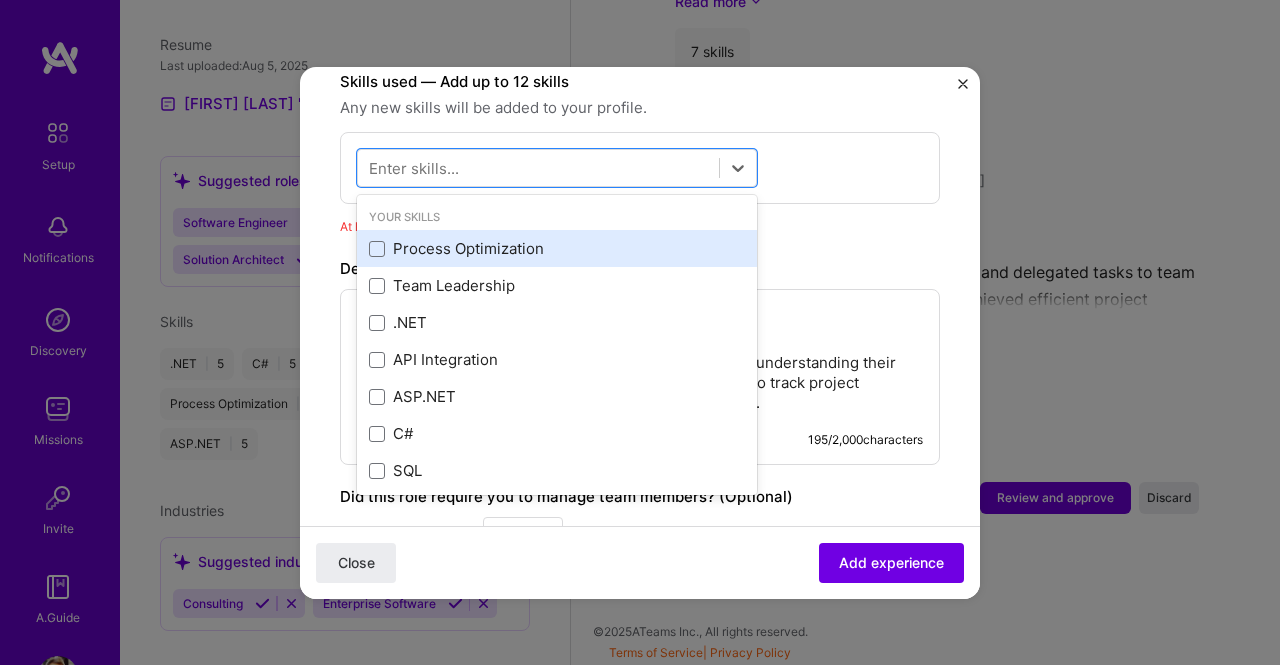 click on "Process Optimization" at bounding box center [557, 248] 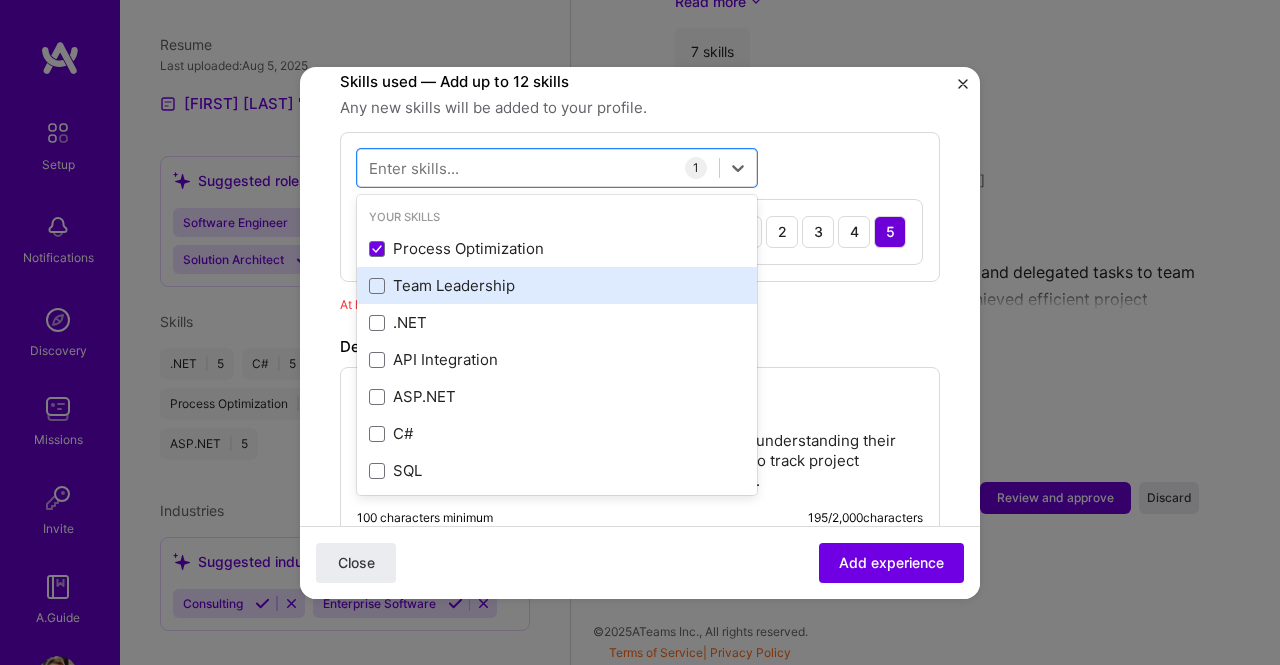 click on "Team Leadership" at bounding box center [557, 285] 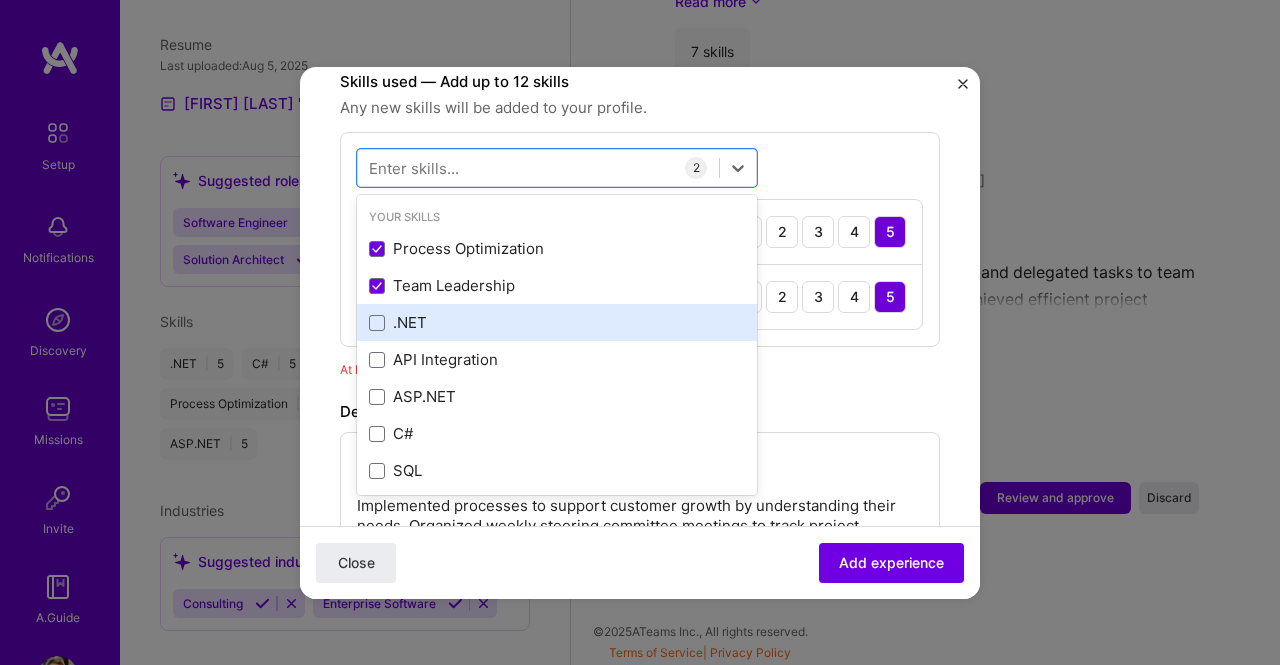 click on ".NET" at bounding box center (557, 322) 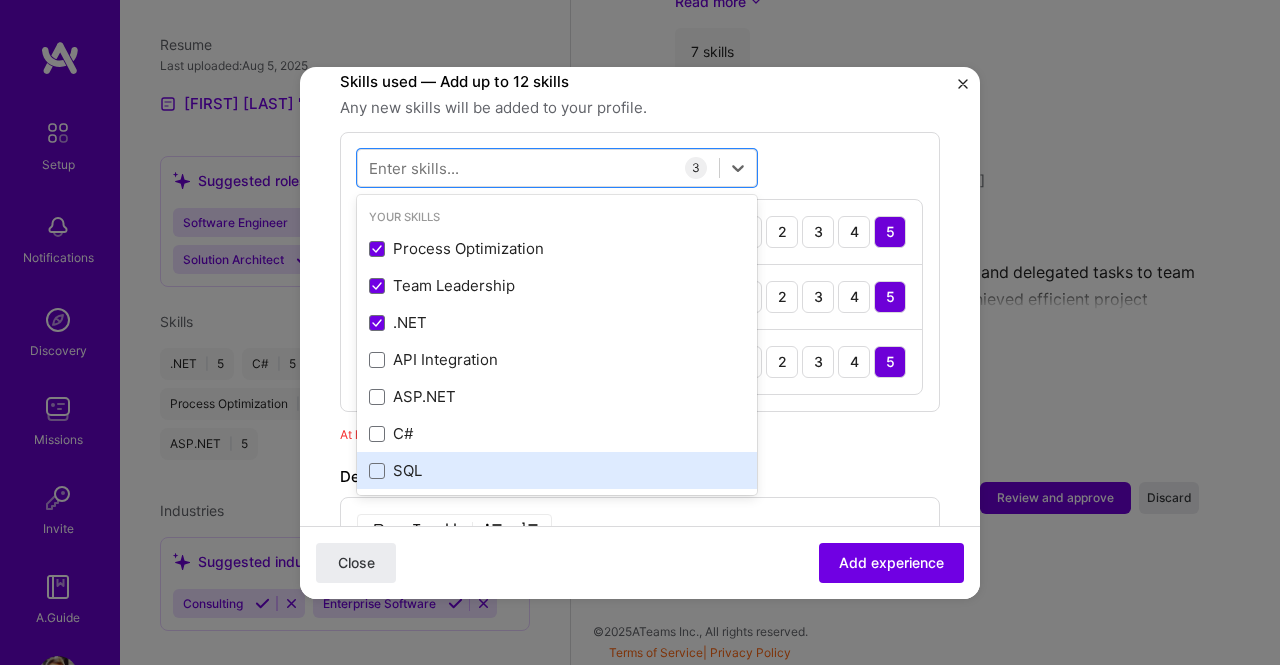 click on "SQL" at bounding box center [557, 470] 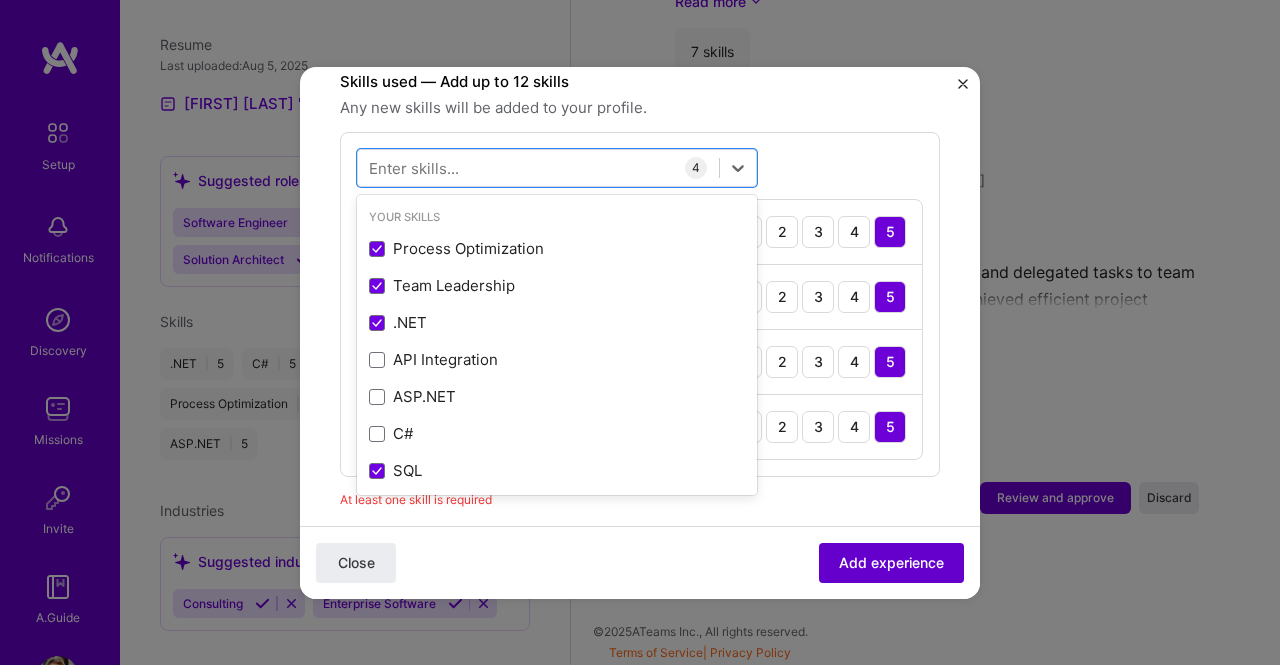 click on "Add experience" at bounding box center [891, 562] 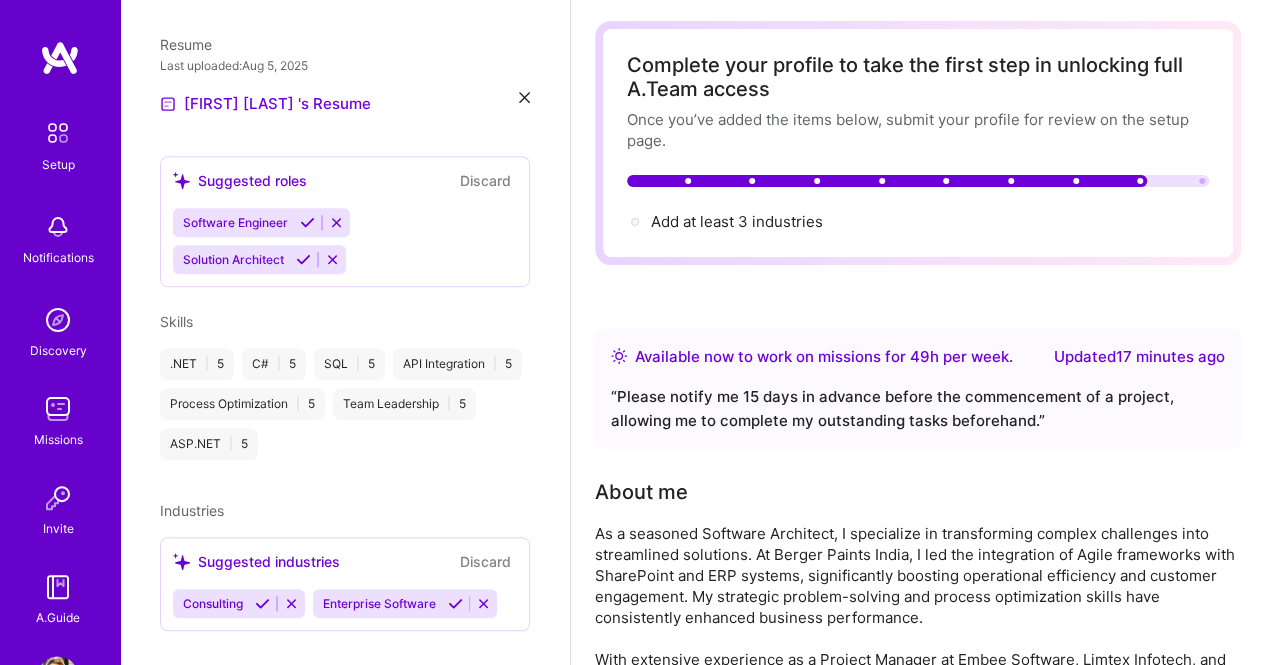 scroll, scrollTop: 0, scrollLeft: 0, axis: both 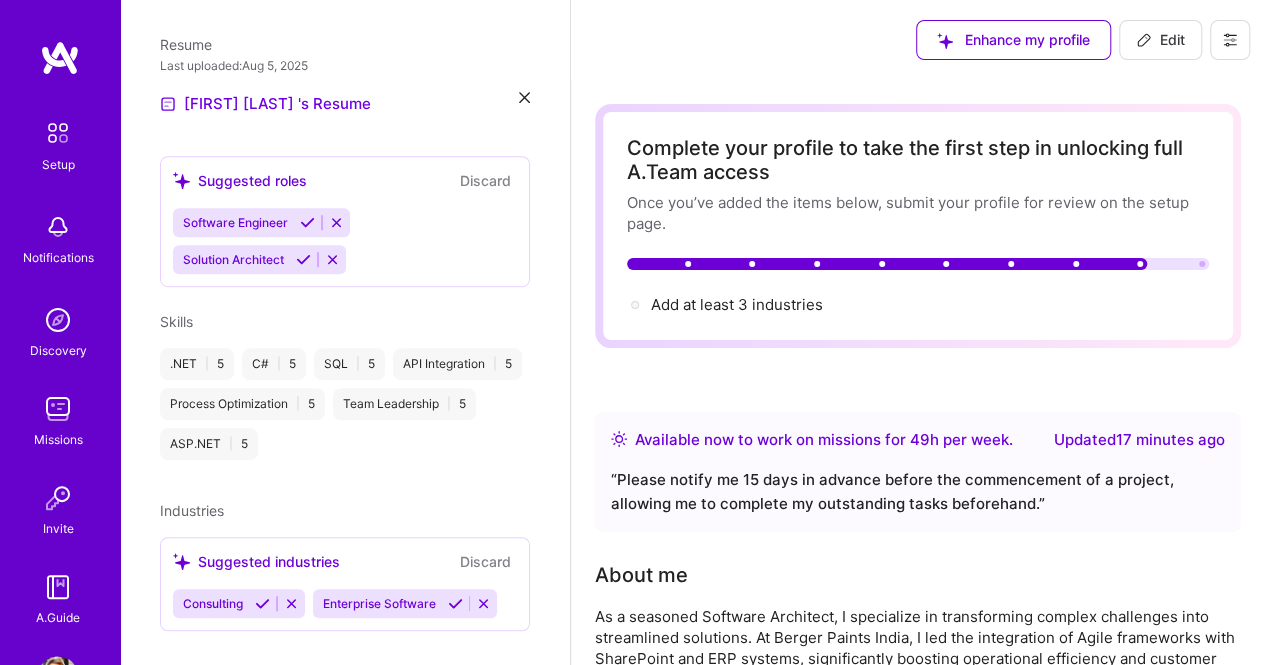 click on "Enhance my profile" at bounding box center (1013, 40) 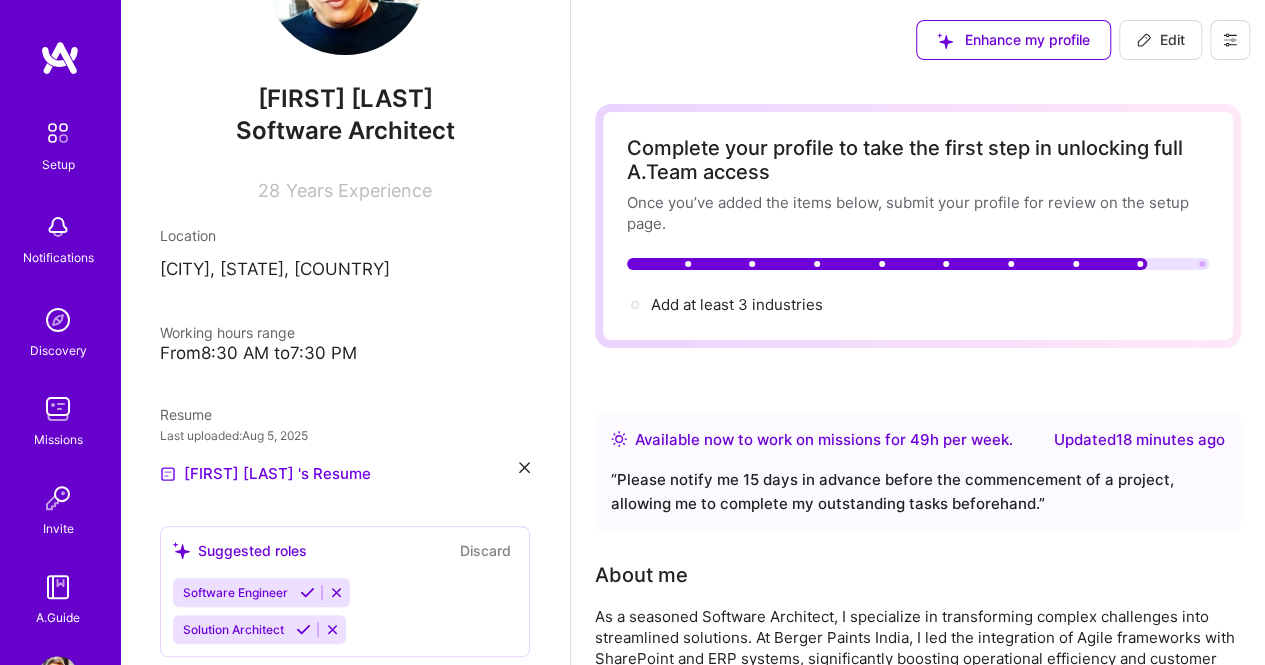 scroll, scrollTop: 0, scrollLeft: 0, axis: both 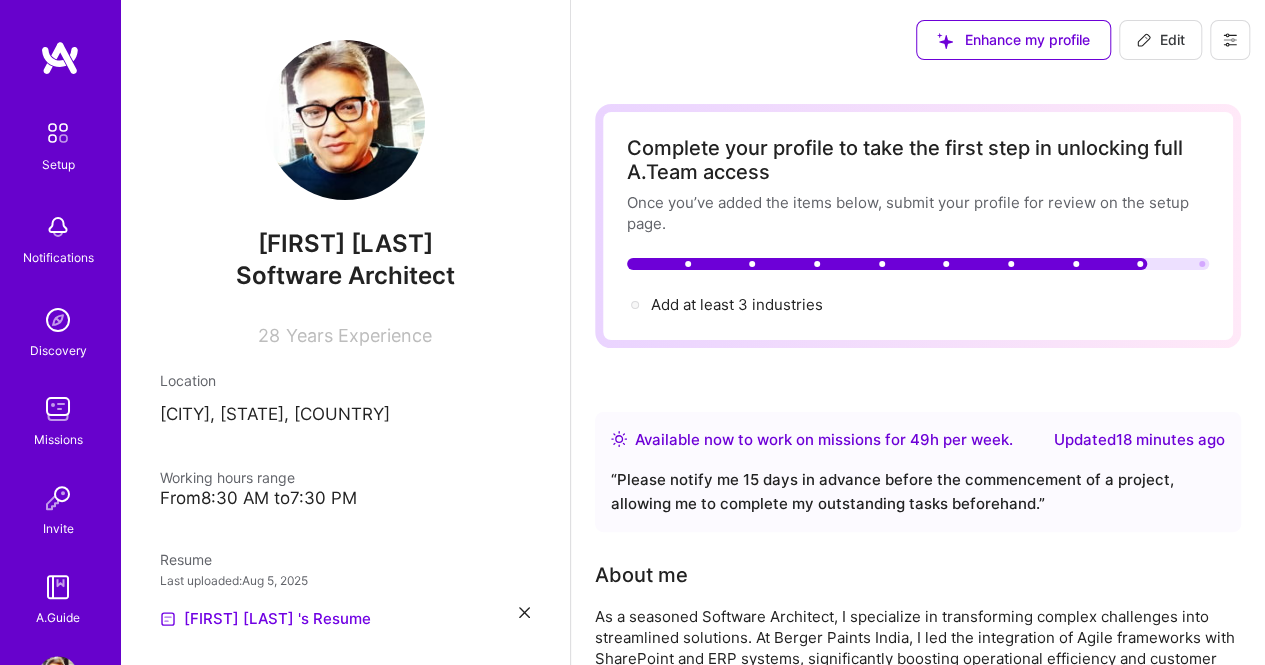click 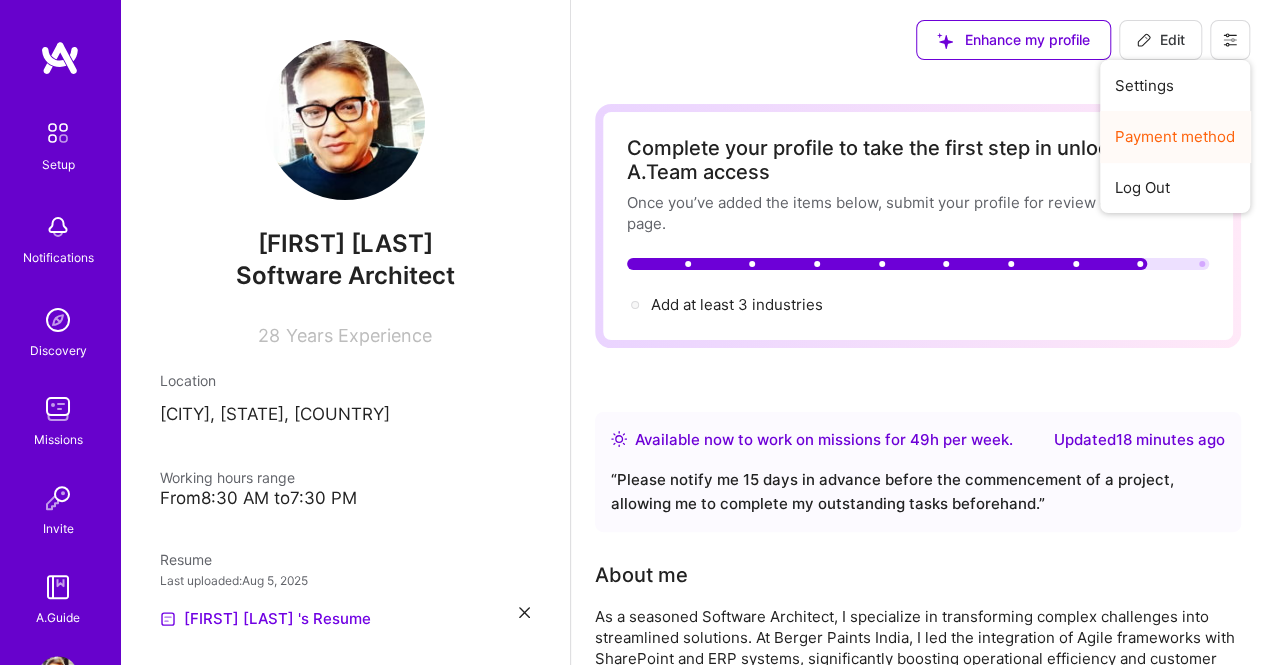 click on "Payment method" at bounding box center [1175, 136] 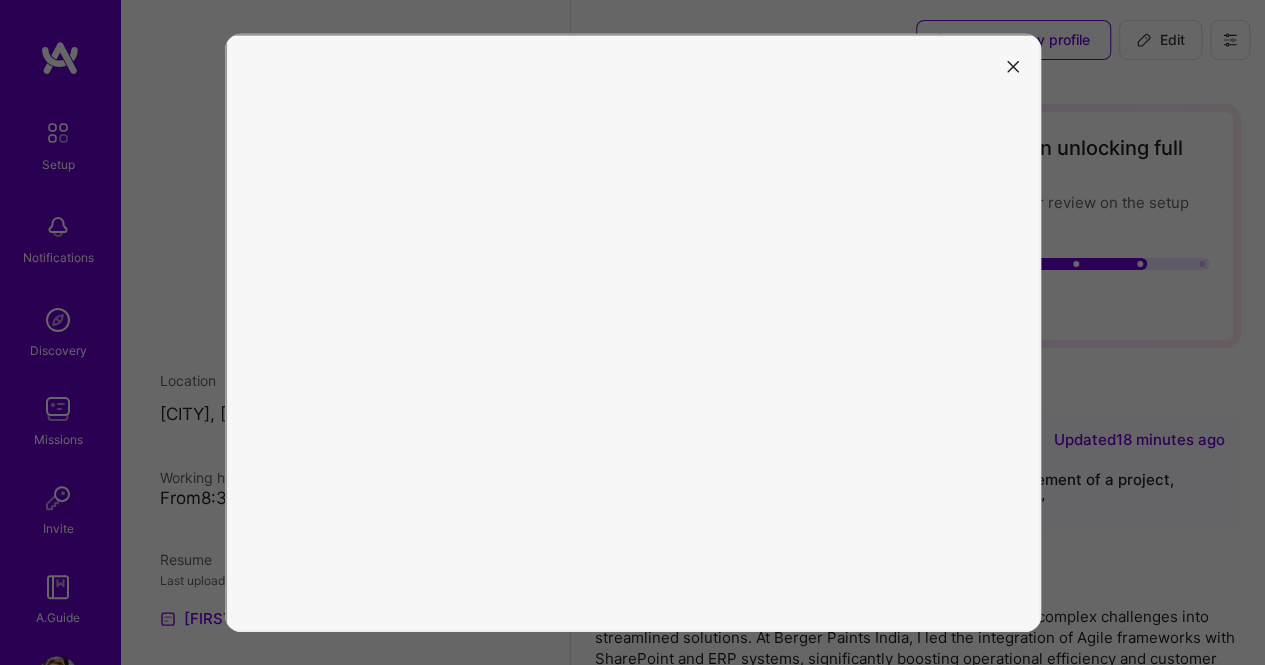 click at bounding box center [1013, 67] 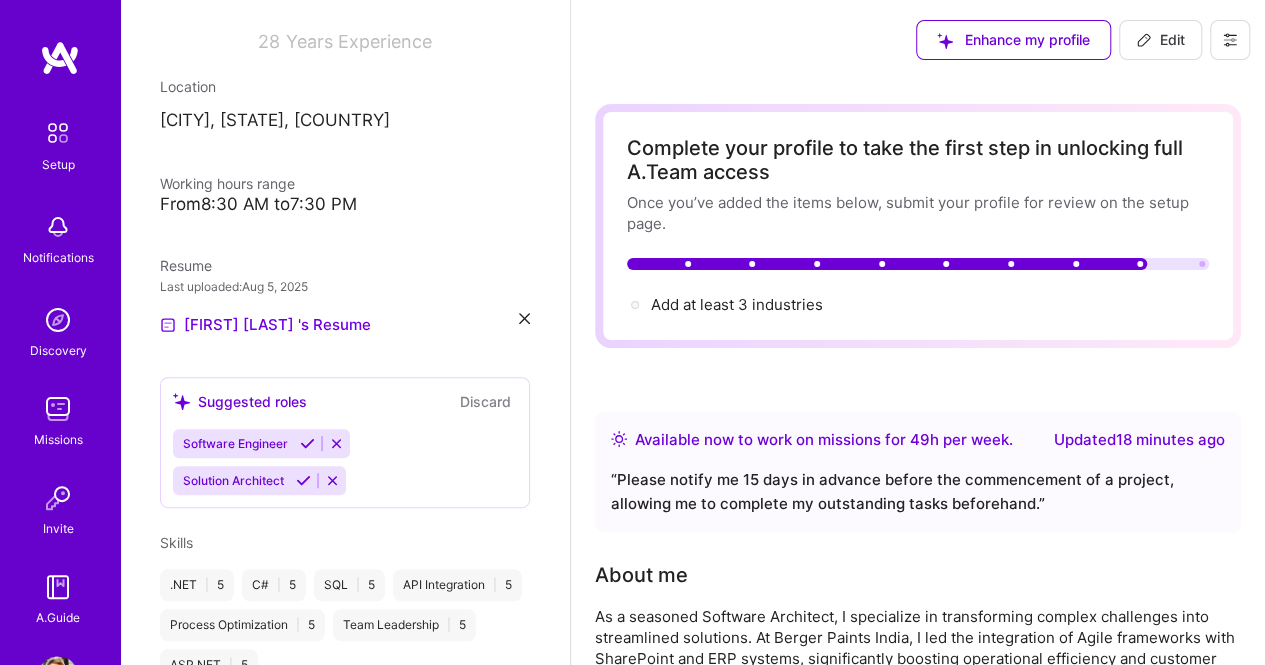 scroll, scrollTop: 400, scrollLeft: 0, axis: vertical 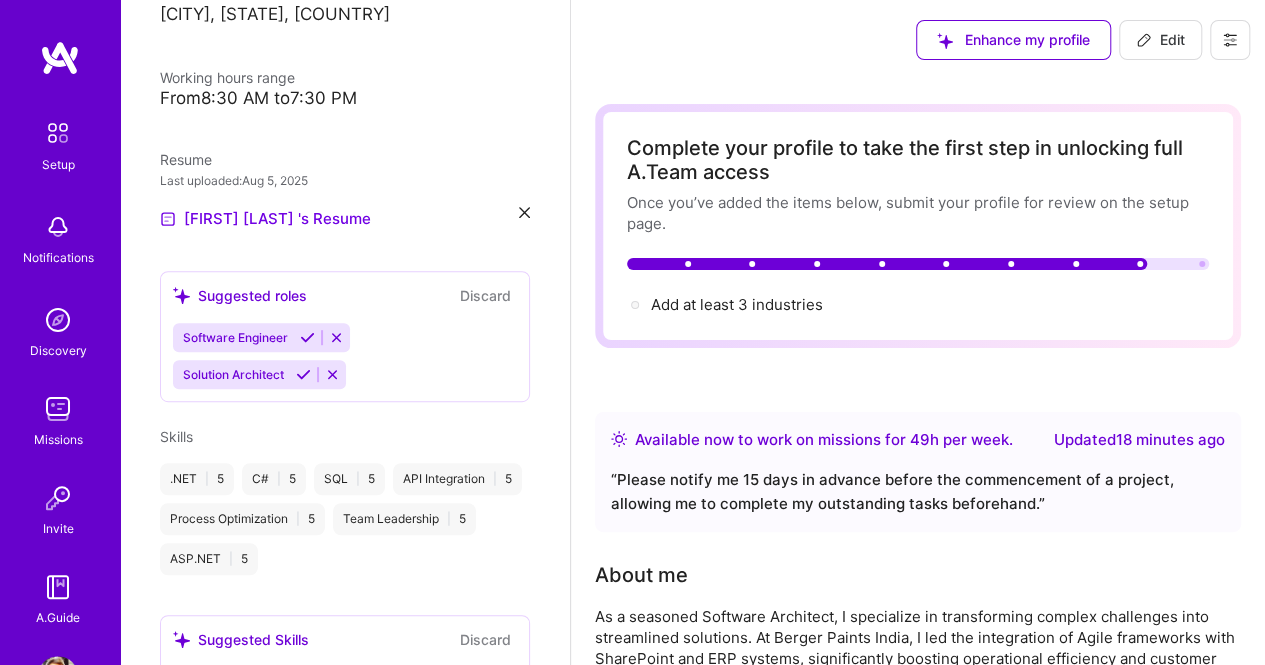 click 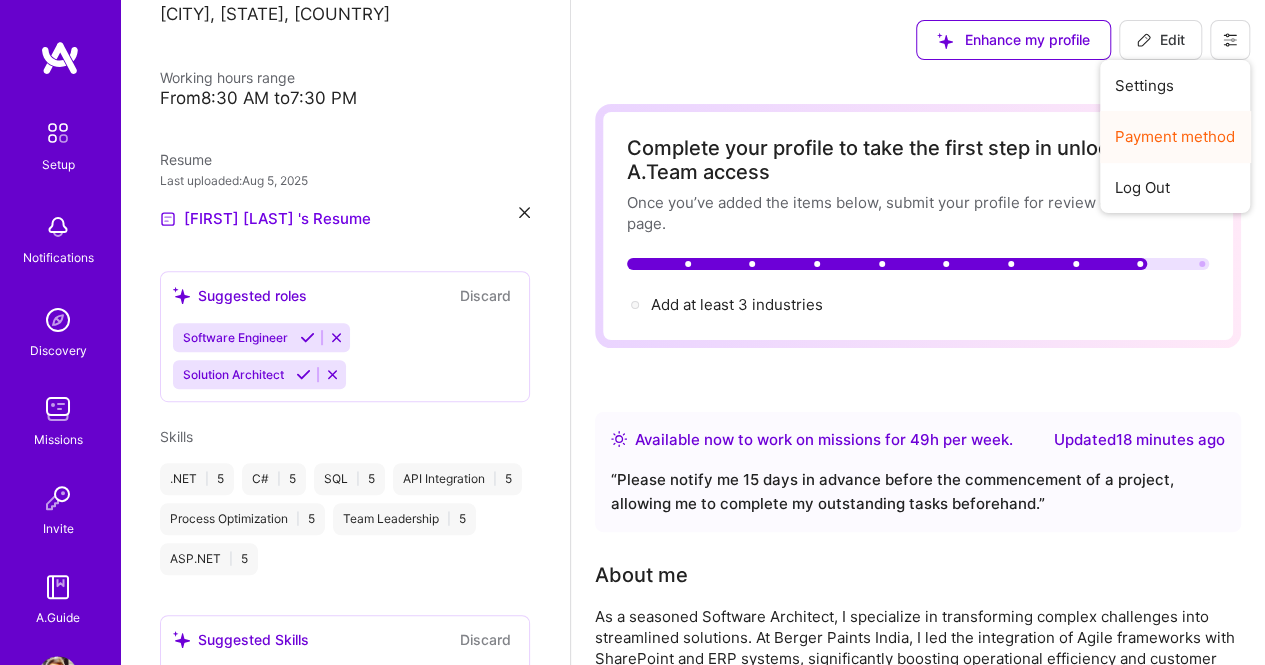 click on "Payment method" at bounding box center [1175, 136] 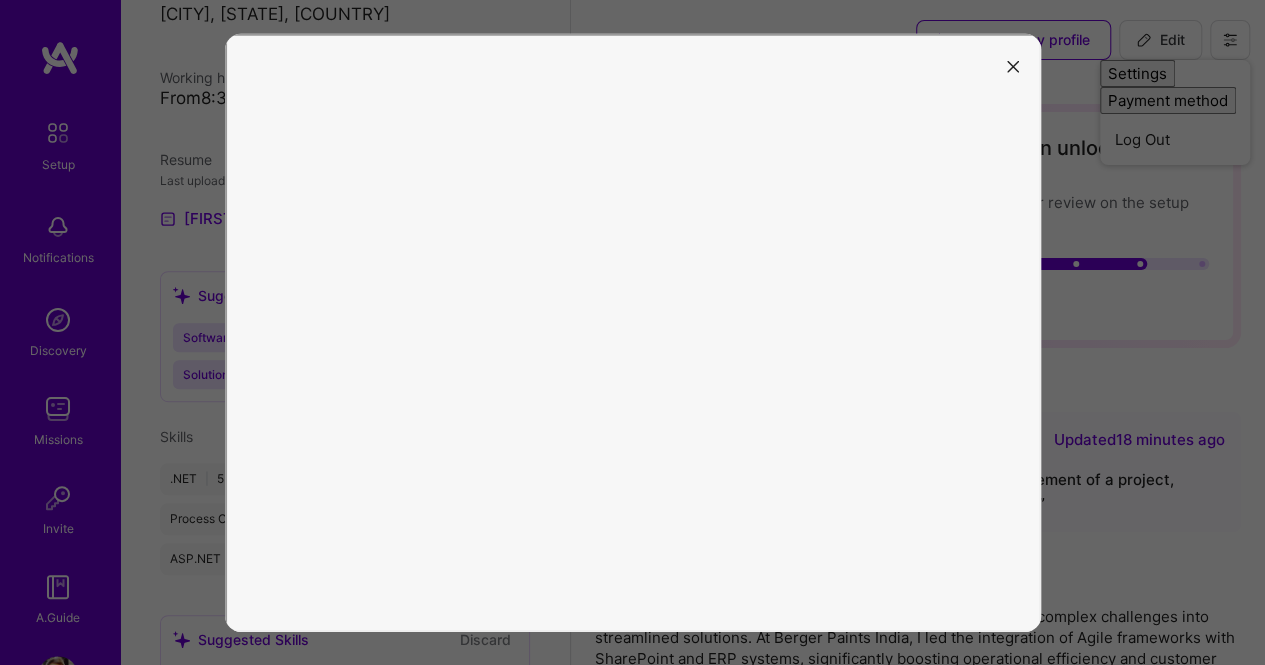 click at bounding box center [1013, 67] 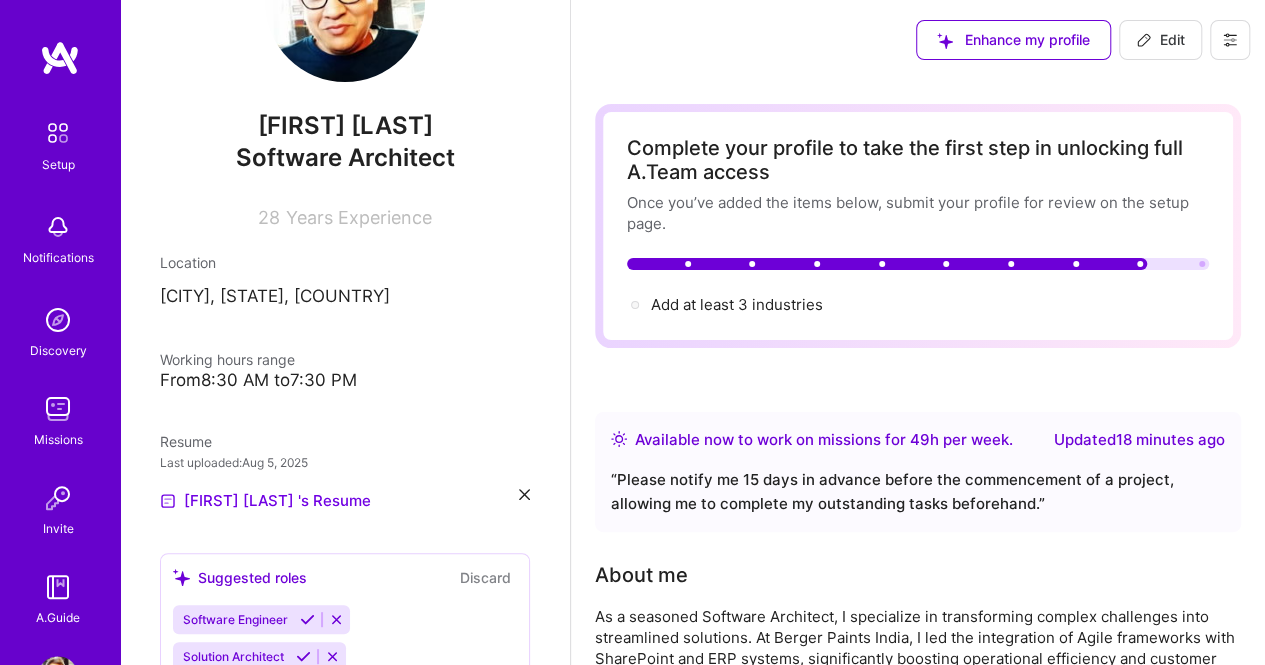 scroll, scrollTop: 0, scrollLeft: 0, axis: both 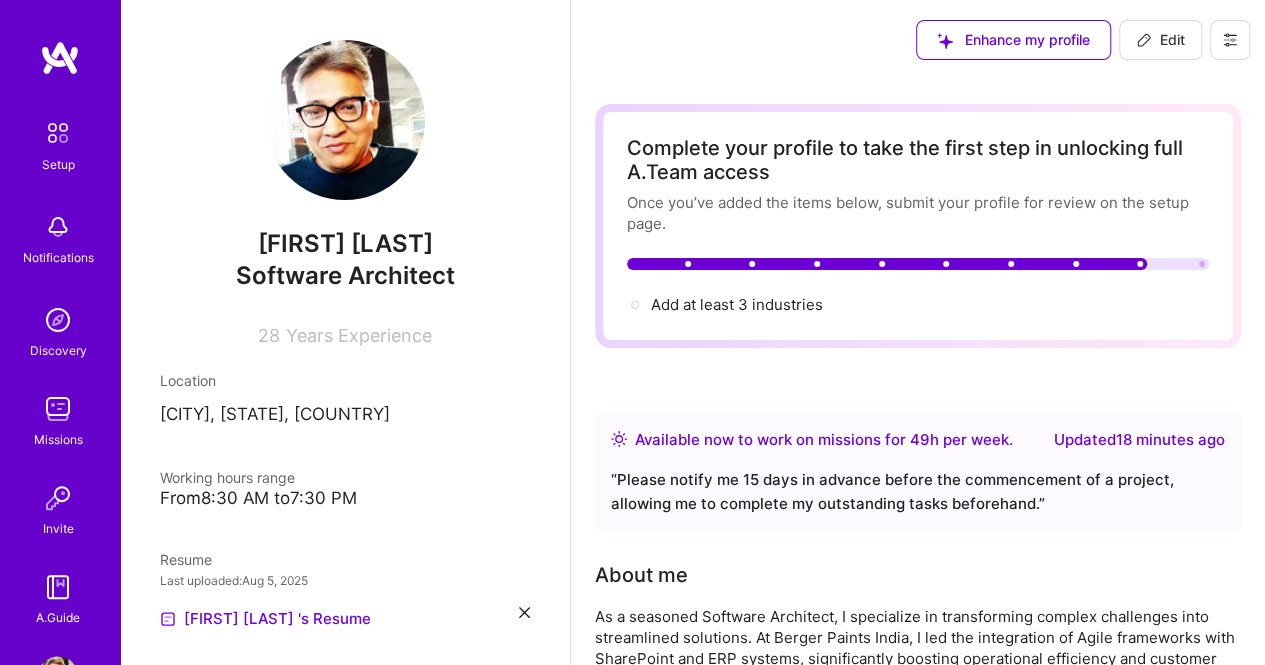 click at bounding box center (60, 58) 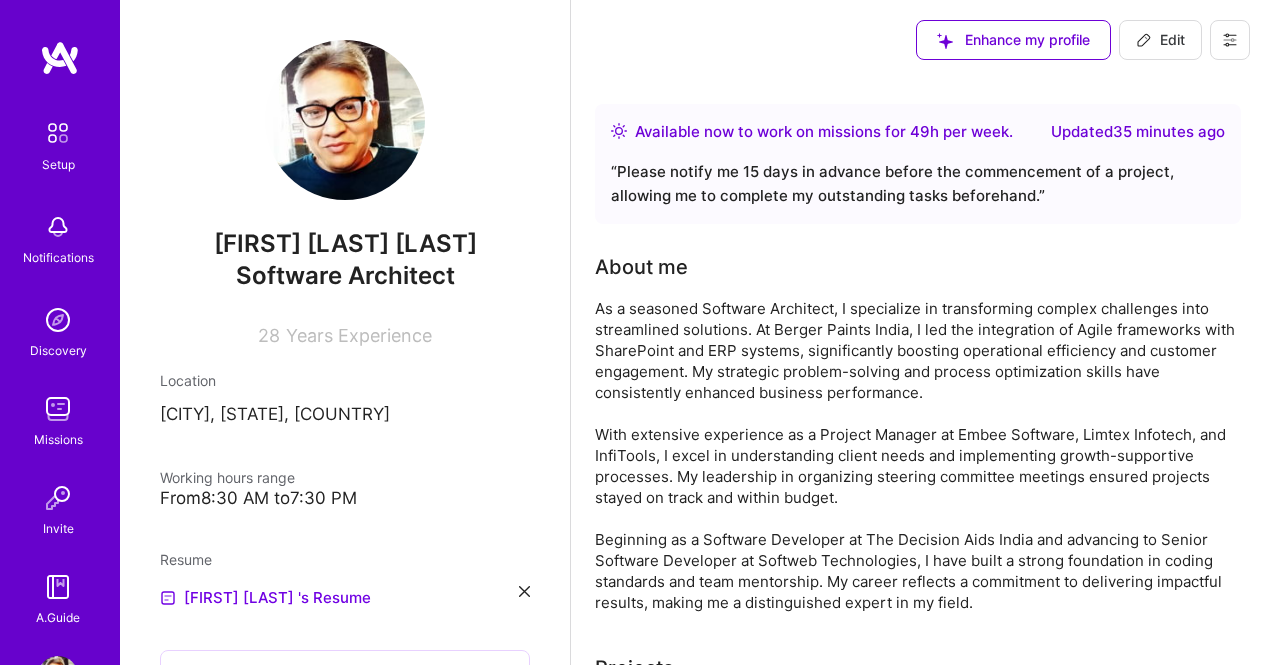scroll, scrollTop: 0, scrollLeft: 0, axis: both 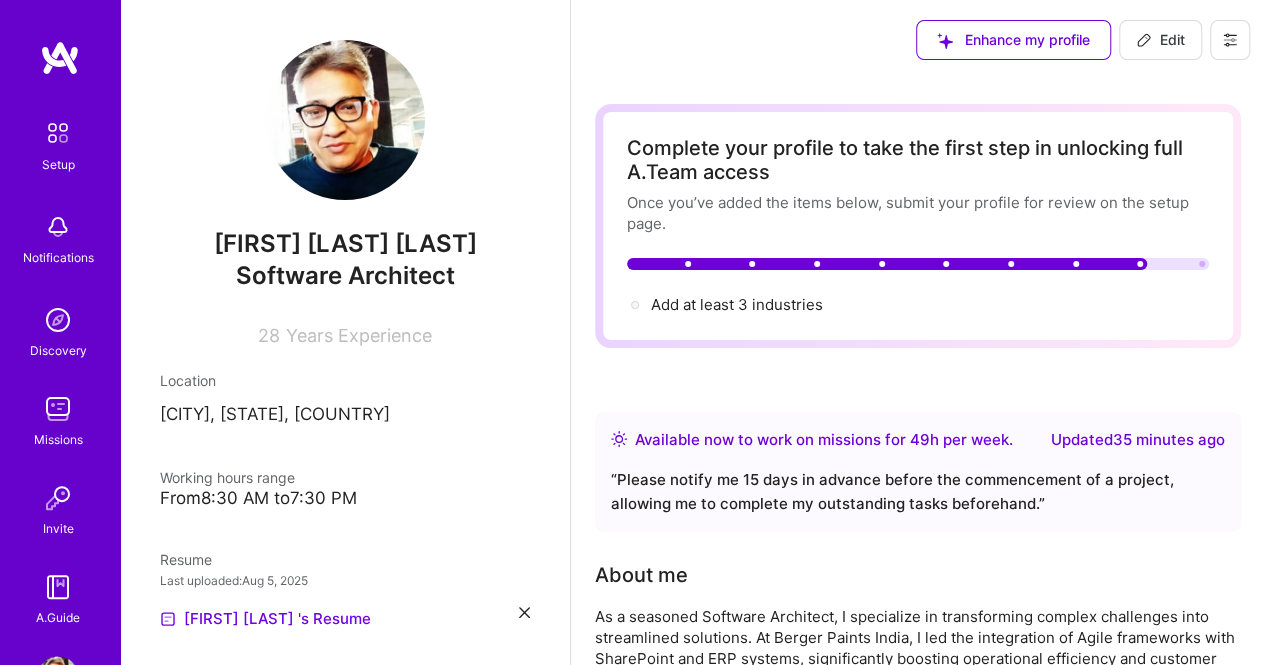 click at bounding box center (58, 133) 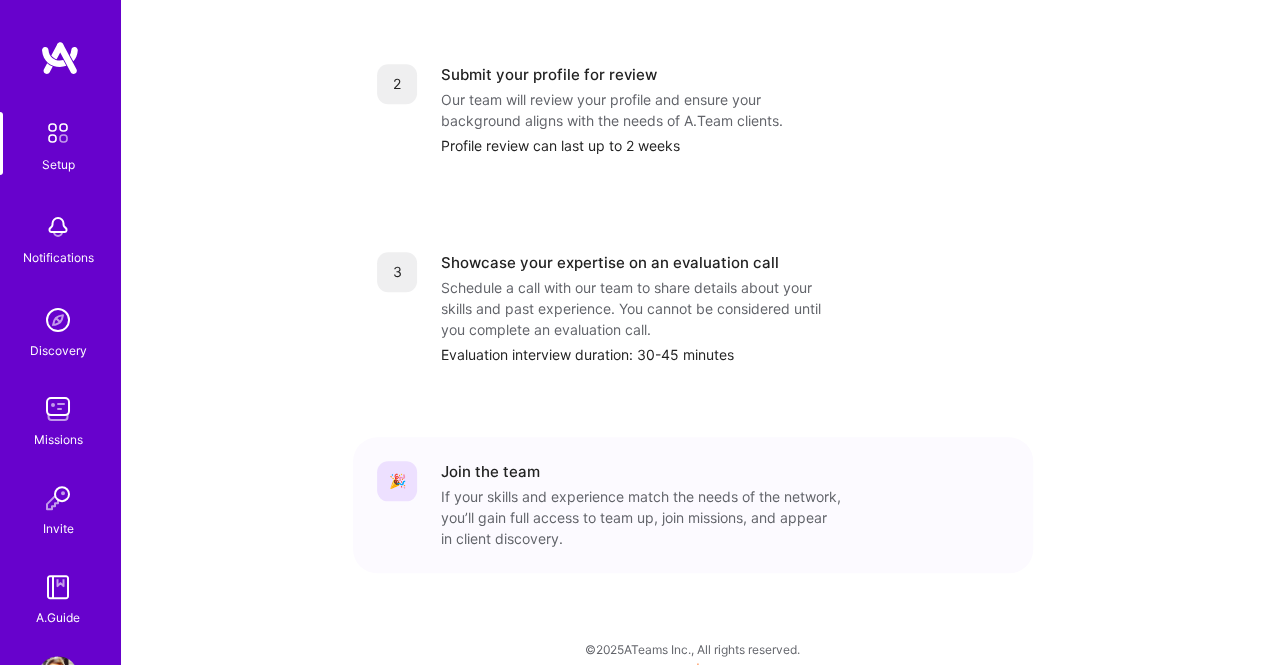 scroll, scrollTop: 853, scrollLeft: 0, axis: vertical 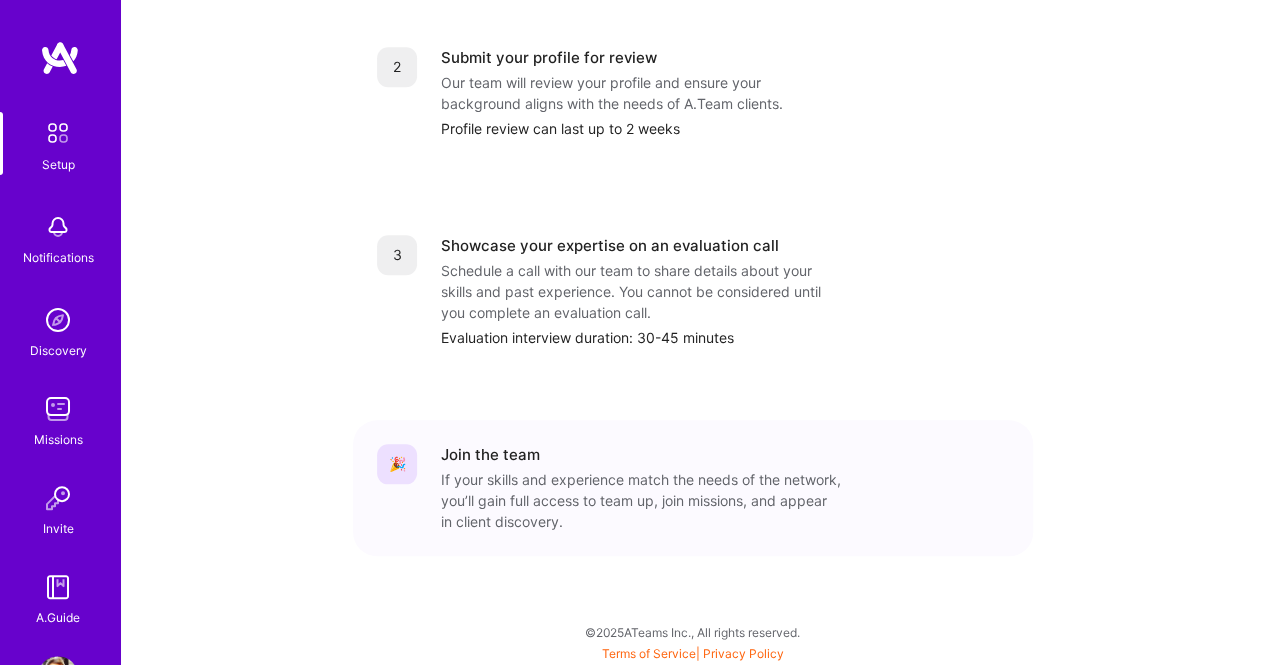 click at bounding box center (58, 227) 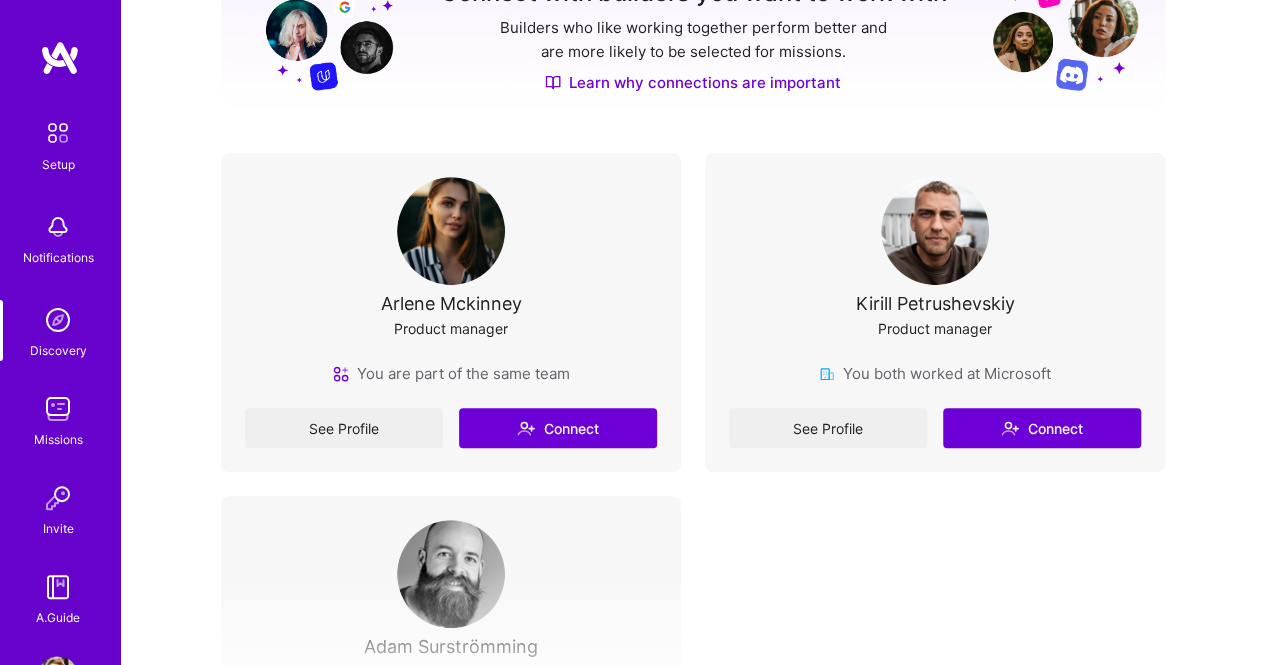 scroll, scrollTop: 308, scrollLeft: 0, axis: vertical 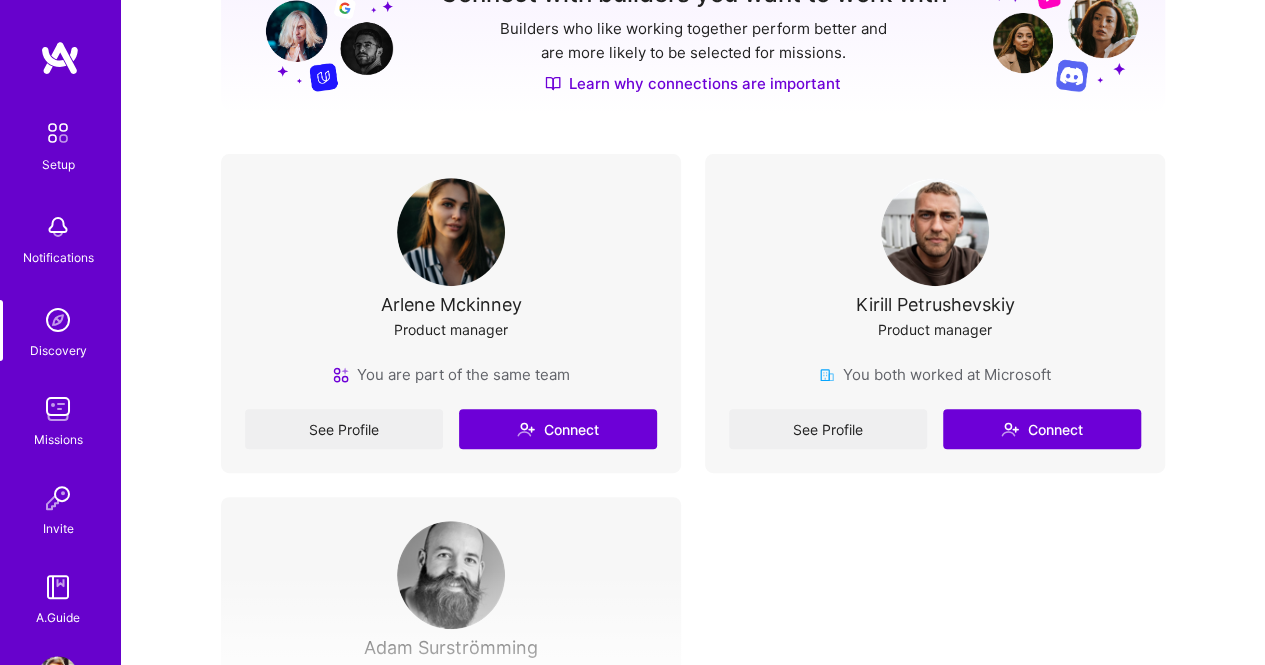 click at bounding box center (58, 409) 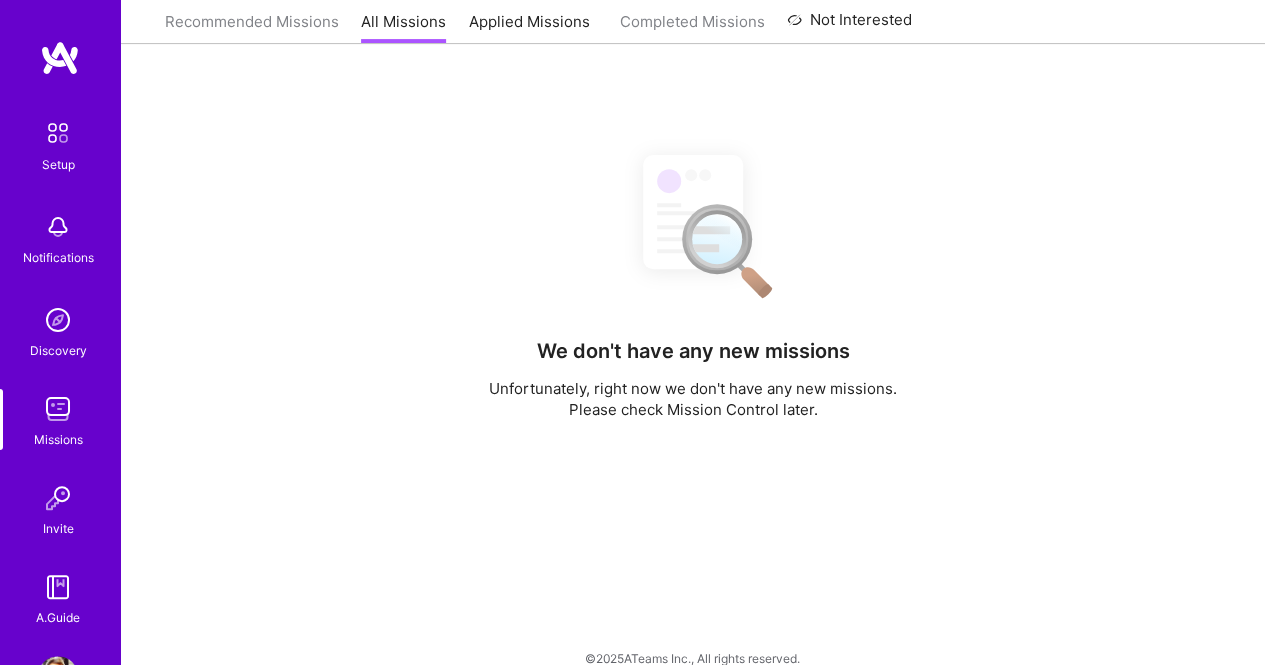 scroll, scrollTop: 0, scrollLeft: 0, axis: both 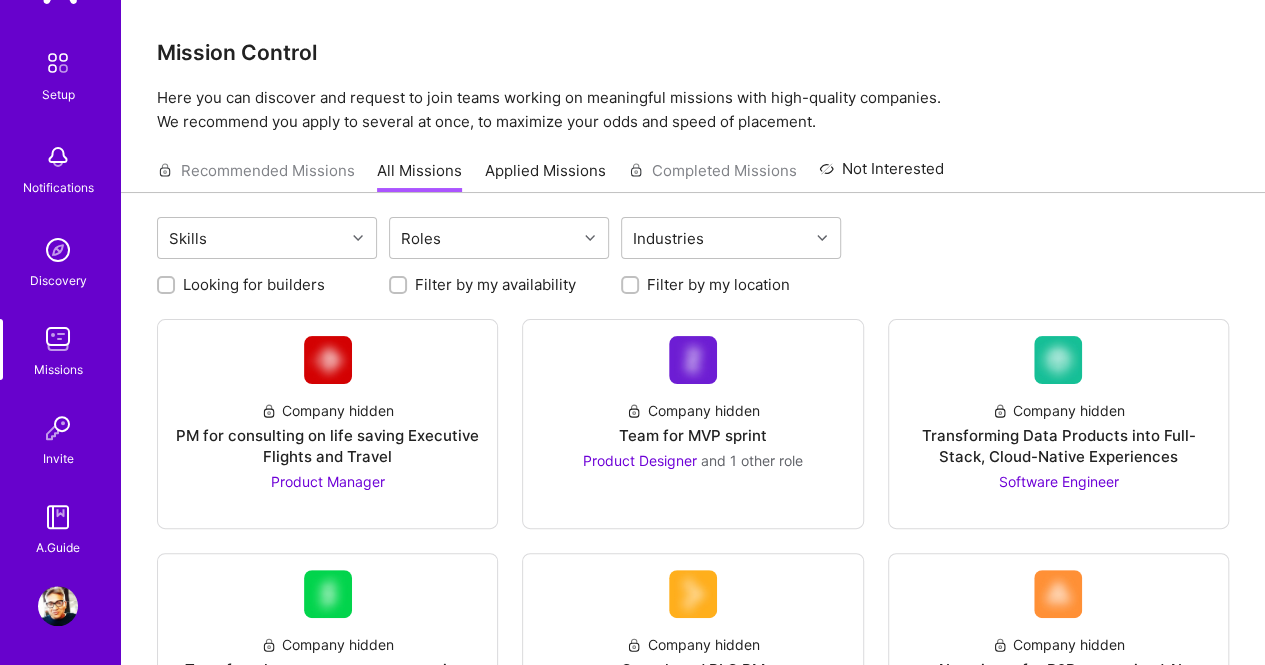 click at bounding box center [58, 606] 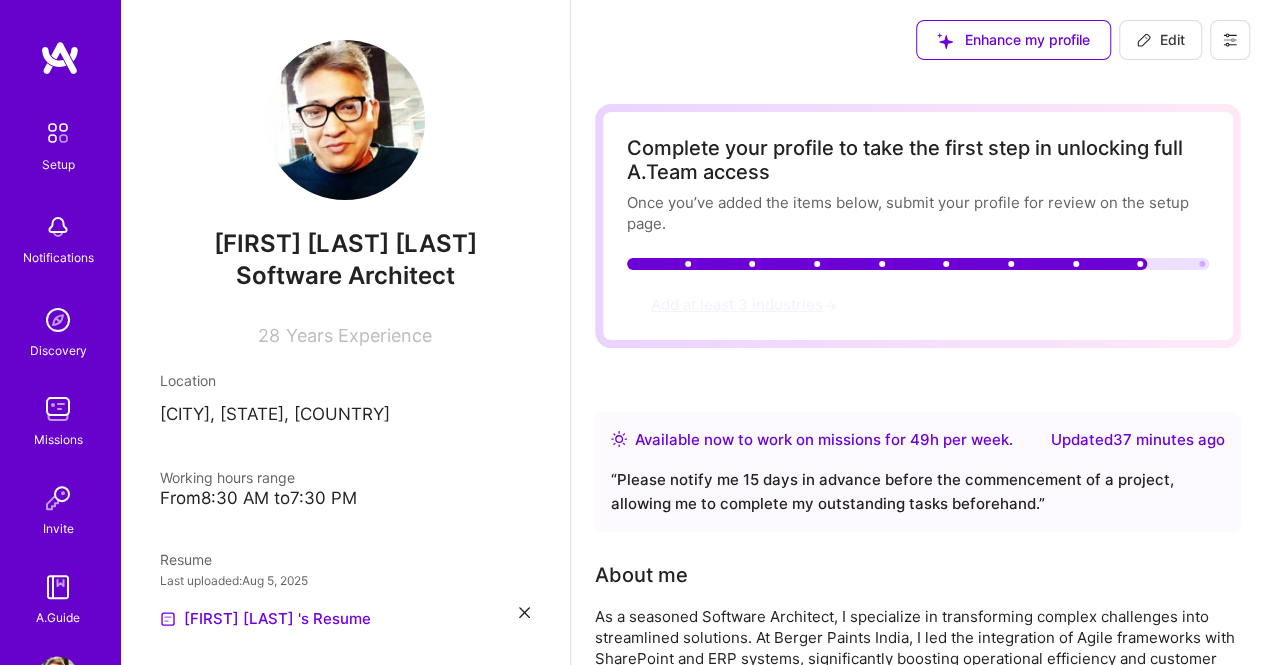 click on "Add at least 3 industries  →" at bounding box center [746, 304] 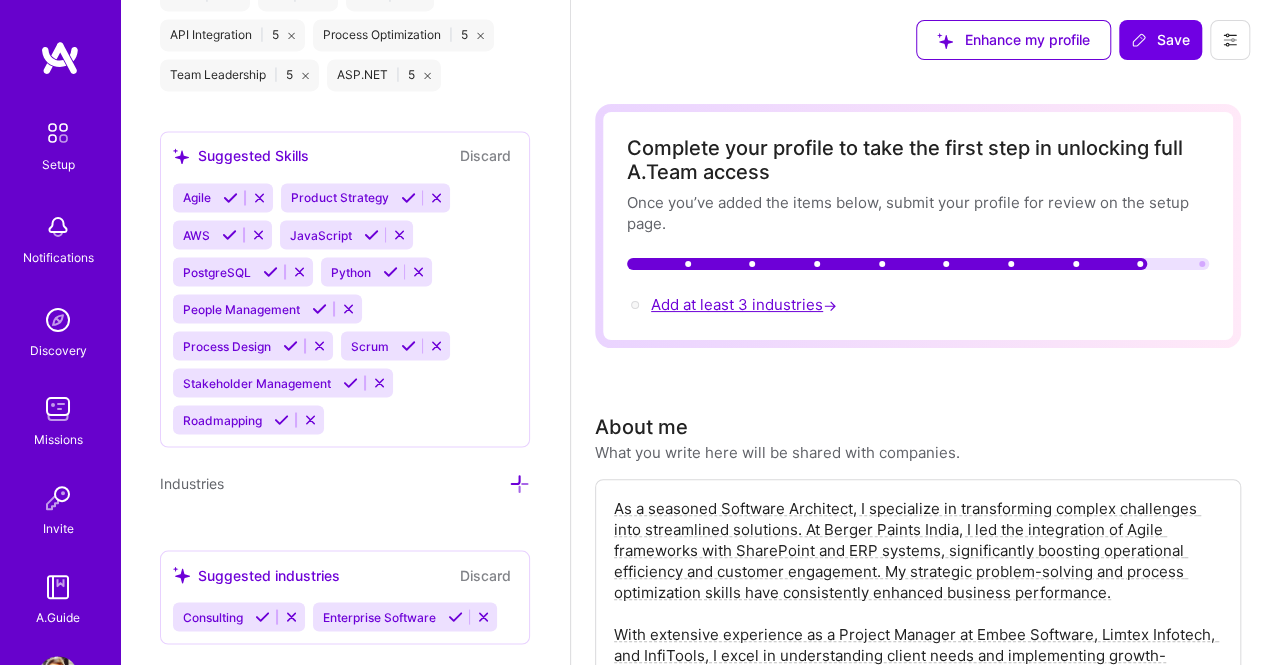 scroll, scrollTop: 1698, scrollLeft: 0, axis: vertical 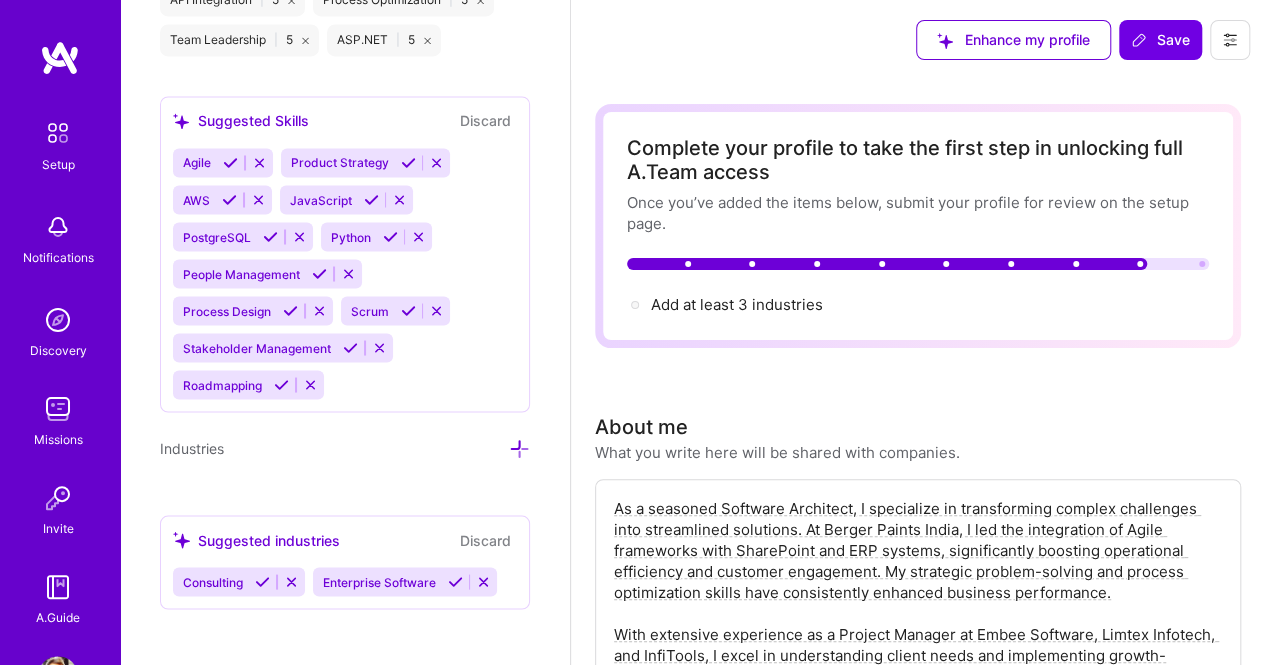 click at bounding box center (519, 448) 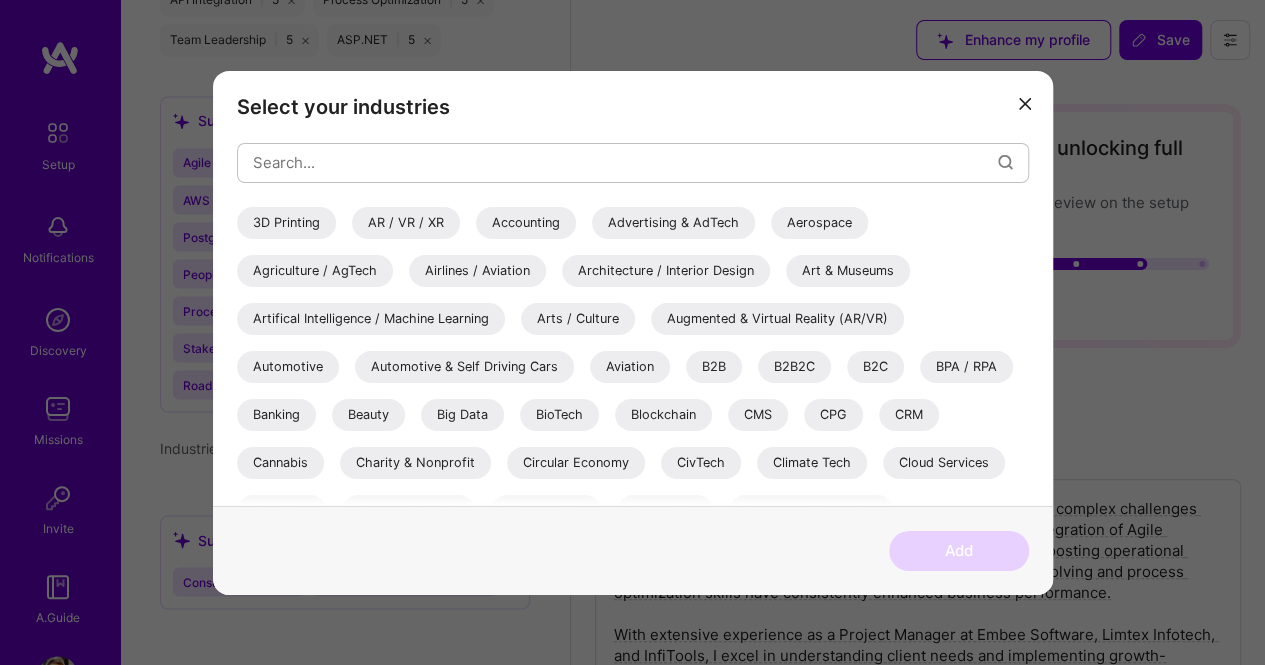 scroll, scrollTop: 0, scrollLeft: 0, axis: both 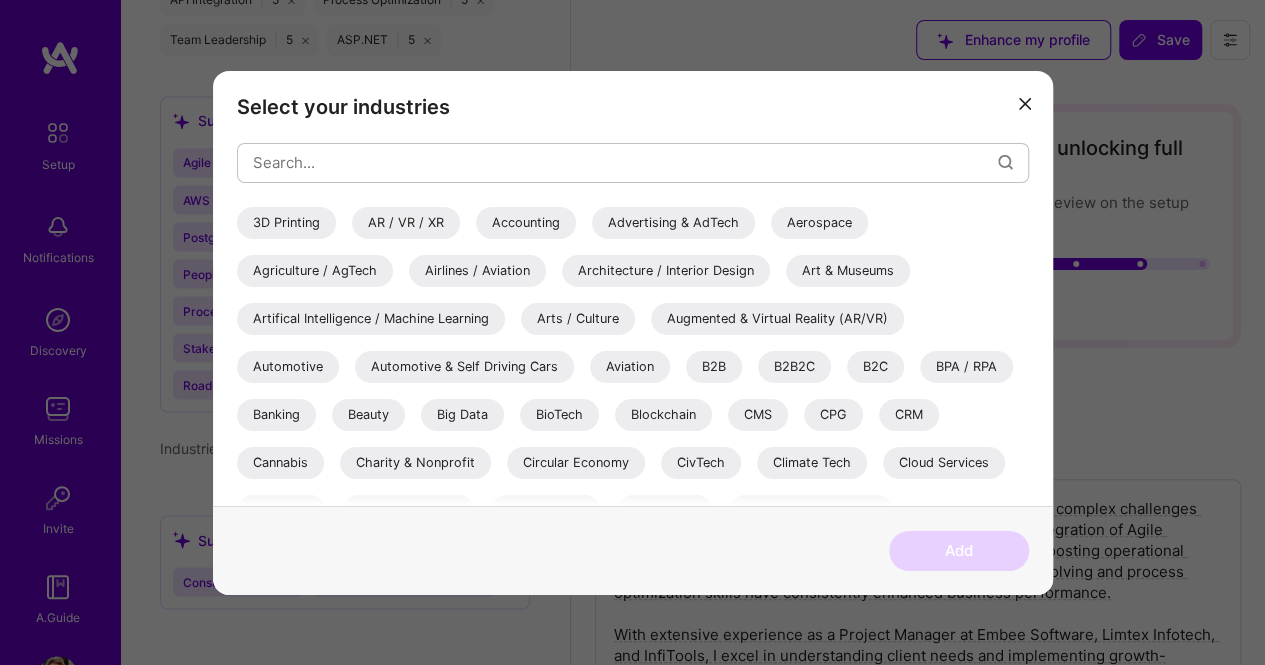click on "Select your industries 3D Printing AR / VR / XR Accounting Advertising & AdTech Aerospace Agriculture / AgTech Airlines / Aviation Architecture / Interior Design Art & Museums Artifical Intelligence / Machine Learning Arts / Culture Augmented & Virtual Reality (AR/VR) Automotive Automotive & Self Driving Cars Aviation B2B B2B2C B2C BPA / RPA Banking Beauty Big Data BioTech Blockchain CMS CPG CRM Cannabis Charity & Nonprofit Circular Economy CivTech Climate Tech Cloud Services Coaching Community Tech Construction Consulting Consumer Electronics Crowdfunding Crypto Customer Success Cybersecurity DTC Databases Dating Defense Delivery Developer Tools E-Commerce Education / Edtech Electronics Energy Enterprise Software Entertainment Environment Events Fashion Financial Services / Fintech Fishing Fitness Food & Beverage Furniture Future of Work Gambling Gaming & e-Sports Government & B2G GreenTech HR Hardware / Consumer Electronics Healthcare Higher Education Hospitality Industrial Insurance & InsurTech Legal Media" at bounding box center (633, 287) 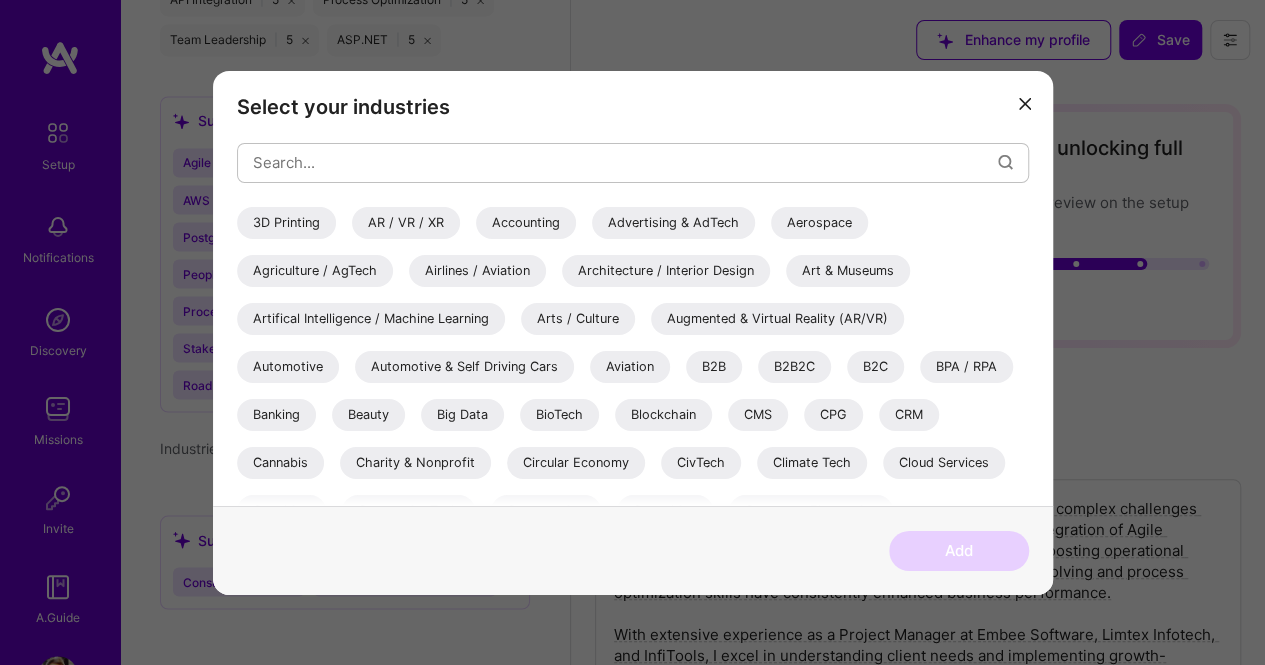 click at bounding box center (1025, 102) 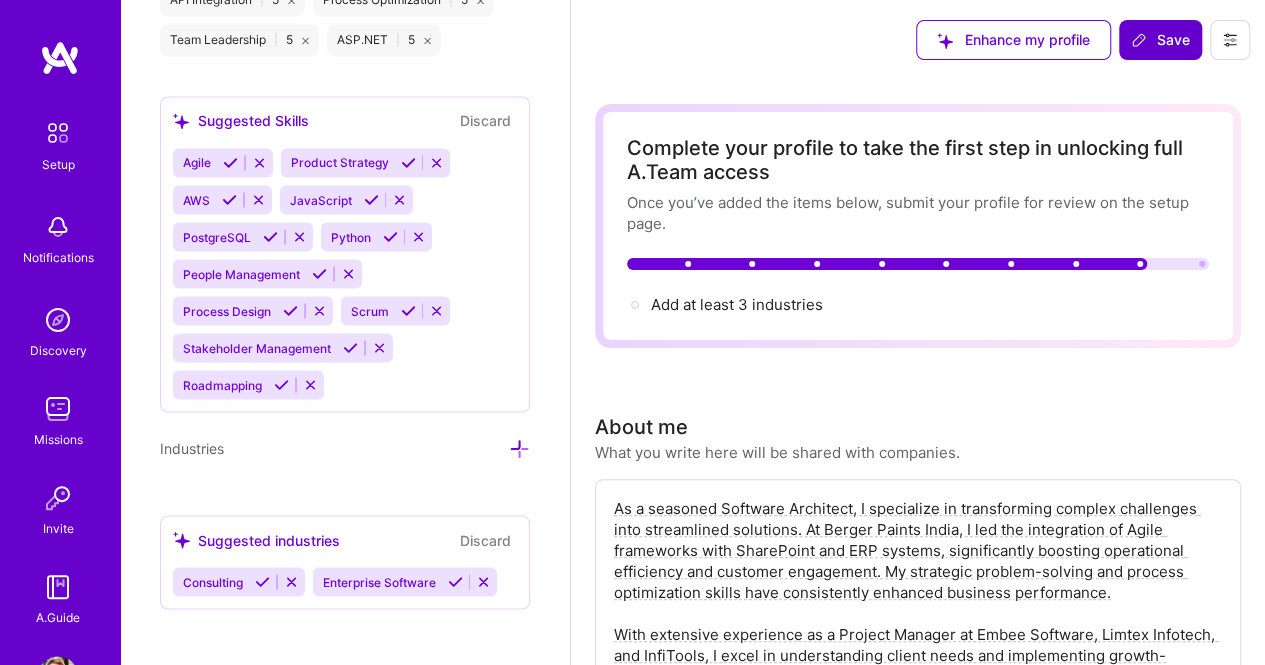 click on "Save" at bounding box center [1160, 40] 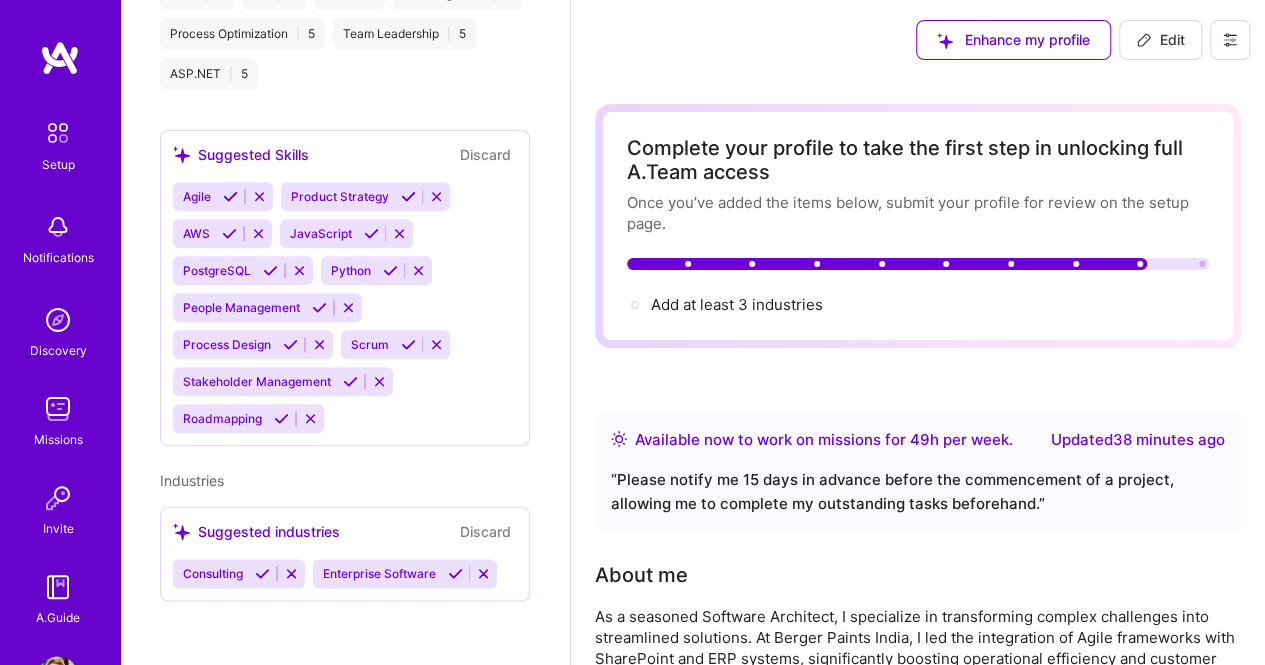 scroll, scrollTop: 883, scrollLeft: 0, axis: vertical 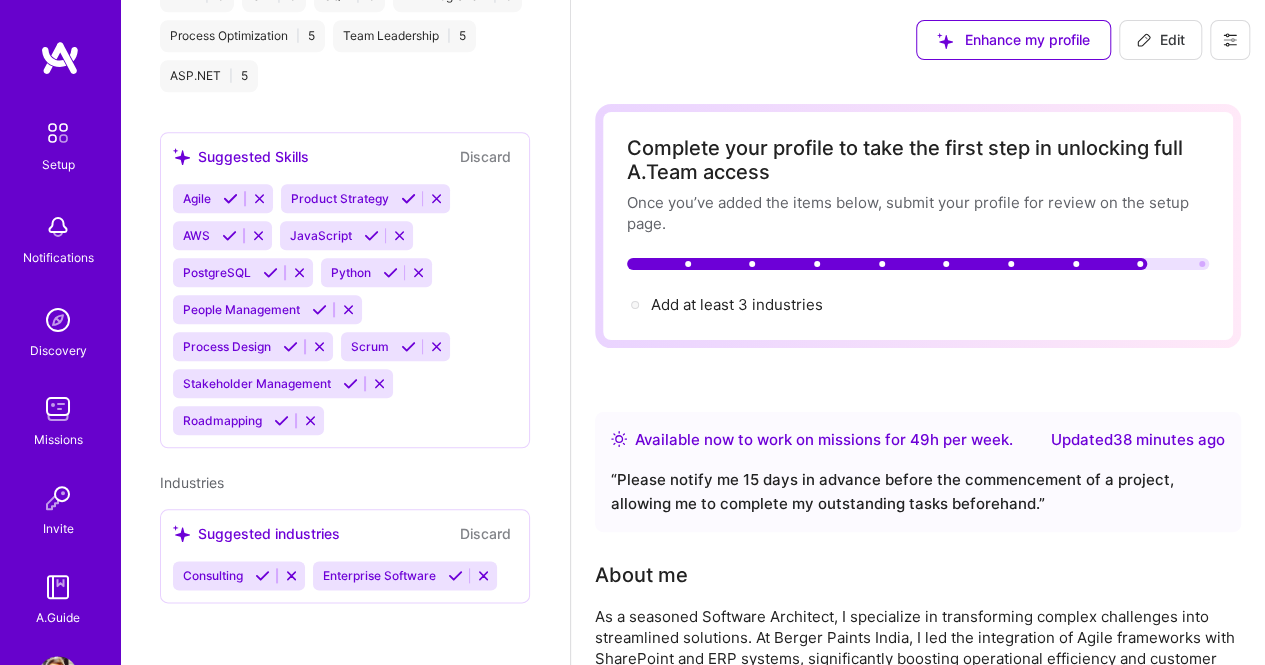 click 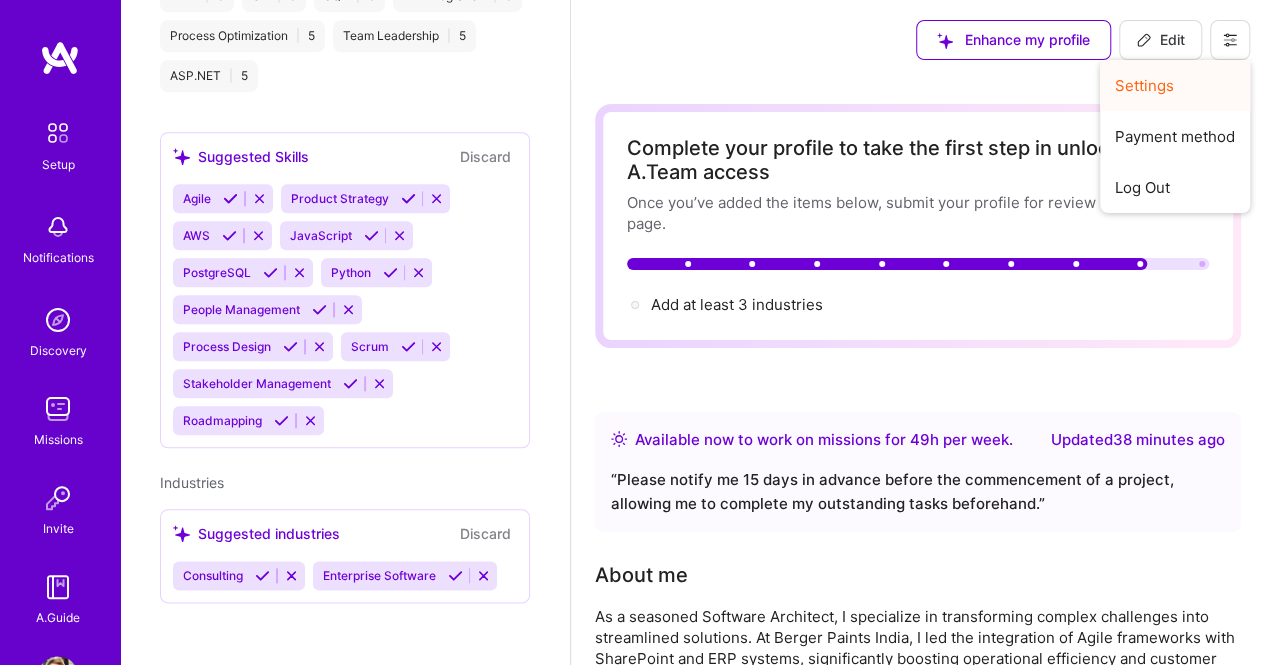 click on "Settings" at bounding box center (1175, 85) 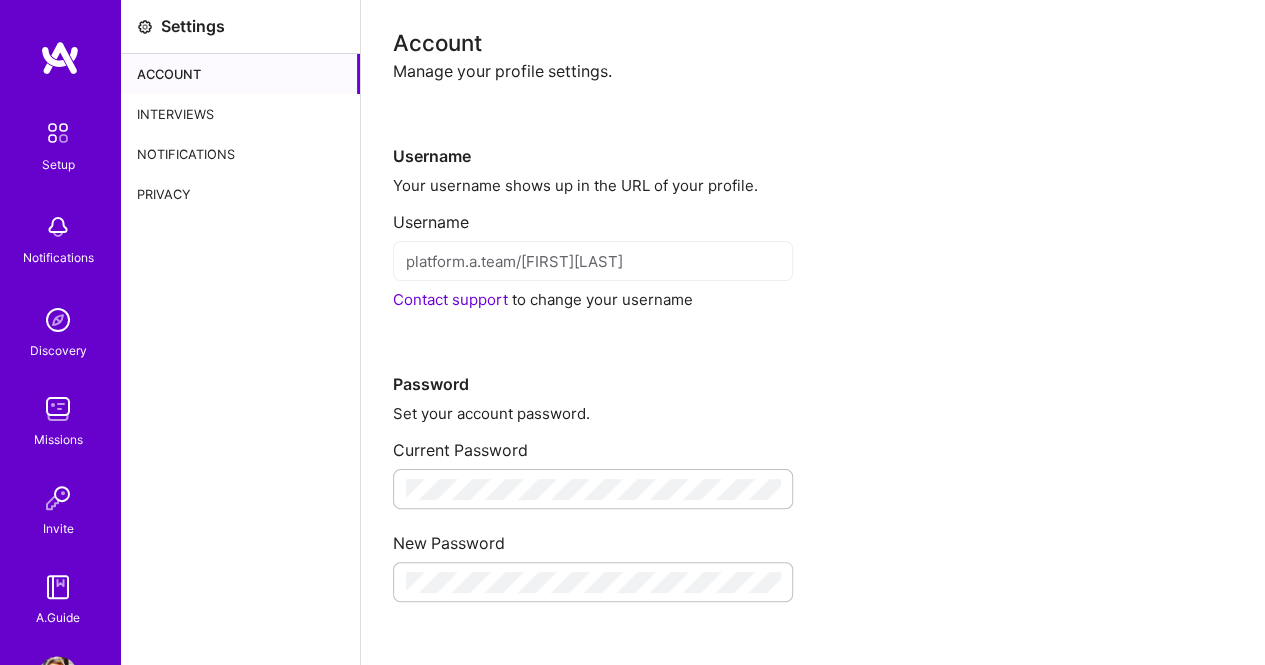 click on "Privacy" at bounding box center (240, 194) 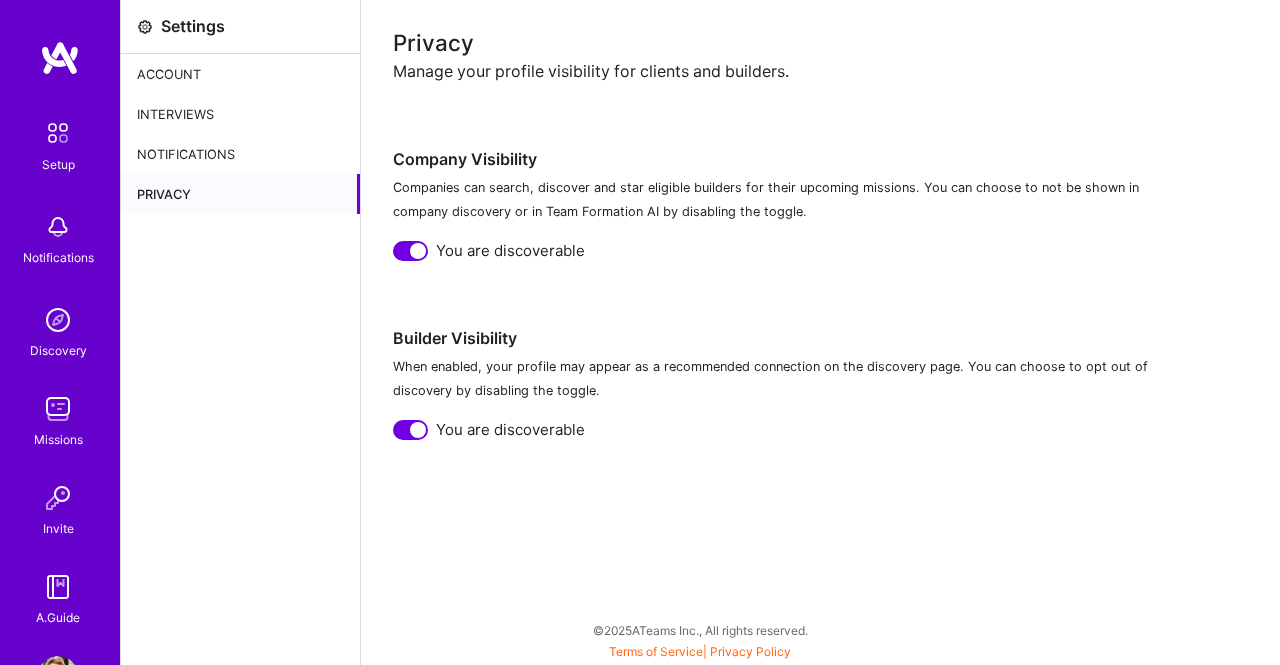 click on "Account" at bounding box center (240, 74) 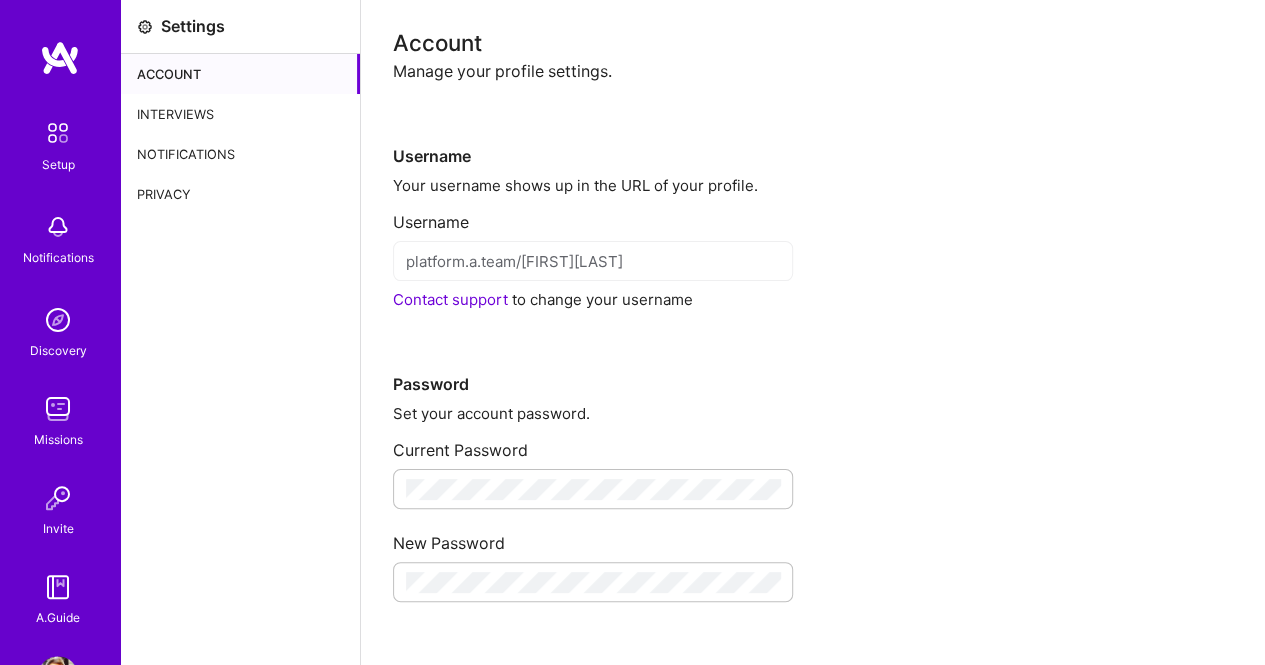 click at bounding box center [60, 58] 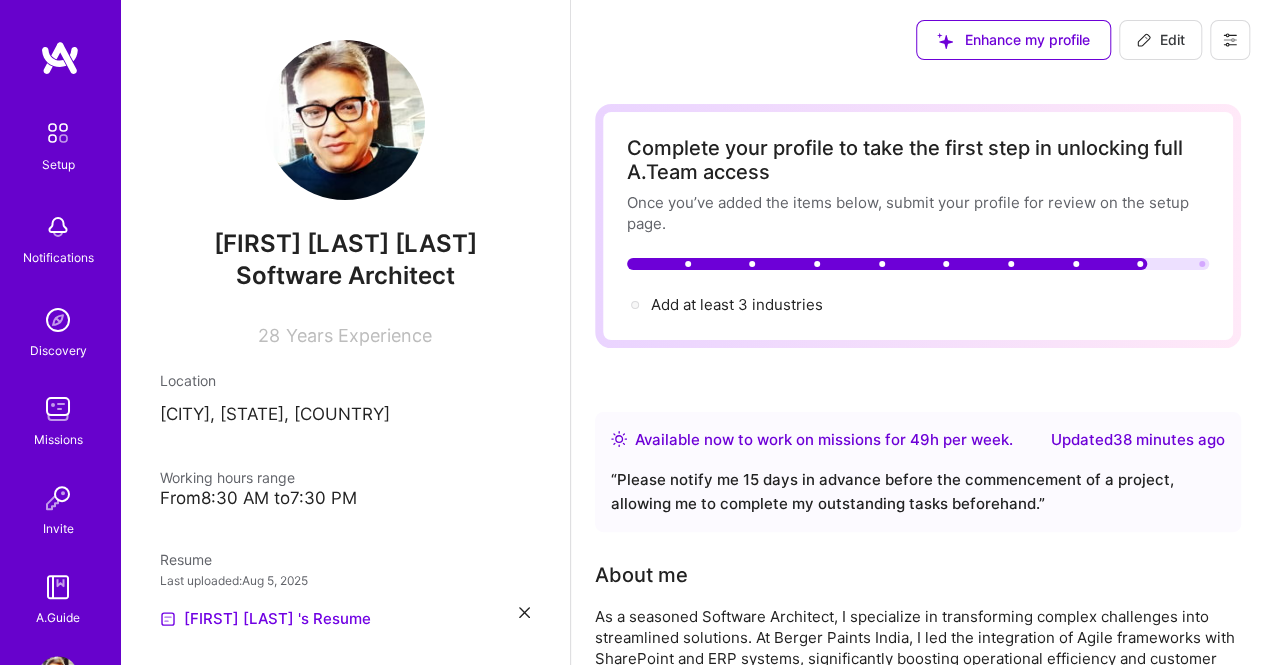 click 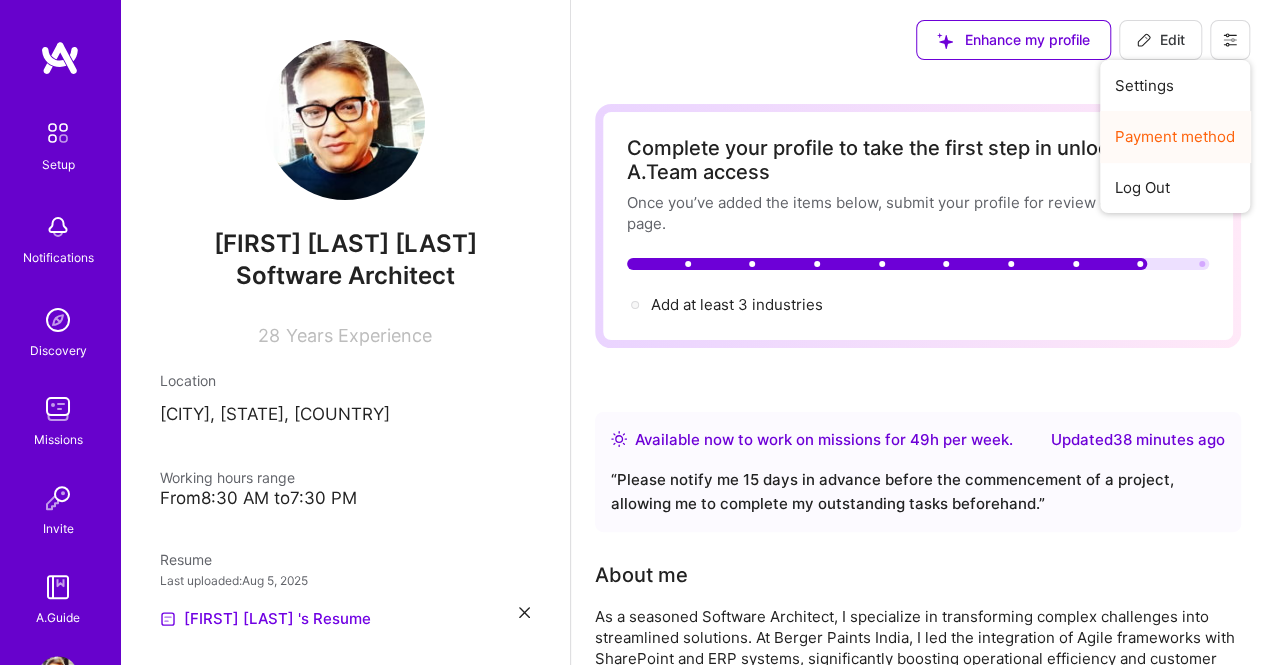 click on "Payment method" at bounding box center (1175, 136) 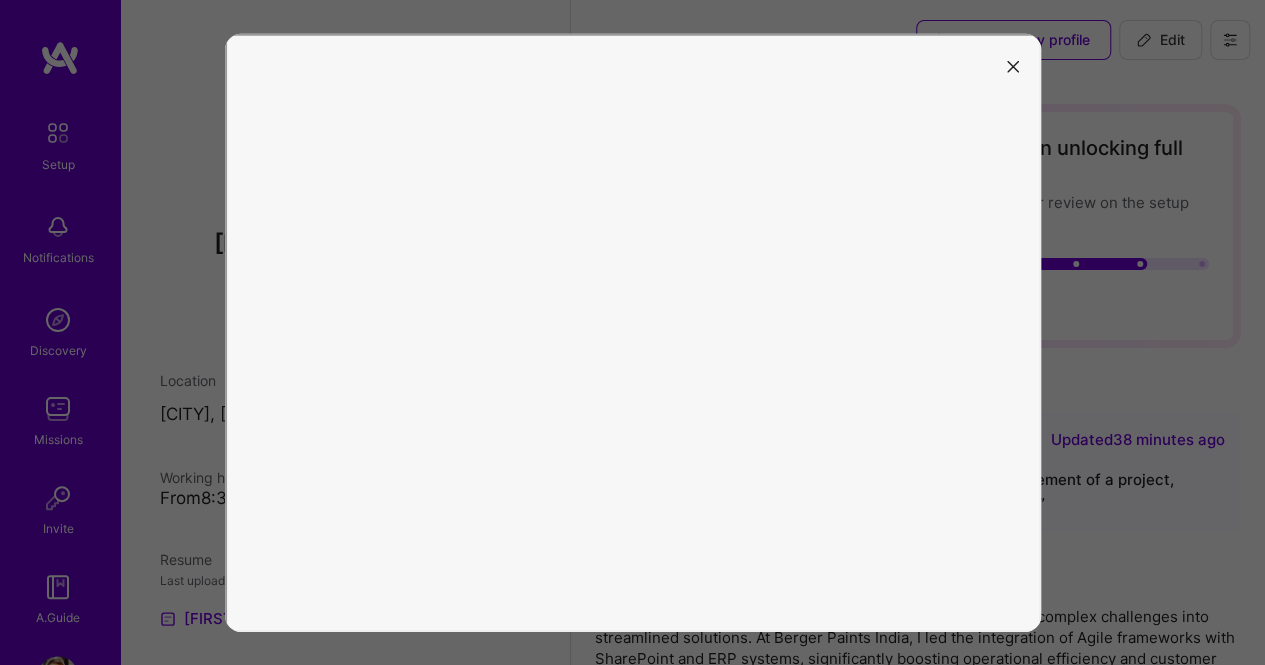 click at bounding box center (632, 332) 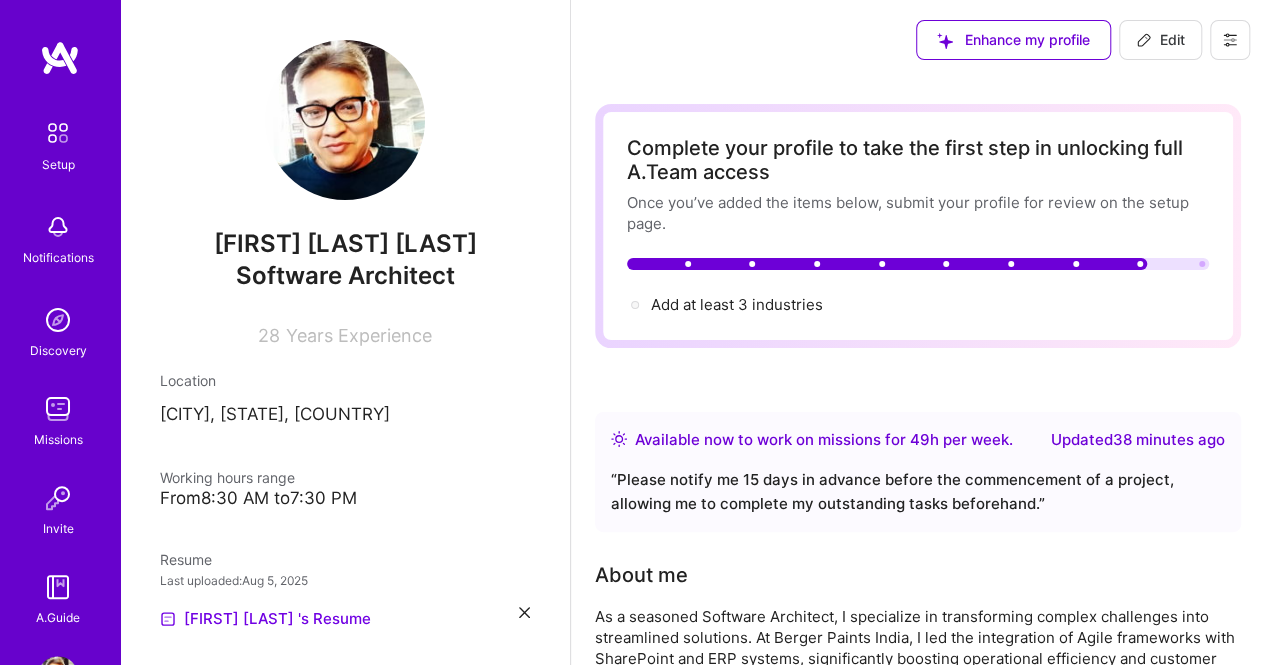 click 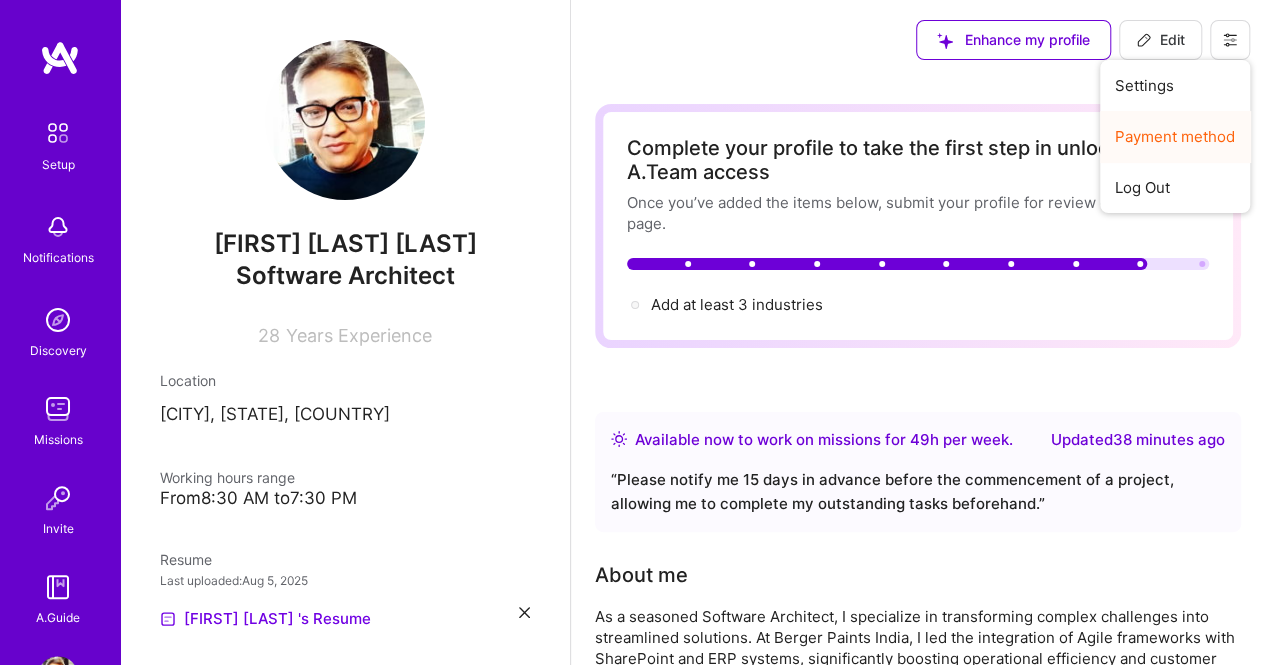 click on "Payment method" at bounding box center (1175, 136) 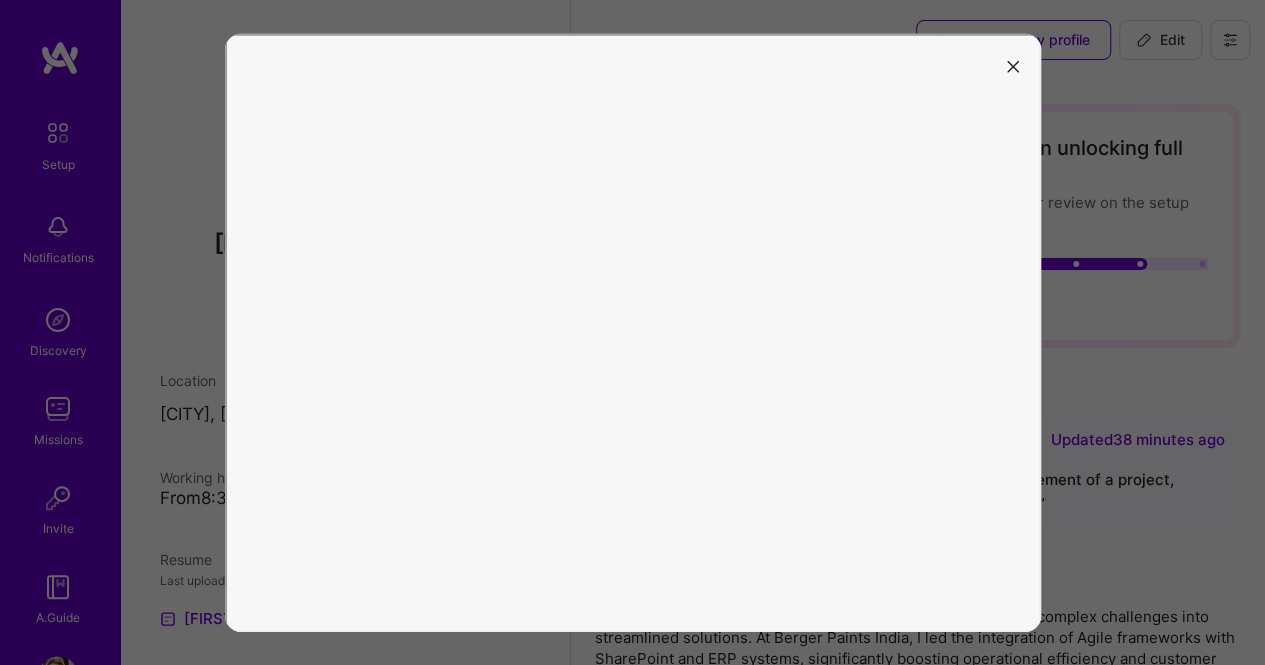 click at bounding box center [1013, 67] 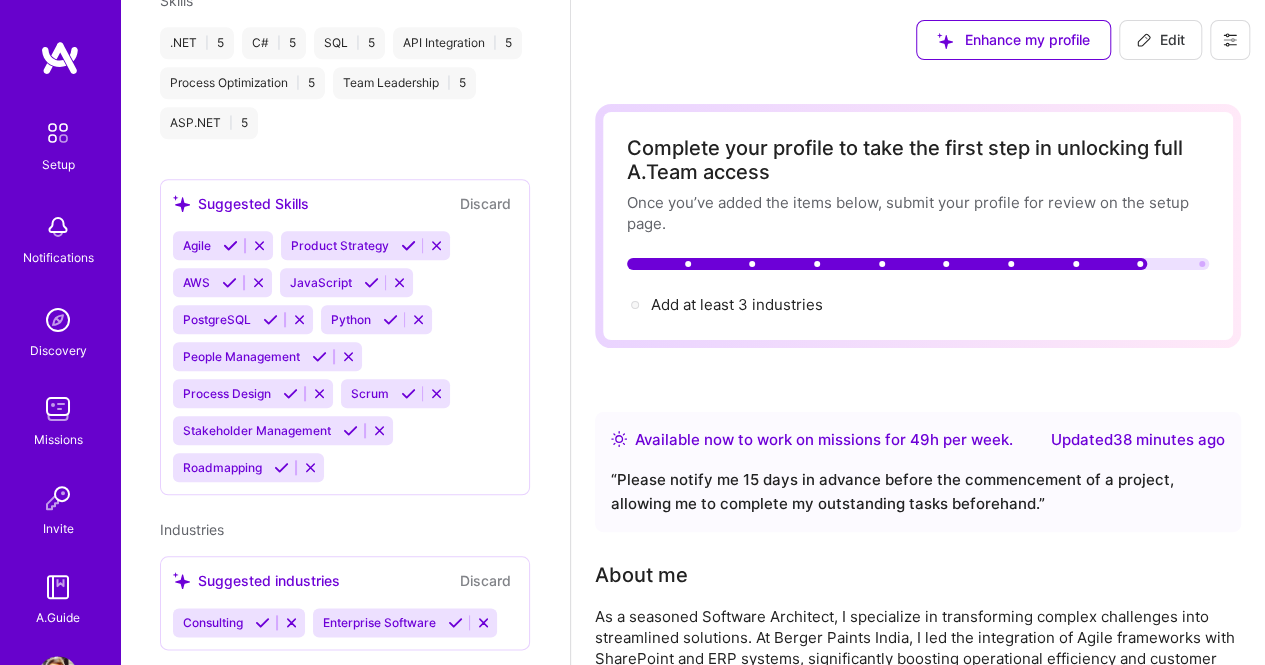 scroll, scrollTop: 883, scrollLeft: 0, axis: vertical 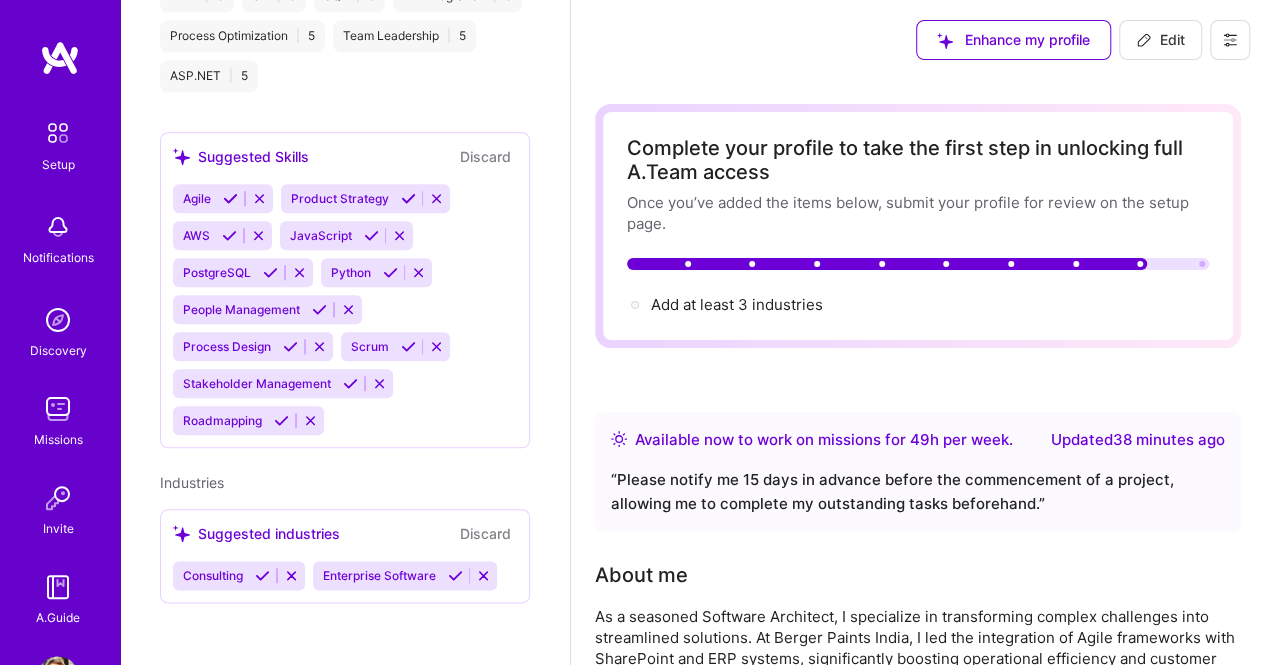 click on "Edit" at bounding box center (1160, 40) 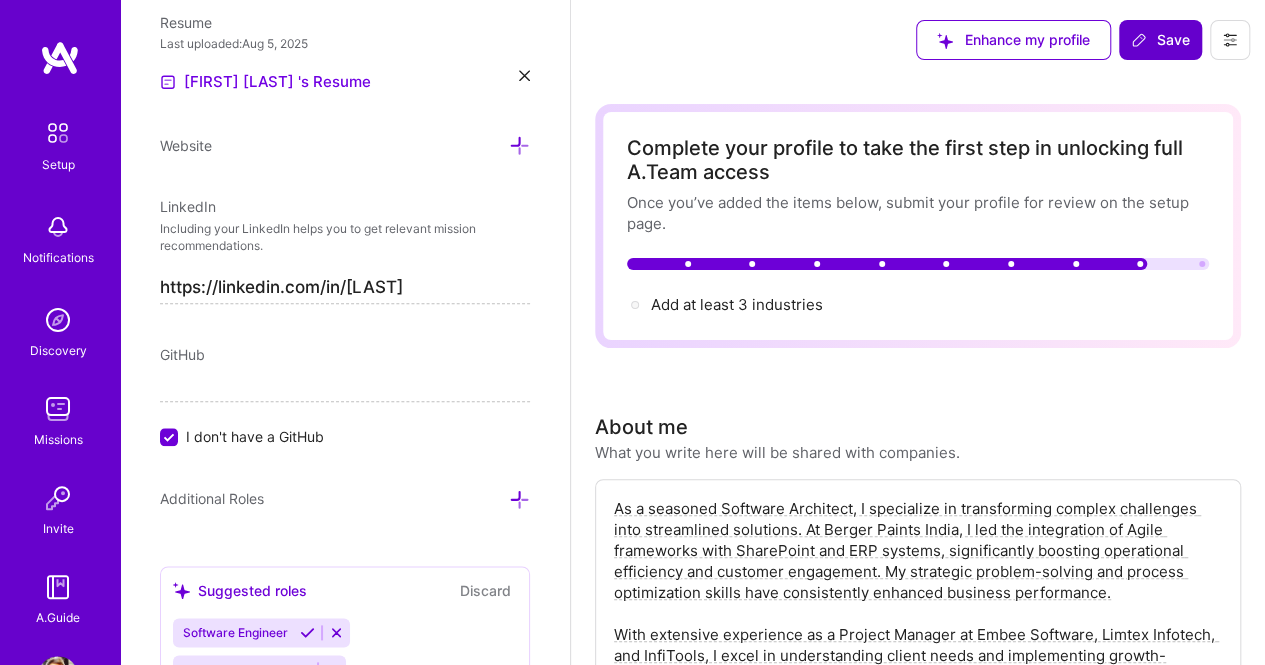 scroll, scrollTop: 834, scrollLeft: 0, axis: vertical 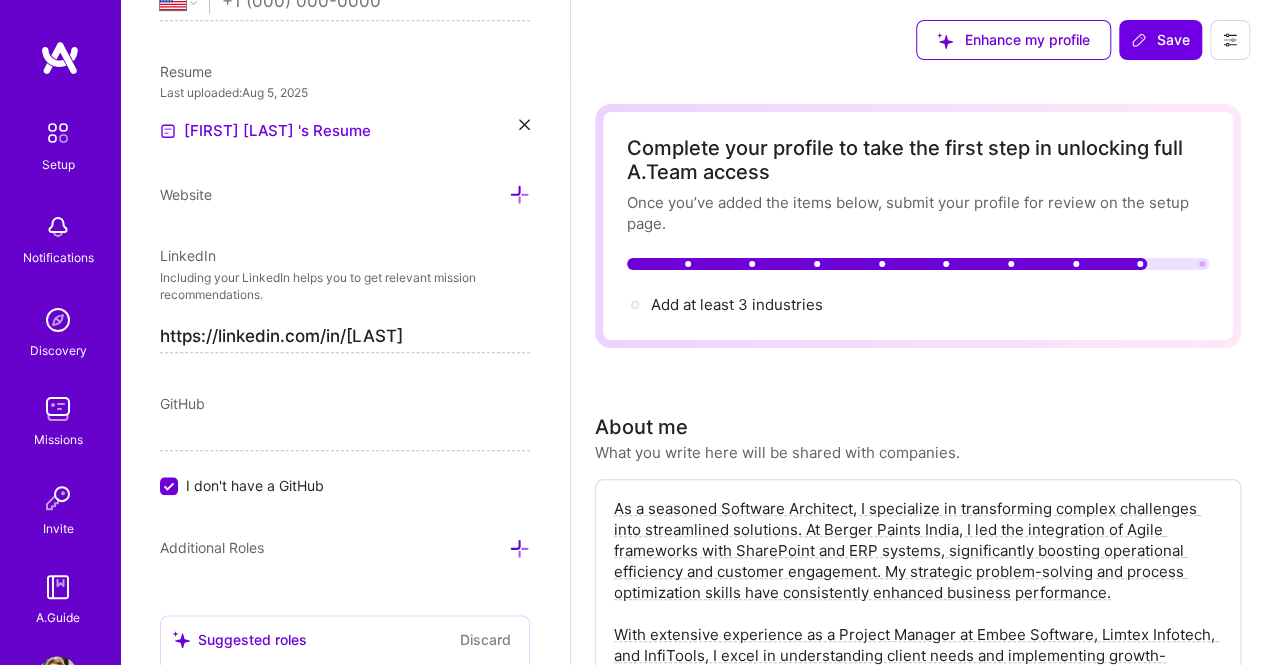click at bounding box center [1230, 40] 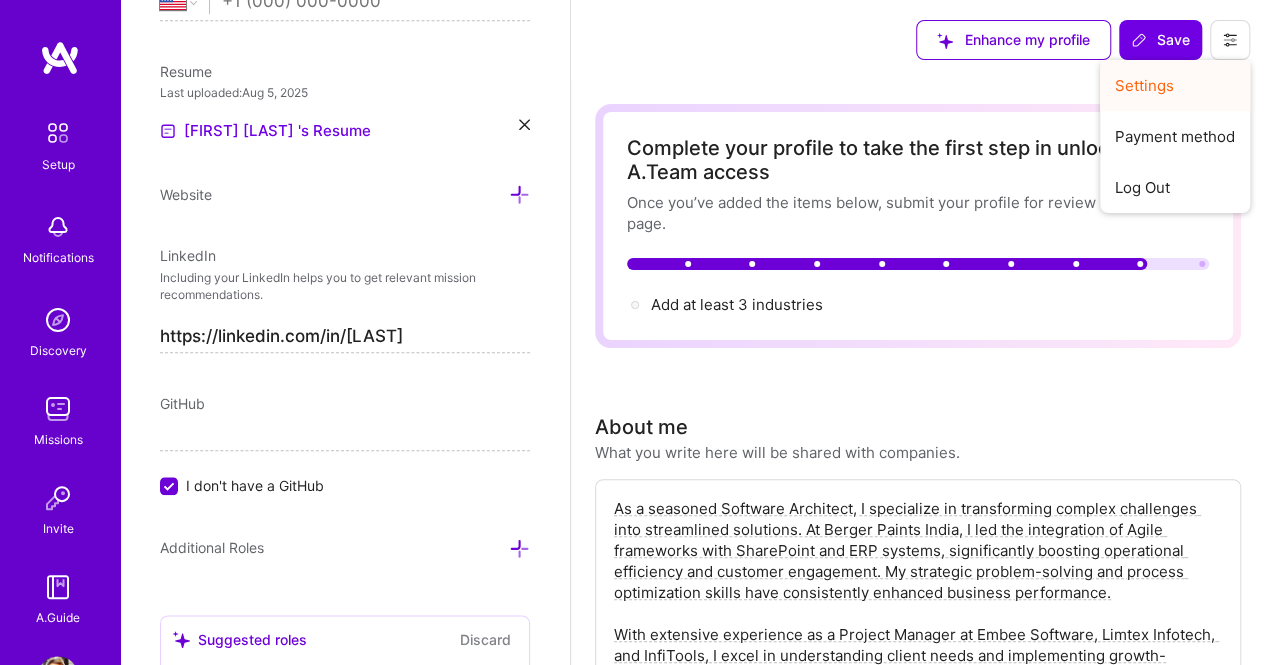 click on "Settings" at bounding box center [1175, 85] 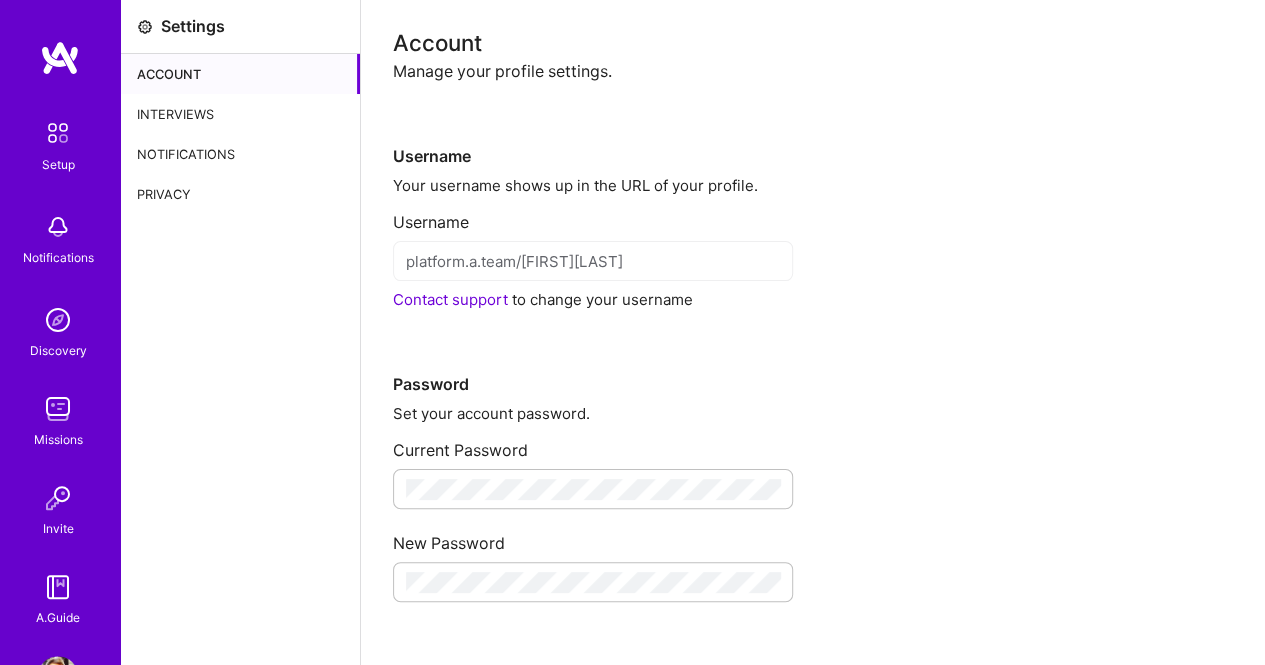 click on "Account" at bounding box center [240, 74] 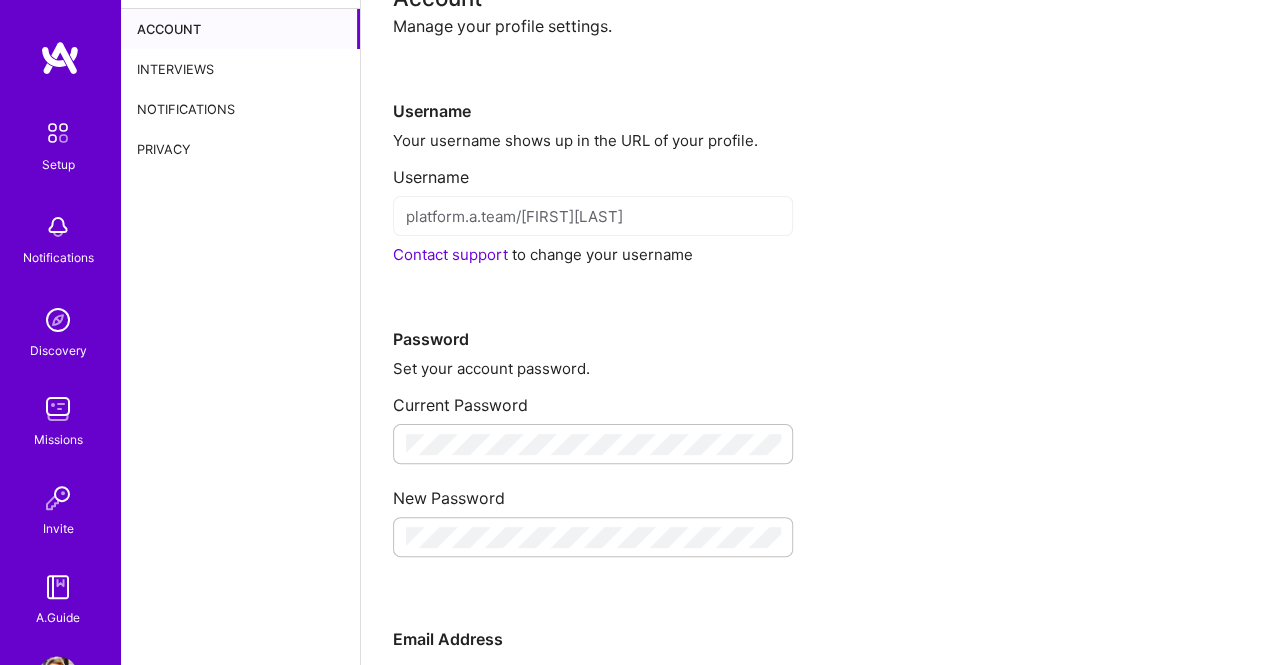scroll, scrollTop: 0, scrollLeft: 0, axis: both 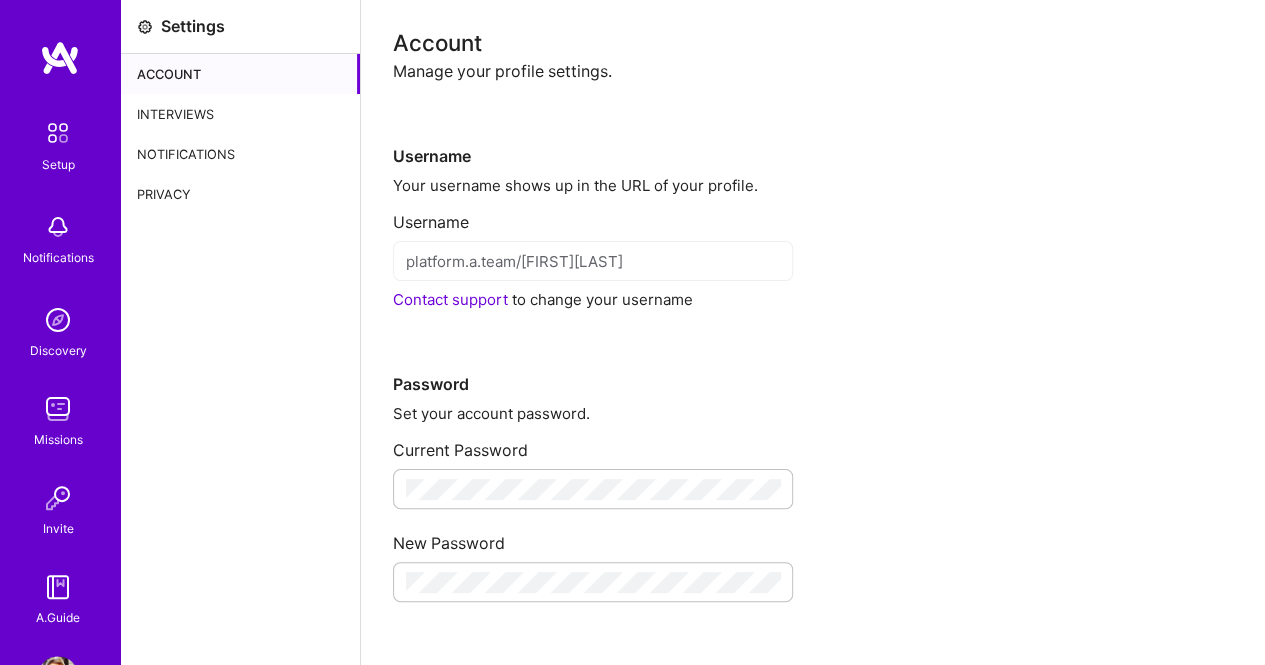 click on "Interviews" at bounding box center (240, 114) 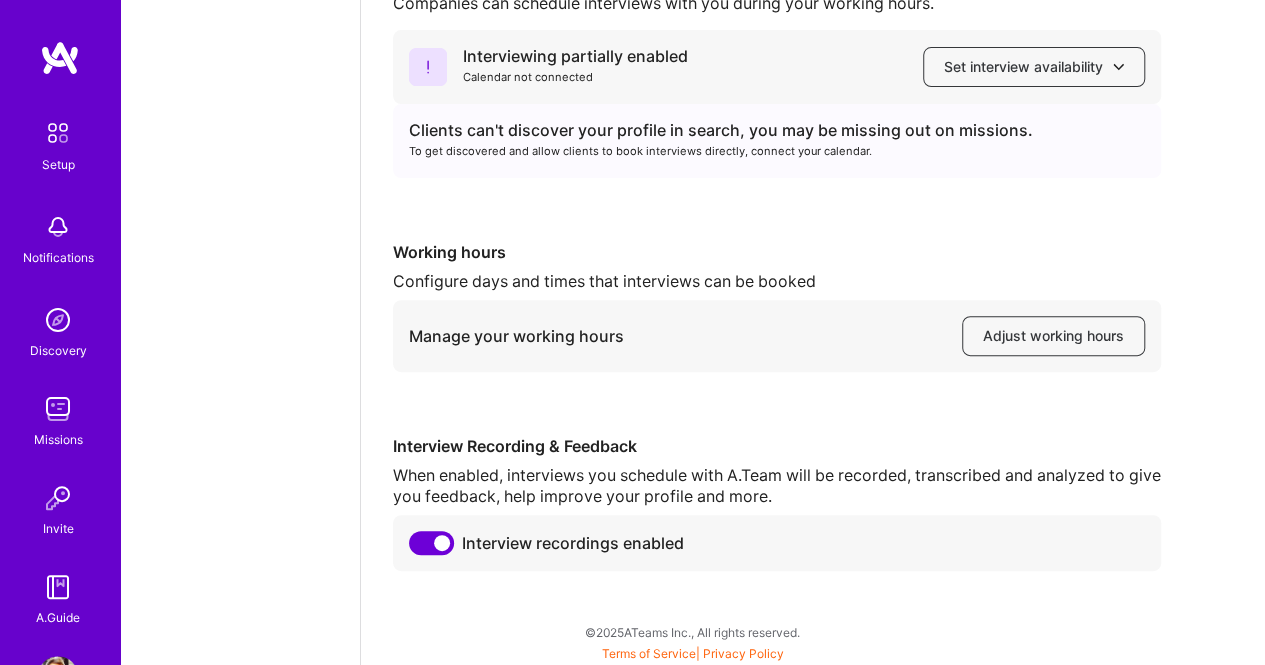scroll, scrollTop: 208, scrollLeft: 0, axis: vertical 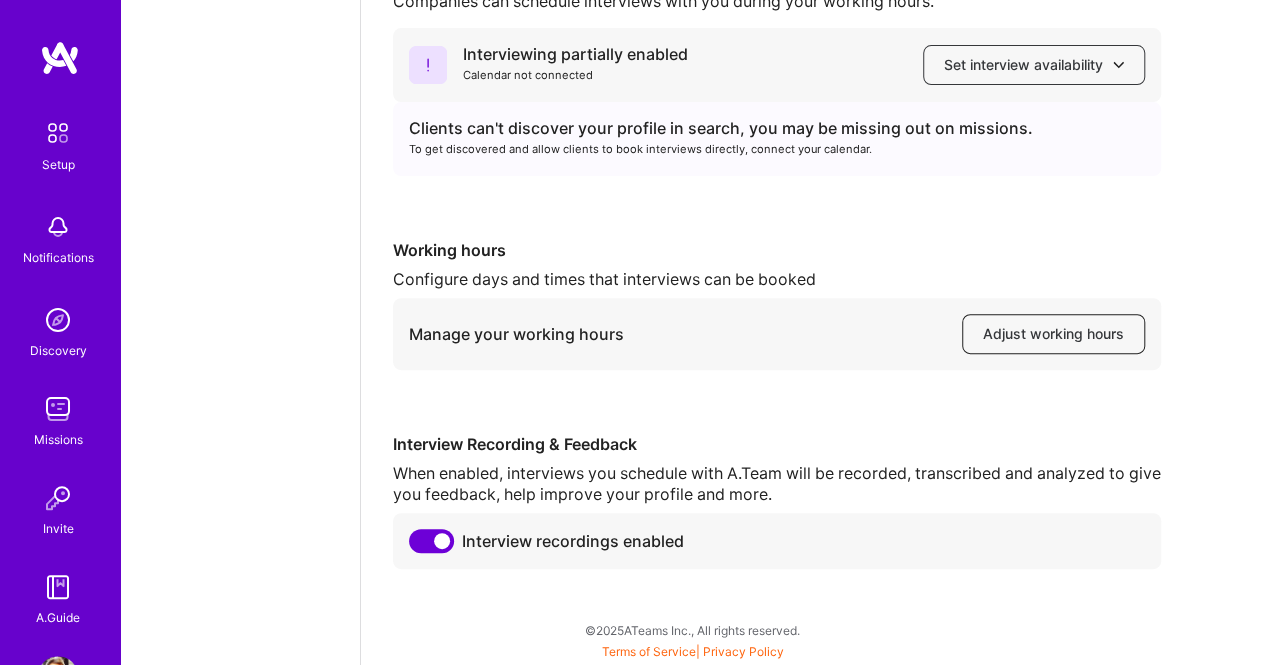 click on "Adjust working hours" at bounding box center [1053, 334] 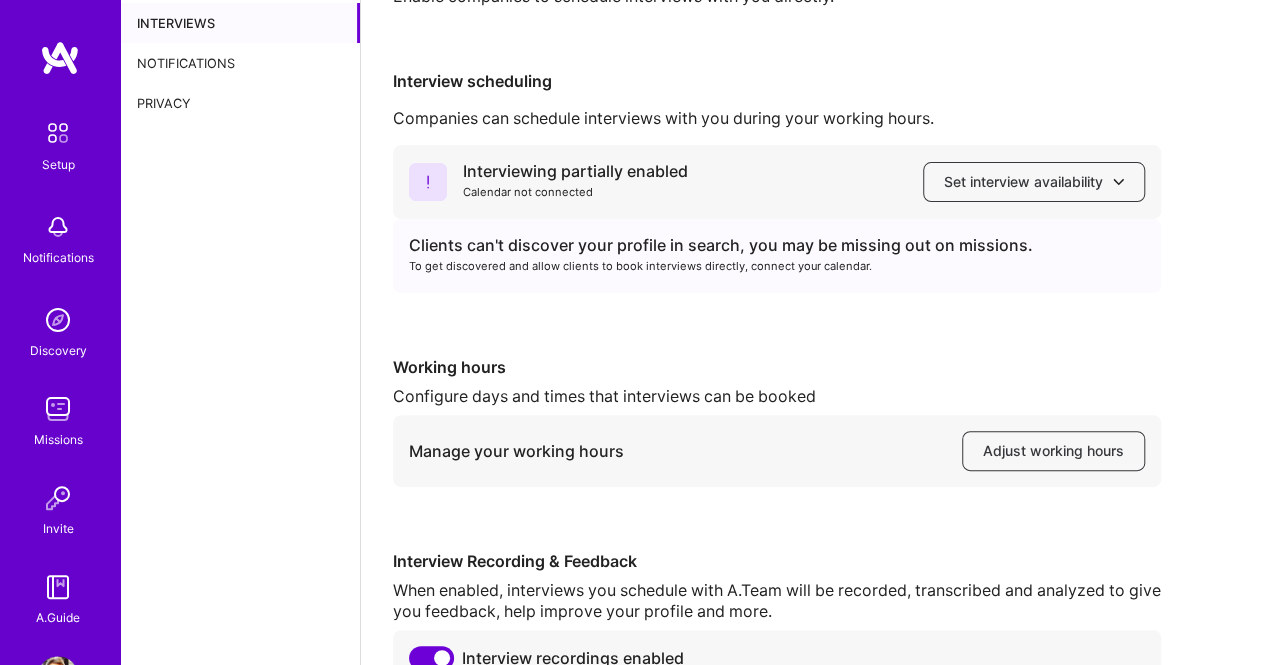 scroll, scrollTop: 0, scrollLeft: 0, axis: both 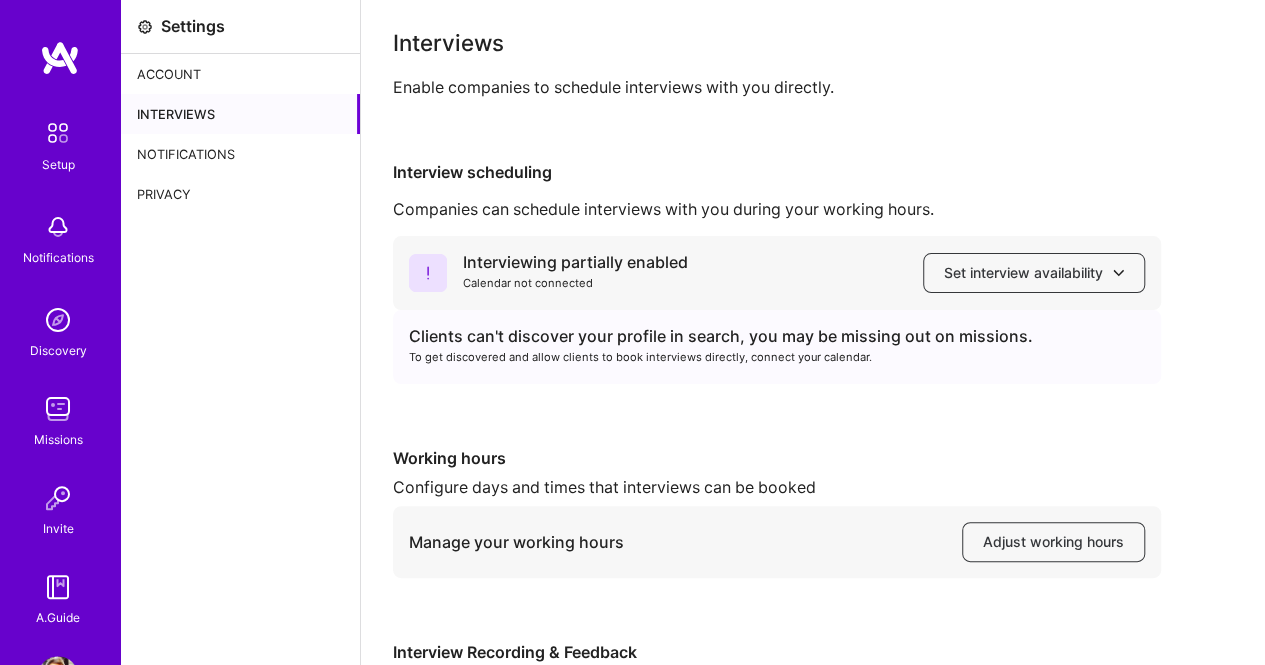 click on "Notifications" at bounding box center (240, 154) 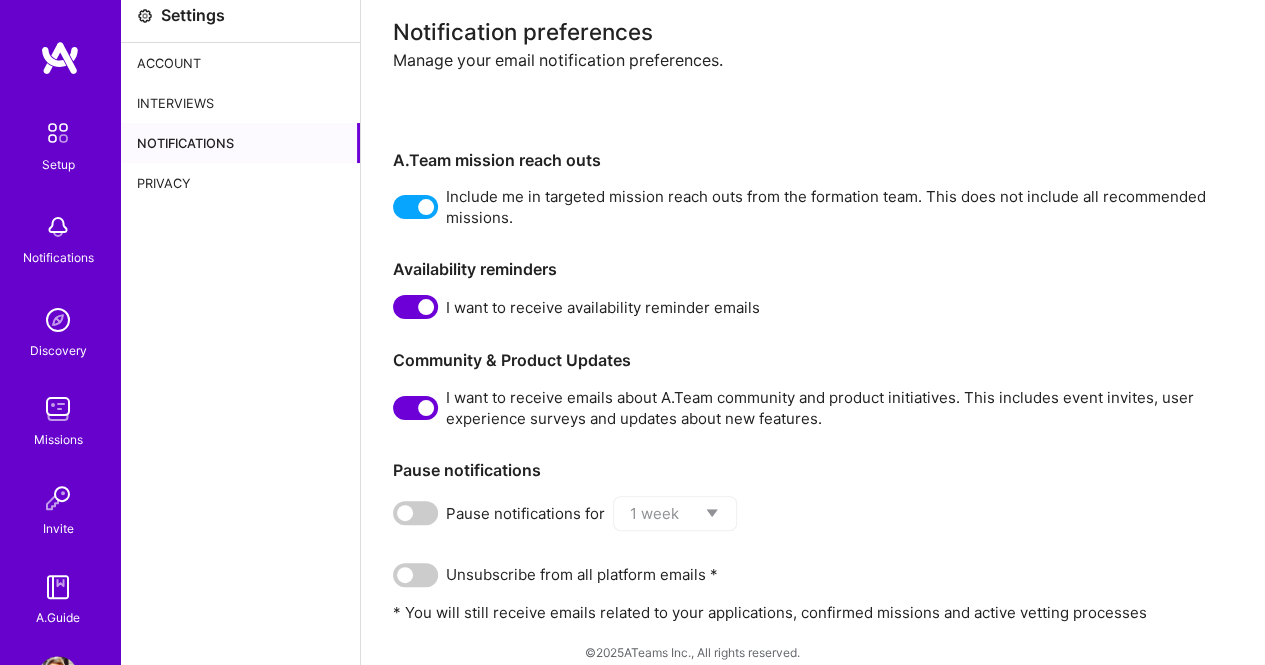 scroll, scrollTop: 0, scrollLeft: 0, axis: both 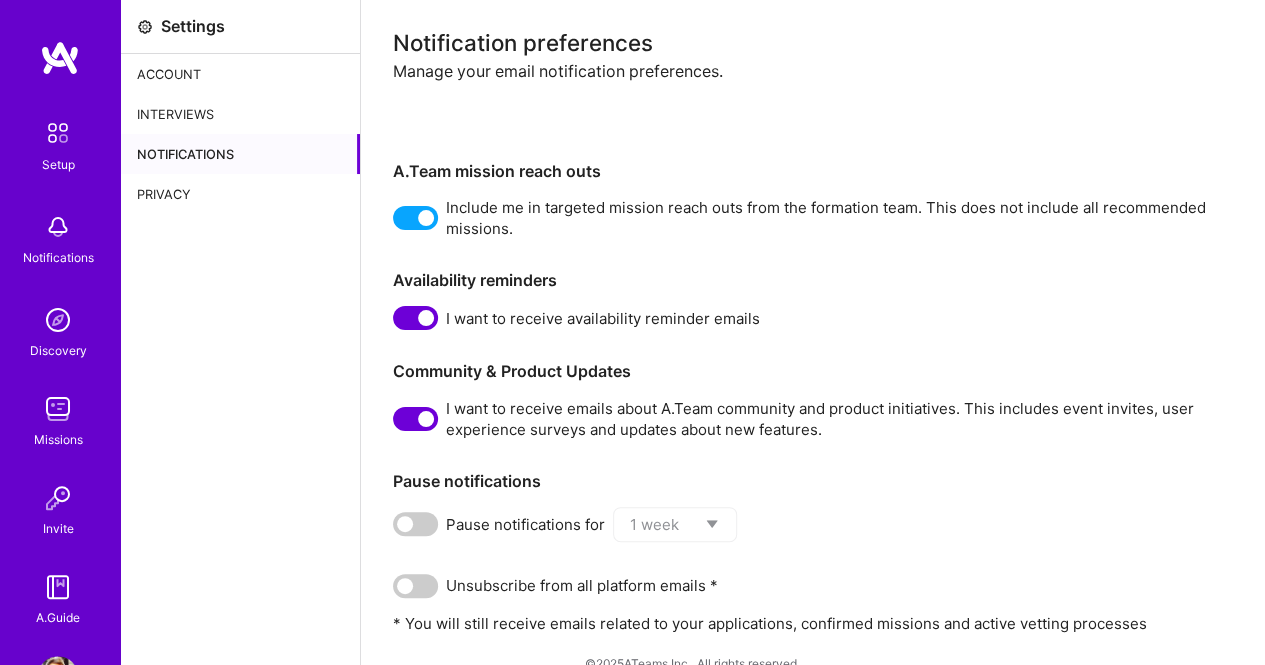 click on "Privacy" at bounding box center [240, 194] 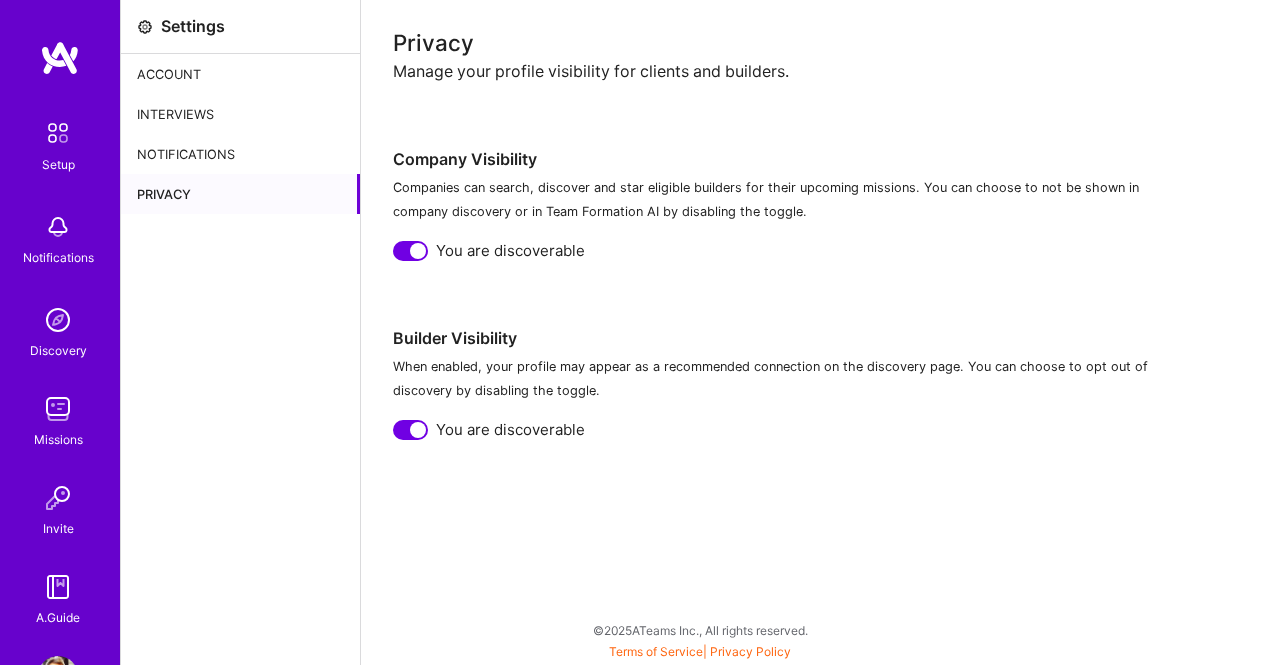 click on "Setup" at bounding box center (58, 164) 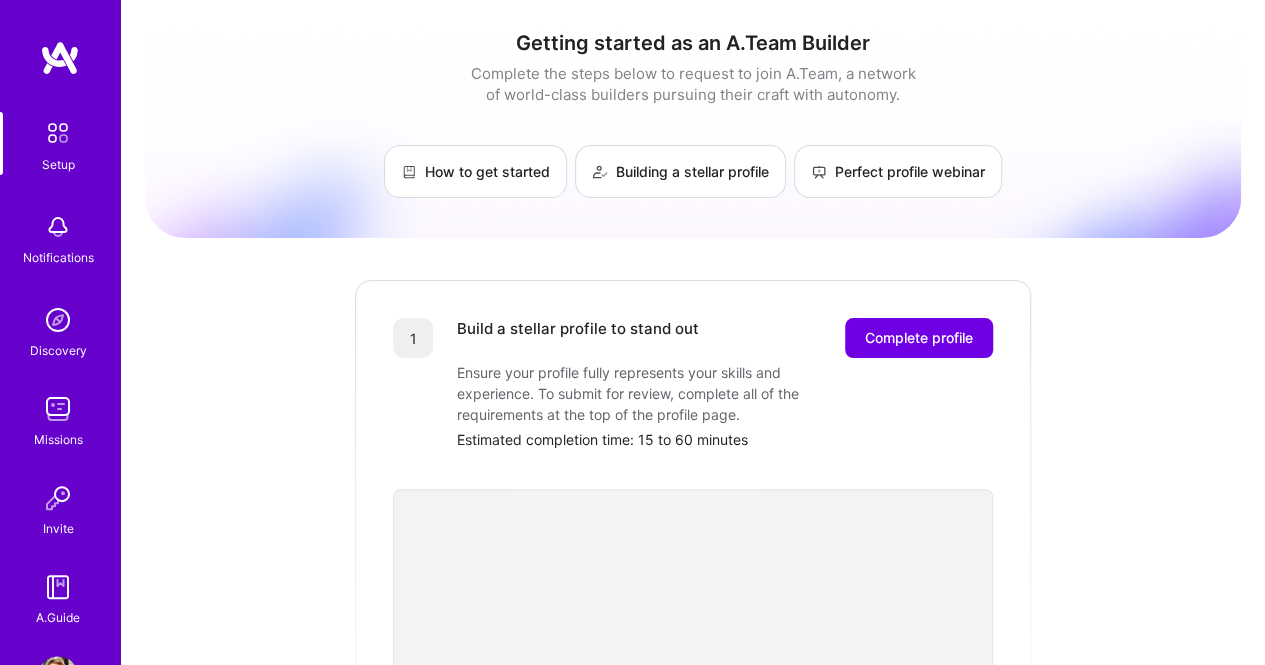 scroll, scrollTop: 200, scrollLeft: 0, axis: vertical 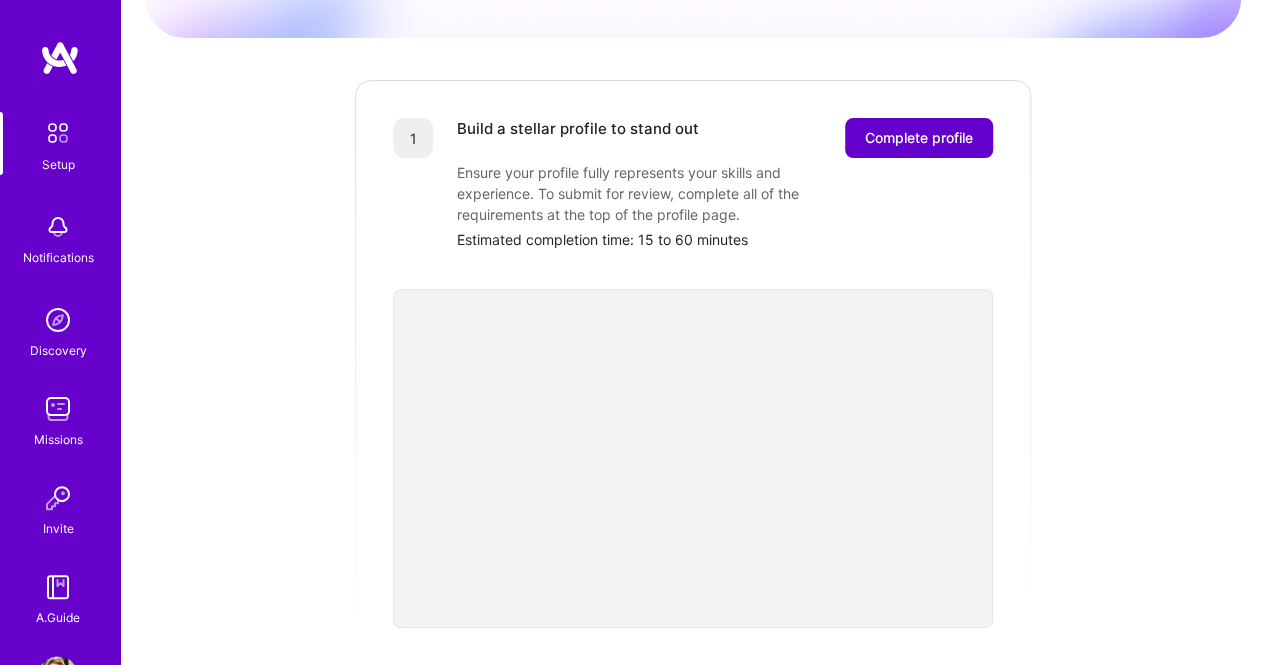 click on "Complete profile" at bounding box center [919, 138] 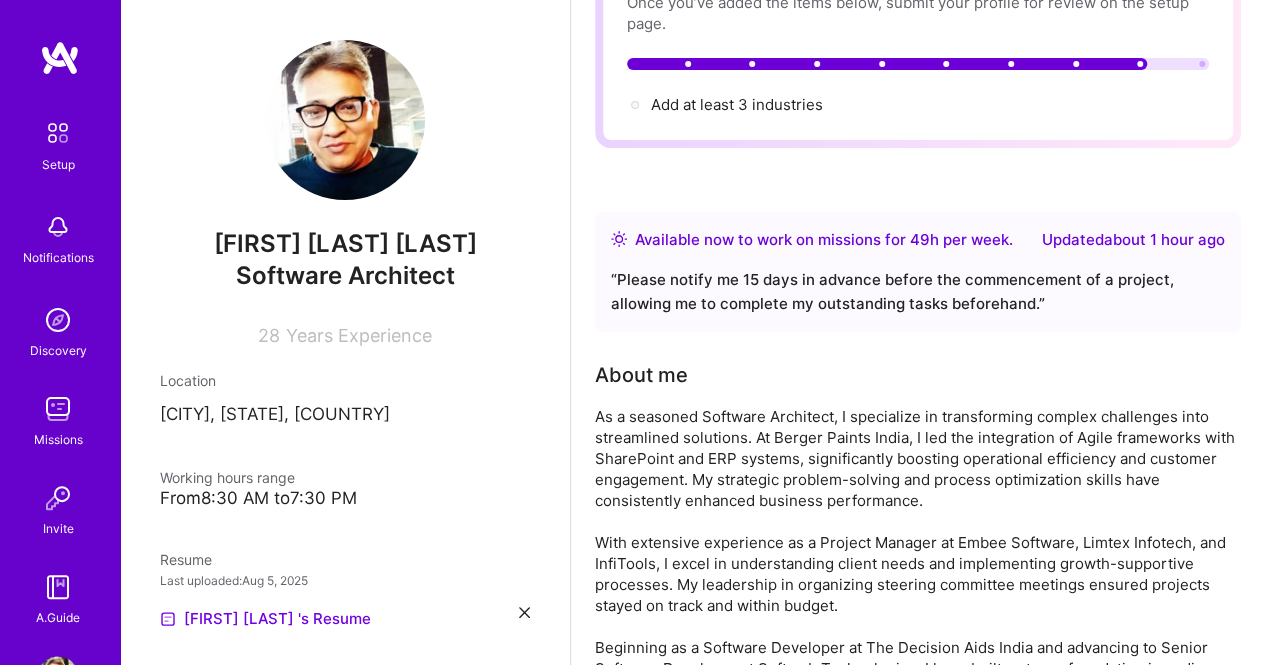 scroll, scrollTop: 0, scrollLeft: 0, axis: both 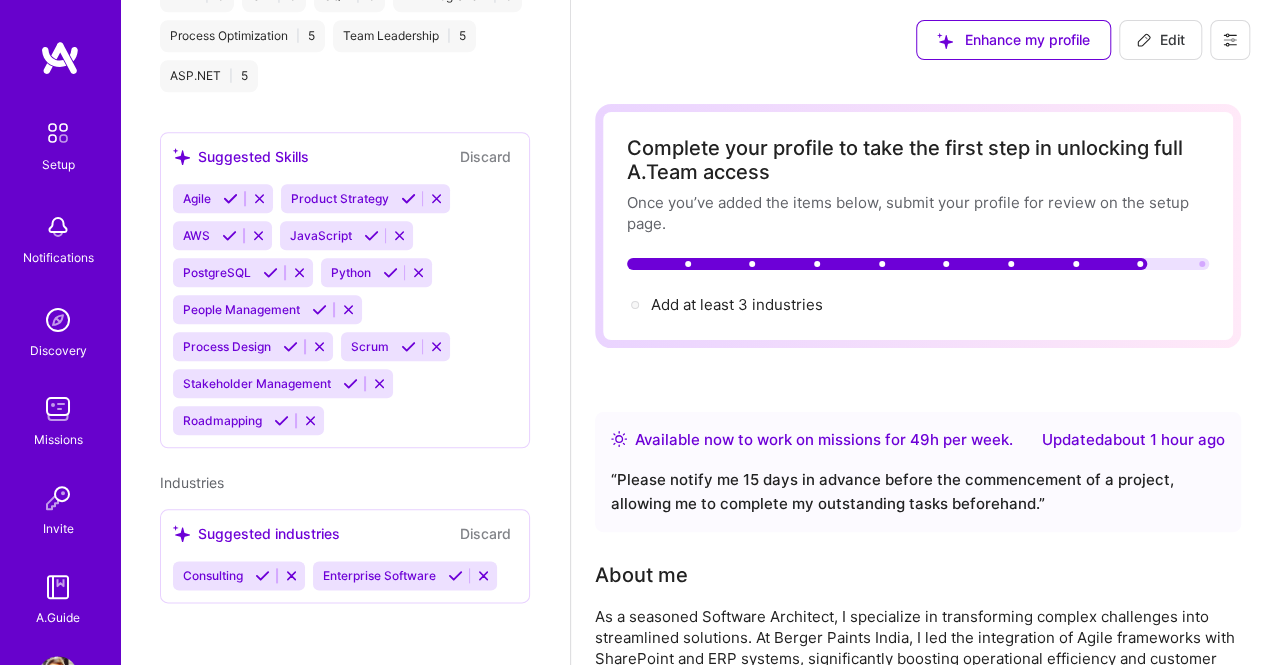 click 